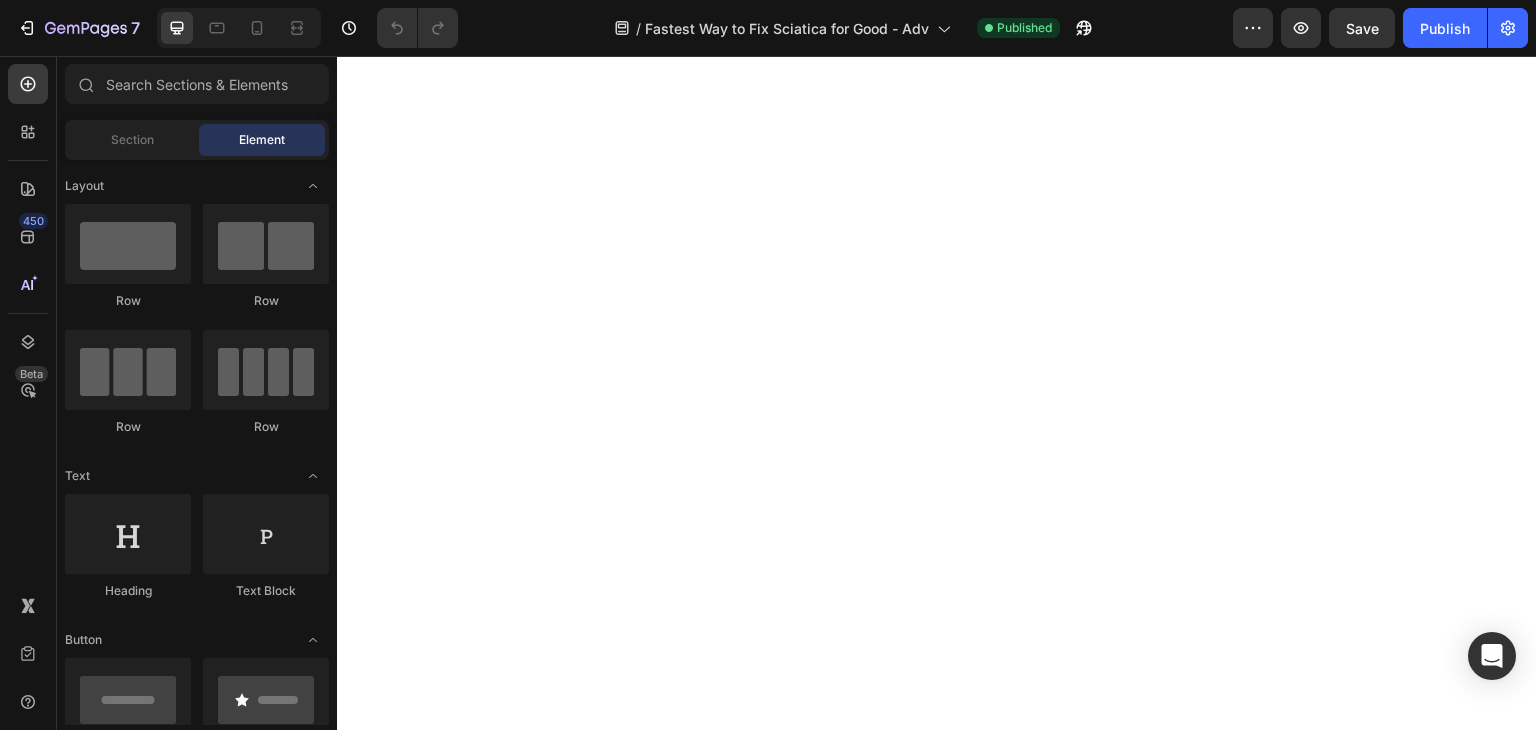 scroll, scrollTop: 0, scrollLeft: 0, axis: both 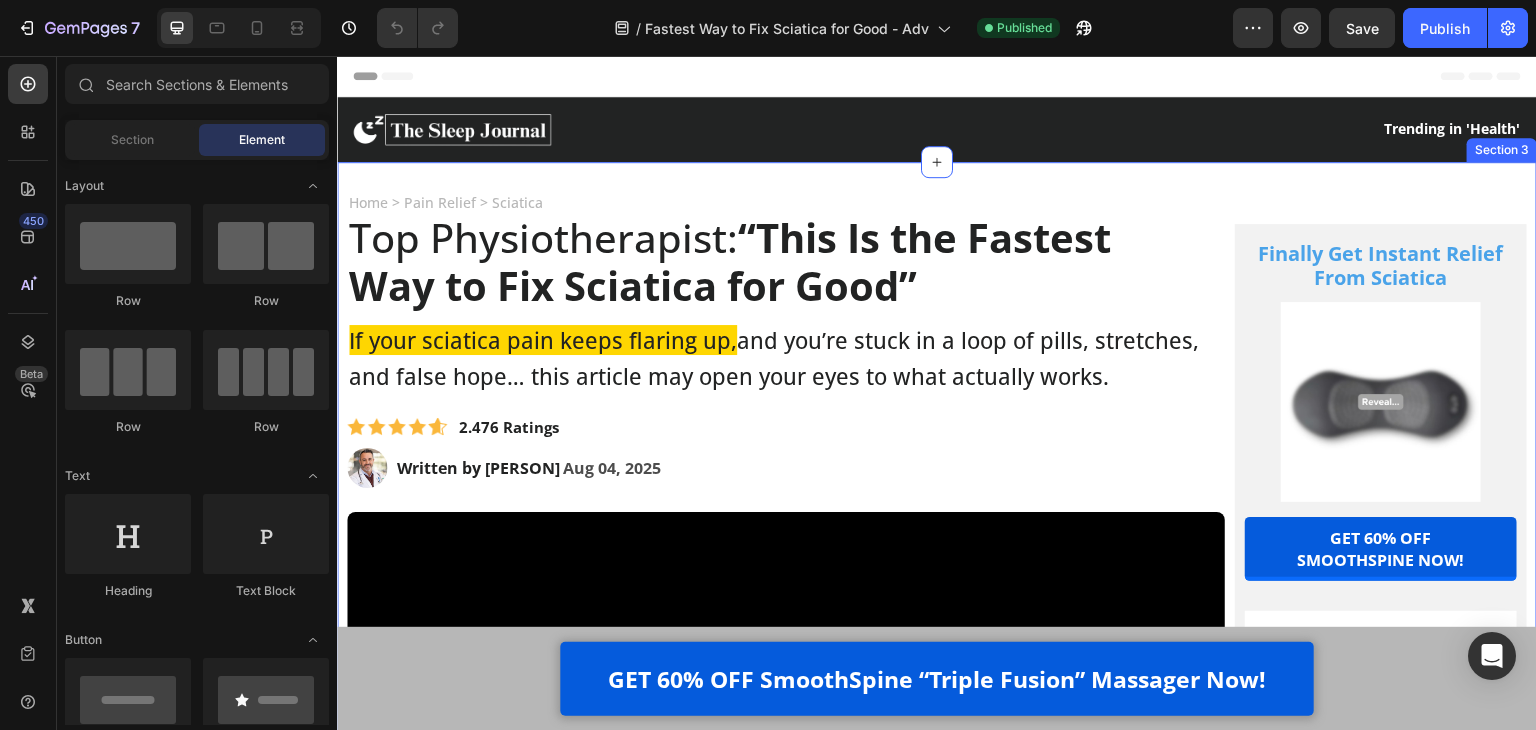 click on "Home > Pain Relief > Sciatica Text Block Top Physiotherapist:  “This Is the Fastest Way to Fix Sciatica for Good” Heading If your sciatica pain keeps flaring up,  and you’re stuck in a loop of pills, stretches, and false hope… this article may open your eyes to what actually works. Text Block Image 2.476 Ratings Text Block Row Image
Written by Dr. [NAME], PT, MD |
Aug 04, 2025
Delivery Date Row Video Hi, my name is Dr. [NAME]   I’m a licensed physical therapist with over 40 years of experience helping people manage chronic pain - especially sciatica and lower back issues.   Over the years, I’ve treated everyone from desk workers with stiff backs to post-surgery patients learning to walk again. And I’ve seen all the trends come and go -  Text Block Image Painkillers Text Block Row Image Patches Text Block Row Image Massage Guns Text Block Row Image Inversion Tables Text Block Row Row you name it.       Text Block Heading" at bounding box center [937, 5724] 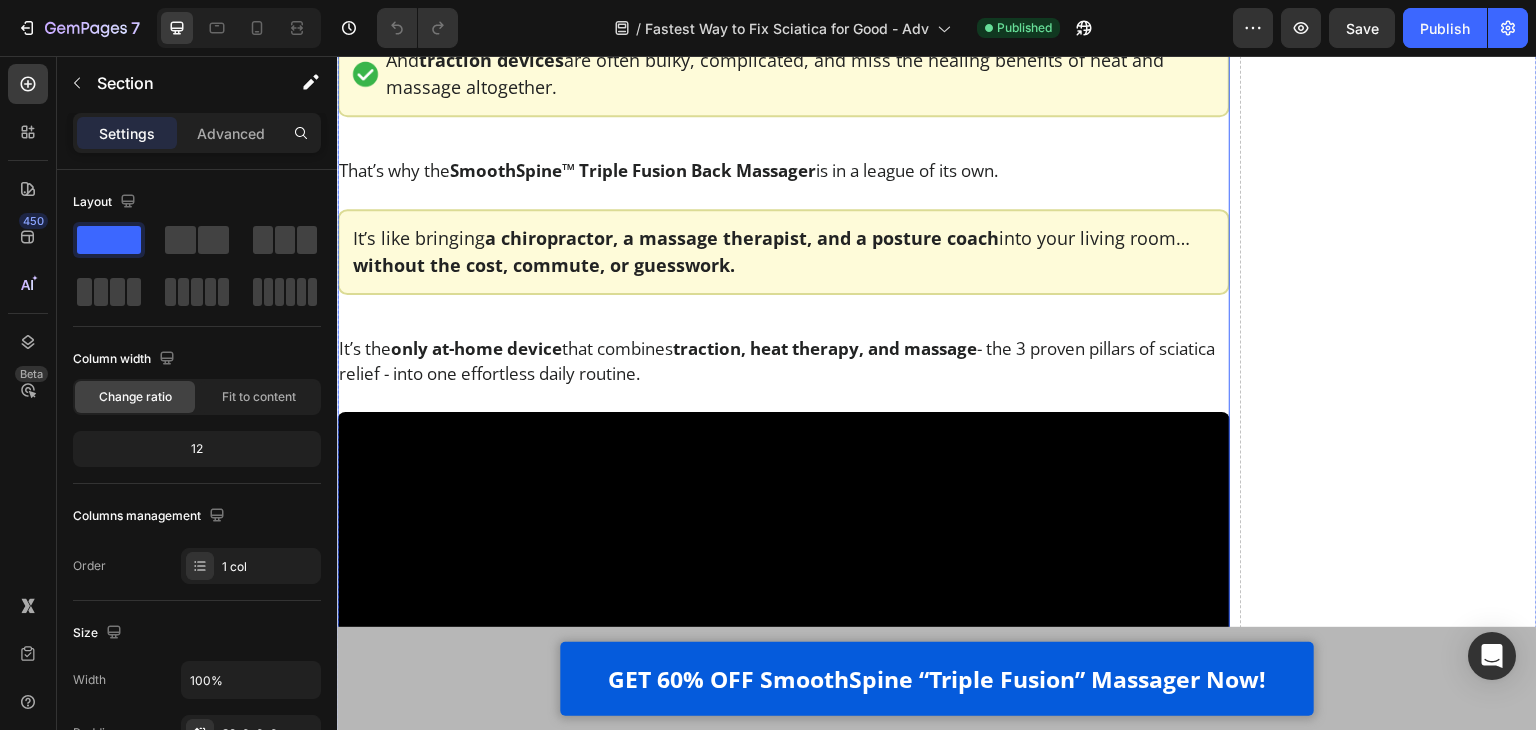 scroll, scrollTop: 14200, scrollLeft: 0, axis: vertical 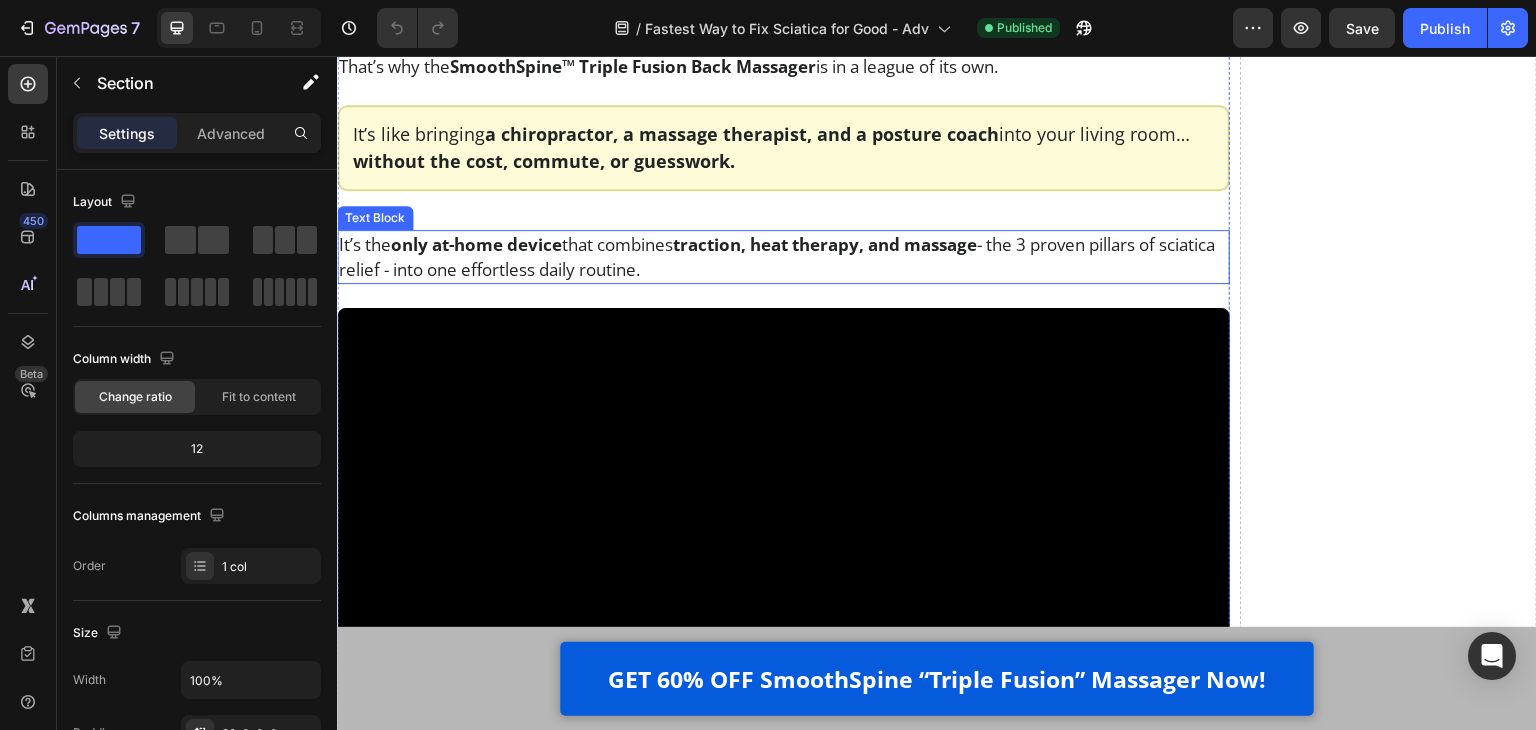 click on "It’s the  only at-home device  that combines  traction, heat therapy, and massage  - the 3 proven pillars of sciatica relief - into one effortless daily routine." at bounding box center (783, 257) 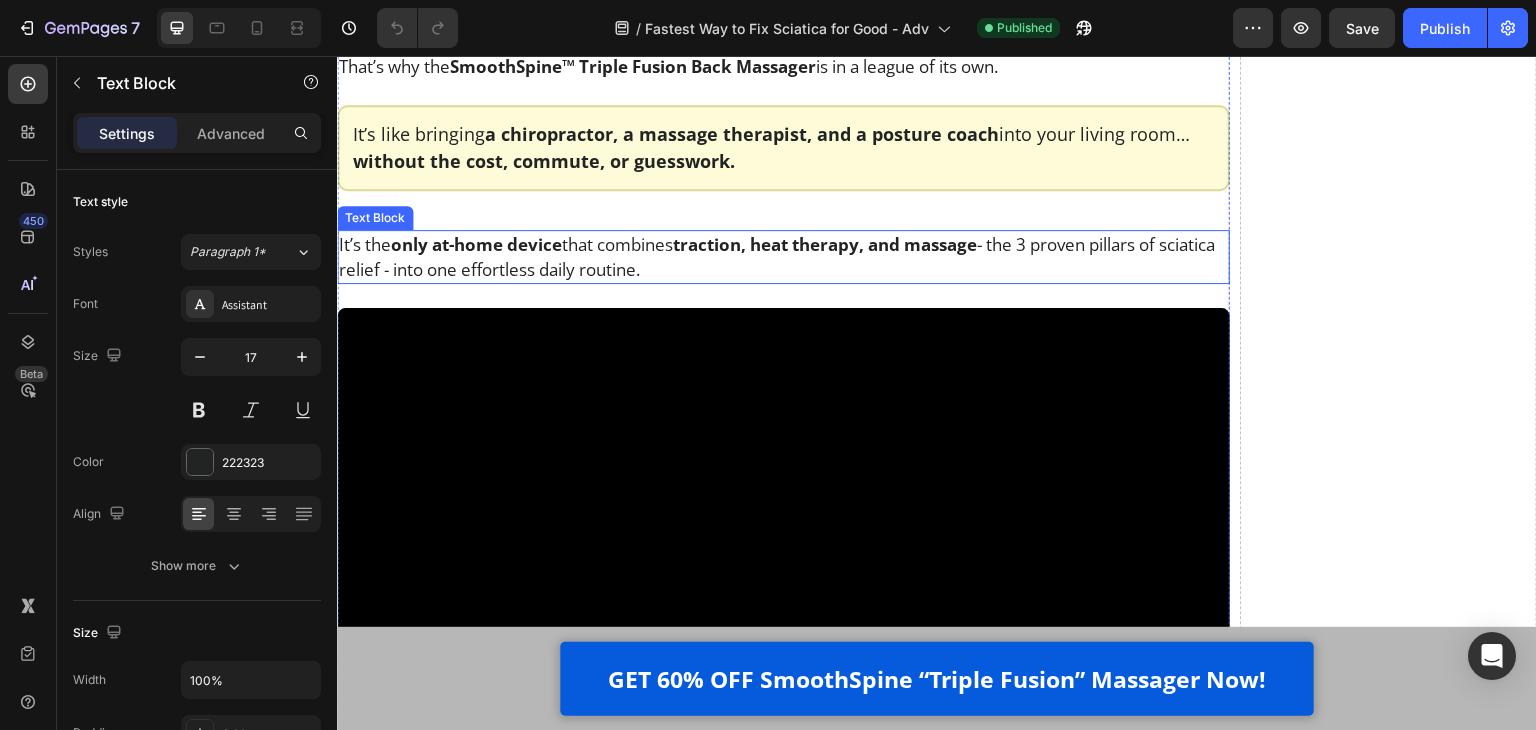 click on "It’s the  only at-home device  that combines  traction, heat therapy, and massage  - the 3 proven pillars of sciatica relief - into one effortless daily routine." at bounding box center (783, 257) 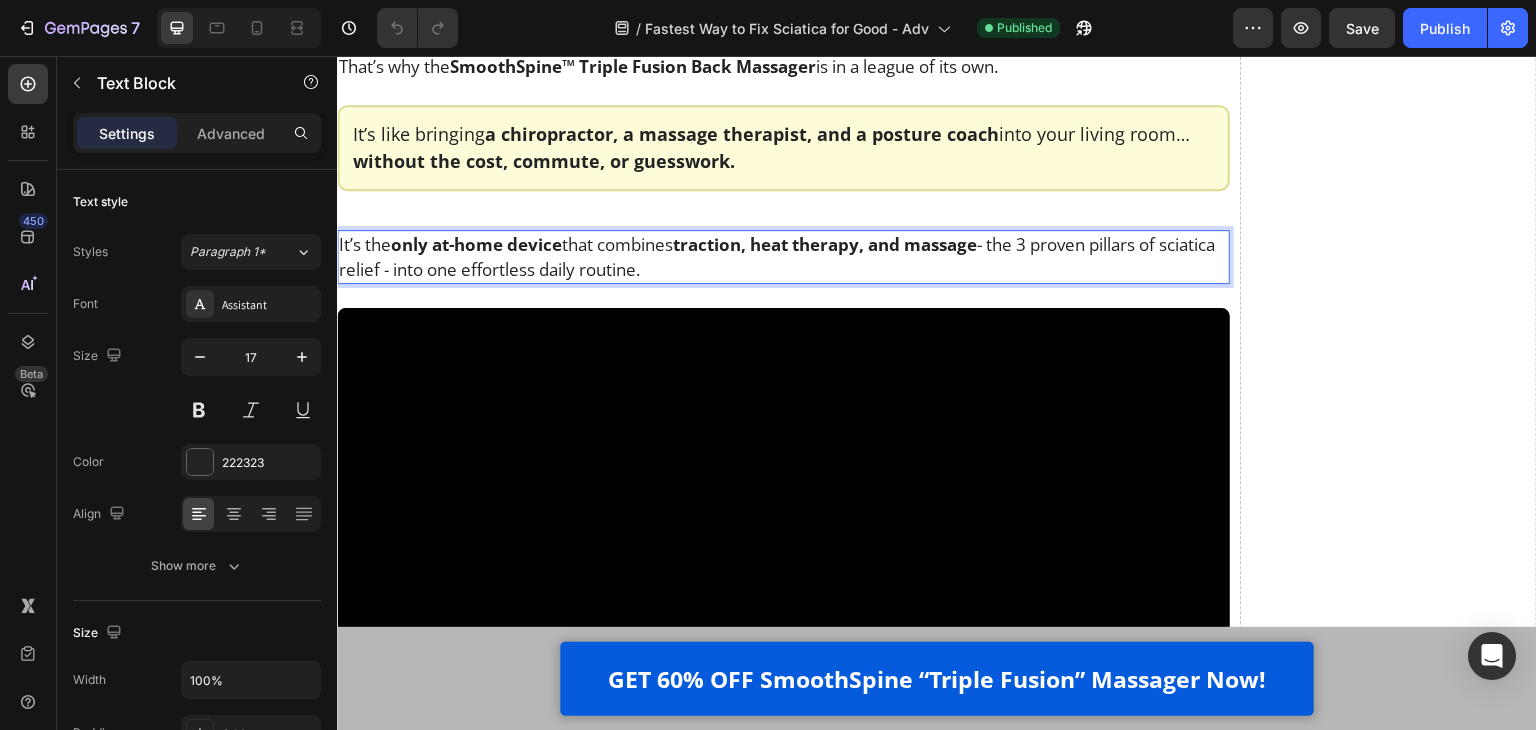click on "It’s the  only at-home device  that combines  traction, heat therapy, and massage  - the 3 proven pillars of sciatica relief - into one effortless daily routine." at bounding box center (783, 257) 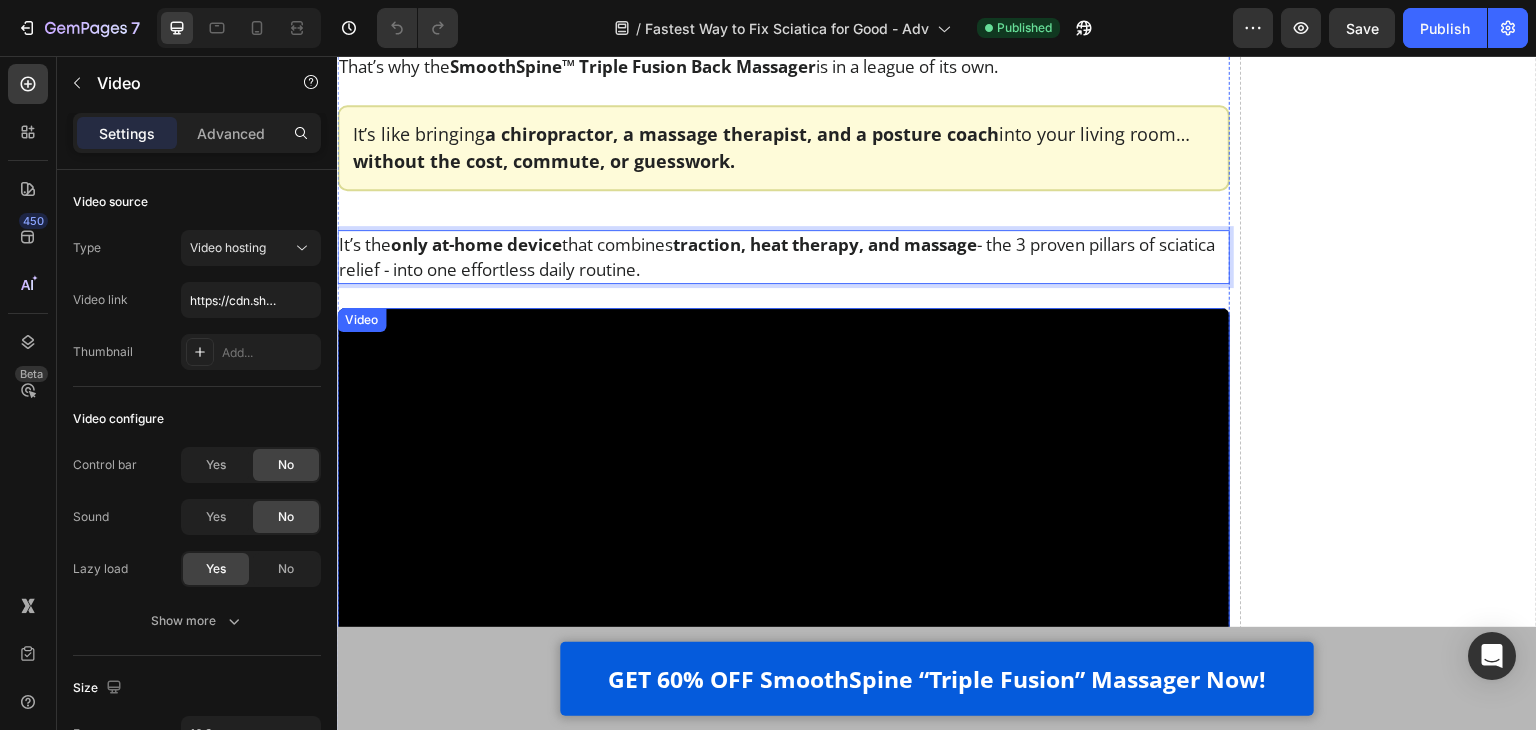 click at bounding box center (783, 559) 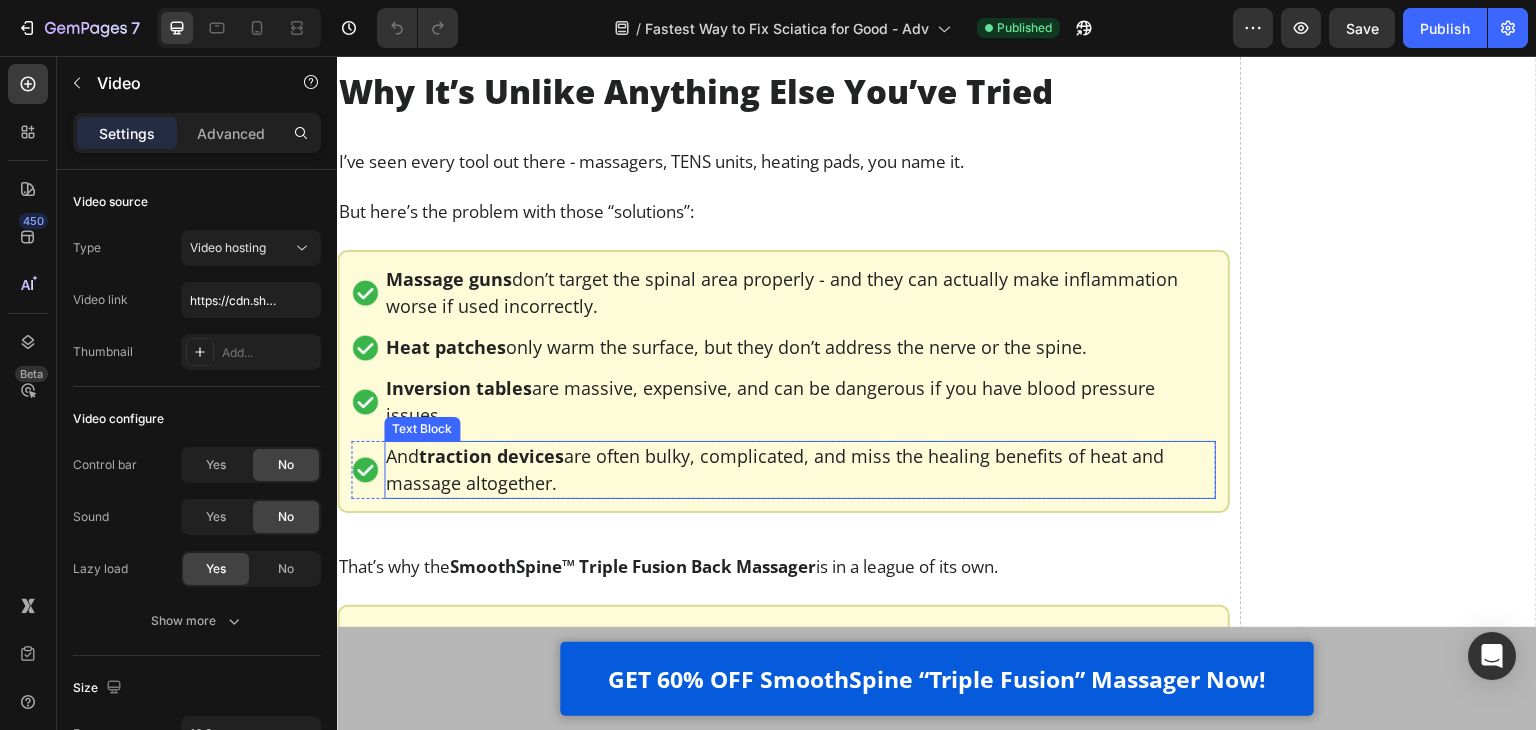 scroll, scrollTop: 13600, scrollLeft: 0, axis: vertical 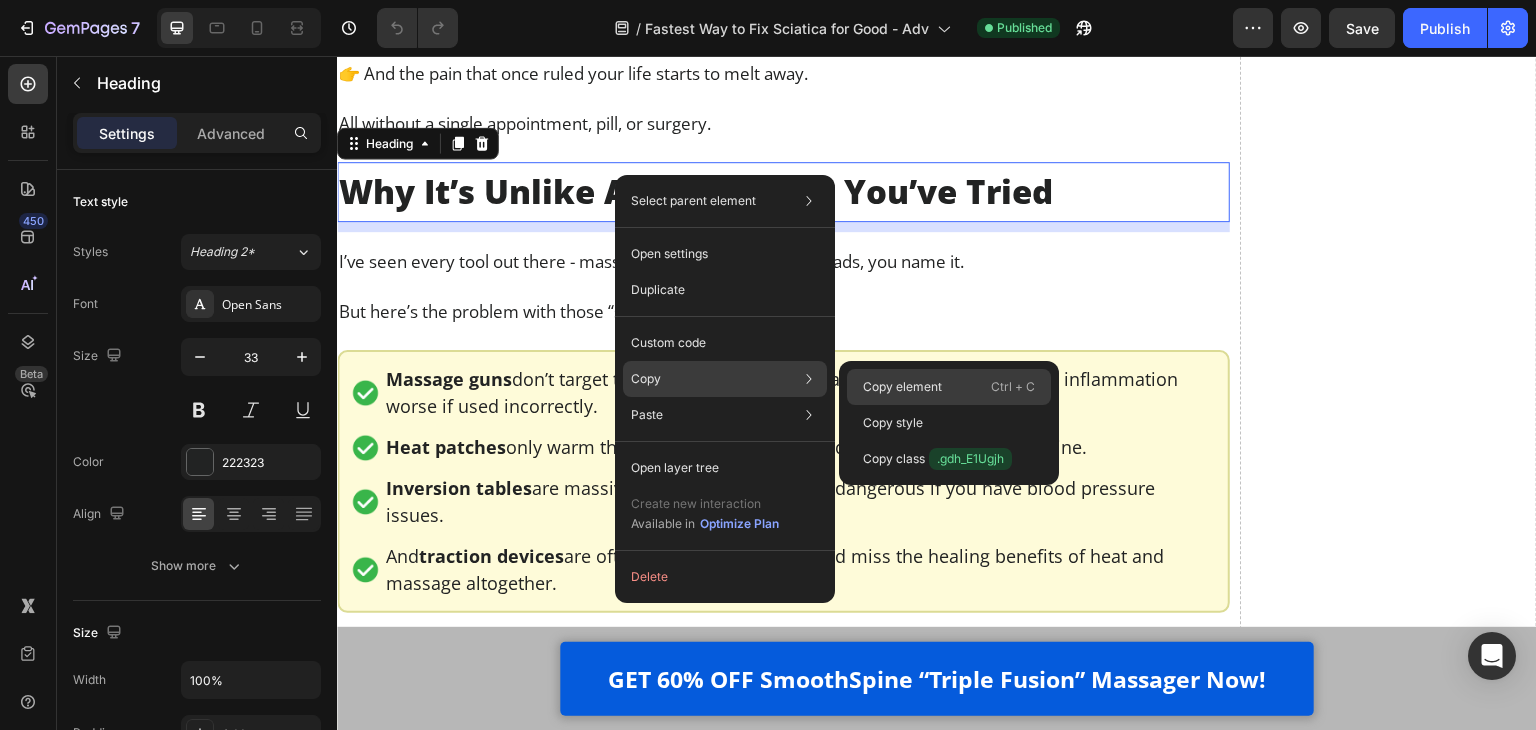click on "Copy element  Ctrl + C" 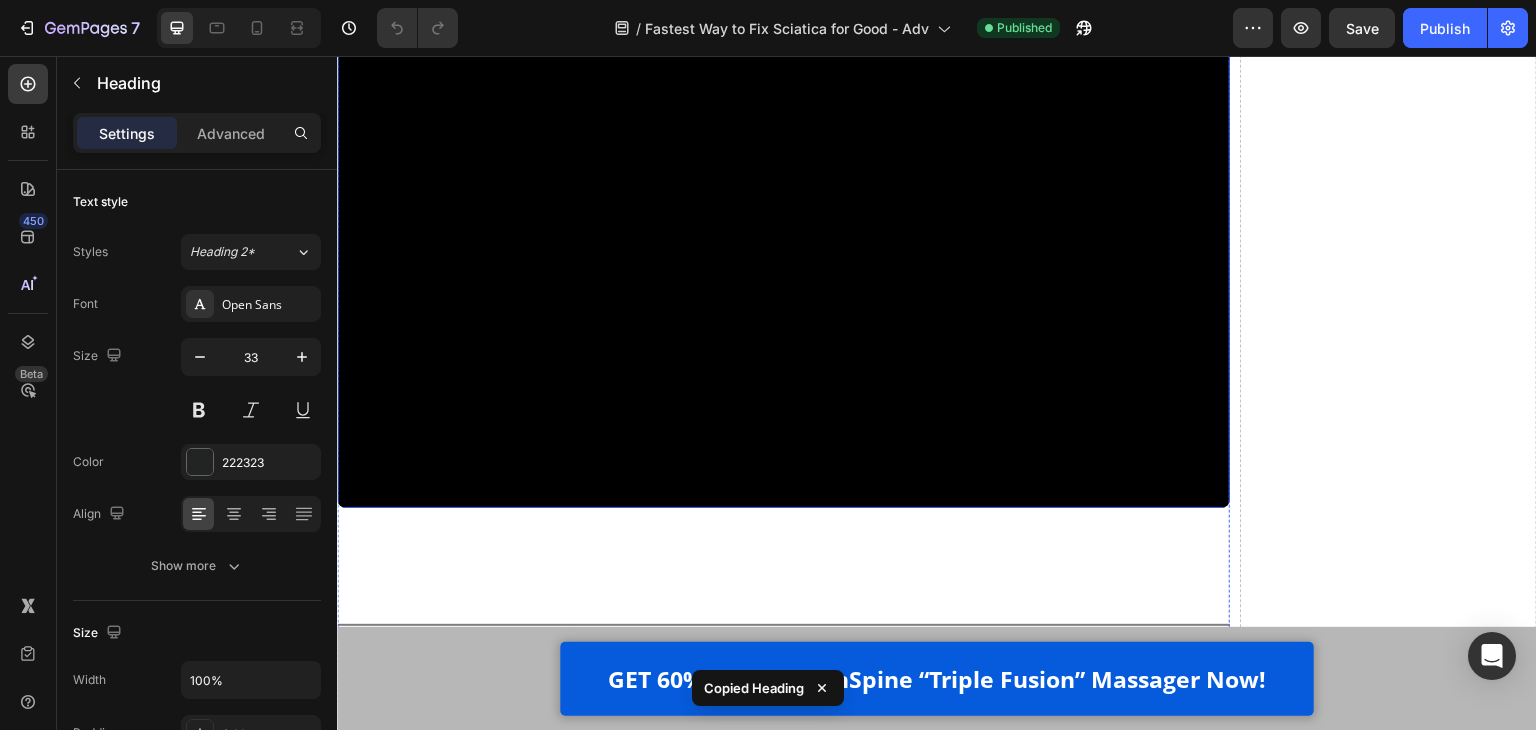 scroll, scrollTop: 14500, scrollLeft: 0, axis: vertical 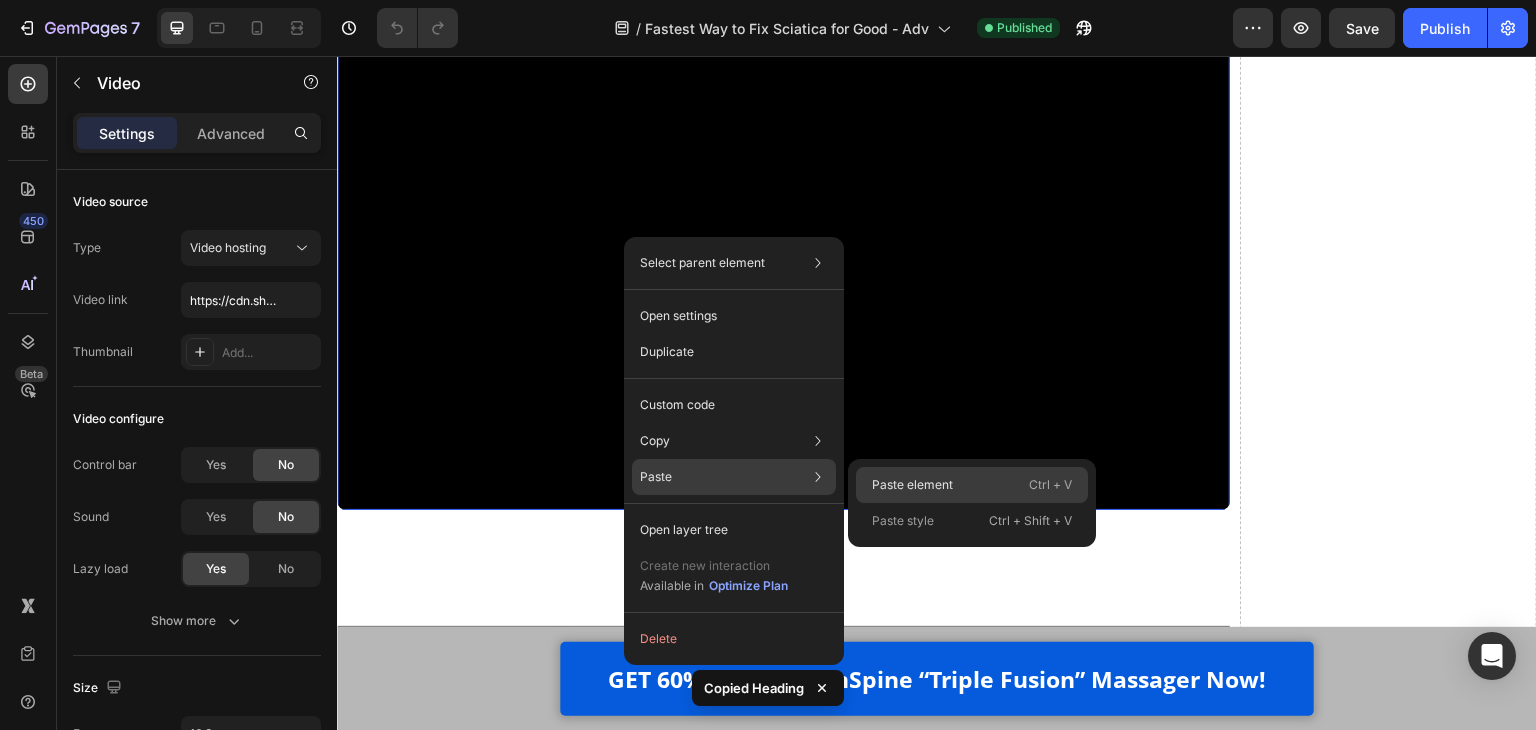 click on "Paste element" at bounding box center (912, 485) 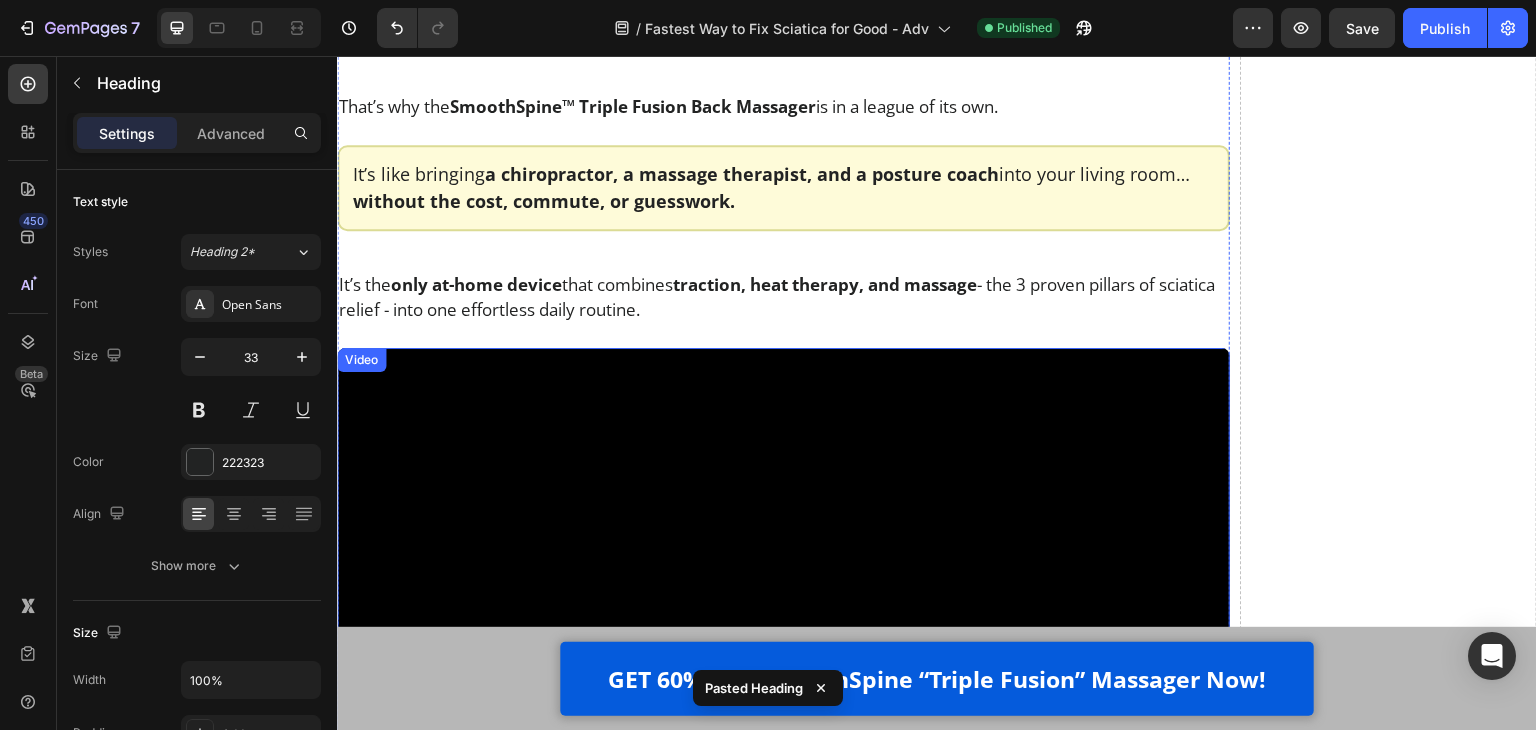 scroll, scrollTop: 14100, scrollLeft: 0, axis: vertical 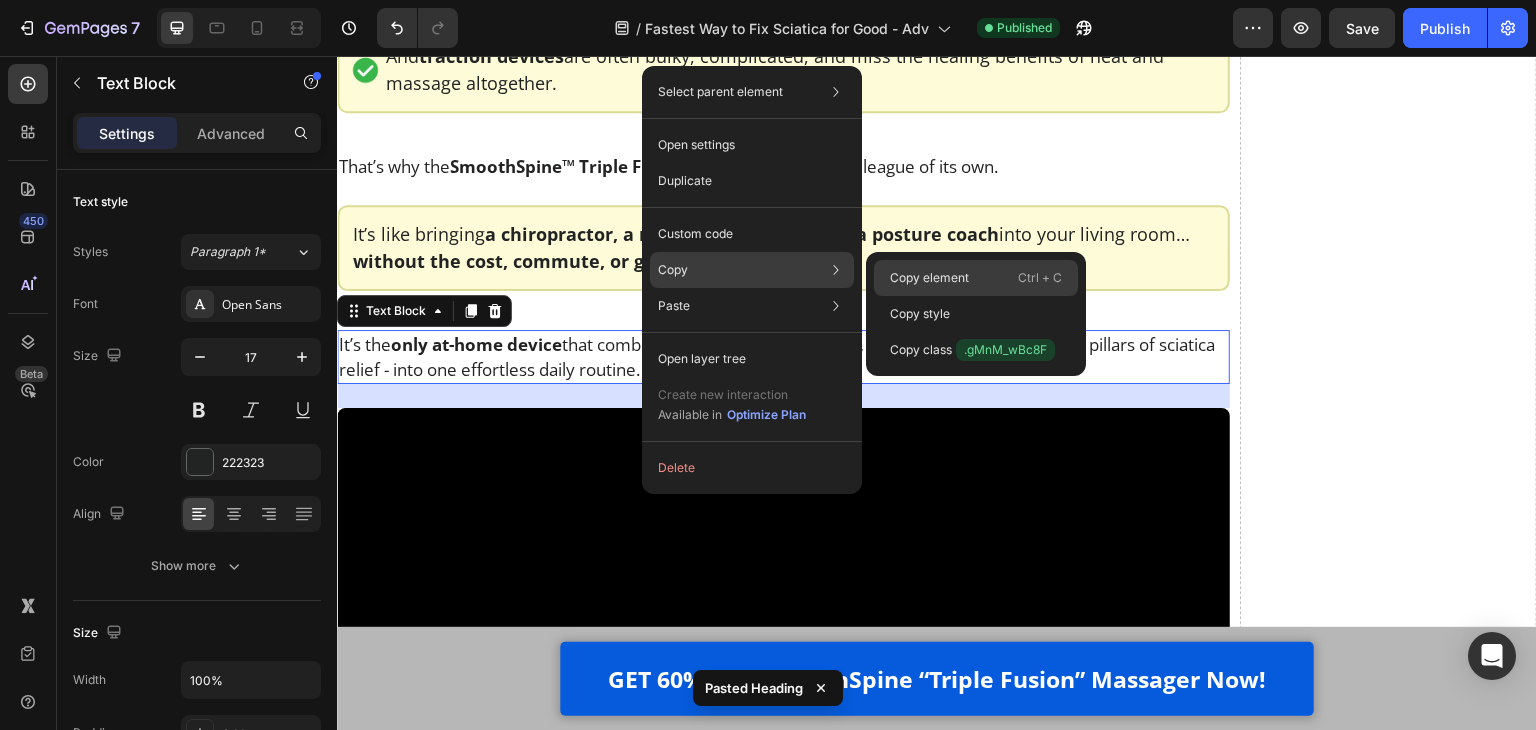 click on "Copy element" at bounding box center (929, 278) 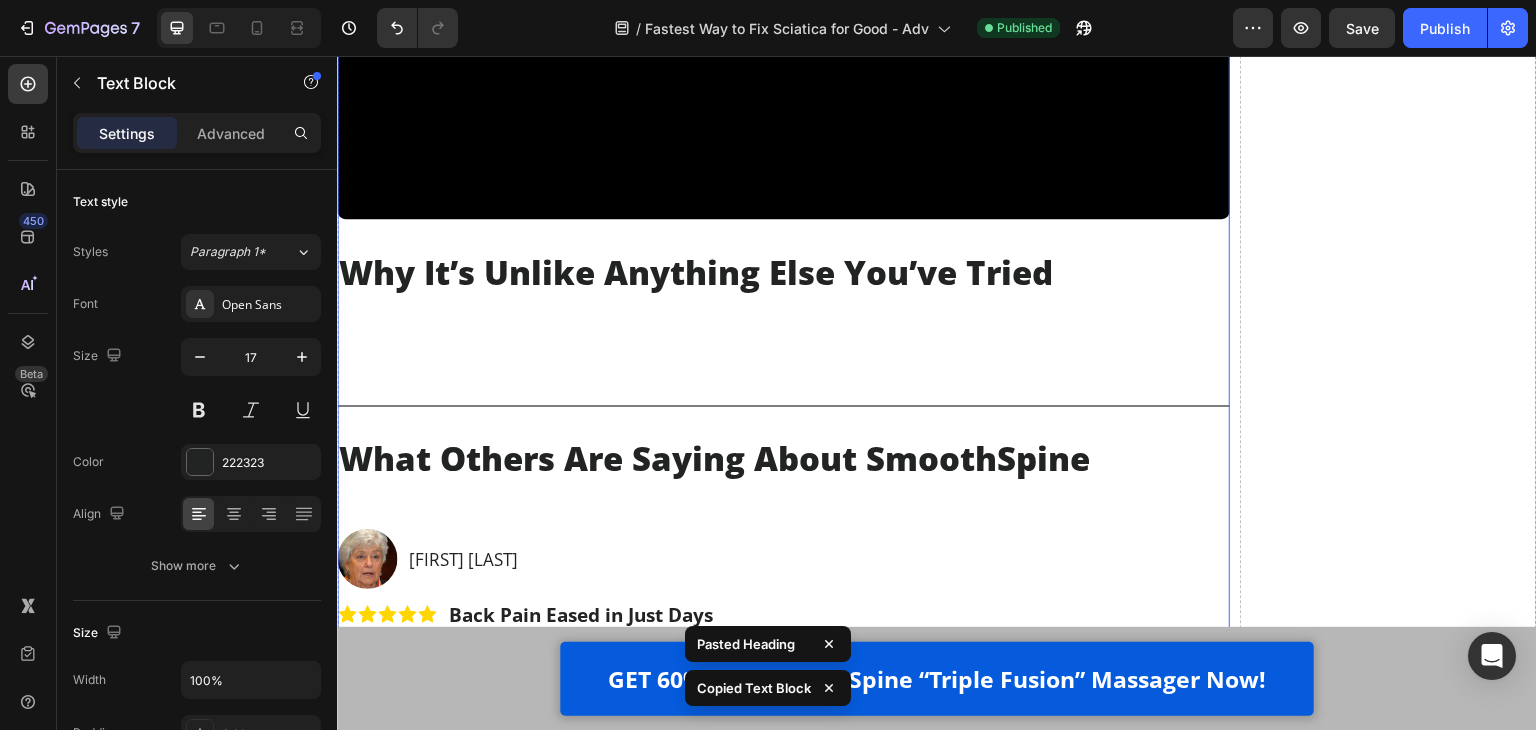 scroll, scrollTop: 14800, scrollLeft: 0, axis: vertical 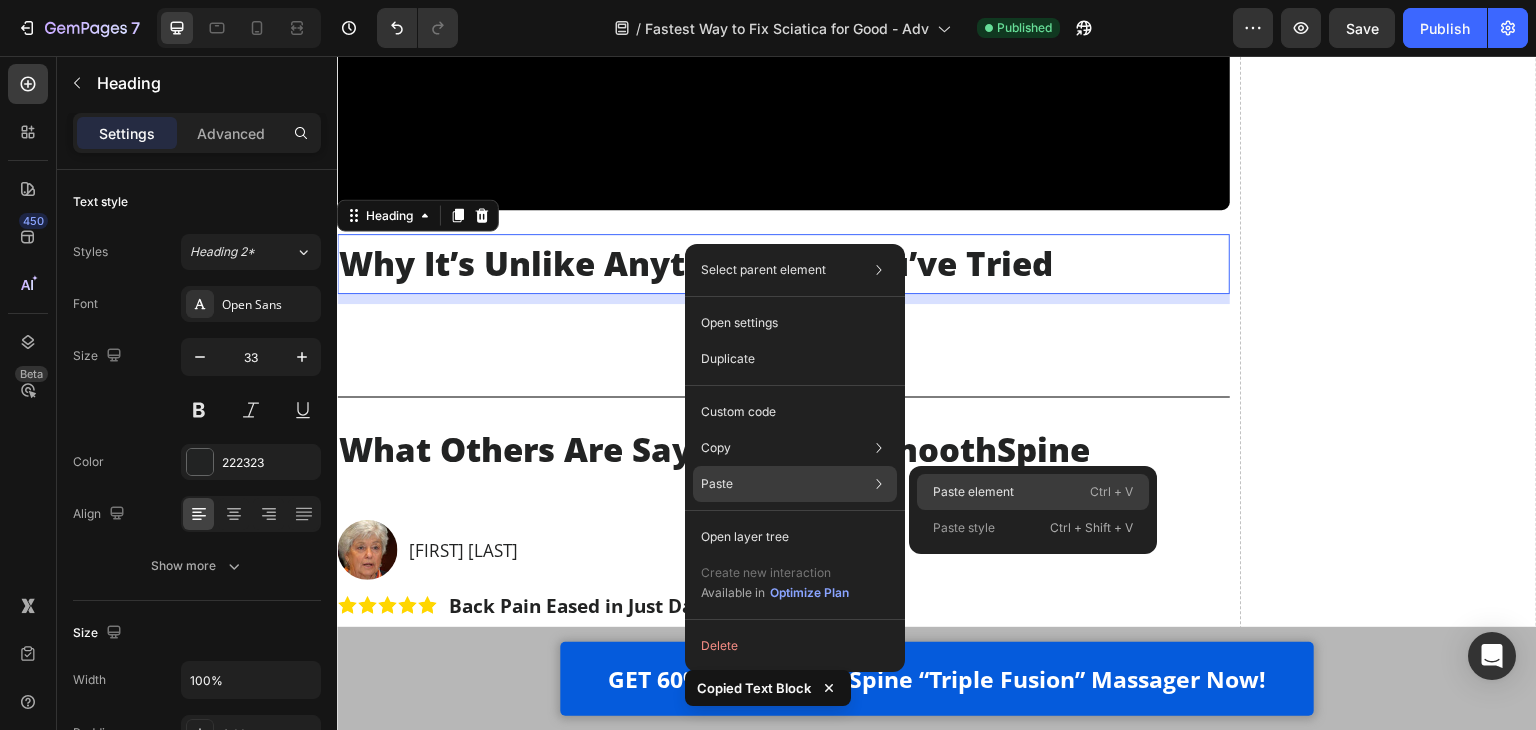 click on "Paste element" at bounding box center [973, 492] 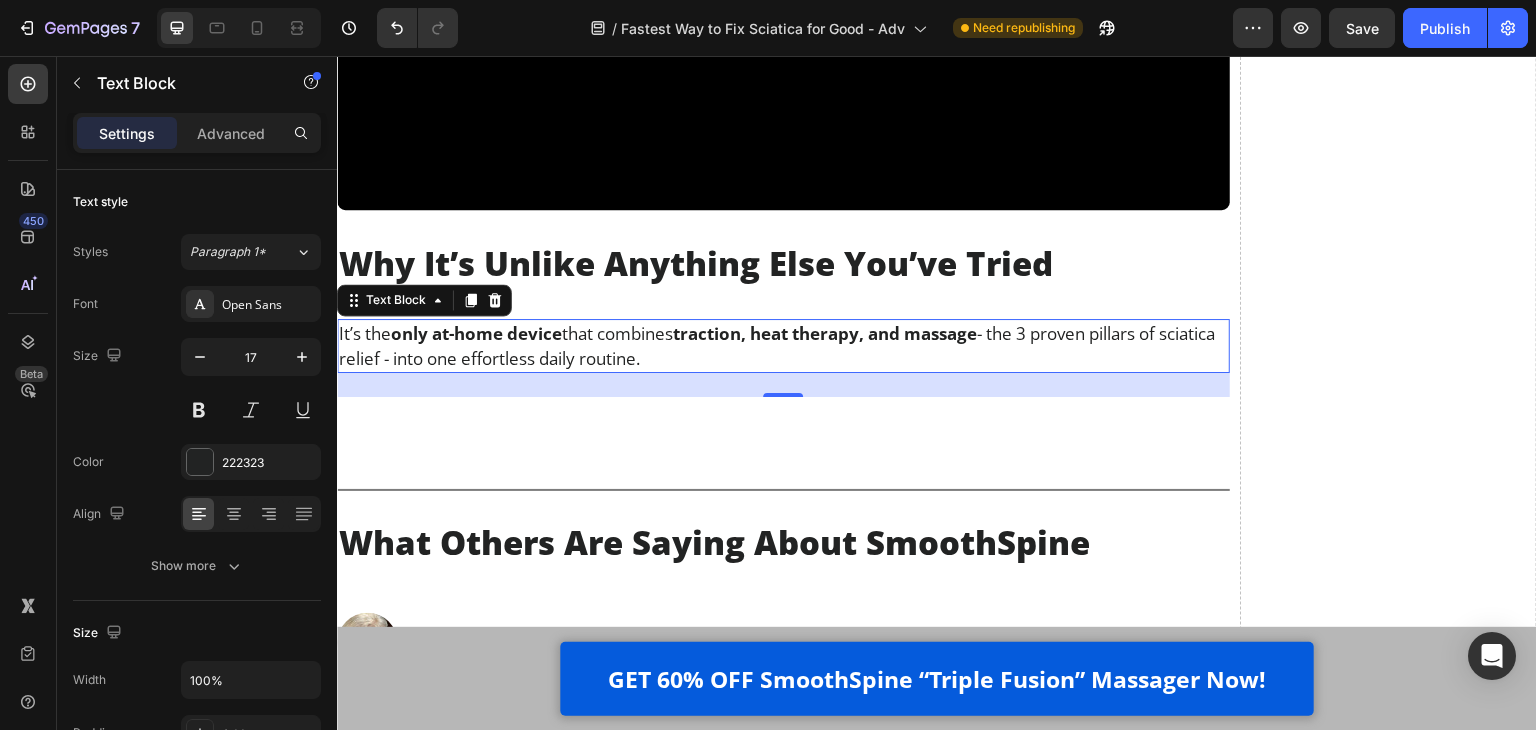 click on "It’s the  only at-home device  that combines  traction, heat therapy, and massage  - the 3 proven pillars of sciatica relief - into one effortless daily routine." at bounding box center (783, 346) 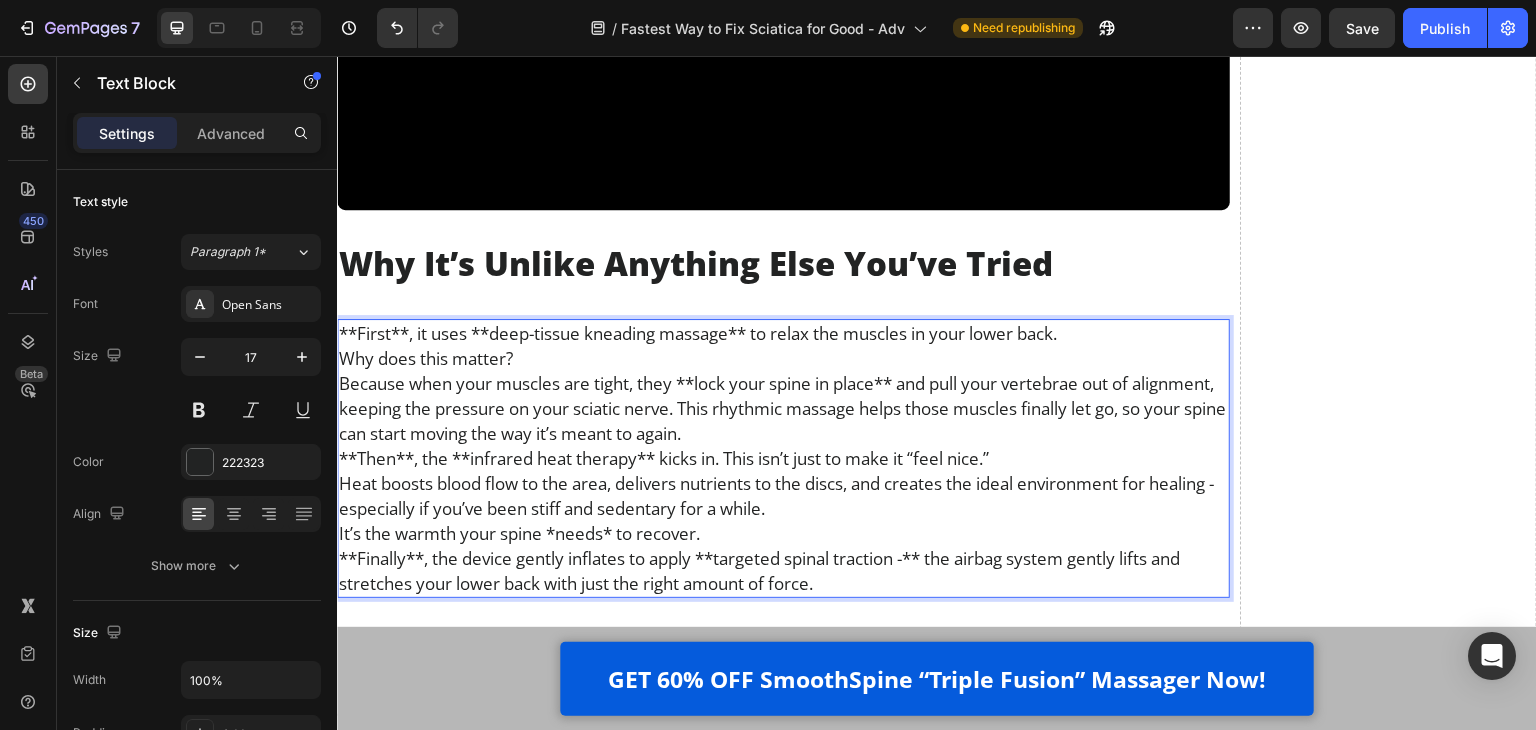click on "**First**, it uses **deep-tissue kneading massage** to relax the muscles in your lower back." at bounding box center [783, 333] 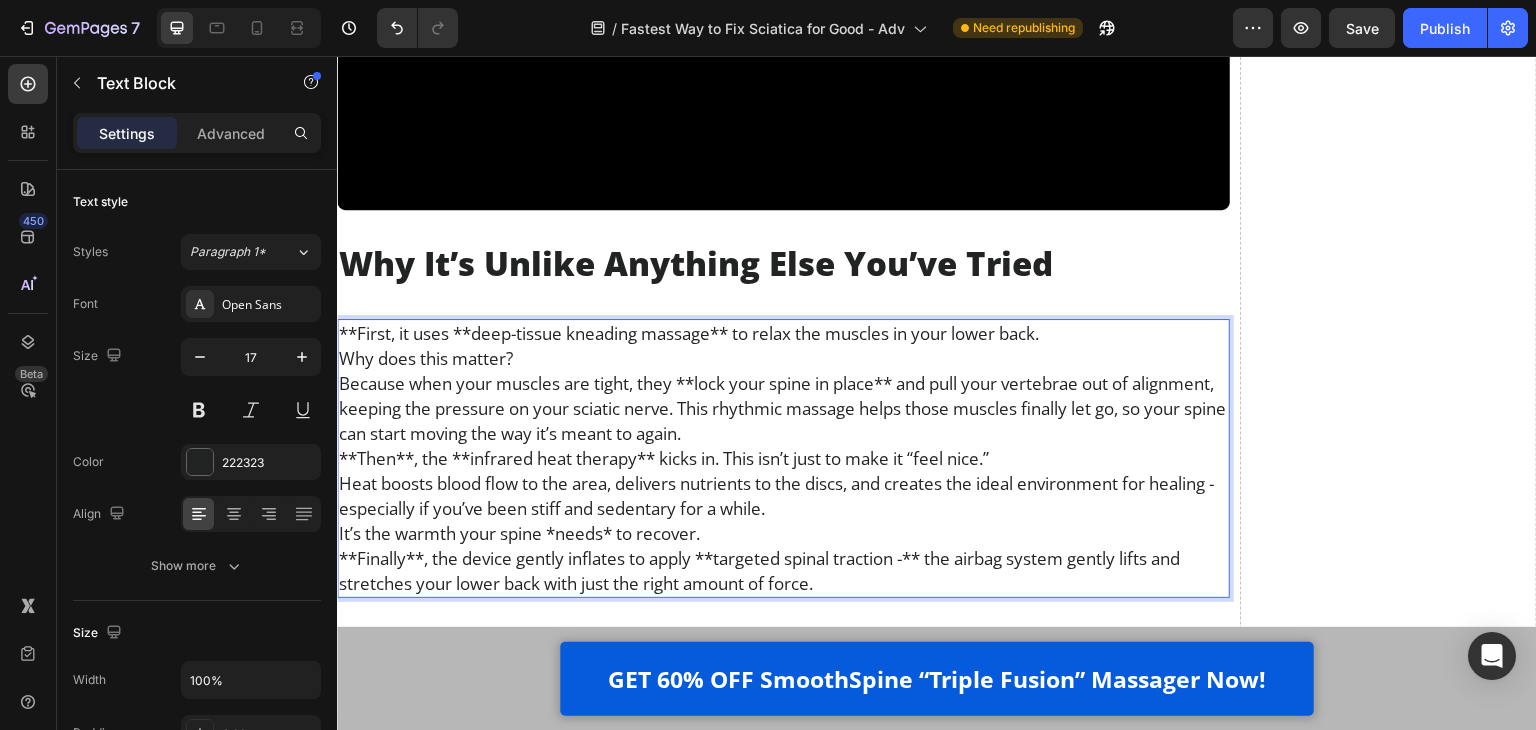 click on "**First, it uses **deep-tissue kneading massage** to relax the muscles in your lower back." at bounding box center (783, 333) 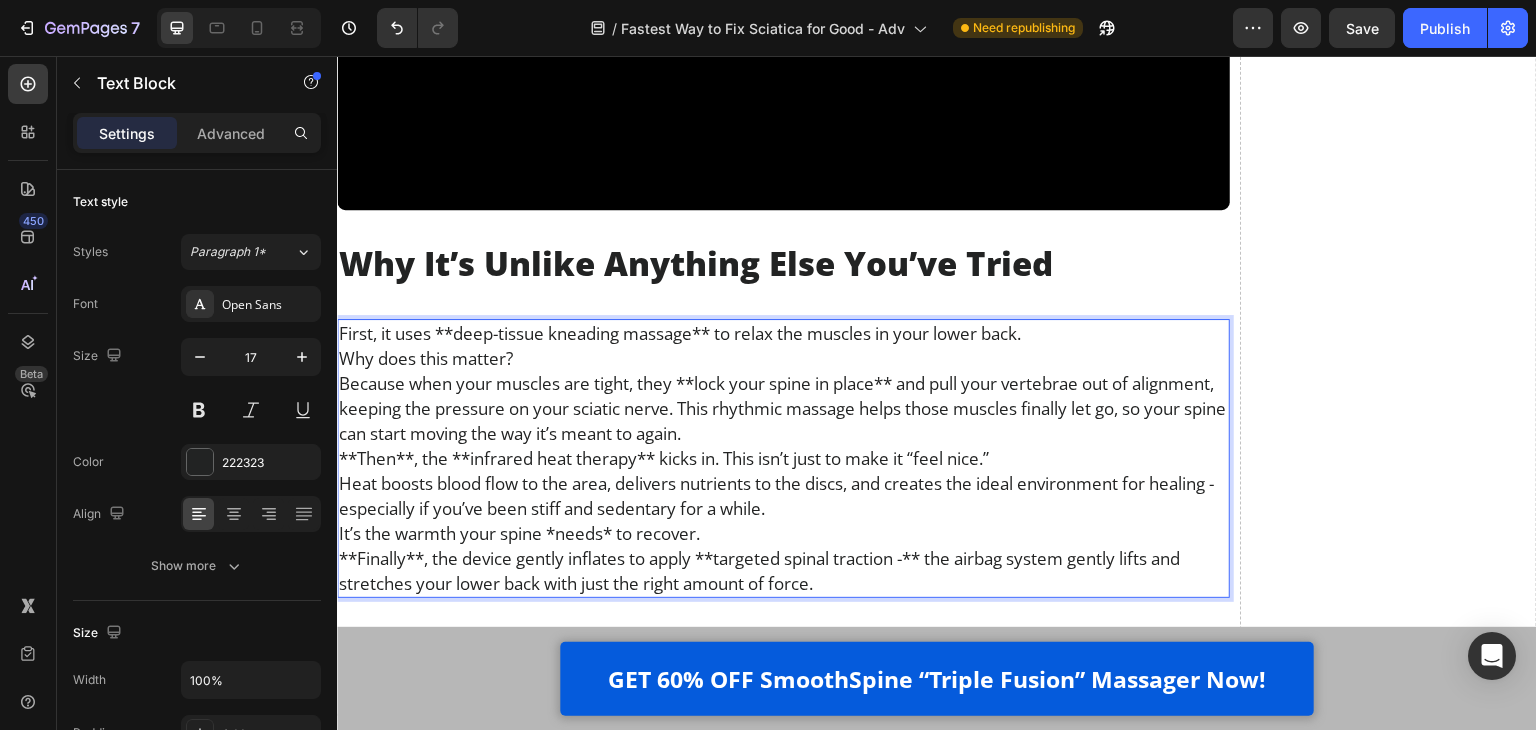 click on "First, it uses **deep-tissue kneading massage** to relax the muscles in your lower back." at bounding box center (783, 333) 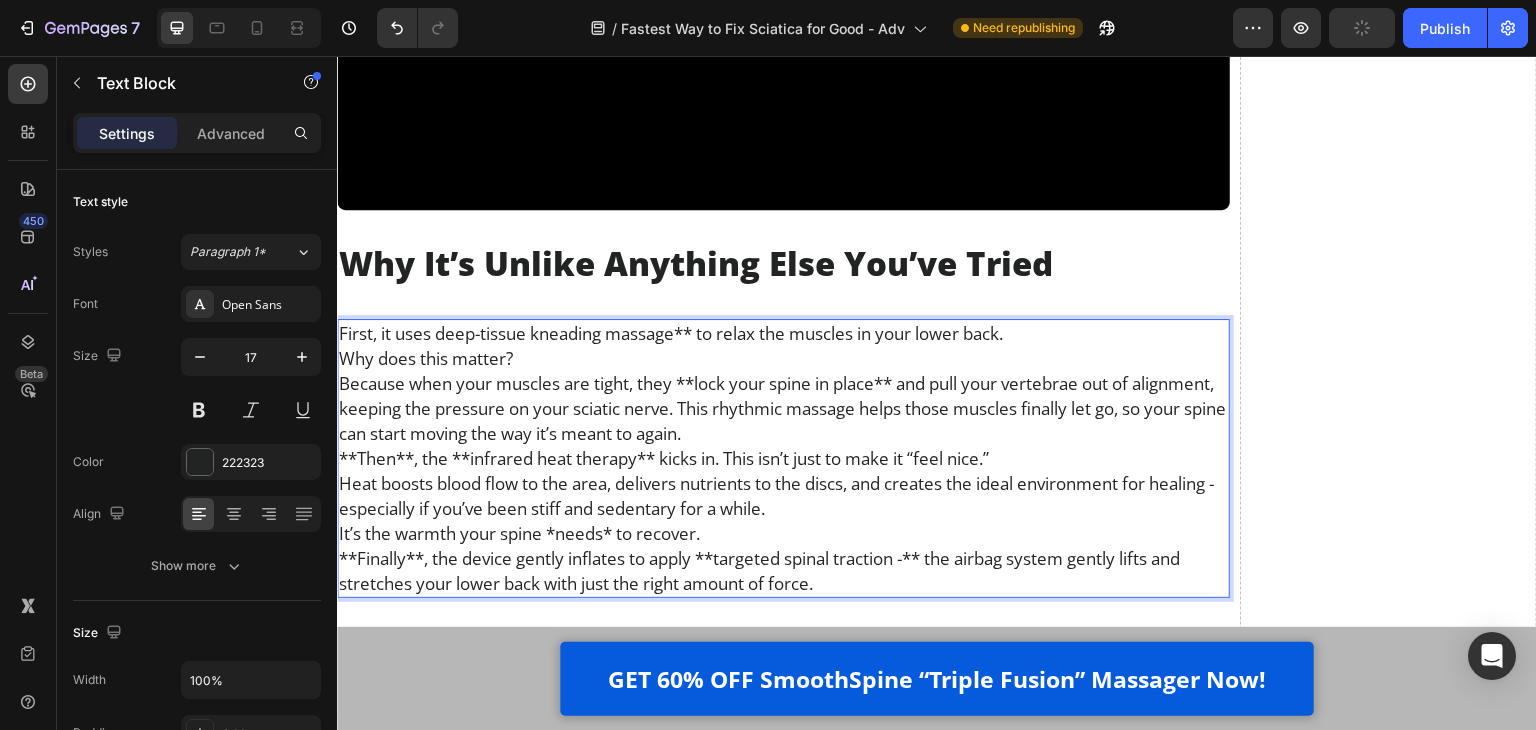 click on "First, it uses deep-tissue kneading massage** to relax the muscles in your lower back." at bounding box center [783, 333] 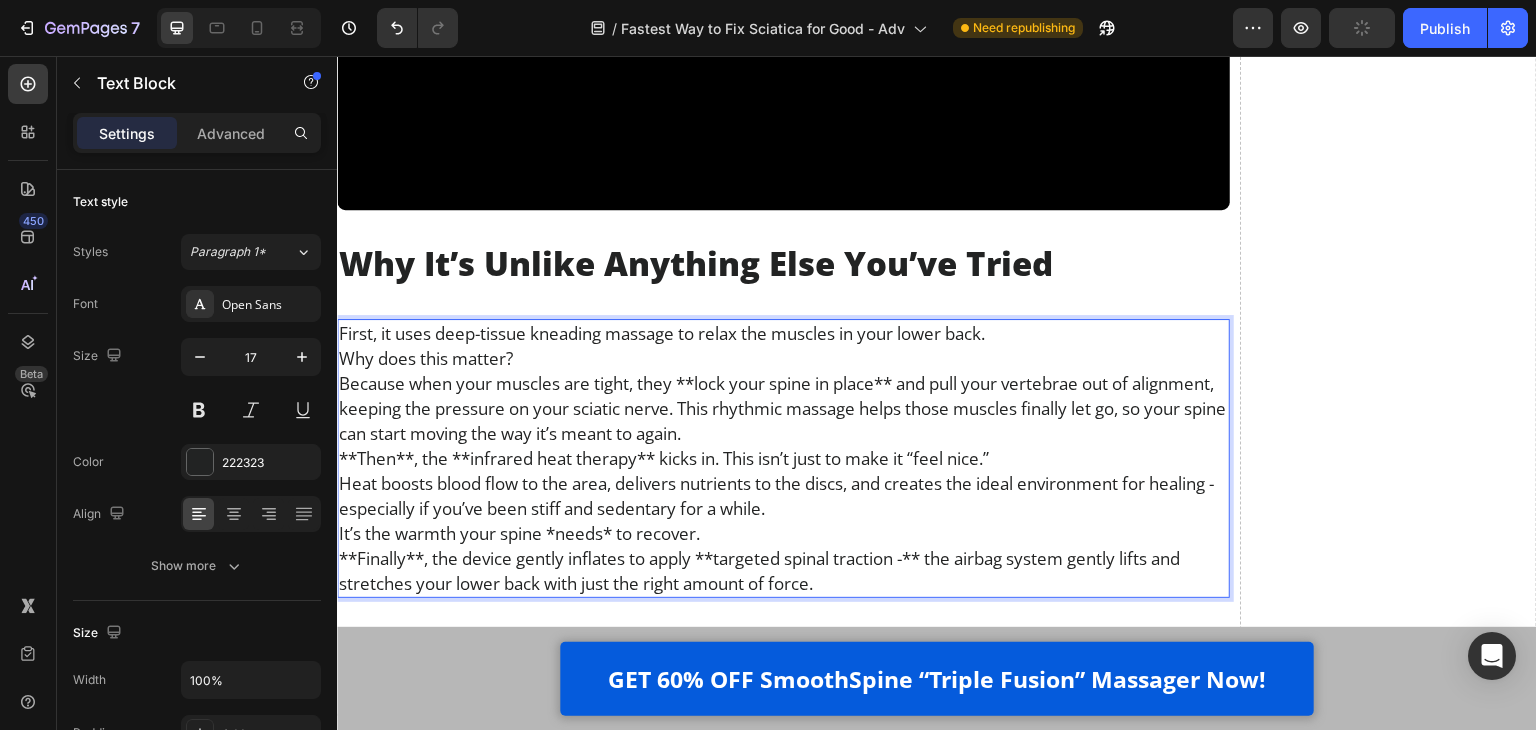click on "Because when your muscles are tight, they **lock your spine in place** and pull your vertebrae out of alignment, keeping the pressure on your sciatic nerve. This rhythmic massage helps those muscles finally let go, so your spine can start moving the way it’s meant to again." at bounding box center [783, 408] 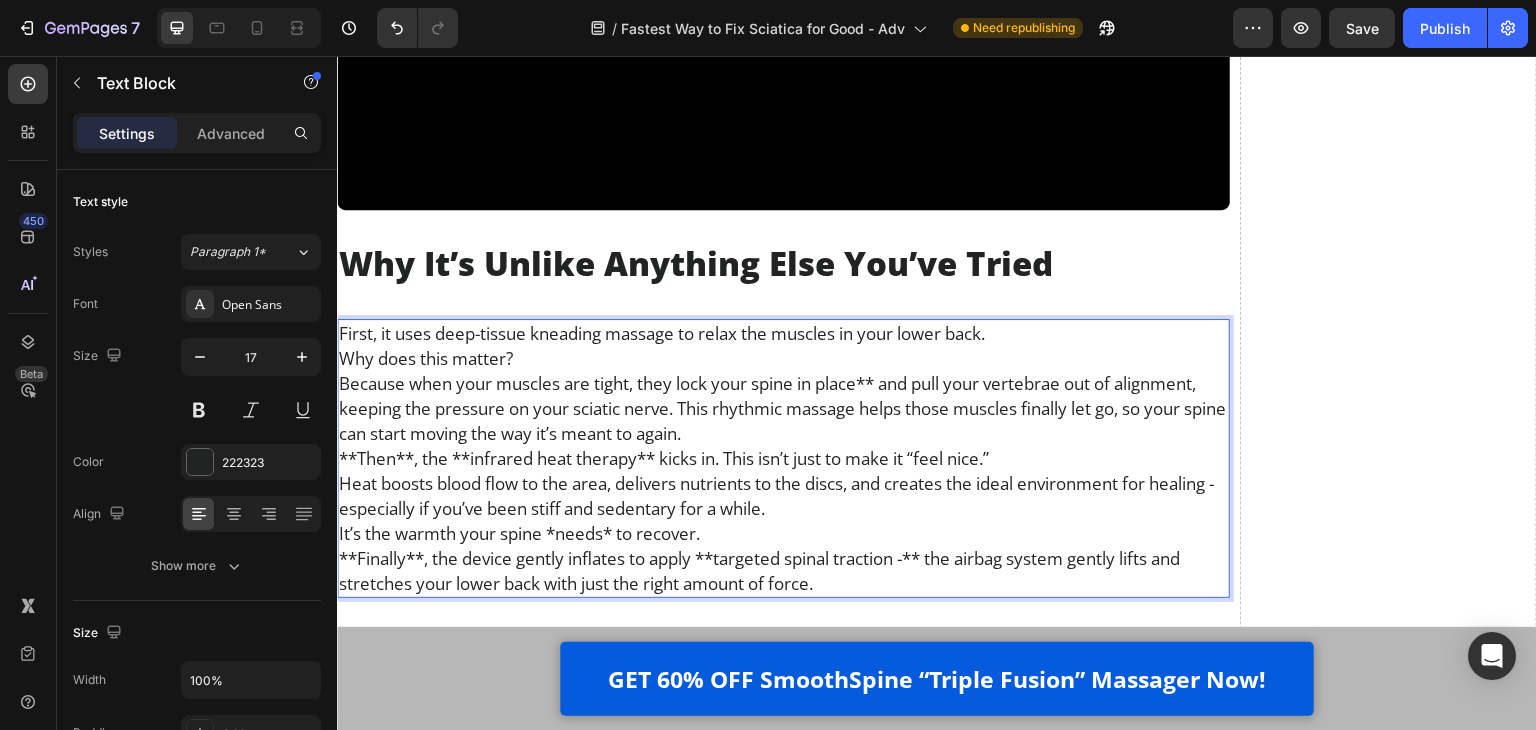 click on "Because when your muscles are tight, they lock your spine in place** and pull your vertebrae out of alignment, keeping the pressure on your sciatic nerve. This rhythmic massage helps those muscles finally let go, so your spine can start moving the way it’s meant to again." at bounding box center [783, 408] 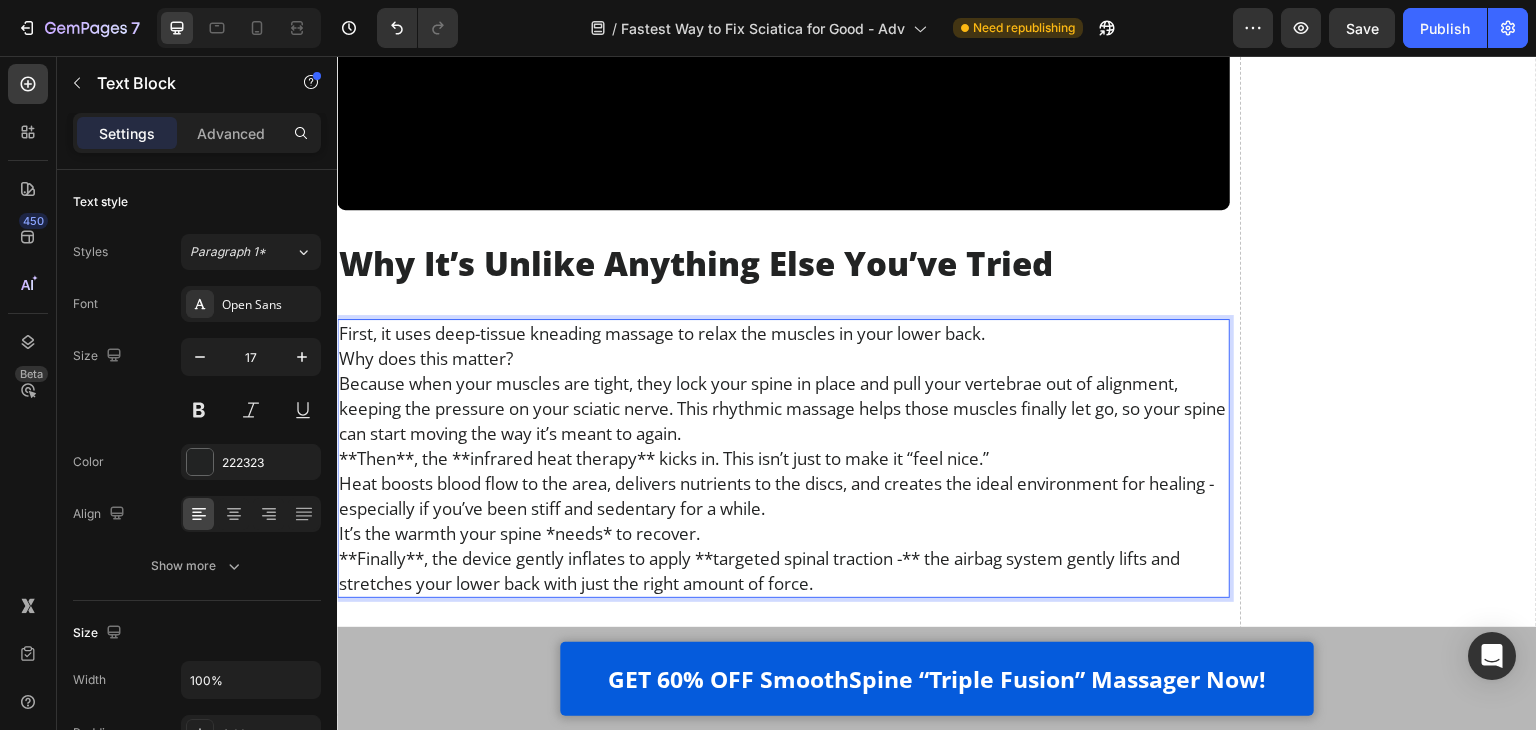 click on "**Then**, the **infrared heat therapy** kicks in. This isn’t just to make it “feel nice.”" at bounding box center [783, 458] 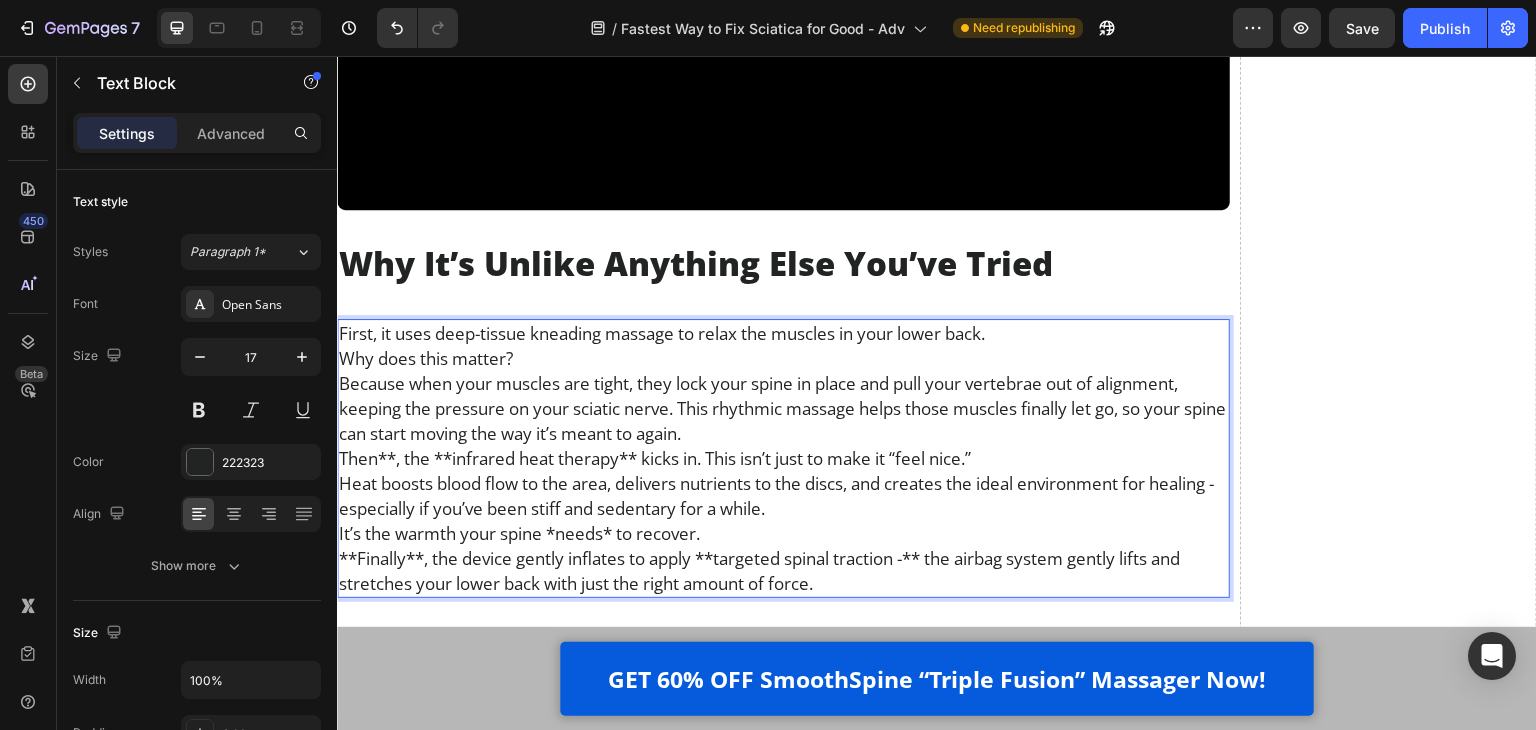 click on "Then**, the **infrared heat therapy** kicks in. This isn’t just to make it “feel nice.”" at bounding box center [783, 458] 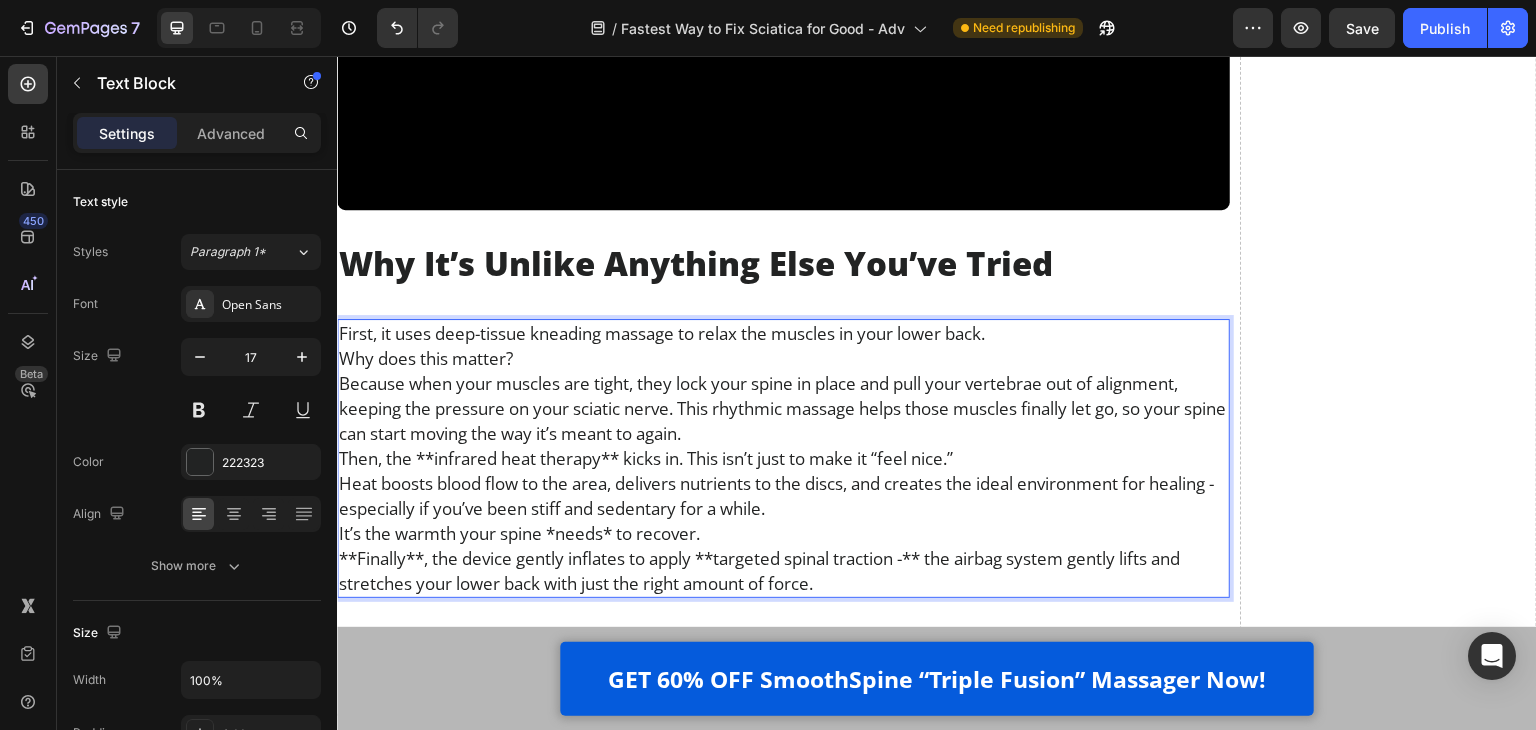 click on "Then, the **infrared heat therapy** kicks in. This isn’t just to make it “feel nice.”" at bounding box center [783, 458] 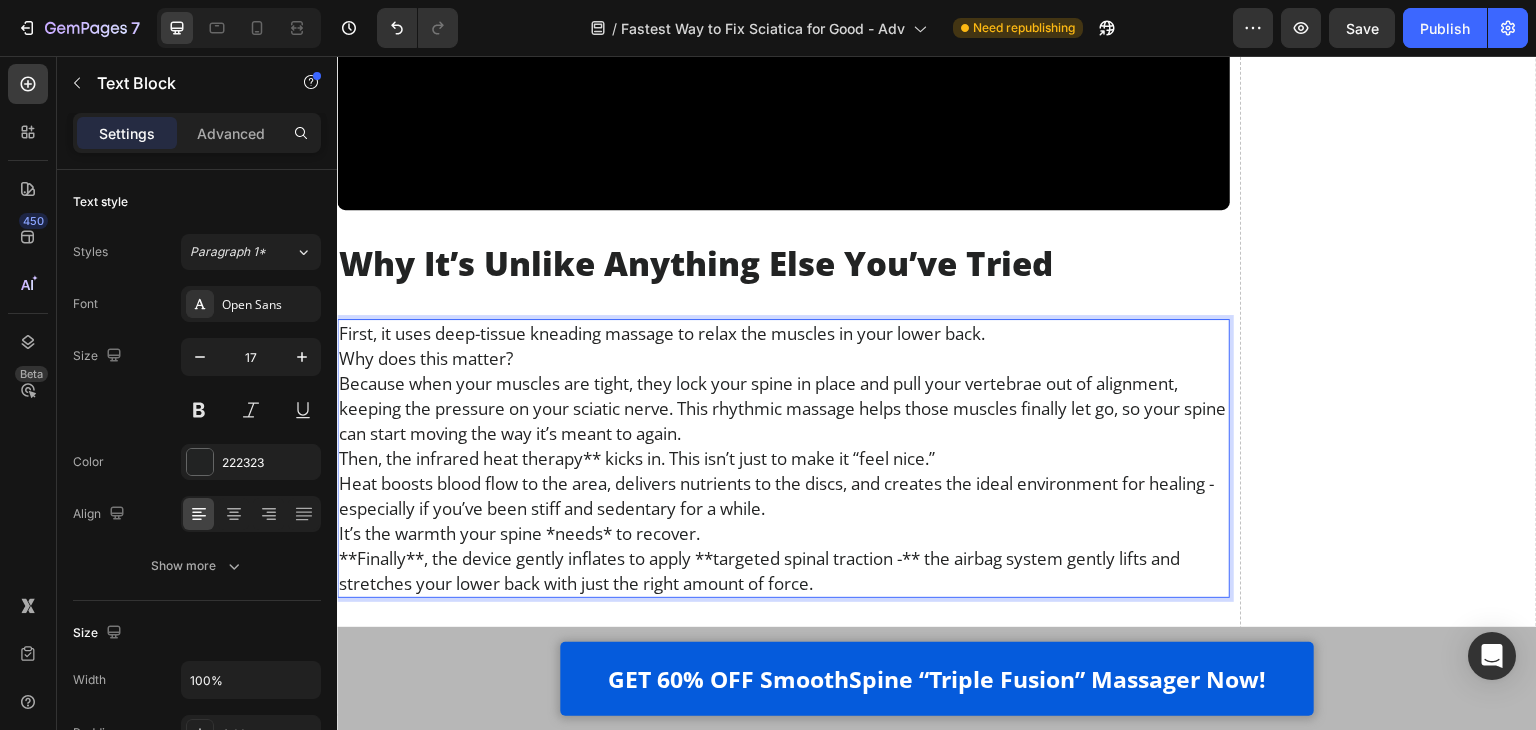 click on "Then, the infrared heat therapy** kicks in. This isn’t just to make it “feel nice.”" at bounding box center (783, 458) 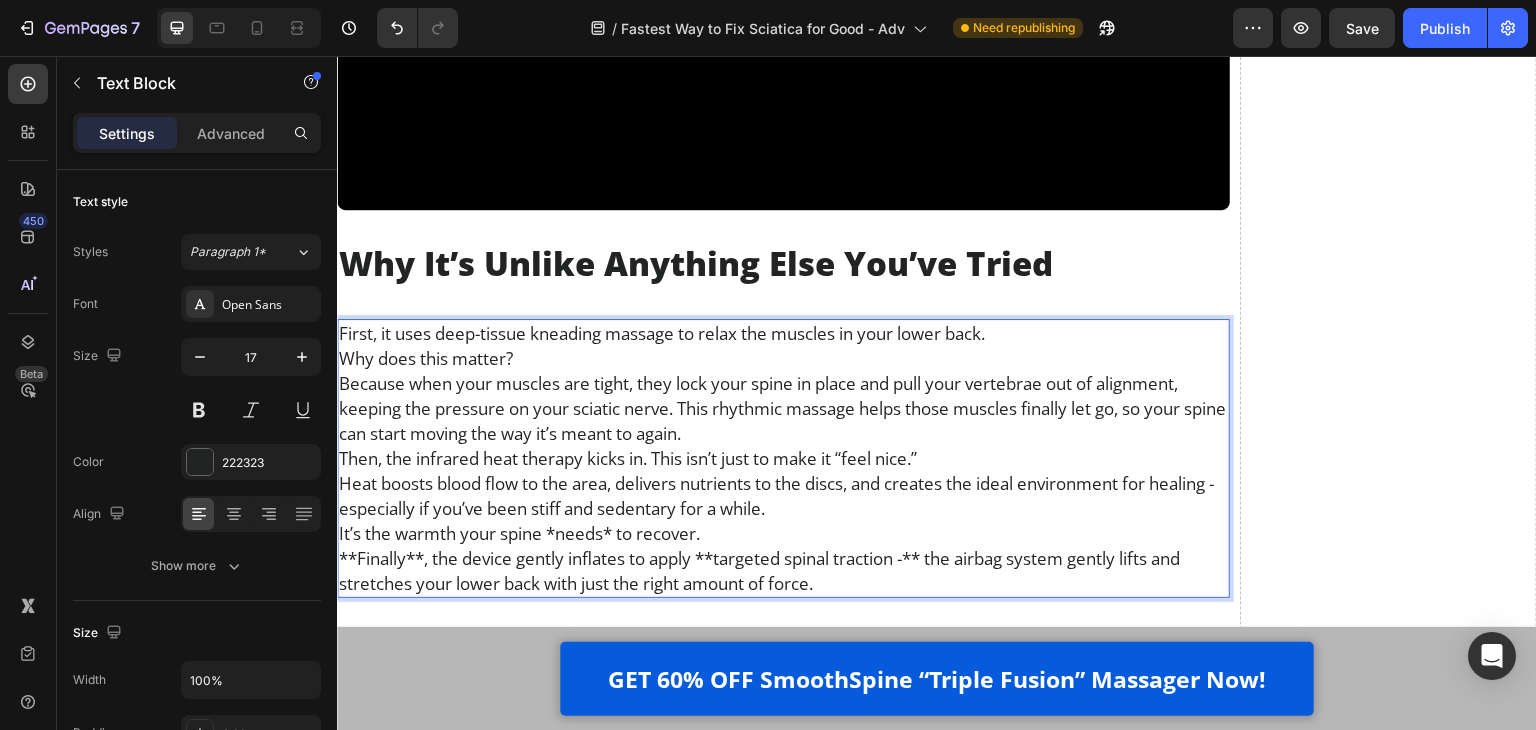 click on "**Finally**, the device gently inflates to apply **targeted spinal traction -** the airbag system gently lifts and stretches your lower back with just the right amount of force." at bounding box center [783, 571] 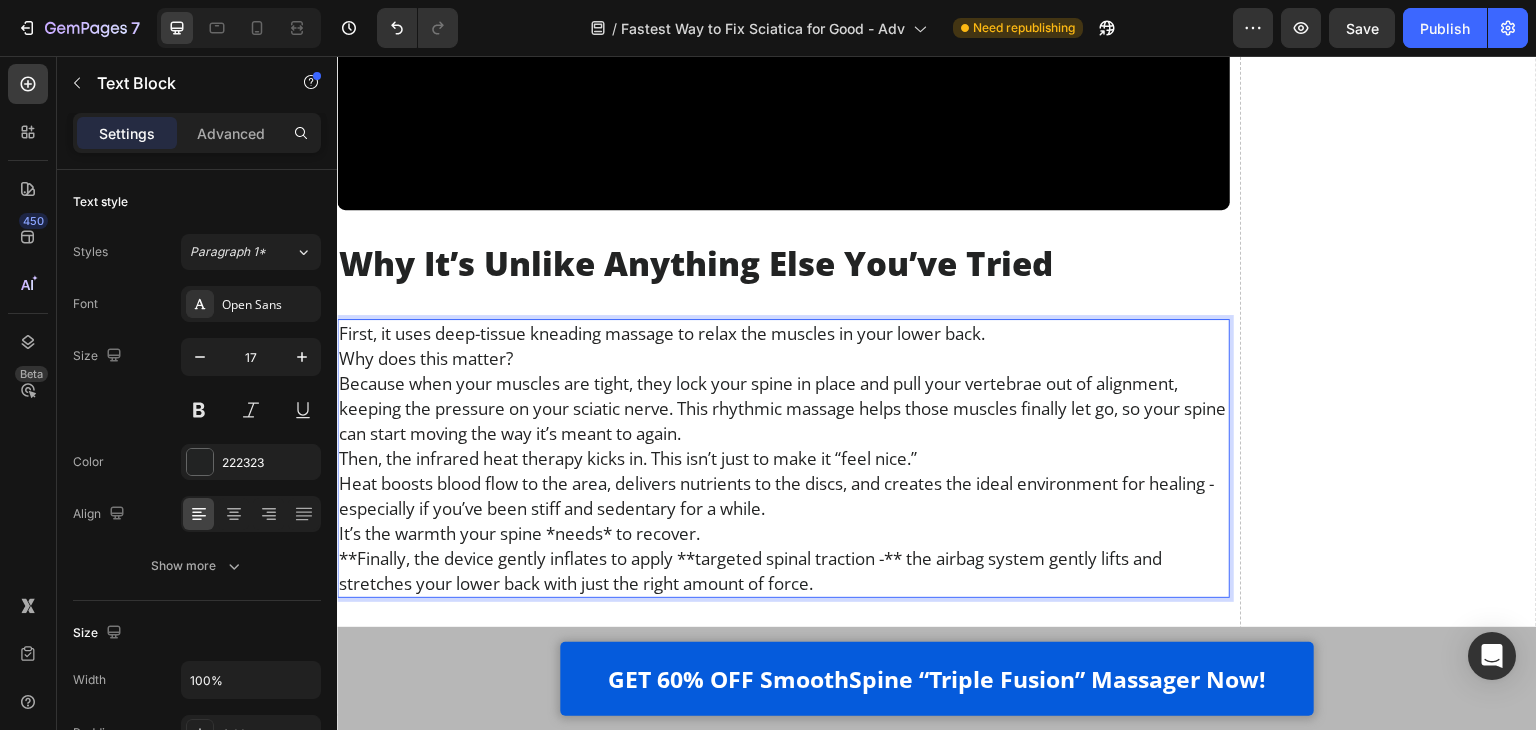 click on "**Finally, the device gently inflates to apply **targeted spinal traction -** the airbag system gently lifts and stretches your lower back with just the right amount of force." at bounding box center [783, 571] 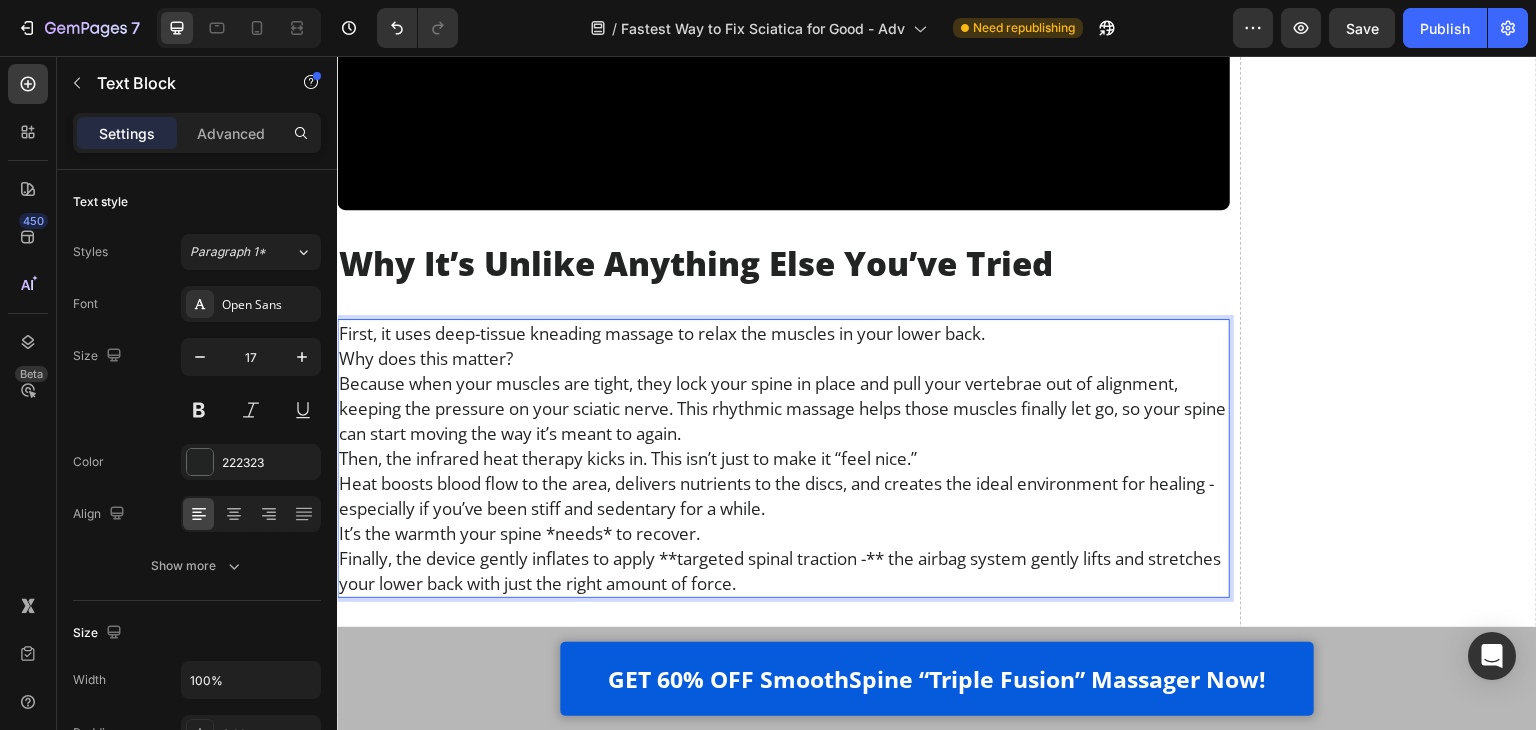 click on "Finally, the device gently inflates to apply **targeted spinal traction -** the airbag system gently lifts and stretches your lower back with just the right amount of force." at bounding box center (783, 571) 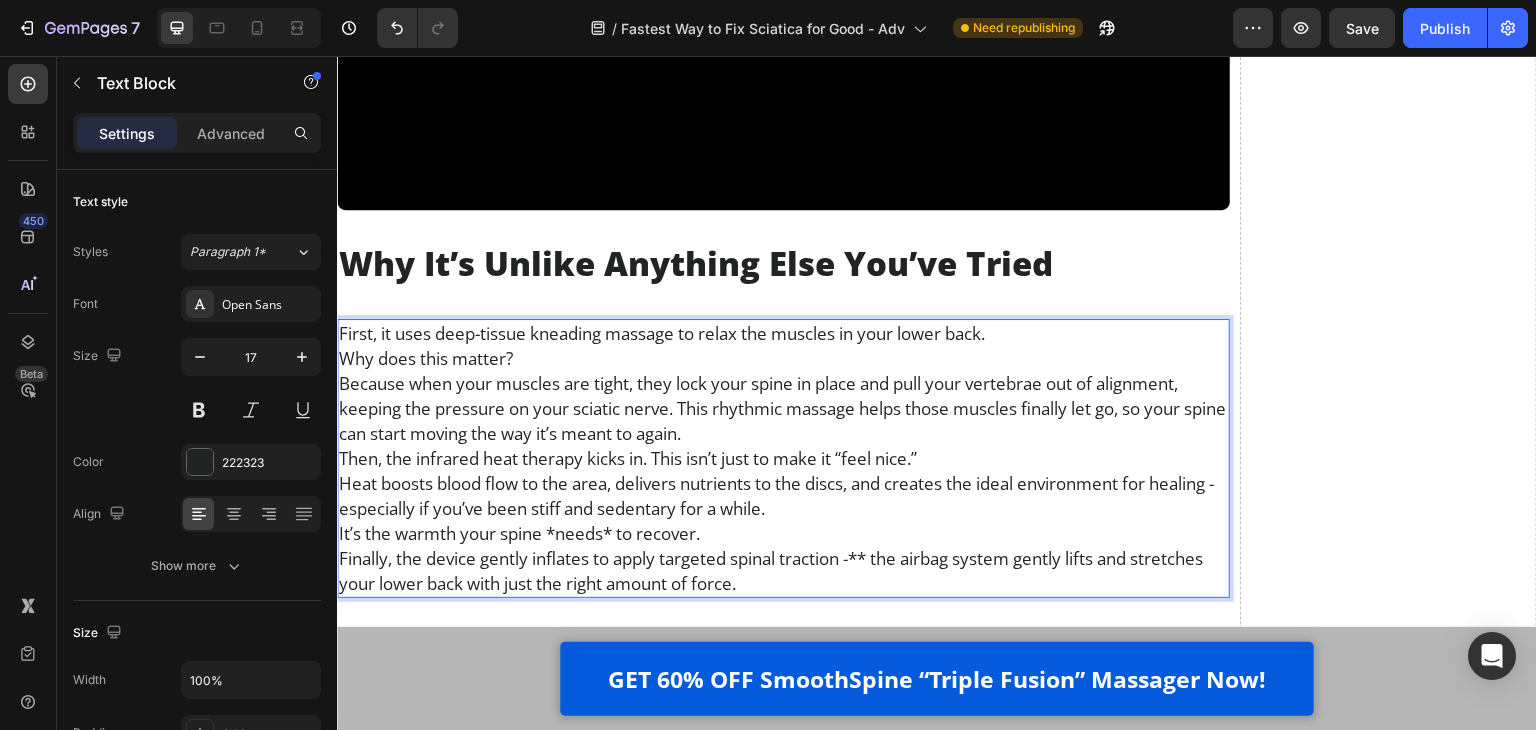 click on "Finally, the device gently inflates to apply targeted spinal traction -** the airbag system gently lifts and stretches your lower back with just the right amount of force." at bounding box center (783, 571) 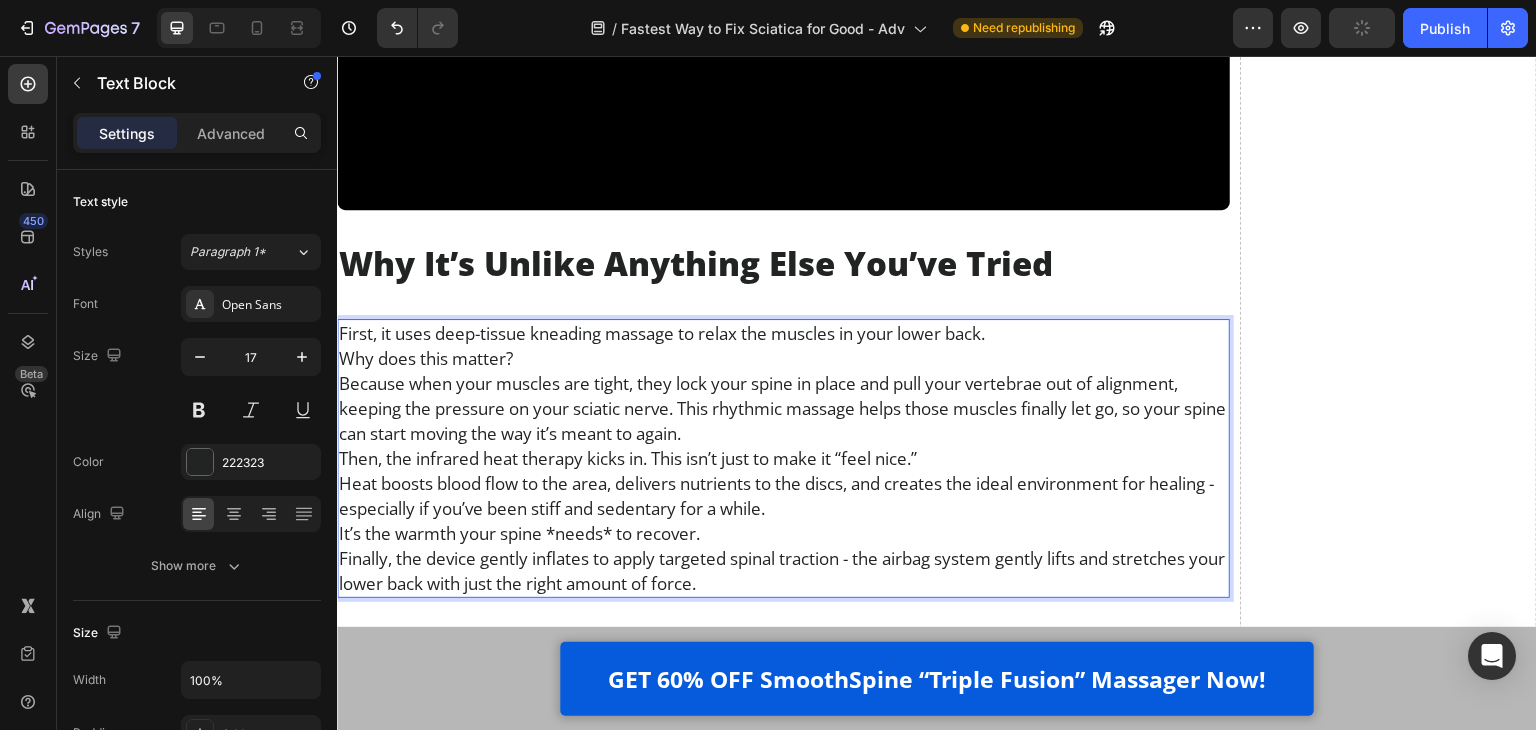 click on "It’s the warmth your spine *needs* to recover." at bounding box center (783, 533) 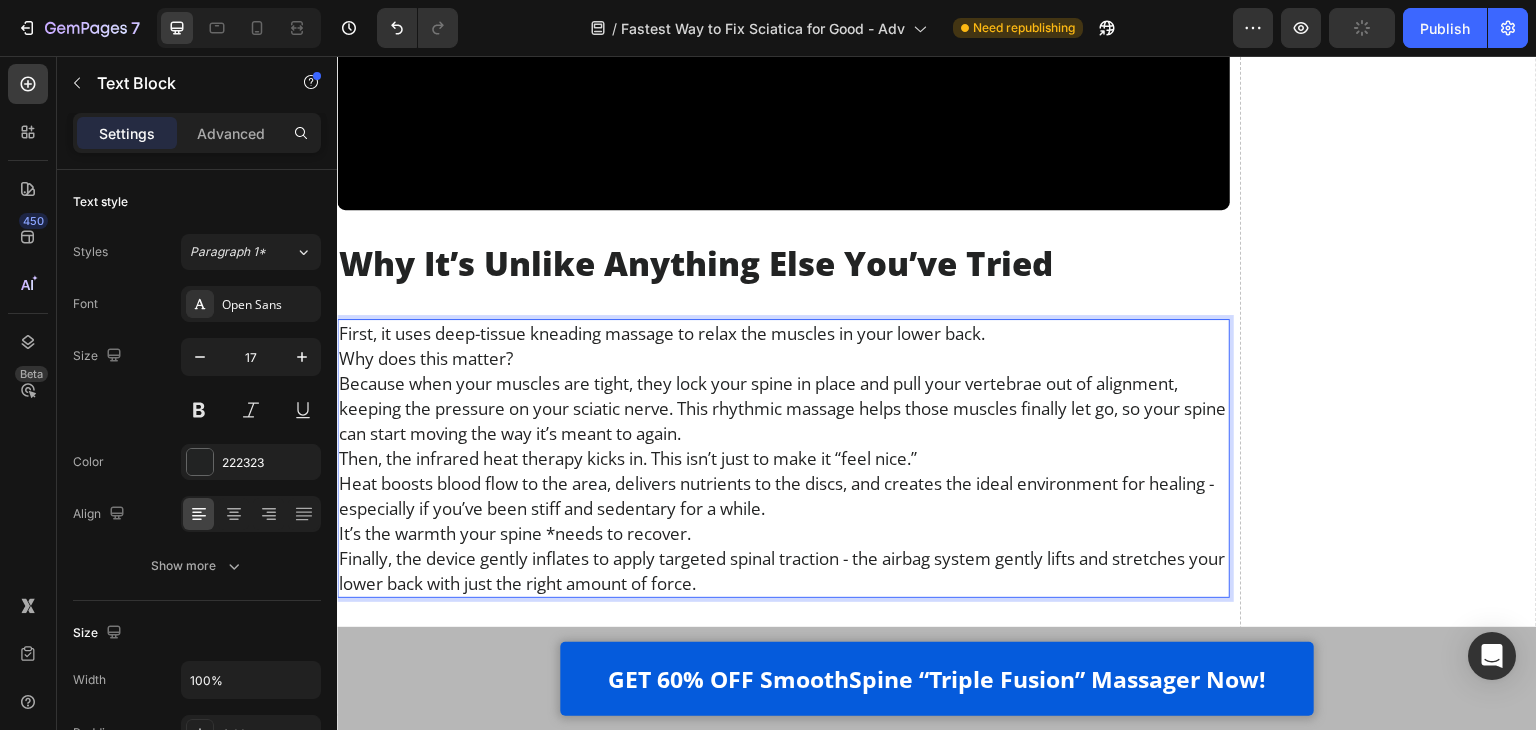 click on "It’s the warmth your spine *needs to recover." at bounding box center [783, 533] 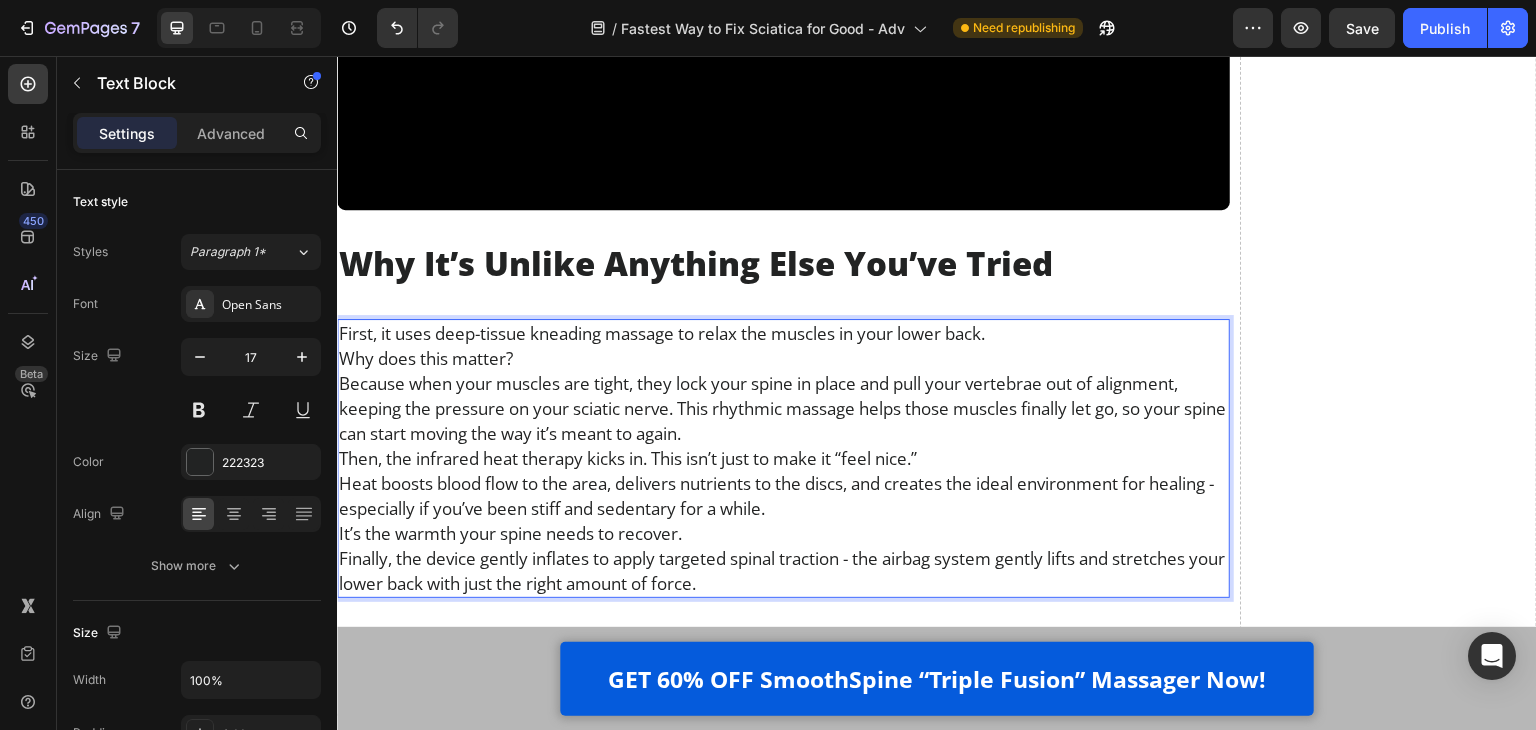 click on "Why does this matter?" at bounding box center [783, 358] 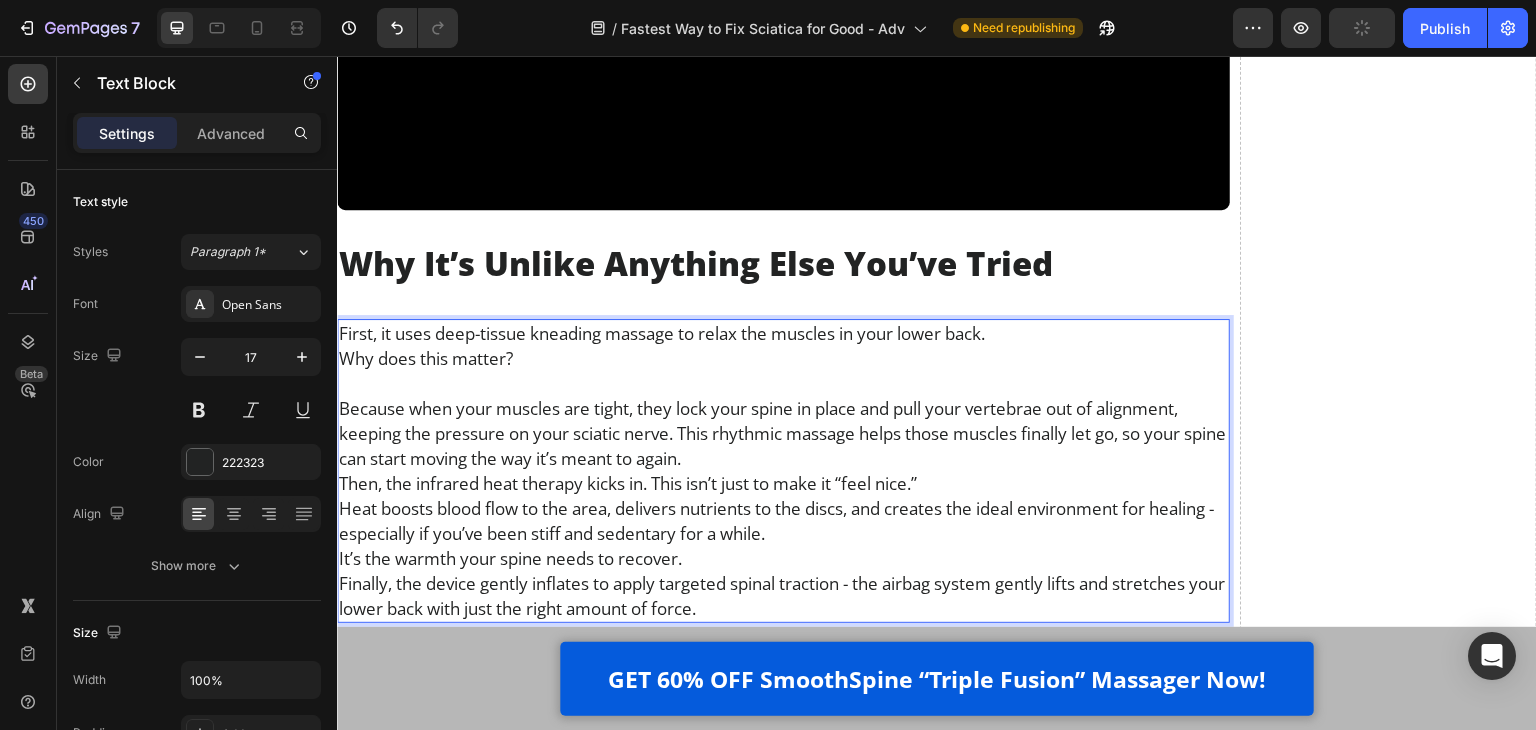 click on "Because when your muscles are tight, they lock your spine in place and pull your vertebrae out of alignment, keeping the pressure on your sciatic nerve. This rhythmic massage helps those muscles finally let go, so your spine can start moving the way it’s meant to again." at bounding box center [783, 433] 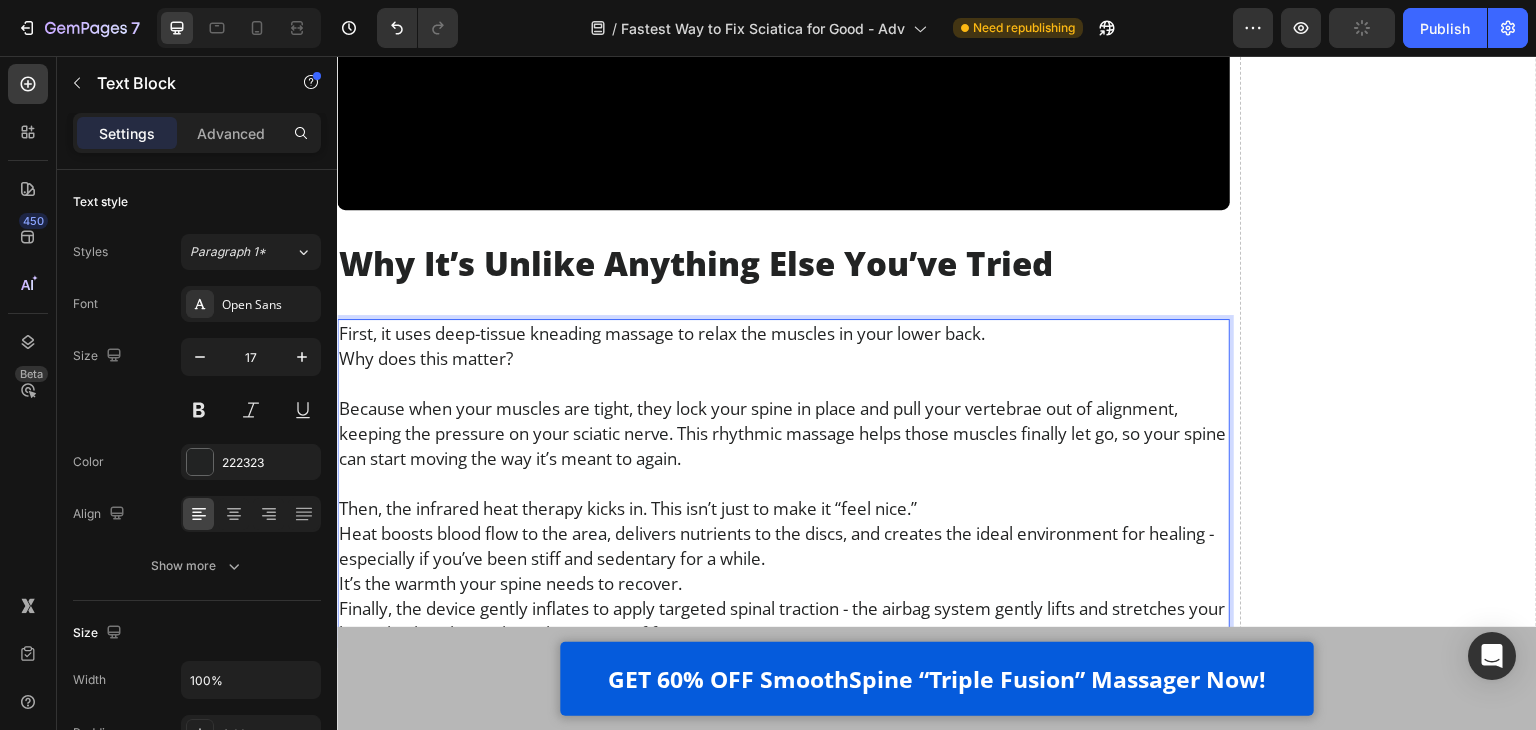 click on "Then, the infrared heat therapy kicks in. This isn’t just to make it “feel nice.”" at bounding box center (783, 508) 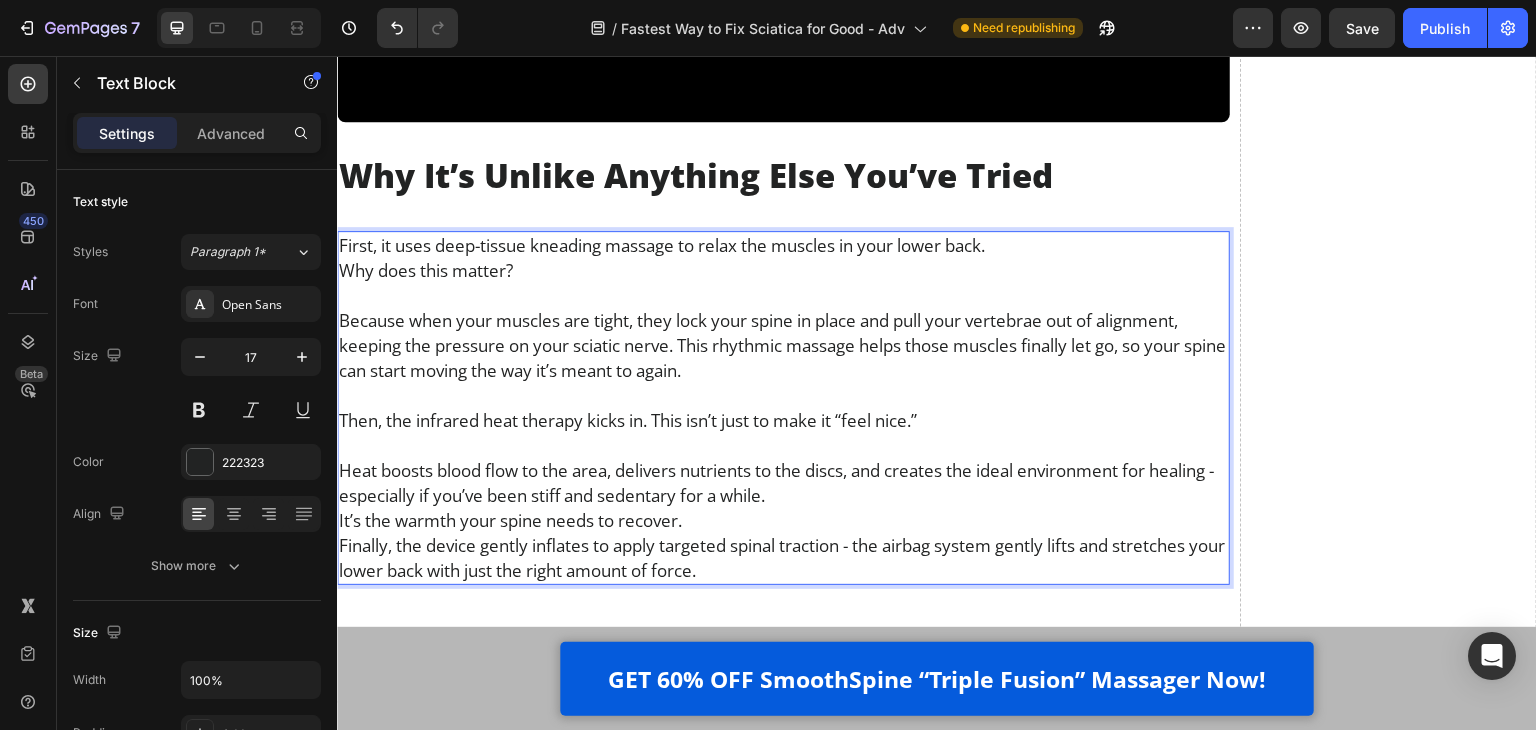scroll, scrollTop: 14900, scrollLeft: 0, axis: vertical 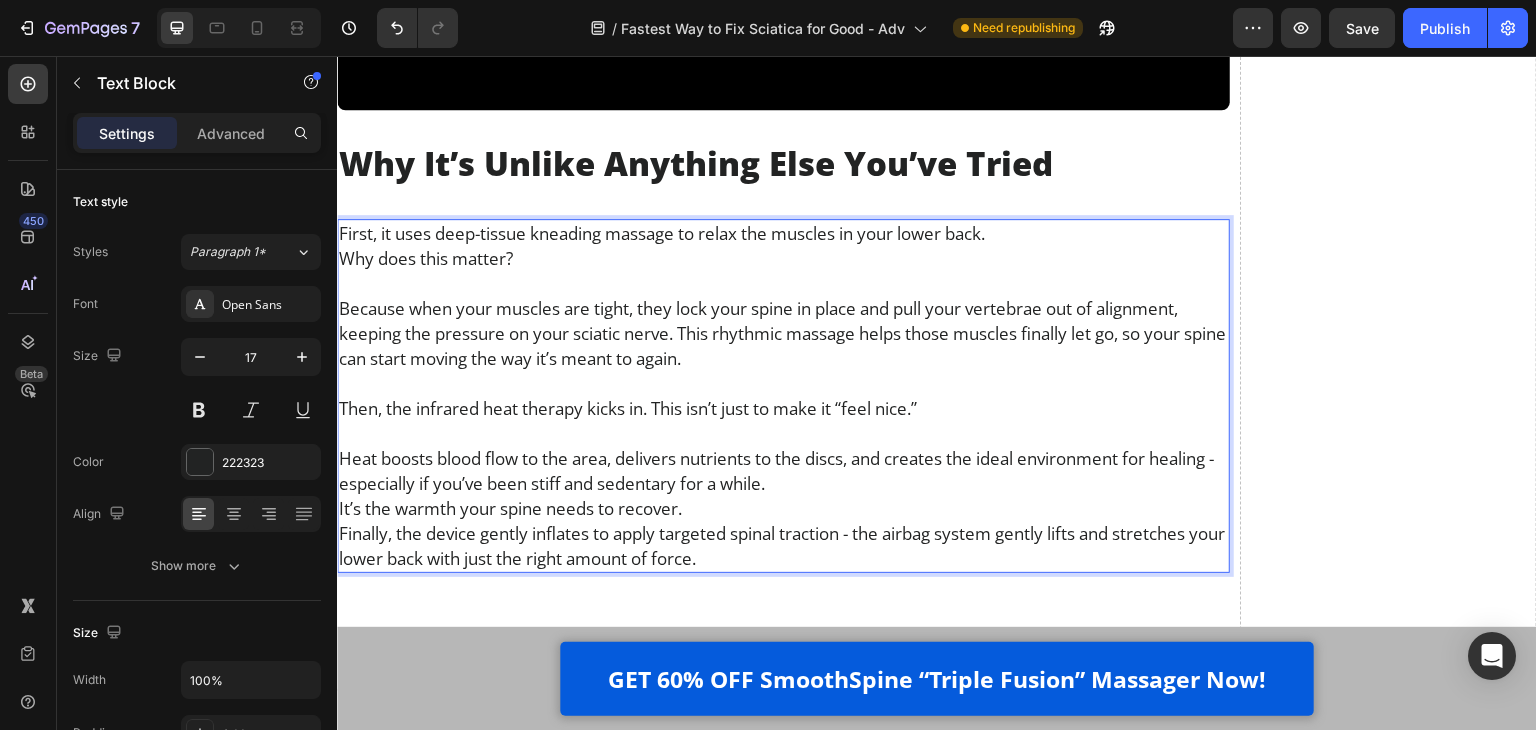 click on "Heat boosts blood flow to the area, delivers nutrients to the discs, and creates the ideal environment for healing - especially if you’ve been stiff and sedentary for a while." at bounding box center [783, 471] 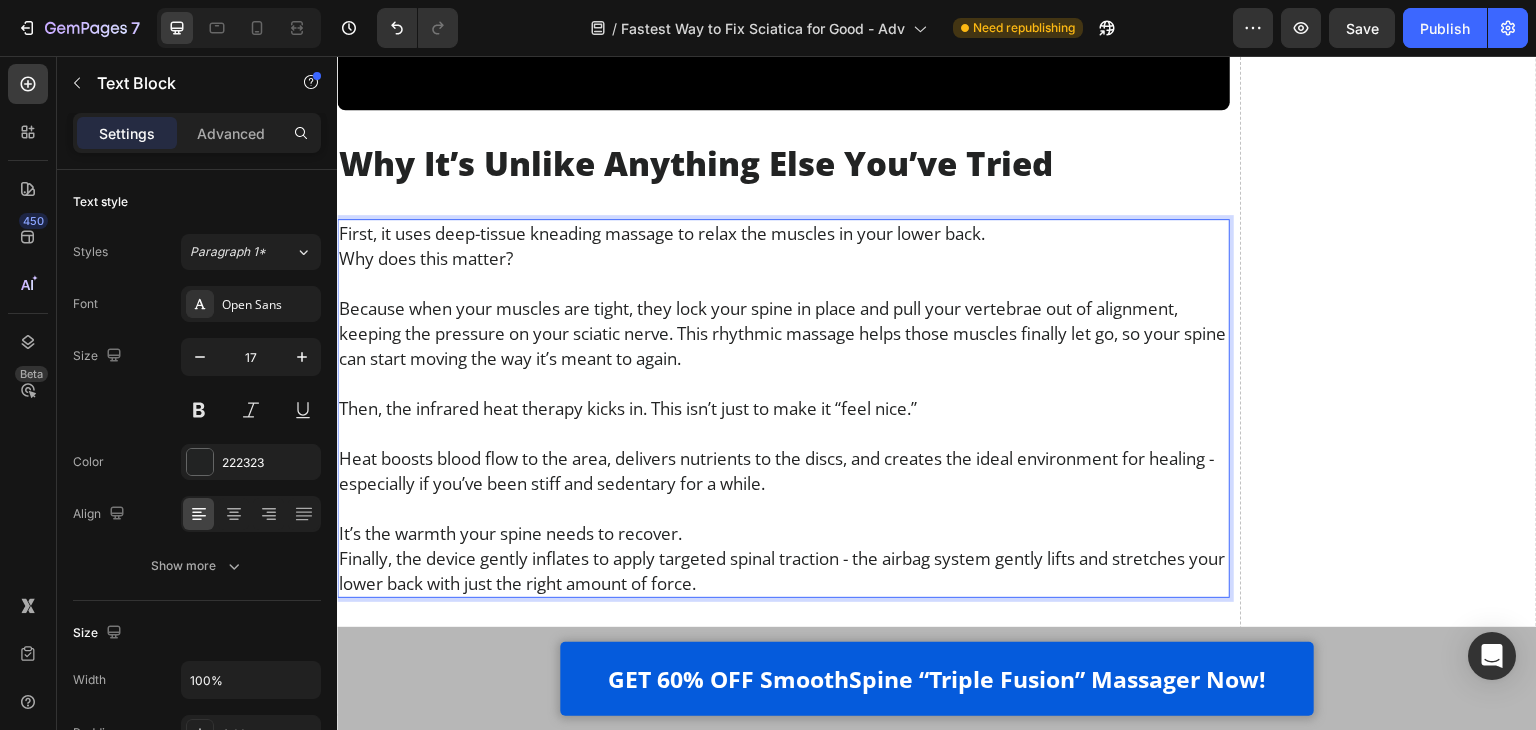 click on "It’s the warmth your spine needs to recover." at bounding box center [783, 533] 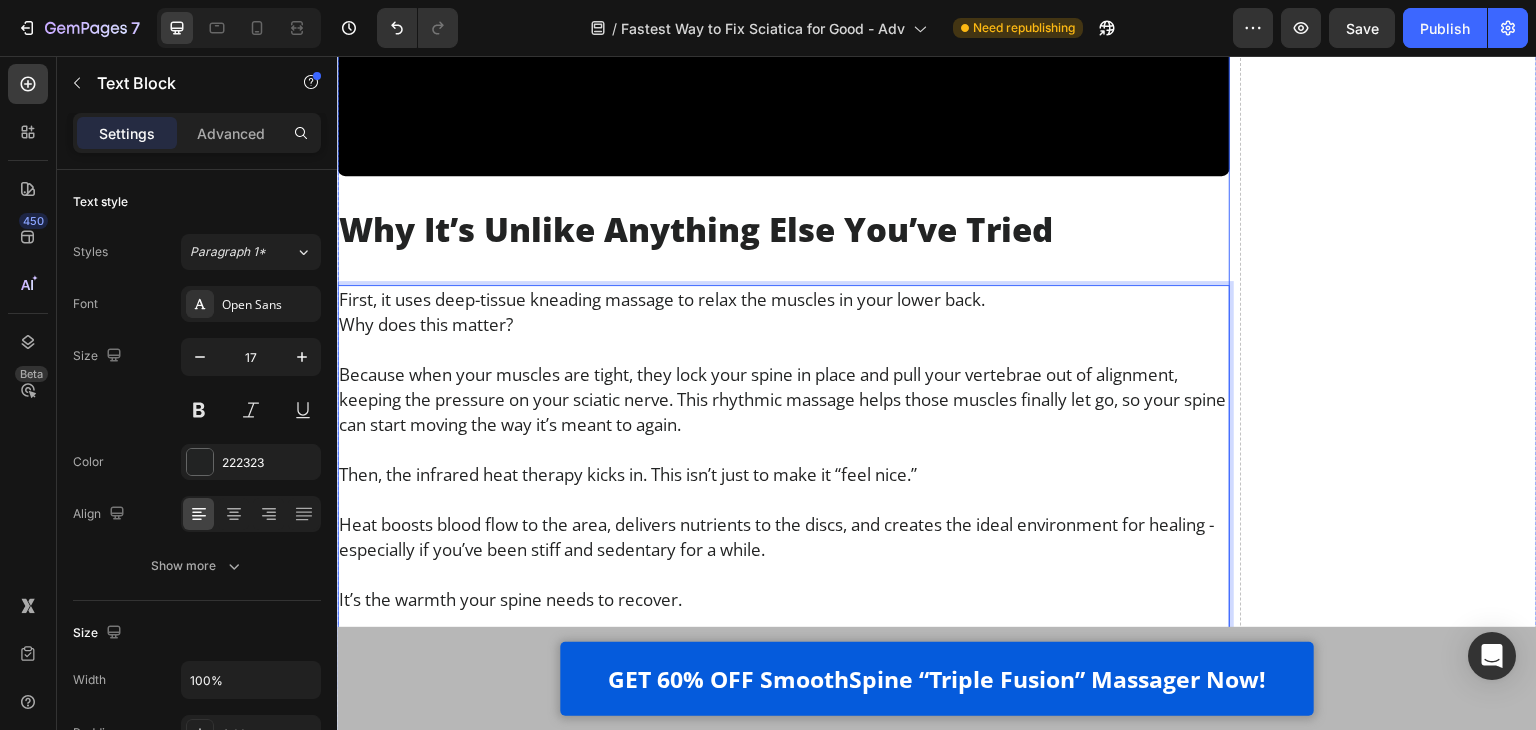 scroll, scrollTop: 14800, scrollLeft: 0, axis: vertical 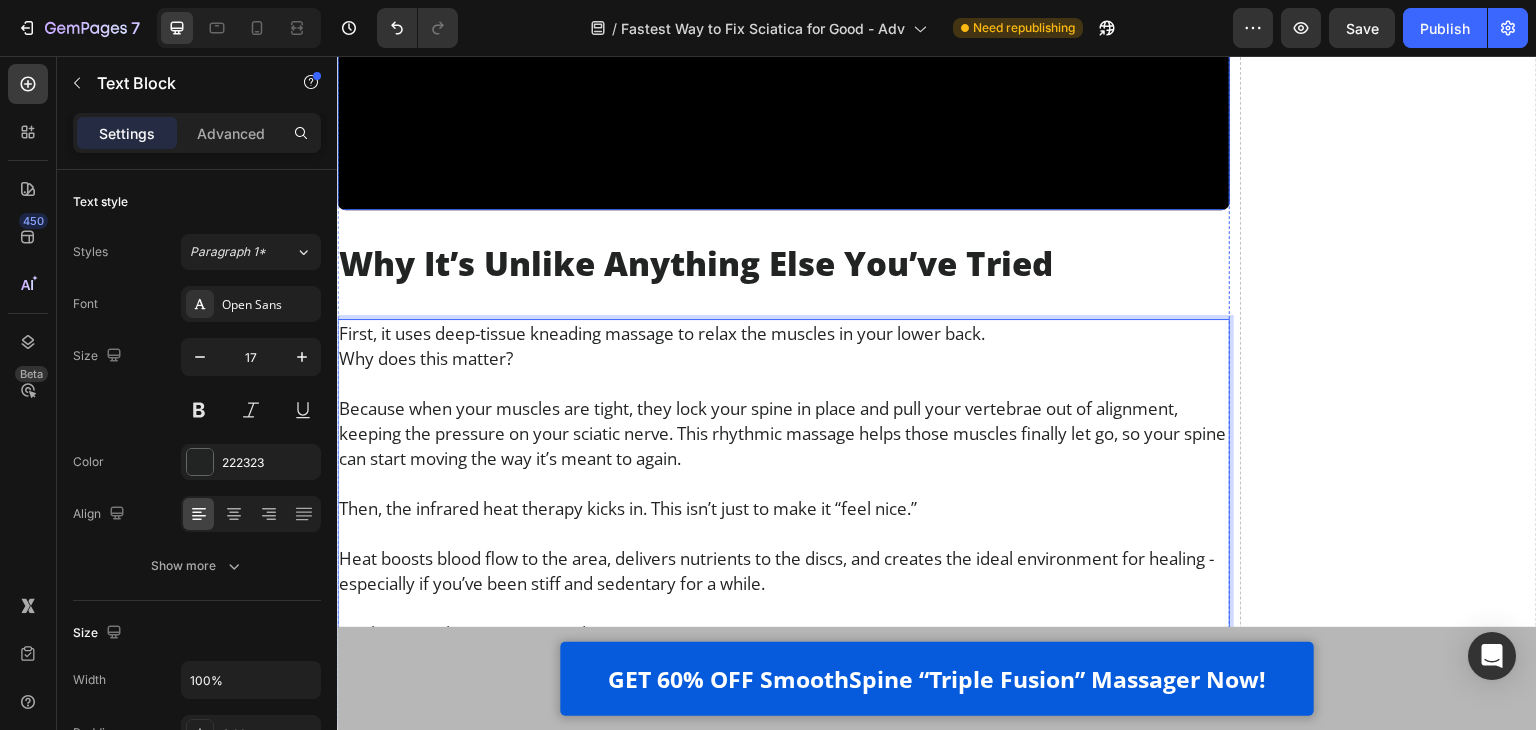 click at bounding box center [783, -41] 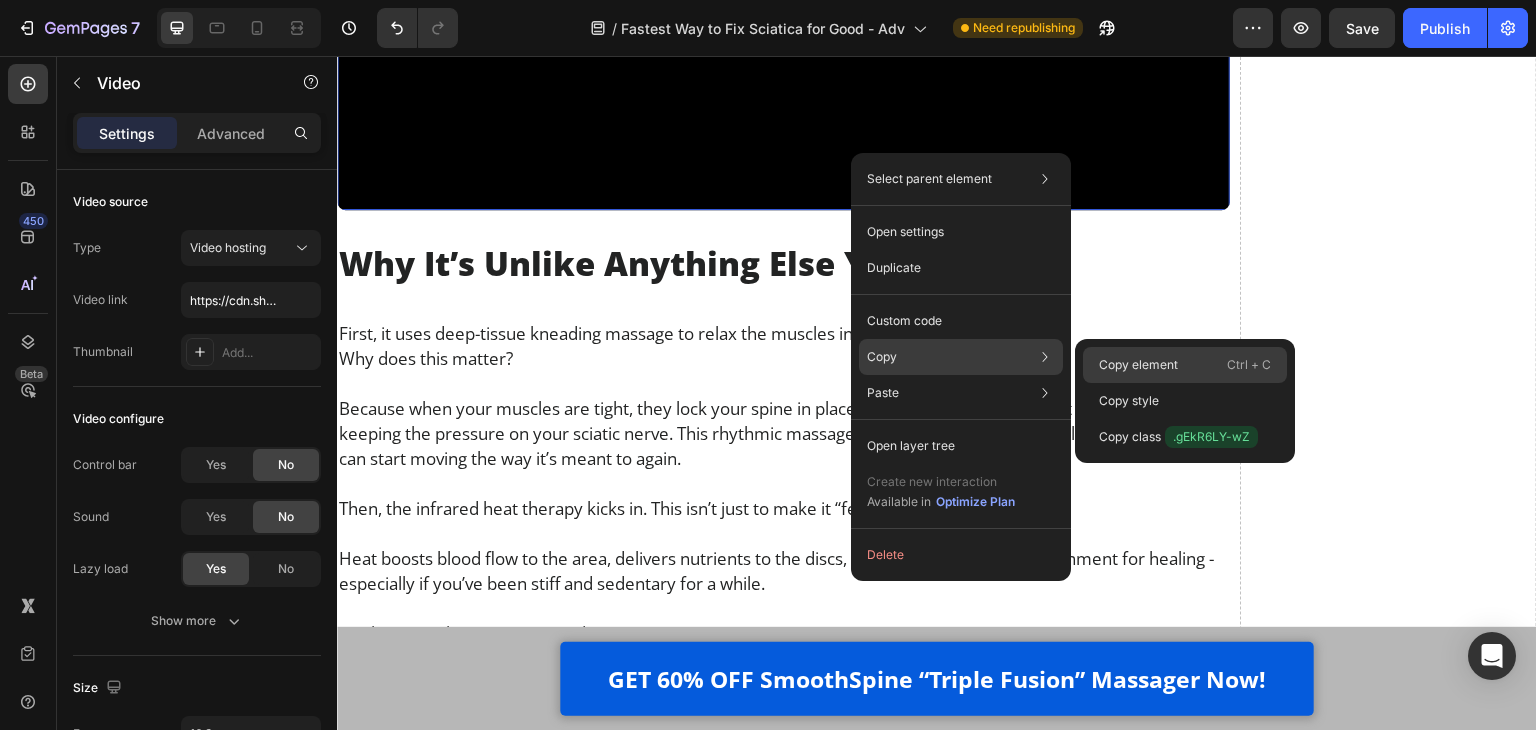 click on "Copy element" at bounding box center [1138, 365] 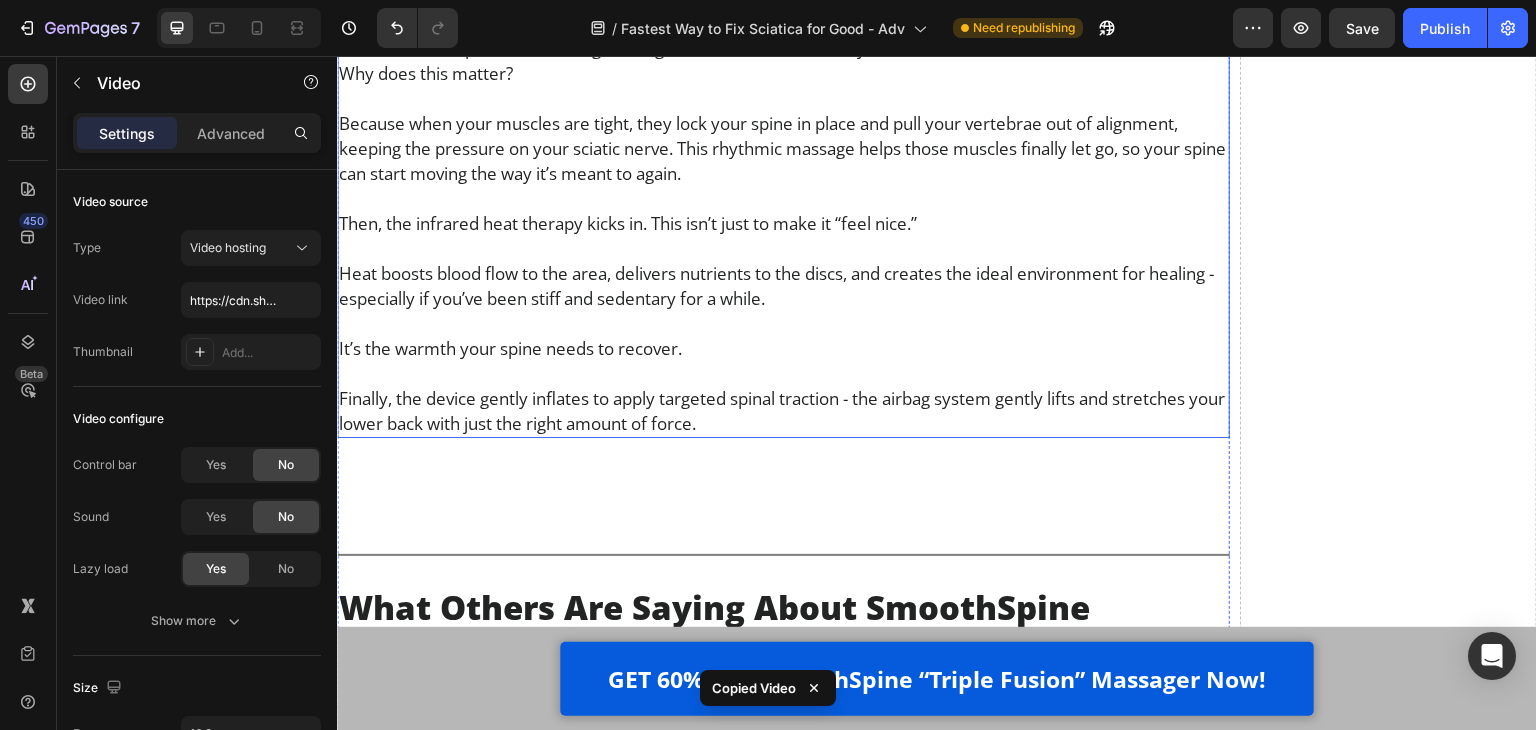 scroll, scrollTop: 15100, scrollLeft: 0, axis: vertical 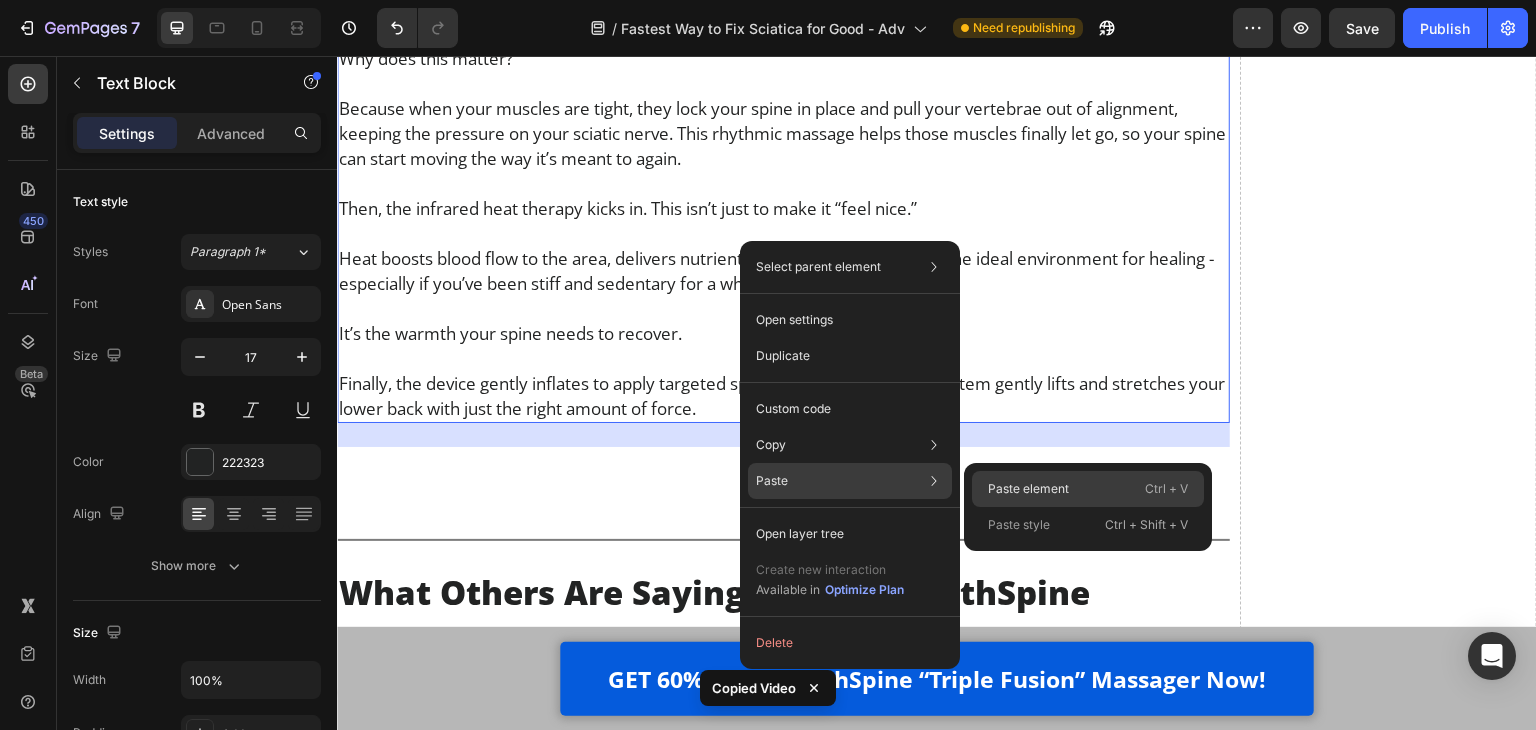 click on "Paste element" at bounding box center [1028, 489] 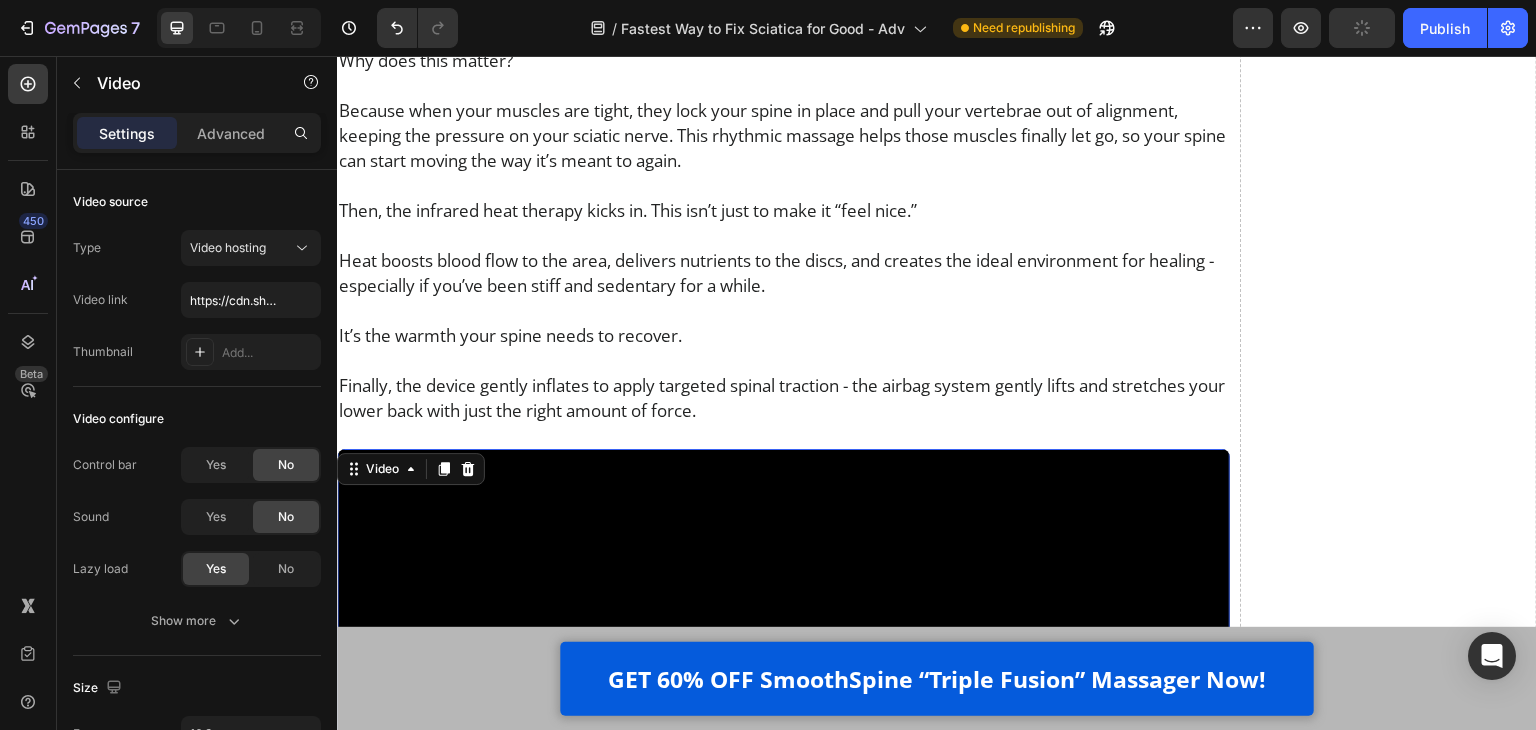 scroll, scrollTop: 15097, scrollLeft: 0, axis: vertical 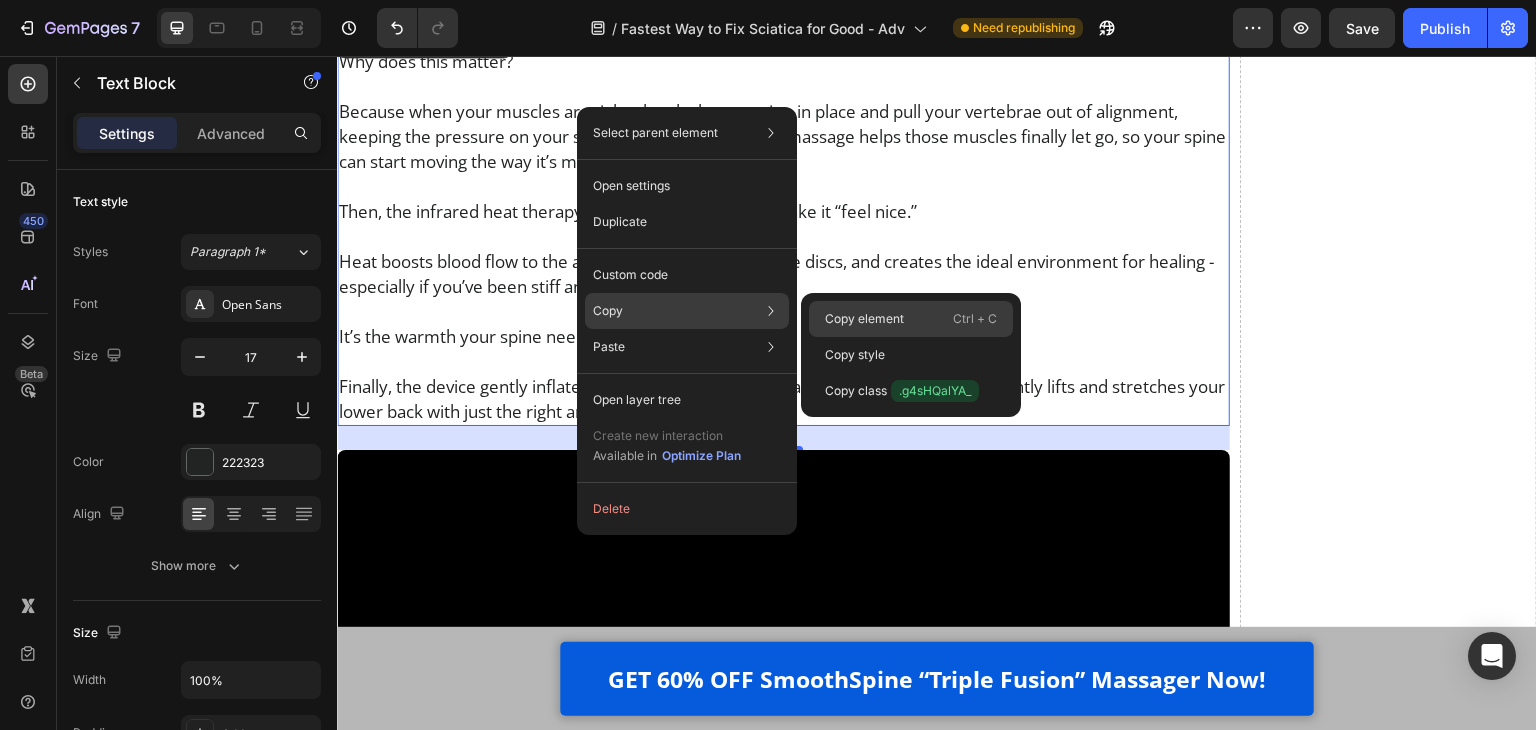 click on "Copy element" at bounding box center [864, 319] 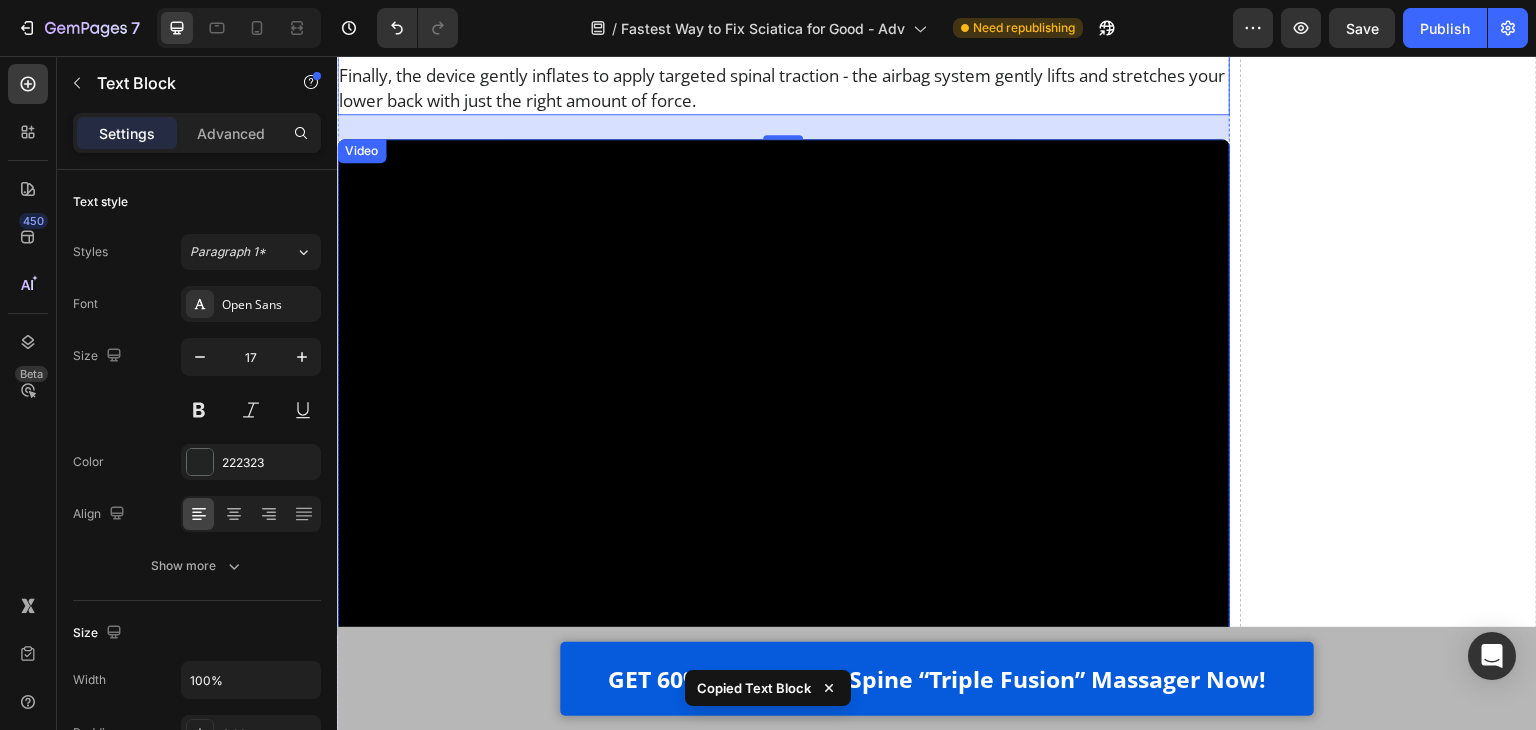 scroll, scrollTop: 15497, scrollLeft: 0, axis: vertical 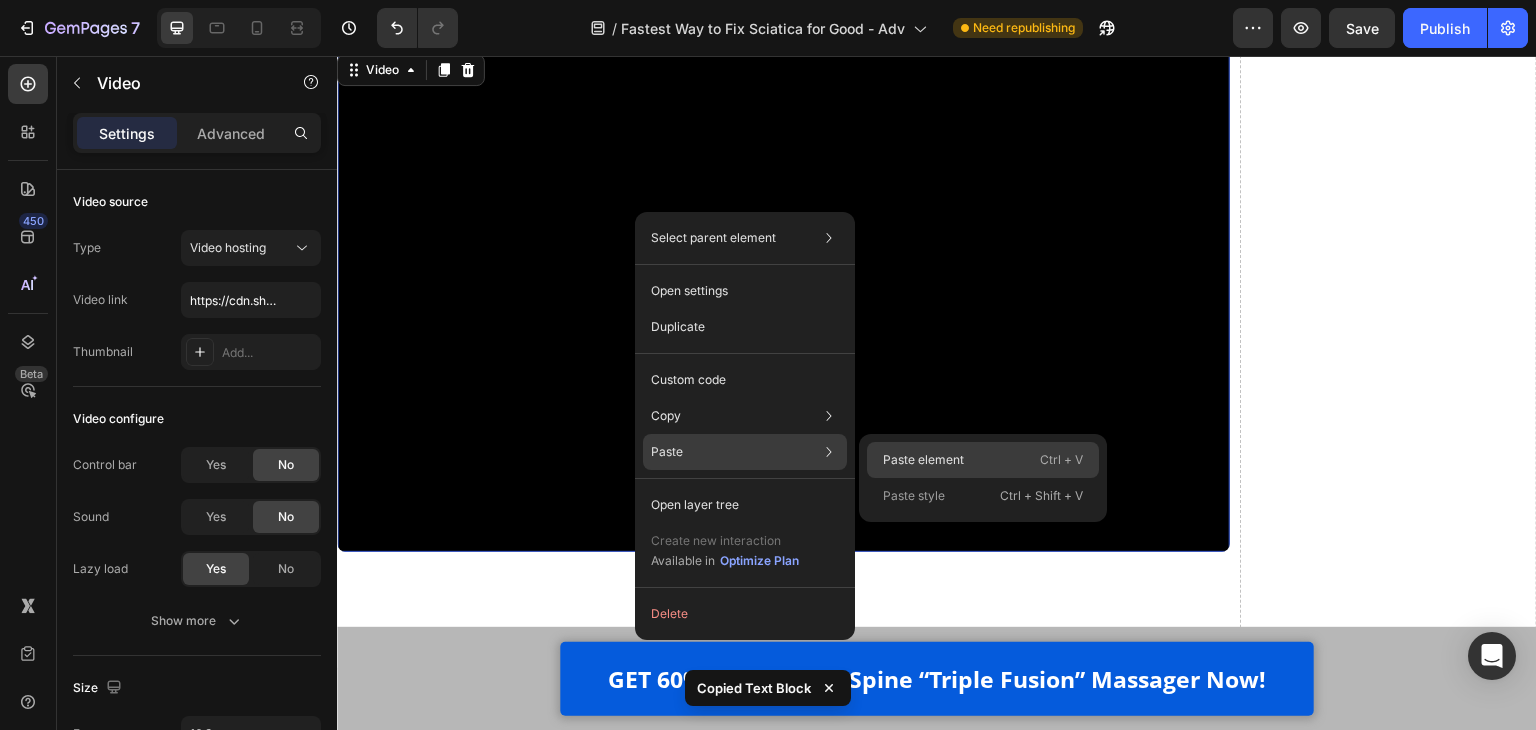 click on "Paste element" at bounding box center (923, 460) 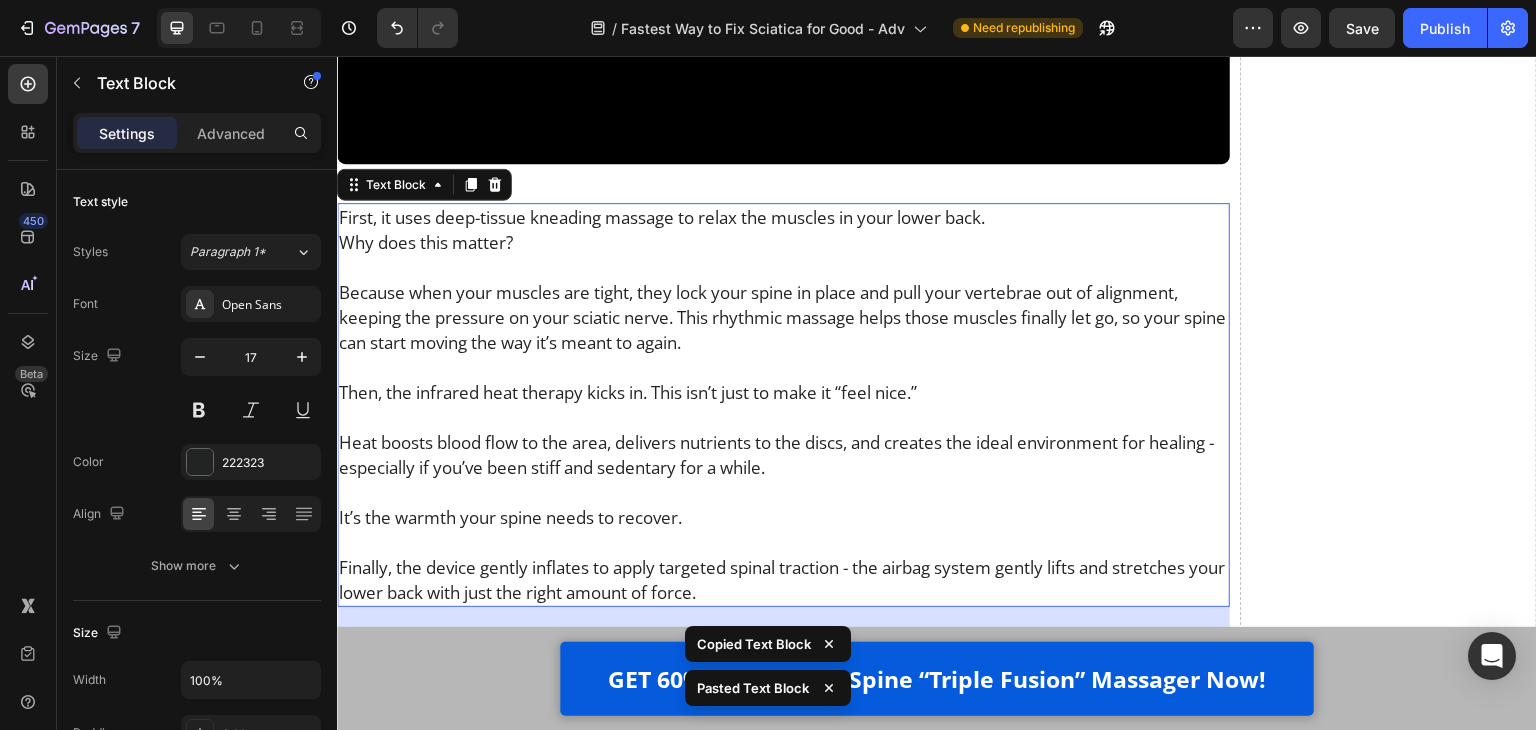 scroll, scrollTop: 15932, scrollLeft: 0, axis: vertical 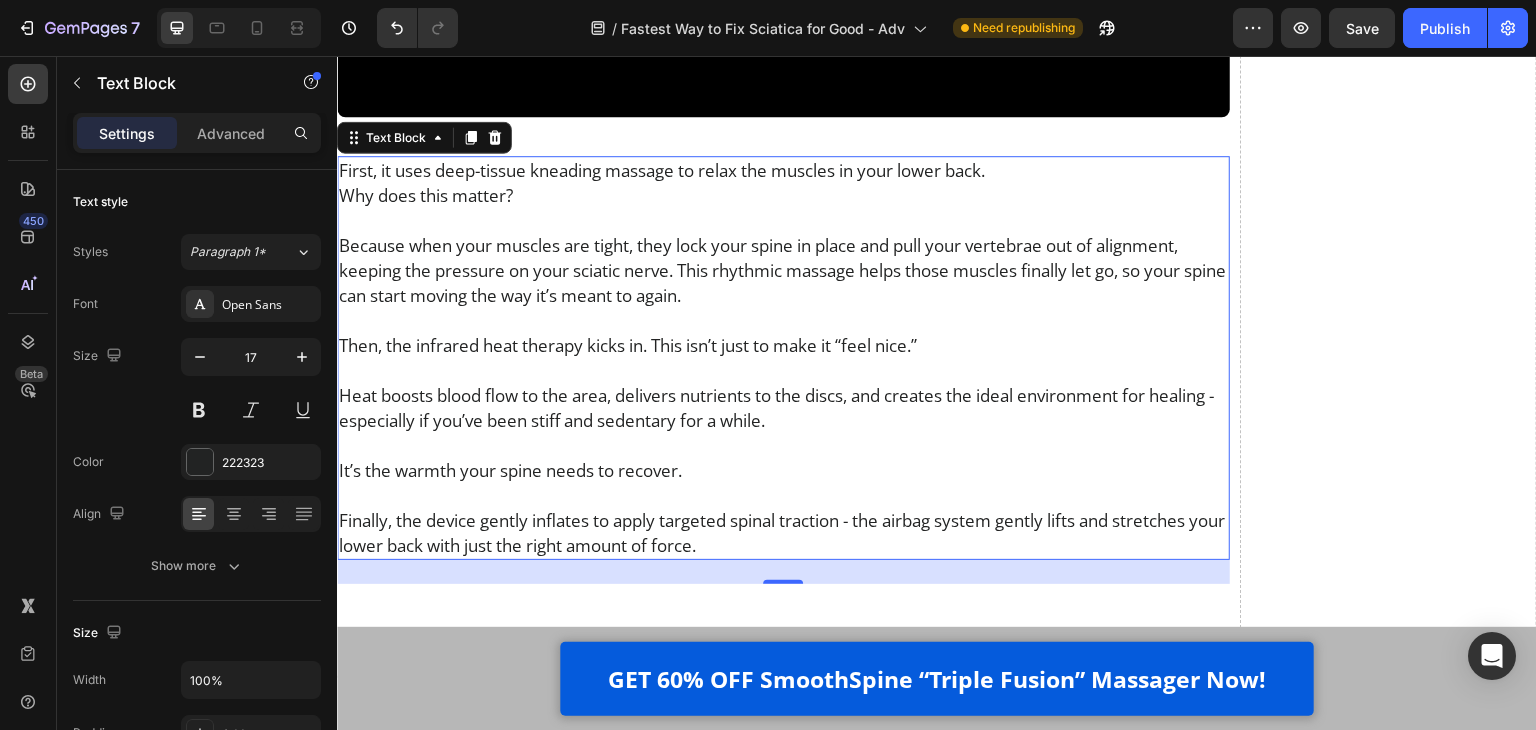 click on "Heat boosts blood flow to the area, delivers nutrients to the discs, and creates the ideal environment for healing - especially if you’ve been stiff and sedentary for a while." at bounding box center [783, 408] 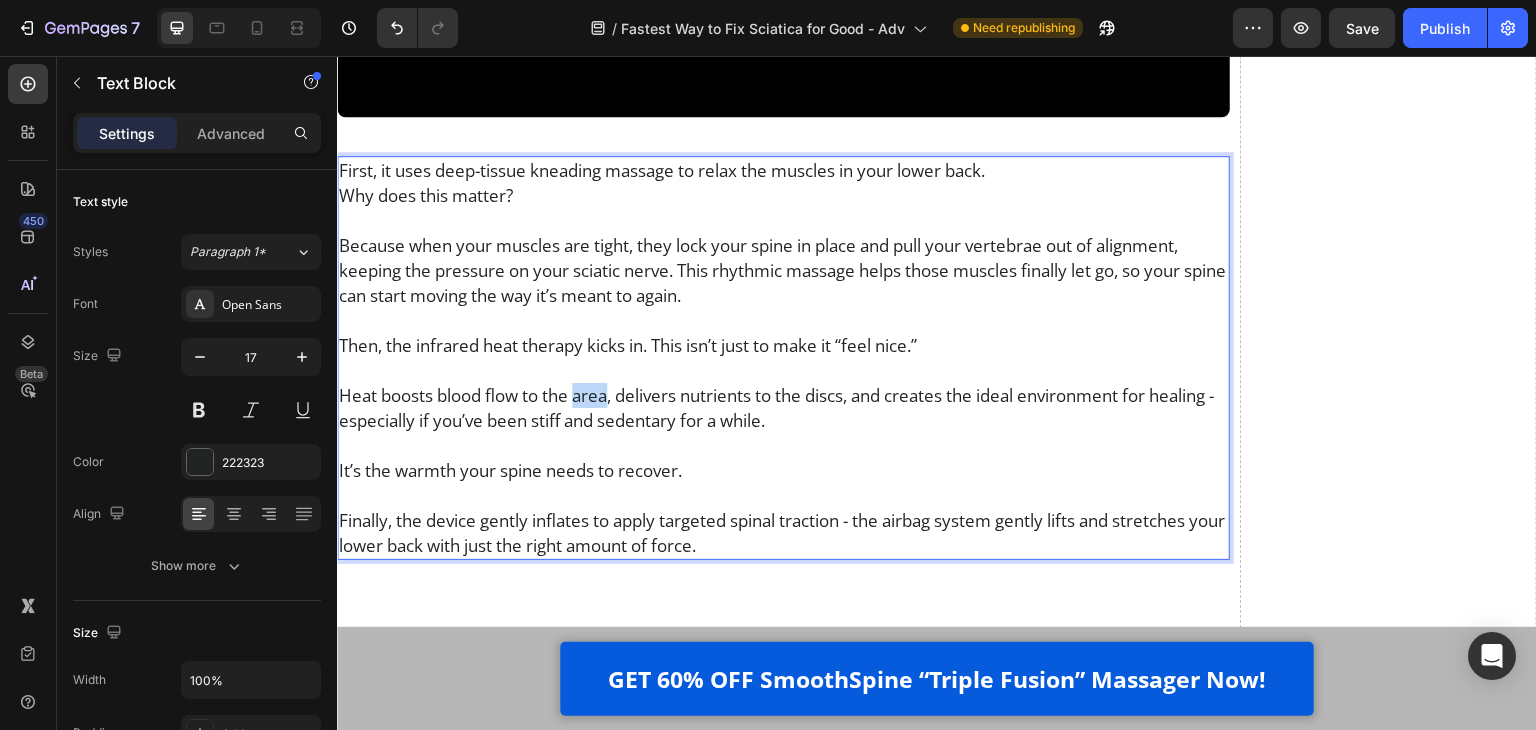 click on "Heat boosts blood flow to the area, delivers nutrients to the discs, and creates the ideal environment for healing - especially if you’ve been stiff and sedentary for a while." at bounding box center (783, 408) 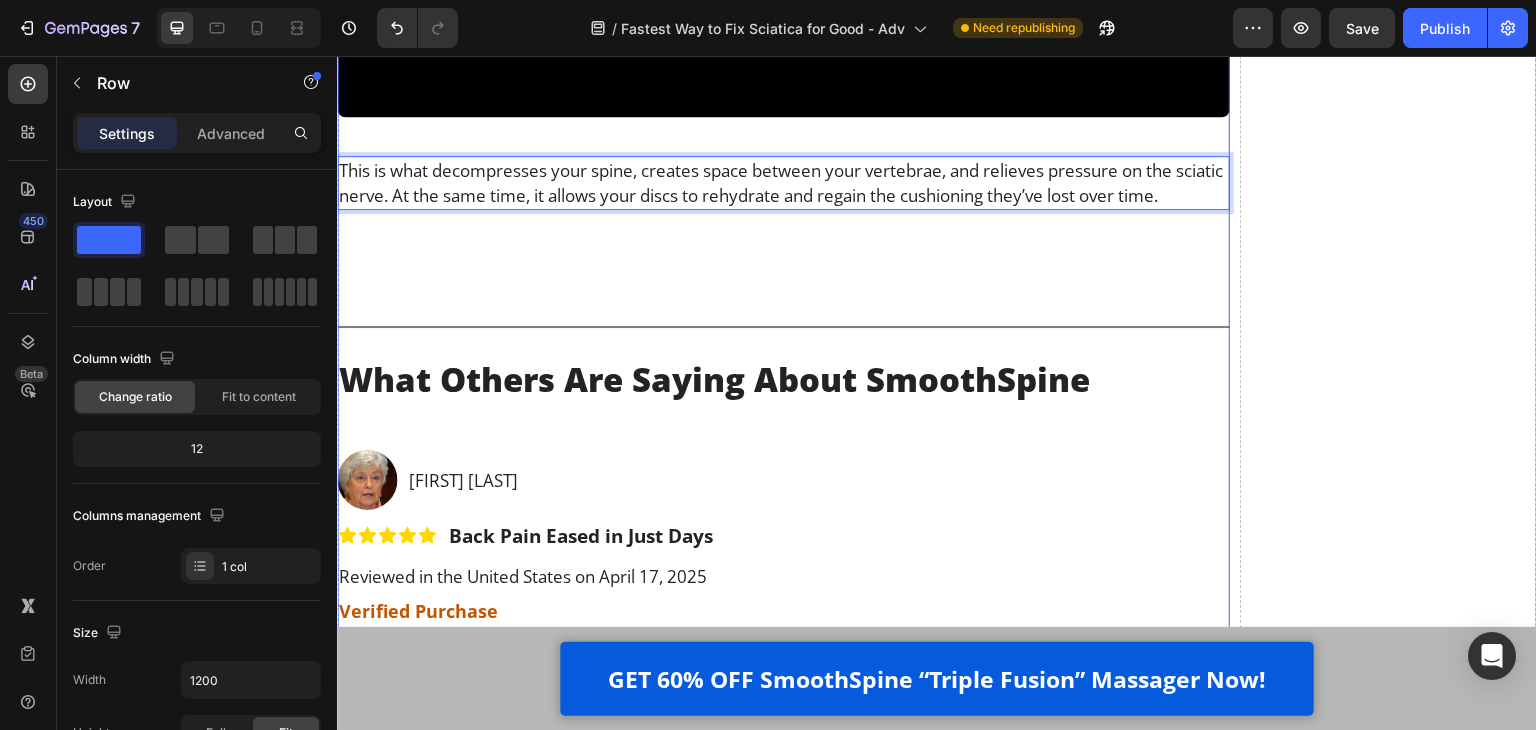 click on "Luckily, now there’s a way to finally fix this at the root. Heading I’ll be honest - after years of watching my patients waste money on painkillers, heating pads, and gimmicky devices… I was starting to think *nothing* could help people fix their sciatica at home.   But then it clicked.   To actually relieve chronic lower back pain and sciatica, you need to do  3 things  - all at the same time: Text Block Image Apply  gentle traction  to relieve pressure on the spine Text Block Row Image Use  heat therapy  to loosen tight muscles and improve blood flow Text Block Row Image Add  deep-tissue massage  to rehydrate the discs and calm inflammation Text Block Row Row That’s the only combination that works - and it has to happen together, consistently, and in a way that doesn’t make the pain worse.   So at that point, I knew what had to be done.   We needed a solution that fused all 3 therapies - traction, heat, and massage - into one simple, at-home routine. Text Block Video Heading .   Text Block" at bounding box center (783, 862) 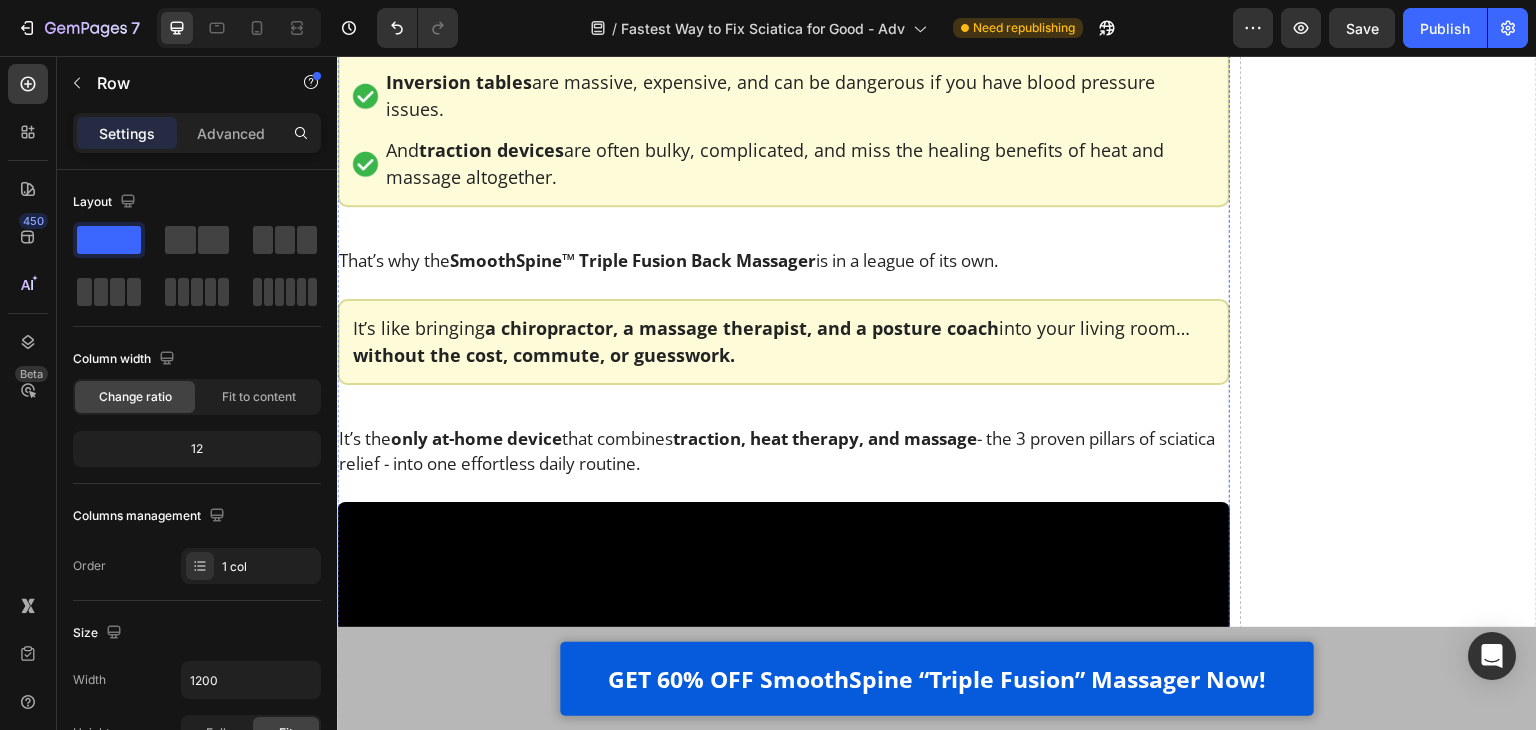 scroll, scrollTop: 13932, scrollLeft: 0, axis: vertical 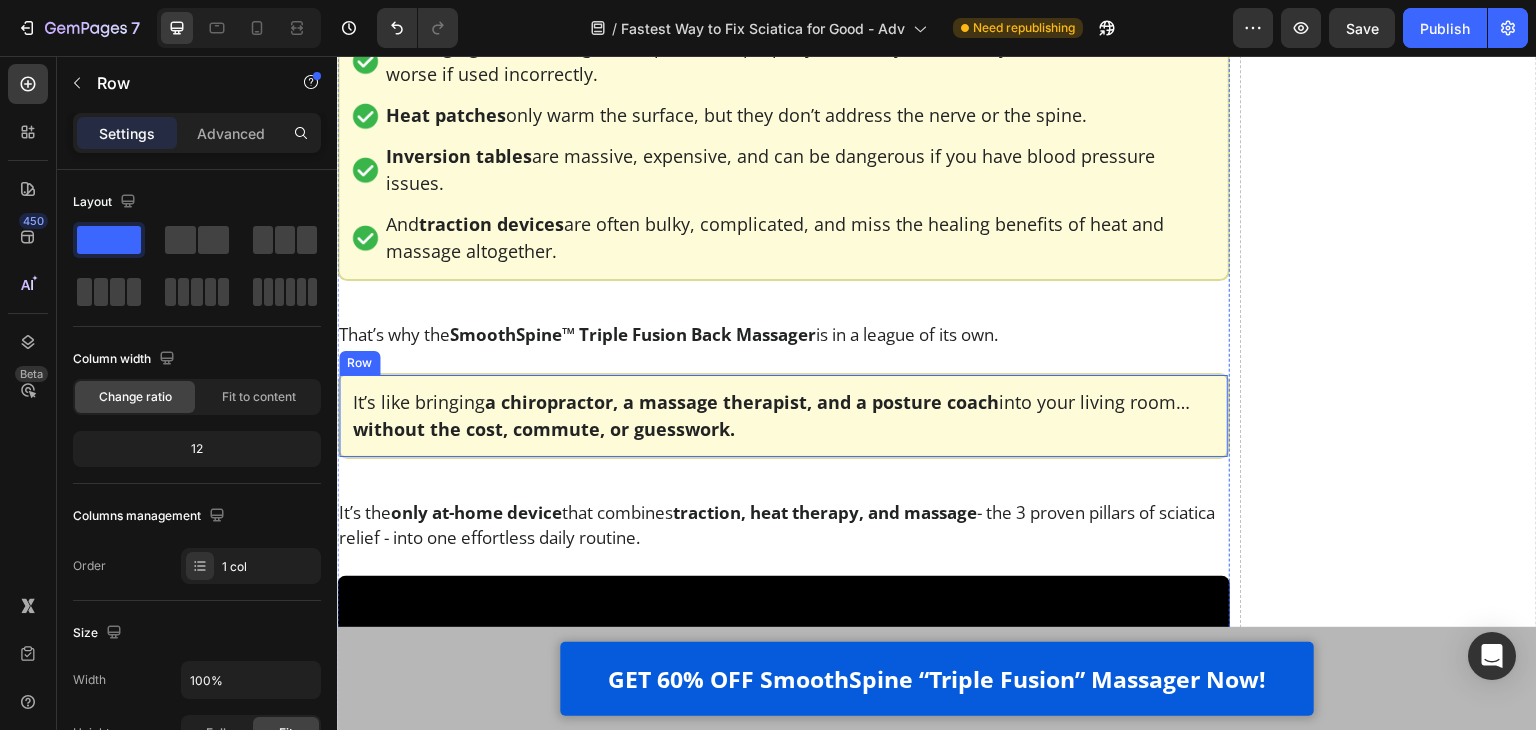 click on "It’s like bringing  a chiropractor, a massage therapist, and a posture coach  into your living room… without the cost, commute, or guesswork. Text Block Row Row" at bounding box center (783, 416) 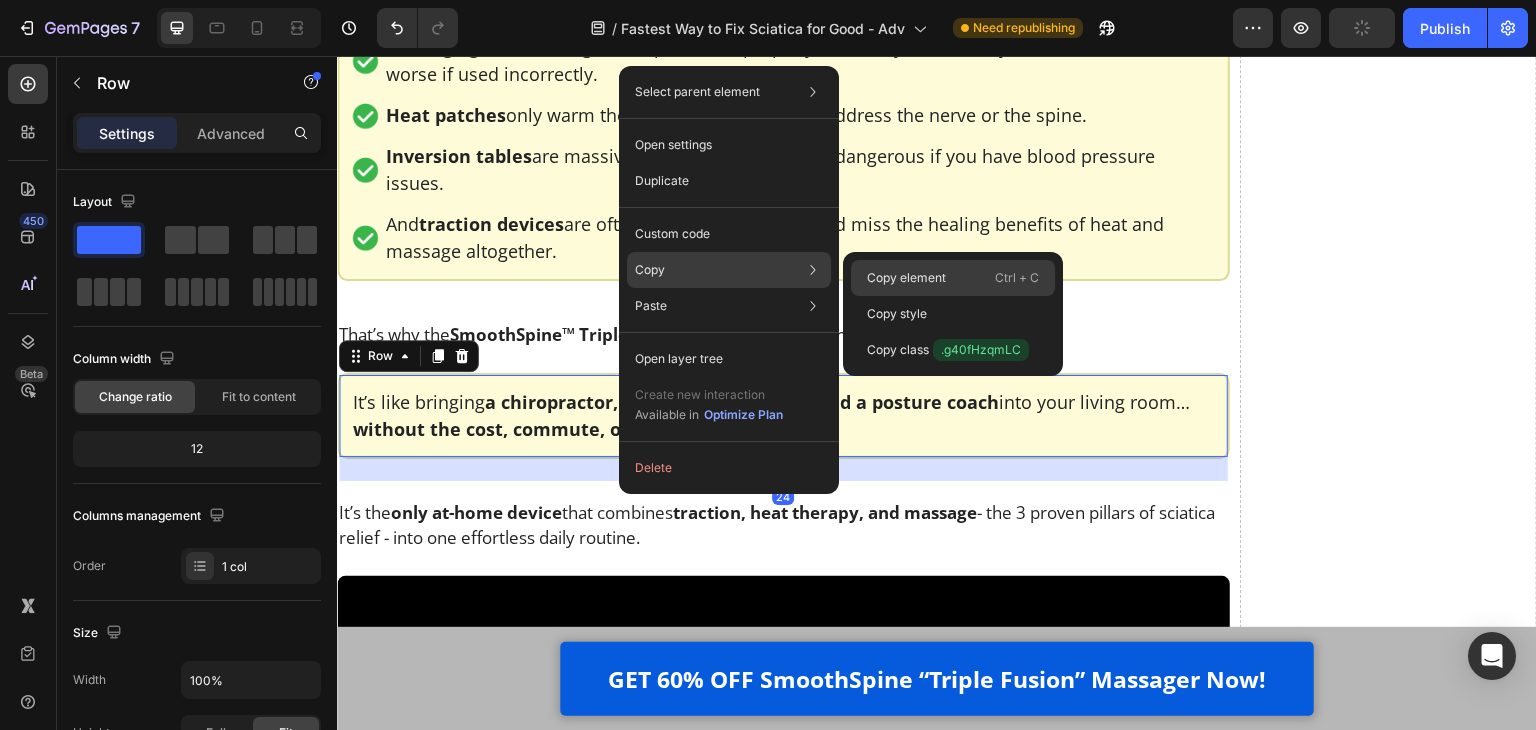 click on "Copy element" at bounding box center (906, 278) 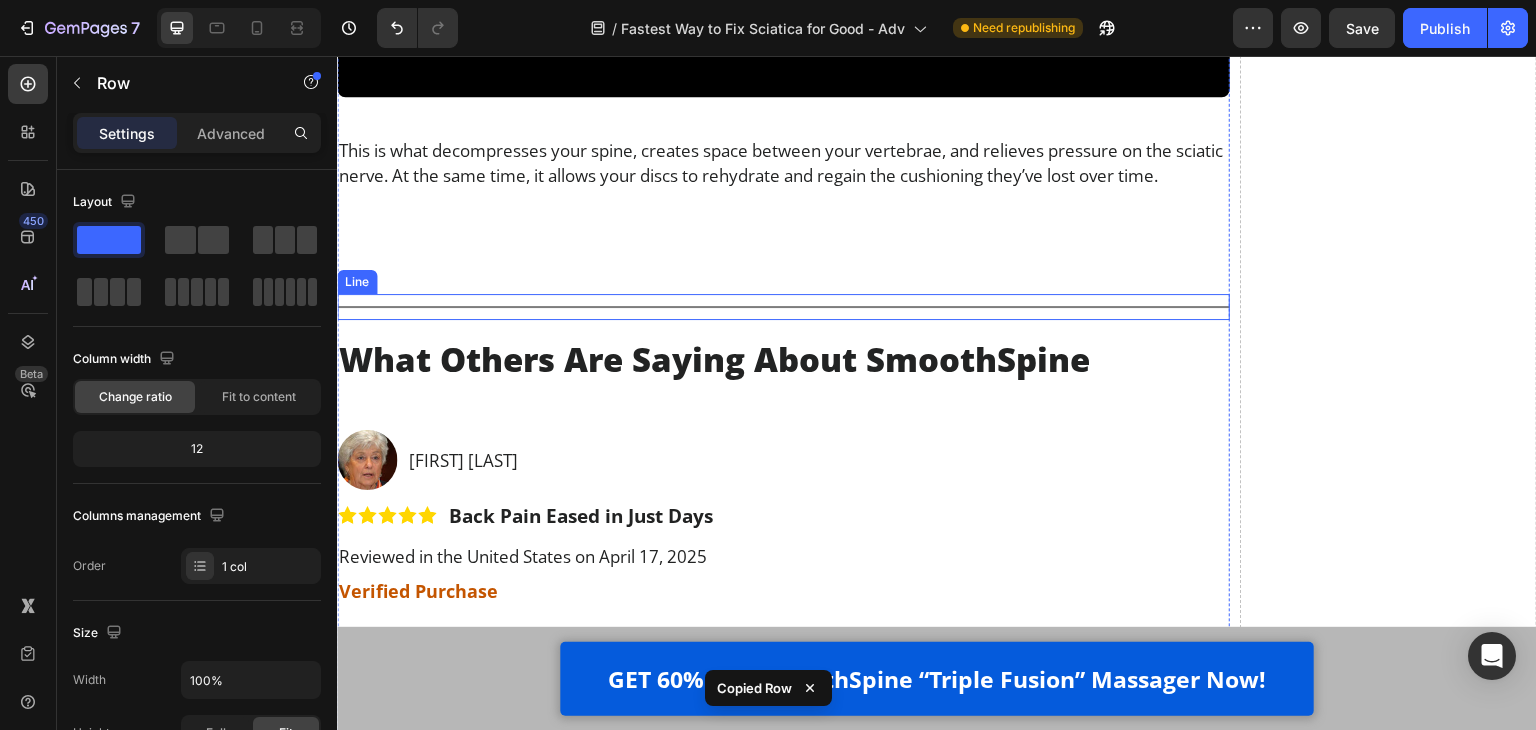 scroll, scrollTop: 15832, scrollLeft: 0, axis: vertical 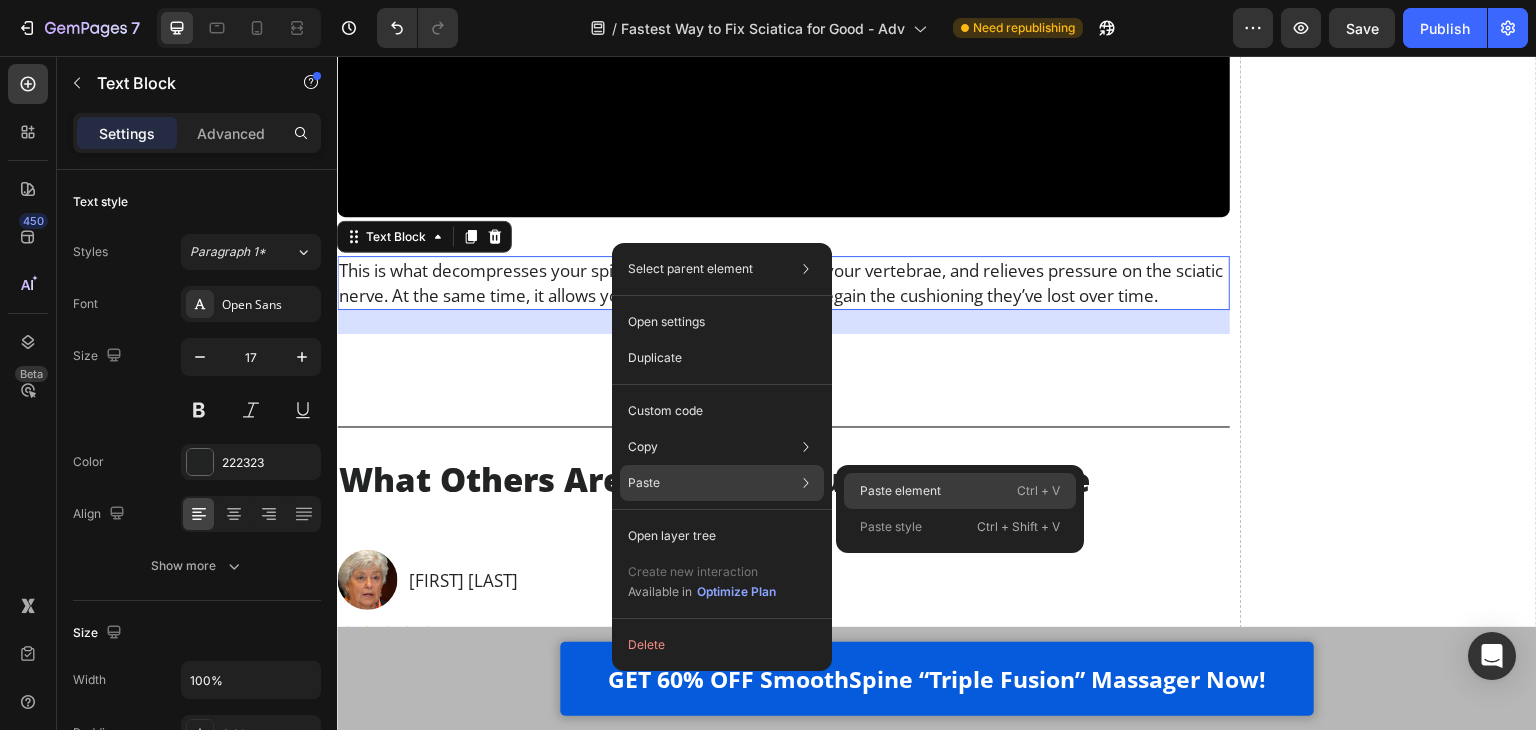 click on "Paste element" at bounding box center [900, 491] 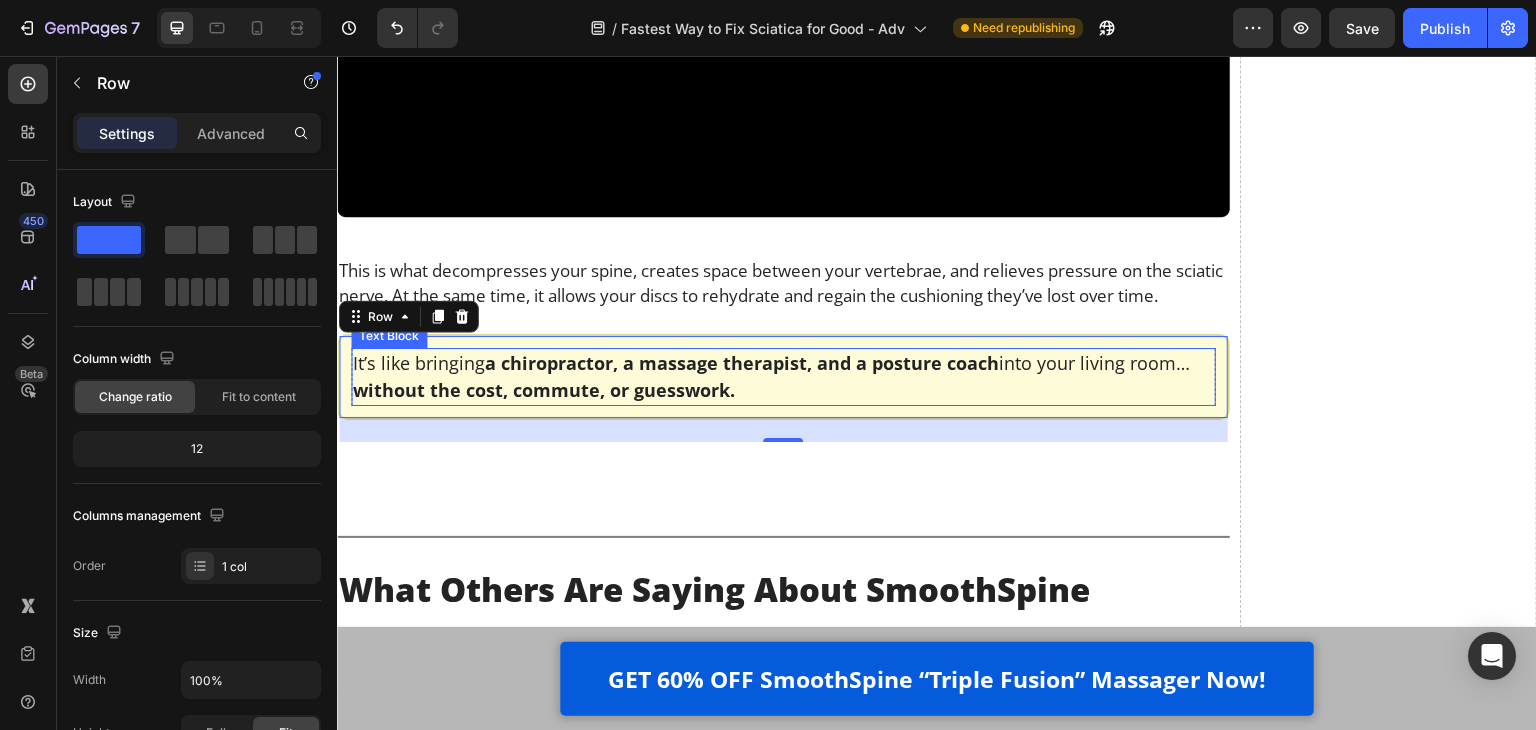 click on "a chiropractor, a massage therapist, and a posture coach" at bounding box center [742, 363] 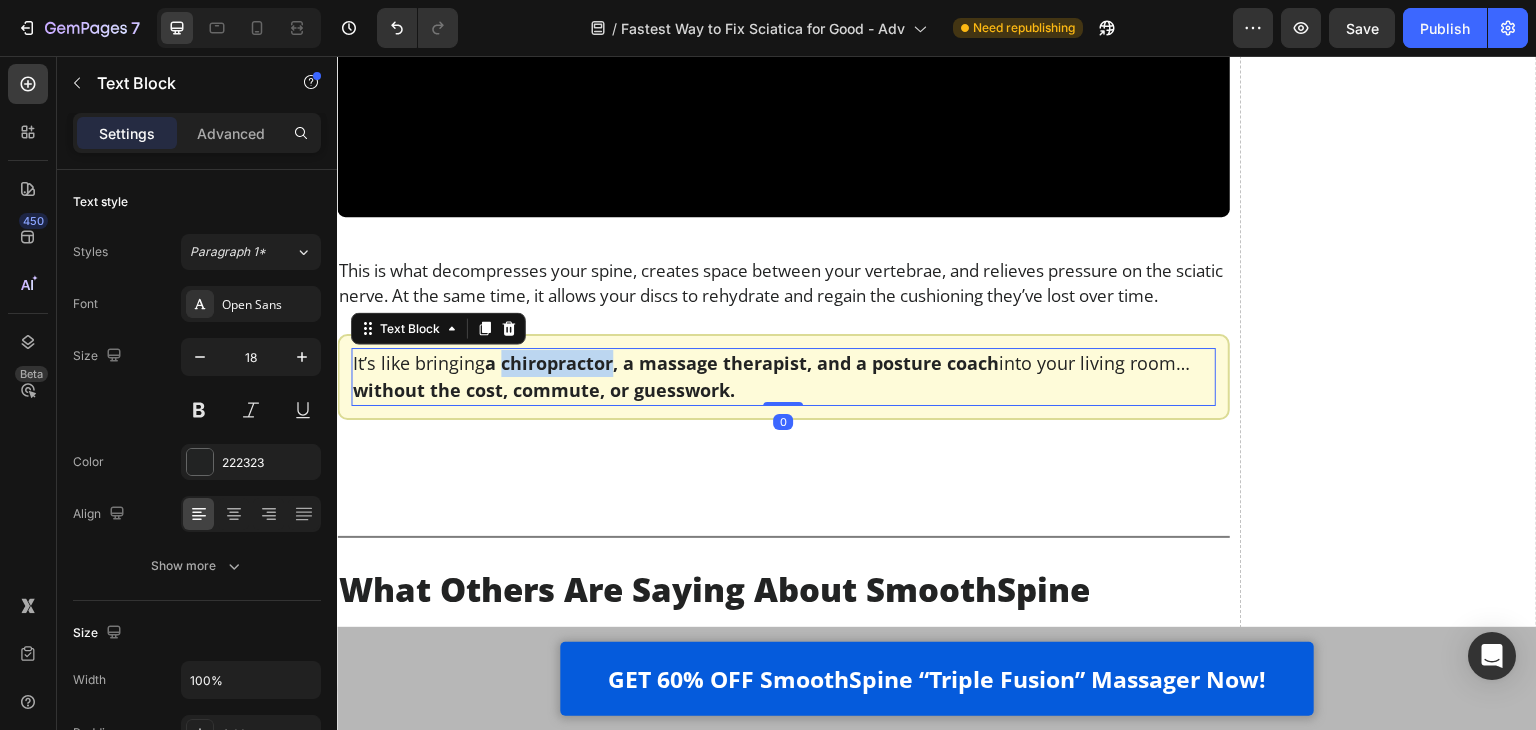 click on "a chiropractor, a massage therapist, and a posture coach" at bounding box center (742, 363) 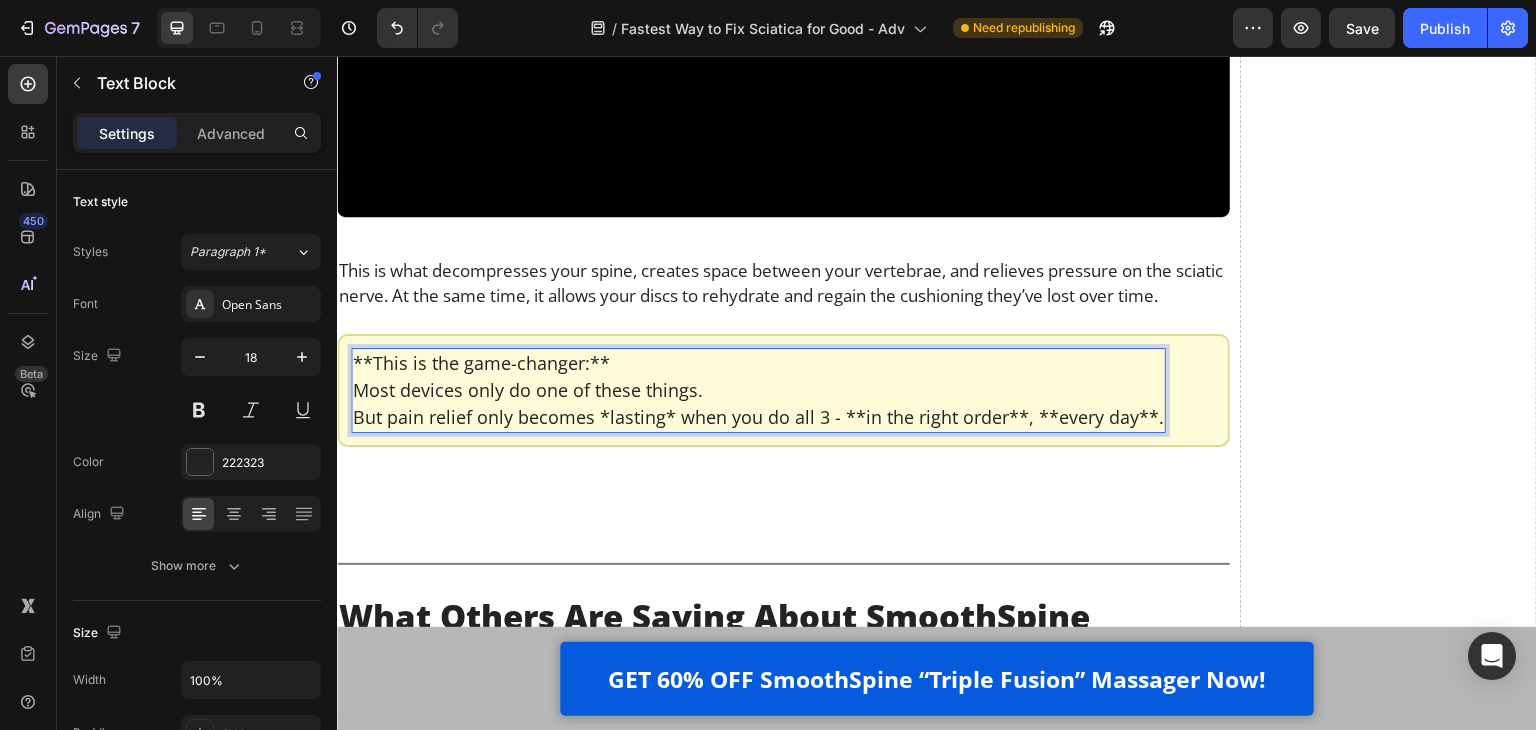 click on "**This is the game-changer:**" at bounding box center (758, 363) 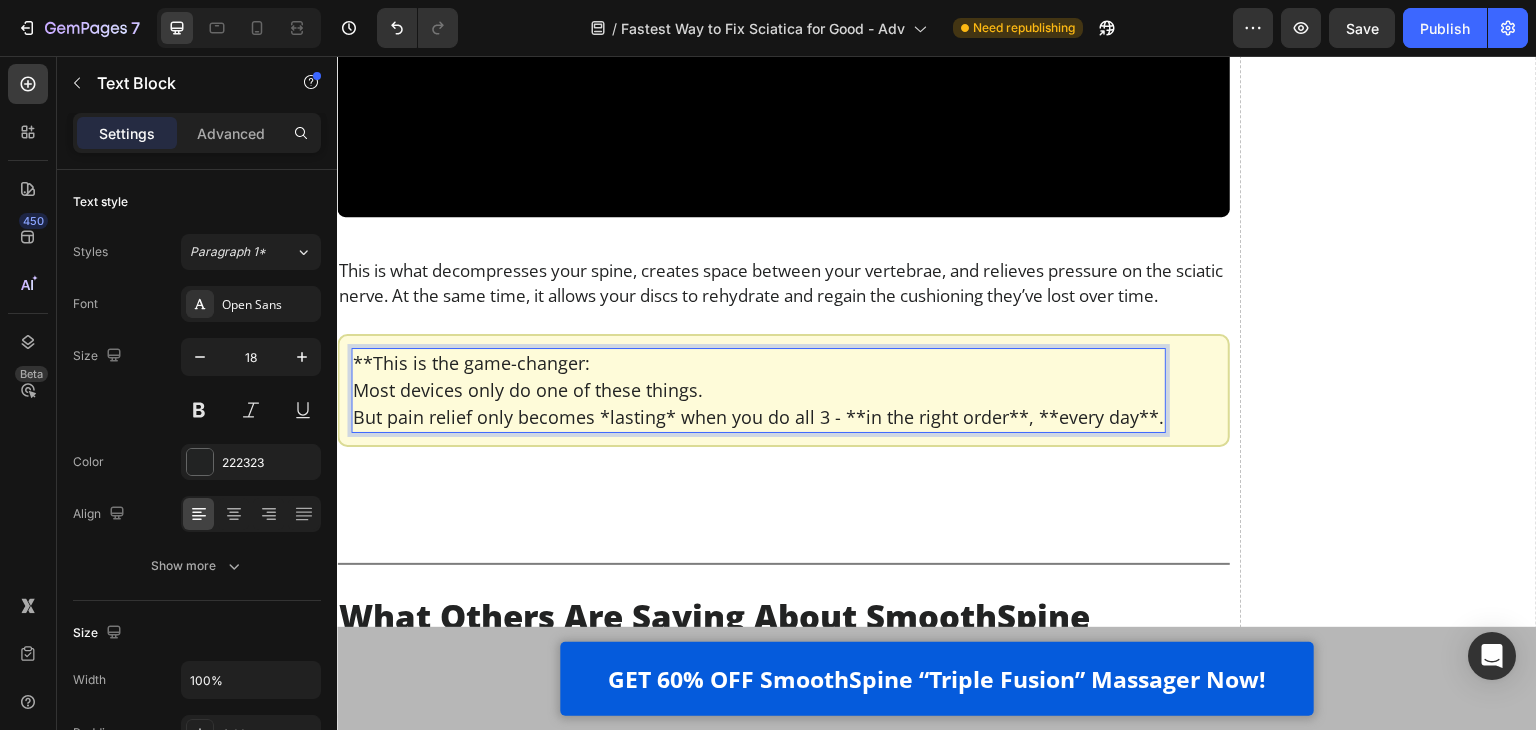 click on "**This is the game-changer:" at bounding box center [758, 363] 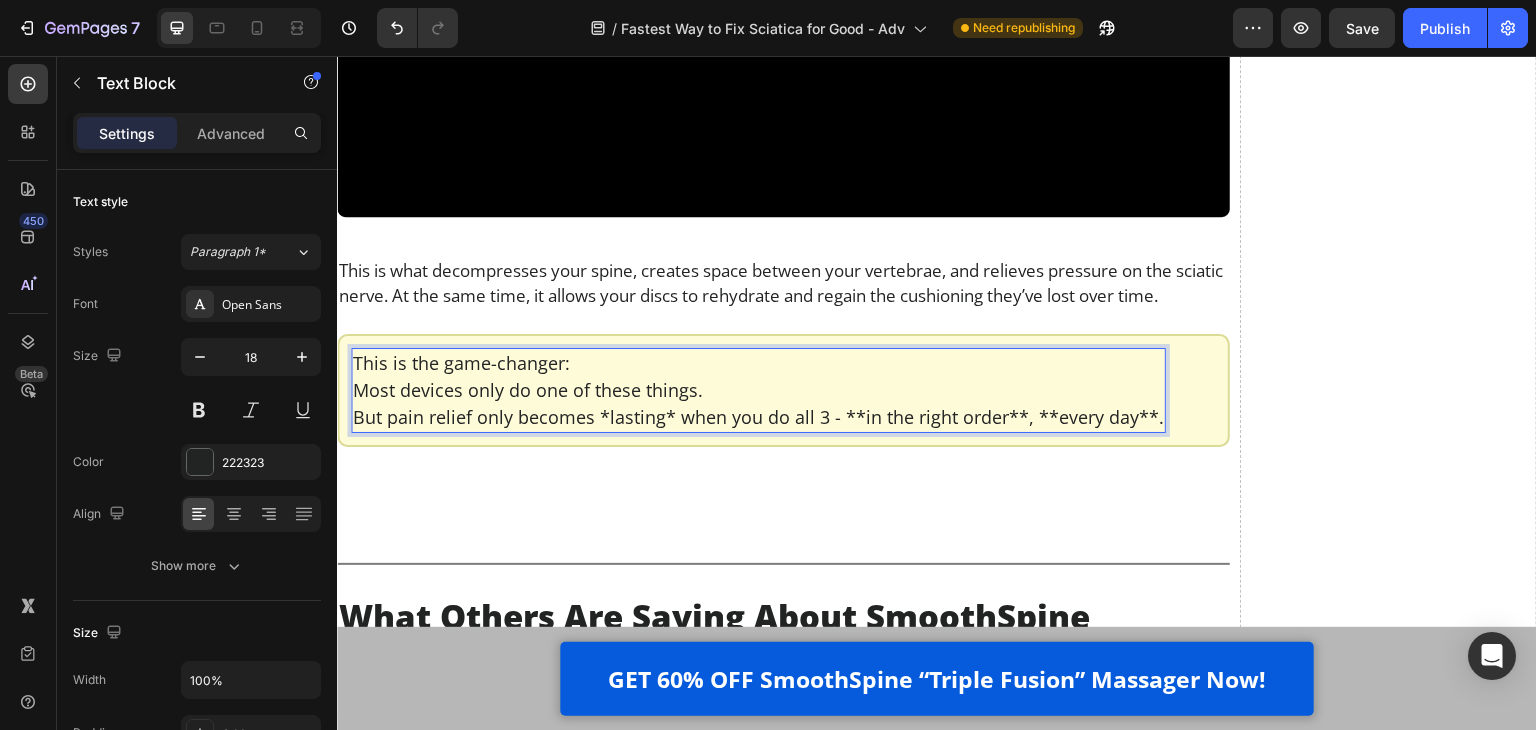 click on "But pain relief only becomes *lasting* when you do all 3 - **in the right order**, **every day**." at bounding box center [758, 417] 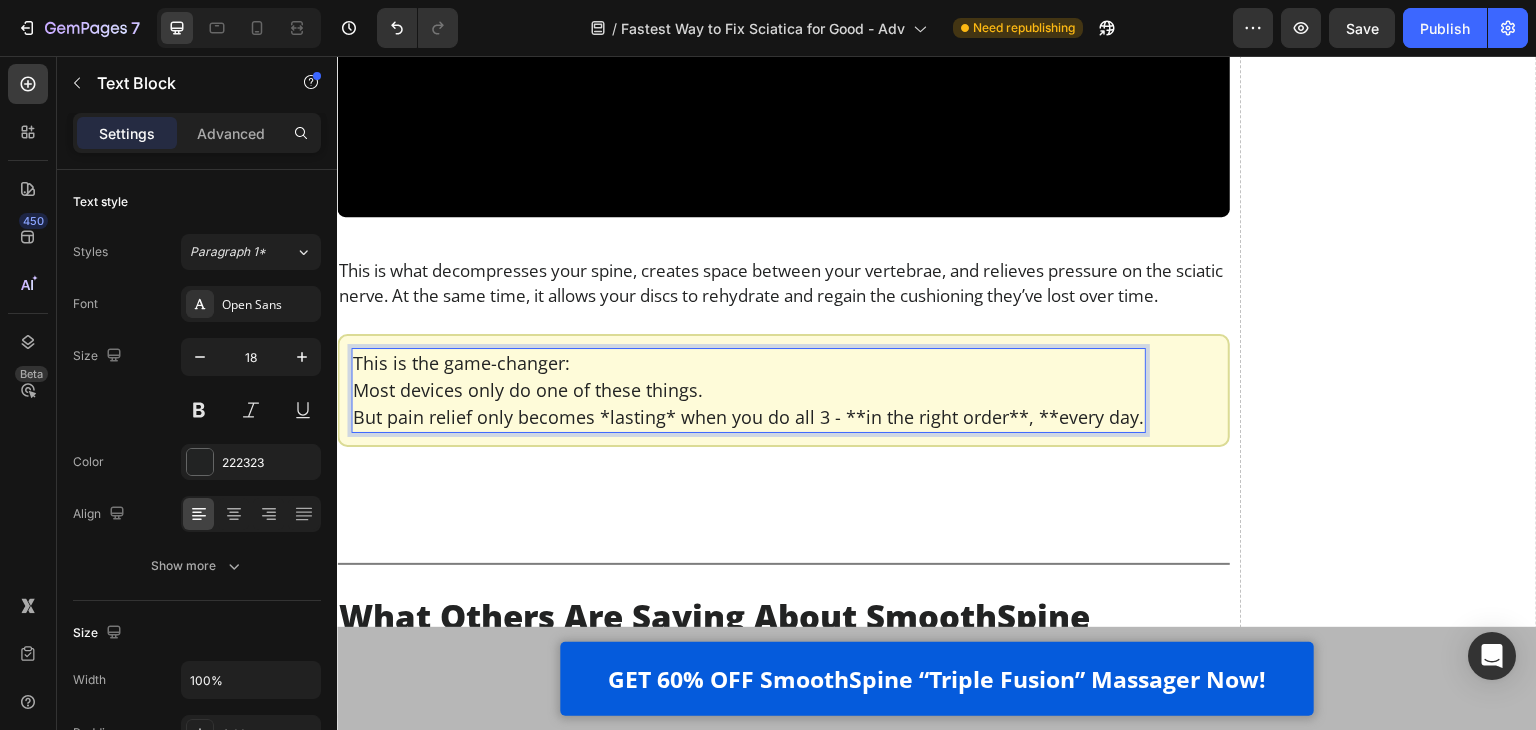 click on "But pain relief only becomes *lasting* when you do all 3 - **in the right order**, **every day." at bounding box center (748, 417) 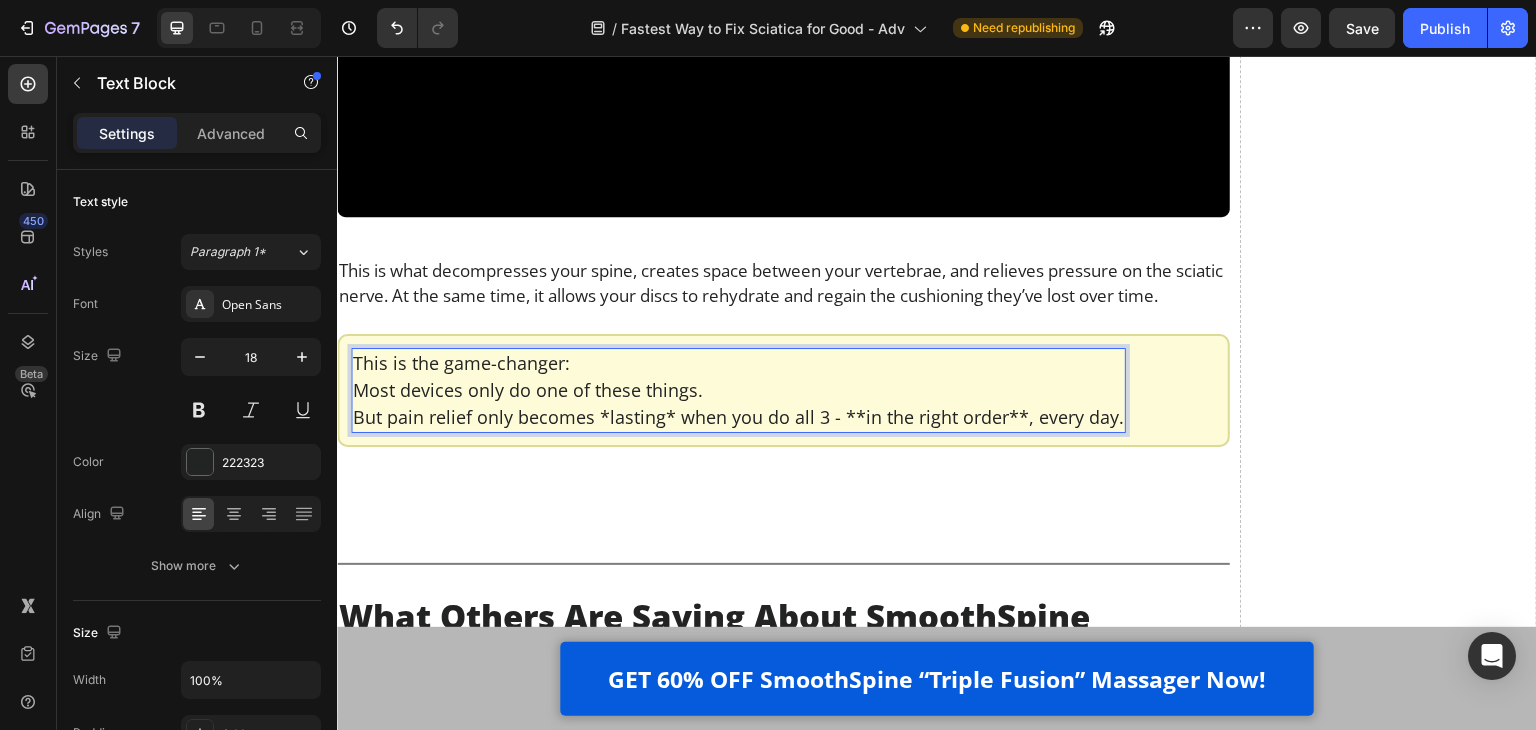 click on "But pain relief only becomes *lasting* when you do all 3 - **in the right order**, every day." at bounding box center (738, 417) 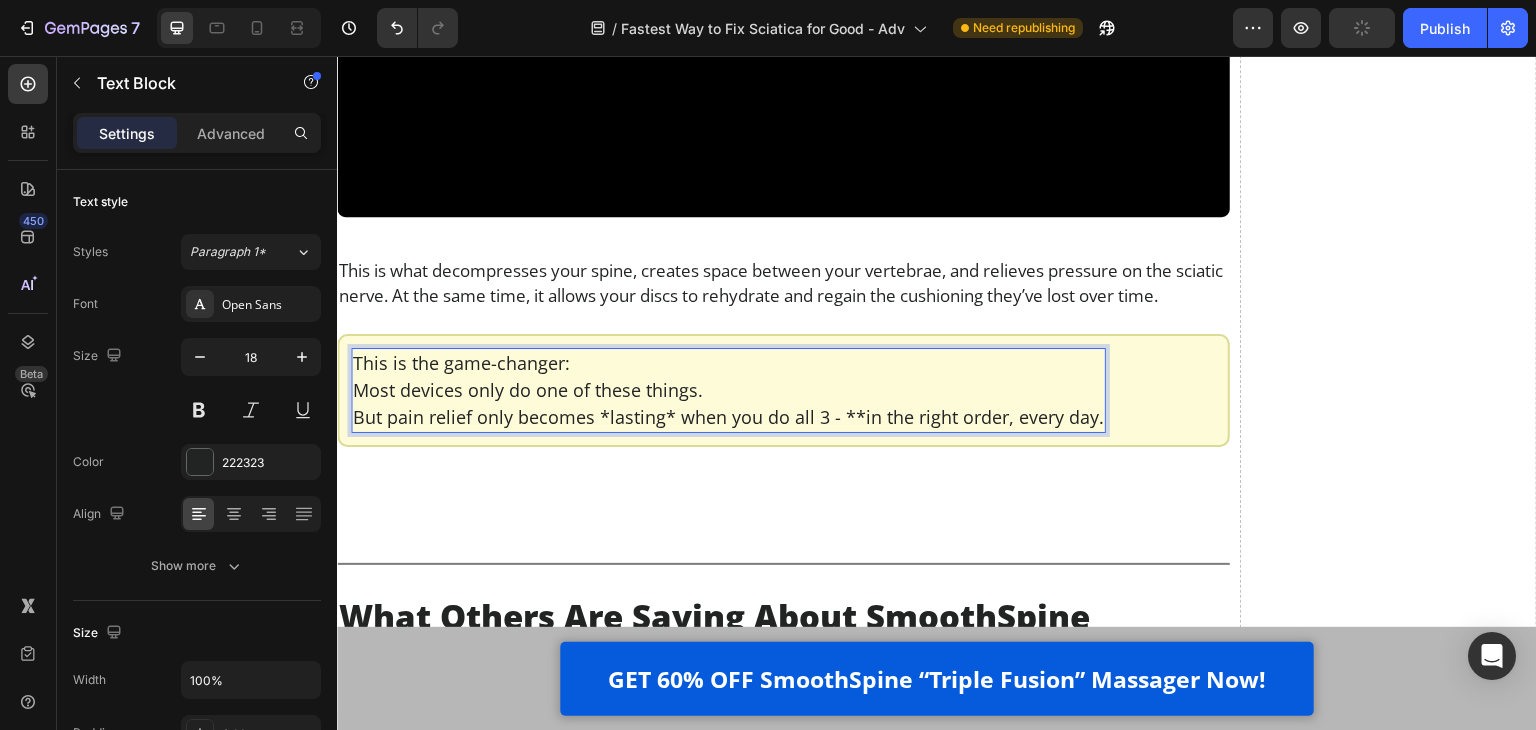click on "But pain relief only becomes *lasting* when you do all 3 - **in the right order, every day." at bounding box center (728, 417) 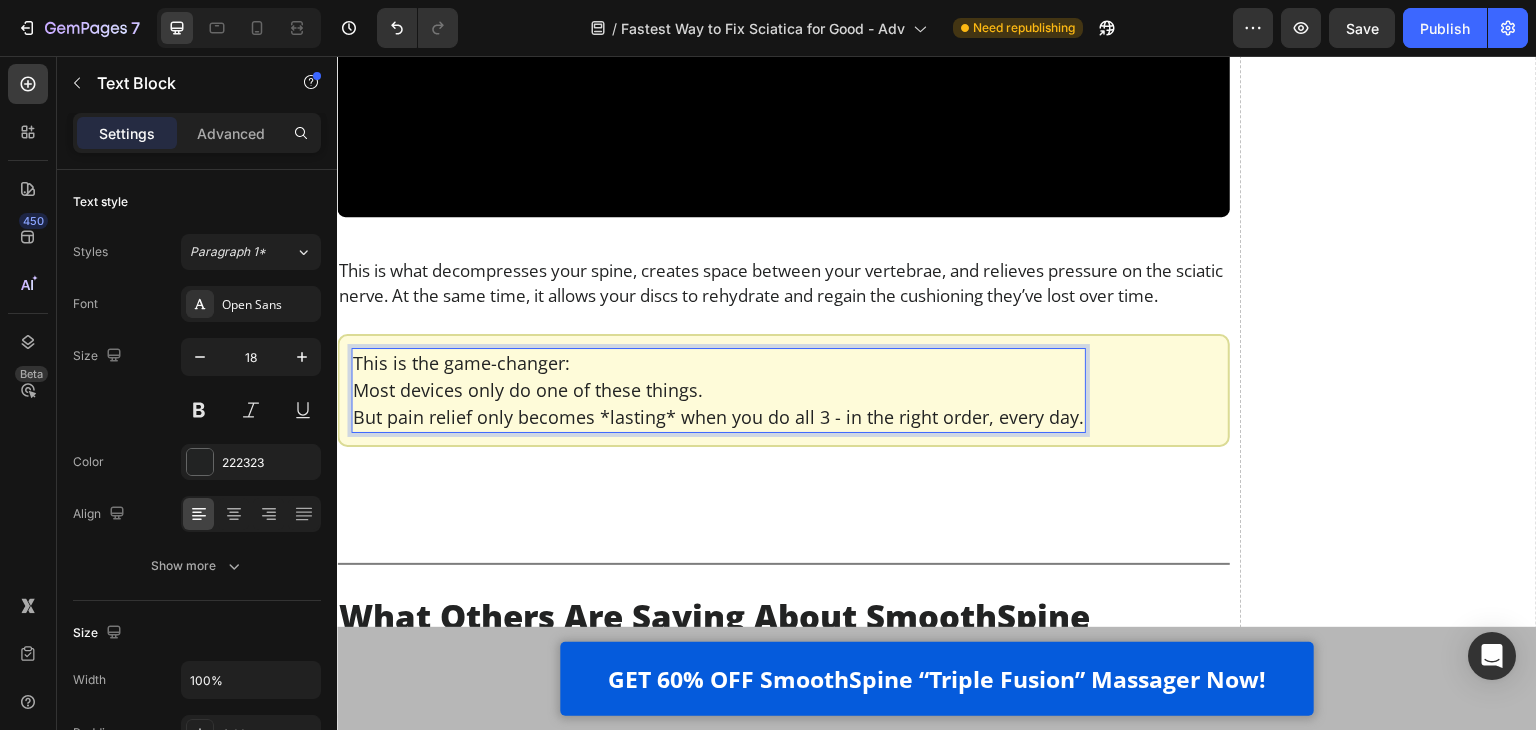 click on "But pain relief only becomes *lasting* when you do all 3 - in the right order, every day." at bounding box center [718, 417] 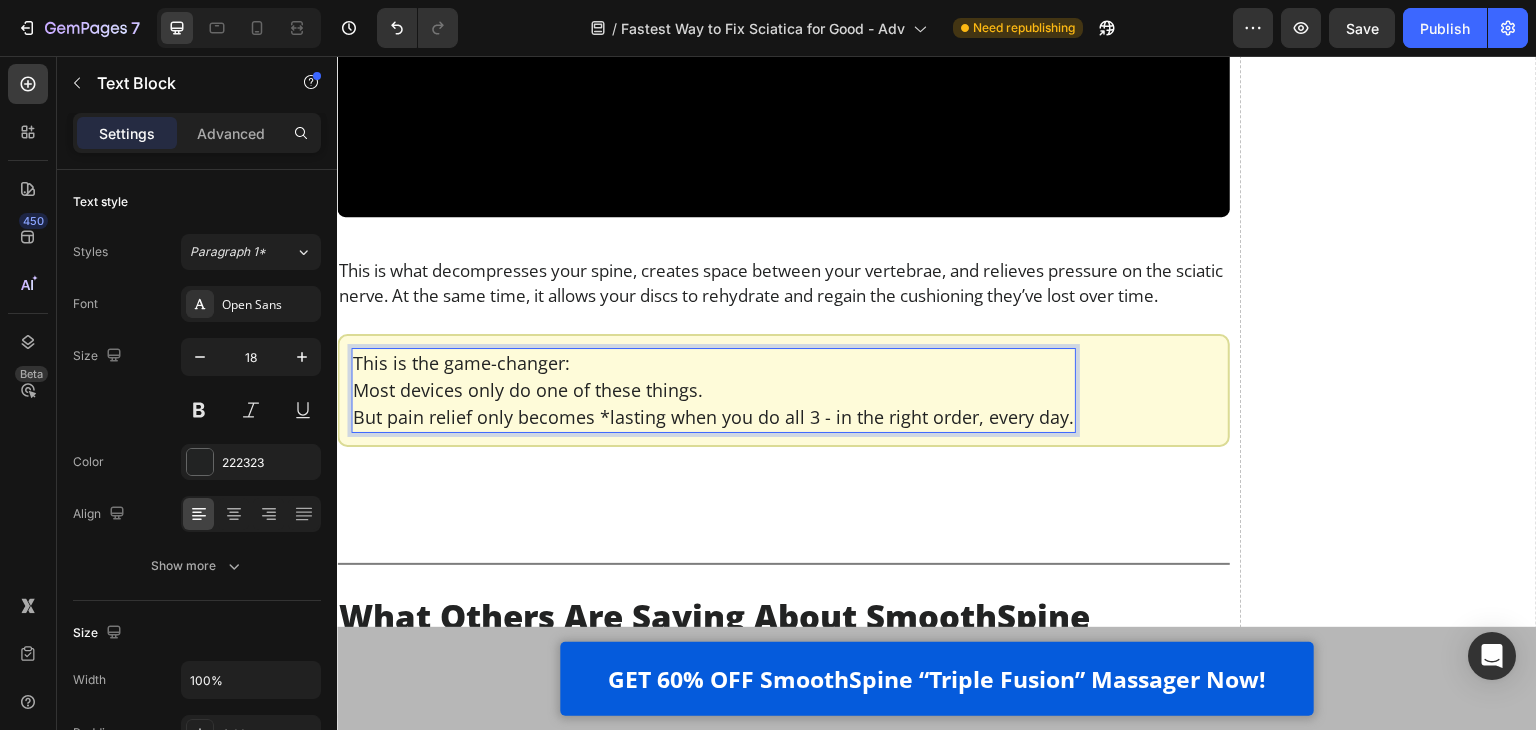 click on "But pain relief only becomes *lasting when you do all 3 - in the right order, every day." at bounding box center [713, 417] 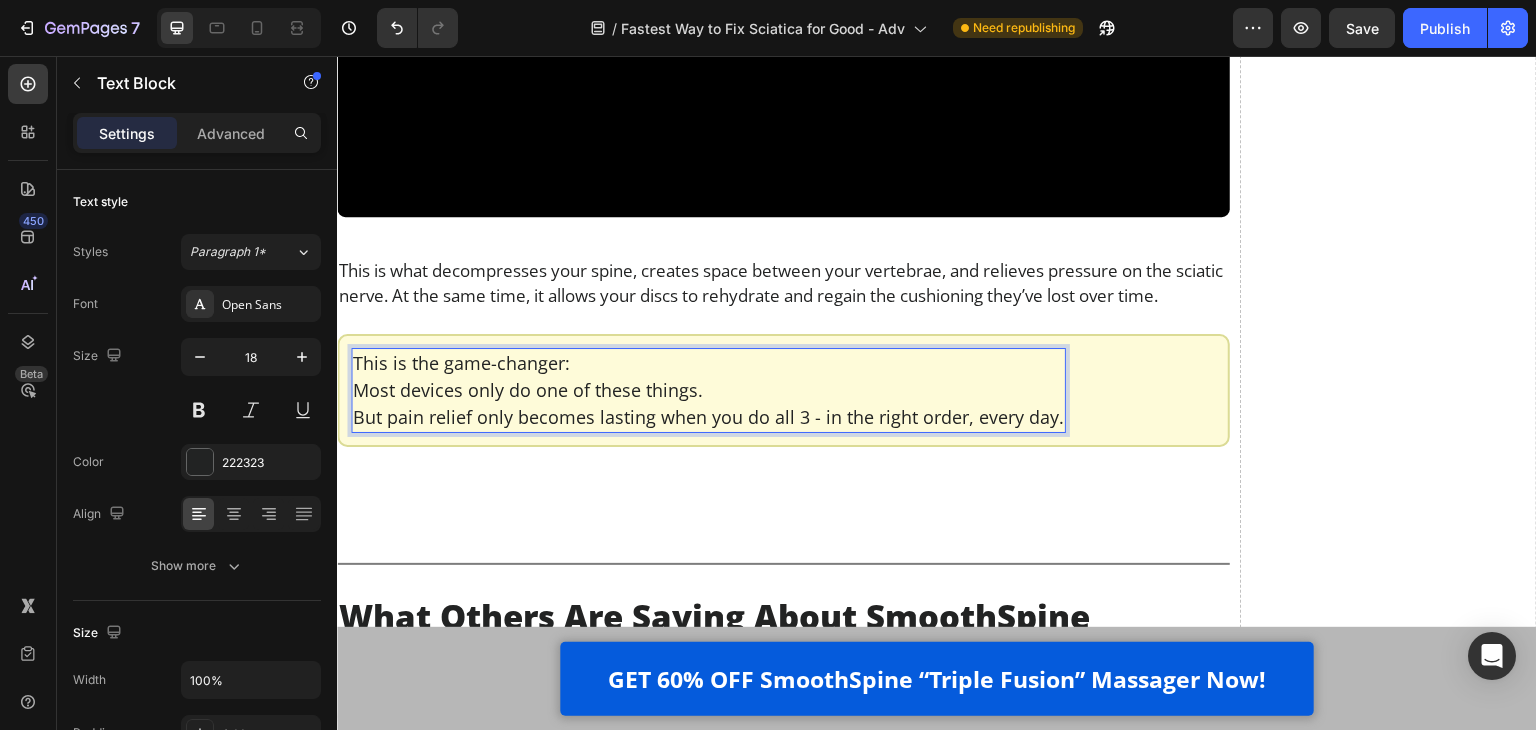 click on "This is the game-changer:" at bounding box center (708, 363) 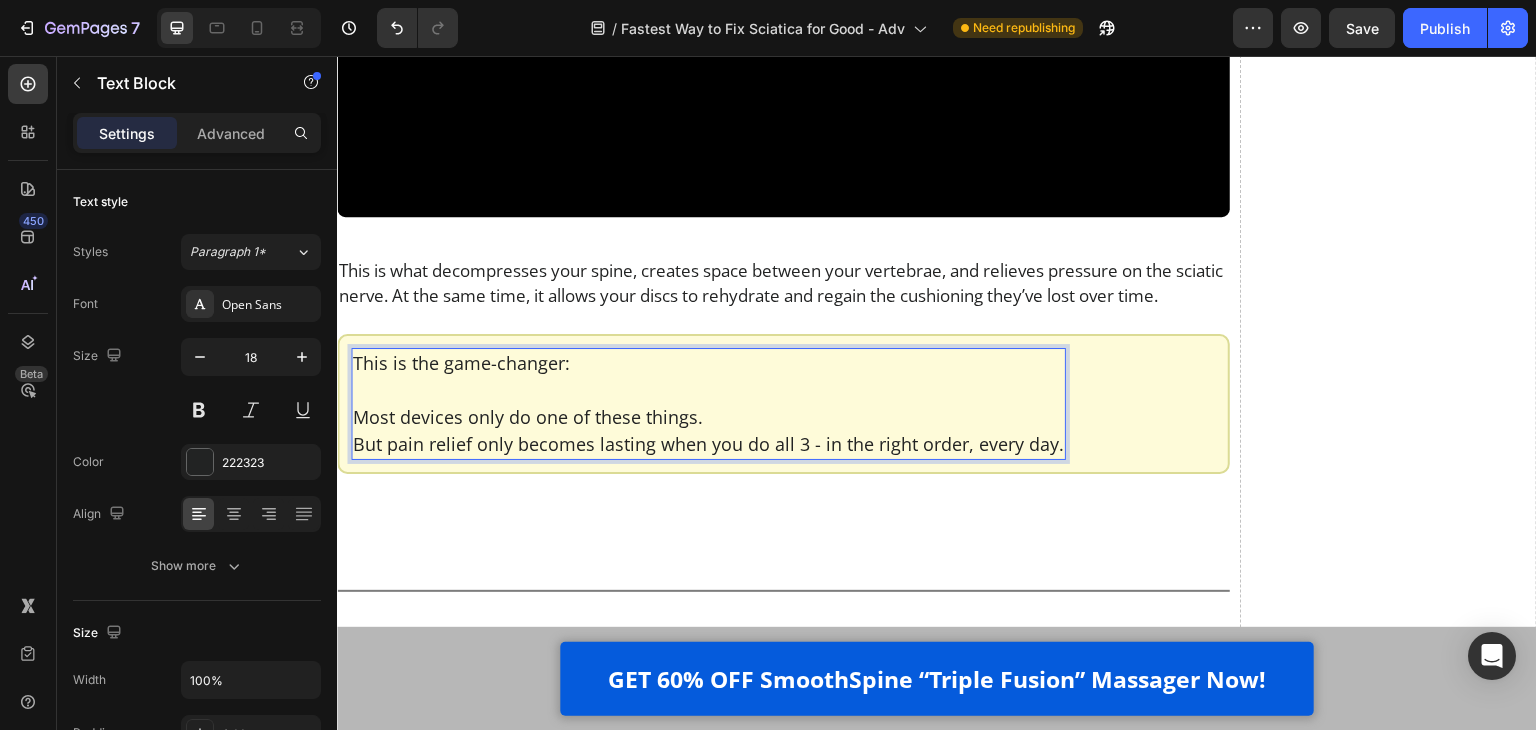 click on "Most devices only do one of these things." at bounding box center (708, 417) 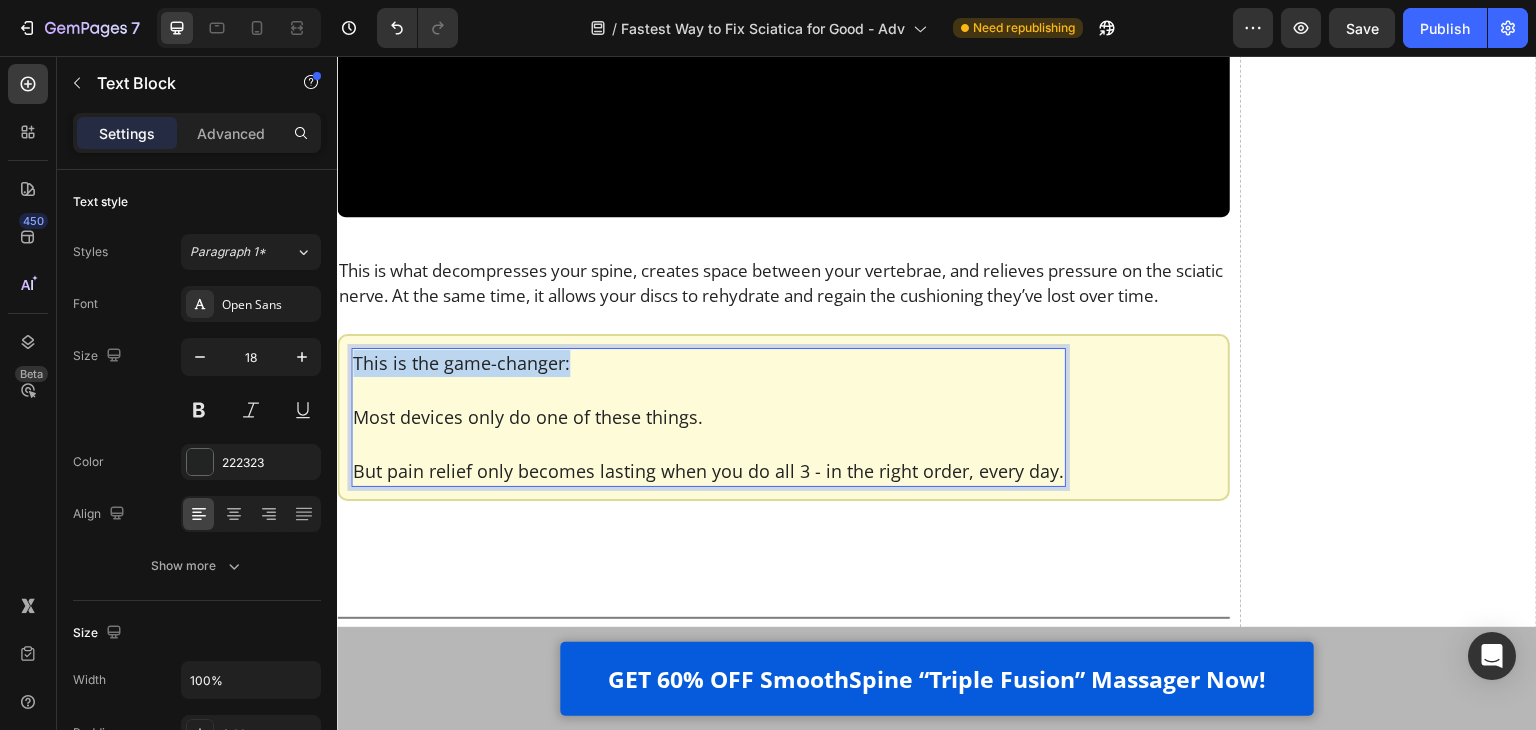 drag, startPoint x: 580, startPoint y: 359, endPoint x: 355, endPoint y: 353, distance: 225.07999 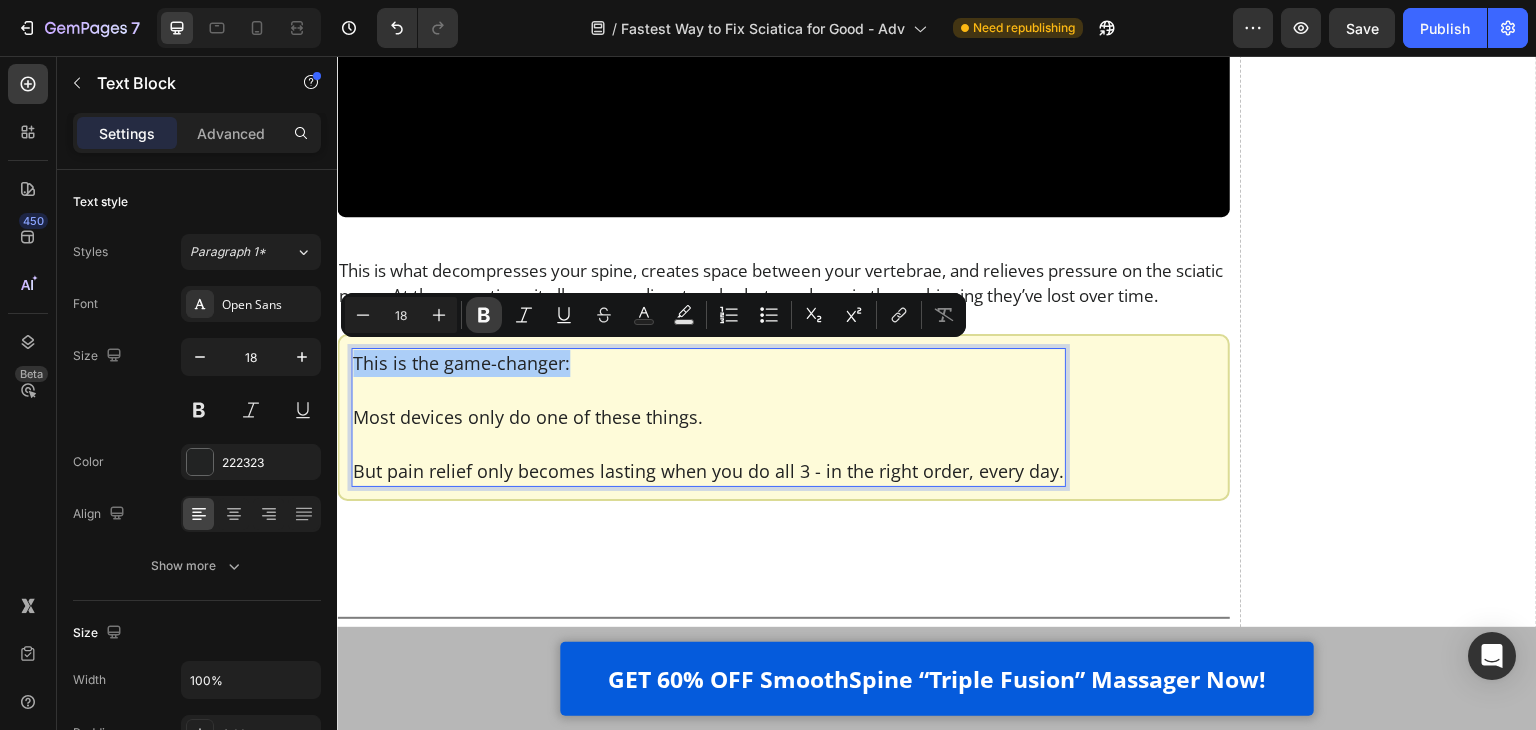 click 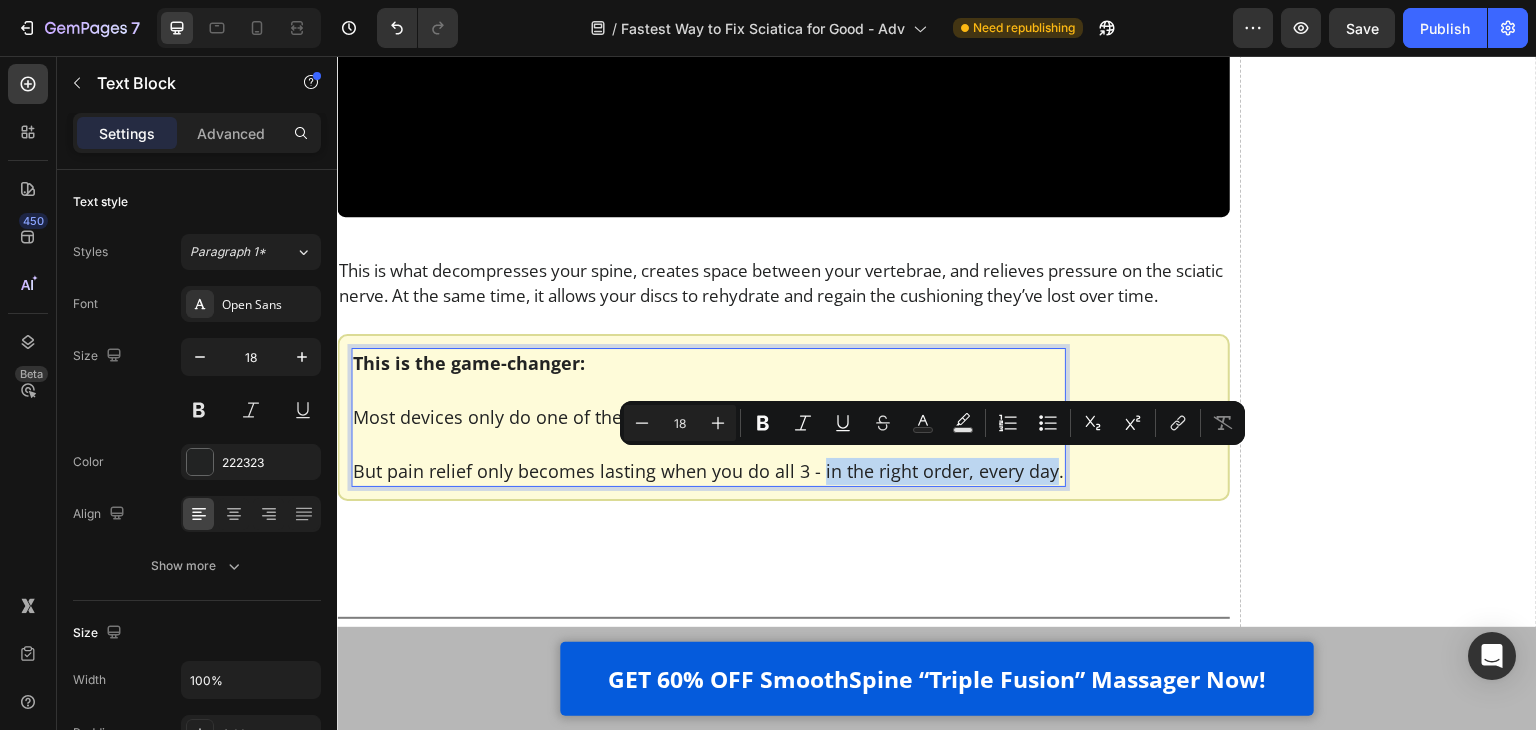 drag, startPoint x: 818, startPoint y: 466, endPoint x: 1048, endPoint y: 466, distance: 230 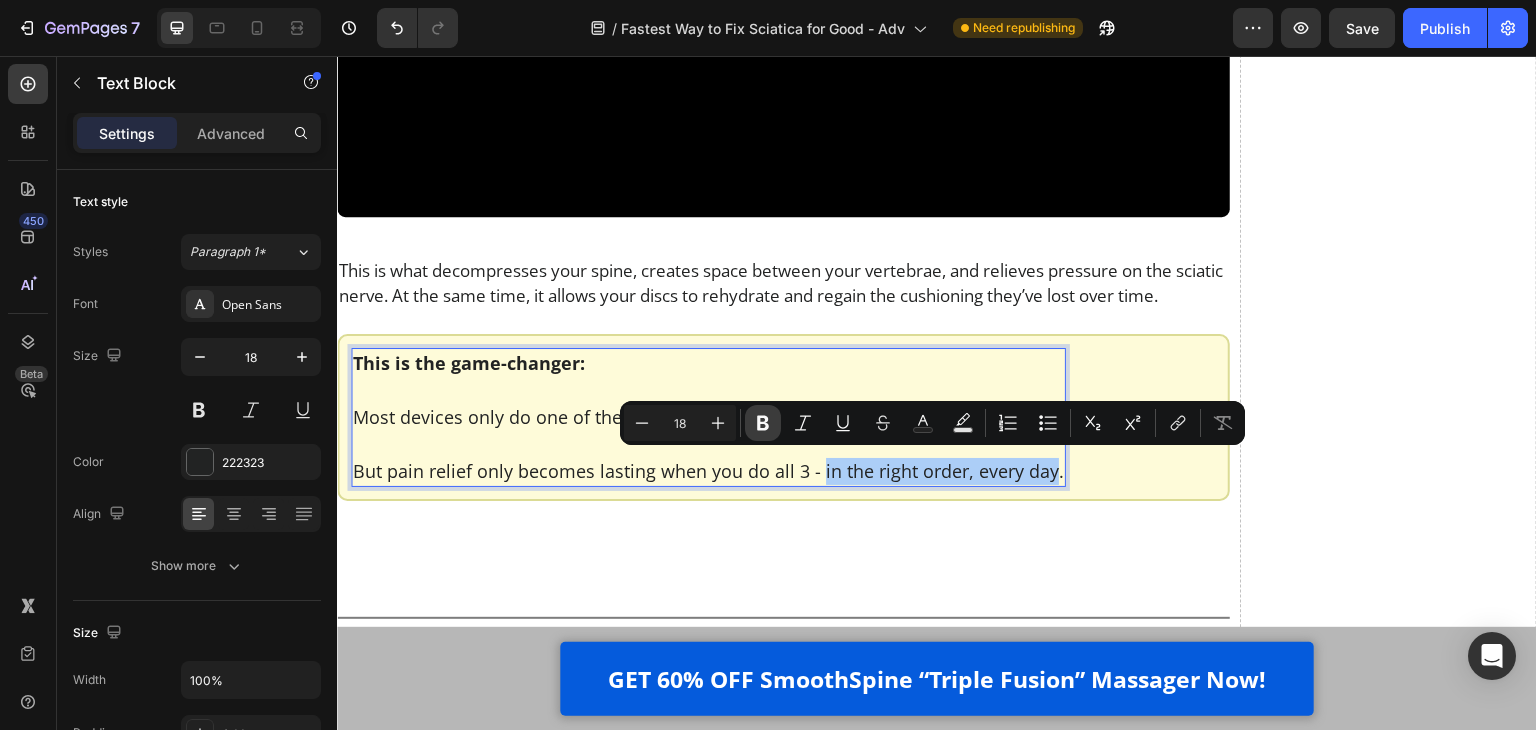click 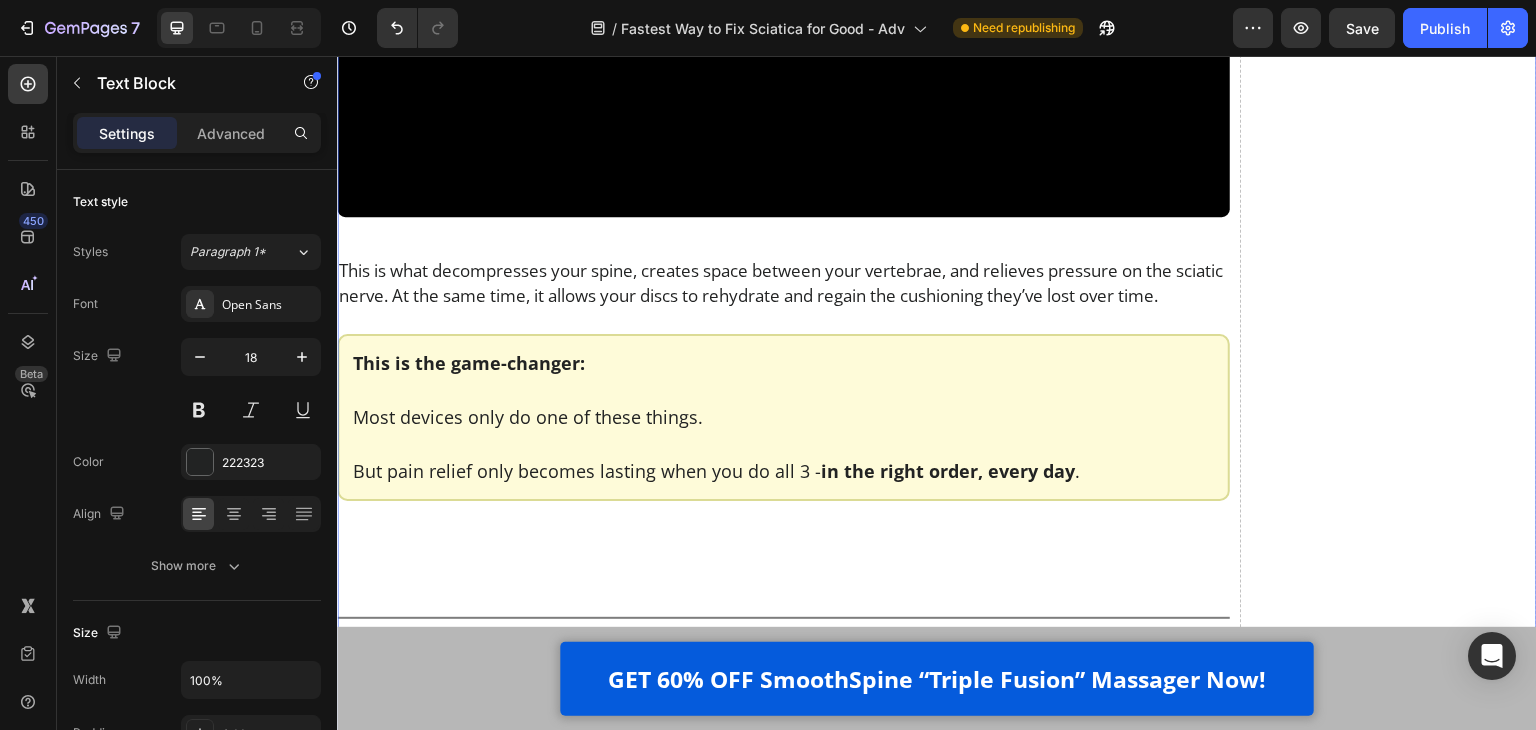click on "Drop element here" at bounding box center [1389, 1058] 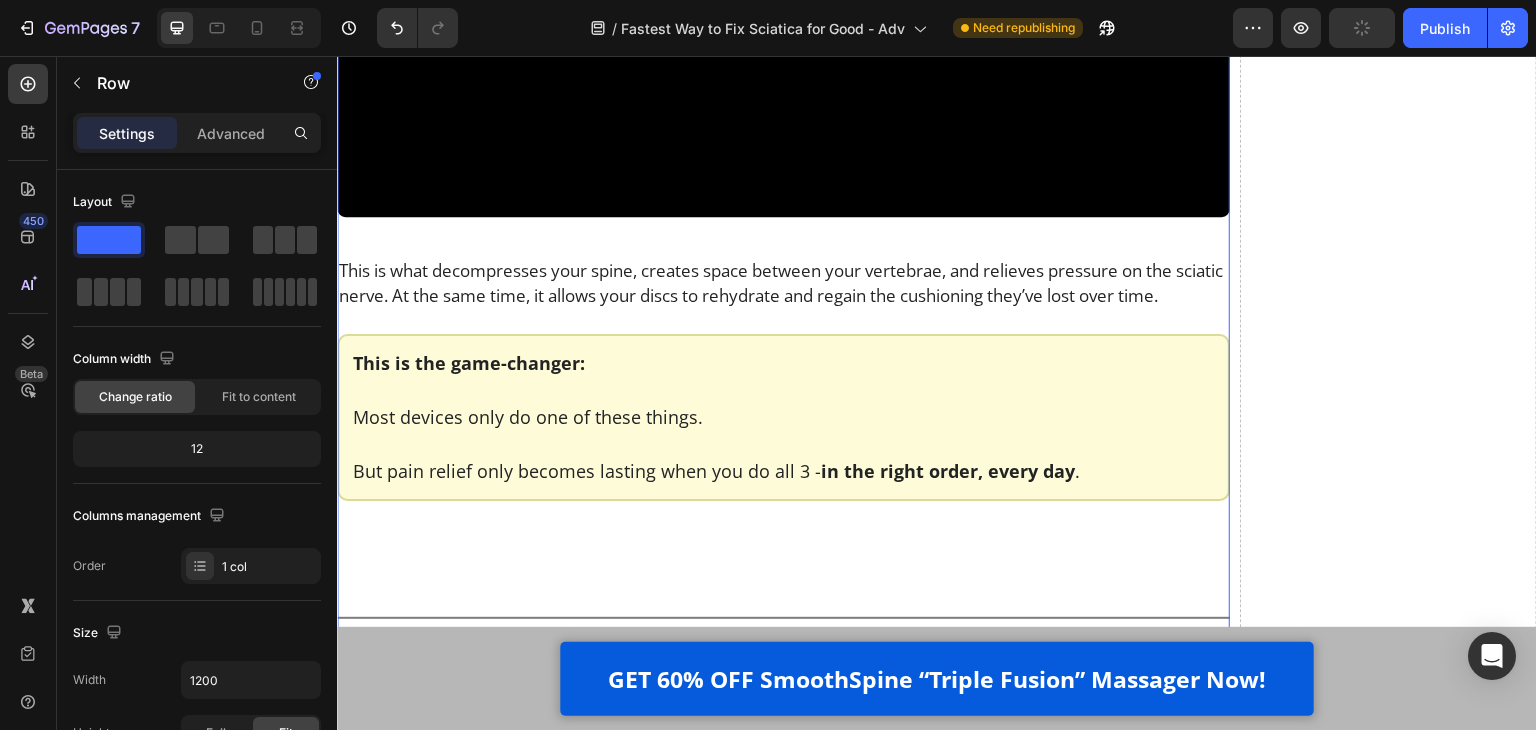 click on "Luckily, now there’s a way to finally fix this at the root. Heading I’ll be honest - after years of watching my patients waste money on painkillers, heating pads, and gimmicky devices… I was starting to think *nothing* could help people fix their sciatica at home.   But then it clicked.   To actually relieve chronic lower back pain and sciatica, you need to do  3 things  - all at the same time: Text Block Image Apply  gentle traction  to relieve pressure on the spine Text Block Row Image Use  heat therapy  to loosen tight muscles and improve blood flow Text Block Row Image Add  deep-tissue massage  to rehydrate the discs and calm inflammation Text Block Row Row That’s the only combination that works - and it has to happen together, consistently, and in a way that doesn’t make the pain worse.   So at that point, I knew what had to be done.   We needed a solution that fused all 3 therapies - traction, heat, and massage - into one simple, at-home routine. Text Block Video Heading .   Text Block" at bounding box center (783, 1058) 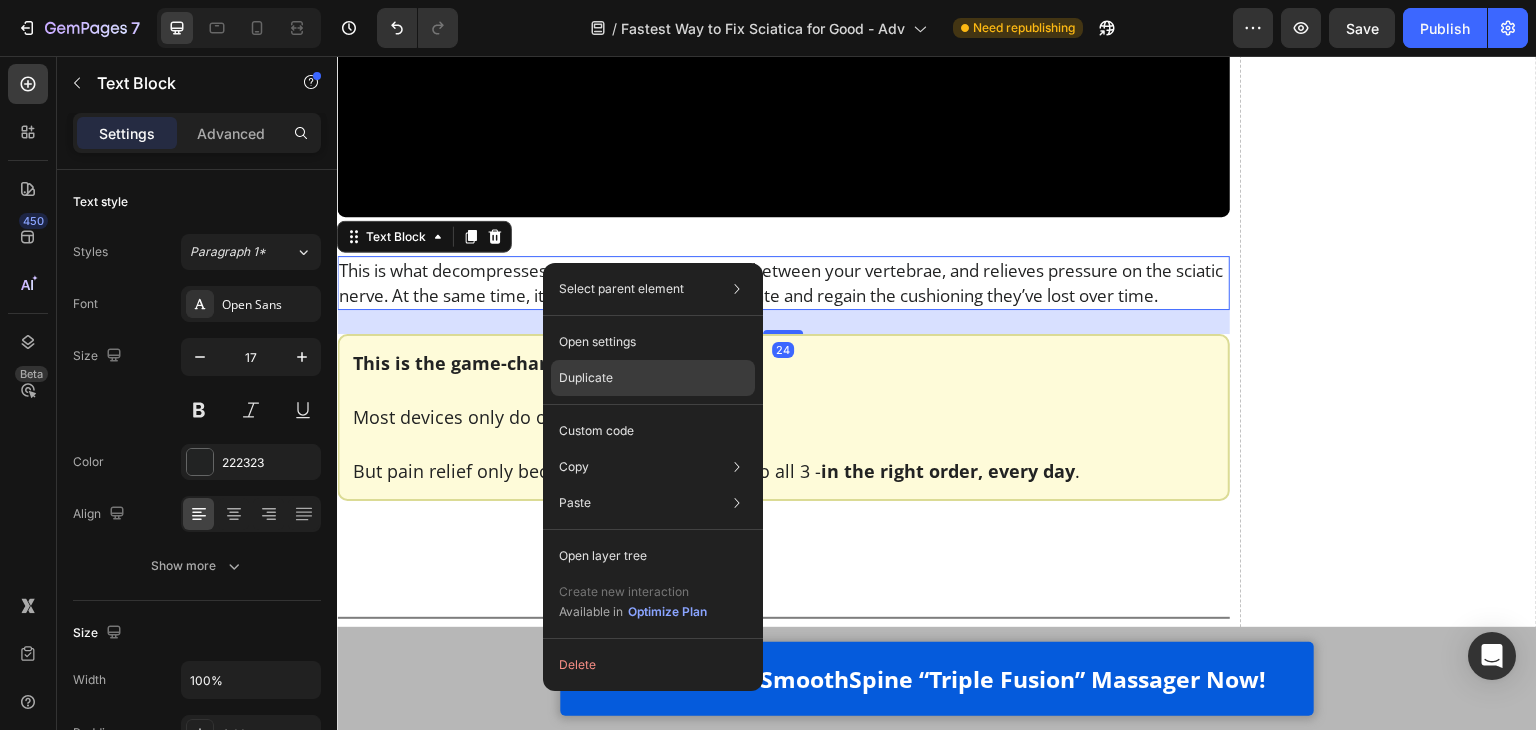 click on "Duplicate" at bounding box center [586, 378] 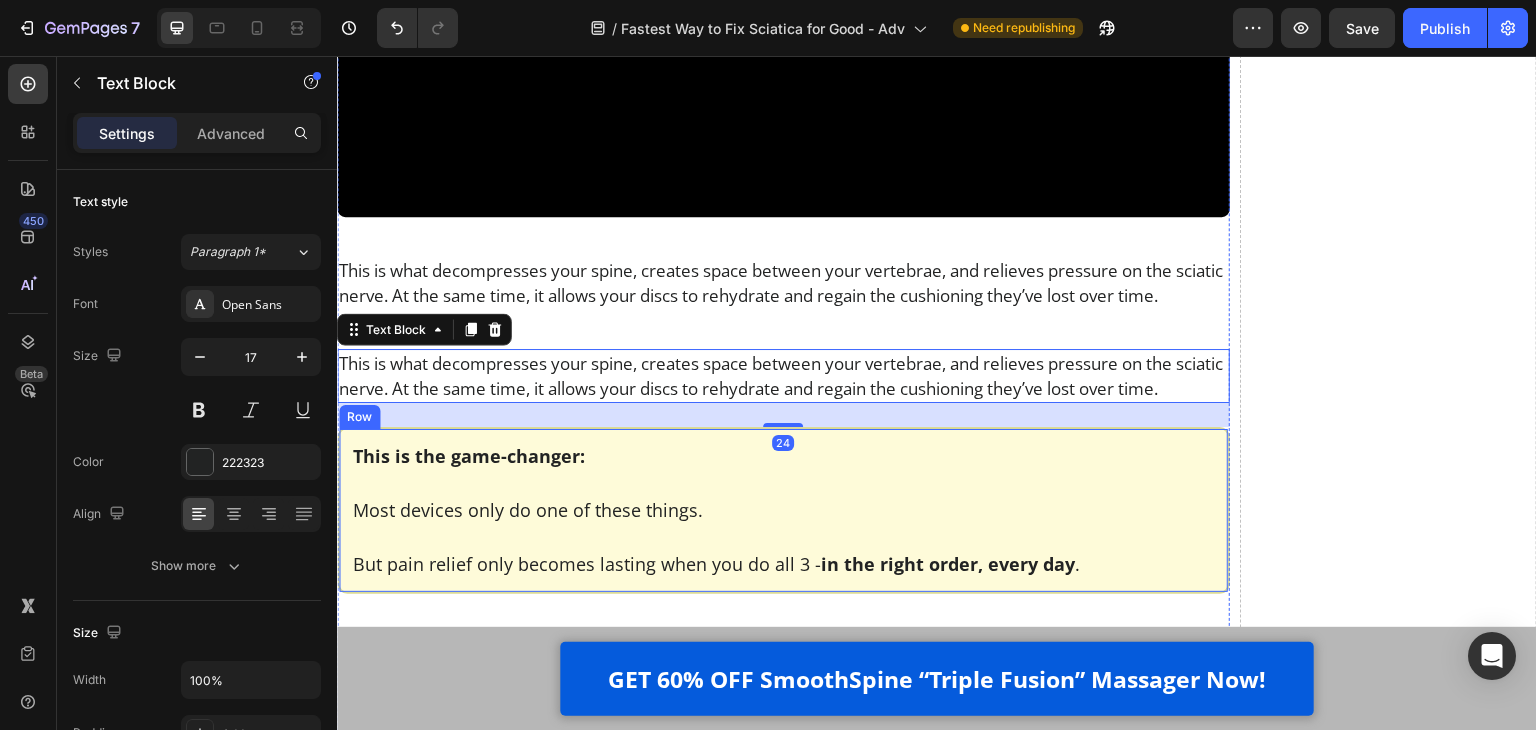 click on "This is the game-changer: Most devices only do one of these things. But pain relief only becomes lasting when you do all 3 -  in the right order, every day . Text Block Row Row" at bounding box center [783, 510] 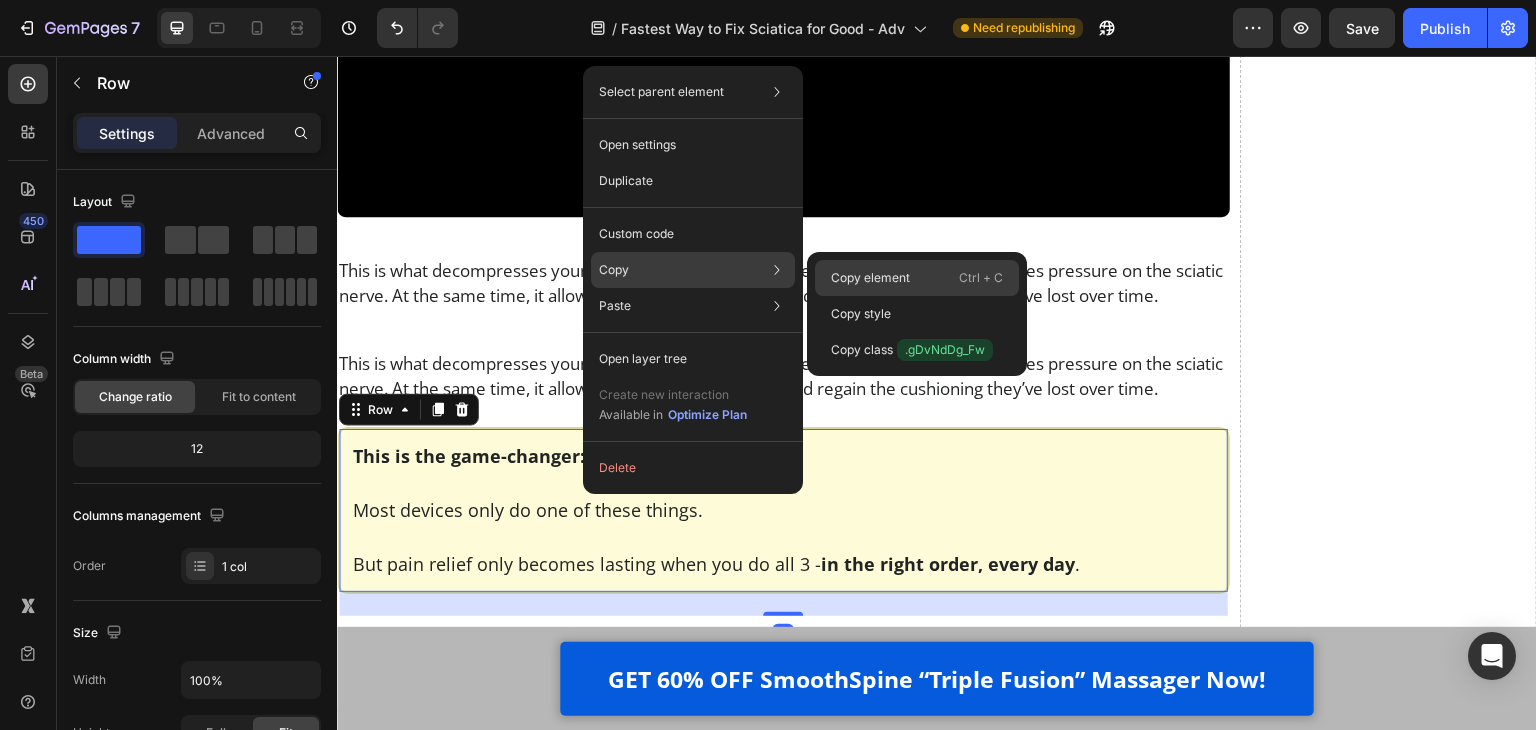 click on "Copy element" at bounding box center [870, 278] 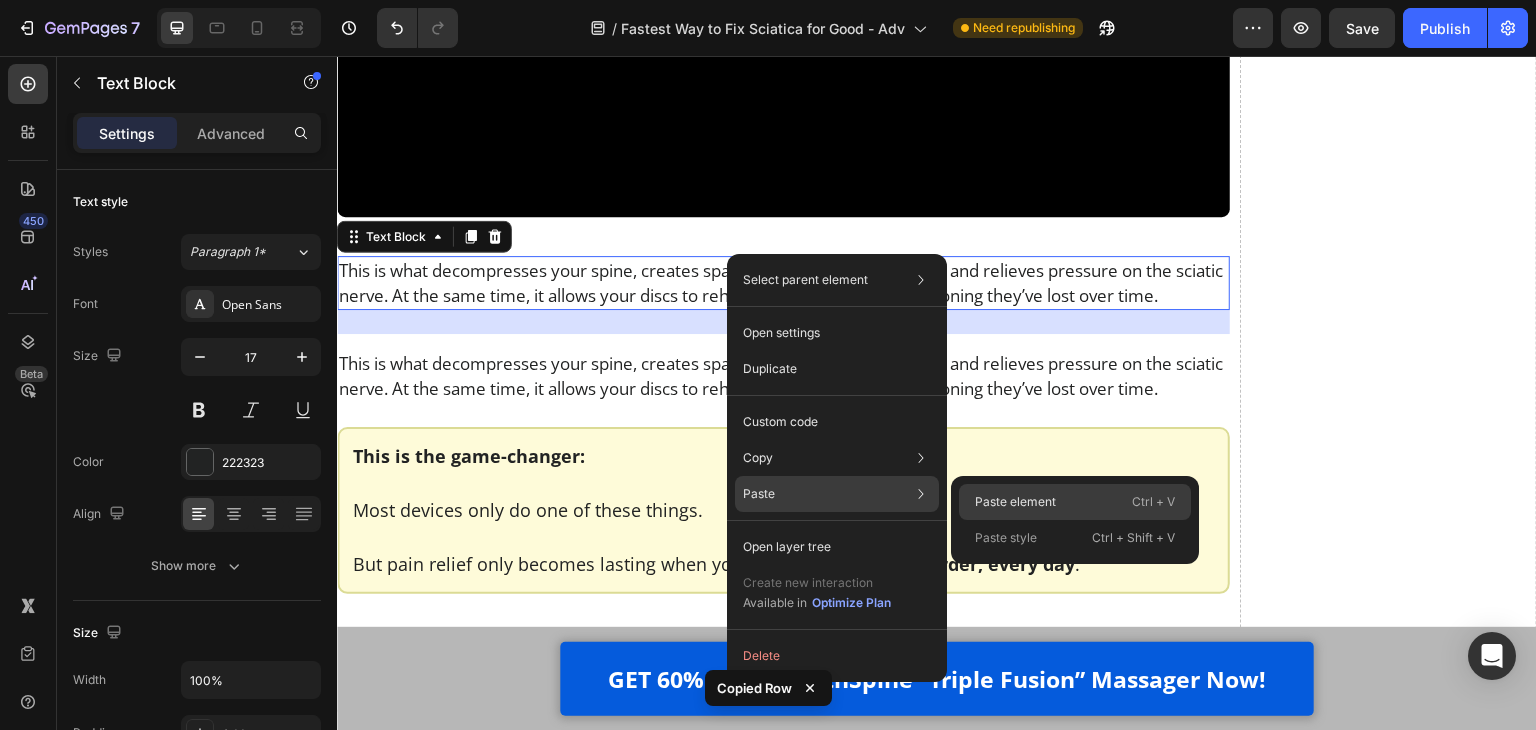 click on "Paste element  Ctrl + V" 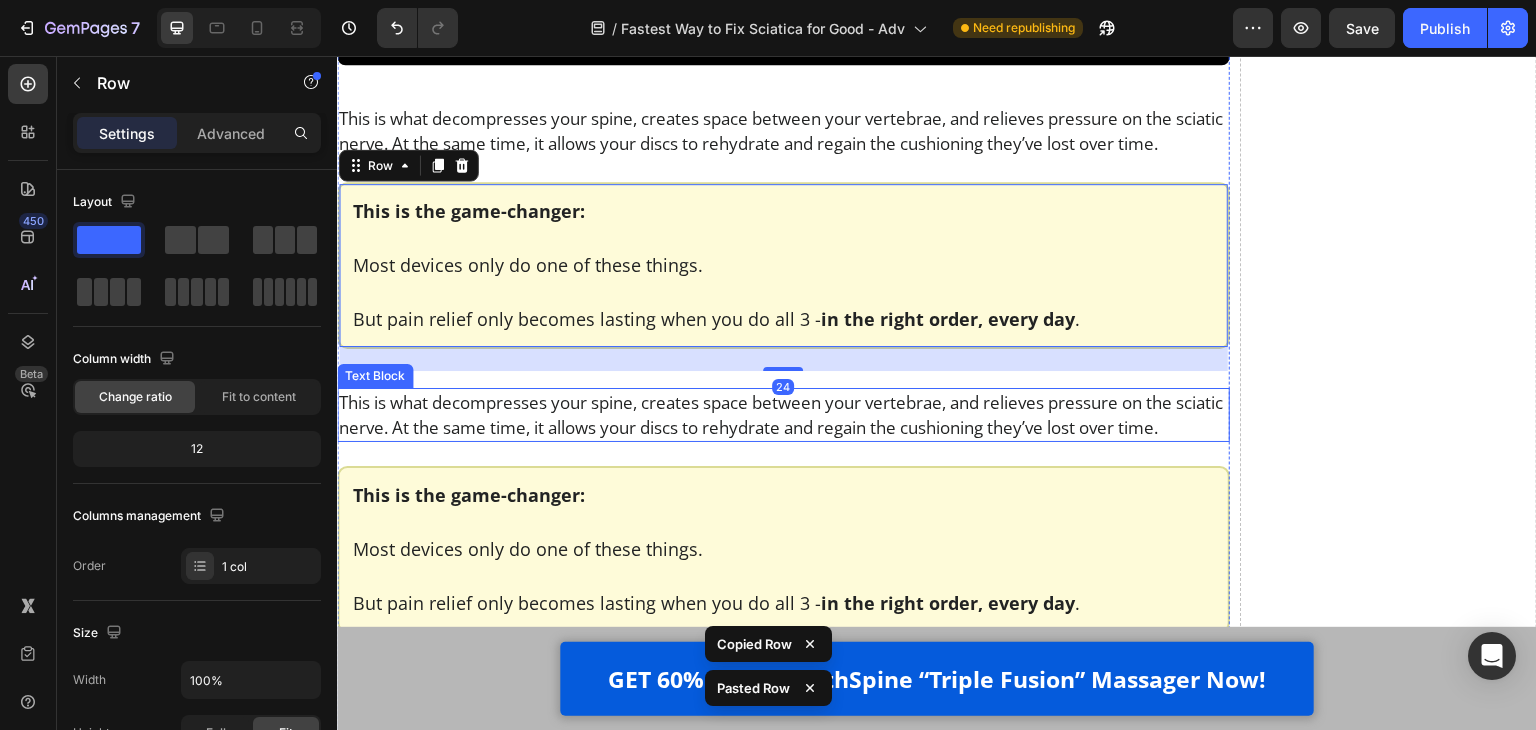scroll, scrollTop: 16032, scrollLeft: 0, axis: vertical 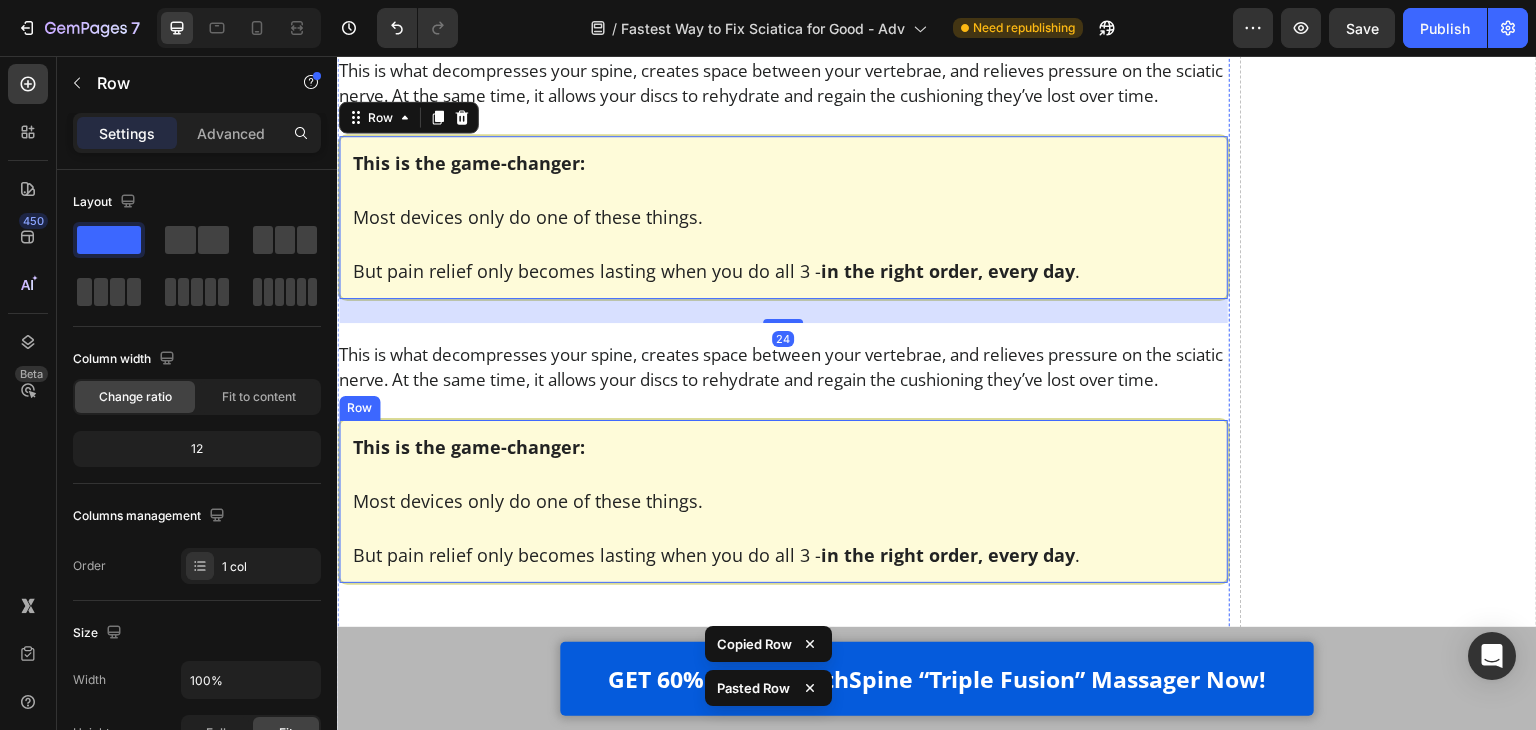 click on "This is the game-changer: Most devices only do one of these things. But pain relief only becomes lasting when you do all 3 -  in the right order, every day . Text Block Row Row" at bounding box center [783, 501] 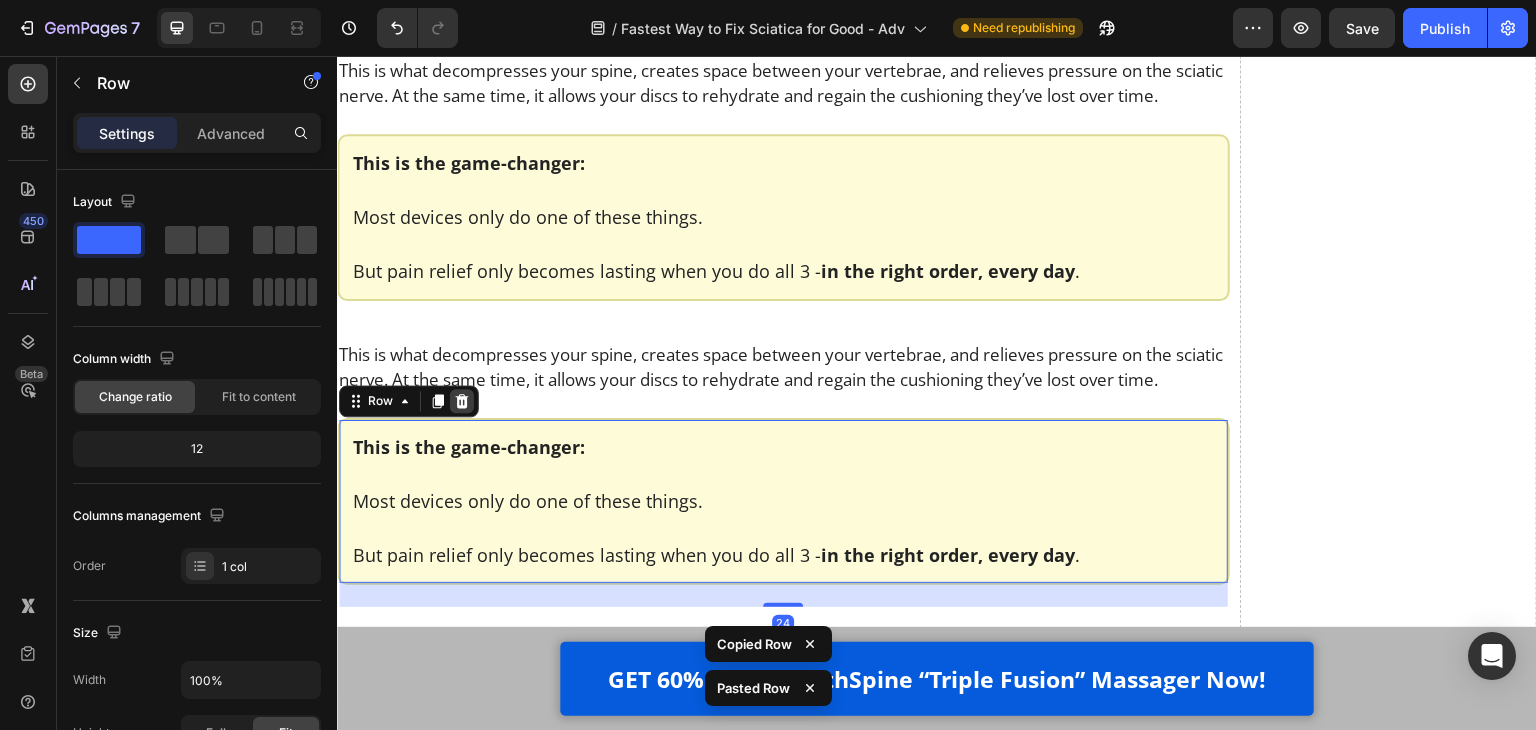 click 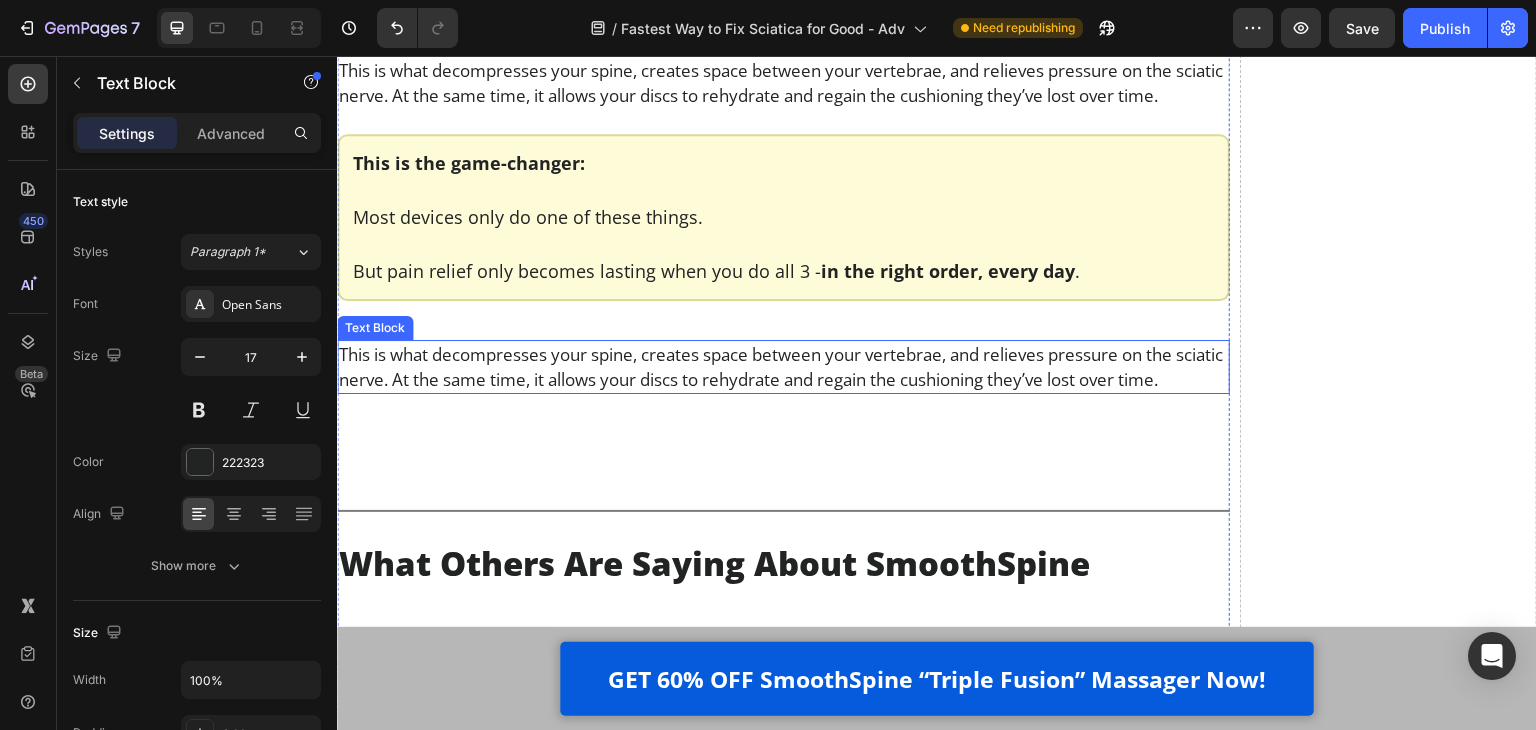 click on "This is what decompresses your spine, creates space between your vertebrae, and relieves pressure on the sciatic nerve. At the same time, it allows your discs to rehydrate and regain the cushioning they’ve lost over time." at bounding box center (783, 367) 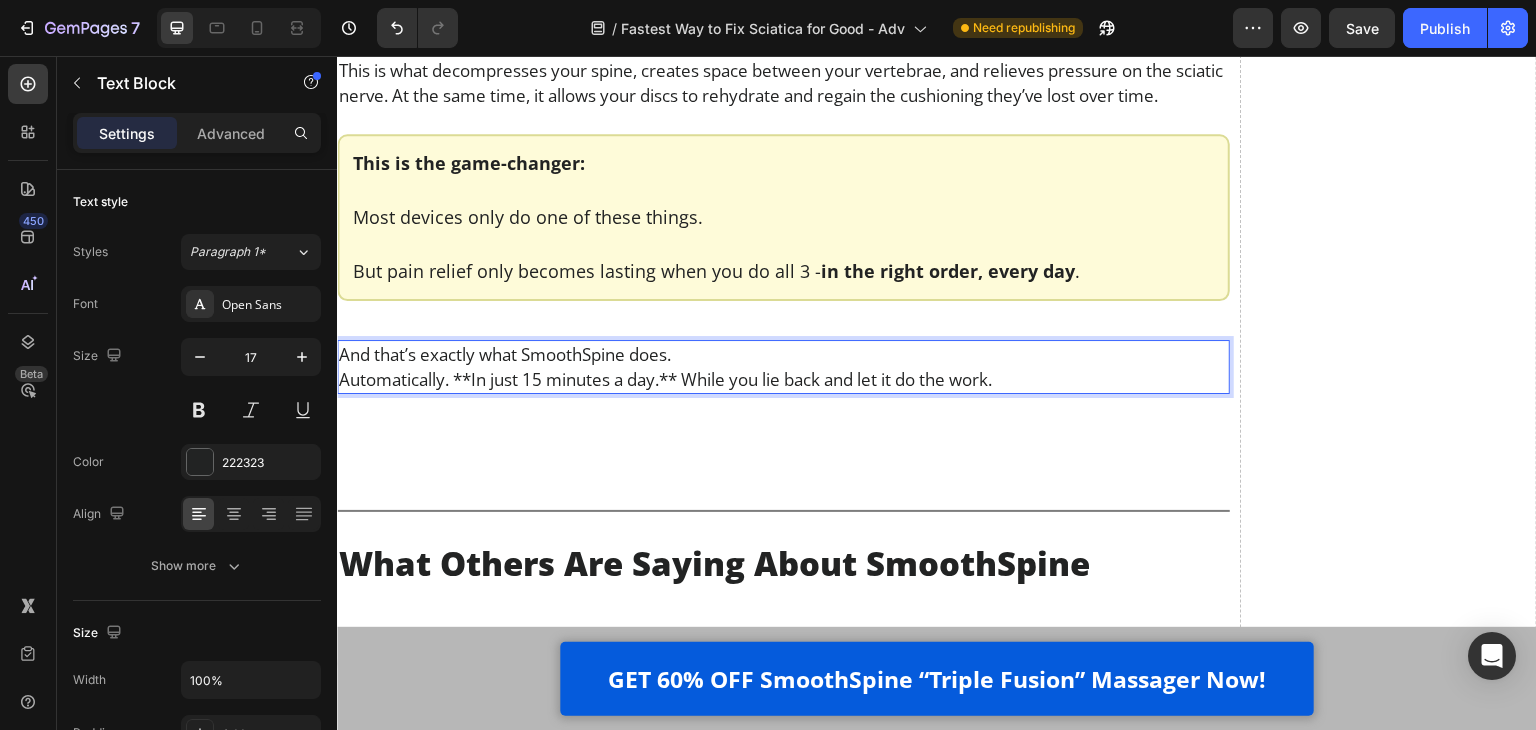 click on "Automatically. **In just 15 minutes a day.** While you lie back and let it do the work." at bounding box center [783, 379] 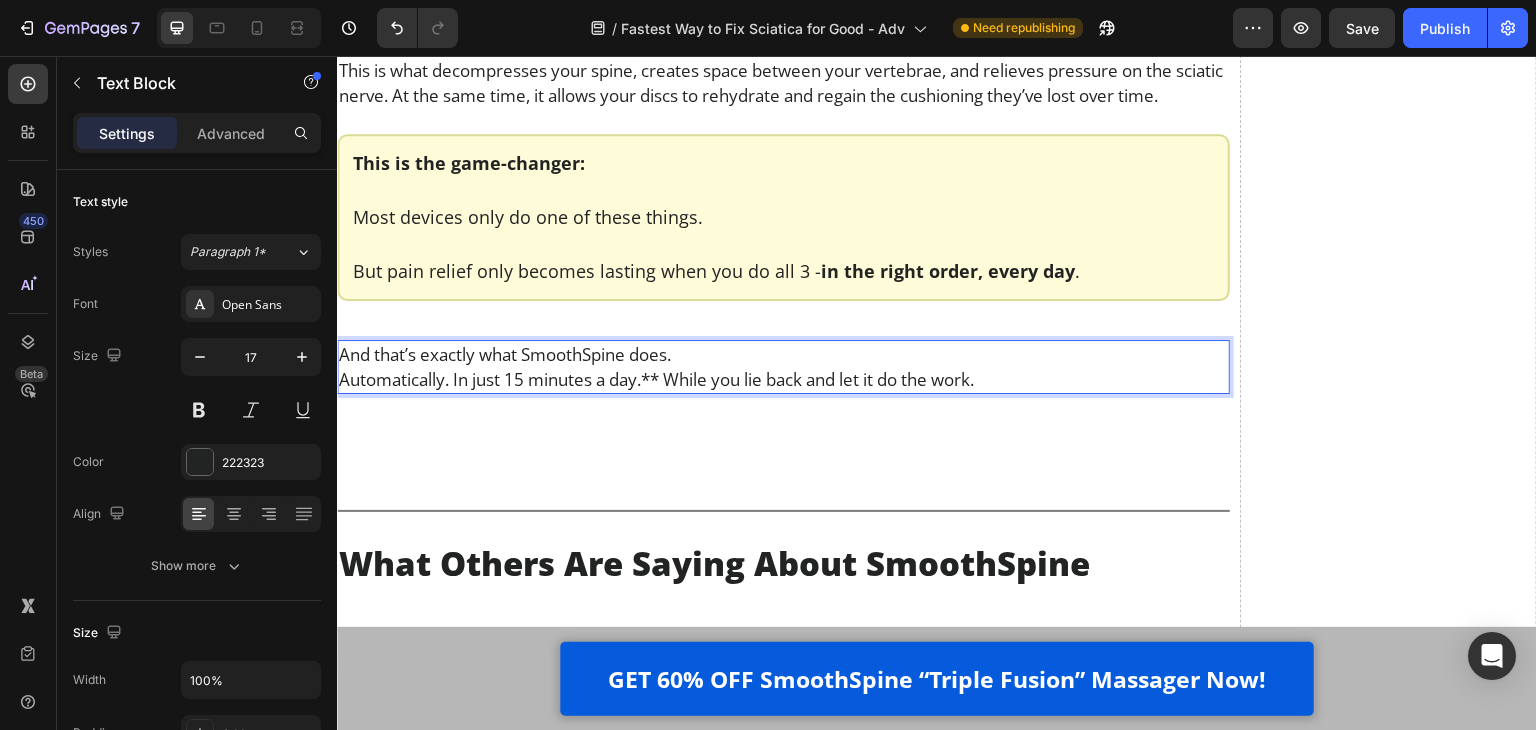 click on "Automatically. In just 15 minutes a day.** While you lie back and let it do the work." at bounding box center (783, 379) 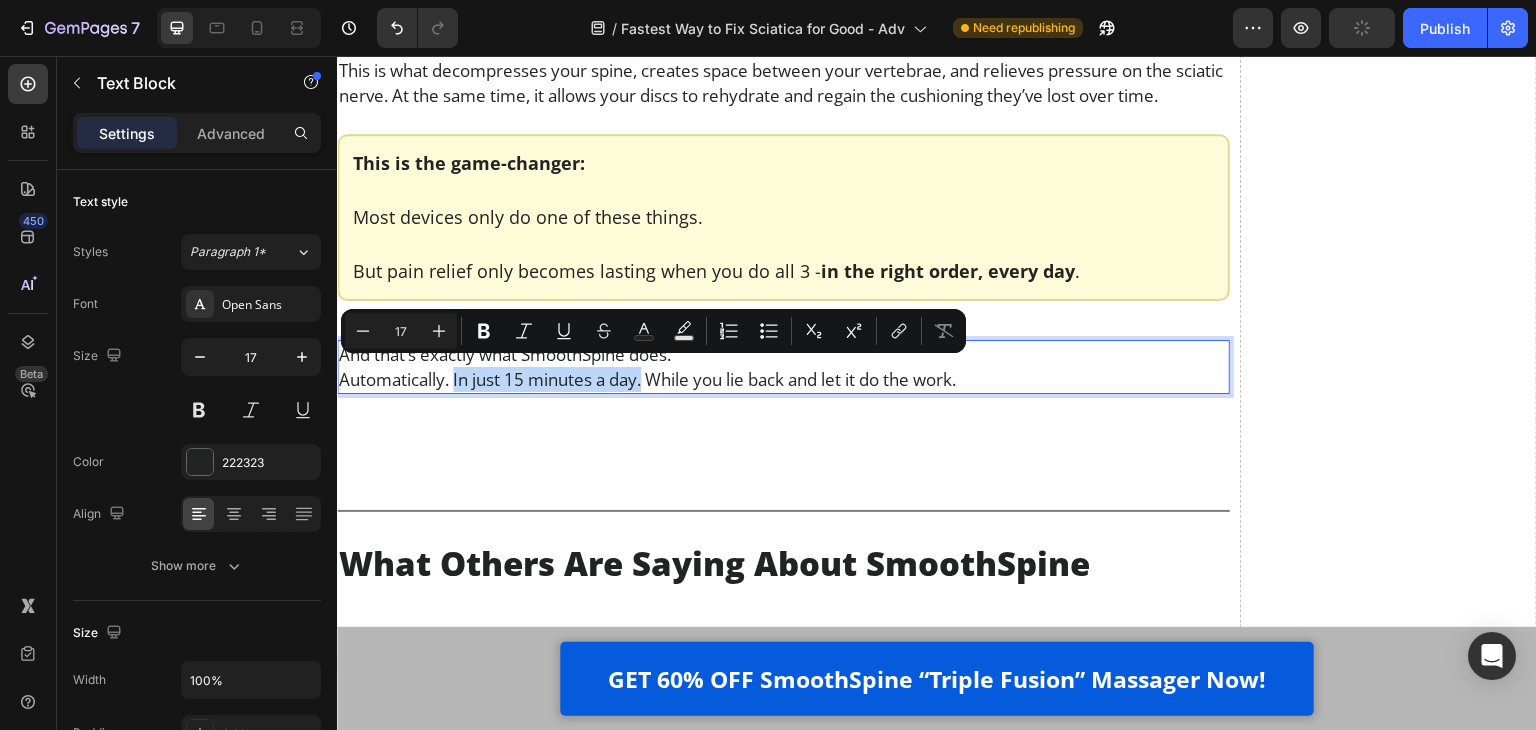 drag, startPoint x: 456, startPoint y: 380, endPoint x: 649, endPoint y: 384, distance: 193.04144 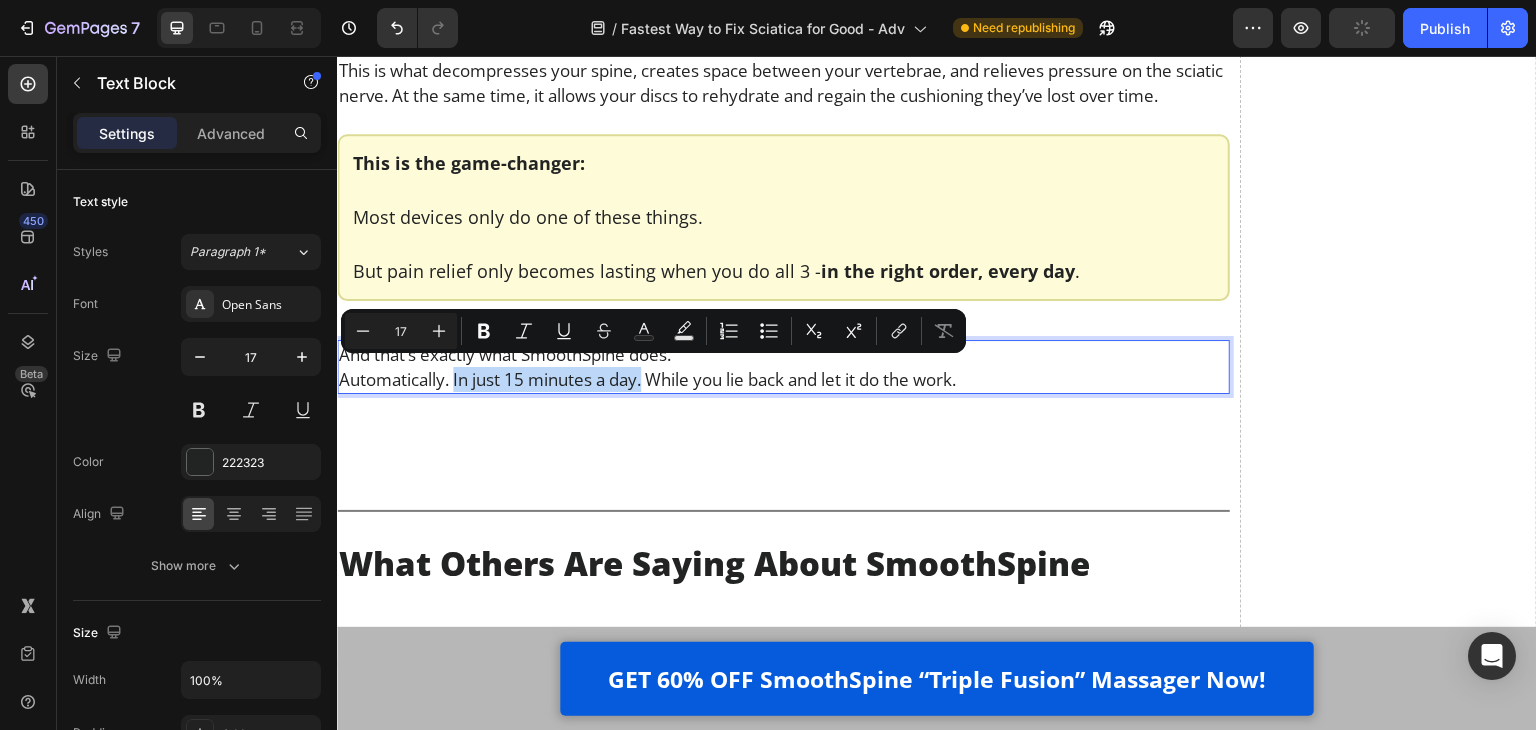 click on "Automatically. In just 15 minutes a day. While you lie back and let it do the work." at bounding box center (783, 379) 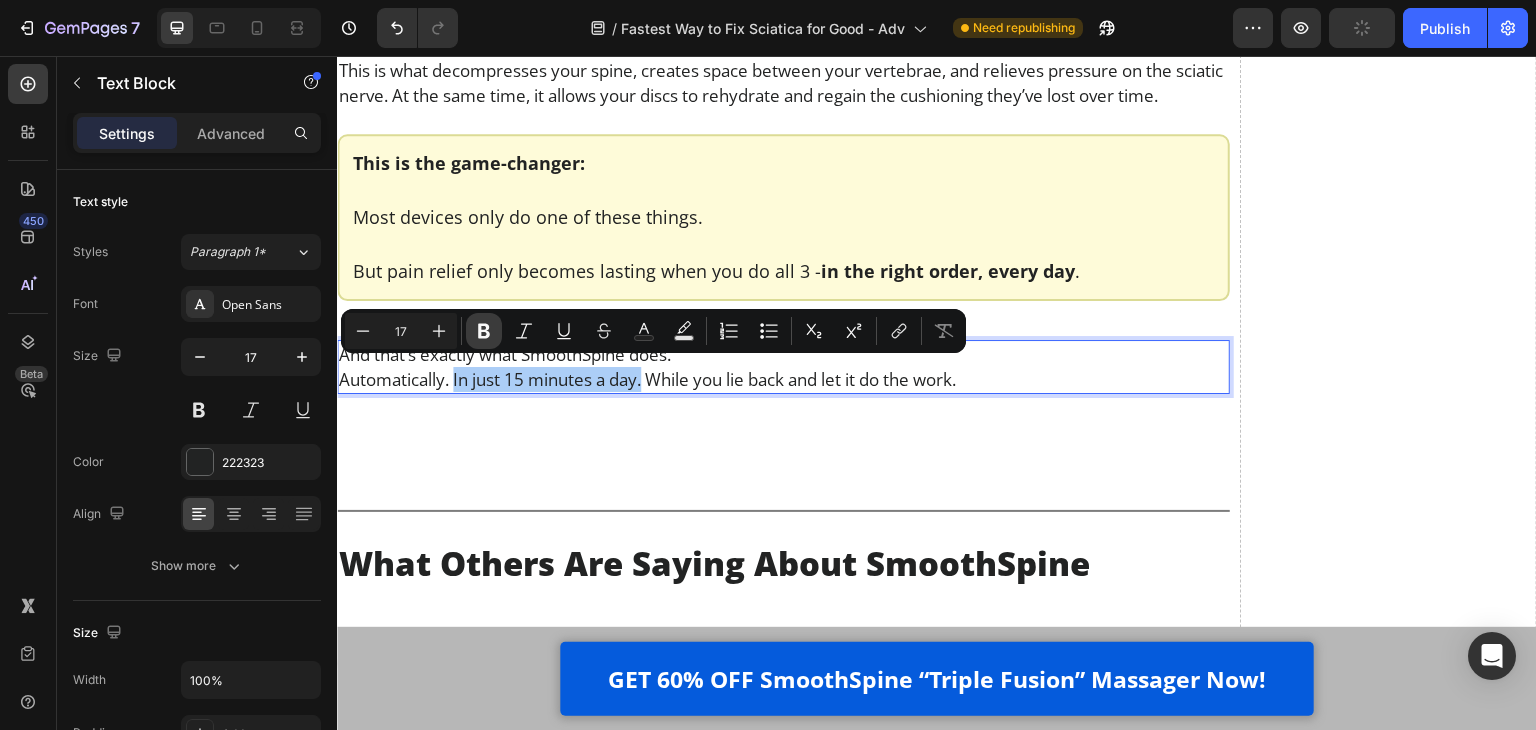 click 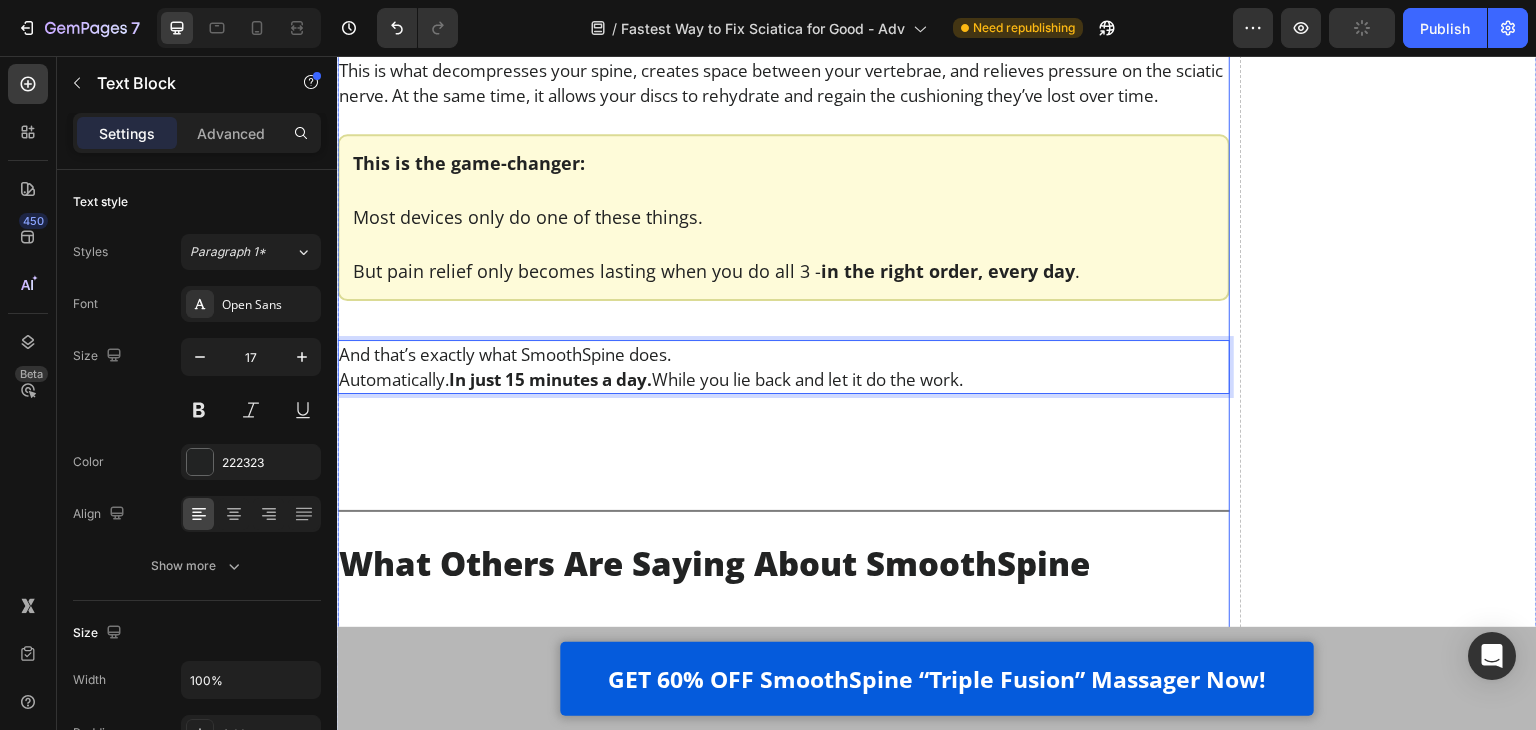 click on "Luckily, now there’s a way to finally fix this at the root. Heading I’ll be honest - after years of watching my patients waste money on painkillers, heating pads, and gimmicky devices… I was starting to think *nothing* could help people fix their sciatica at home.   But then it clicked.   To actually relieve chronic lower back pain and sciatica, you need to do  3 things  - all at the same time: Text Block Image Apply  gentle traction  to relieve pressure on the spine Text Block Row Image Use  heat therapy  to loosen tight muscles and improve blood flow Text Block Row Image Add  deep-tissue massage  to rehydrate the discs and calm inflammation Text Block Row Row That’s the only combination that works - and it has to happen together, consistently, and in a way that doesn’t make the pain worse.   So at that point, I knew what had to be done.   We needed a solution that fused all 3 therapies - traction, heat, and massage - into one simple, at-home routine. Text Block Video Heading .   Text Block" at bounding box center [783, 904] 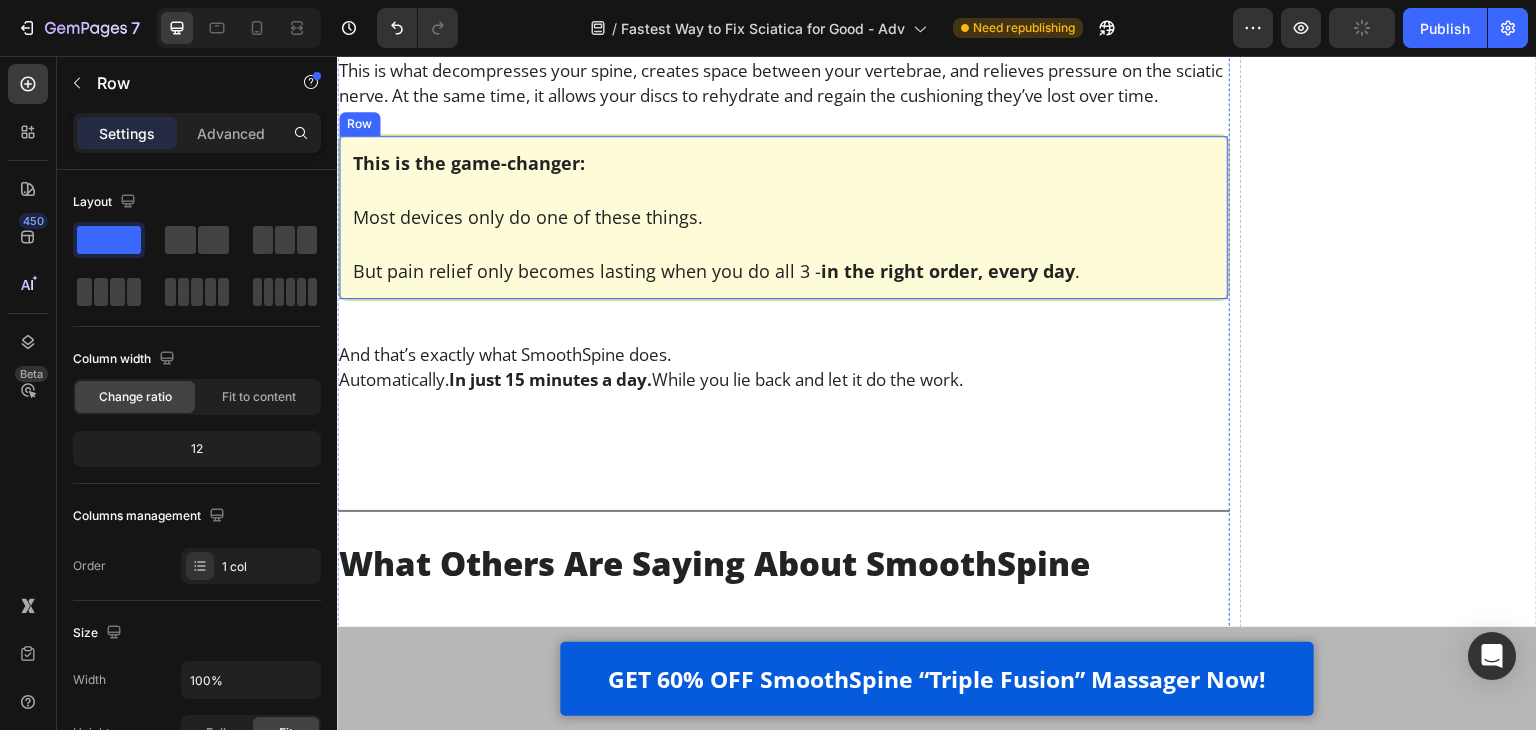 click on "This is the game-changer:   Most devices only do one of these things.   But pain relief only becomes lasting when you do all 3 -  in the right order, every day . Text Block Row Row" at bounding box center (783, 217) 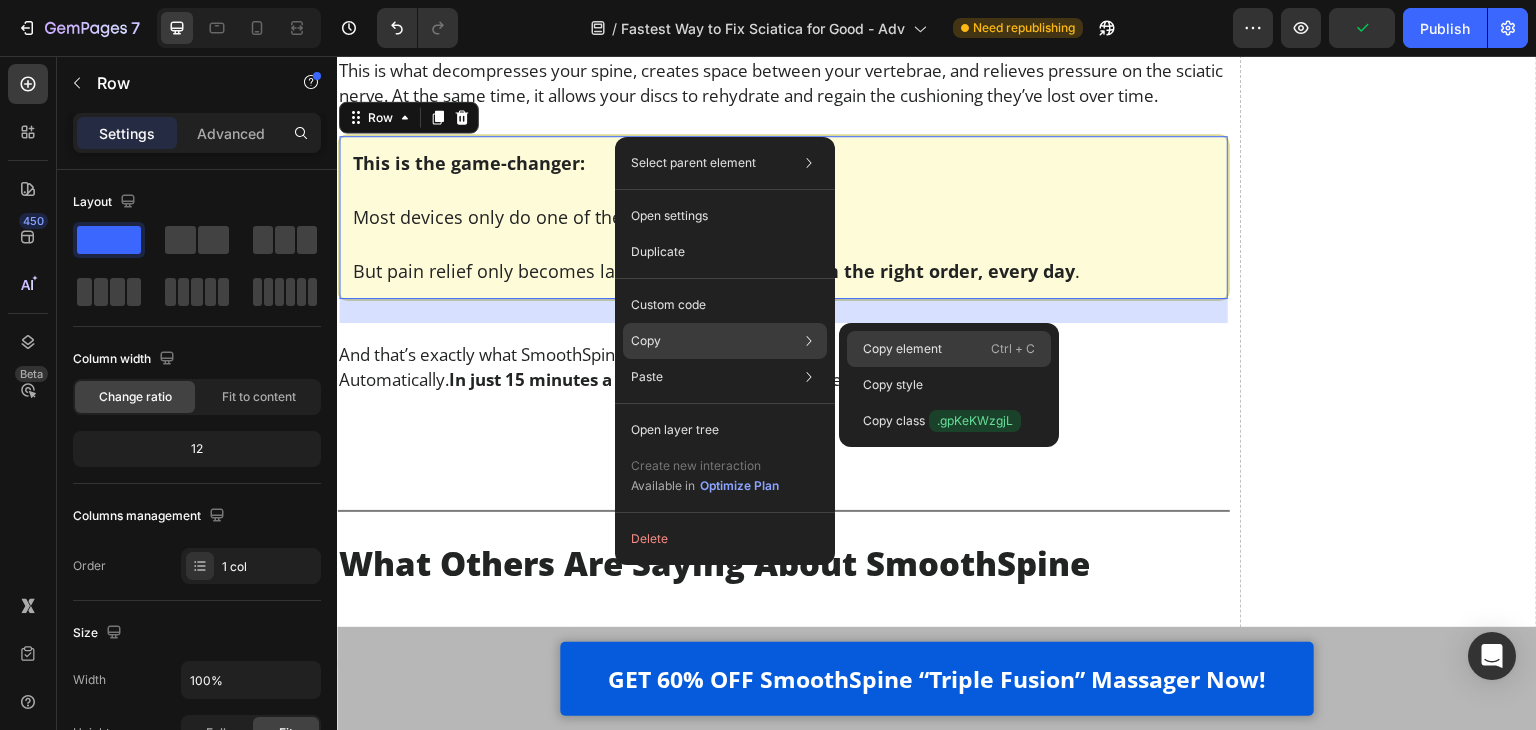 click on "Copy element" at bounding box center [902, 349] 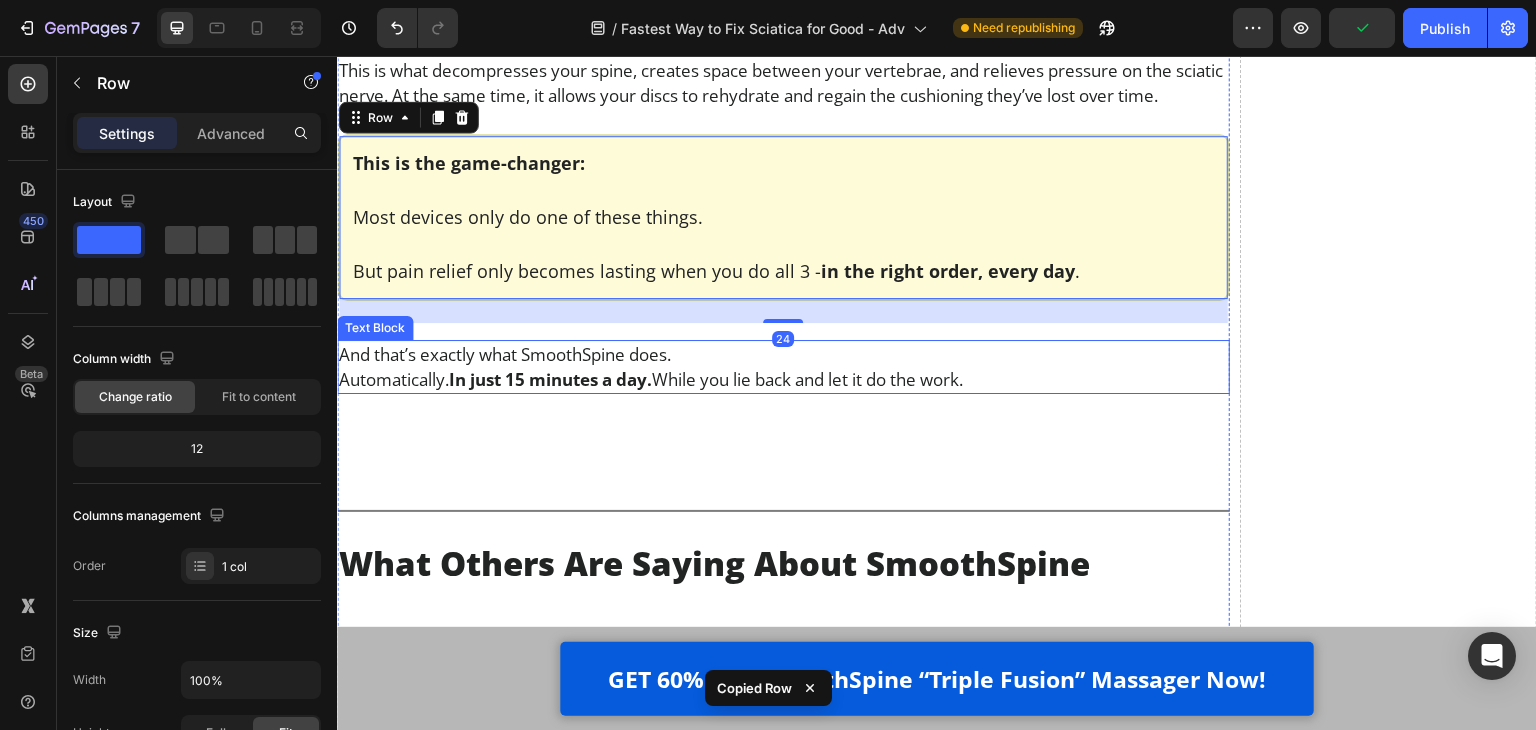 click on "And that’s exactly what SmoothSpine does." at bounding box center (783, 354) 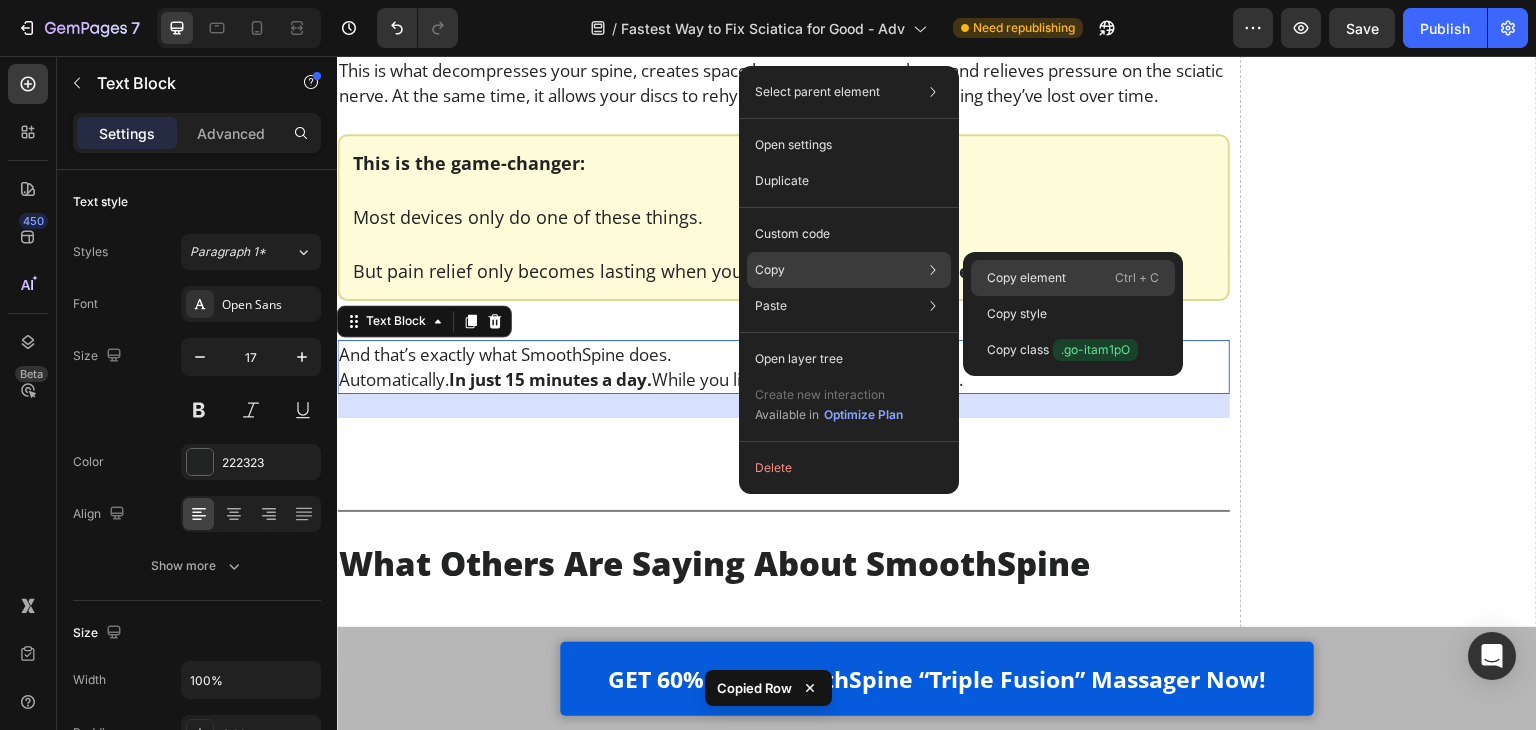click on "Copy element  Ctrl + C" 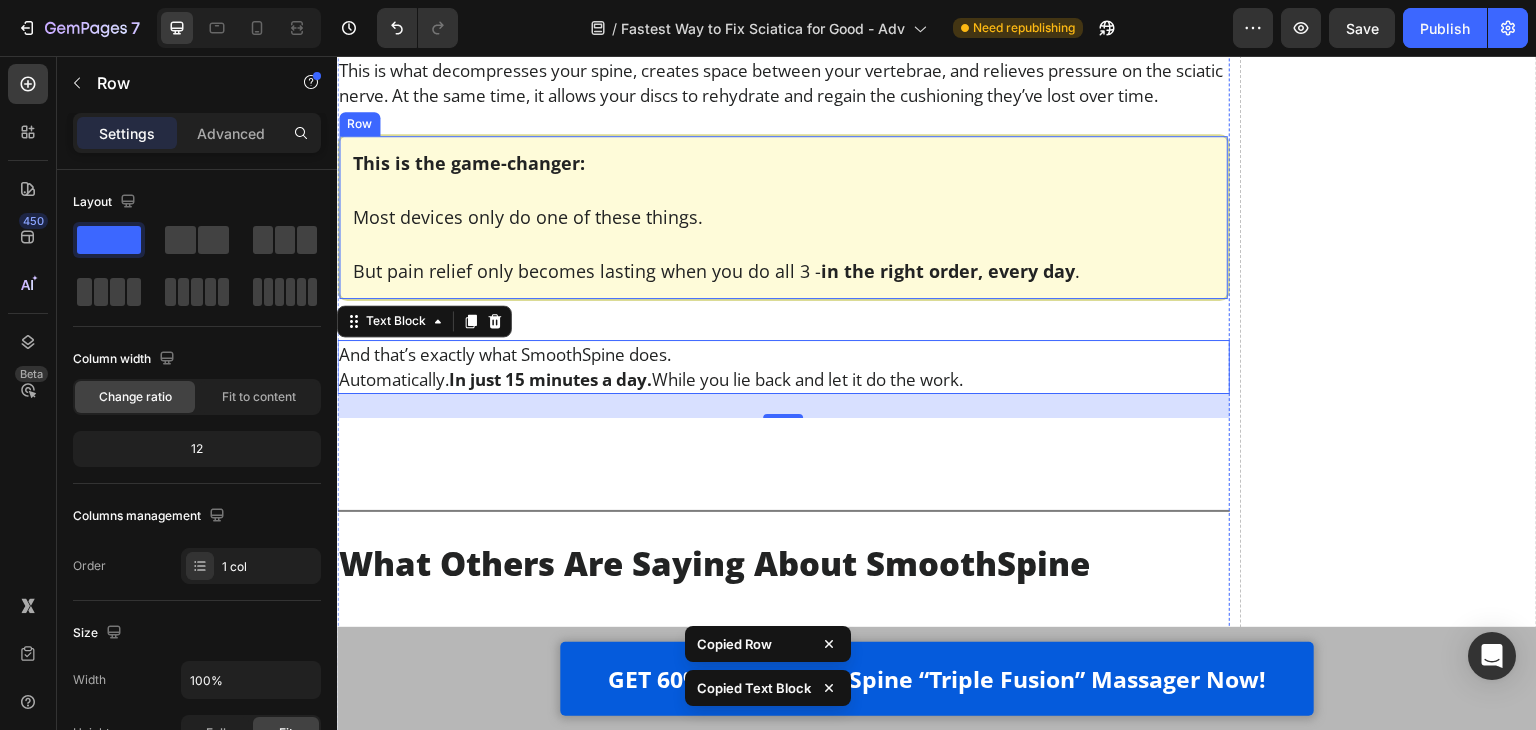 click on "This is the game-changer:   Most devices only do one of these things.   But pain relief only becomes lasting when you do all 3 -  in the right order, every day . Text Block Row Row" at bounding box center (783, 217) 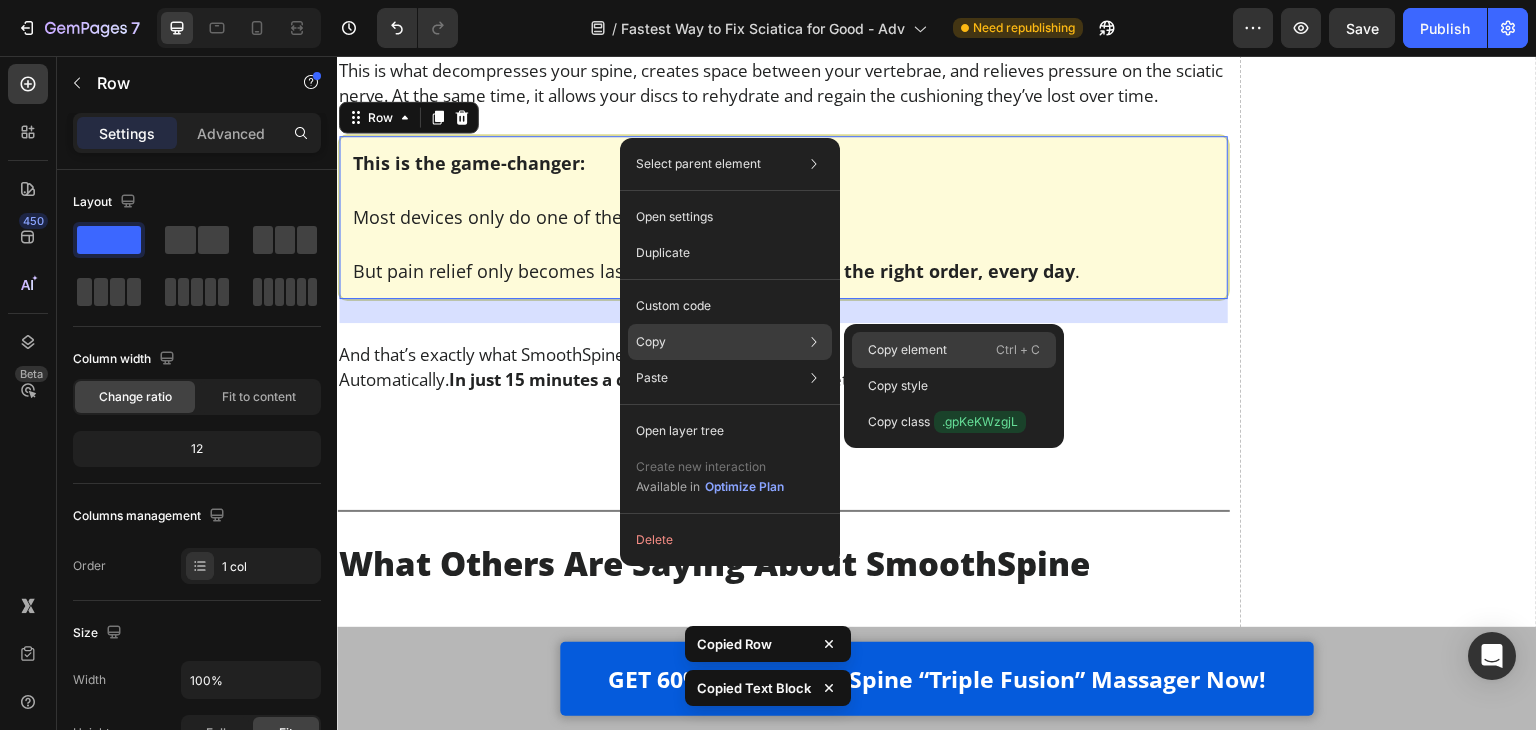 click on "Copy element" at bounding box center [907, 350] 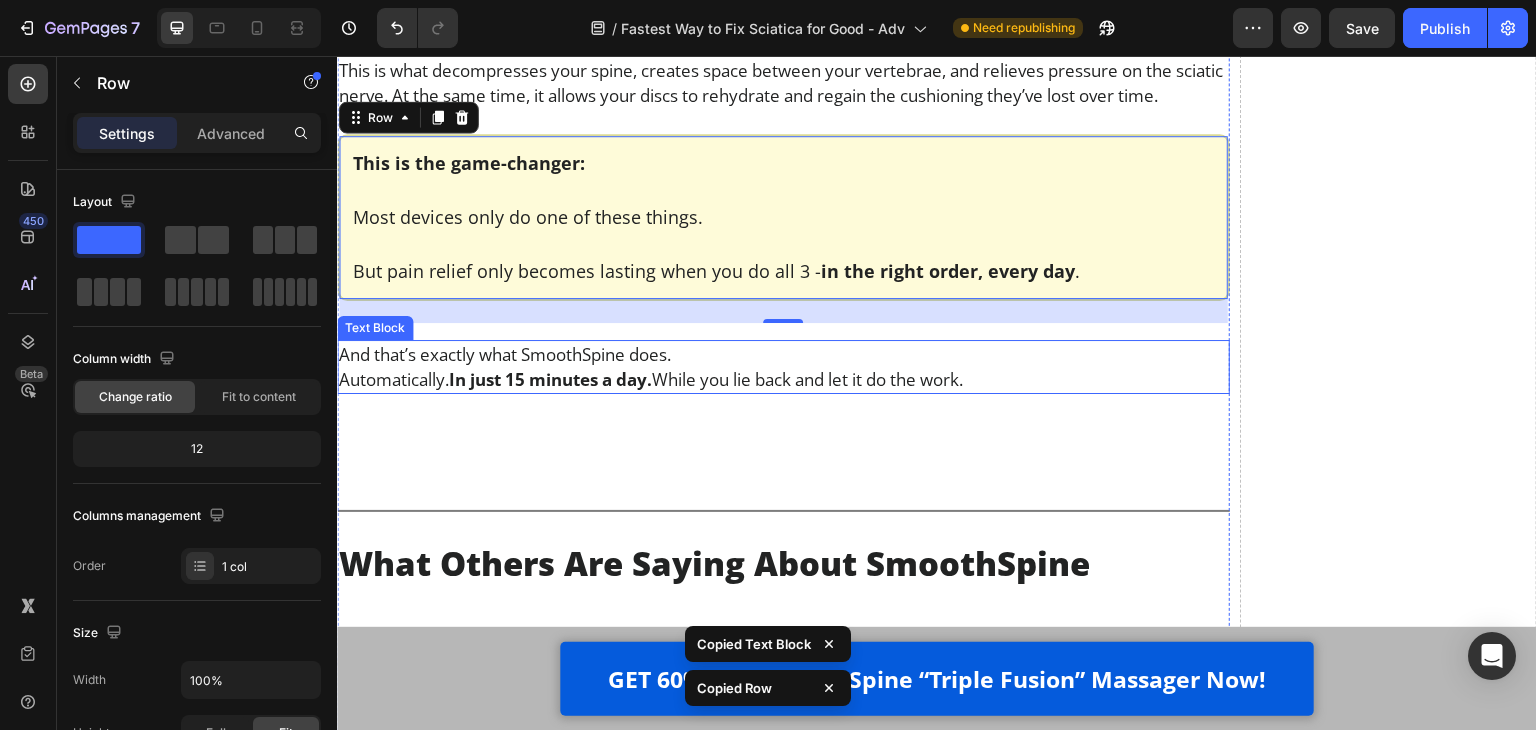 click on "And that’s exactly what SmoothSpine does." at bounding box center [783, 354] 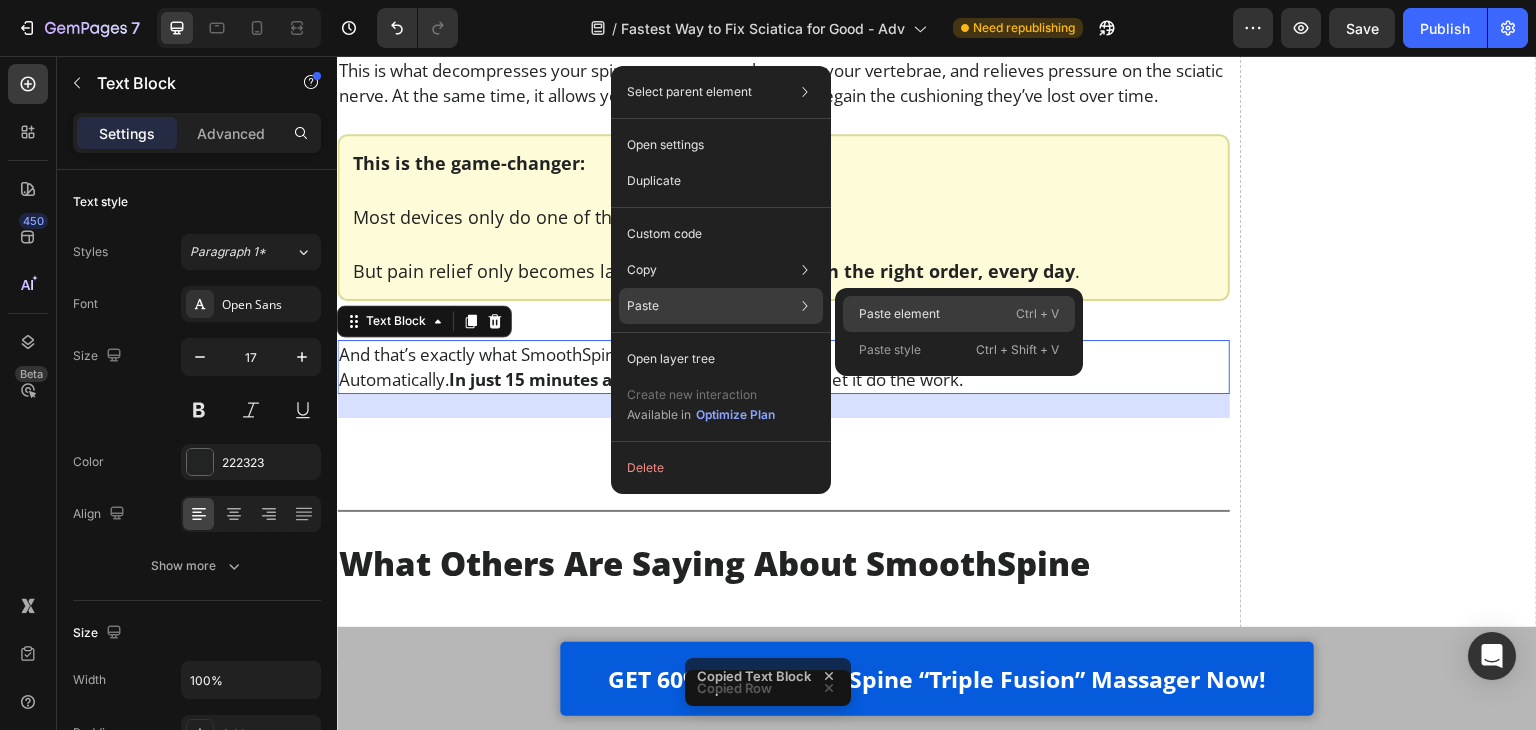 drag, startPoint x: 984, startPoint y: 307, endPoint x: 644, endPoint y: 252, distance: 344.4198 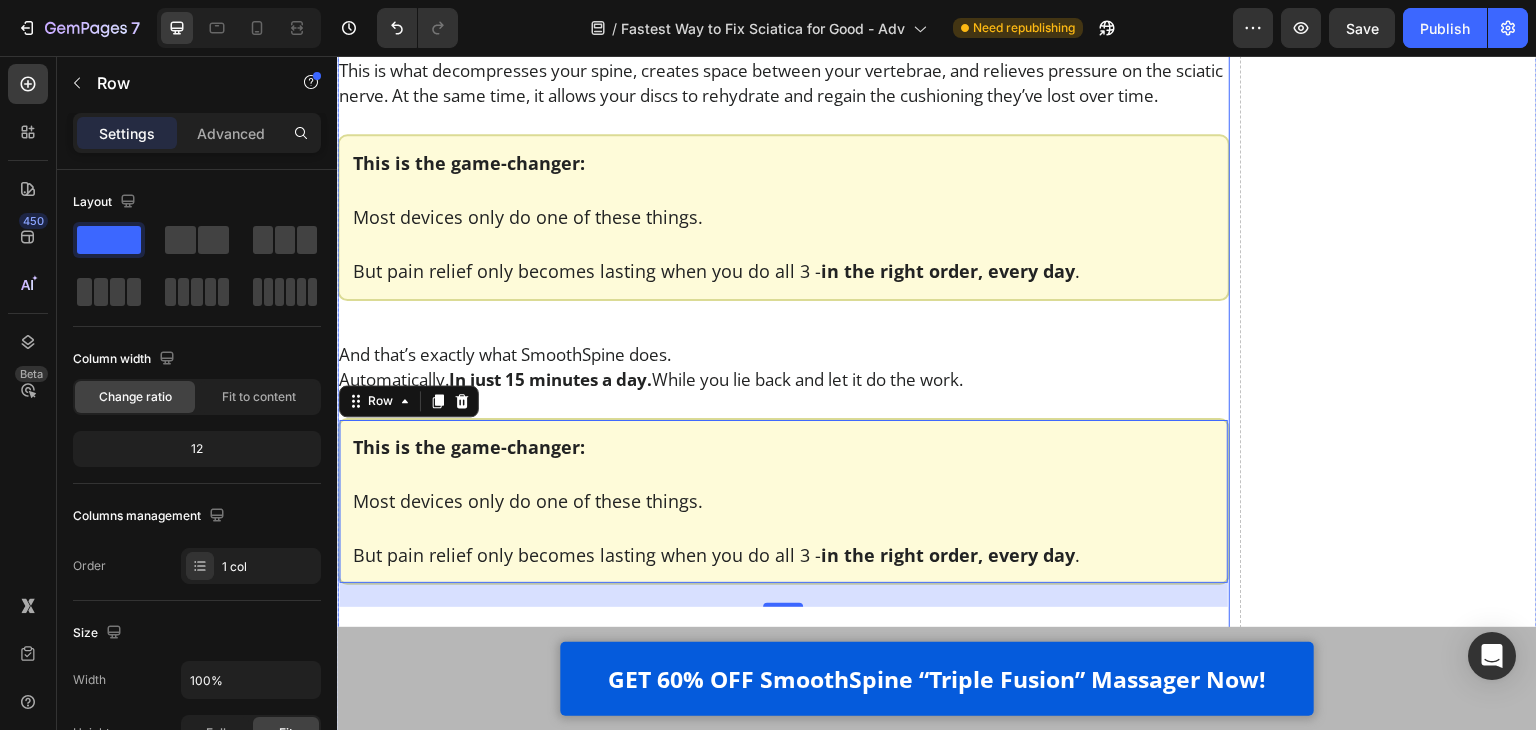 scroll, scrollTop: 16232, scrollLeft: 0, axis: vertical 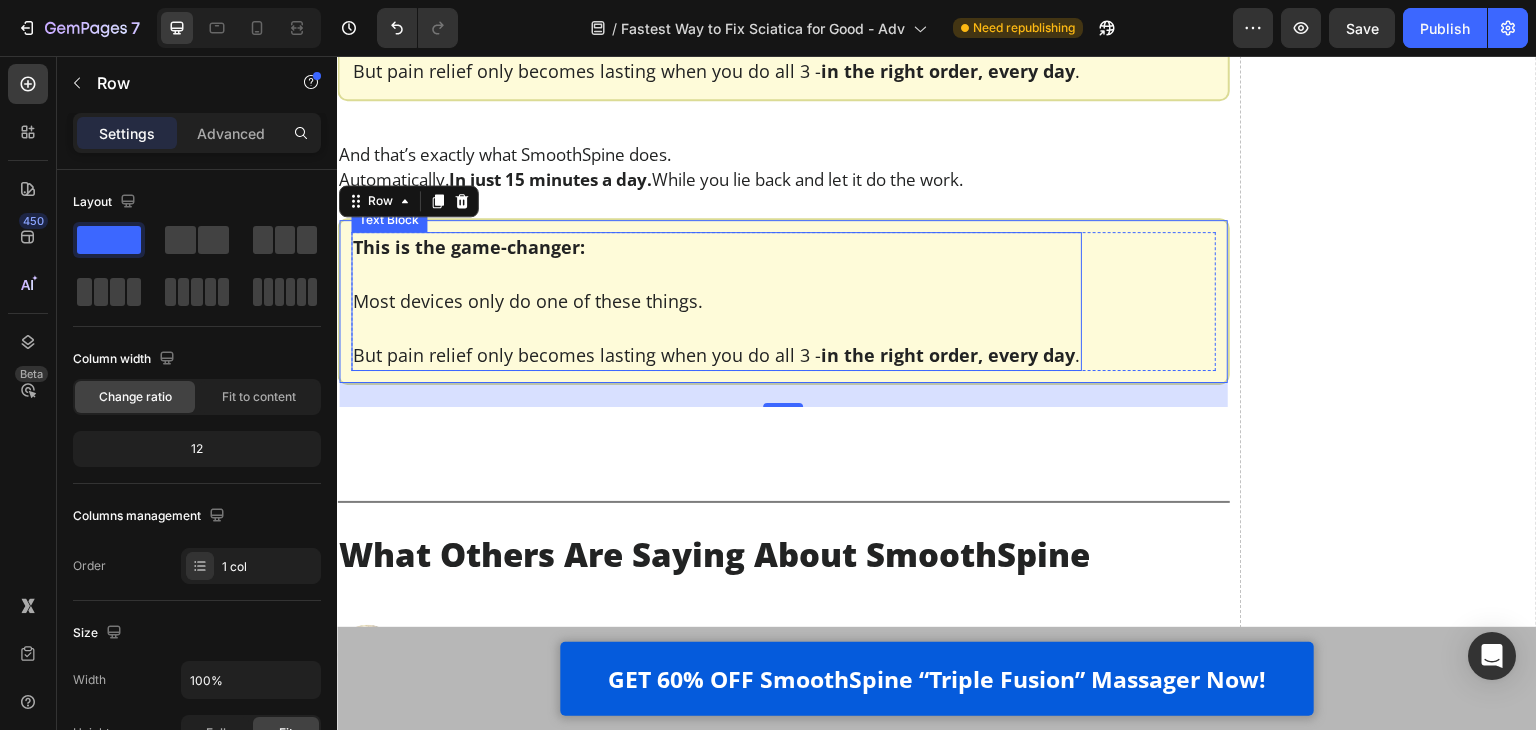 click on "Most devices only do one of these things." at bounding box center [716, 301] 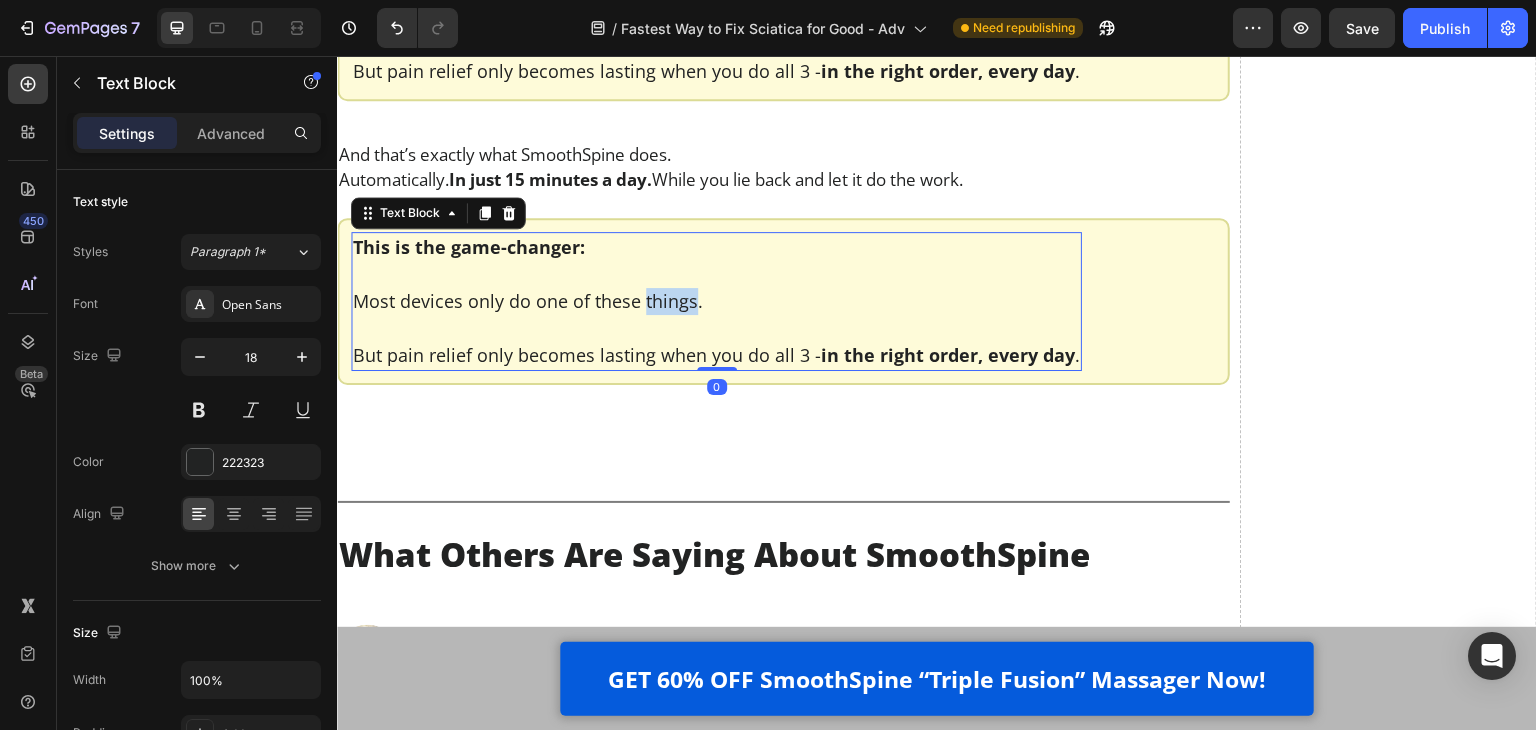 click on "Most devices only do one of these things." at bounding box center (716, 301) 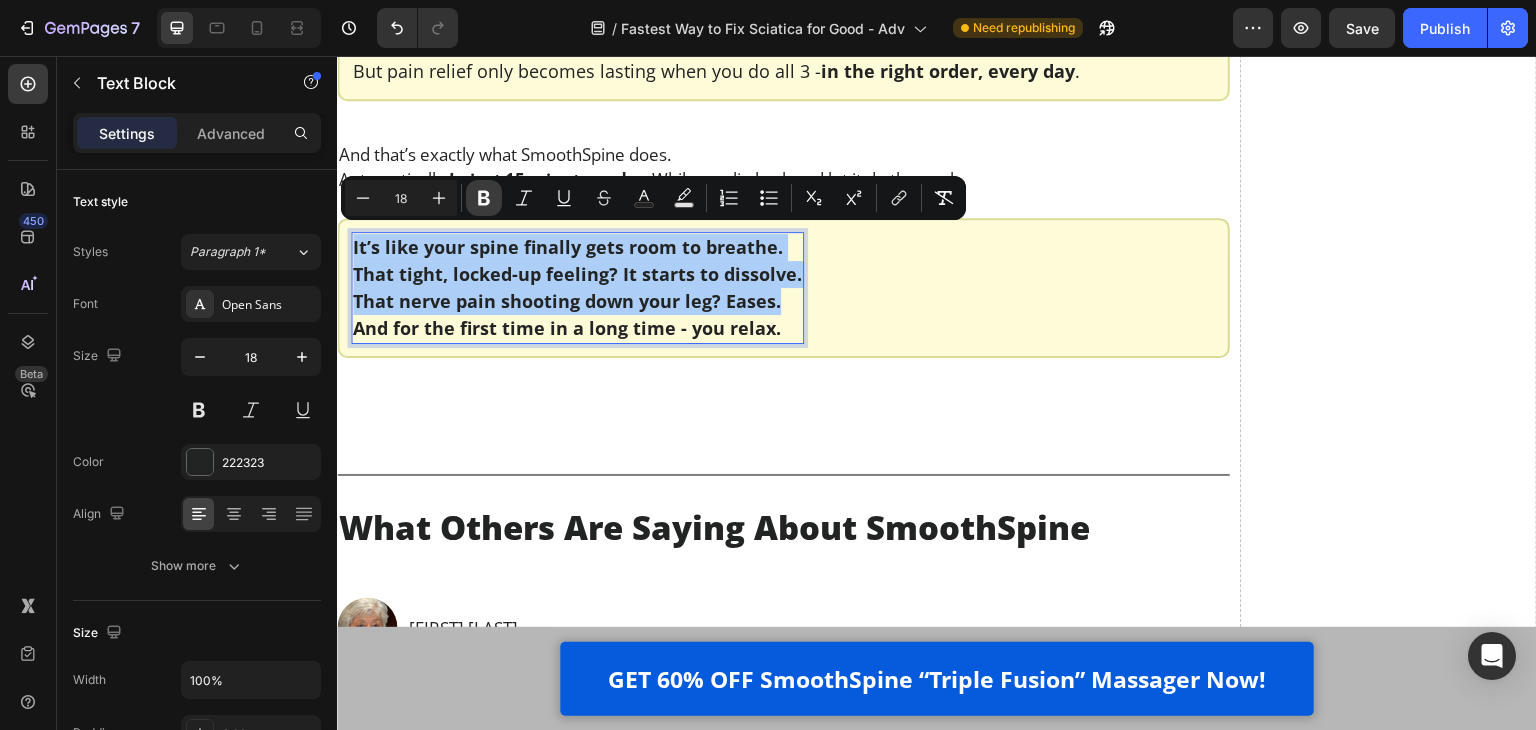 drag, startPoint x: 490, startPoint y: 200, endPoint x: 302, endPoint y: 204, distance: 188.04254 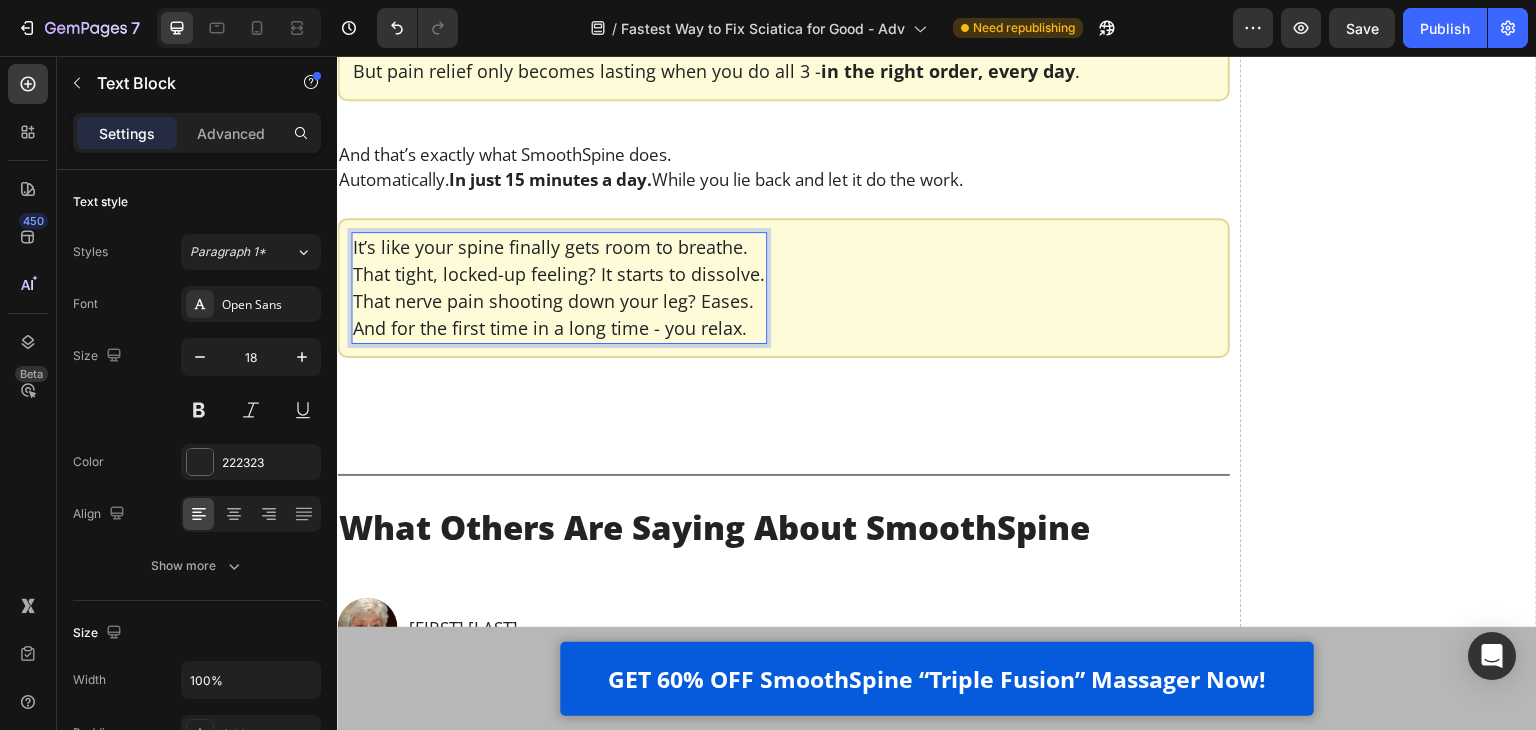 click on "It’s like your spine finally gets room to breathe." at bounding box center (559, 247) 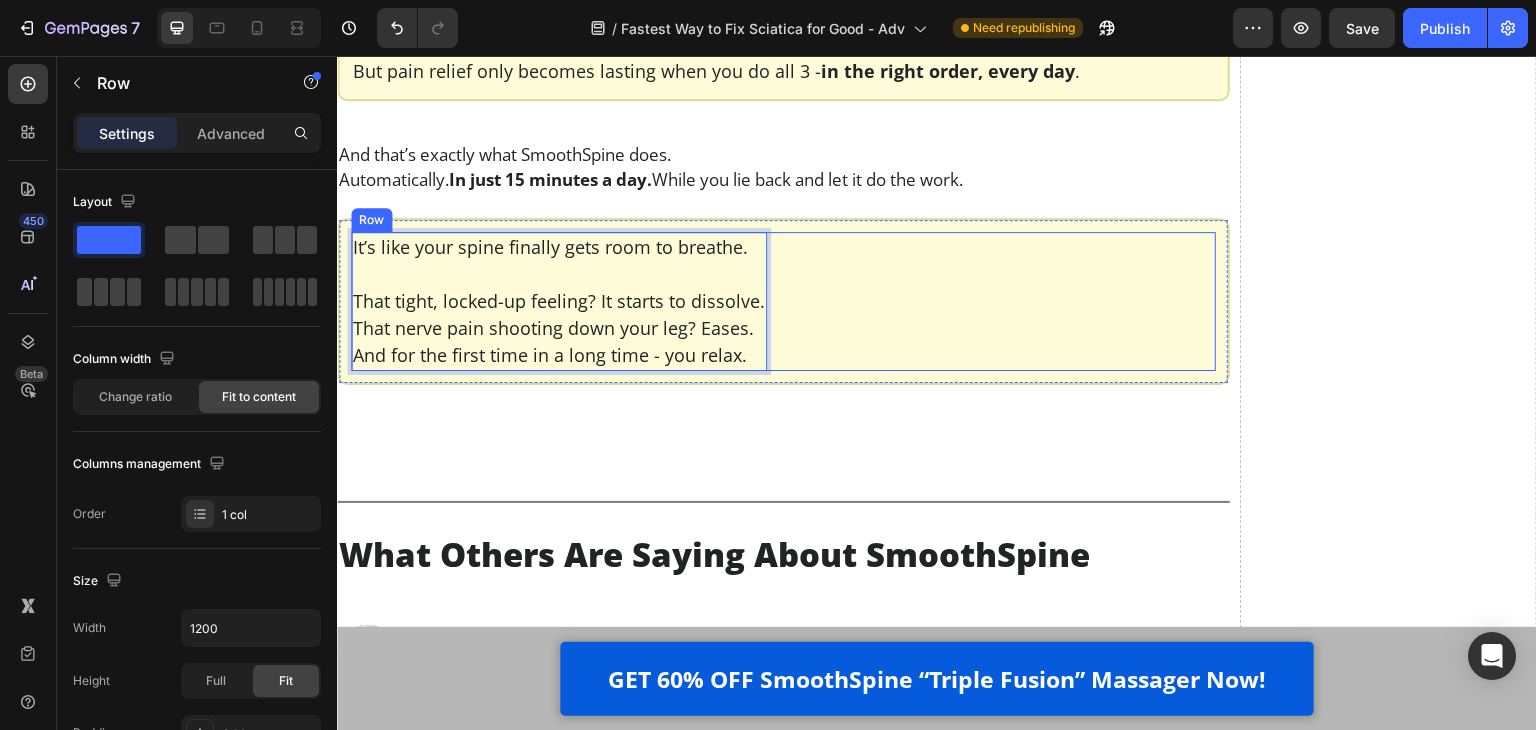 click on "It’s like your spine finally gets room to breathe. That tight, locked-up feeling? It starts to dissolve. That nerve pain shooting down your leg? Eases. And for the first time in a long time - you relax. Text Block   0 Row" at bounding box center (783, 301) 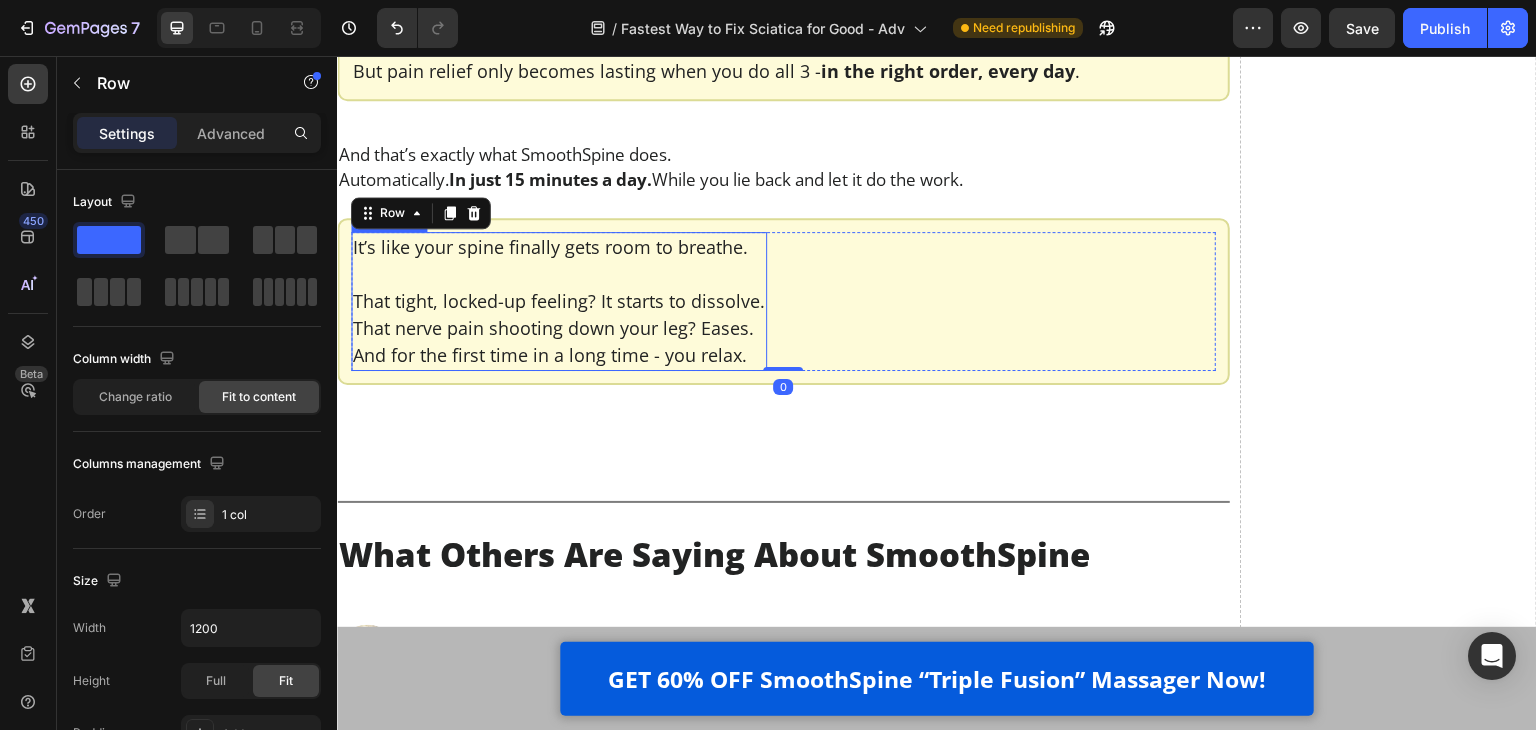 click on "It’s like your spine finally gets room to breathe. That tight, locked-up feeling? It starts to dissolve. That nerve pain shooting down your leg? Eases. And for the first time in a long time - you relax." at bounding box center [559, 301] 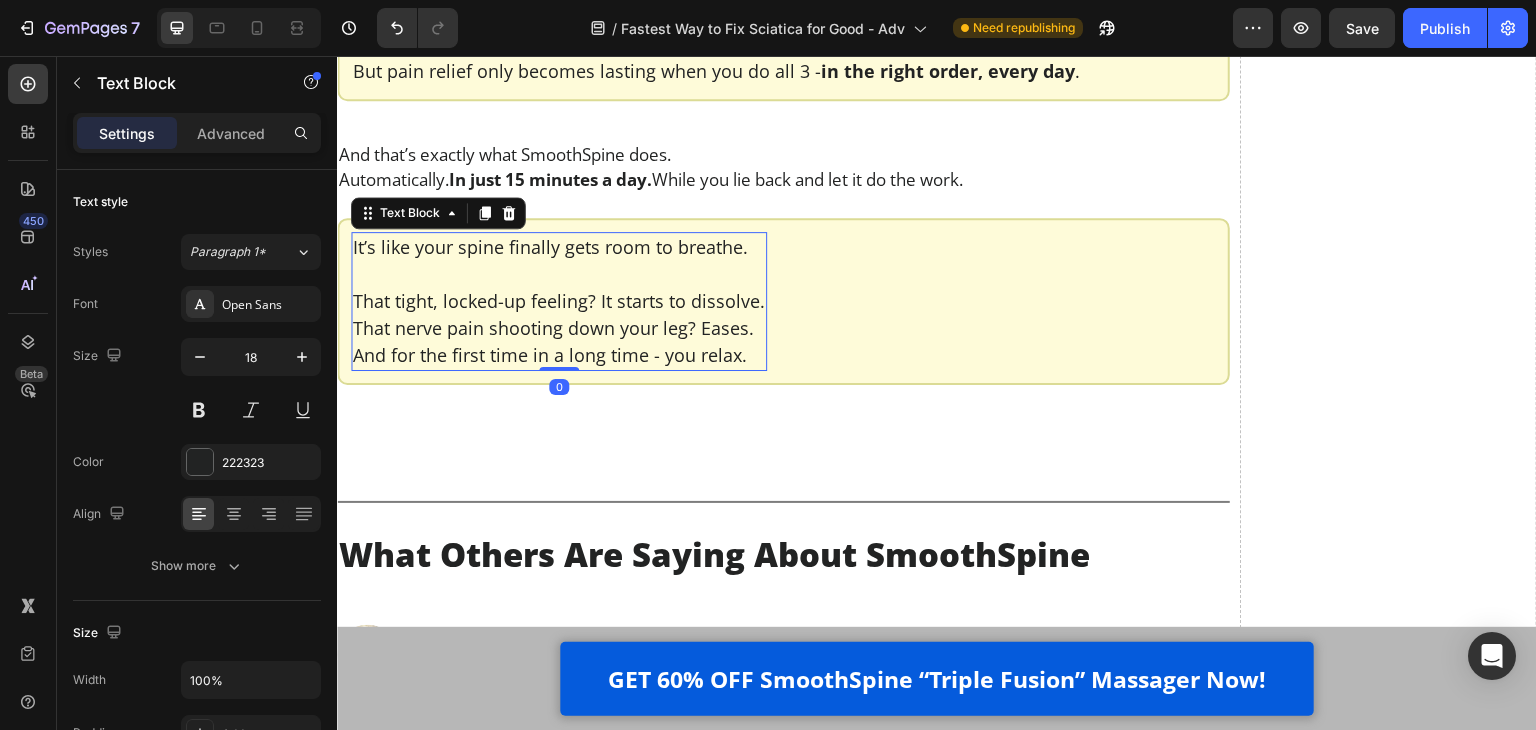 click on "It’s like your spine finally gets room to breathe. That tight, locked-up feeling? It starts to dissolve. That nerve pain shooting down your leg? Eases. And for the first time in a long time - you relax." at bounding box center (559, 301) 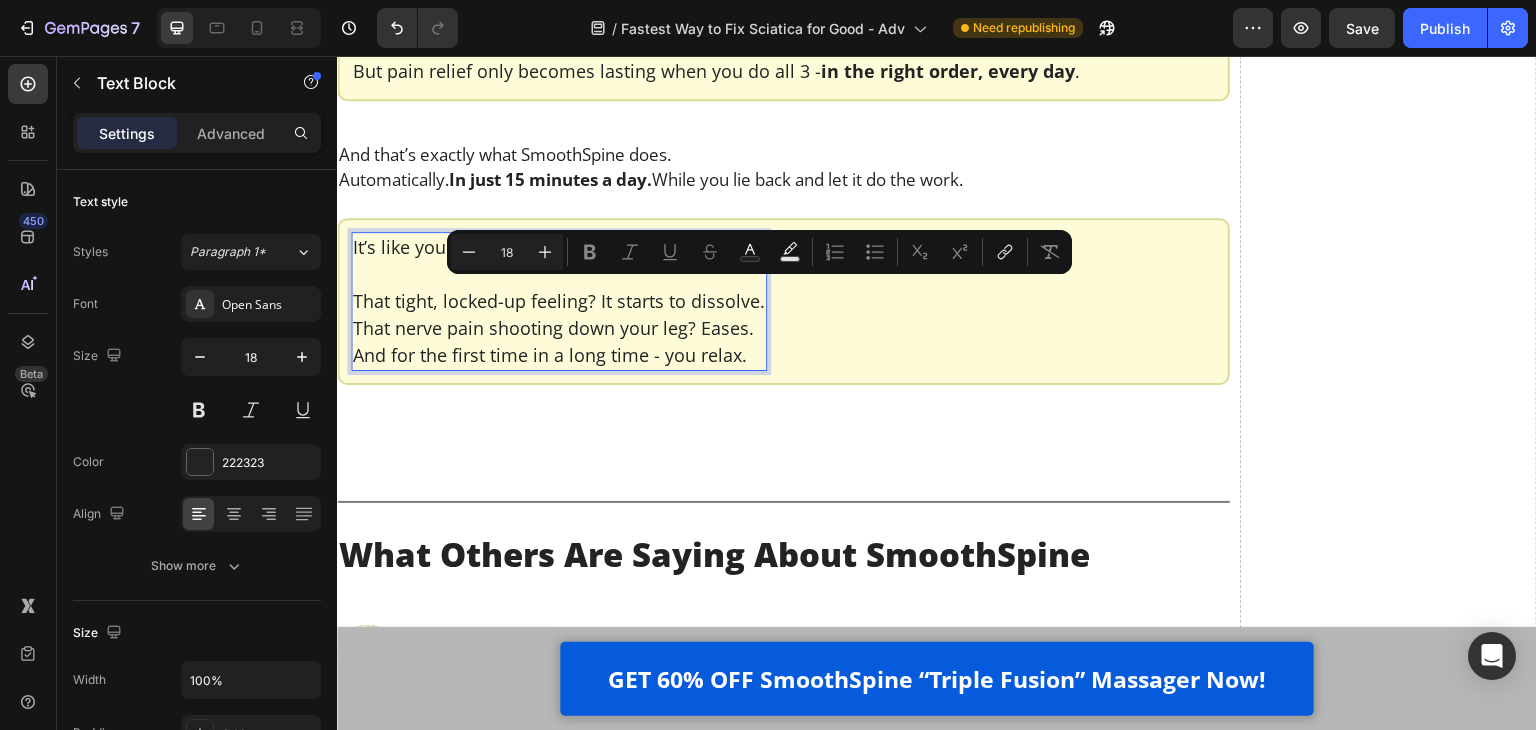 click on "That tight, locked-up feeling? It starts to dissolve." at bounding box center [559, 301] 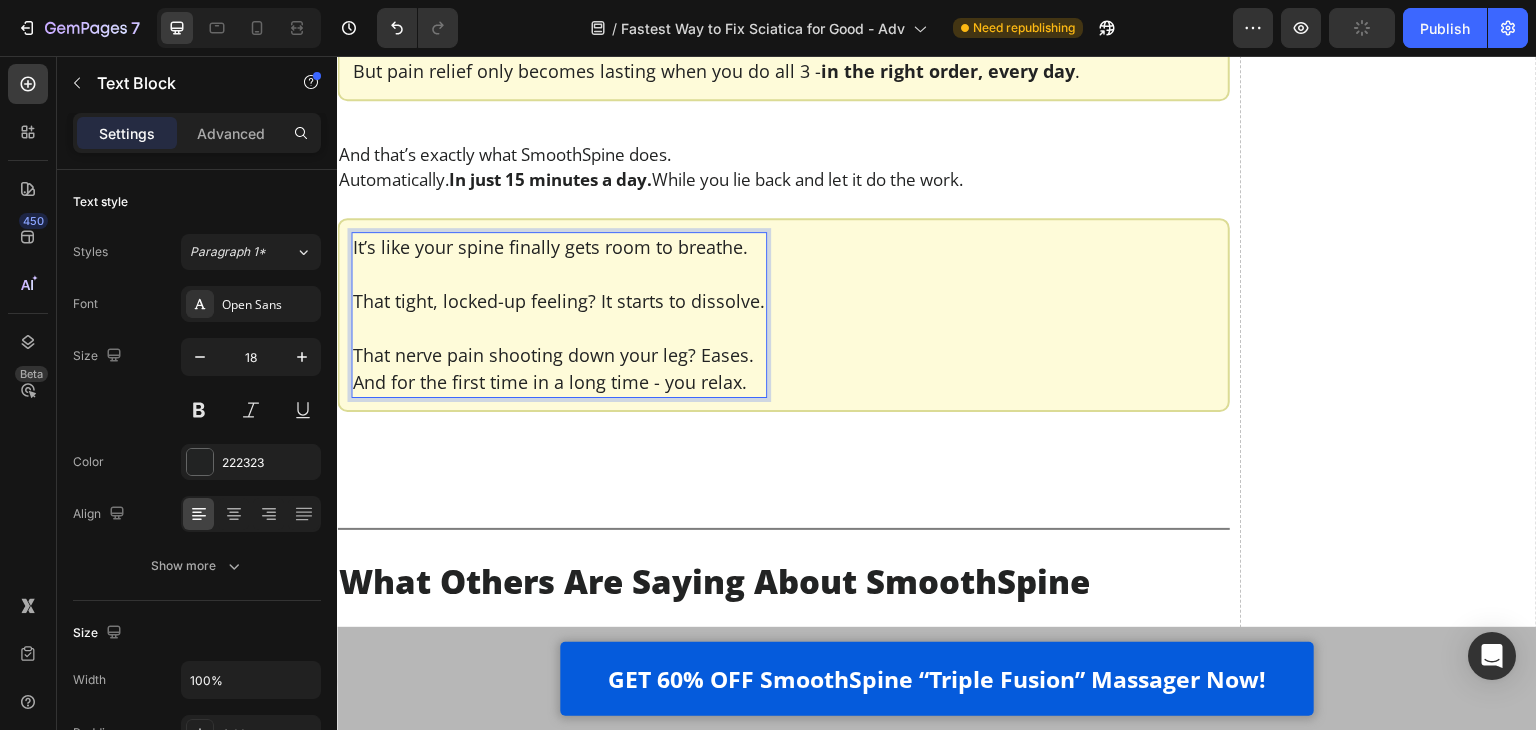 click on "That nerve pain shooting down your leg? Eases." at bounding box center (559, 355) 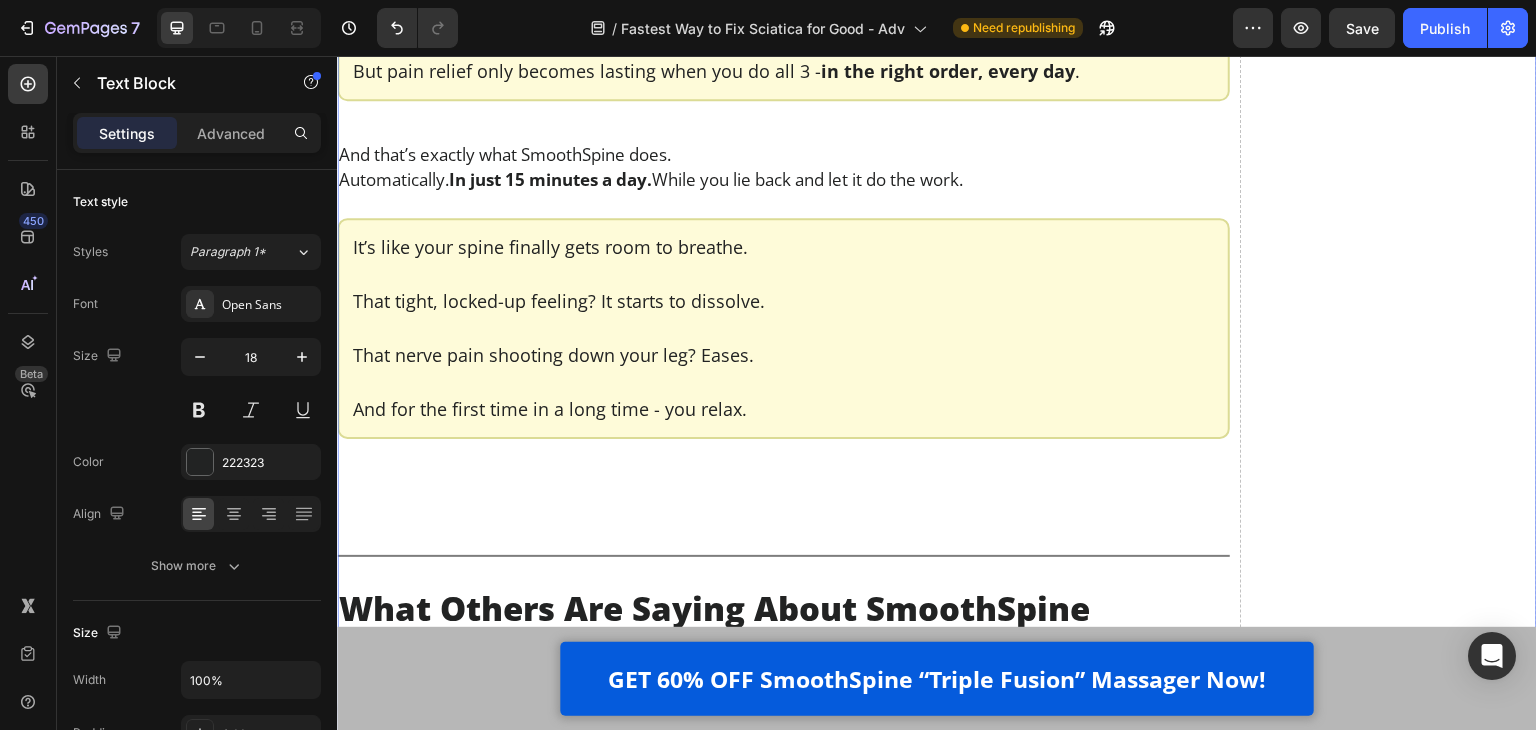 click on "Luckily, now there’s a way to finally fix this at the root. Heading I’ll be honest - after years of watching my patients waste money on painkillers, heating pads, and gimmicky devices… I was starting to think *nothing* could help people fix their sciatica at home.   But then it clicked.   To actually relieve chronic lower back pain and sciatica, you need to do  3 things  - all at the same time: Text Block Image Apply  gentle traction  to relieve pressure on the spine Text Block Row Image Use  heat therapy  to loosen tight muscles and improve blood flow Text Block Row Image Add  deep-tissue massage  to rehydrate the discs and calm inflammation Text Block Row Row That’s the only combination that works - and it has to happen together, consistently, and in a way that doesn’t make the pain worse.   So at that point, I knew what had to be done.   We needed a solution that fused all 3 therapies - traction, heat, and massage - into one simple, at-home routine. Text Block Video Heading .   Text Block" at bounding box center [937, 827] 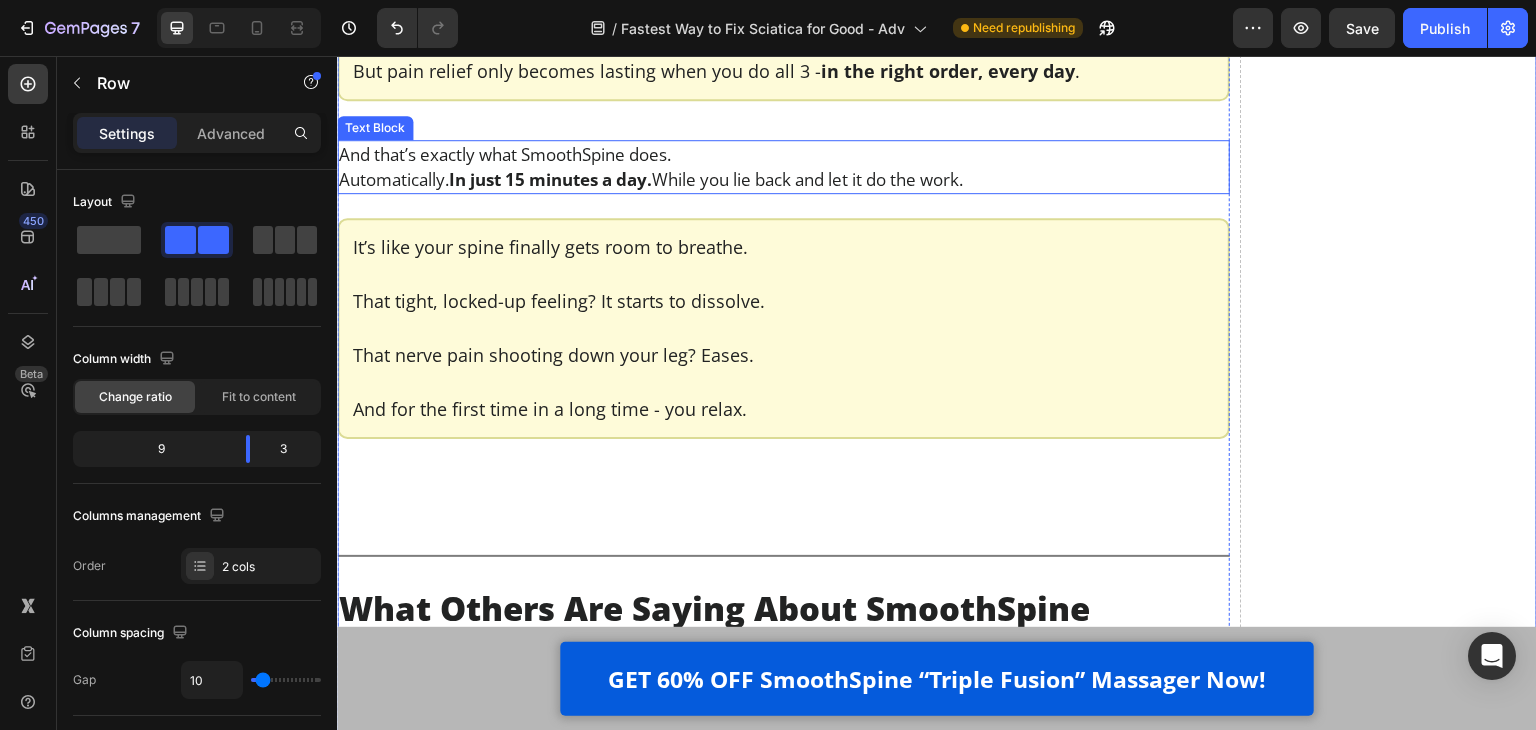 click on "And that’s exactly what SmoothSpine does." at bounding box center [783, 154] 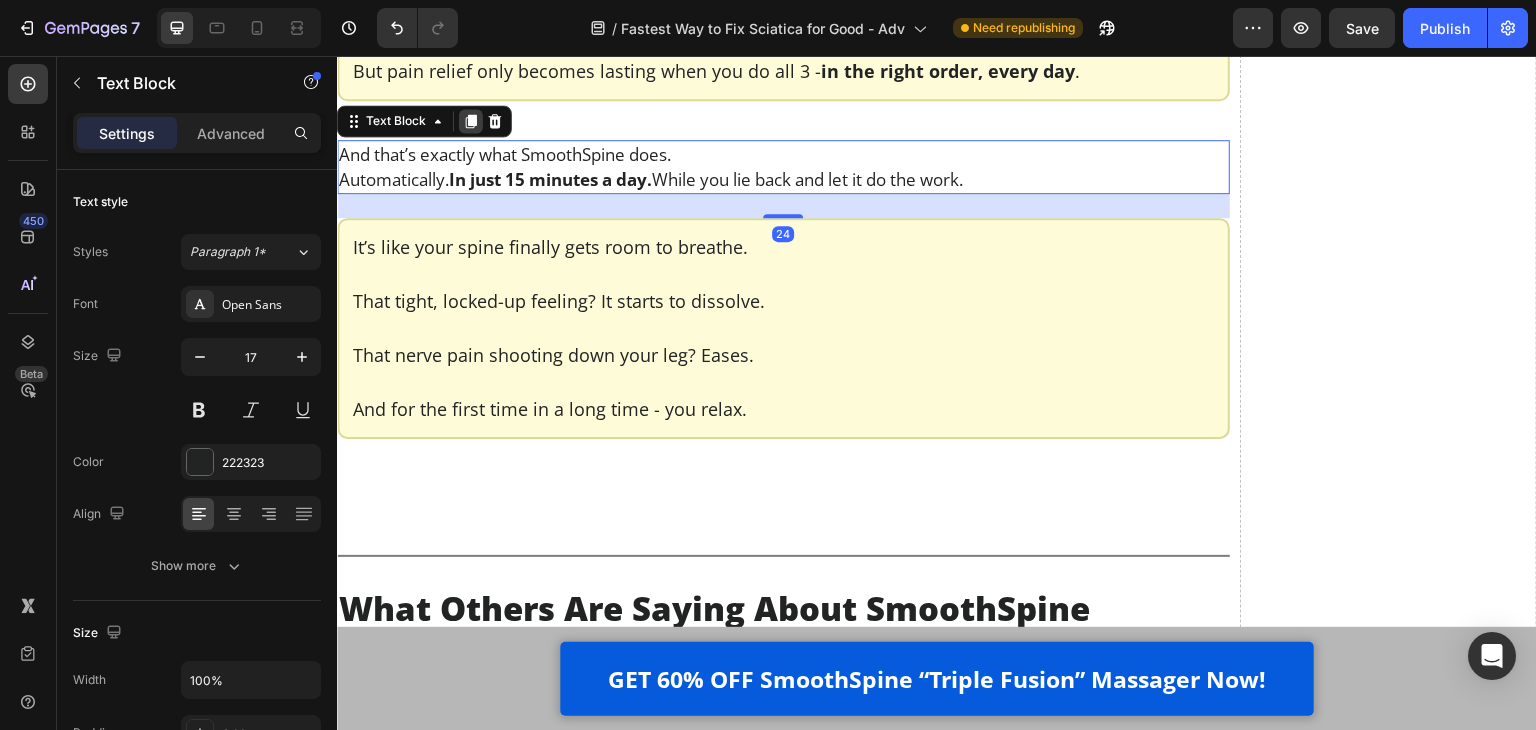 click 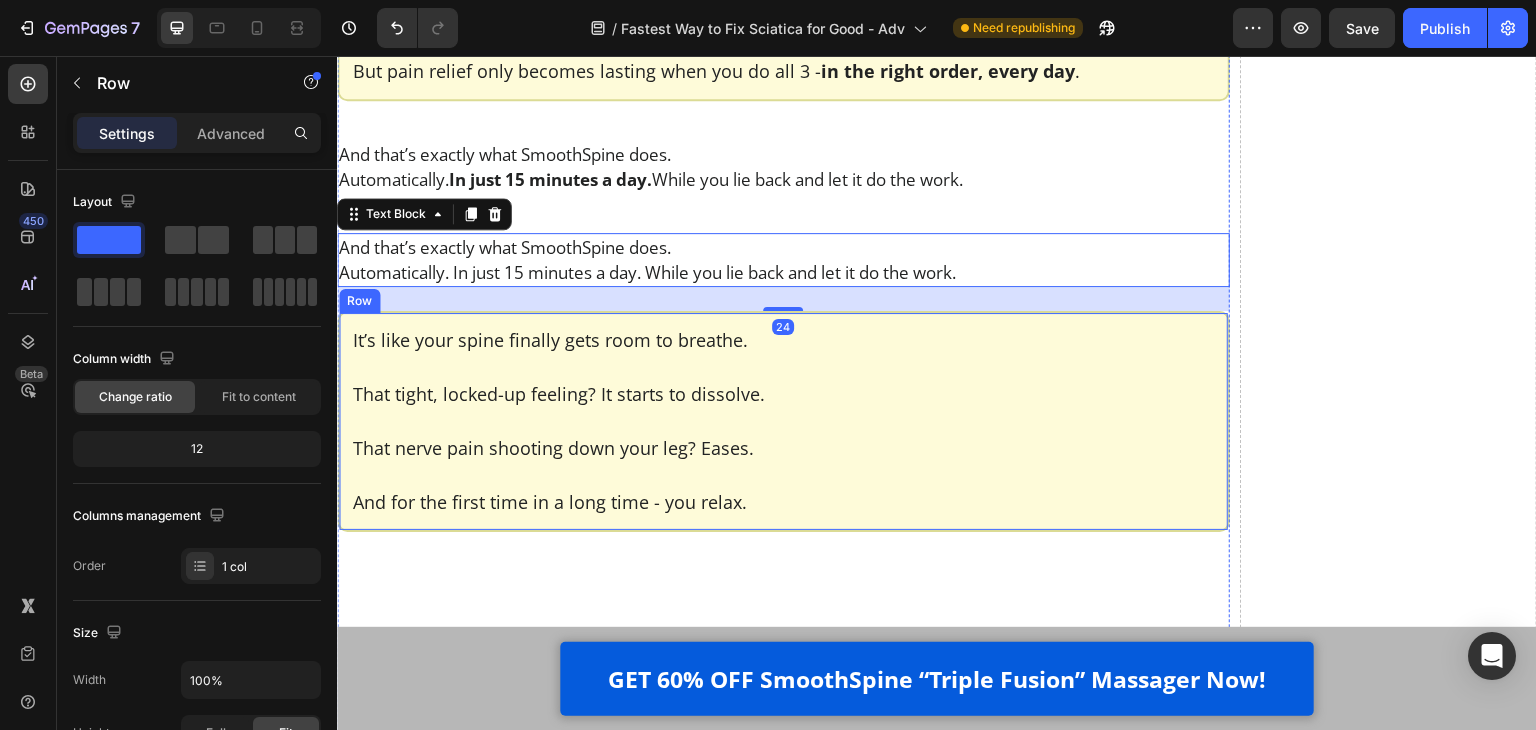 click on "It’s like your spine finally gets room to breathe. That tight, locked-up feeling? It starts to dissolve. That nerve pain shooting down your leg? Eases. And for the first time in a long time - you relax. Text Block Row Row" at bounding box center [783, 421] 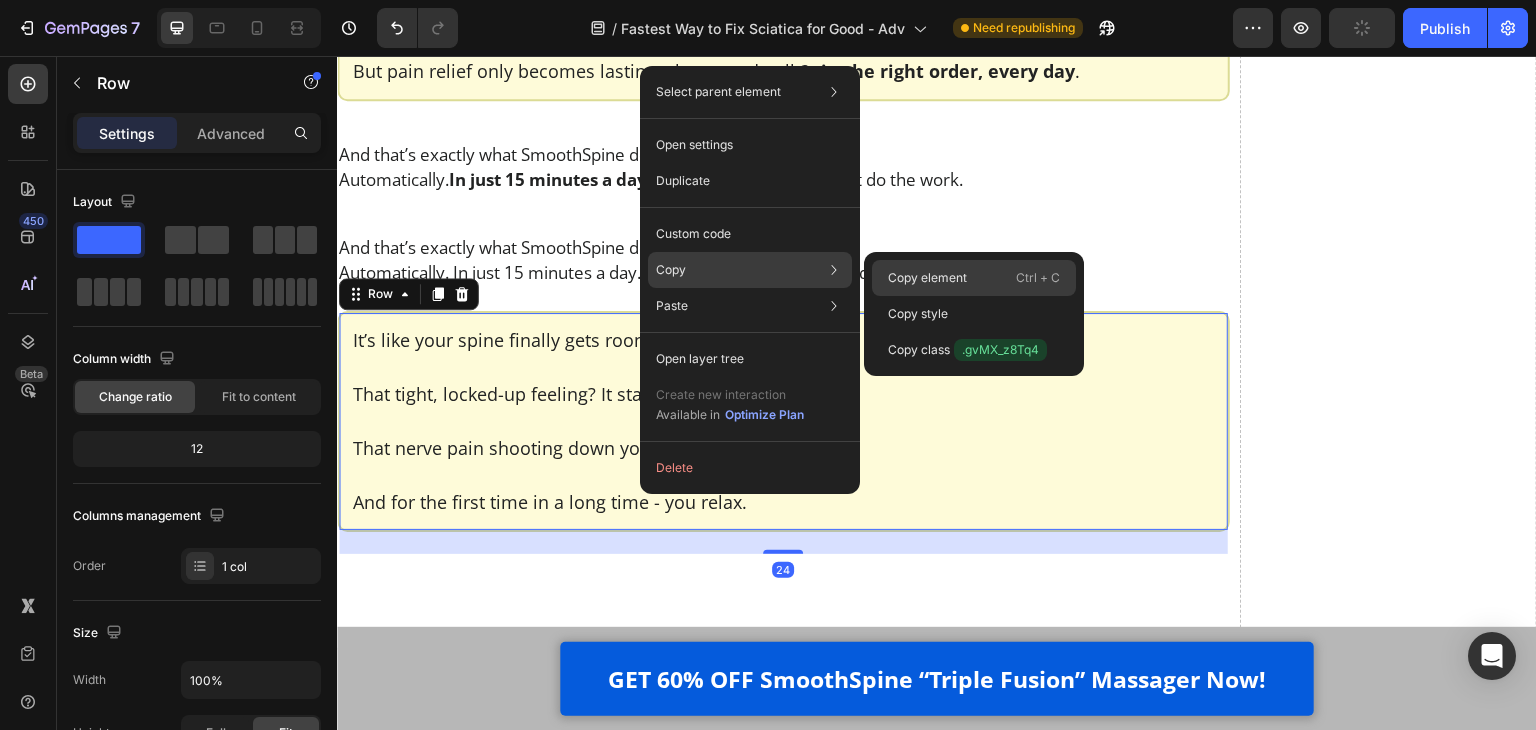 click on "Copy element  Ctrl + C" 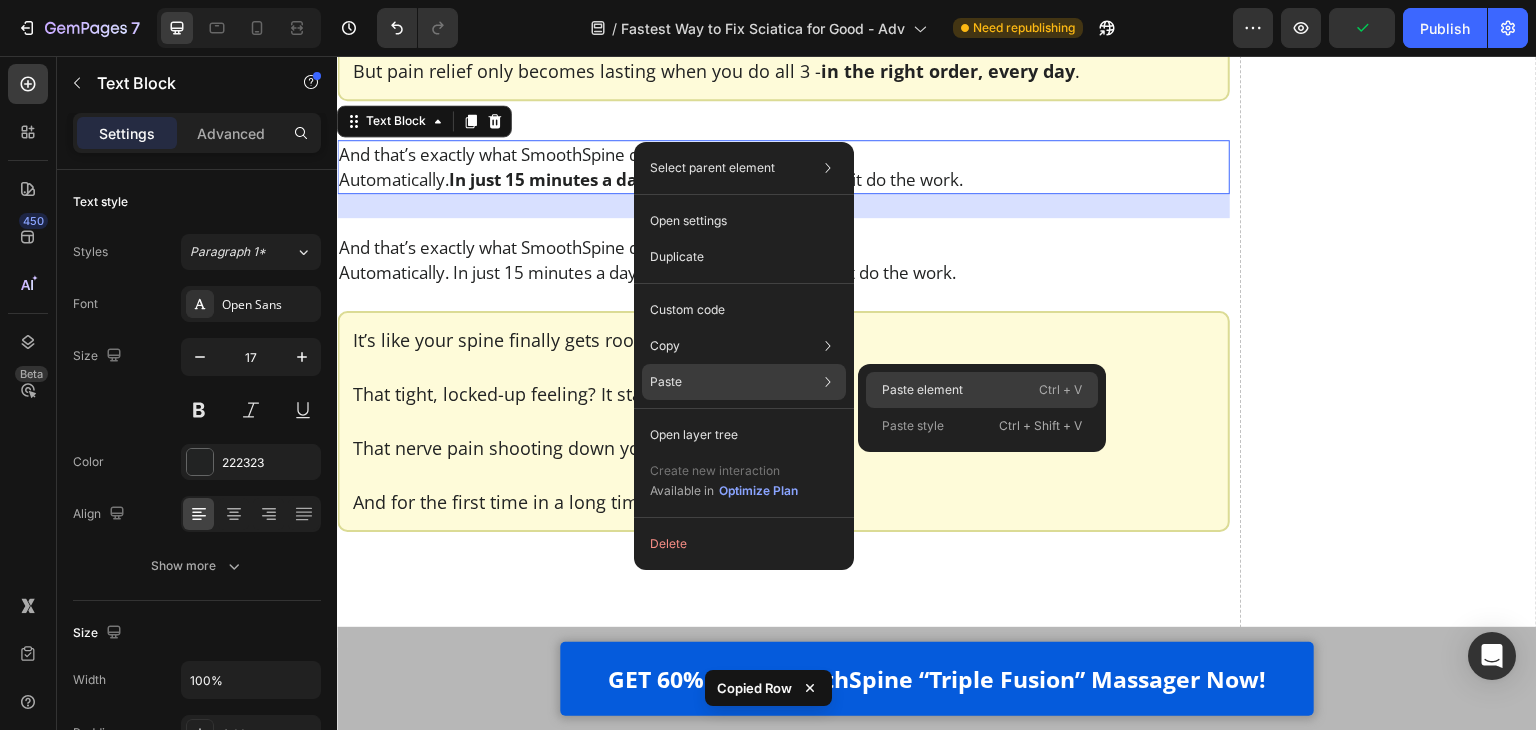 click on "Paste element  Ctrl + V" 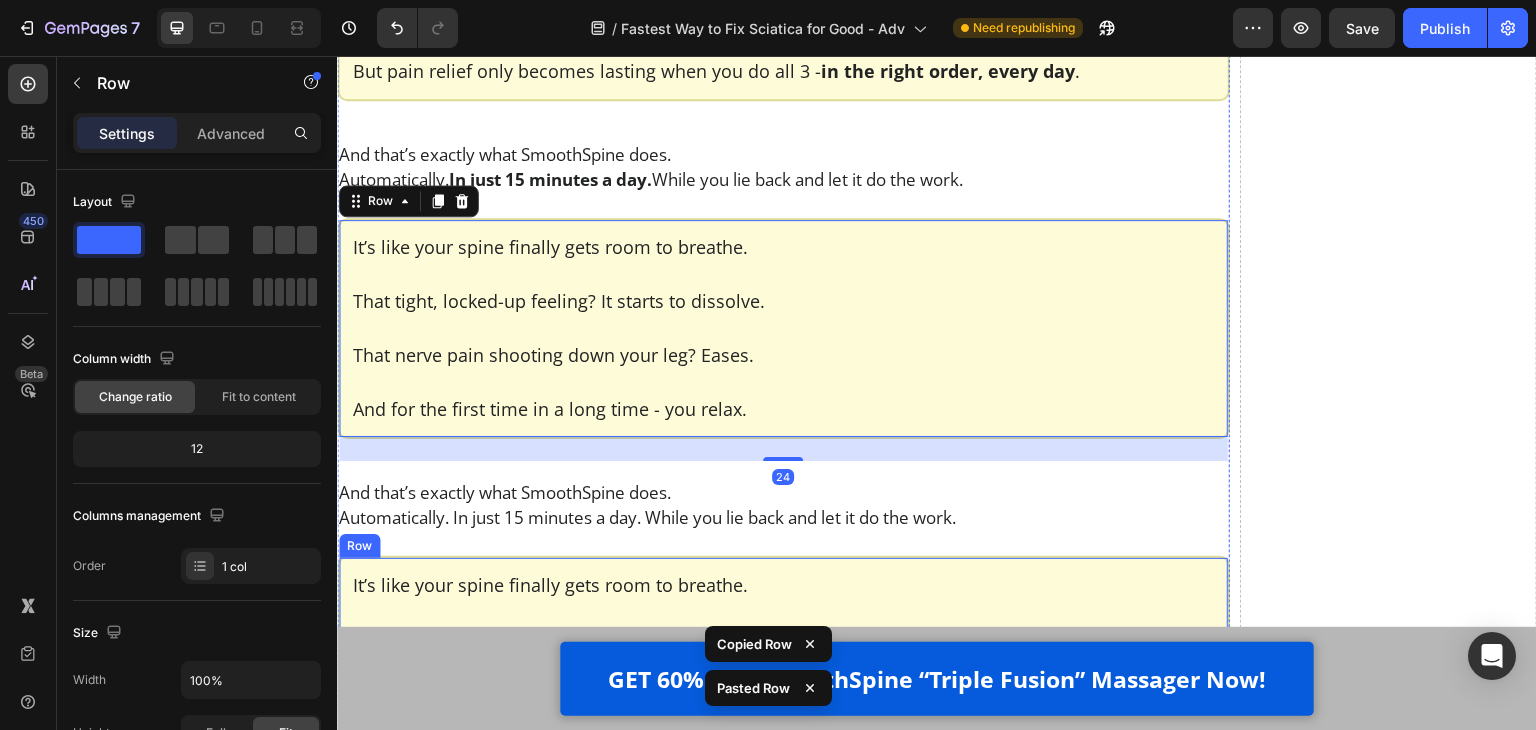 click on "It’s like your spine finally gets room to breathe. That tight, locked-up feeling? It starts to dissolve. That nerve pain shooting down your leg? Eases. And for the first time in a long time - you relax. Text Block Row Row" at bounding box center (783, 666) 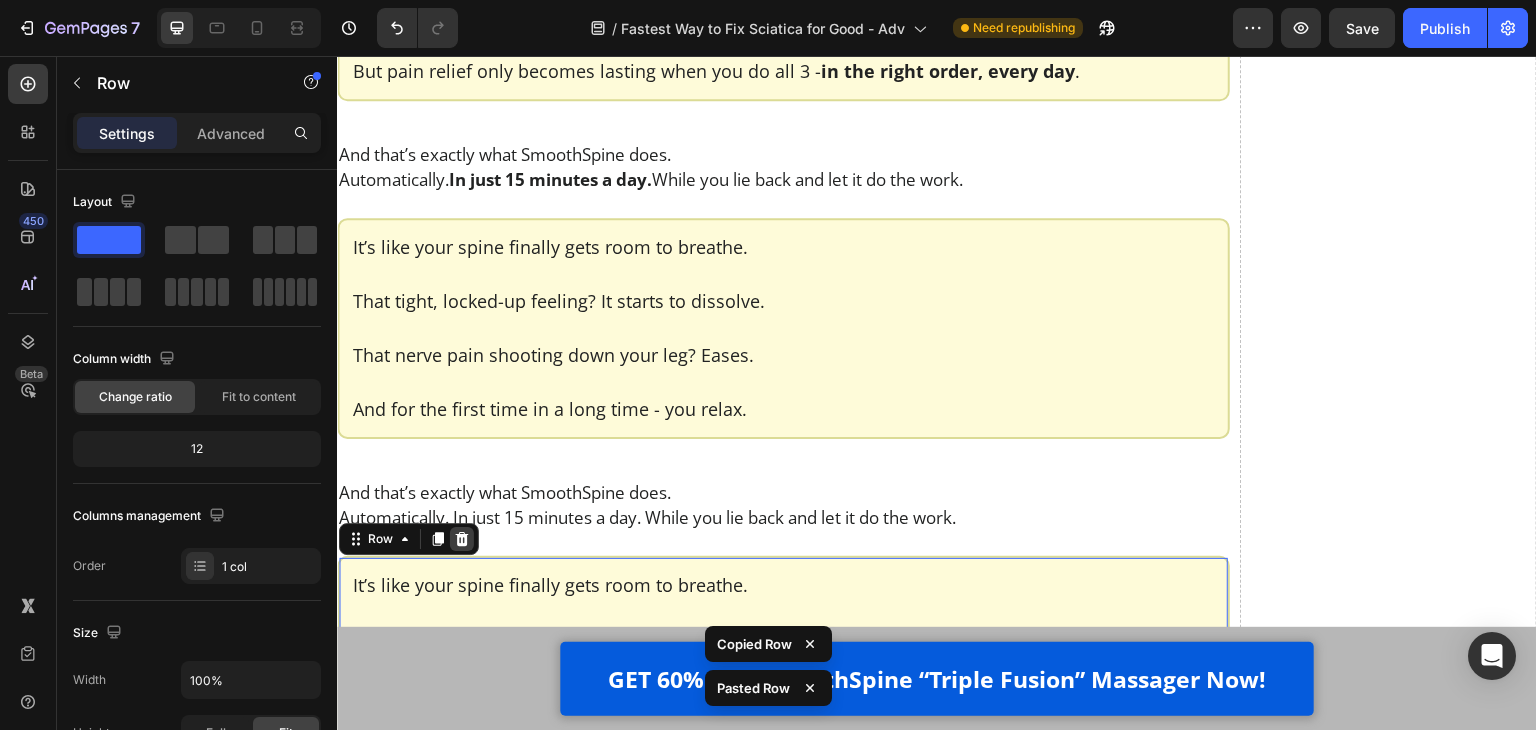 click 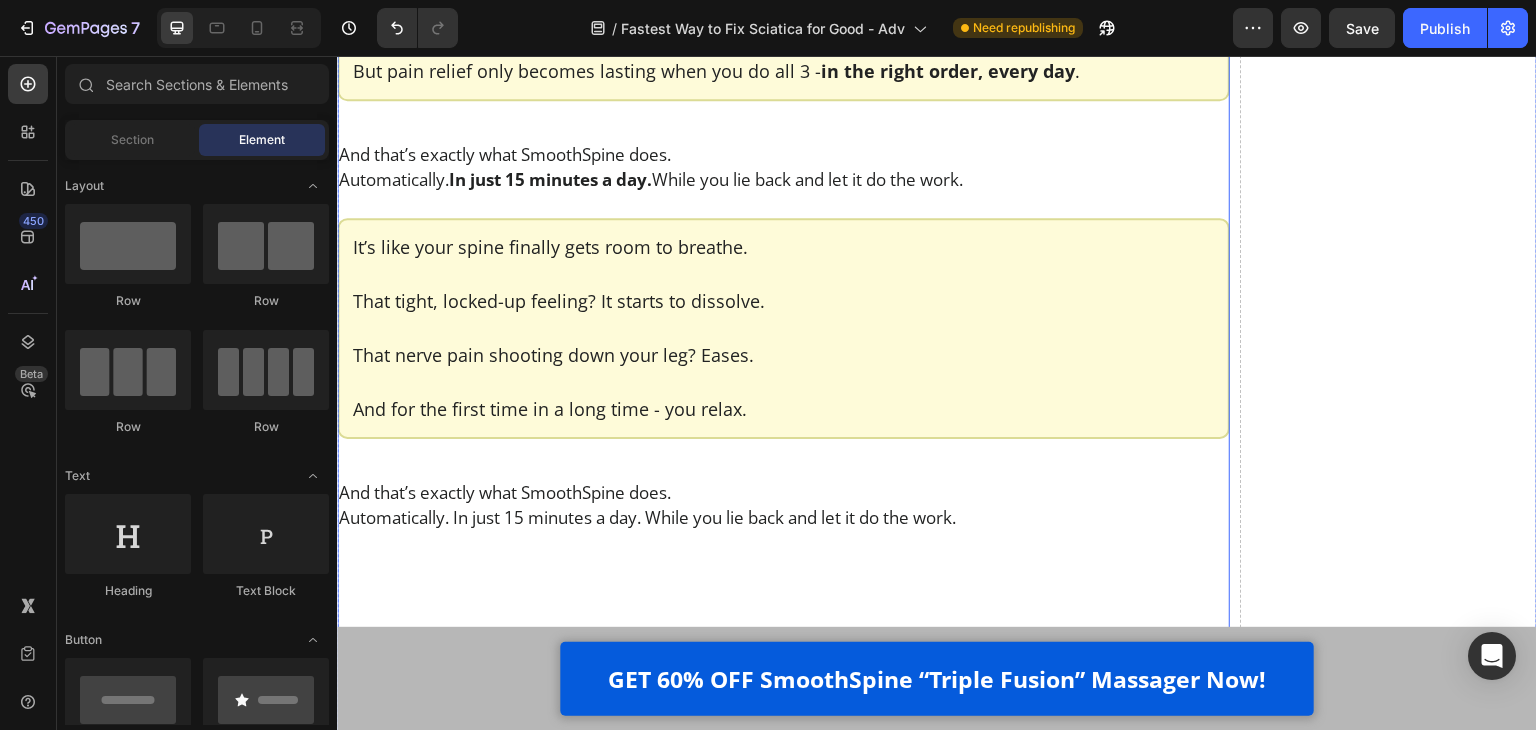 click on "And that’s exactly what SmoothSpine does." at bounding box center [783, 492] 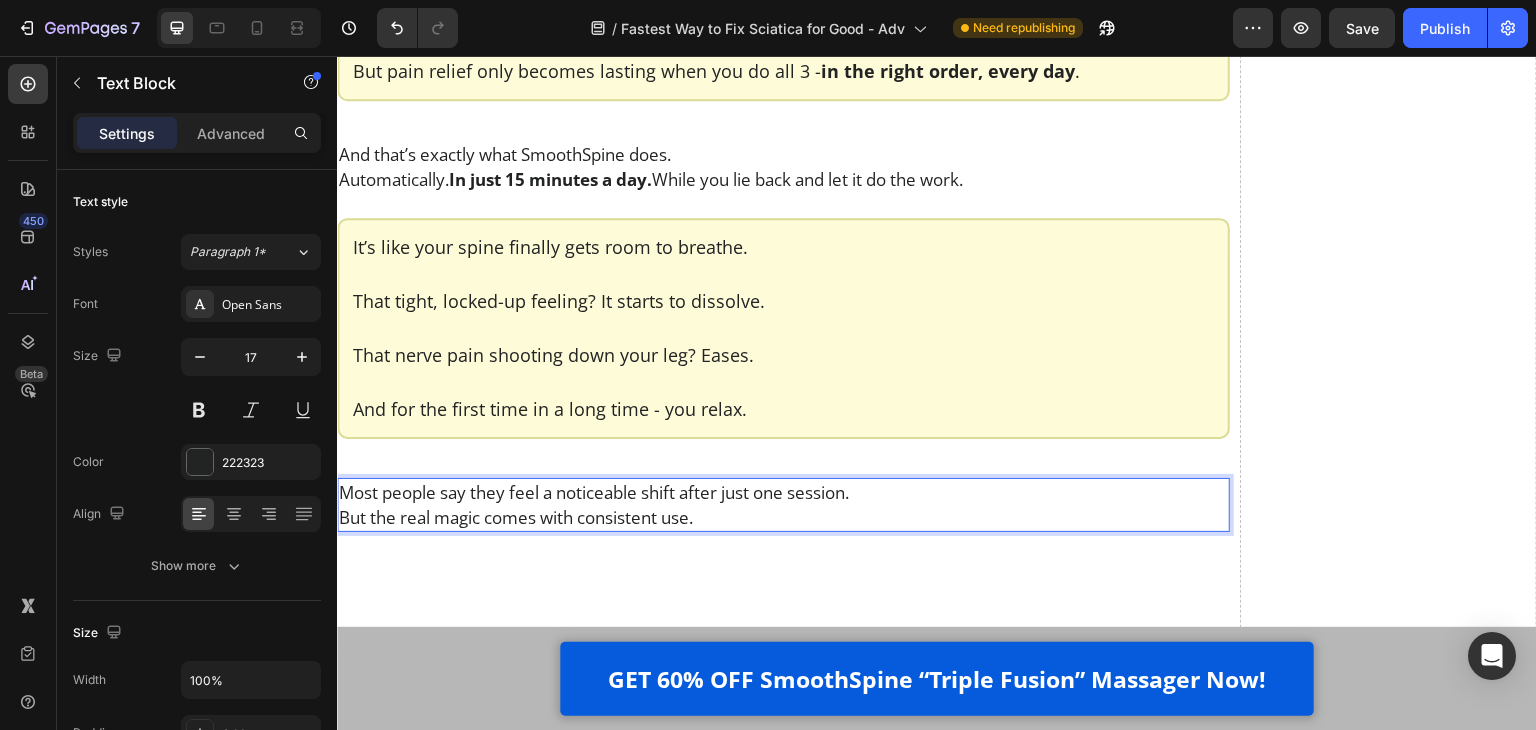 click on "Most people say they feel a noticeable shift after just one session." at bounding box center [783, 492] 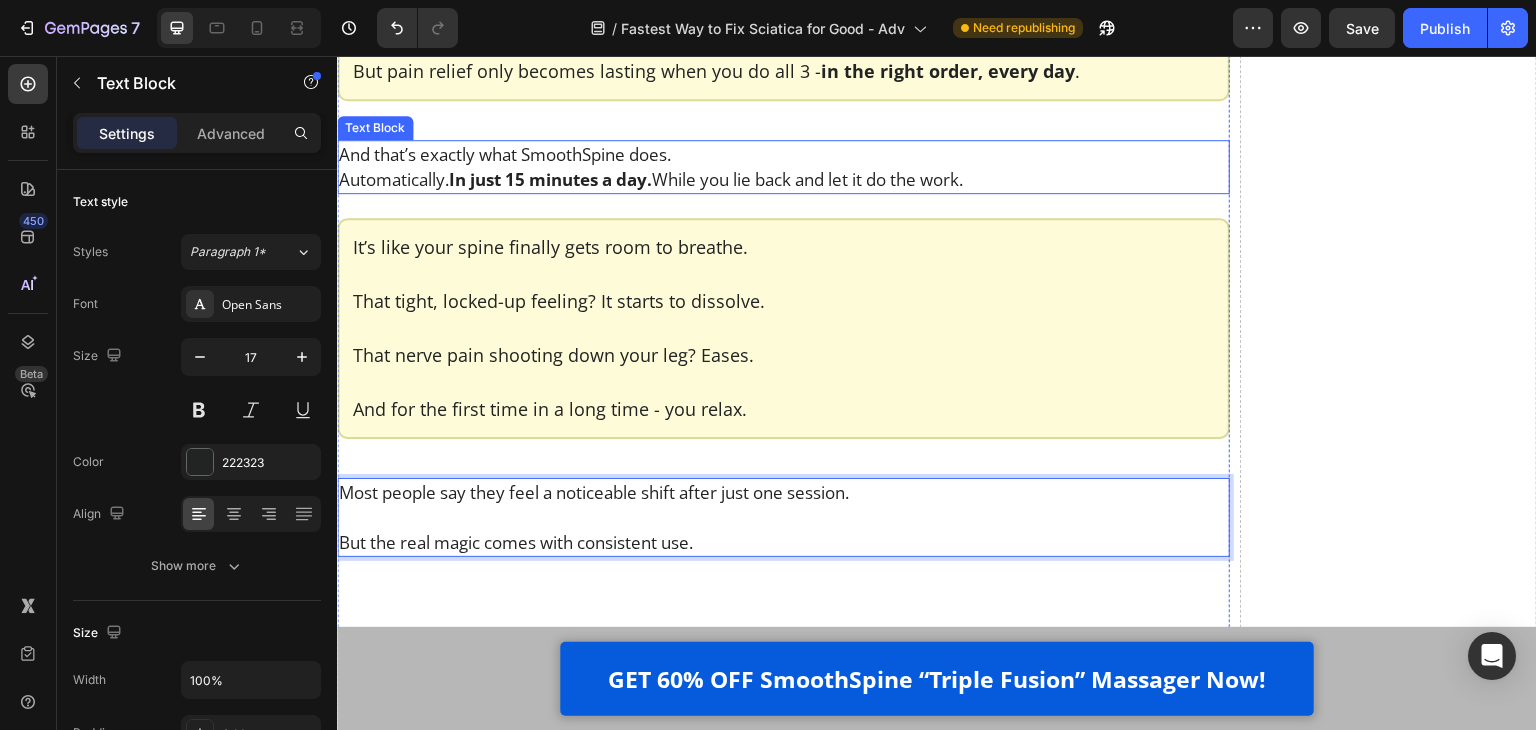 click on "And that’s exactly what SmoothSpine does." at bounding box center [783, 154] 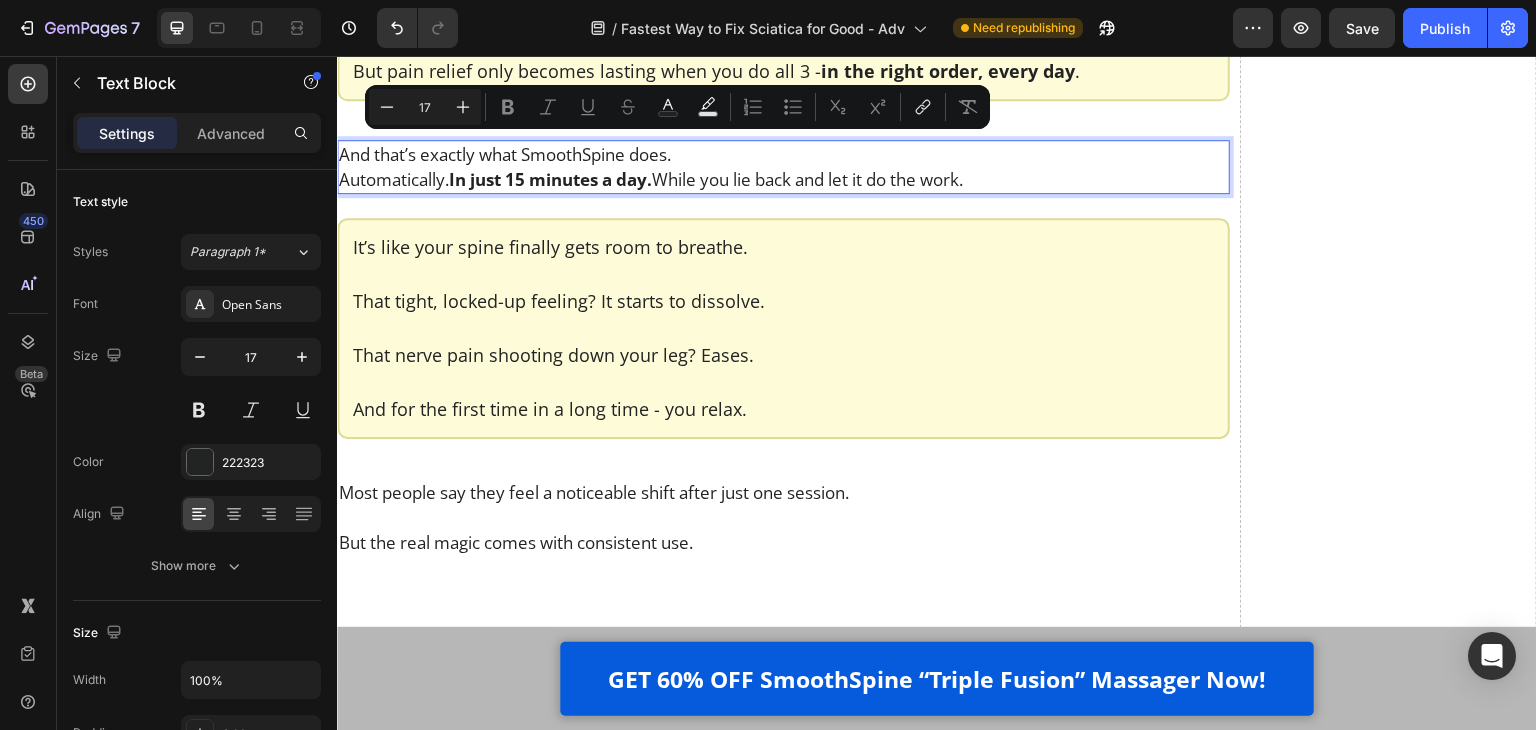 click on "And that’s exactly what SmoothSpine does." at bounding box center [783, 154] 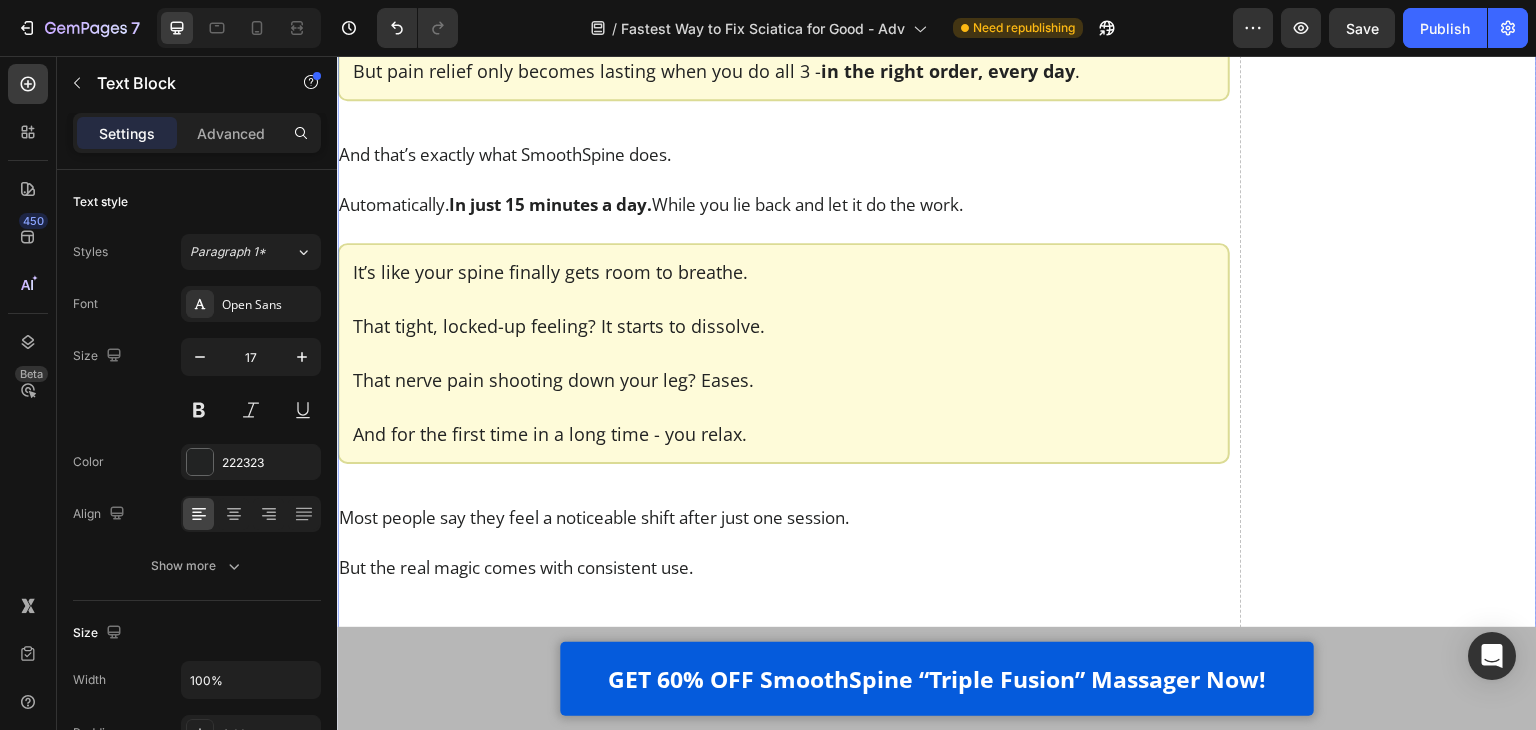 click on "Luckily, now there’s a way to finally fix this at the root. Heading I’ll be honest - after years of watching my patients waste money on painkillers, heating pads, and gimmicky devices… I was starting to think *nothing* could help people fix their sciatica at home.   But then it clicked.   To actually relieve chronic lower back pain and sciatica, you need to do  3 things  - all at the same time: Text Block Image Apply  gentle traction  to relieve pressure on the spine Text Block Row Image Use  heat therapy  to loosen tight muscles and improve blood flow Text Block Row Image Add  deep-tissue massage  to rehydrate the discs and calm inflammation Text Block Row Row That’s the only combination that works - and it has to happen together, consistently, and in a way that doesn’t make the pain worse.   So at that point, I knew what had to be done.   We needed a solution that fused all 3 therapies - traction, heat, and massage - into one simple, at-home routine. Text Block Video Heading .   Text Block" at bounding box center [937, 898] 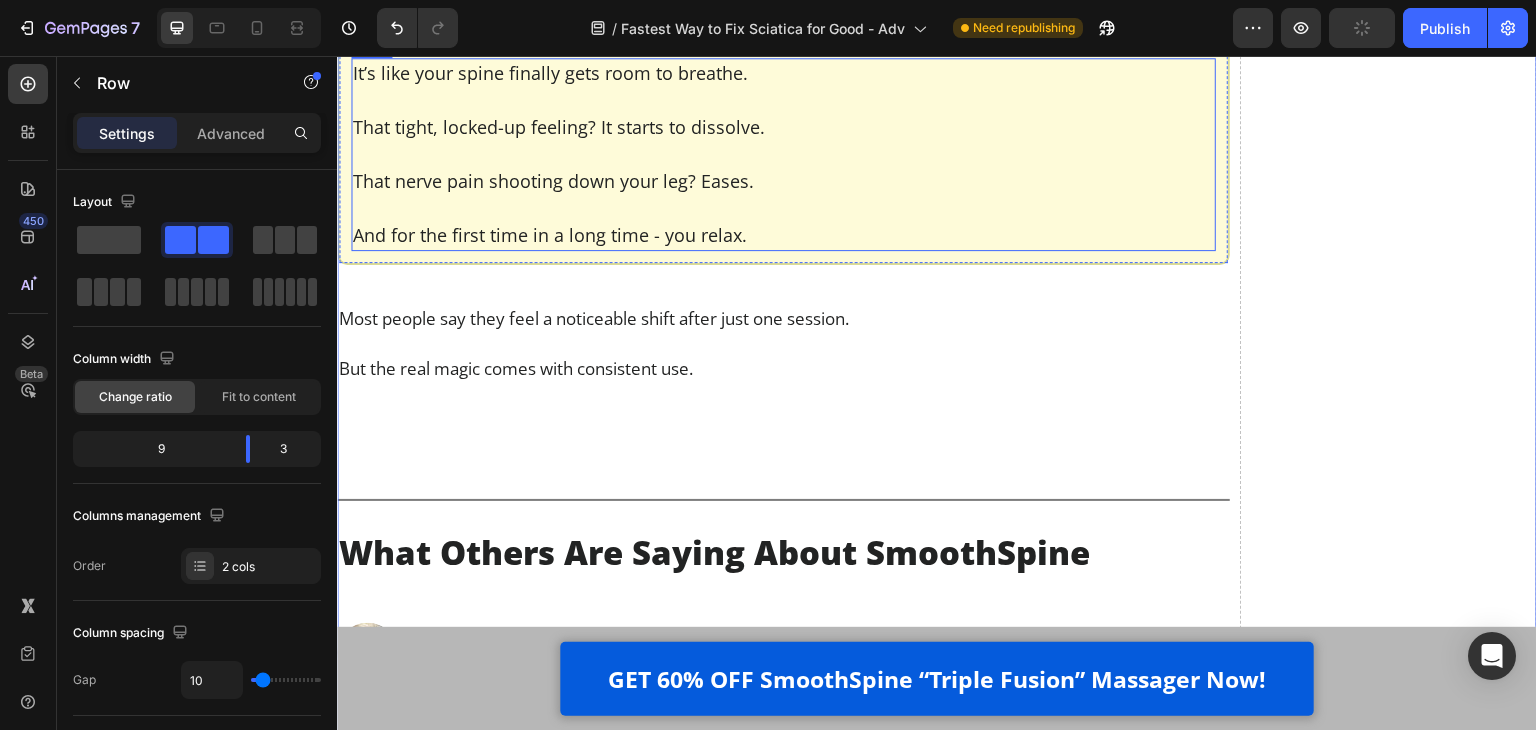 scroll, scrollTop: 16432, scrollLeft: 0, axis: vertical 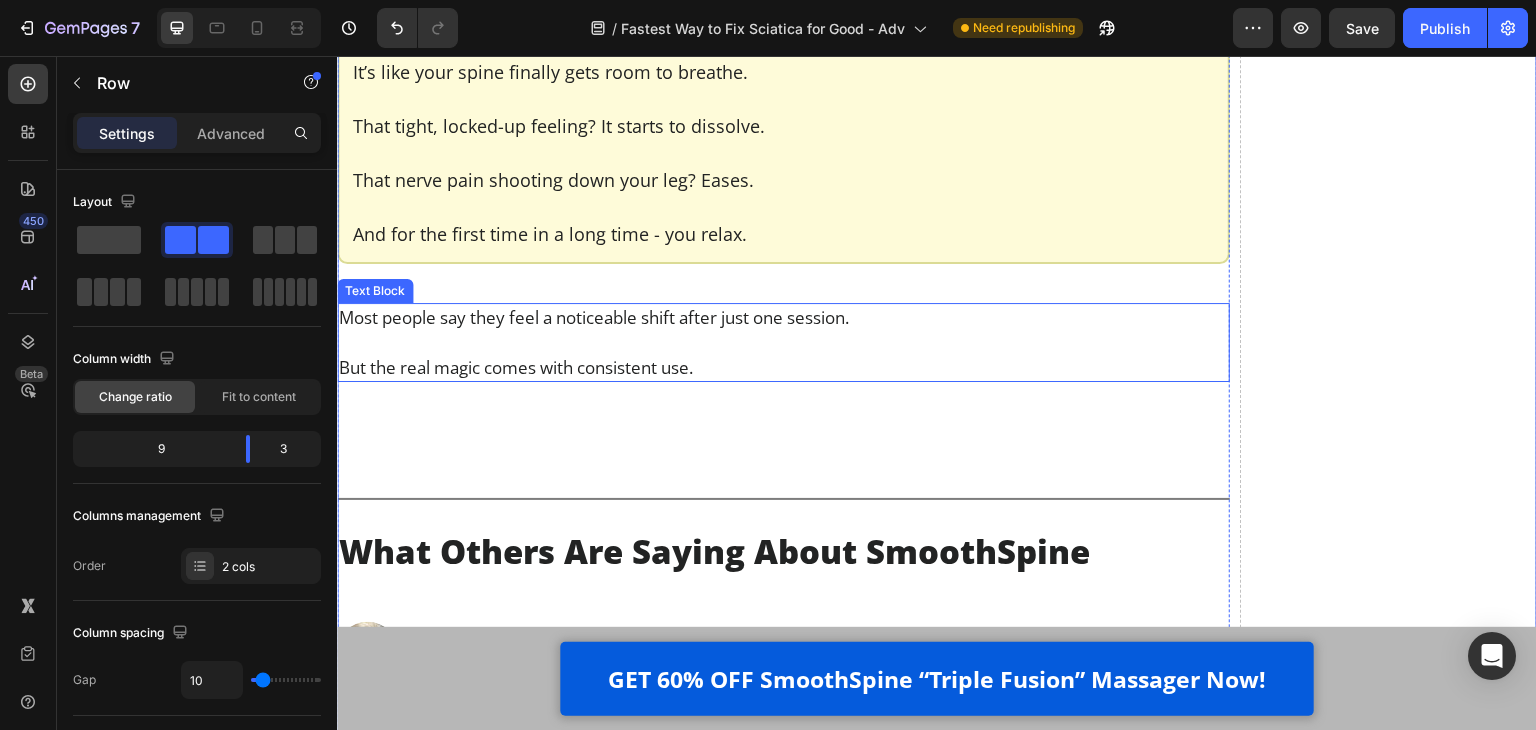 click at bounding box center (783, 342) 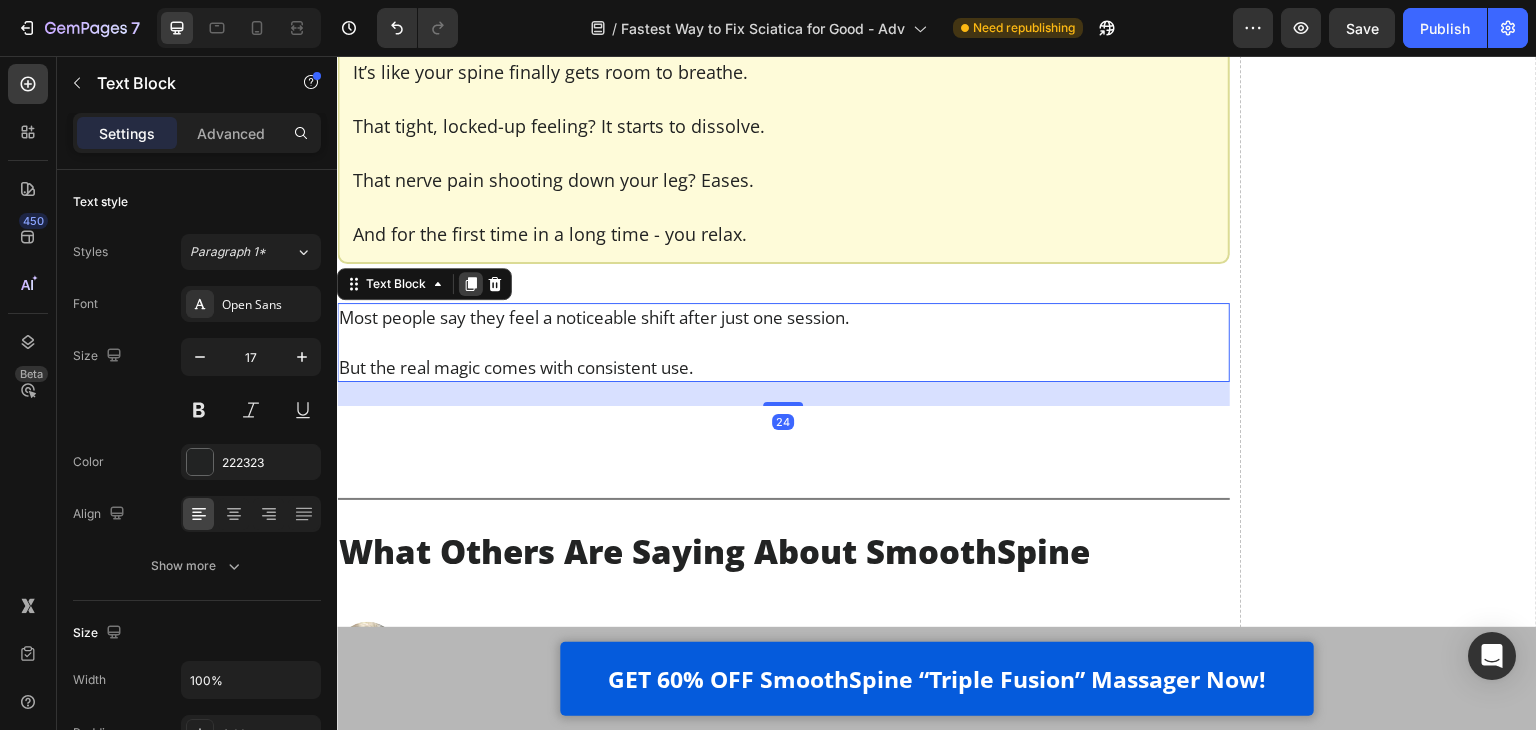 click 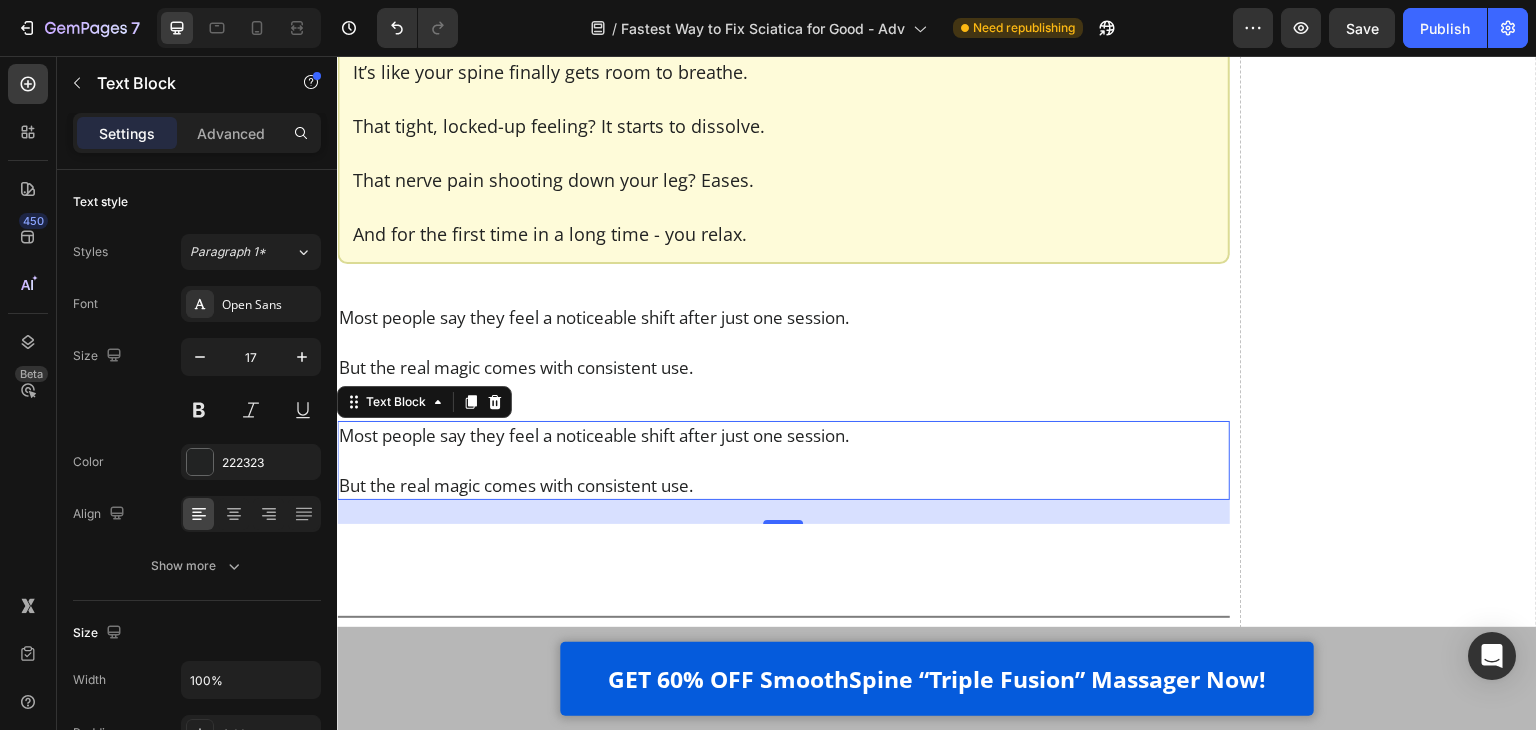 click on "Most people say they feel a noticeable shift after just one session.   But the real magic comes with consistent use." at bounding box center (783, 460) 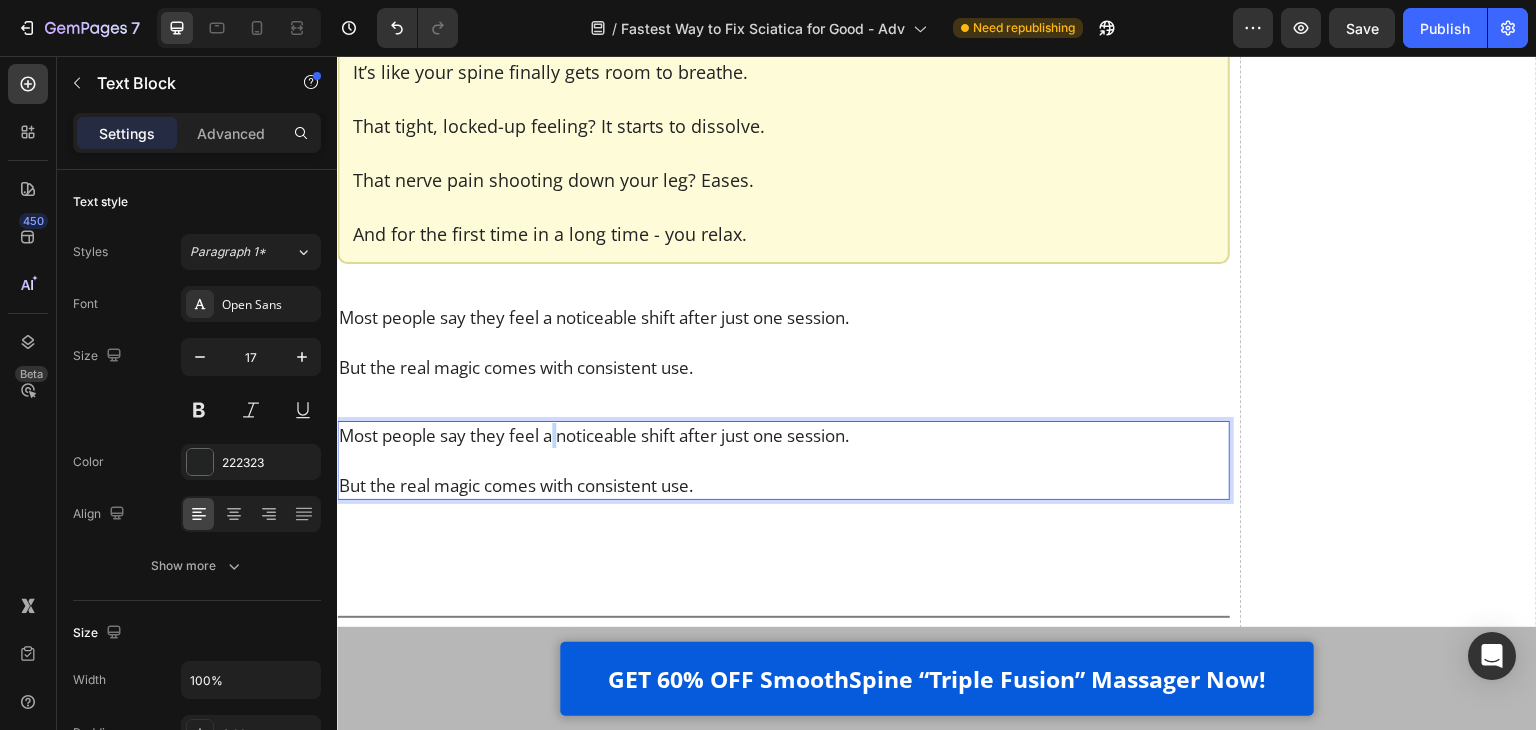 click on "Most people say they feel a noticeable shift after just one session." at bounding box center [783, 435] 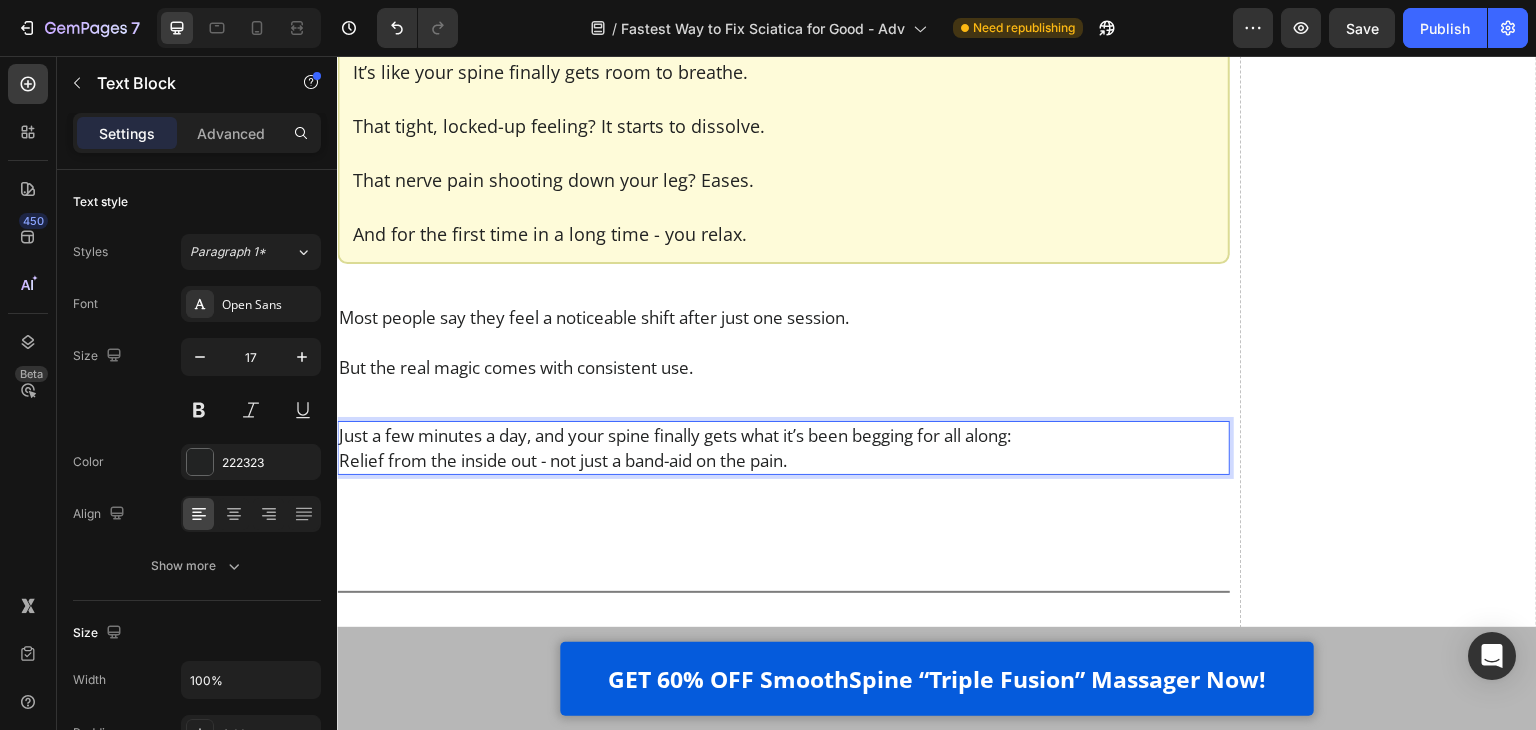 click on "Just a few minutes a day, and your spine finally gets what it’s been begging for all along:" at bounding box center (783, 435) 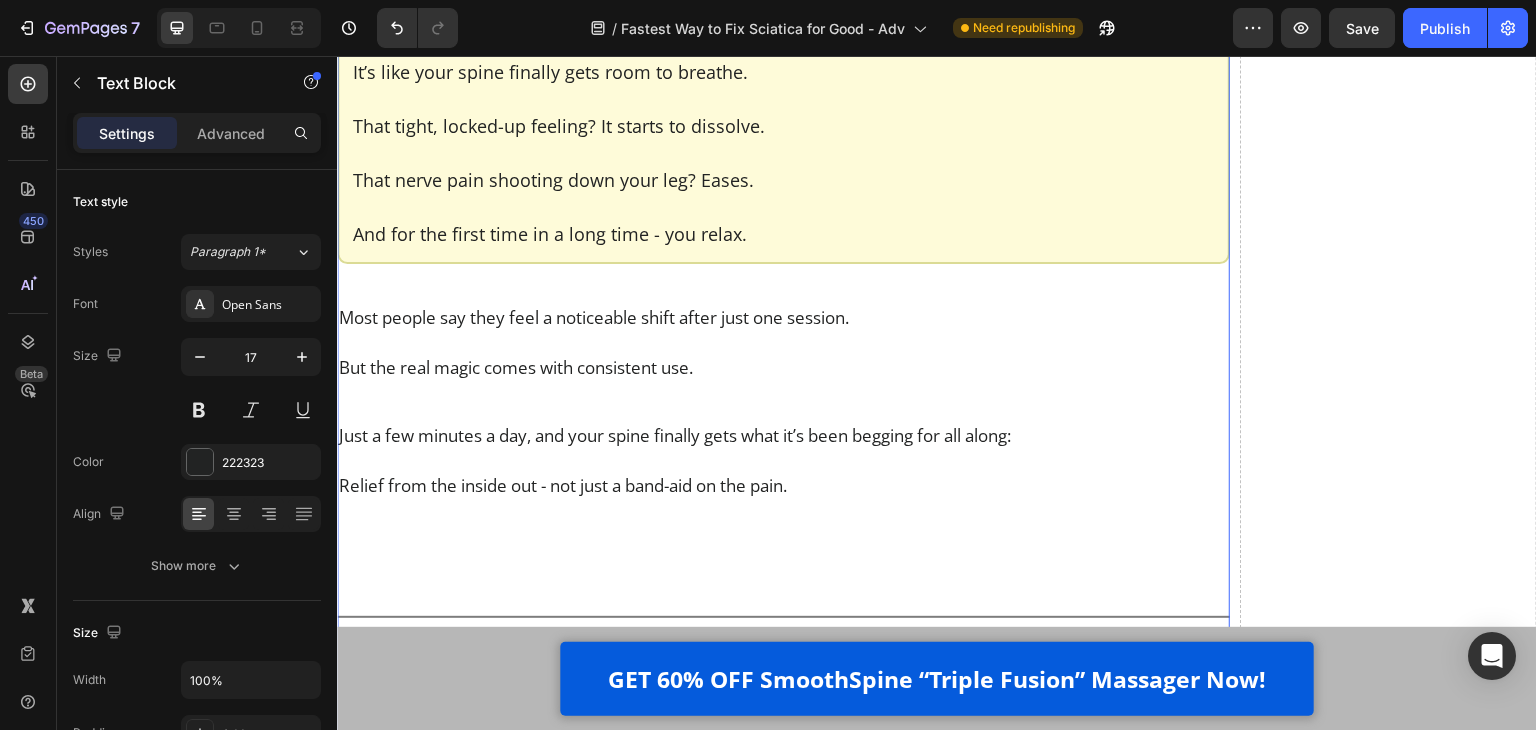 click on "Luckily, now there’s a way to finally fix this at the root. Heading I’ll be honest - after years of watching my patients waste money on painkillers, heating pads, and gimmicky devices… I was starting to think *nothing* could help people fix their sciatica at home.   But then it clicked.   To actually relieve chronic lower back pain and sciatica, you need to do  3 things  - all at the same time: Text Block Image Apply  gentle traction  to relieve pressure on the spine Text Block Row Image Use  heat therapy  to loosen tight muscles and improve blood flow Text Block Row Image Add  deep-tissue massage  to rehydrate the discs and calm inflammation Text Block Row Row That’s the only combination that works - and it has to happen together, consistently, and in a way that doesn’t make the pain worse.   So at that point, I knew what had to be done.   We needed a solution that fused all 3 therapies - traction, heat, and massage - into one simple, at-home routine. Text Block Video Heading .   Text Block" at bounding box center [783, 757] 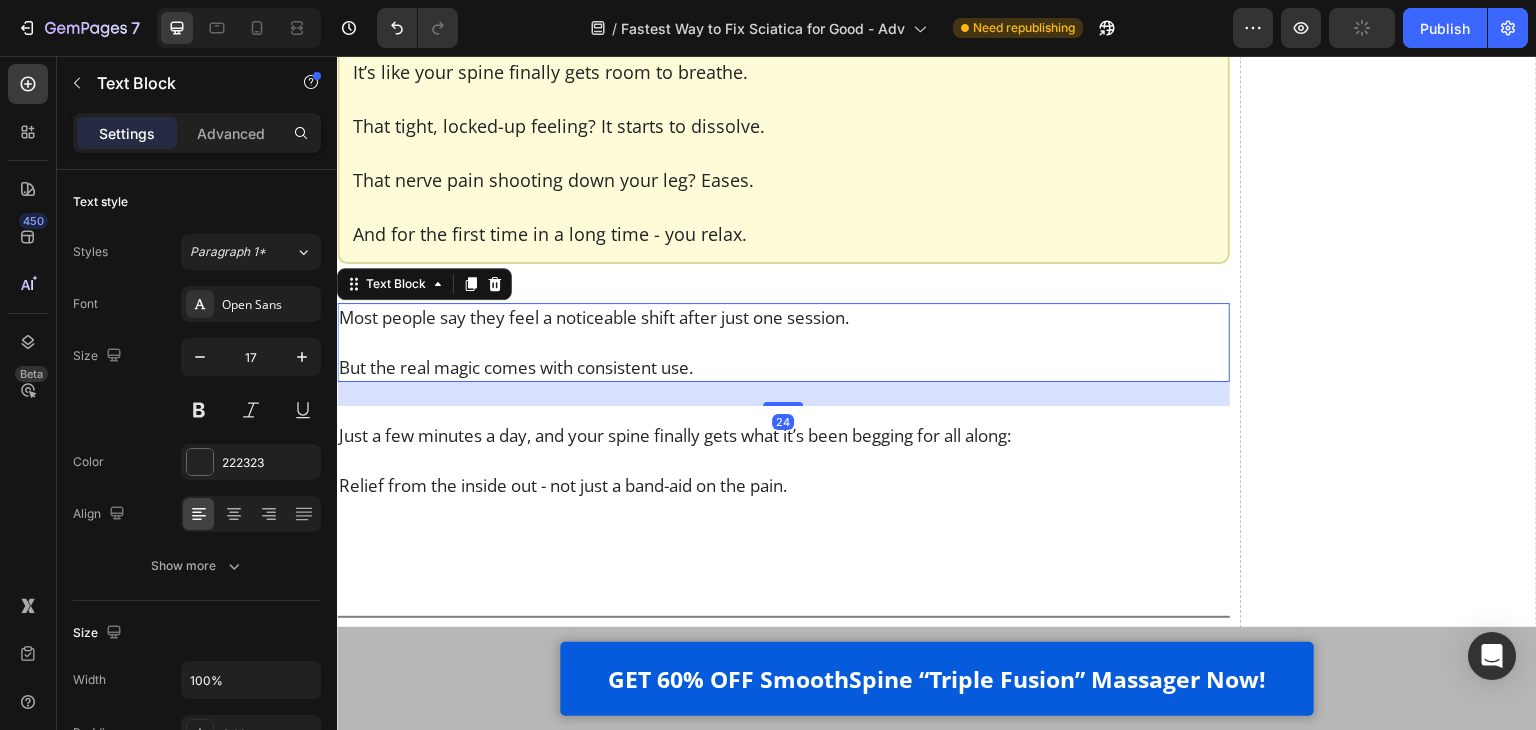 click at bounding box center (783, 342) 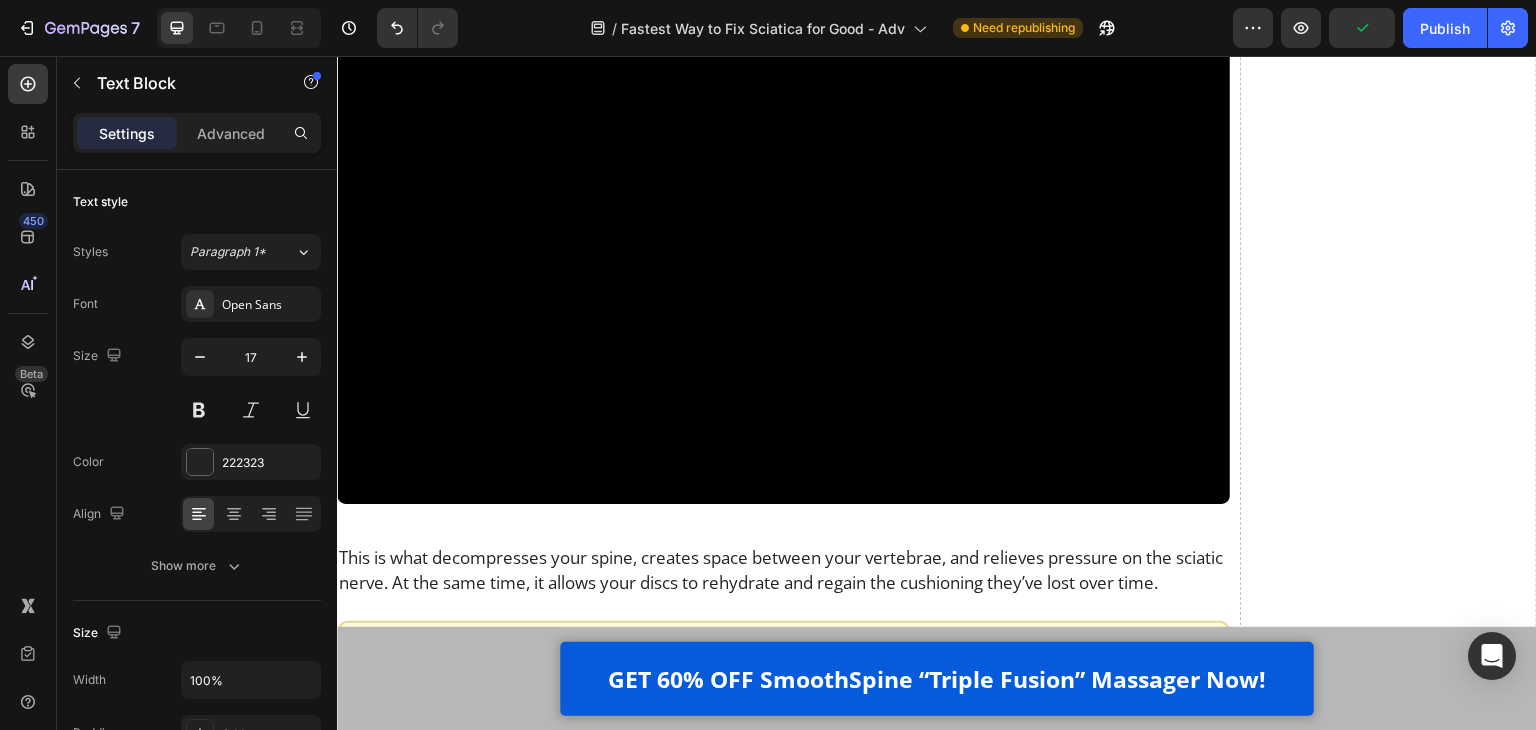scroll, scrollTop: 15532, scrollLeft: 0, axis: vertical 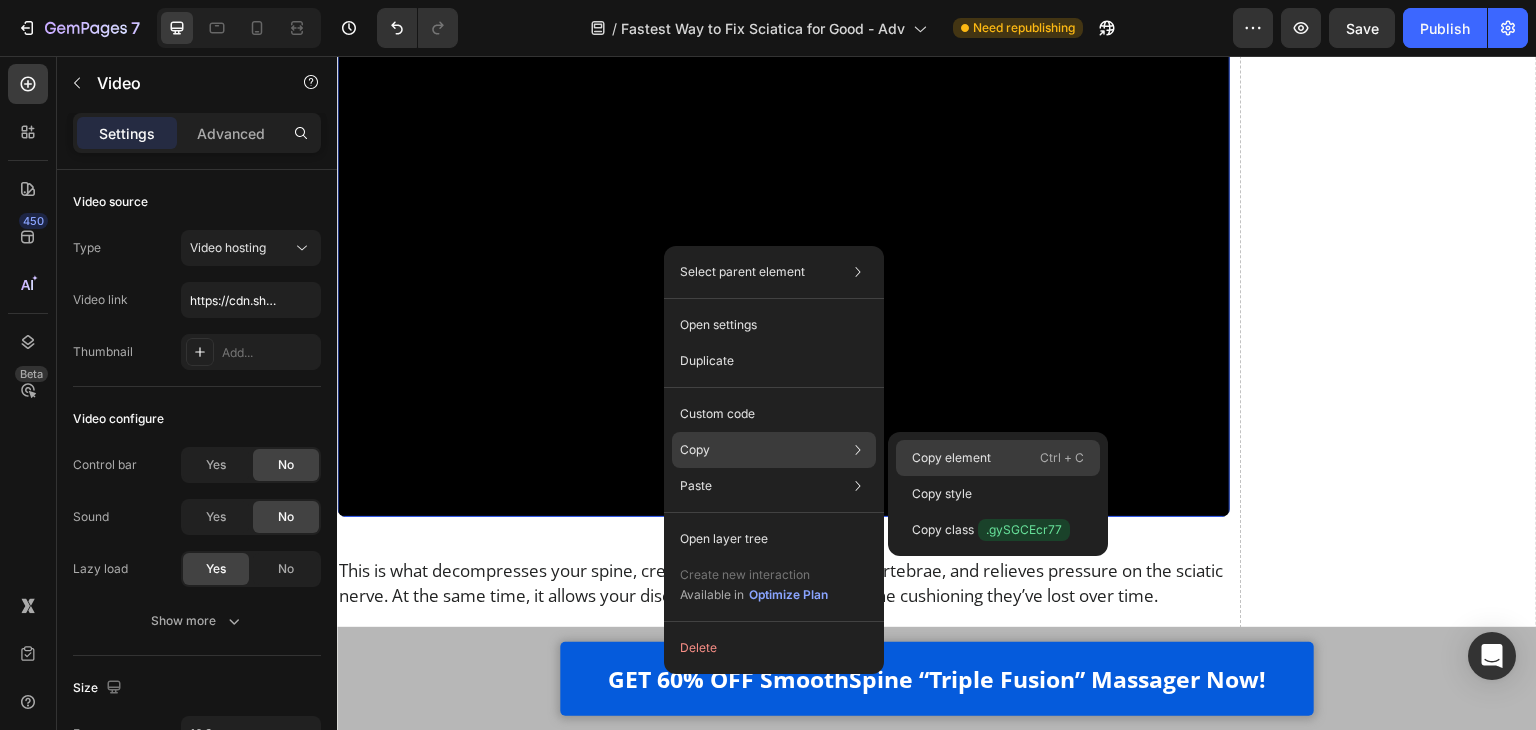 click on "Copy element  Ctrl + C" 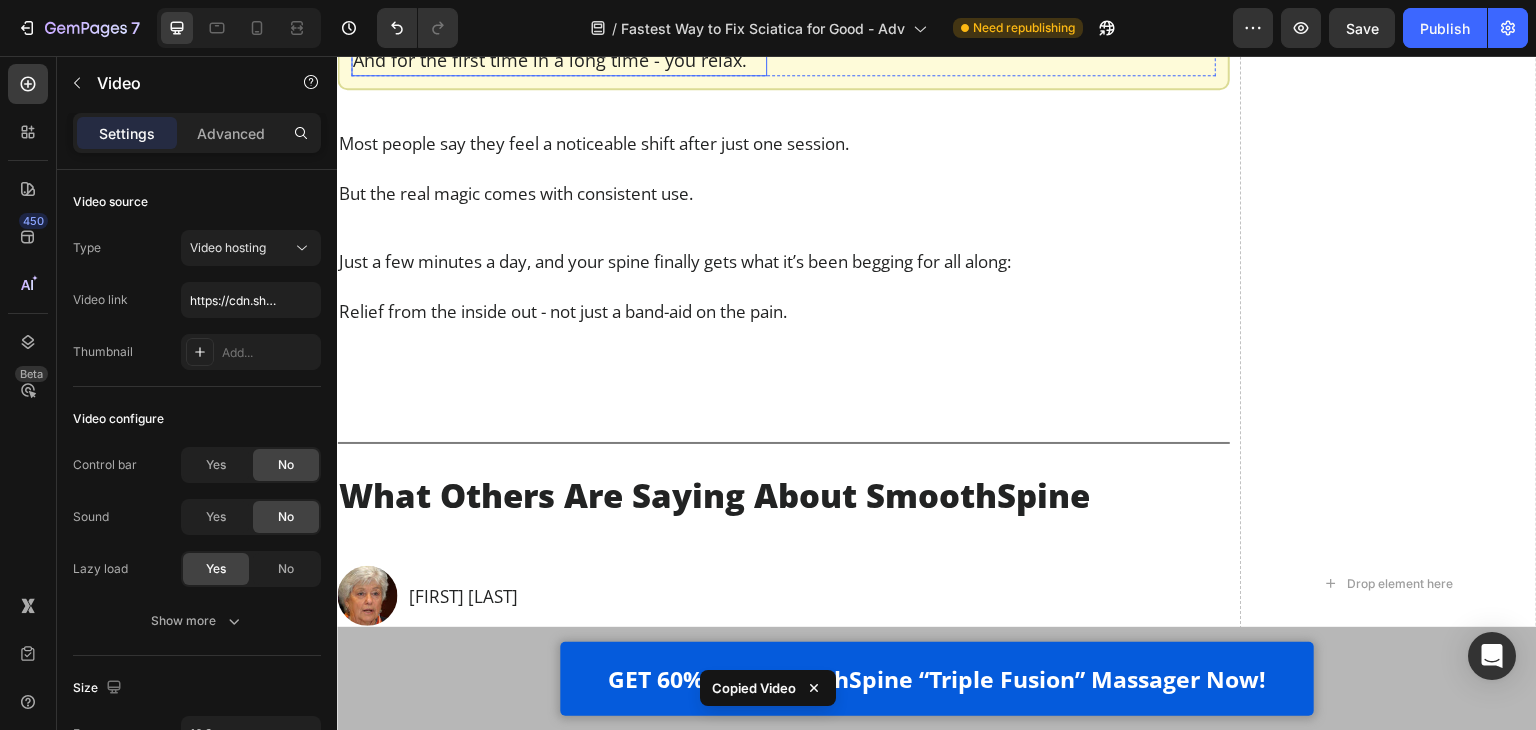 scroll, scrollTop: 16632, scrollLeft: 0, axis: vertical 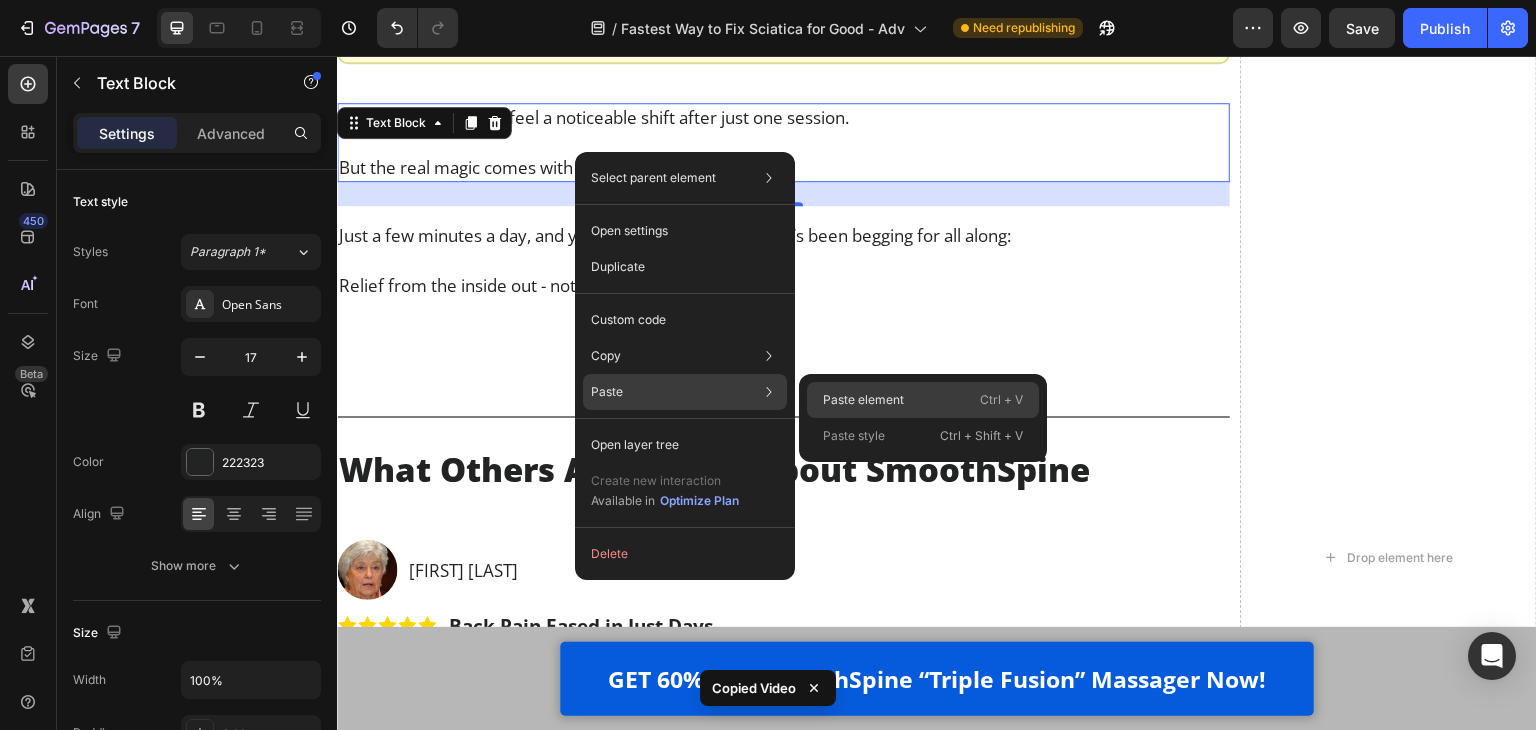 click on "Paste element  Ctrl + V" 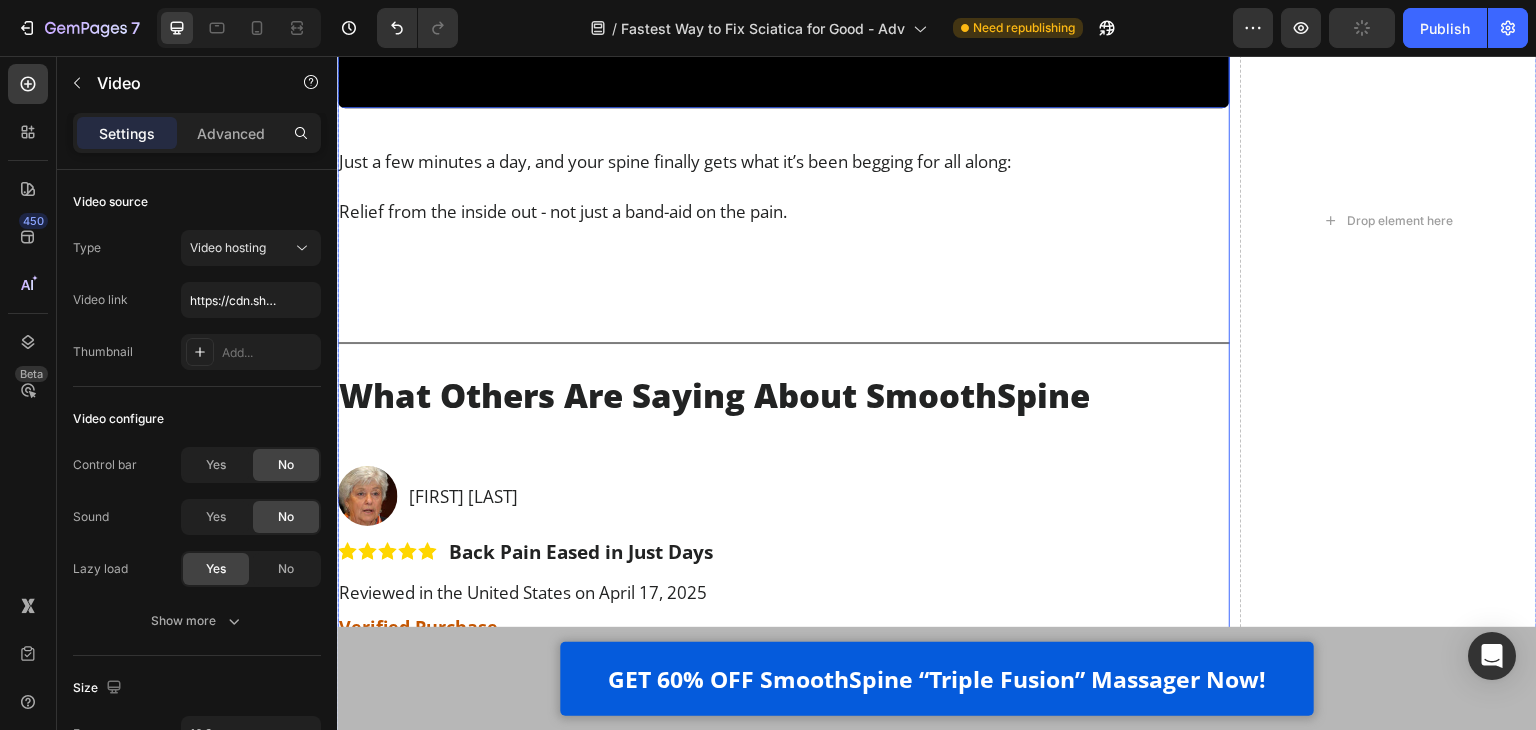 scroll, scrollTop: 17132, scrollLeft: 0, axis: vertical 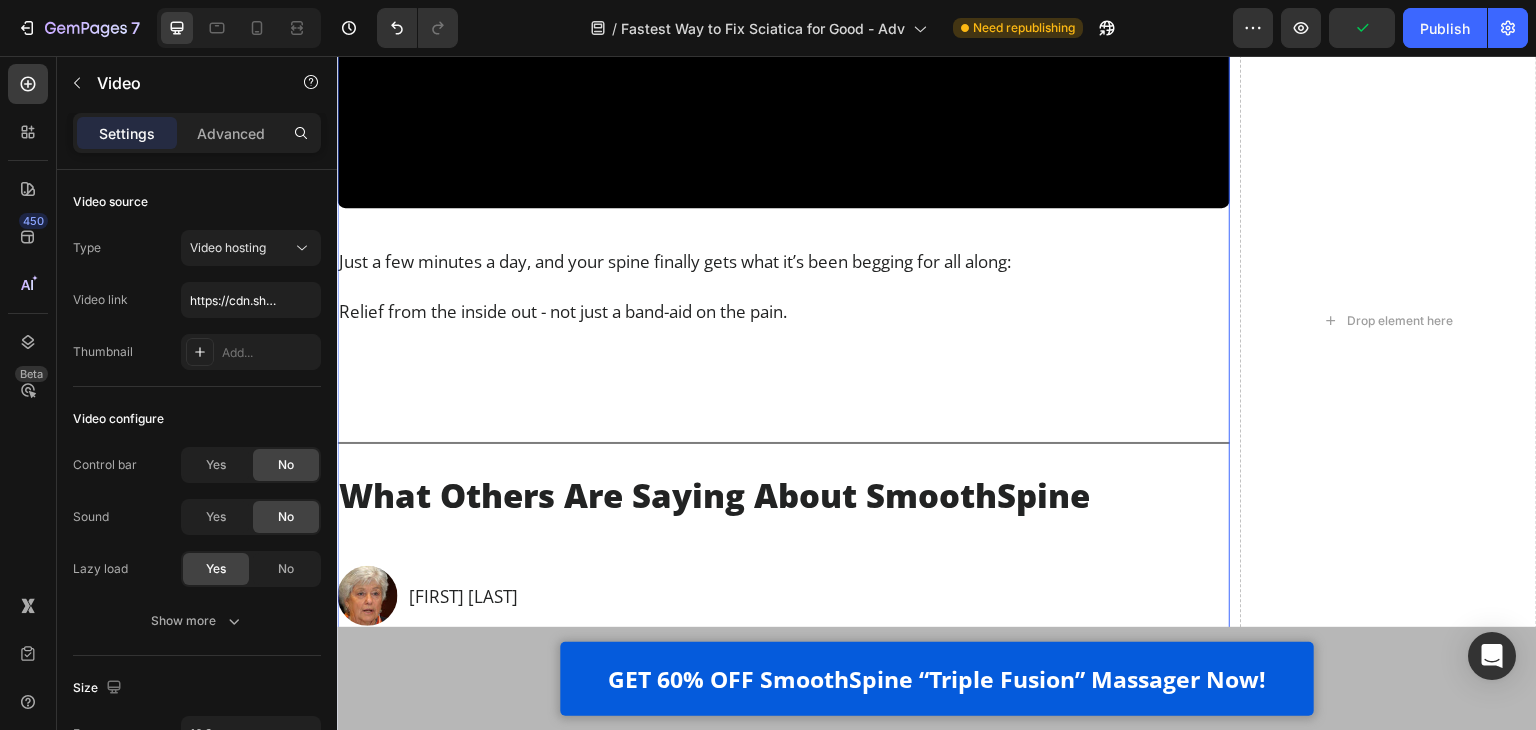 click on "Luckily, now there’s a way to finally fix this at the root. Heading I’ll be honest - after years of watching my patients waste money on painkillers, heating pads, and gimmicky devices… I was starting to think *nothing* could help people fix their sciatica at home.   But then it clicked.   To actually relieve chronic lower back pain and sciatica, you need to do  3 things  - all at the same time: Text Block Image Apply  gentle traction  to relieve pressure on the spine Text Block Row Image Use  heat therapy  to loosen tight muscles and improve blood flow Text Block Row Image Add  deep-tissue massage  to rehydrate the discs and calm inflammation Text Block Row Row That’s the only combination that works - and it has to happen together, consistently, and in a way that doesn’t make the pain worse.   So at that point, I knew what had to be done.   We needed a solution that fused all 3 therapies - traction, heat, and massage - into one simple, at-home routine. Text Block Video Heading .   Text Block" at bounding box center (783, 320) 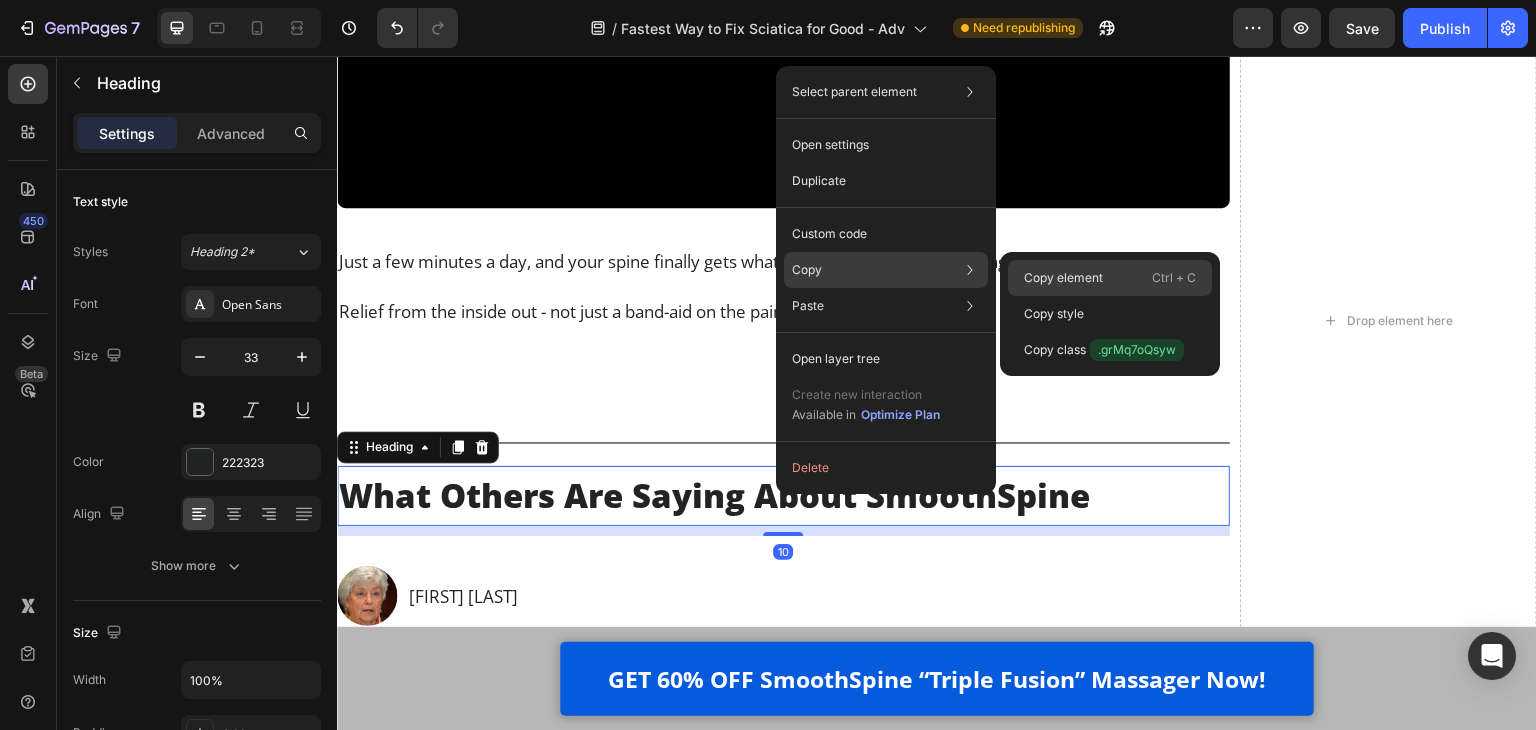 click on "Copy element" at bounding box center [1063, 278] 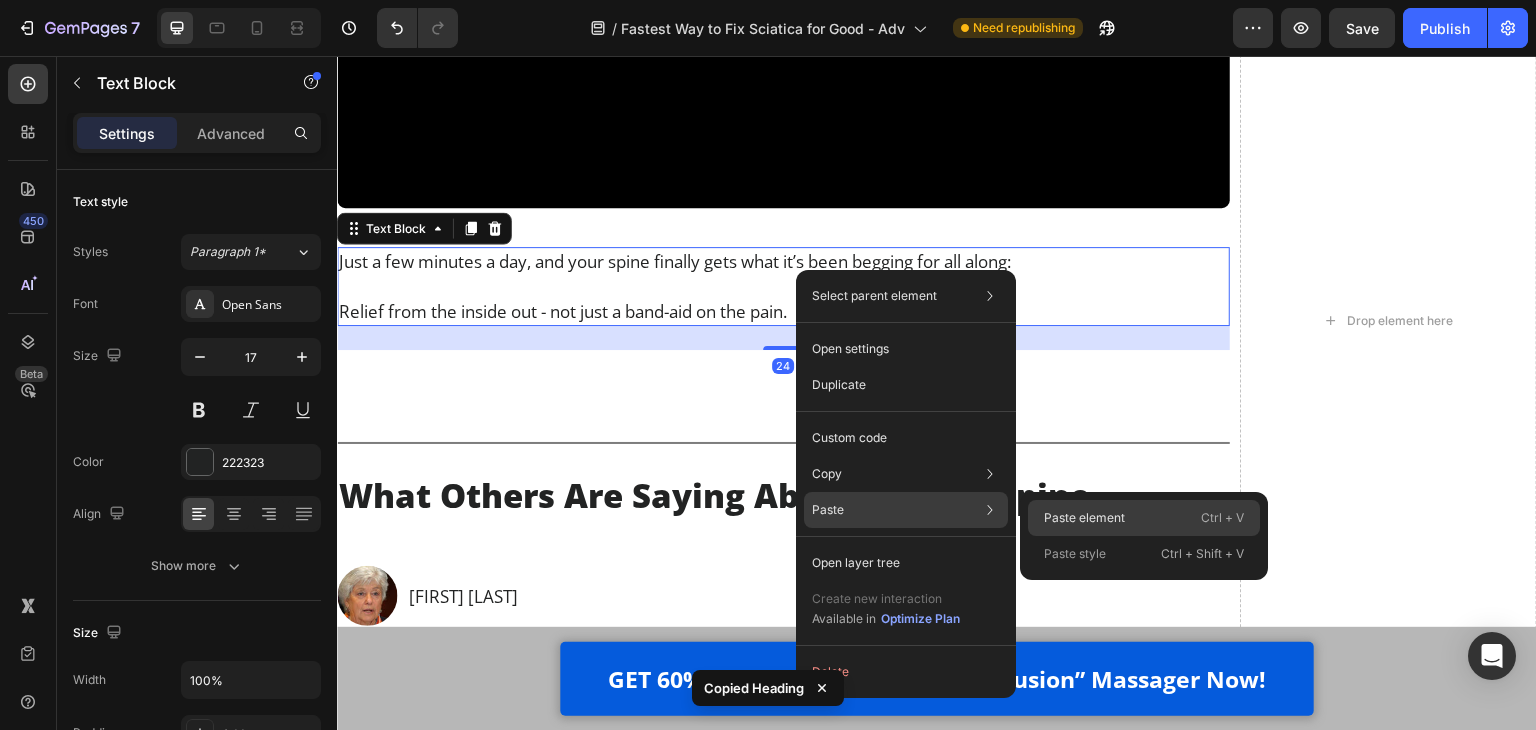 click on "Paste element" at bounding box center (1084, 518) 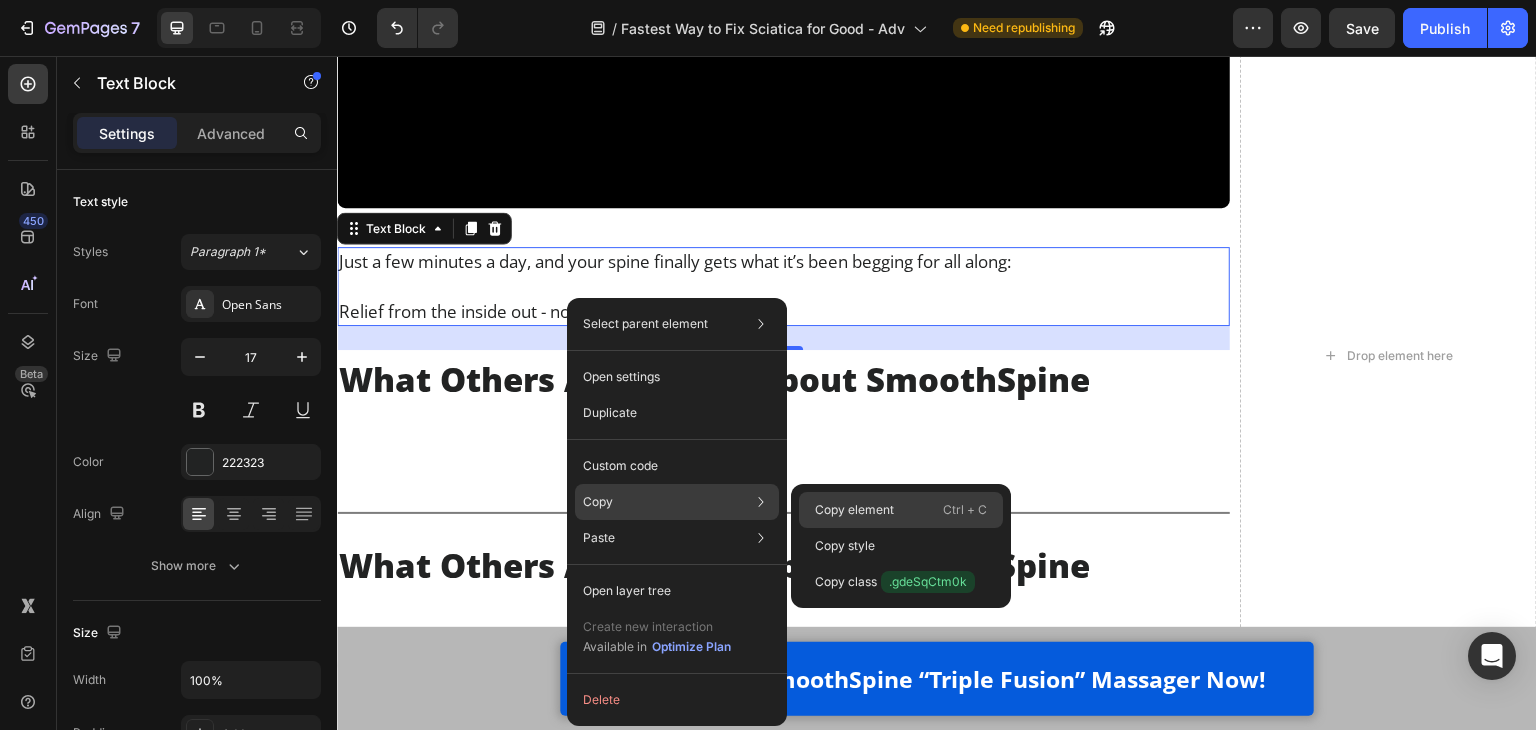 drag, startPoint x: 832, startPoint y: 503, endPoint x: 401, endPoint y: 346, distance: 458.7047 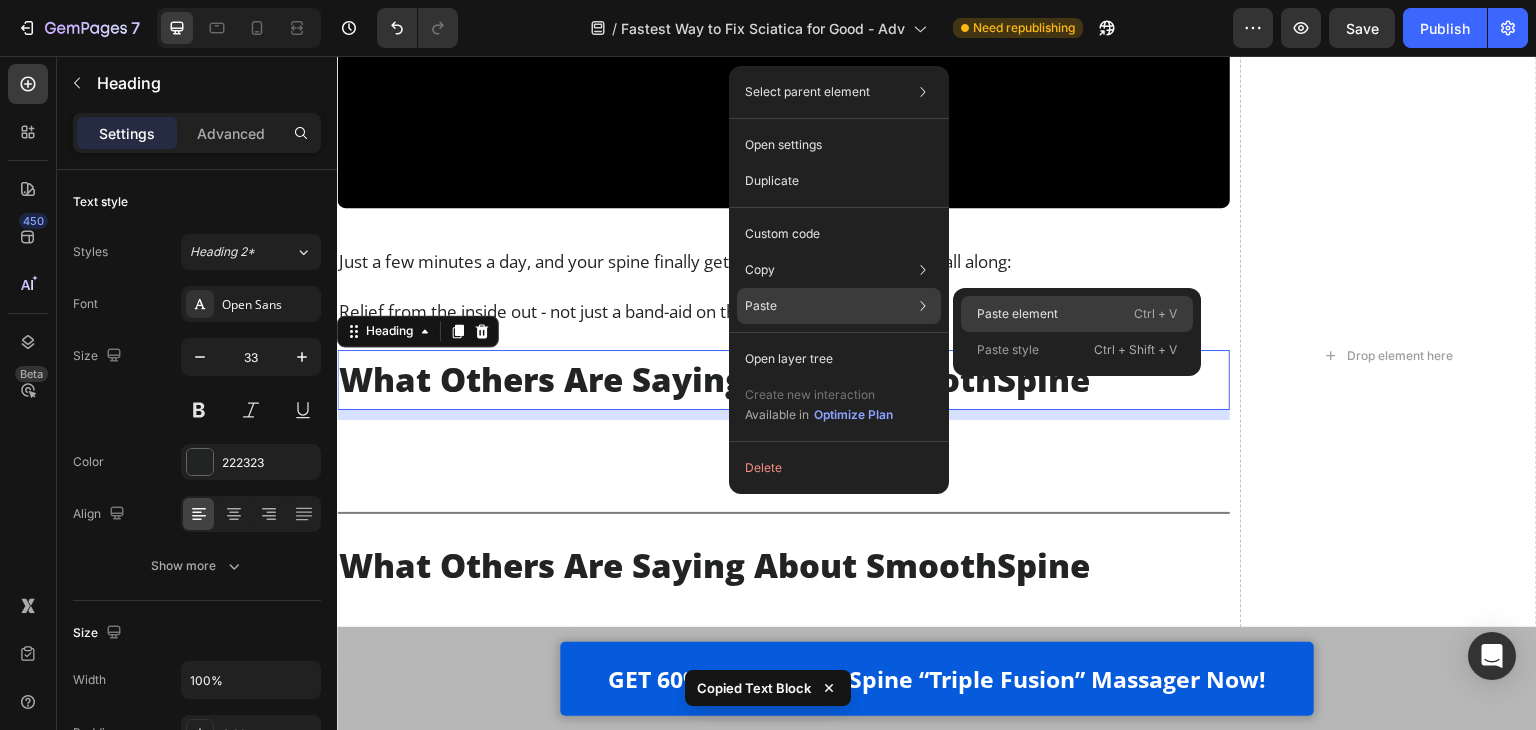 click on "Paste element  Ctrl + V" 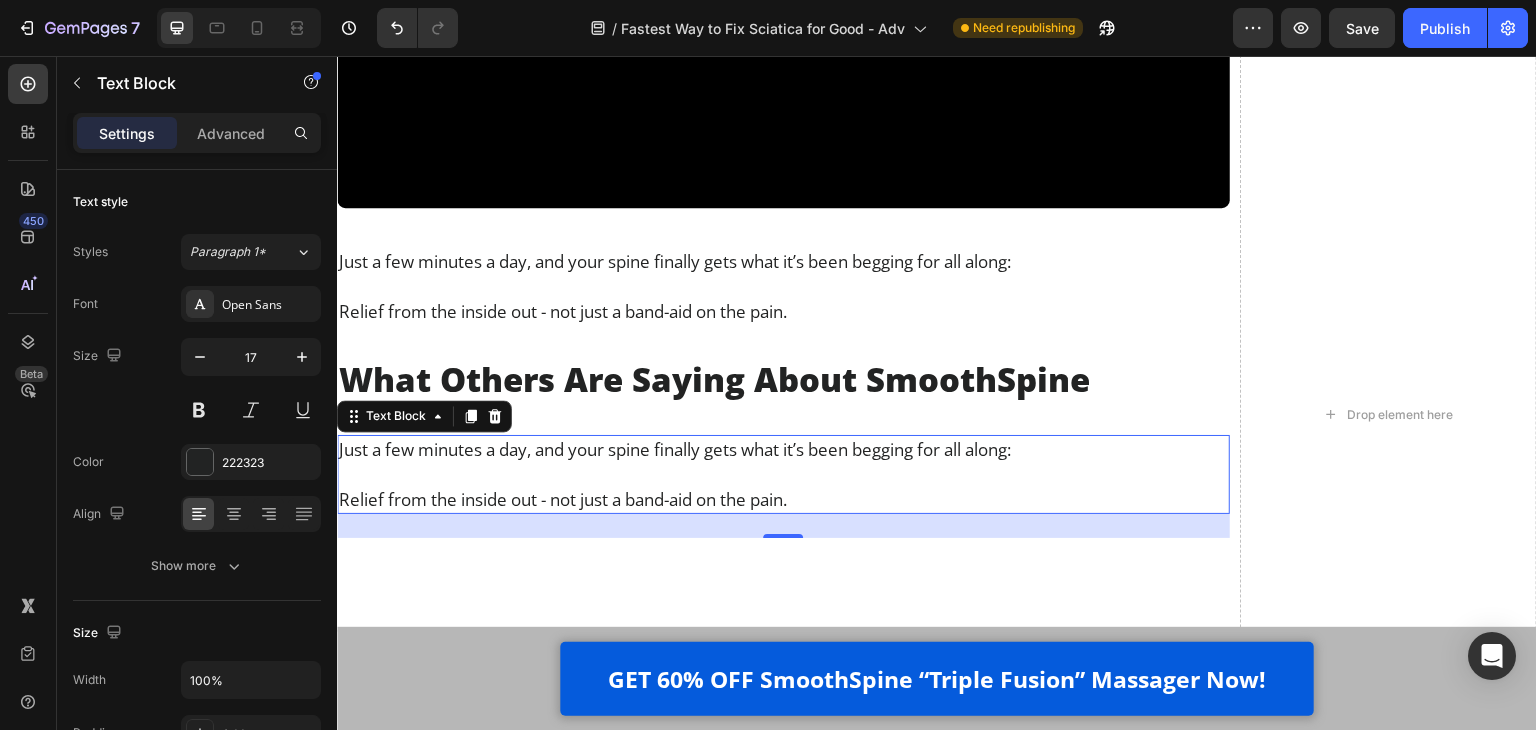 click on "Just a few minutes a day, and your spine finally gets what it’s been begging for all along:" at bounding box center [783, 449] 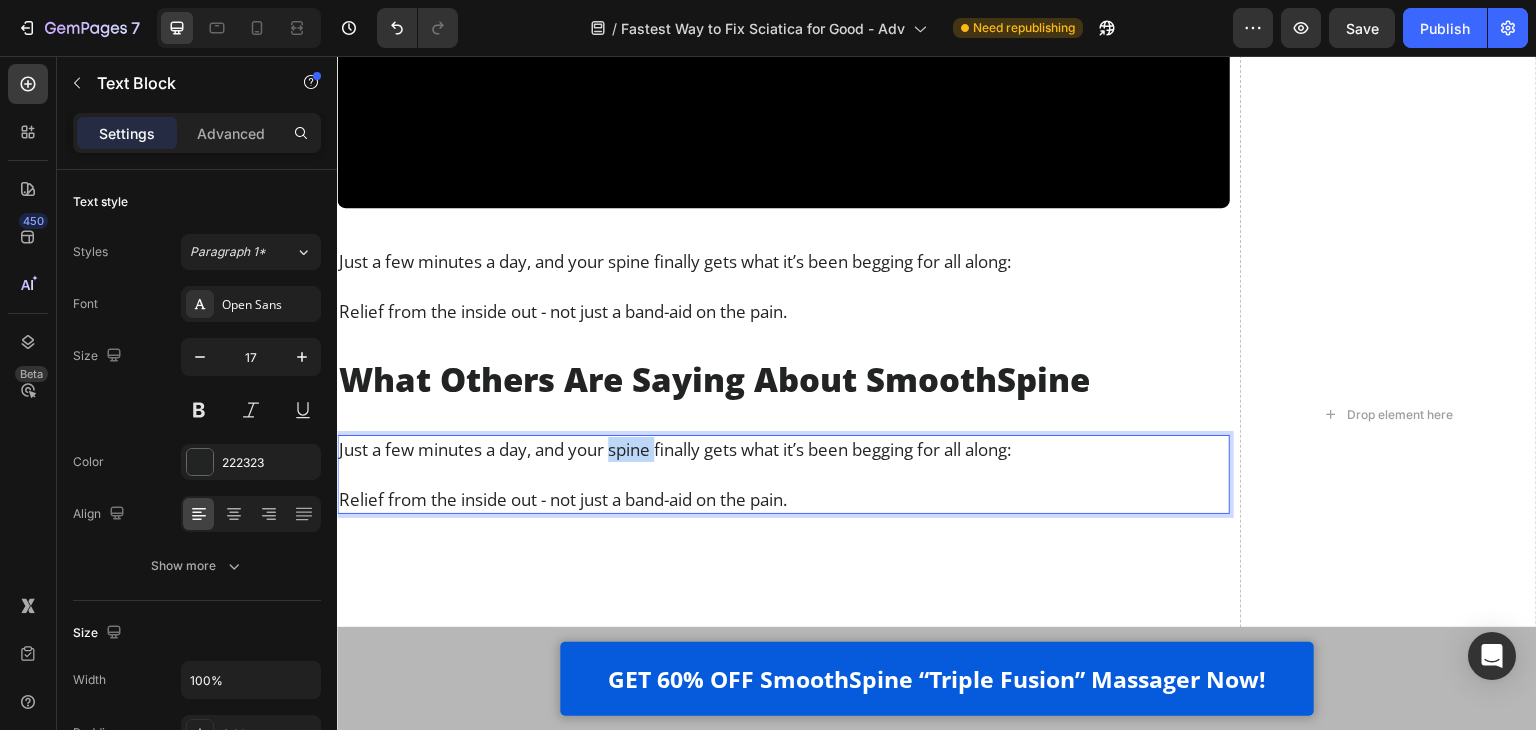 click on "Just a few minutes a day, and your spine finally gets what it’s been begging for all along:" at bounding box center [783, 449] 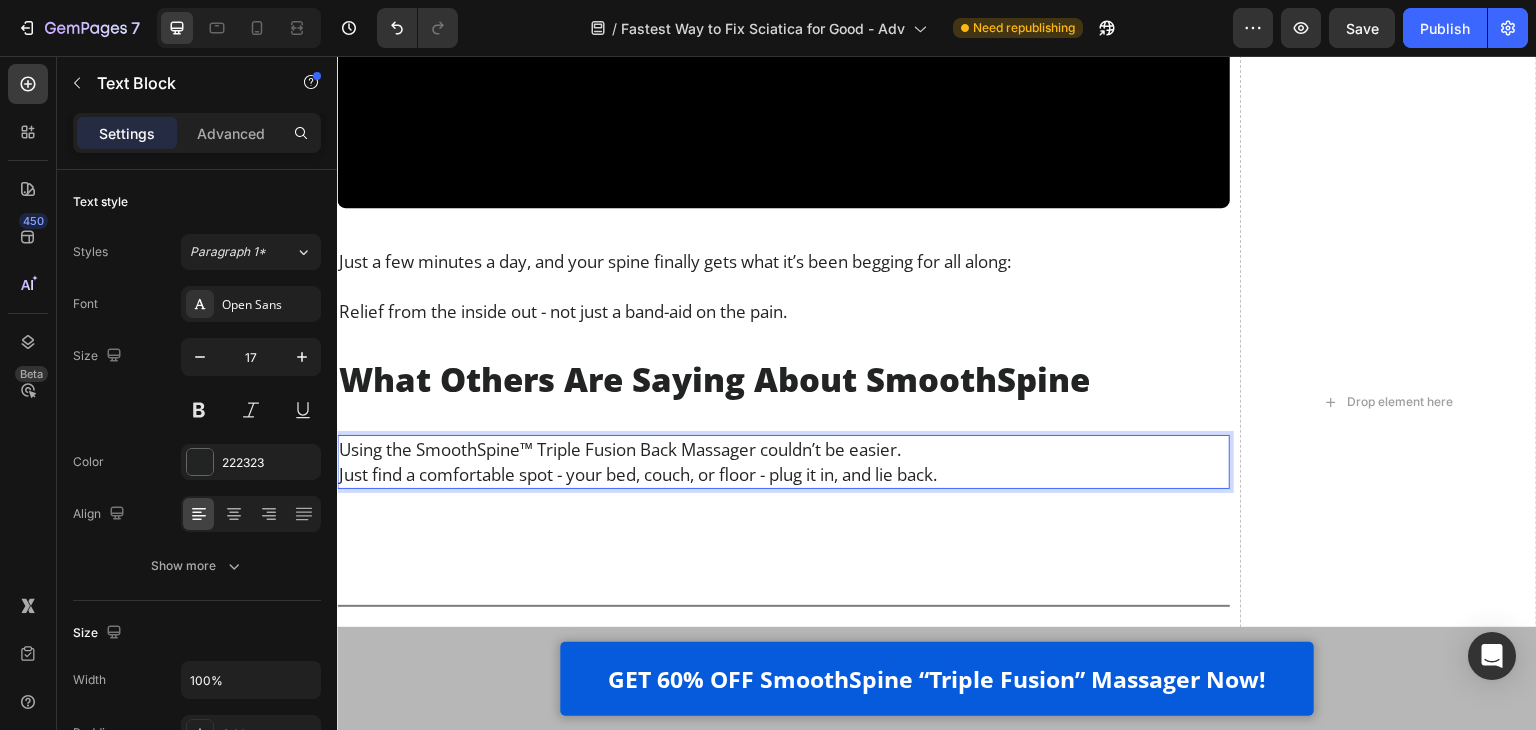 click on "Using the SmoothSpine™ Triple Fusion Back Massager couldn’t be easier." at bounding box center (783, 449) 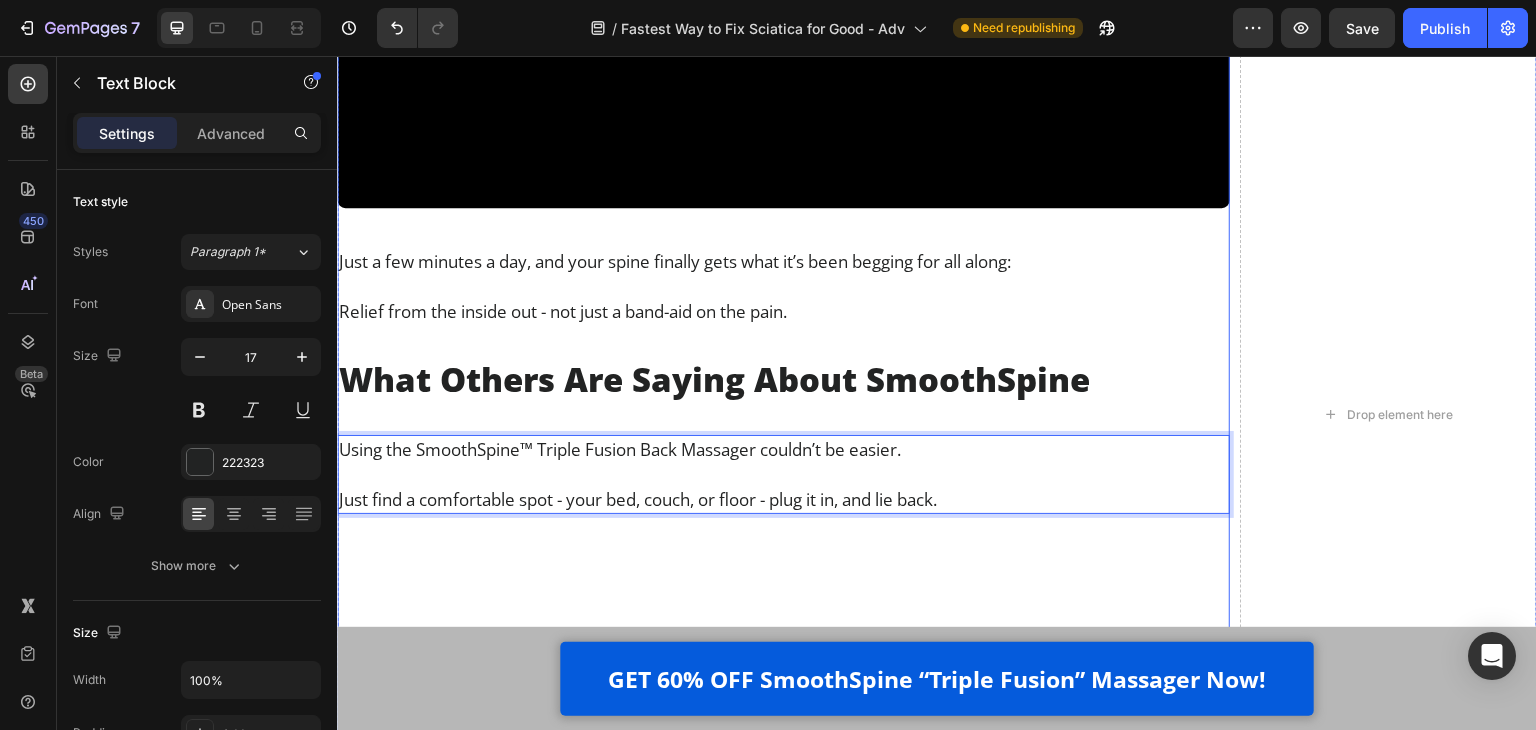 click on "Luckily, now there’s a way to finally fix this at the root. Heading I’ll be honest - after years of watching my patients waste money on painkillers, heating pads, and gimmicky devices… I was starting to think *nothing* could help people fix their sciatica at home.   But then it clicked.   To actually relieve chronic lower back pain and sciatica, you need to do  3 things  - all at the same time: Text Block Image Apply  gentle traction  to relieve pressure on the spine Text Block Row Image Use  heat therapy  to loosen tight muscles and improve blood flow Text Block Row Image Add  deep-tissue massage  to rehydrate the discs and calm inflammation Text Block Row Row That’s the only combination that works - and it has to happen together, consistently, and in a way that doesn’t make the pain worse.   So at that point, I knew what had to be done.   We needed a solution that fused all 3 therapies - traction, heat, and massage - into one simple, at-home routine. Text Block Video Heading .   Text Block" at bounding box center [783, 414] 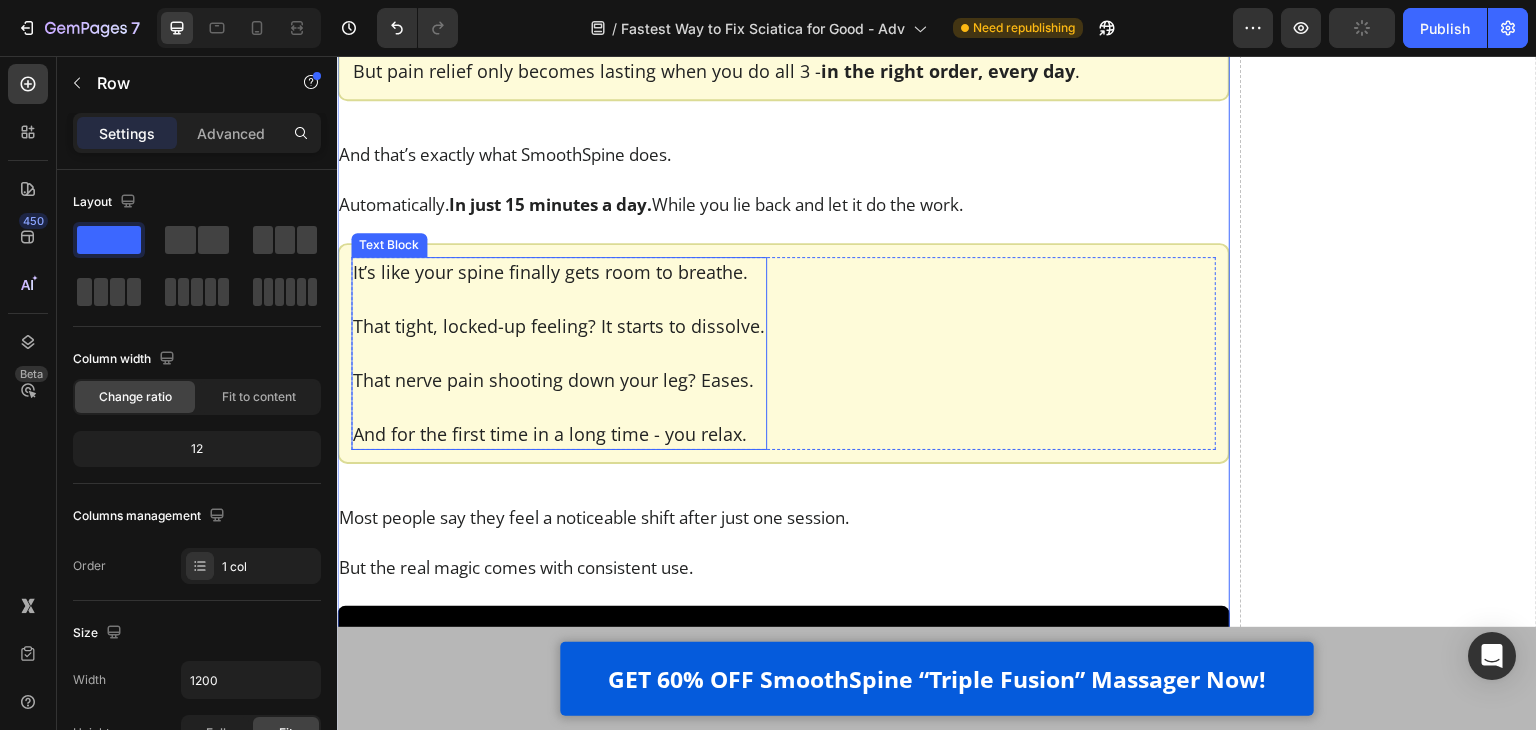 scroll, scrollTop: 16032, scrollLeft: 0, axis: vertical 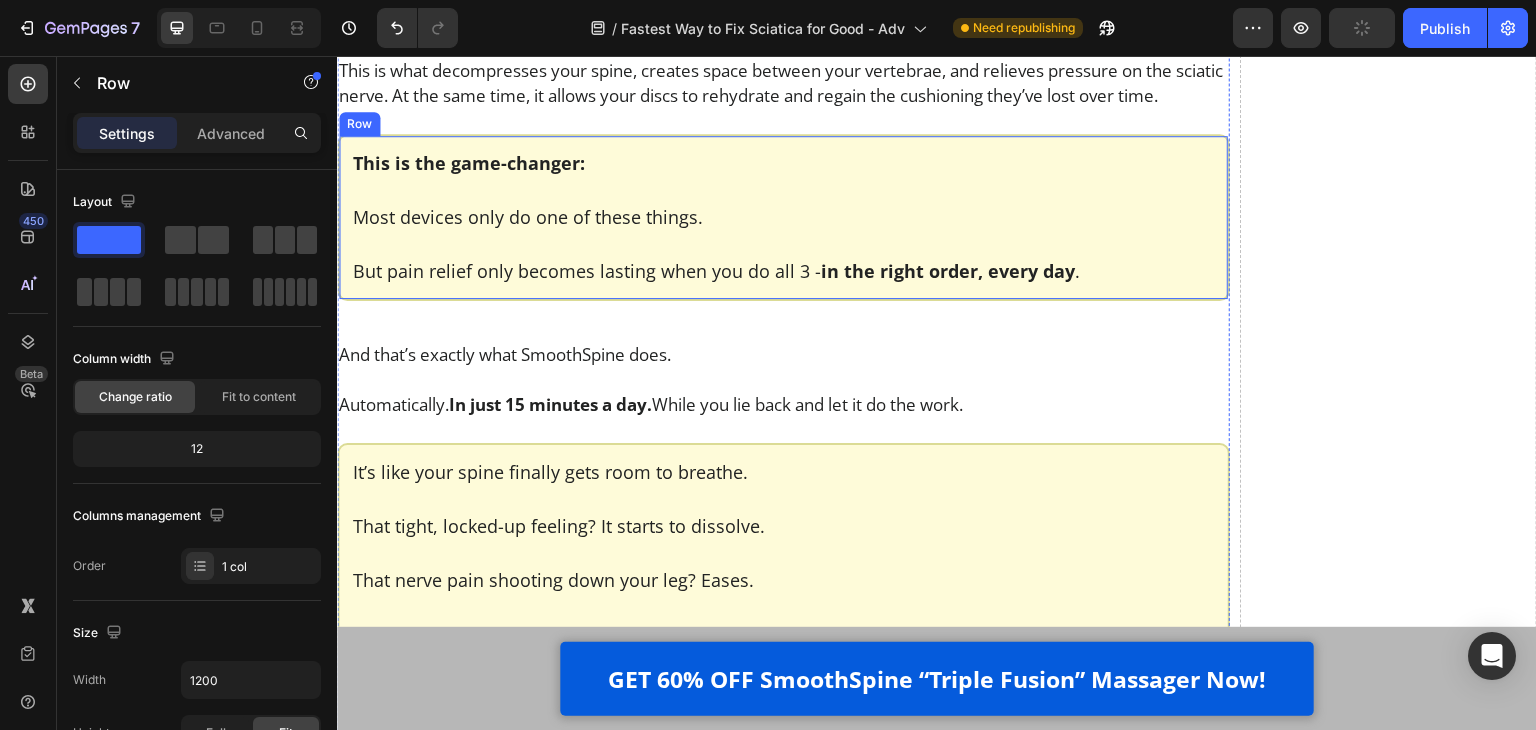 click on "This is the game-changer:   Most devices only do one of these things.   But pain relief only becomes lasting when you do all 3 -  in the right order, every day . Text Block Row Row" at bounding box center [783, 217] 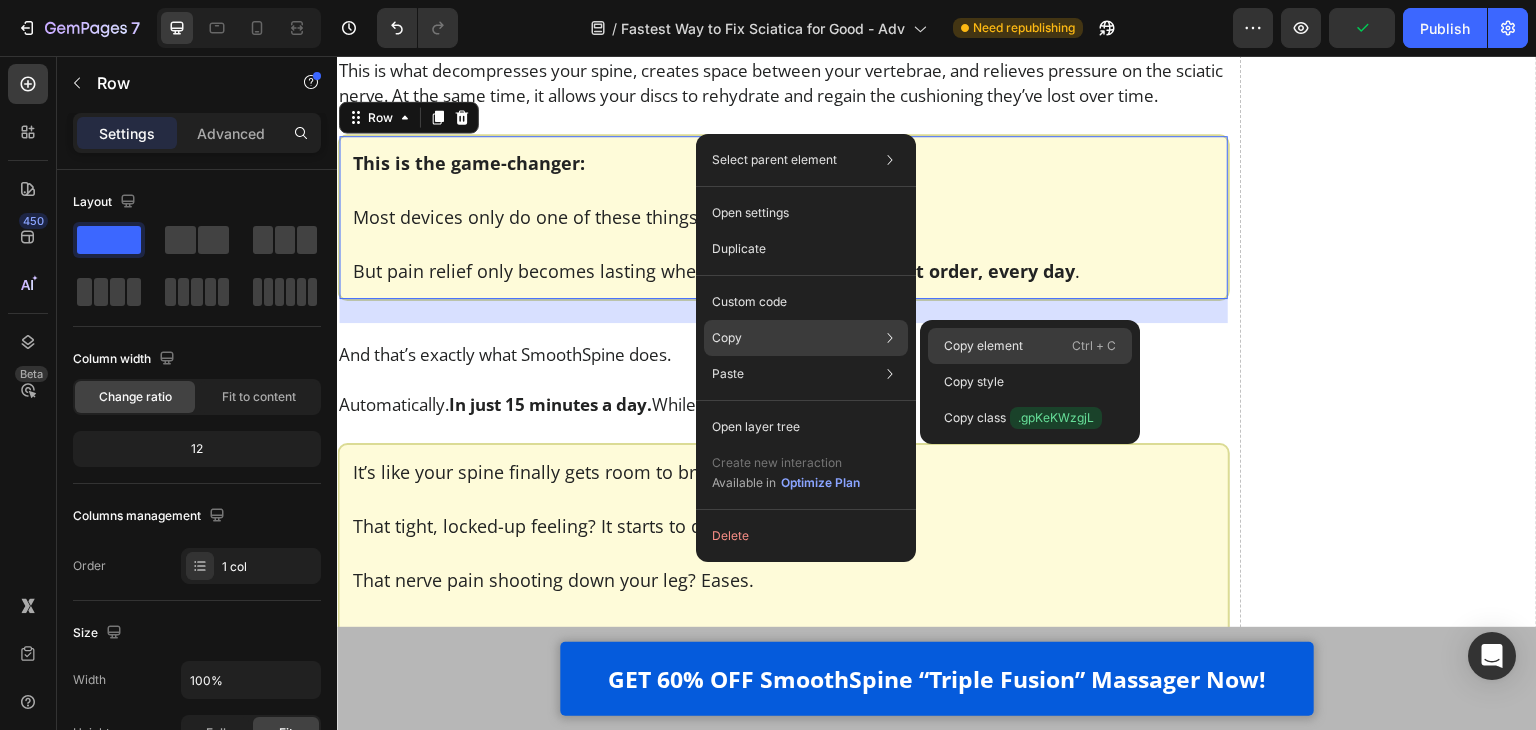 click on "Copy element" at bounding box center [983, 346] 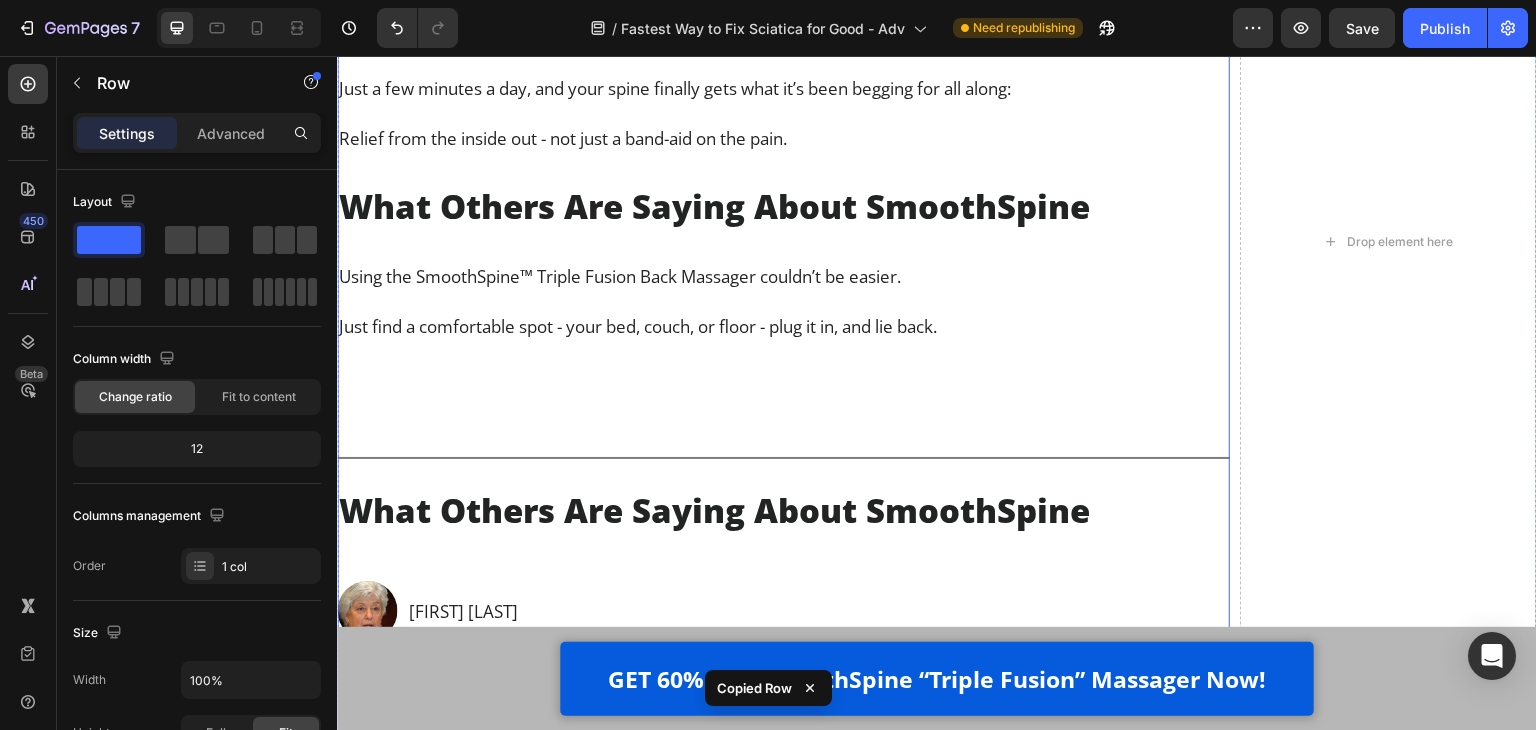 scroll, scrollTop: 17332, scrollLeft: 0, axis: vertical 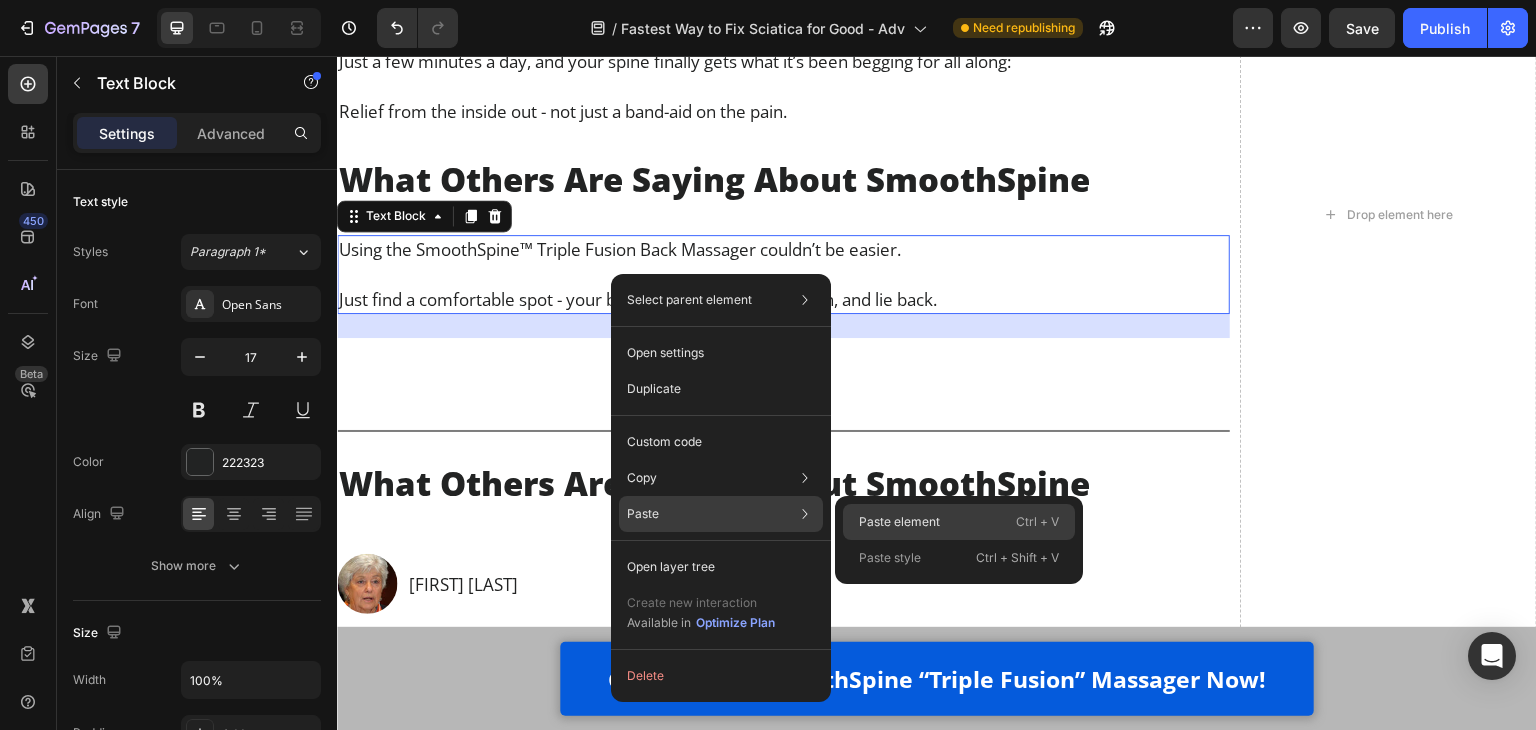 click on "Paste element  Ctrl + V" 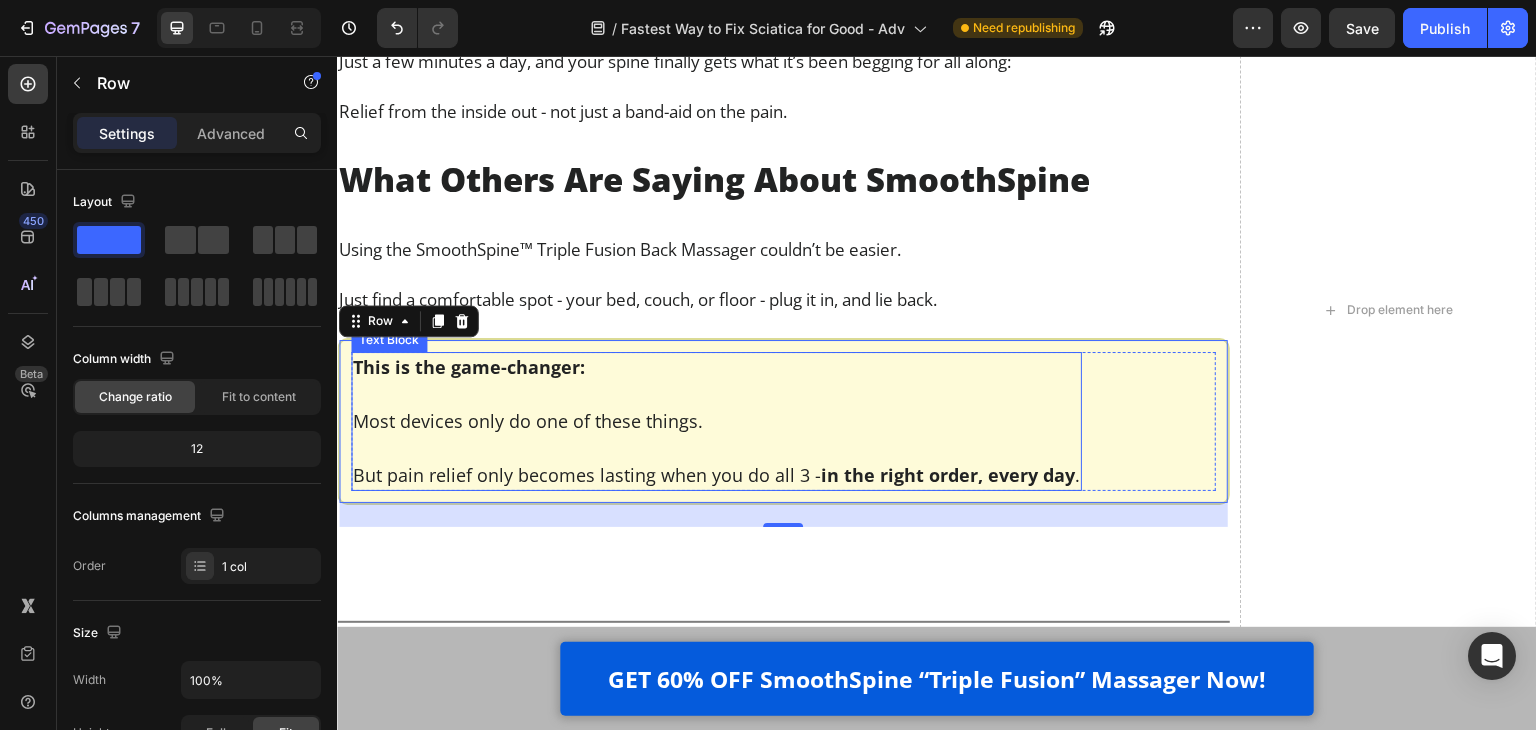 click on "Most devices only do one of these things." at bounding box center [716, 421] 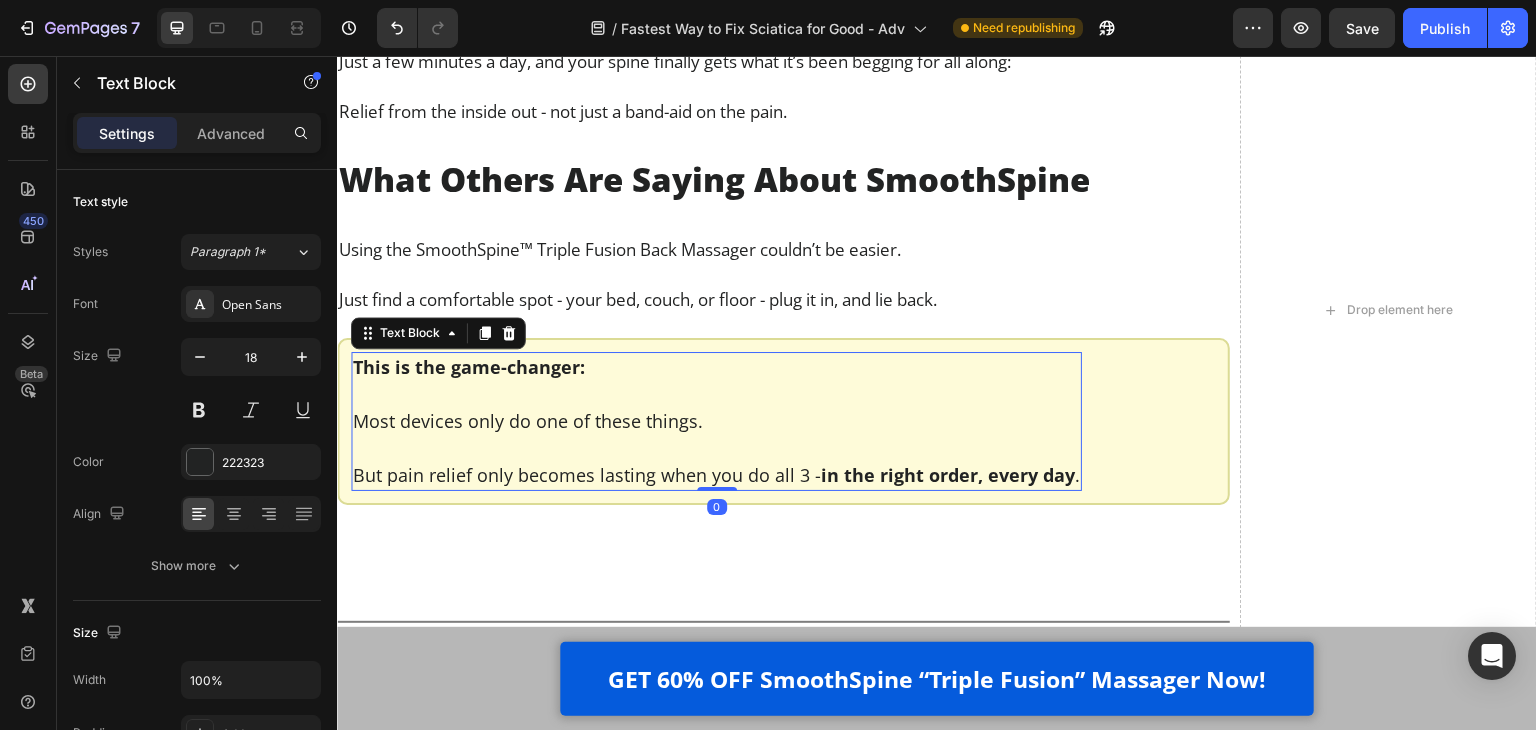 click on "Most devices only do one of these things." at bounding box center (716, 421) 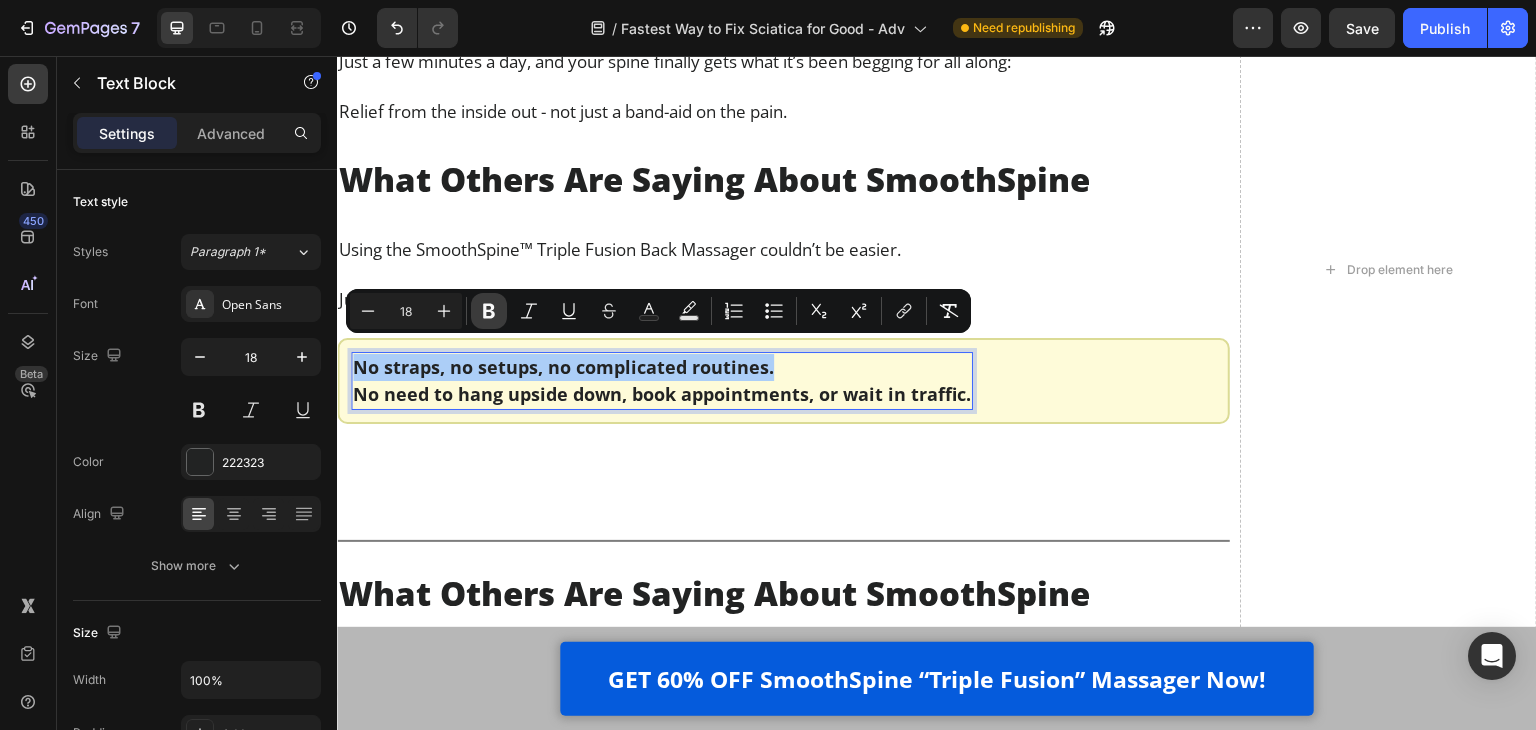 click 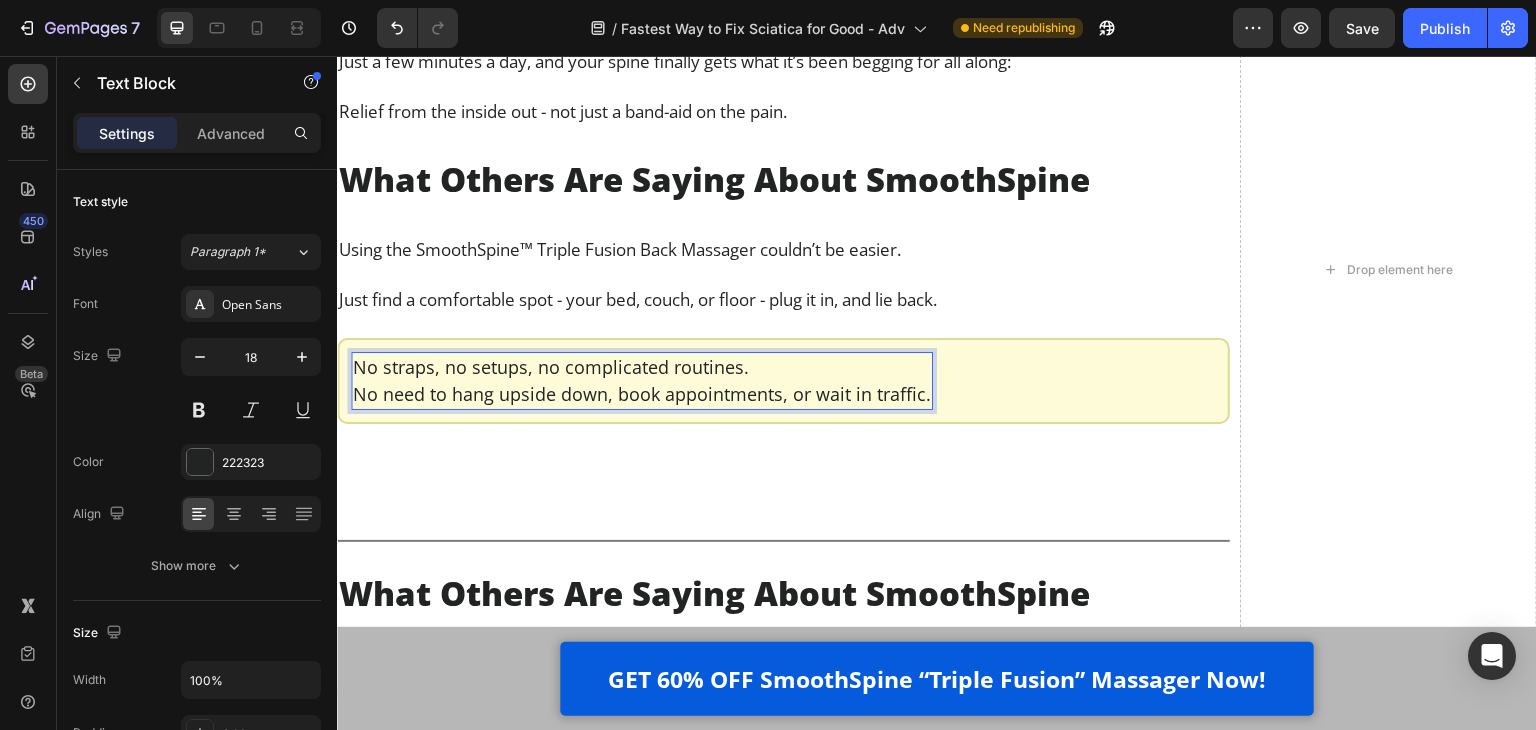 click on "No straps, no setups, no complicated routines." at bounding box center (642, 367) 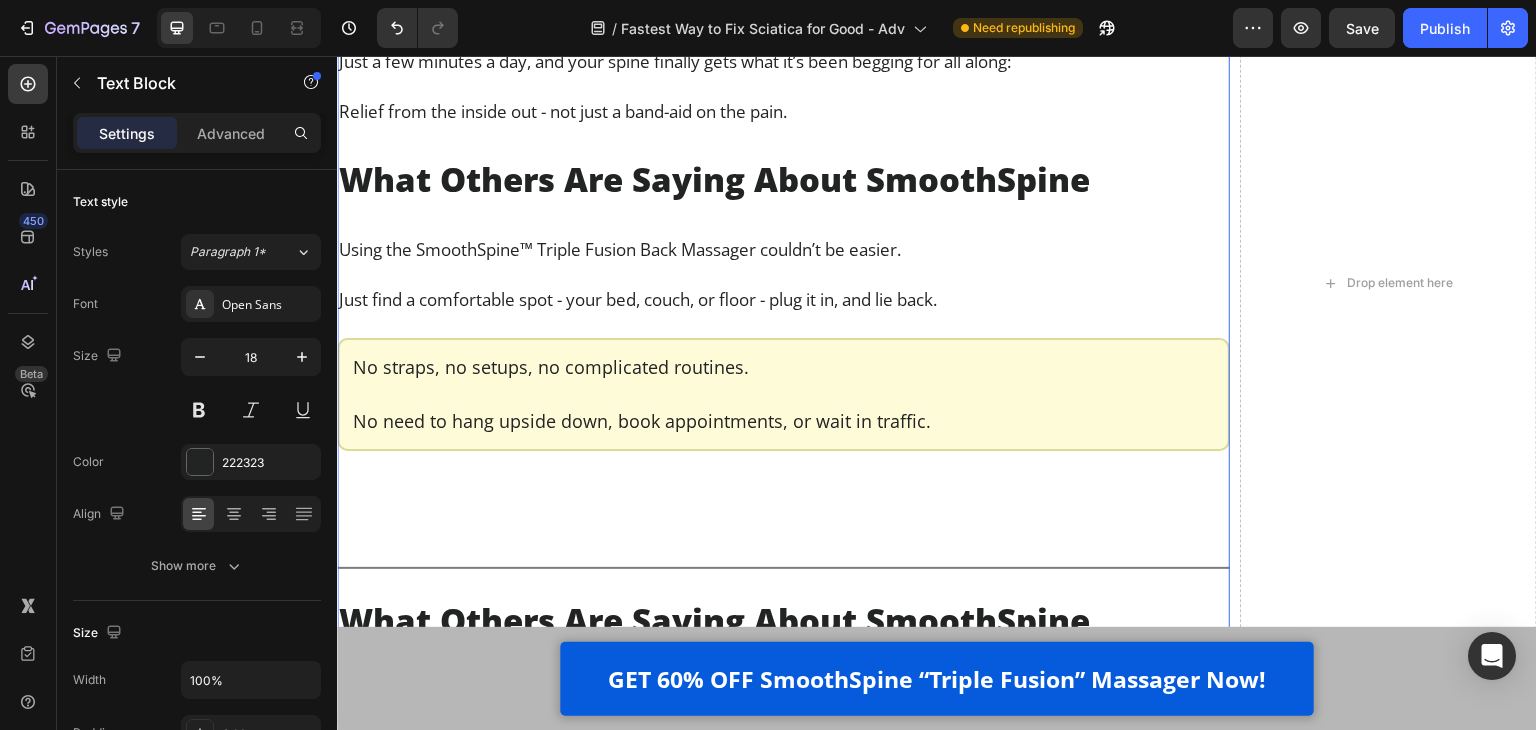 click on "Luckily, now there’s a way to finally fix this at the root. Heading I’ll be honest - after years of watching my patients waste money on painkillers, heating pads, and gimmicky devices… I was starting to think *nothing* could help people fix their sciatica at home.   But then it clicked.   To actually relieve chronic lower back pain and sciatica, you need to do  3 things  - all at the same time: Text Block Image Apply  gentle traction  to relieve pressure on the spine Text Block Row Image Use  heat therapy  to loosen tight muscles and improve blood flow Text Block Row Image Add  deep-tissue massage  to rehydrate the discs and calm inflammation Text Block Row Row That’s the only combination that works - and it has to happen together, consistently, and in a way that doesn’t make the pain worse.   So at that point, I knew what had to be done.   We needed a solution that fused all 3 therapies - traction, heat, and massage - into one simple, at-home routine. Text Block Video Heading .   Text Block" at bounding box center (783, 283) 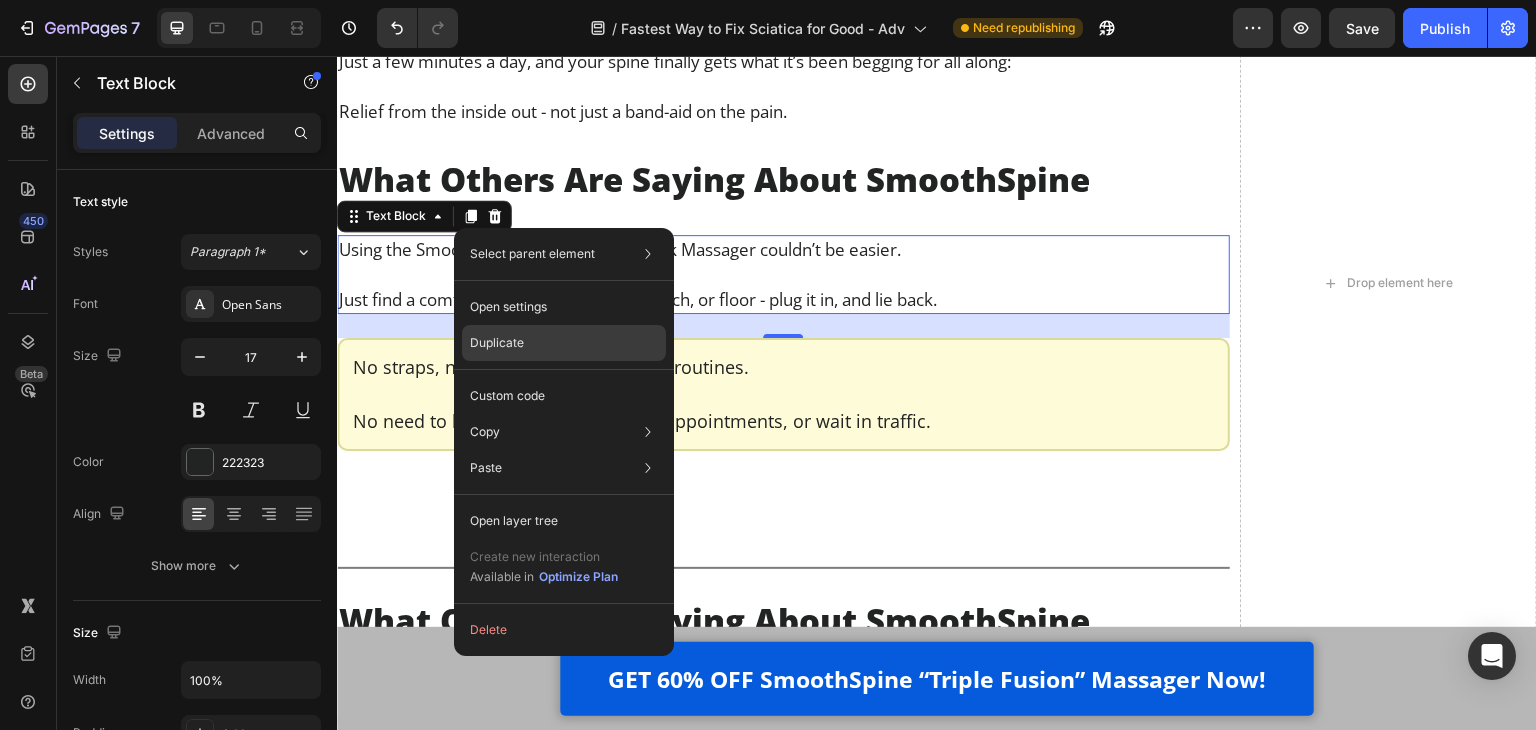 click on "Duplicate" 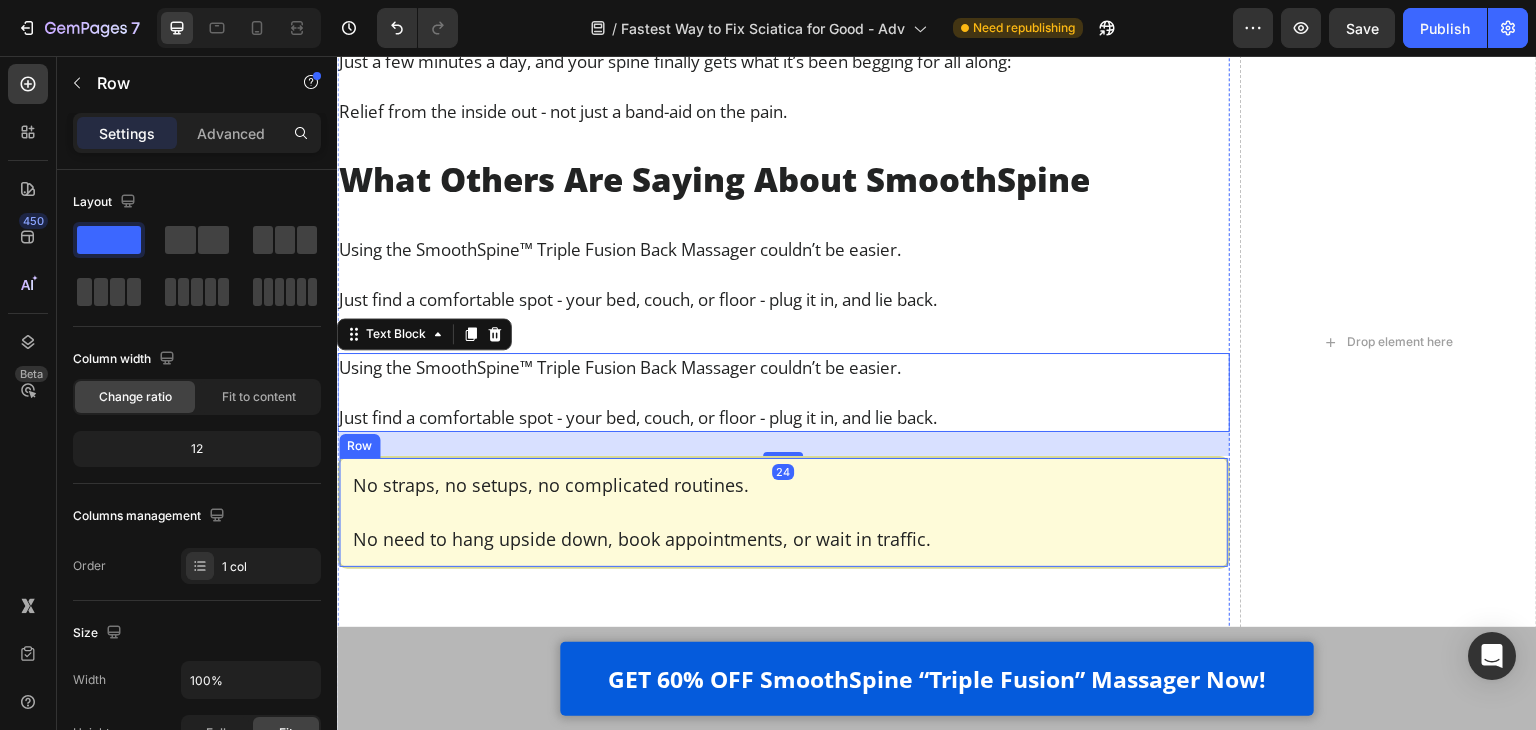click on "No straps, no setups, no complicated routines. No need to hang upside down, book appointments, or wait in traffic. Text Block Row Row" at bounding box center [783, 512] 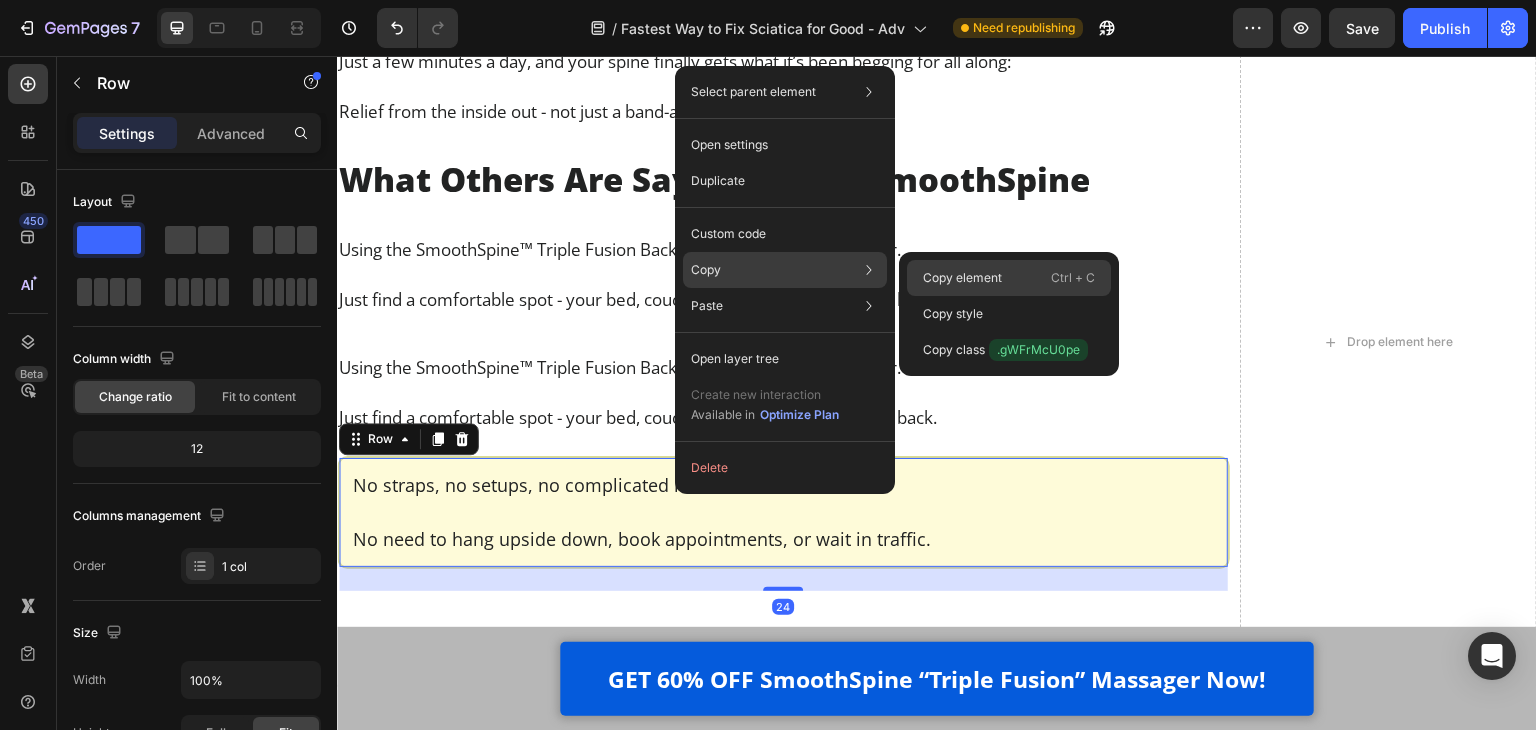 click on "Copy element" at bounding box center (962, 278) 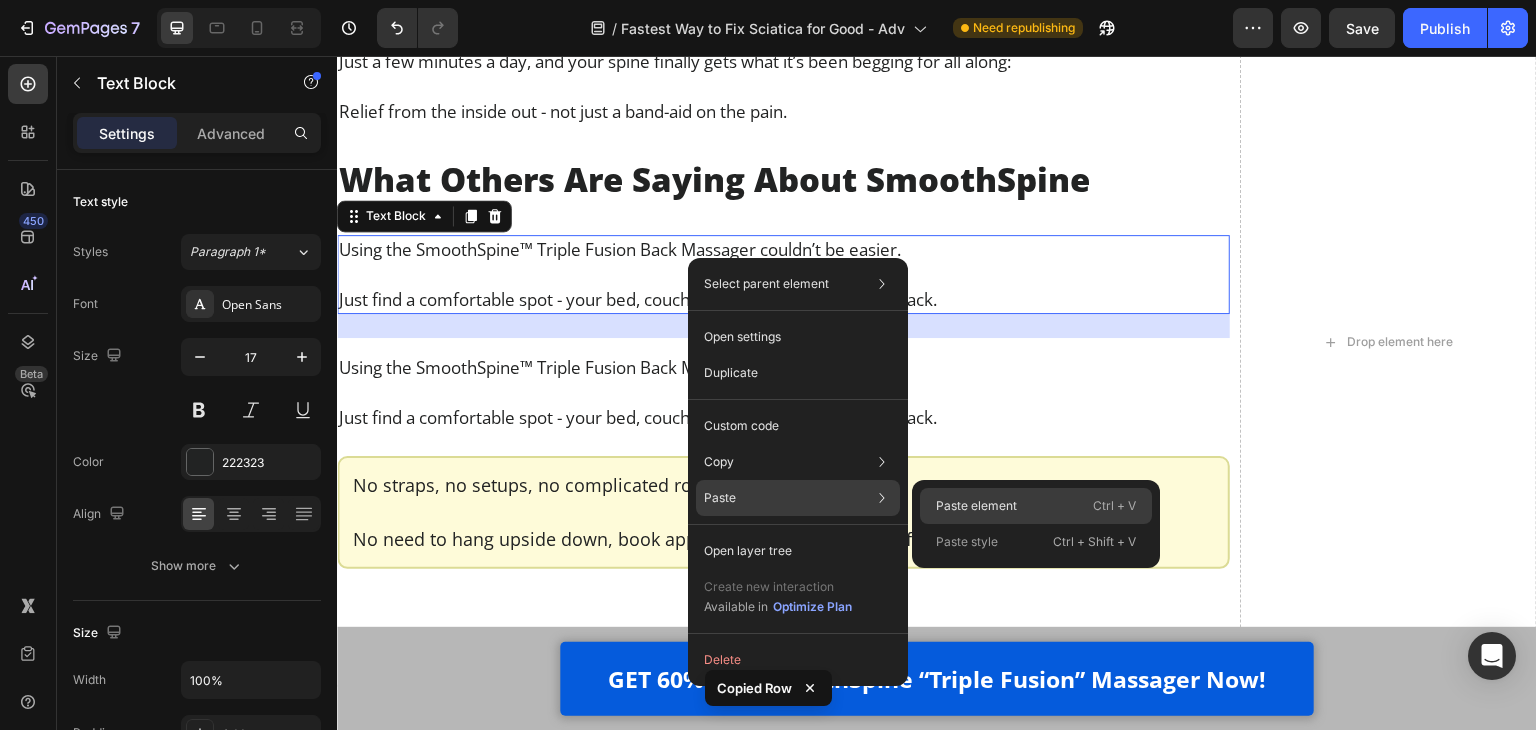 drag, startPoint x: 980, startPoint y: 497, endPoint x: 626, endPoint y: 441, distance: 358.402 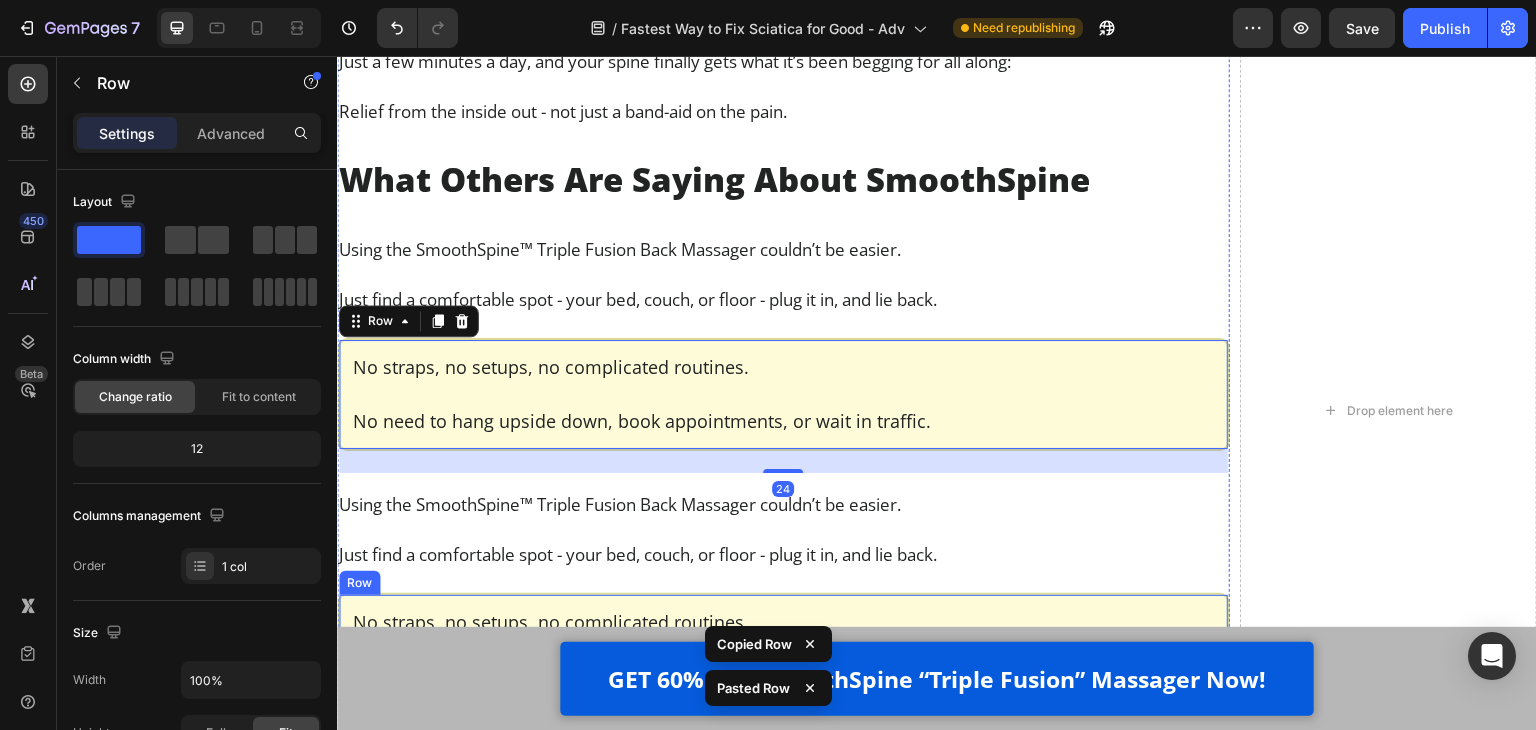 click on "No straps, no setups, no complicated routines. No need to hang upside down, book appointments, or wait in traffic. Text Block Row Row" at bounding box center [783, 649] 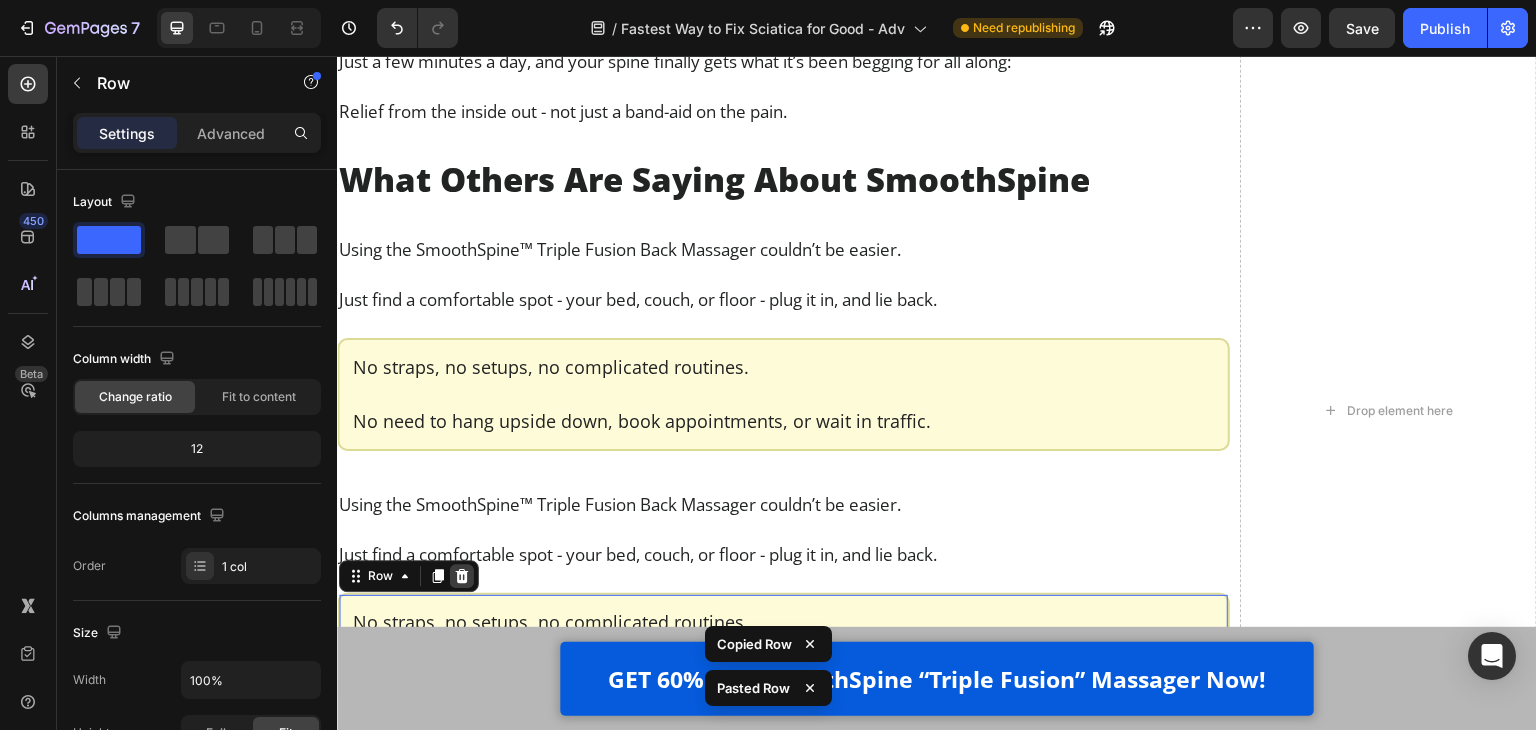 click 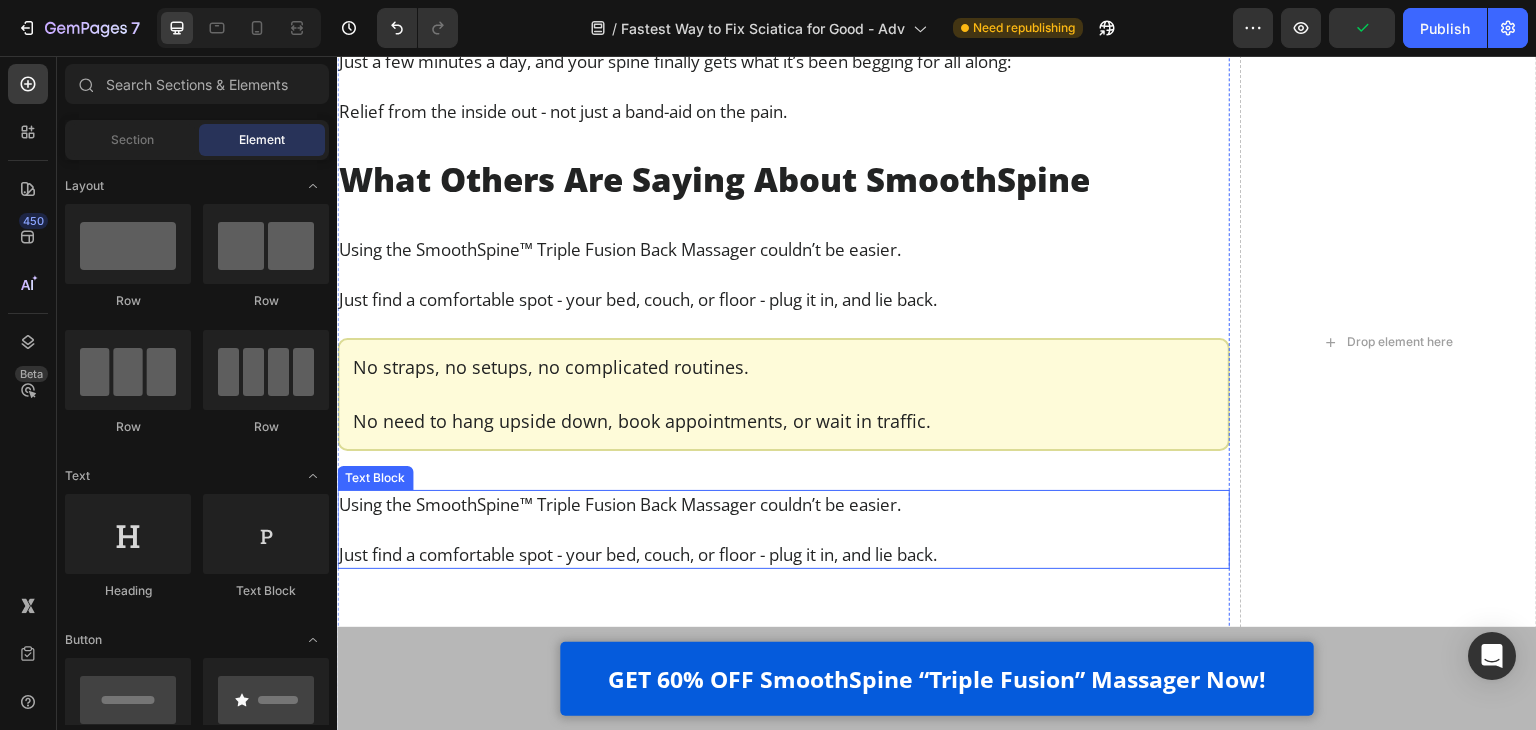 click on "Just find a comfortable spot - your bed, couch, or floor - plug it in, and lie back." at bounding box center [783, 554] 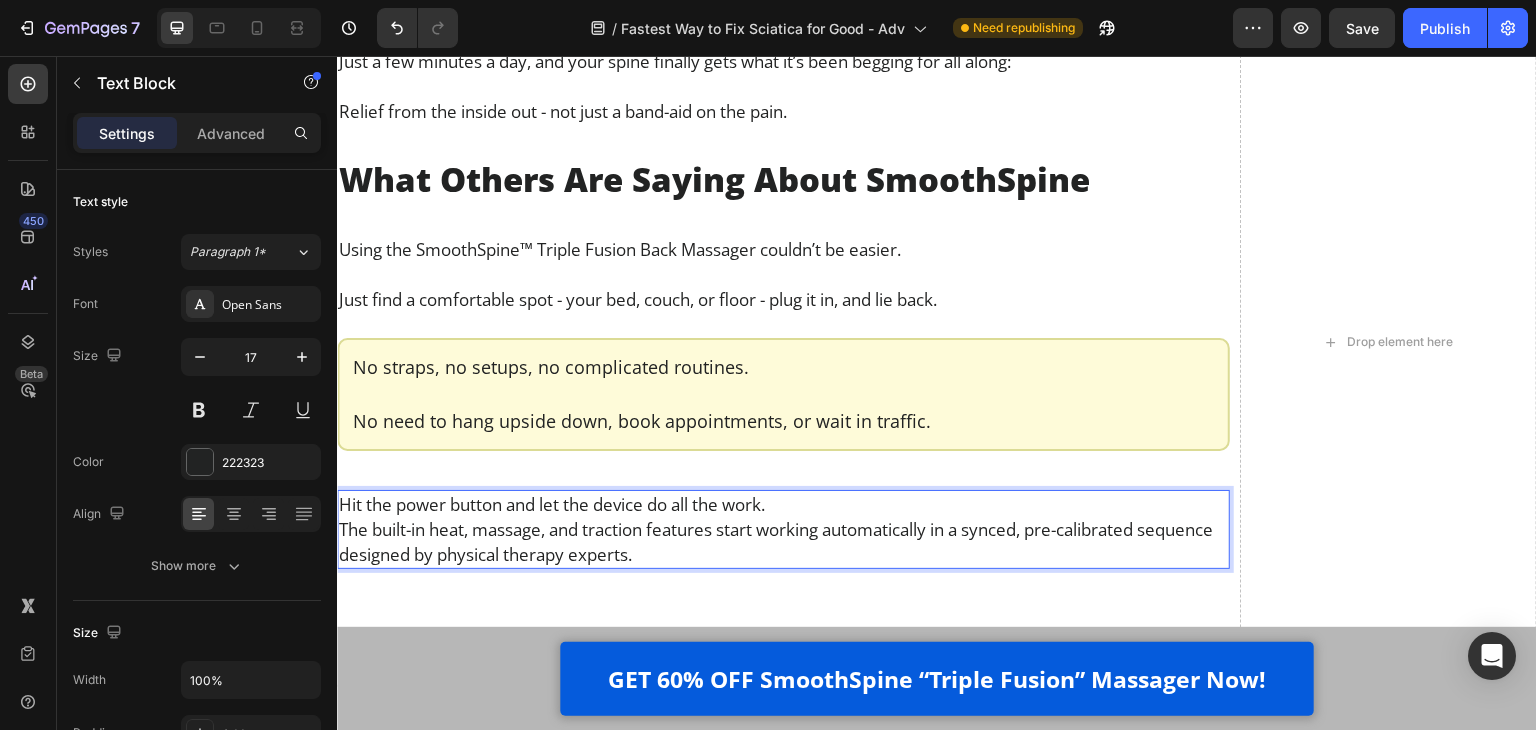 click on "Hit the power button and let the device do all the work." at bounding box center [783, 504] 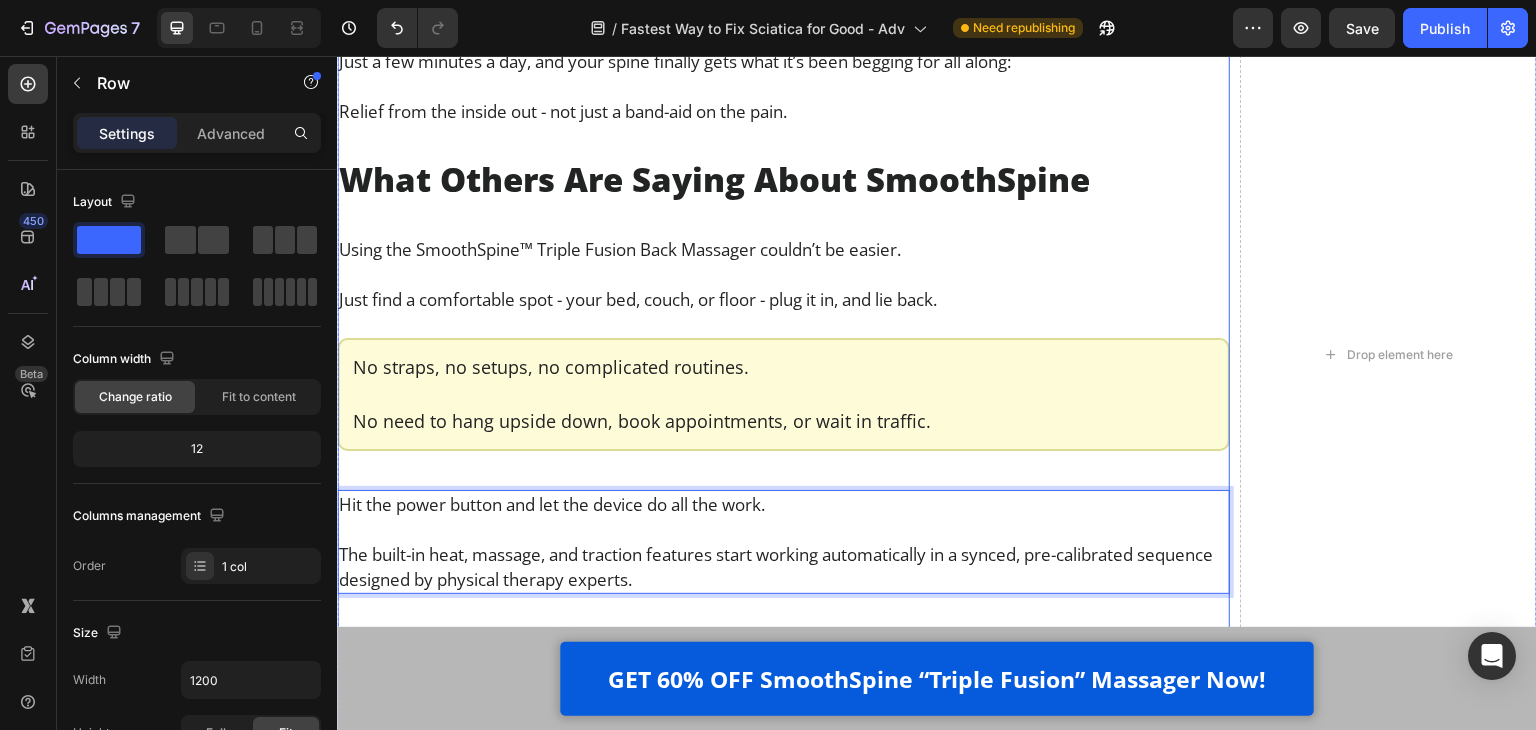 click on "Luckily, now there’s a way to finally fix this at the root. Heading I’ll be honest - after years of watching my patients waste money on painkillers, heating pads, and gimmicky devices… I was starting to think *nothing* could help people fix their sciatica at home.   But then it clicked.   To actually relieve chronic lower back pain and sciatica, you need to do  3 things  - all at the same time: Text Block Image Apply  gentle traction  to relieve pressure on the spine Text Block Row Image Use  heat therapy  to loosen tight muscles and improve blood flow Text Block Row Image Add  deep-tissue massage  to rehydrate the discs and calm inflammation Text Block Row Row That’s the only combination that works - and it has to happen together, consistently, and in a way that doesn’t make the pain worse.   So at that point, I knew what had to be done.   We needed a solution that fused all 3 therapies - traction, heat, and massage - into one simple, at-home routine. Text Block Video Heading .   Text Block" at bounding box center (783, 354) 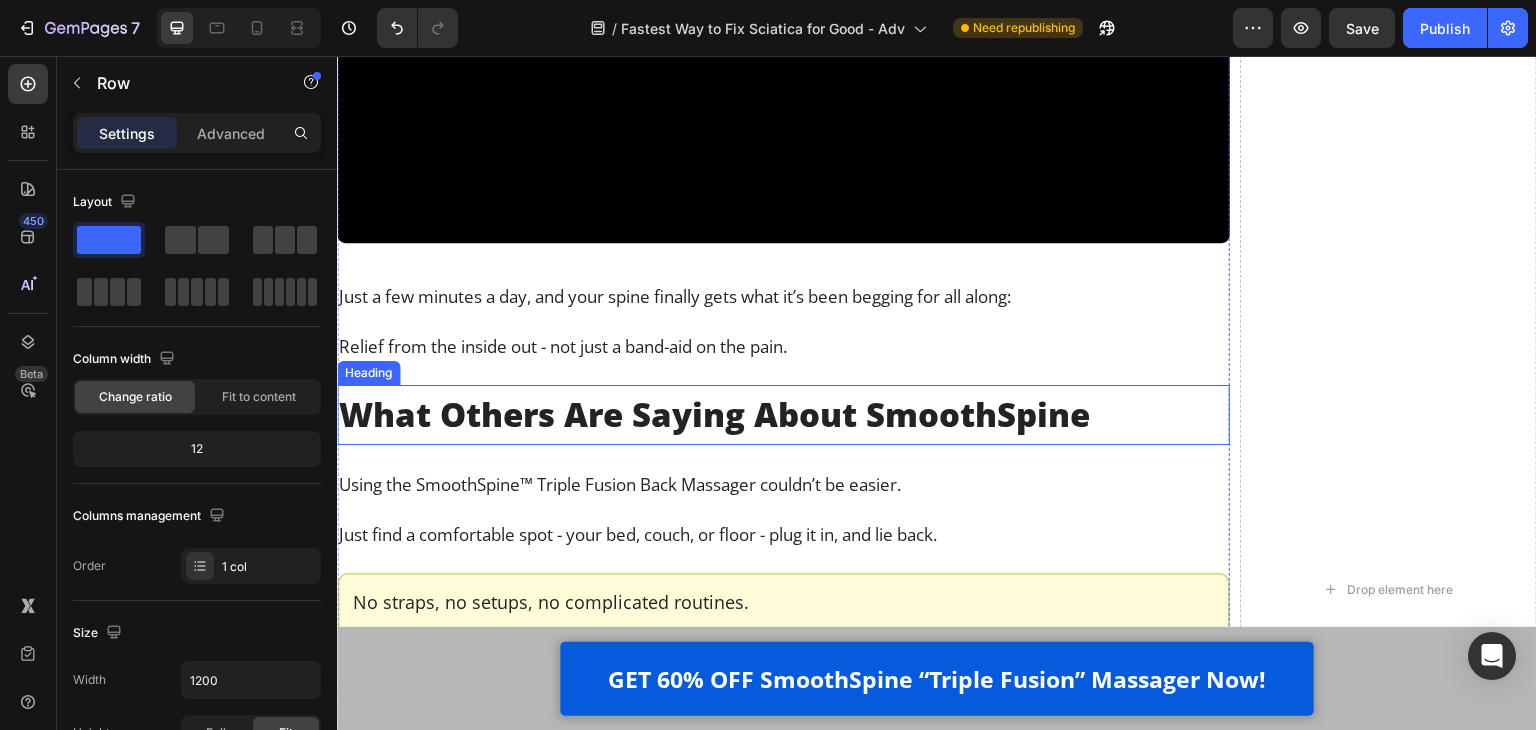 scroll, scrollTop: 17032, scrollLeft: 0, axis: vertical 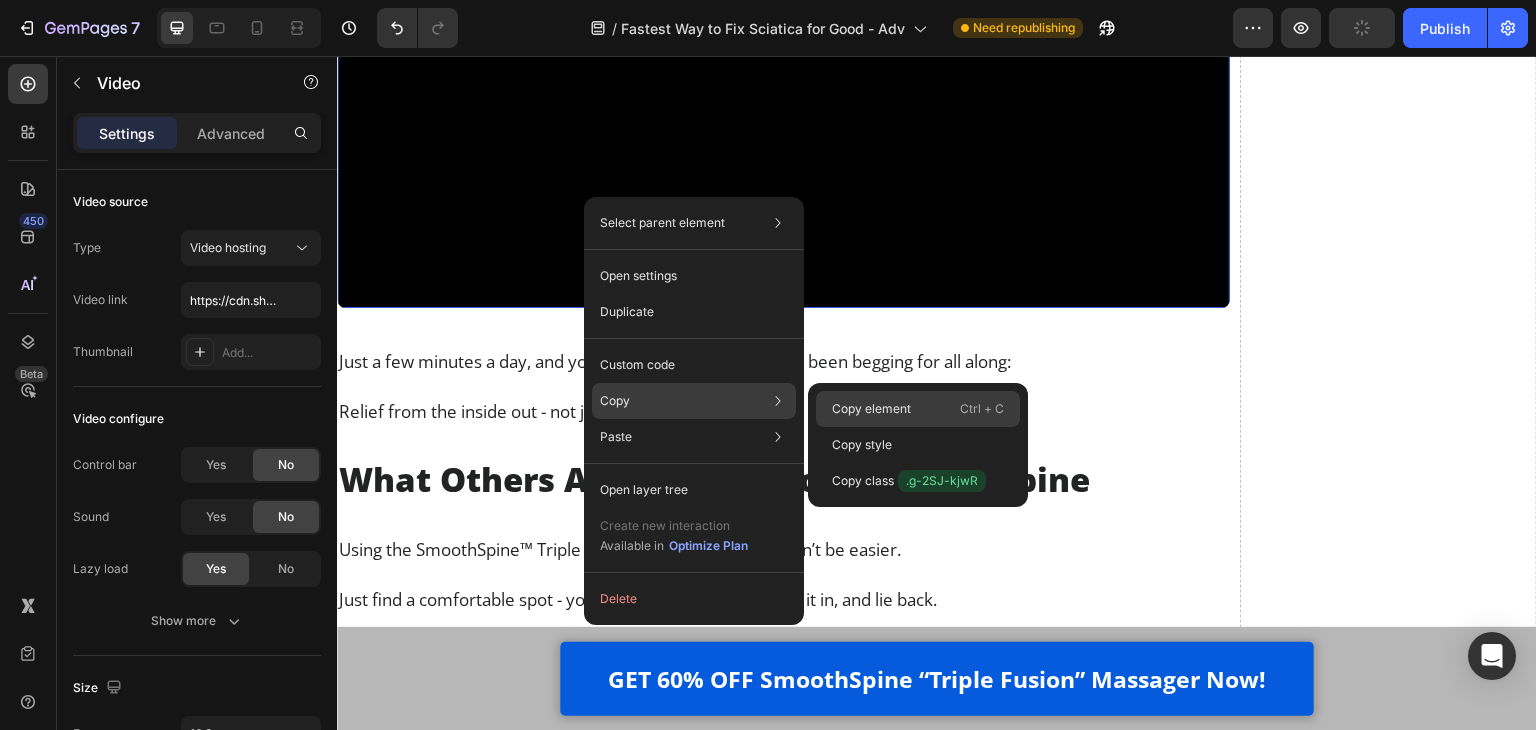 click on "Copy element" at bounding box center [871, 409] 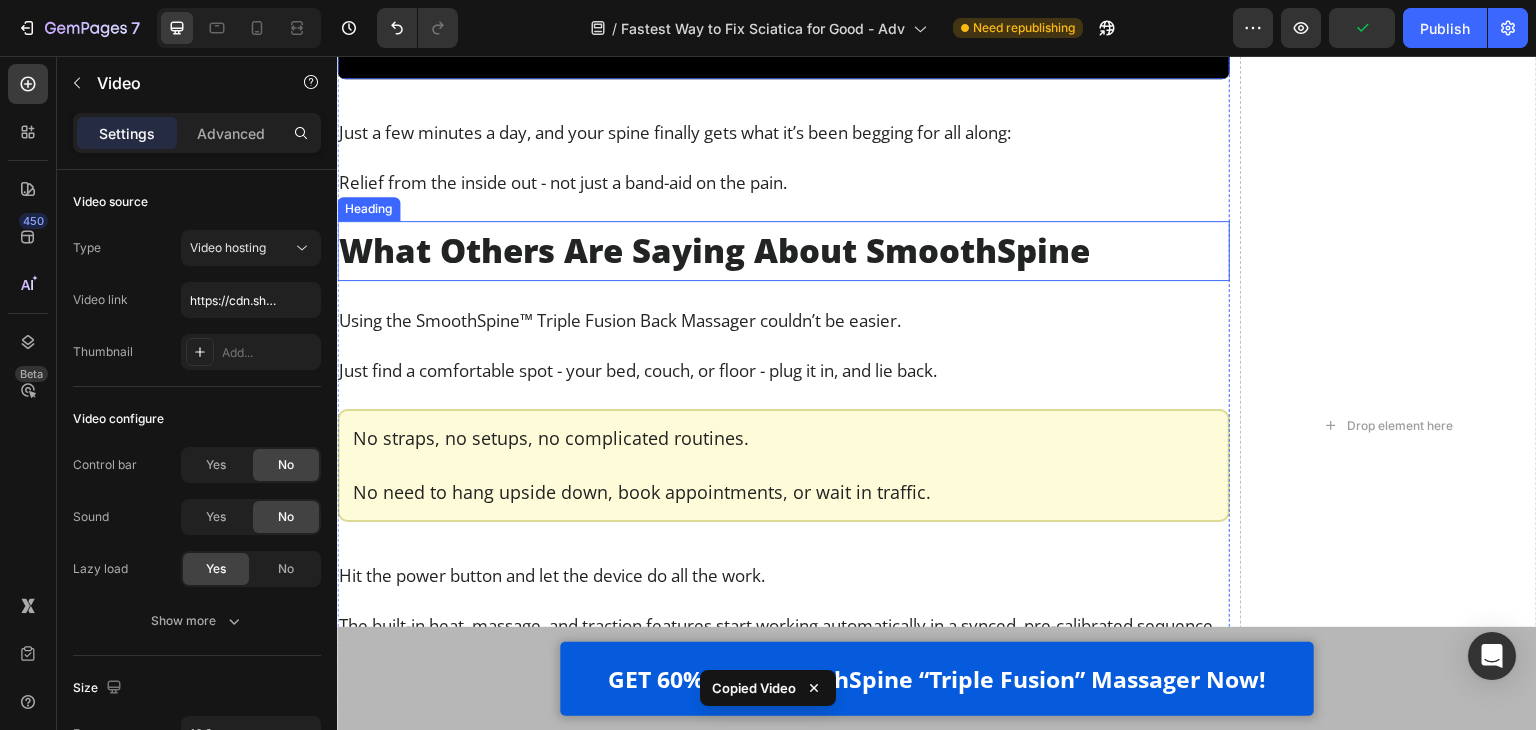 scroll, scrollTop: 17432, scrollLeft: 0, axis: vertical 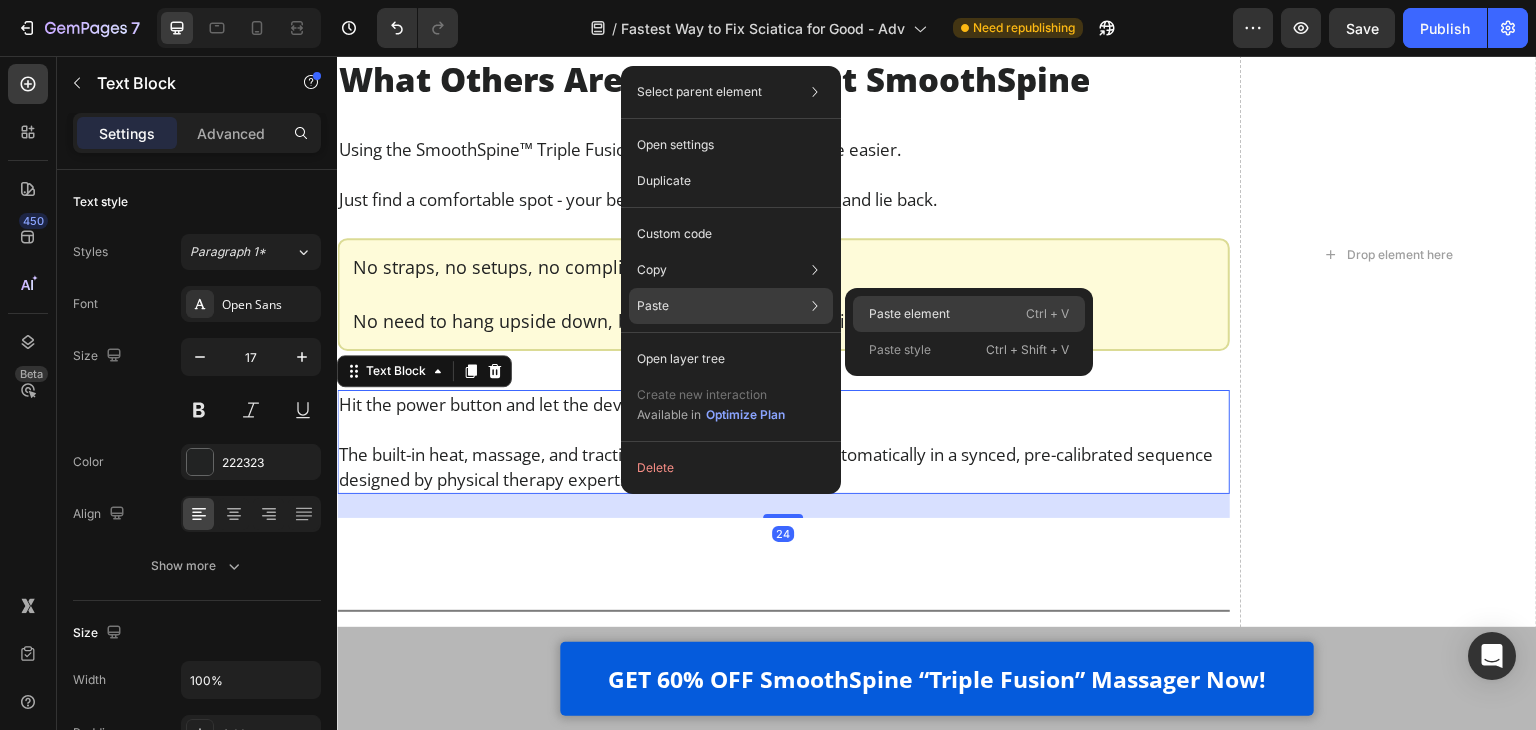 click on "Paste element" at bounding box center (909, 314) 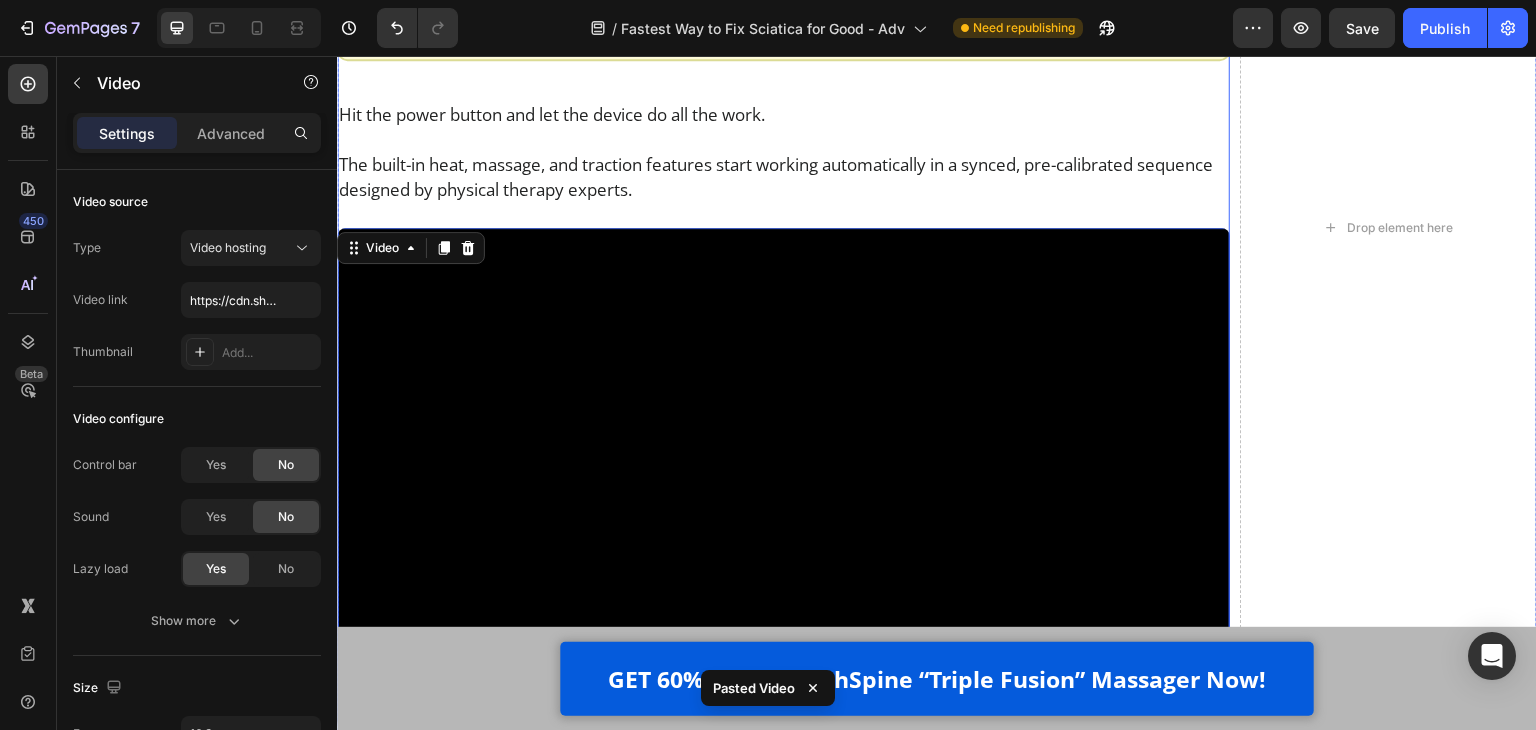 scroll, scrollTop: 17710, scrollLeft: 0, axis: vertical 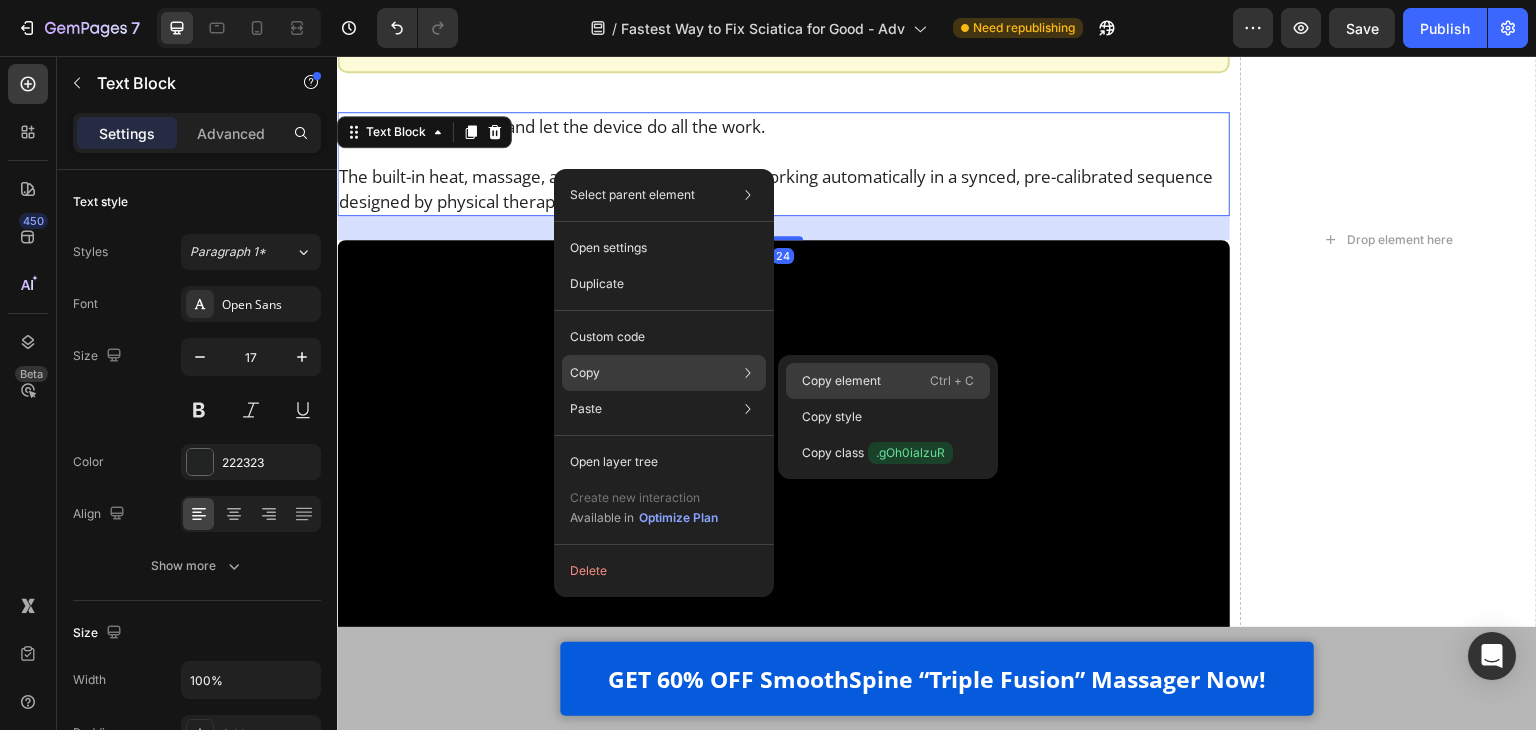 click on "Copy element" at bounding box center [841, 381] 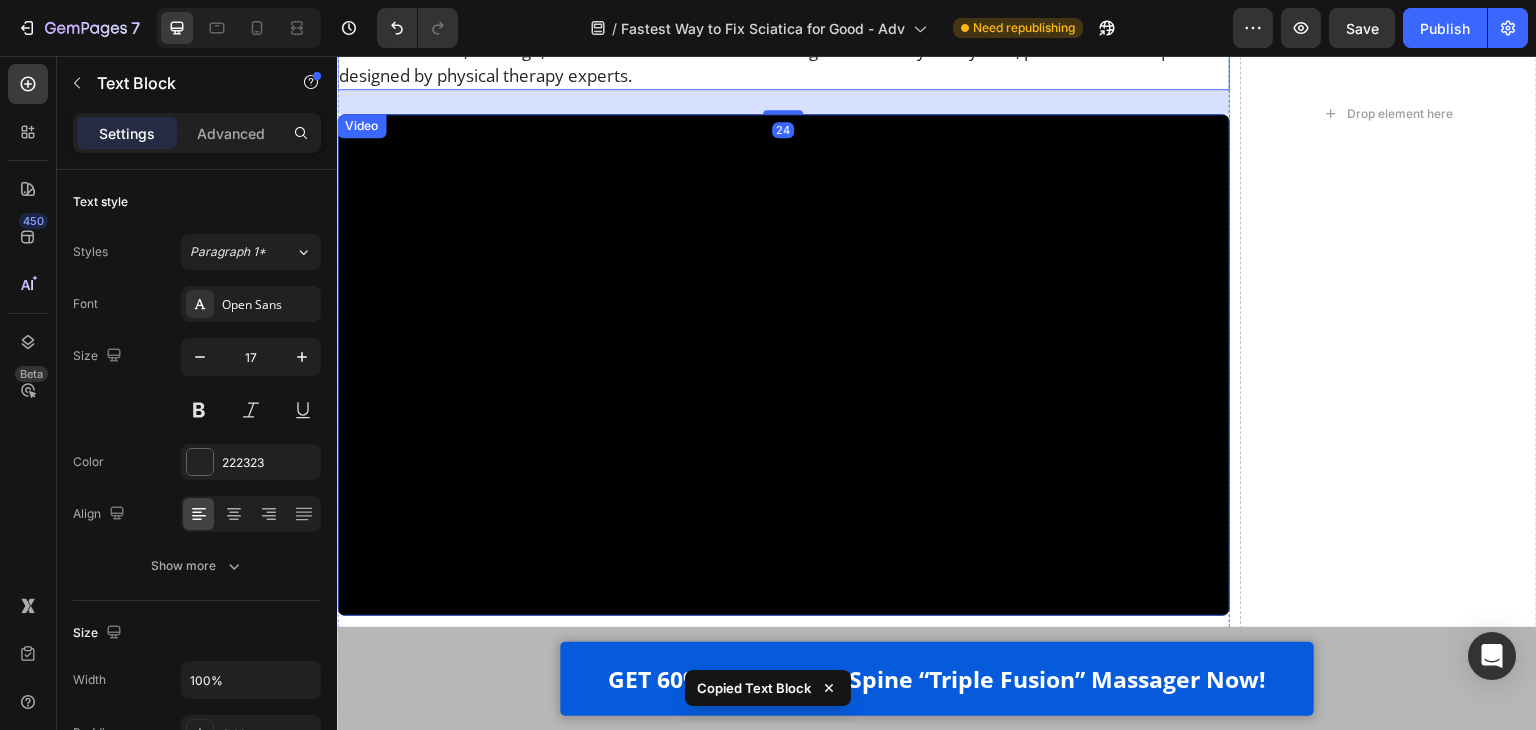 scroll, scrollTop: 18010, scrollLeft: 0, axis: vertical 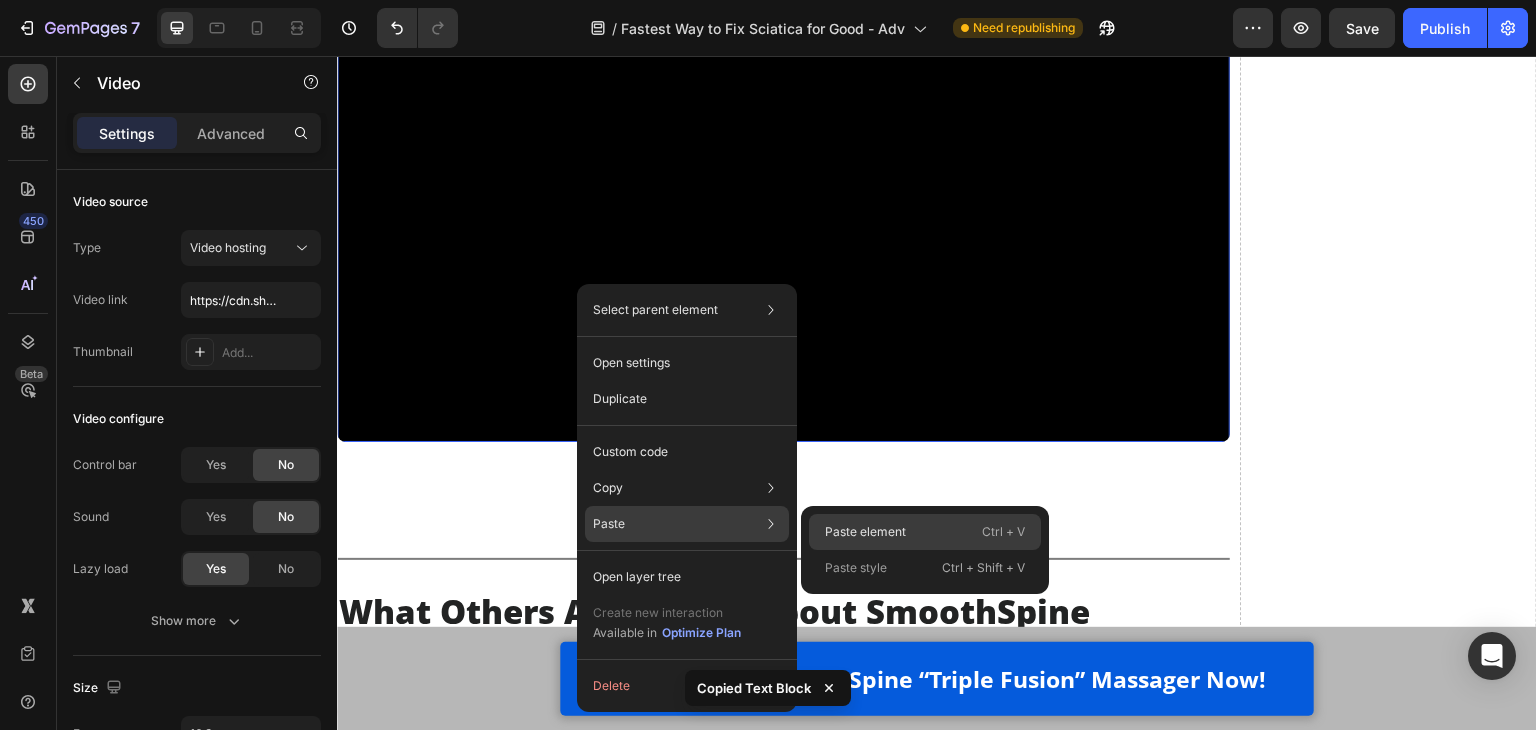 click on "Paste element  Ctrl + V" 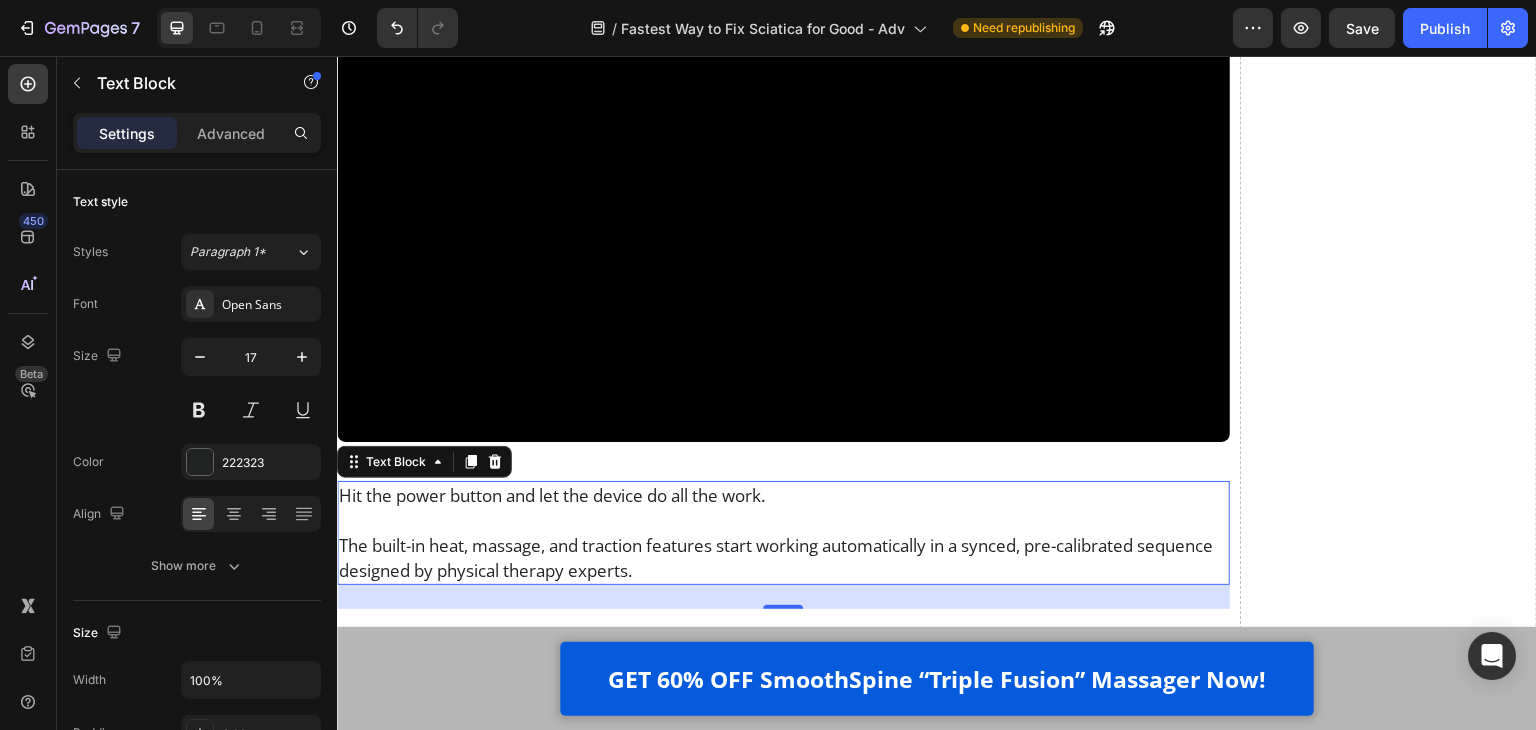 click on "The built-in heat, massage, and traction features start working automatically in a synced, pre-calibrated sequence designed by physical therapy experts." at bounding box center (783, 558) 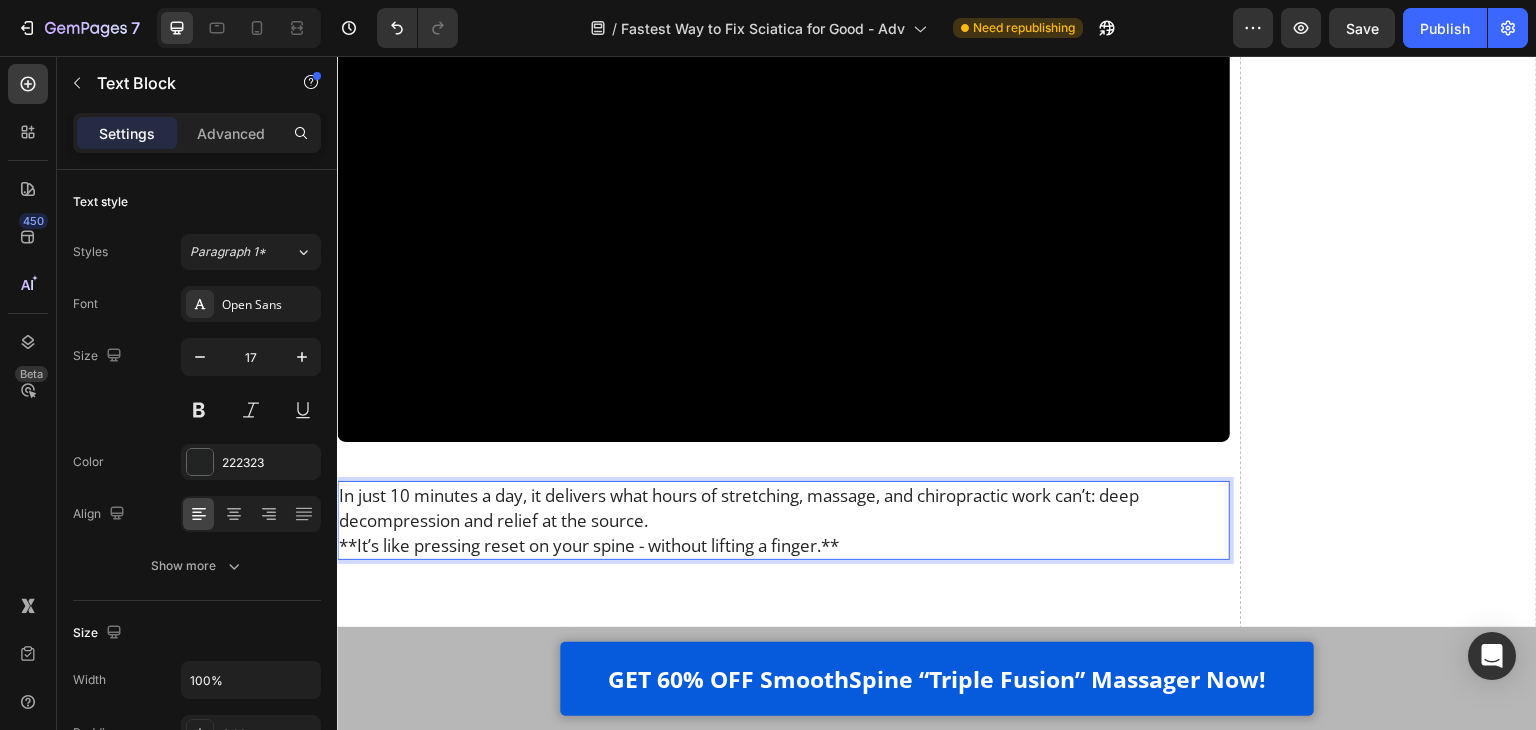 click on "In just 10 minutes a day, it delivers what hours of stretching, massage, and chiropractic work can’t: deep decompression and relief at the source." at bounding box center (783, 508) 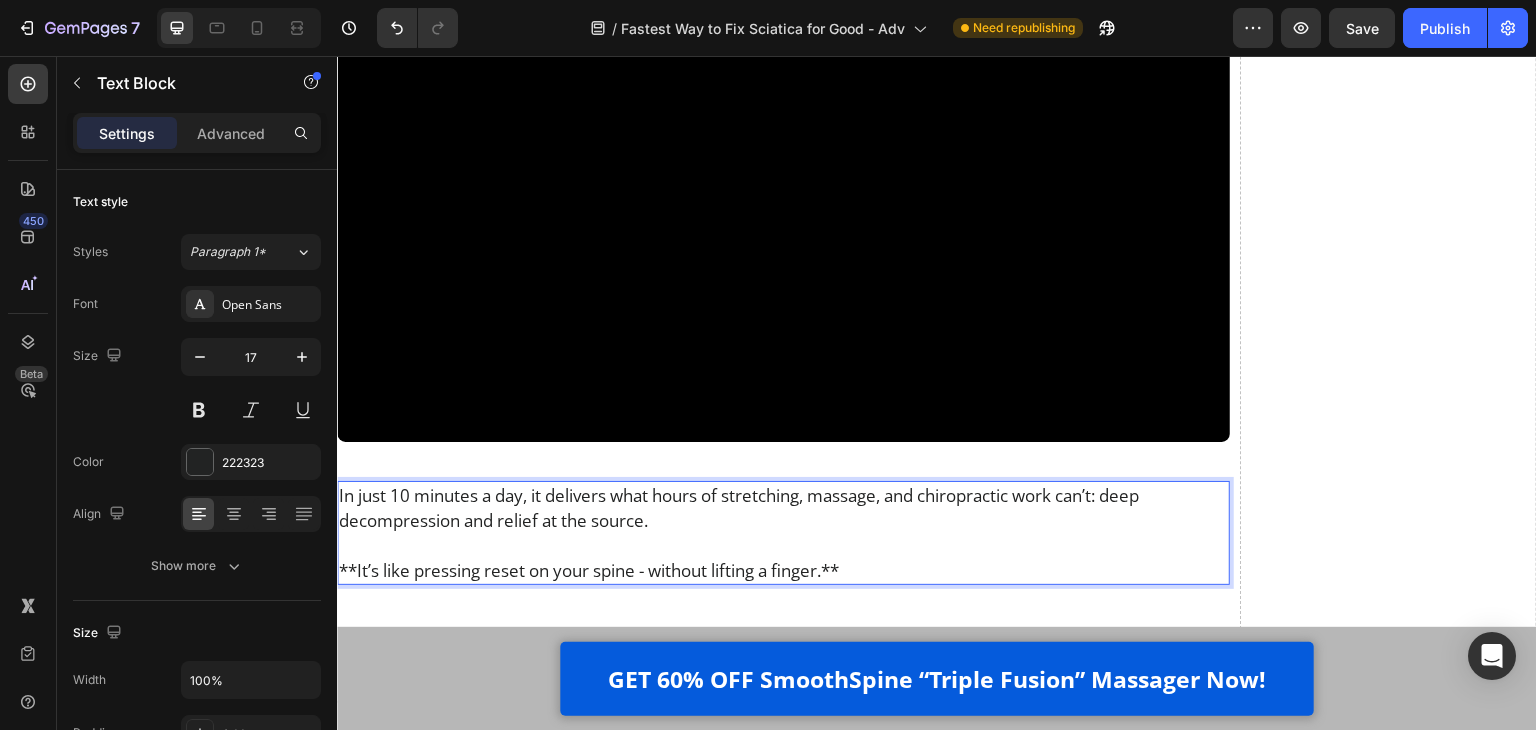 click on "**It’s like pressing reset on your spine - without lifting a finger.**" at bounding box center (783, 570) 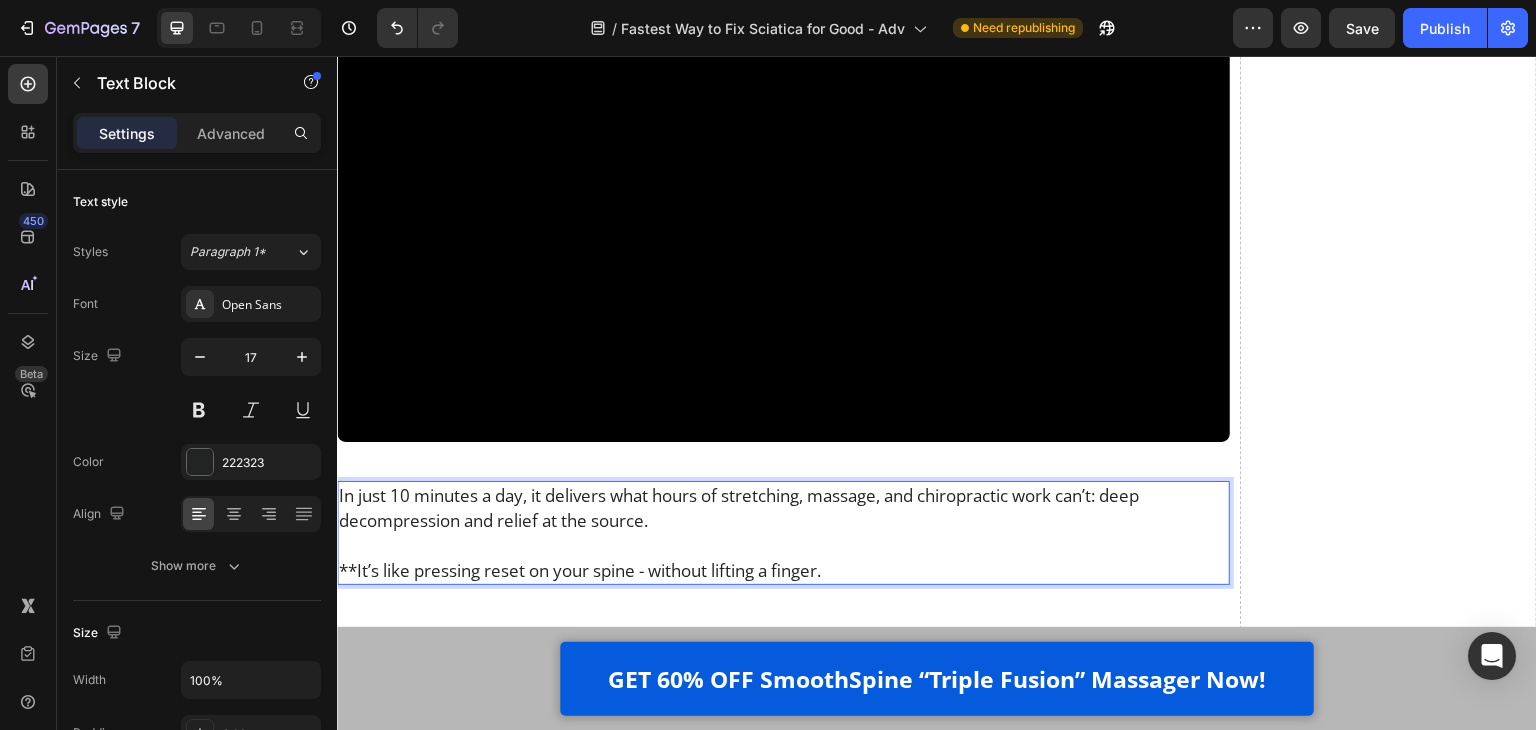 click on "**It’s like pressing reset on your spine - without lifting a finger." at bounding box center (783, 570) 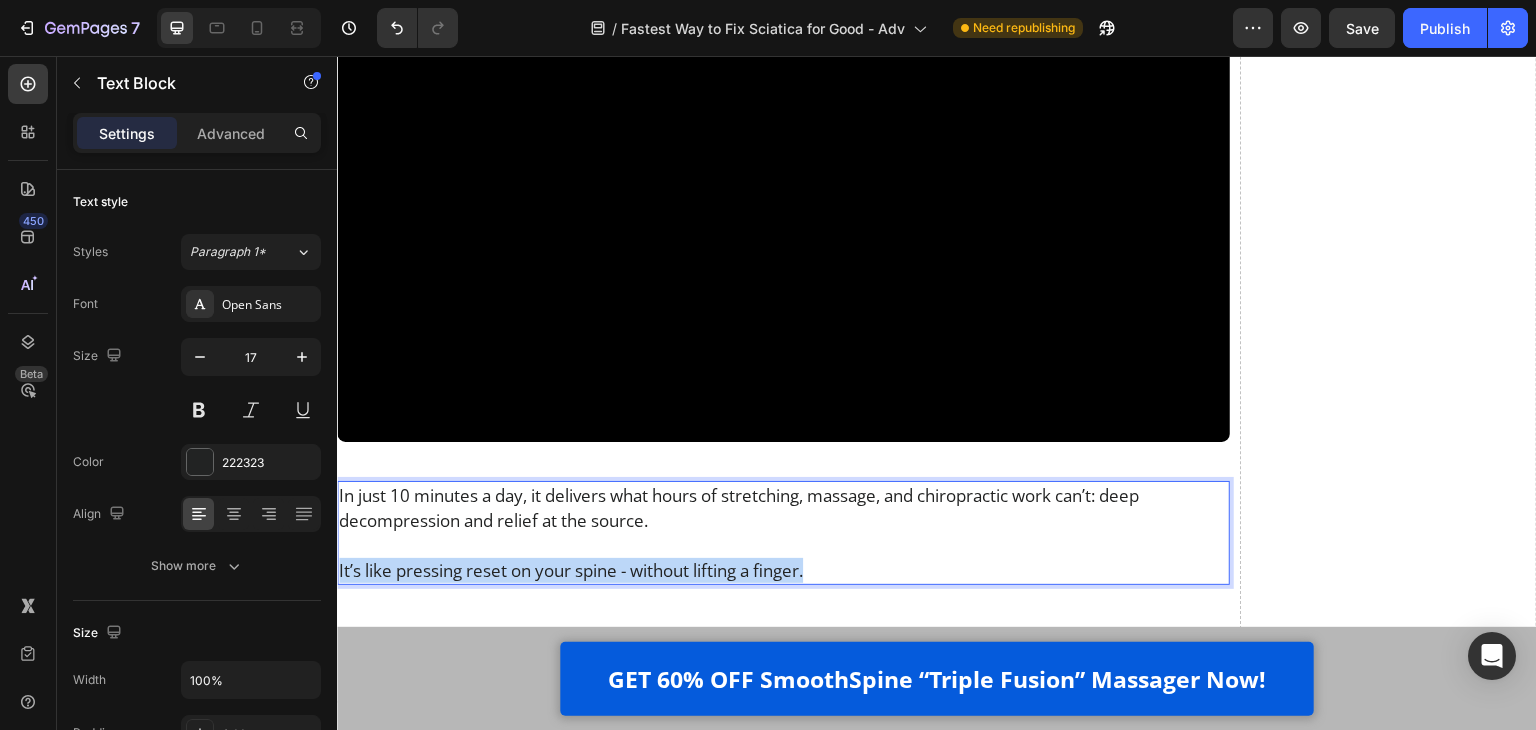 drag, startPoint x: 835, startPoint y: 552, endPoint x: 339, endPoint y: 563, distance: 496.12195 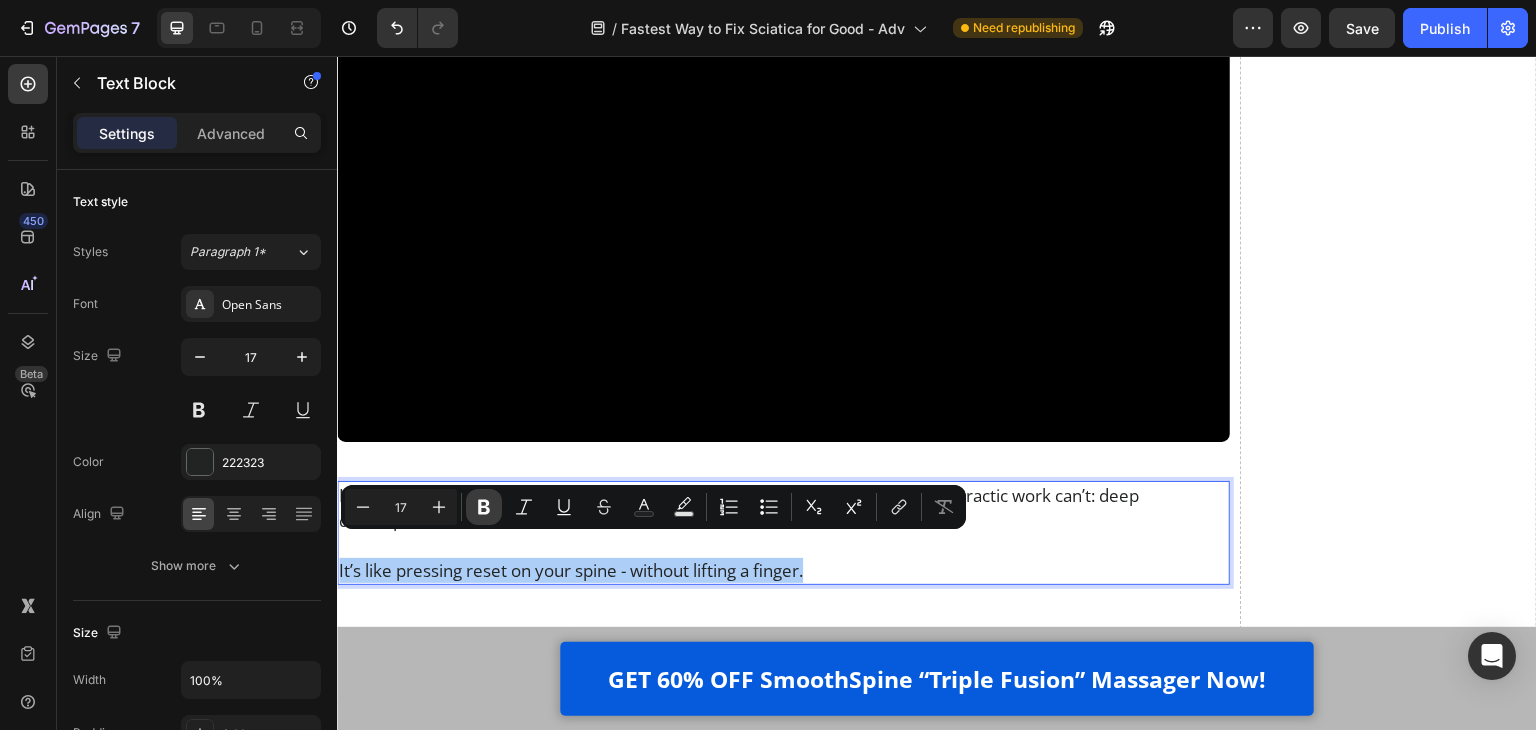 click 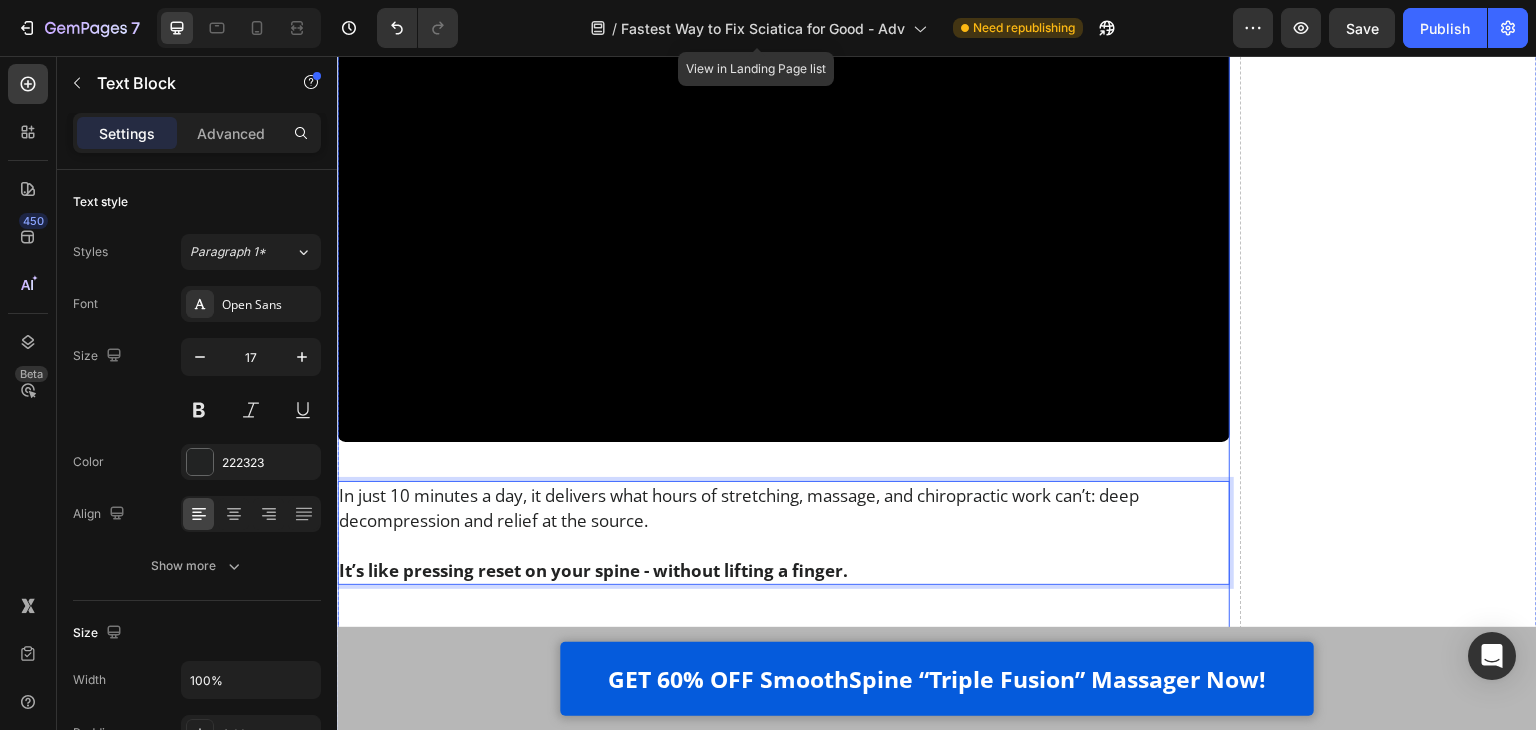 click on "Luckily, now there’s a way to finally fix this at the root. Heading I’ll be honest - after years of watching my patients waste money on painkillers, heating pads, and gimmicky devices… I was starting to think *nothing* could help people fix their sciatica at home.   But then it clicked.   To actually relieve chronic lower back pain and sciatica, you need to do  3 things  - all at the same time: Text Block Image Apply  gentle traction  to relieve pressure on the spine Text Block Row Image Use  heat therapy  to loosen tight muscles and improve blood flow Text Block Row Image Add  deep-tissue massage  to rehydrate the discs and calm inflammation Text Block Row Row That’s the only combination that works - and it has to happen together, consistently, and in a way that doesn’t make the pain worse.   So at that point, I knew what had to be done.   We needed a solution that fused all 3 therapies - traction, heat, and massage - into one simple, at-home routine. Text Block Video Heading .   Text Block" at bounding box center (783, 11) 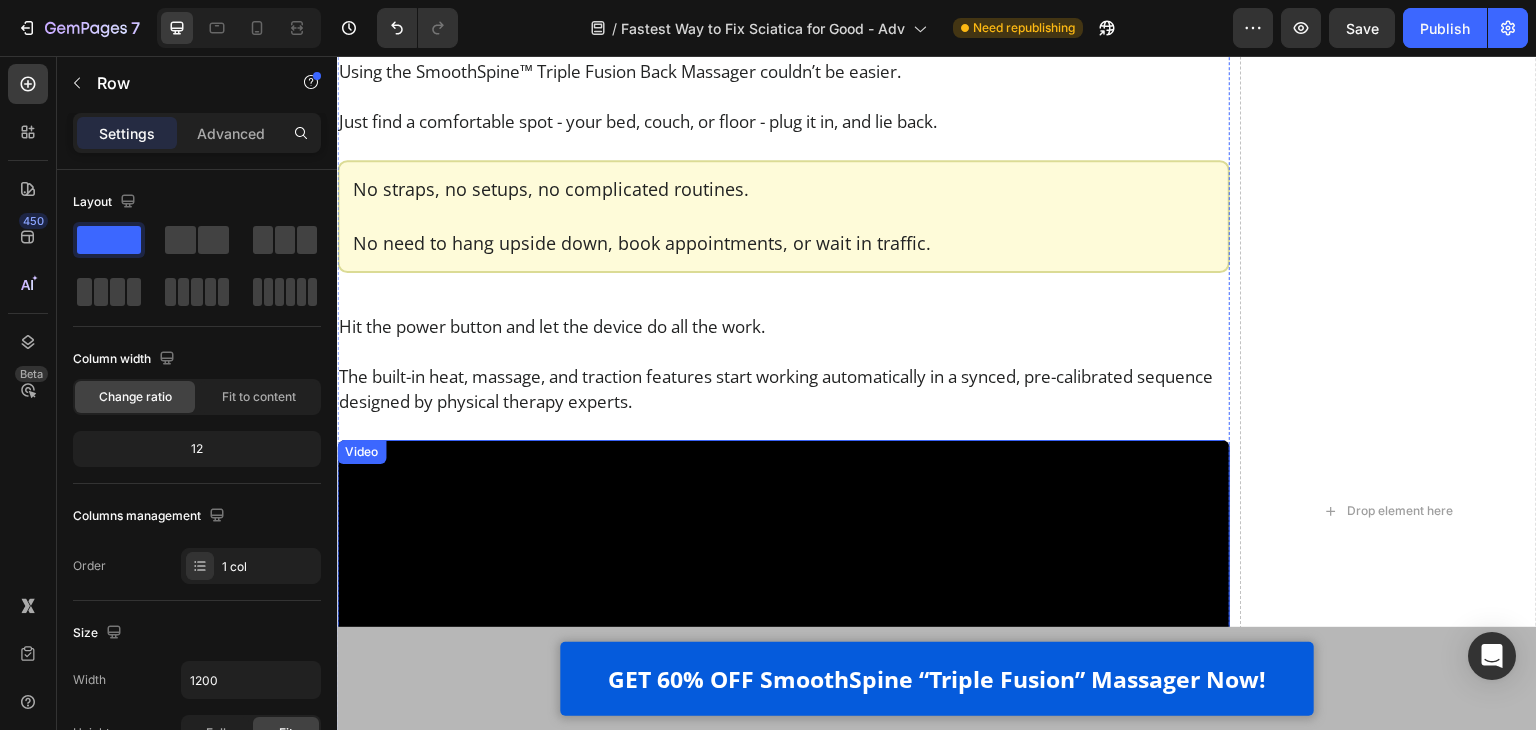 scroll, scrollTop: 17210, scrollLeft: 0, axis: vertical 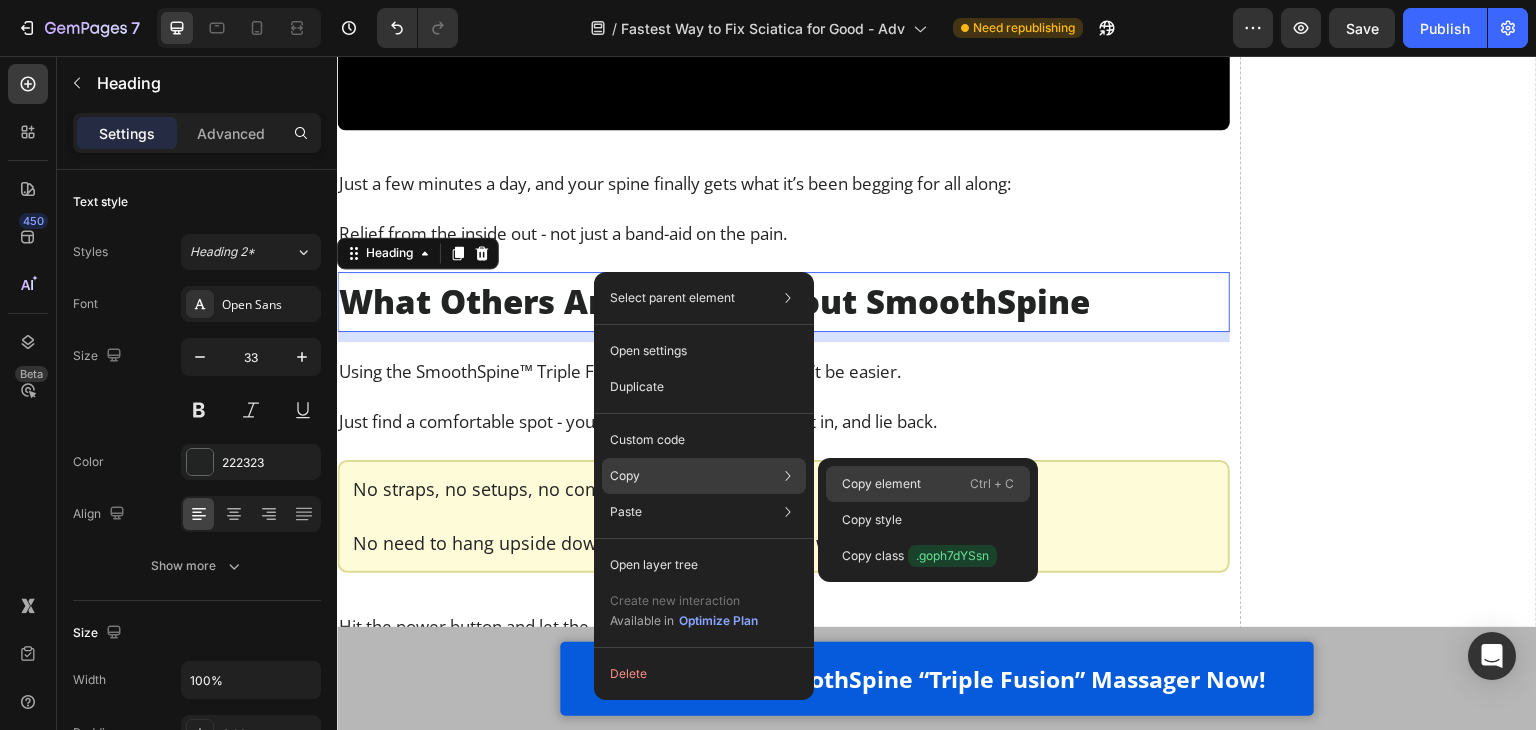 click on "Copy element" at bounding box center (881, 484) 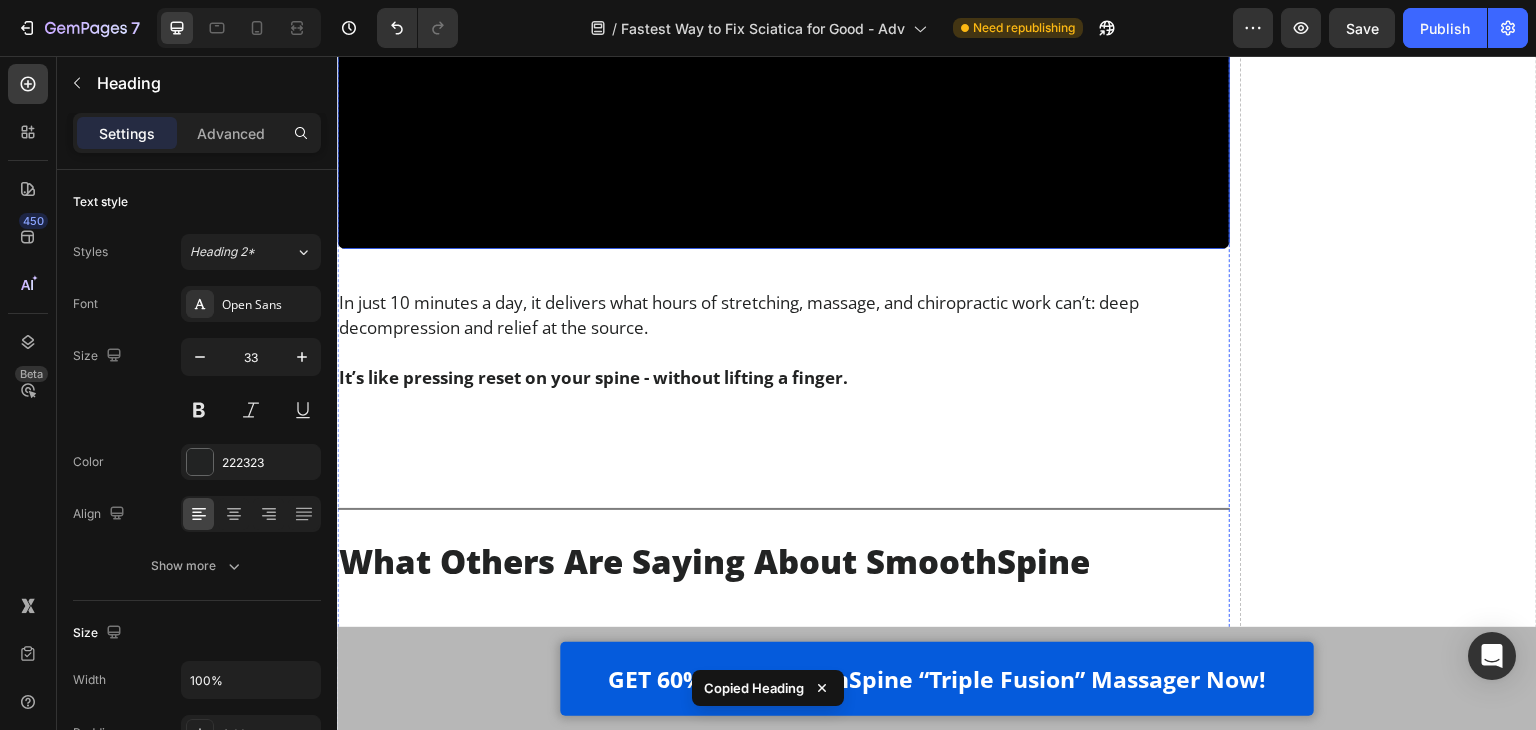 scroll, scrollTop: 18210, scrollLeft: 0, axis: vertical 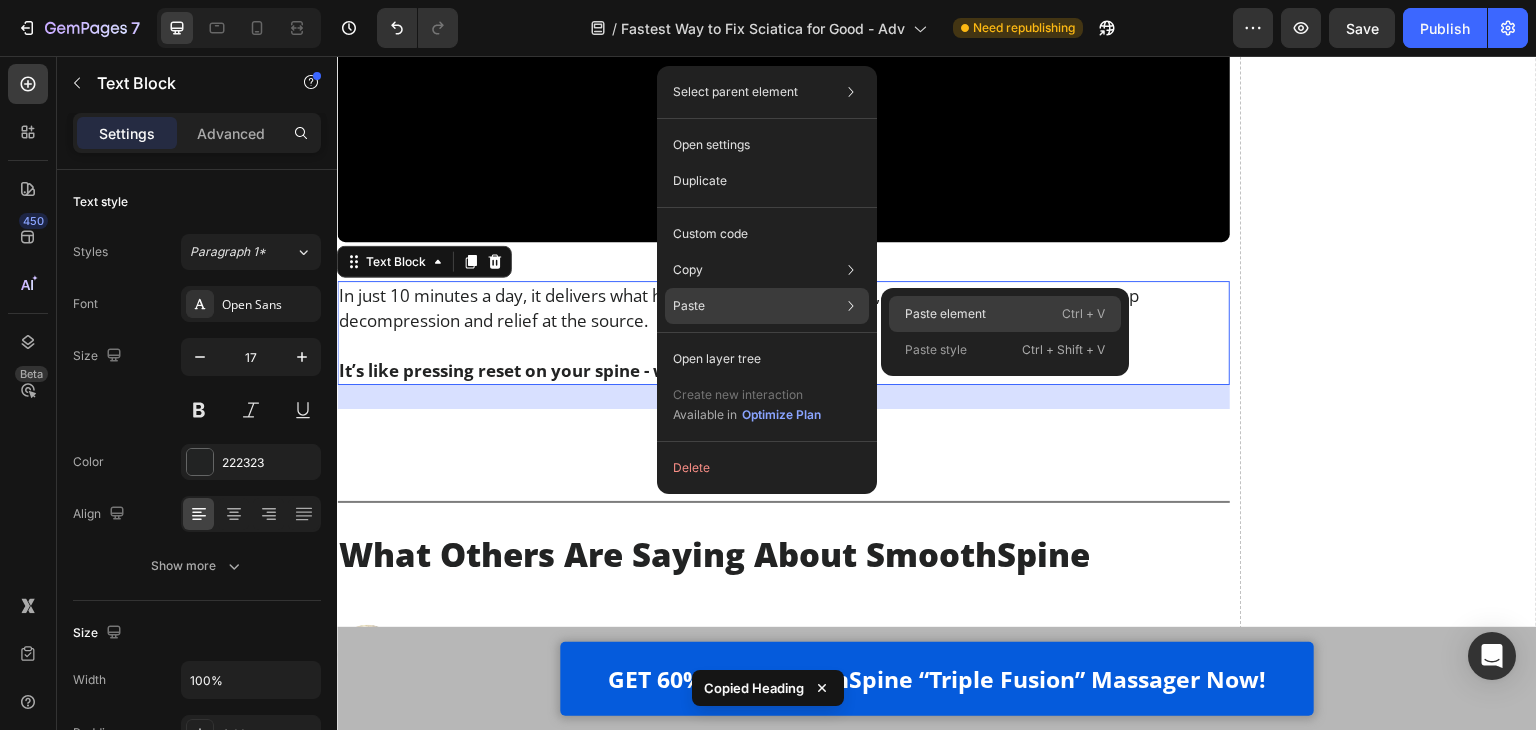 click on "Paste element" at bounding box center (945, 314) 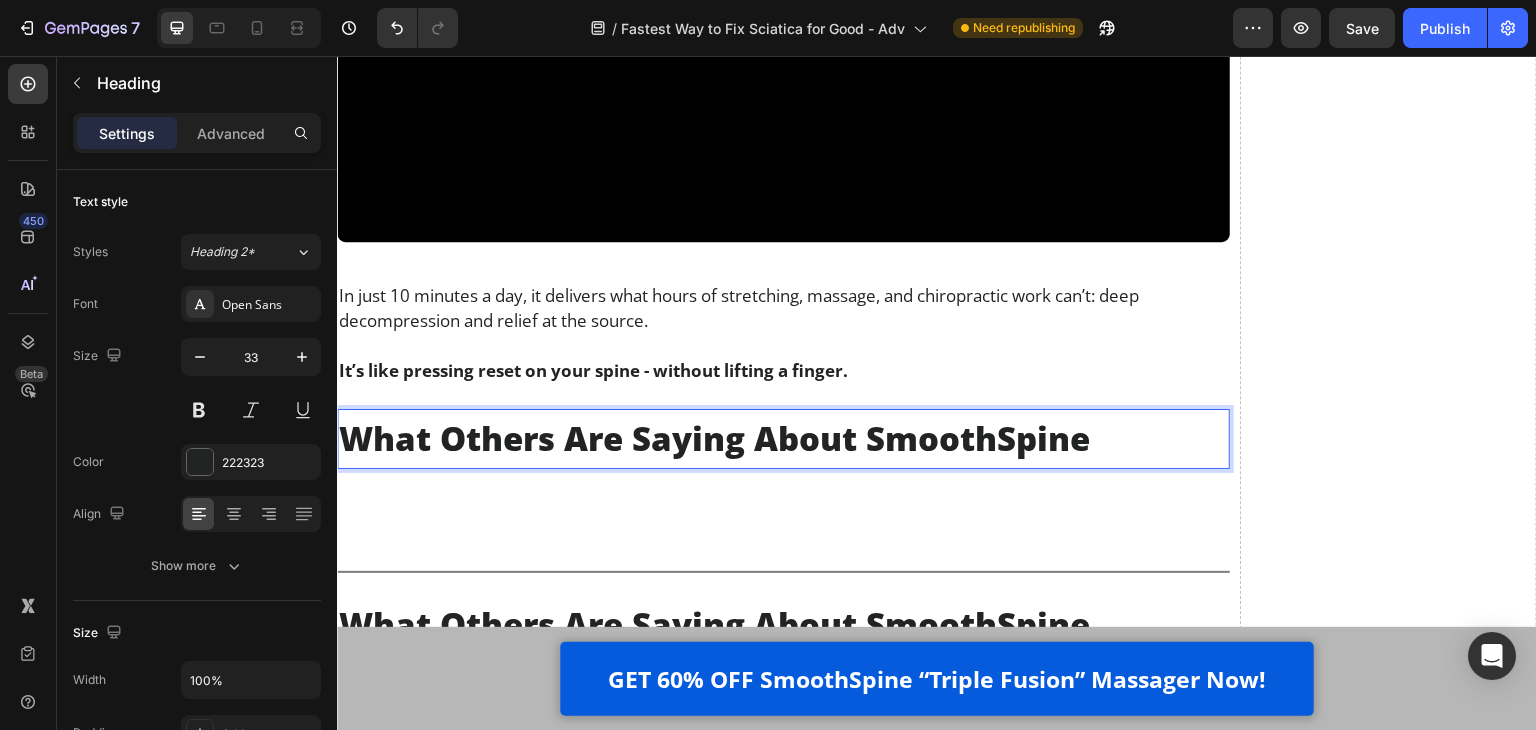 click on "What Others Are Saying About SmoothSpine" at bounding box center [783, 439] 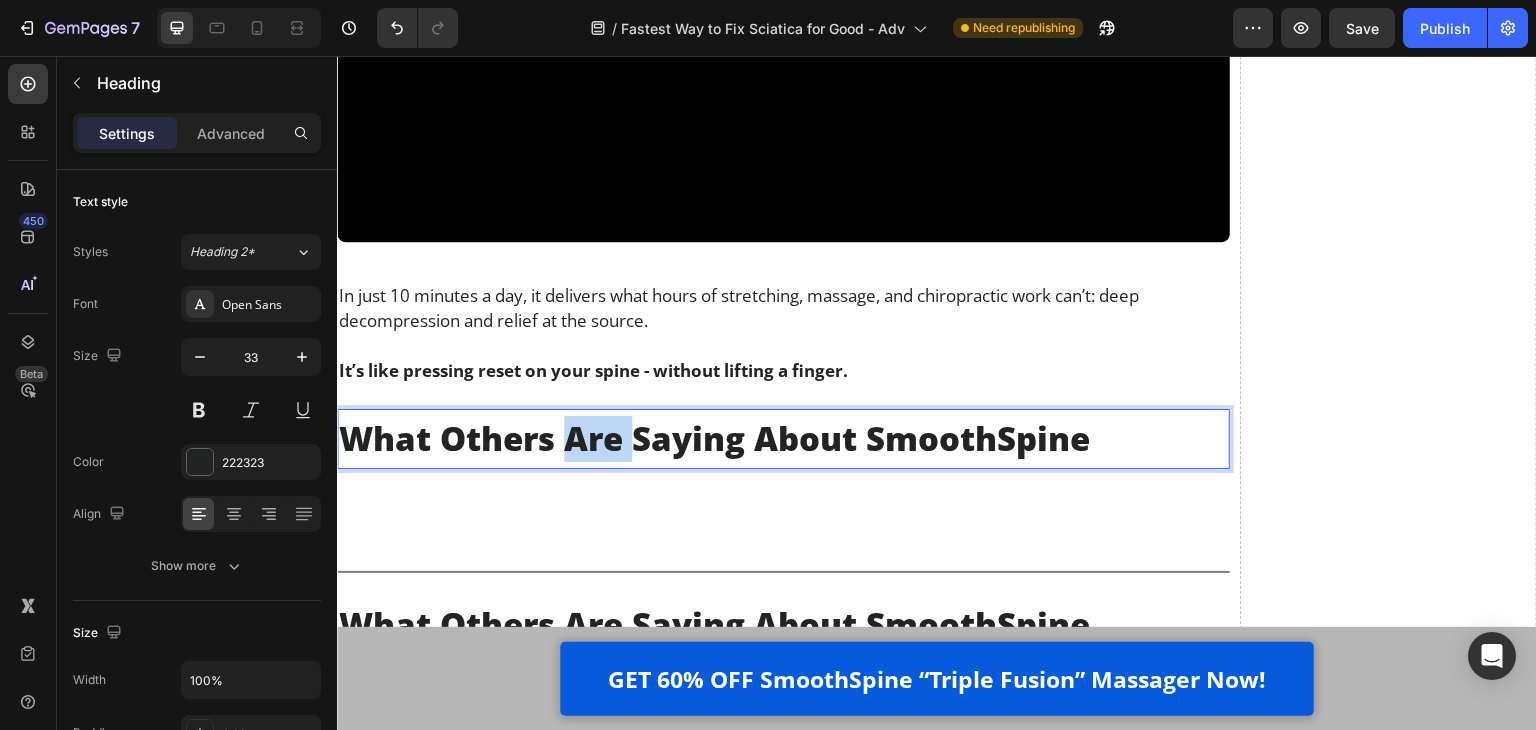 click on "What Others Are Saying About SmoothSpine" at bounding box center (783, 439) 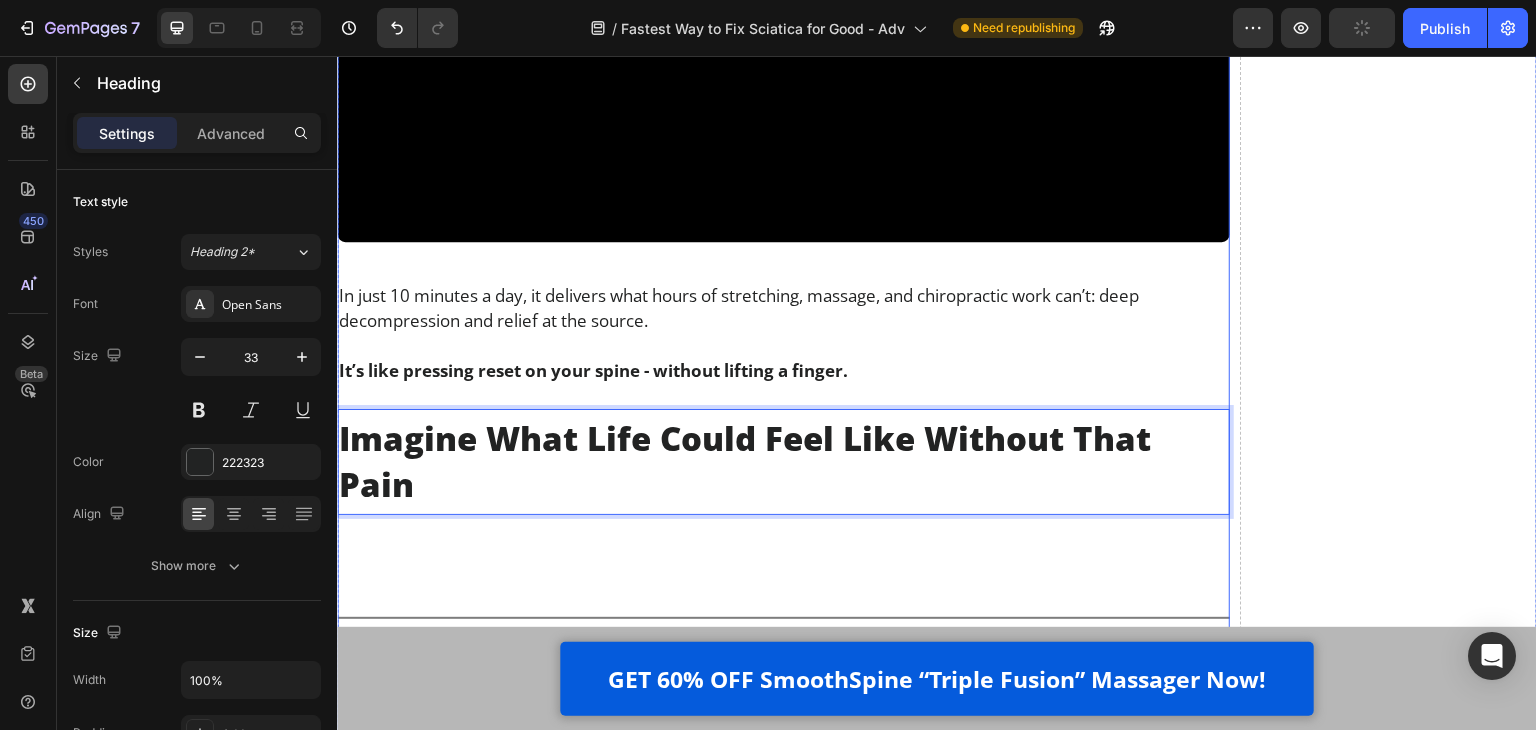 click on "Luckily, now there’s a way to finally fix this at the root. Heading I’ll be honest - after years of watching my patients waste money on painkillers, heating pads, and gimmicky devices… I was starting to think *nothing* could help people fix their sciatica at home.   But then it clicked.   To actually relieve chronic lower back pain and sciatica, you need to do  3 things  - all at the same time: Text Block Image Apply  gentle traction  to relieve pressure on the spine Text Block Row Image Use  heat therapy  to loosen tight muscles and improve blood flow Text Block Row Image Add  deep-tissue massage  to rehydrate the discs and calm inflammation Text Block Row Row That’s the only combination that works - and it has to happen together, consistently, and in a way that doesn’t make the pain worse.   So at that point, I knew what had to be done.   We needed a solution that fused all 3 therapies - traction, heat, and massage - into one simple, at-home routine. Text Block Video Heading .   Text Block" at bounding box center [783, -131] 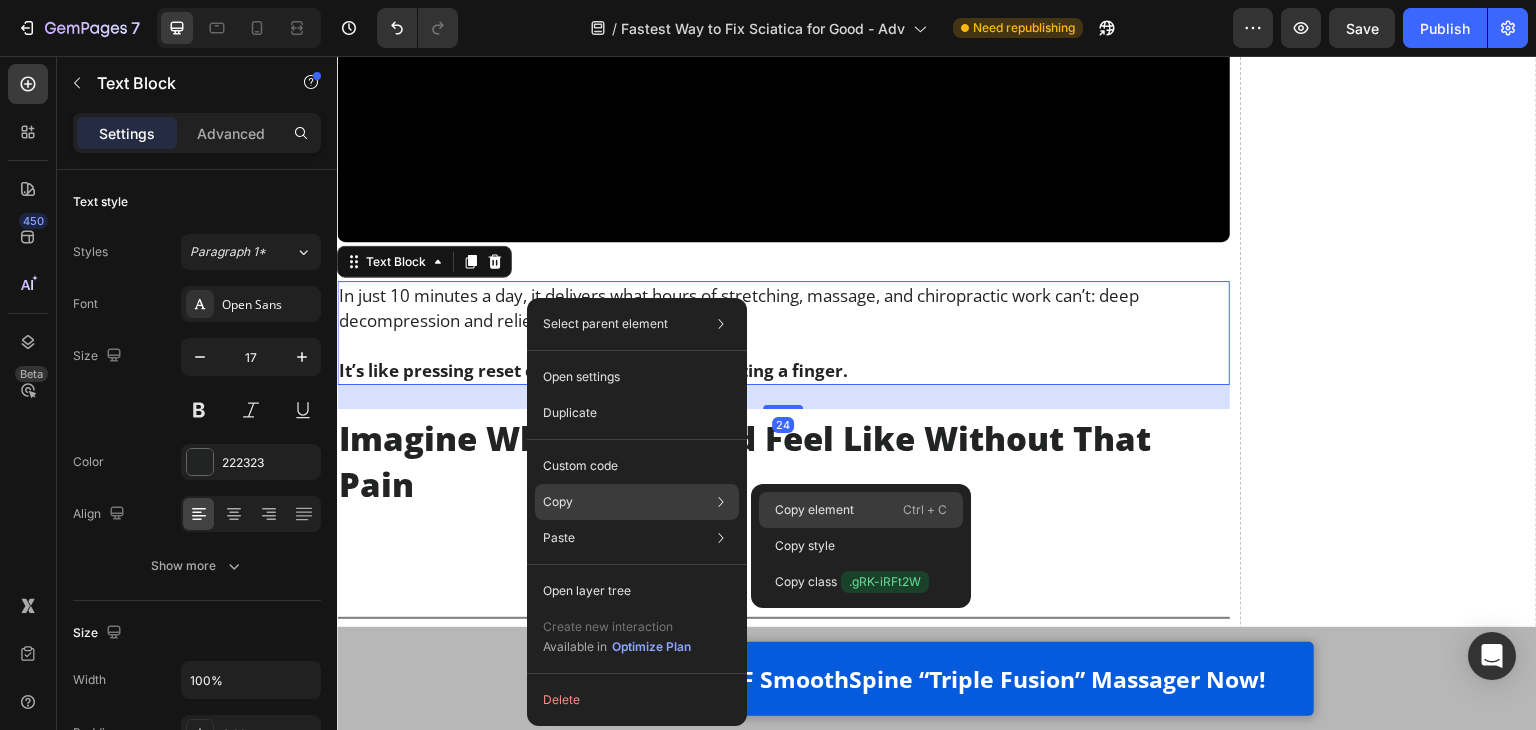 click on "Copy element" at bounding box center [814, 510] 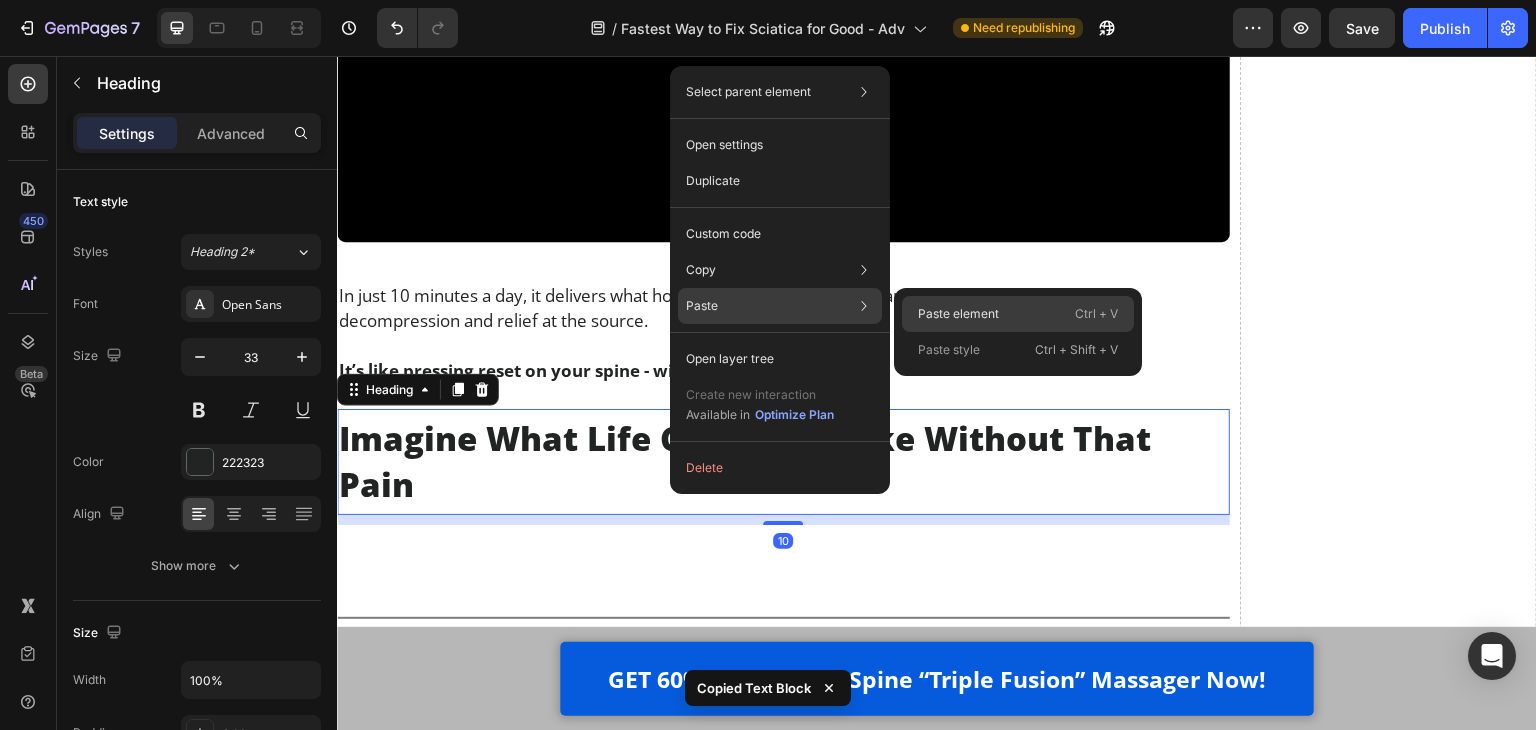 click on "Paste element  Ctrl + V" 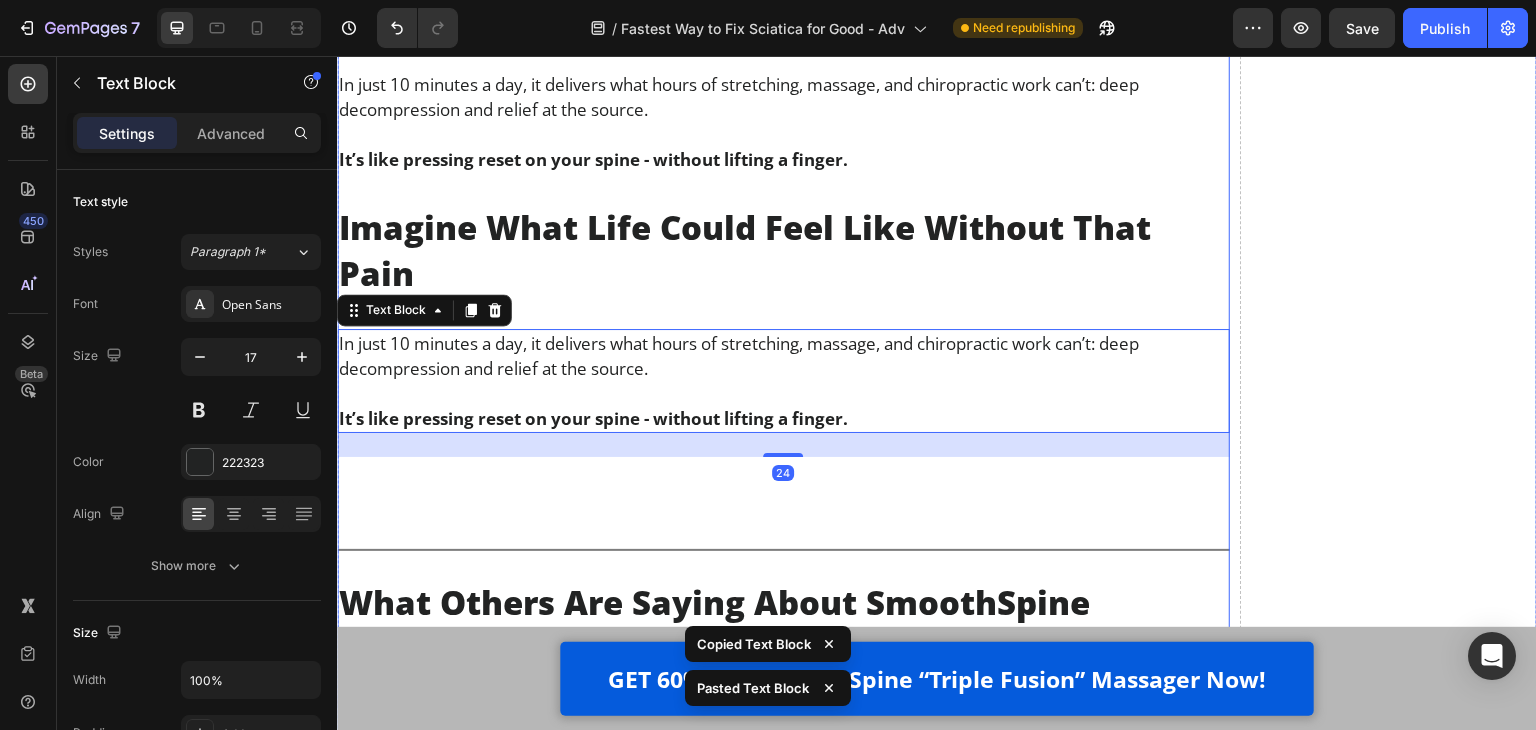 scroll, scrollTop: 18510, scrollLeft: 0, axis: vertical 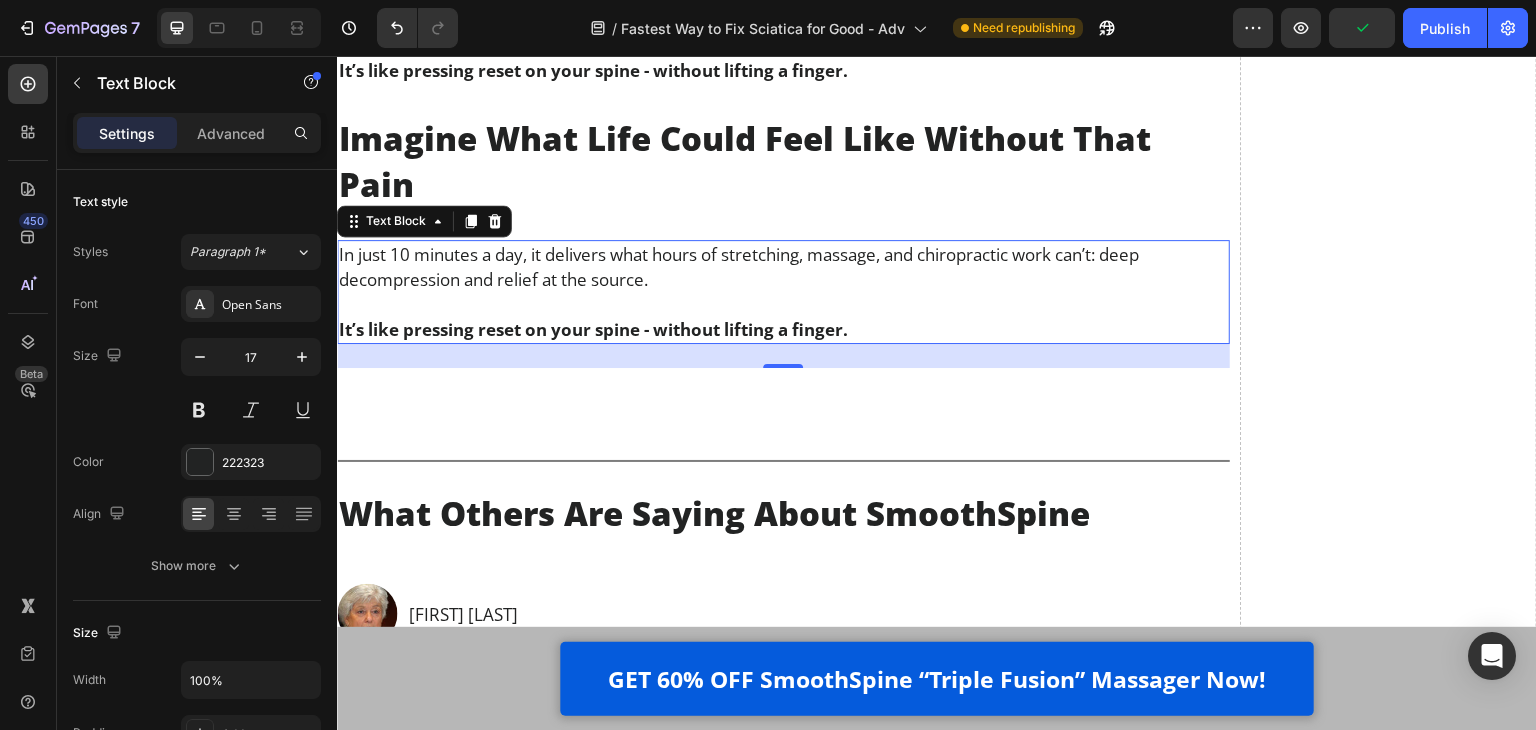 click on "It’s like pressing reset on your spine - without lifting a finger." at bounding box center (593, 329) 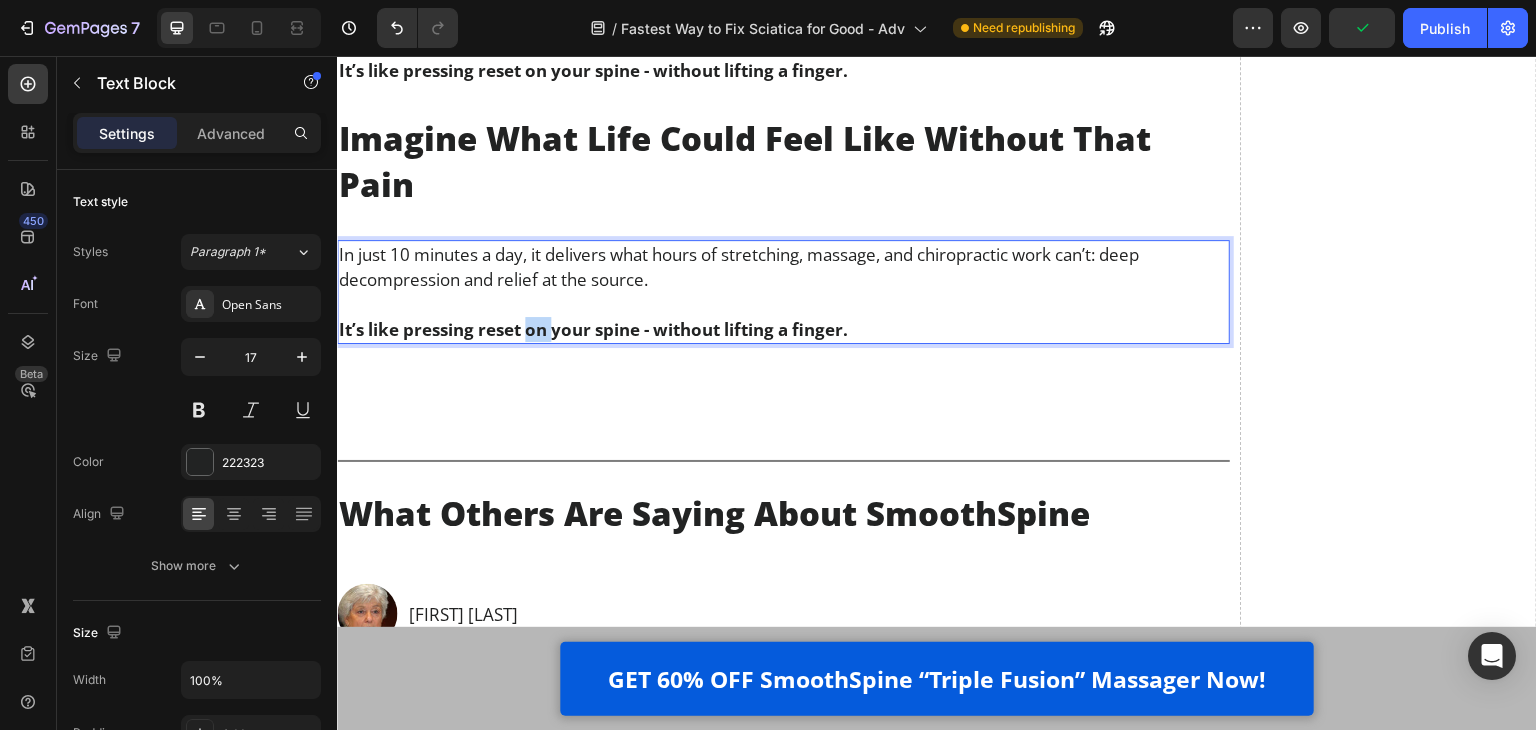 click on "It’s like pressing reset on your spine - without lifting a finger." at bounding box center [593, 329] 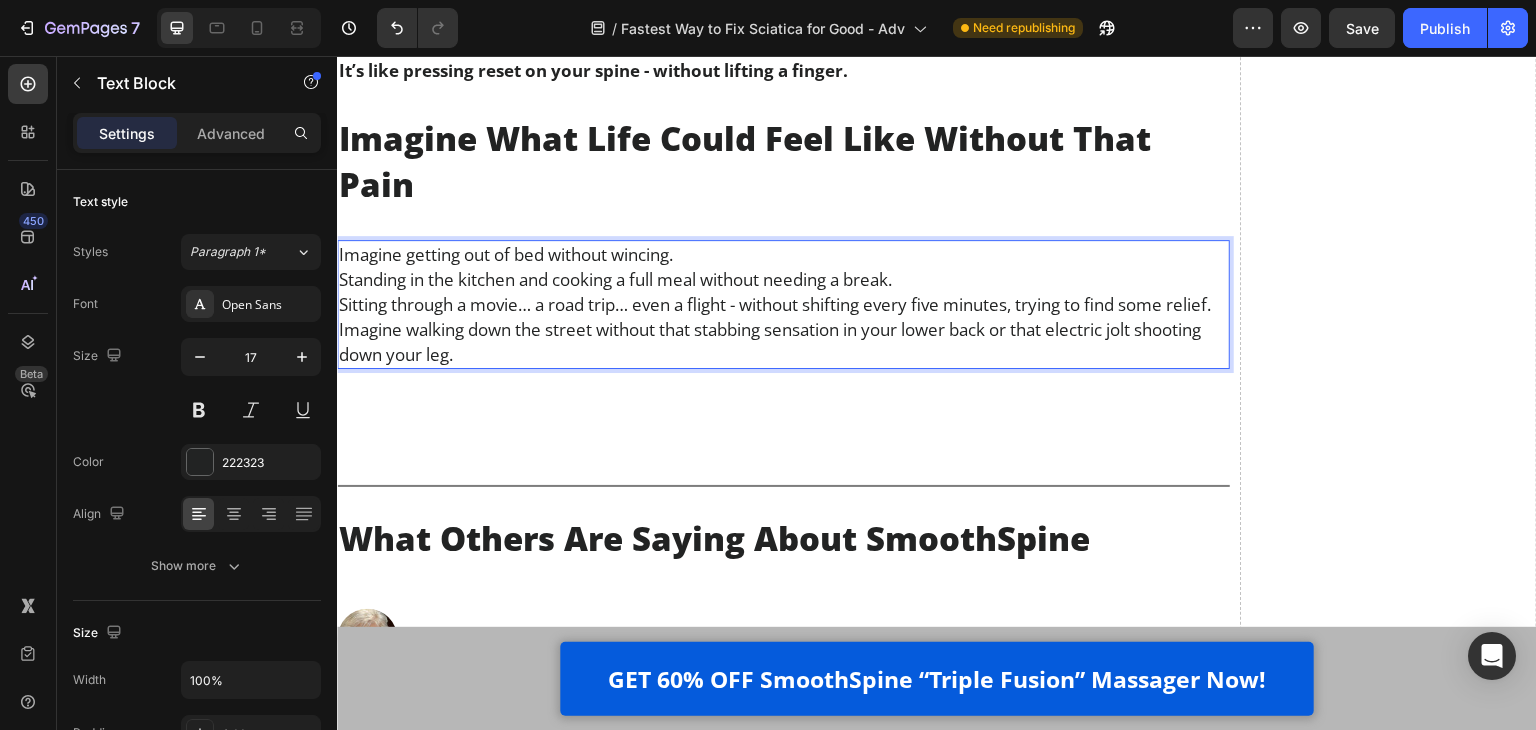 click on "Imagine getting out of bed without wincing." at bounding box center [783, 254] 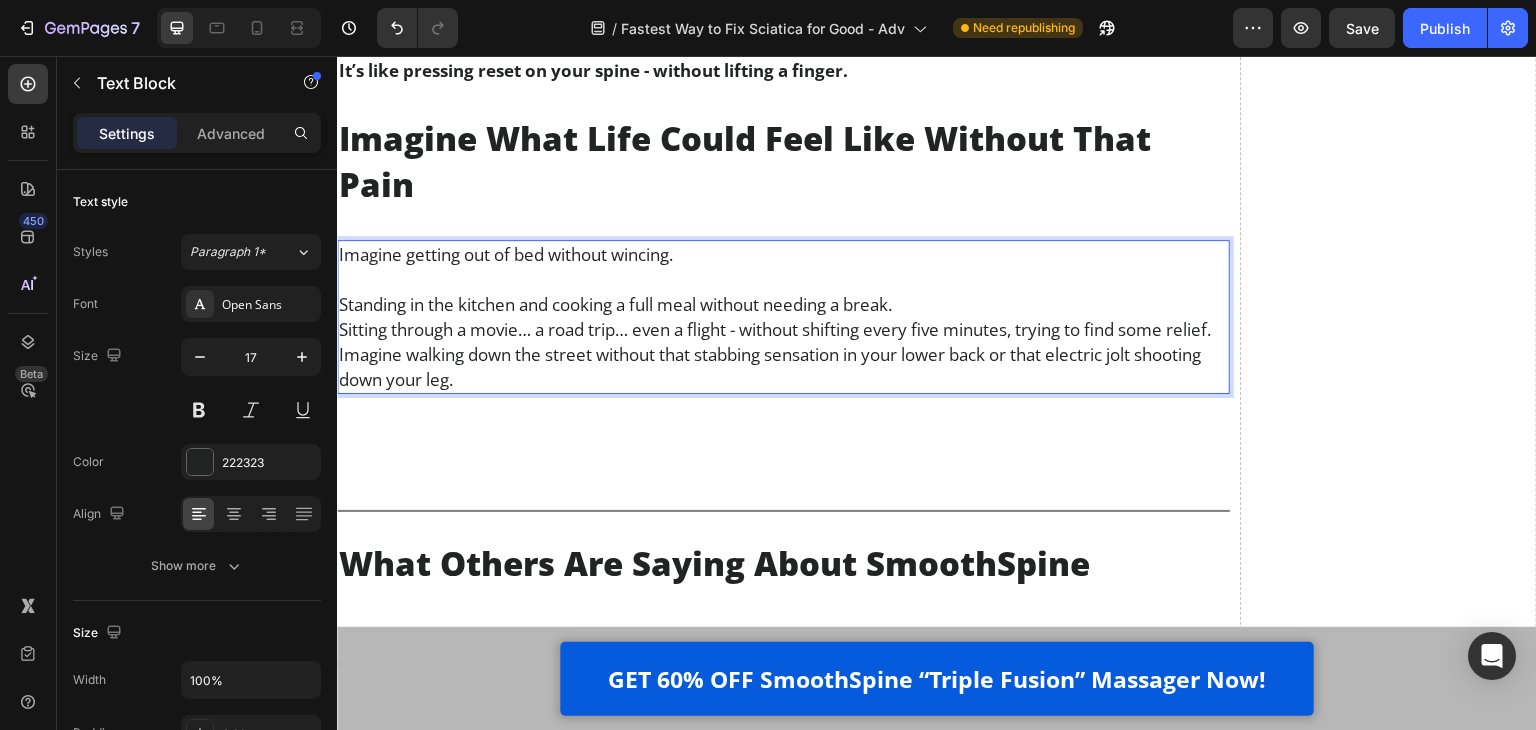 click on "Standing in the kitchen and cooking a full meal without needing a break." at bounding box center [783, 304] 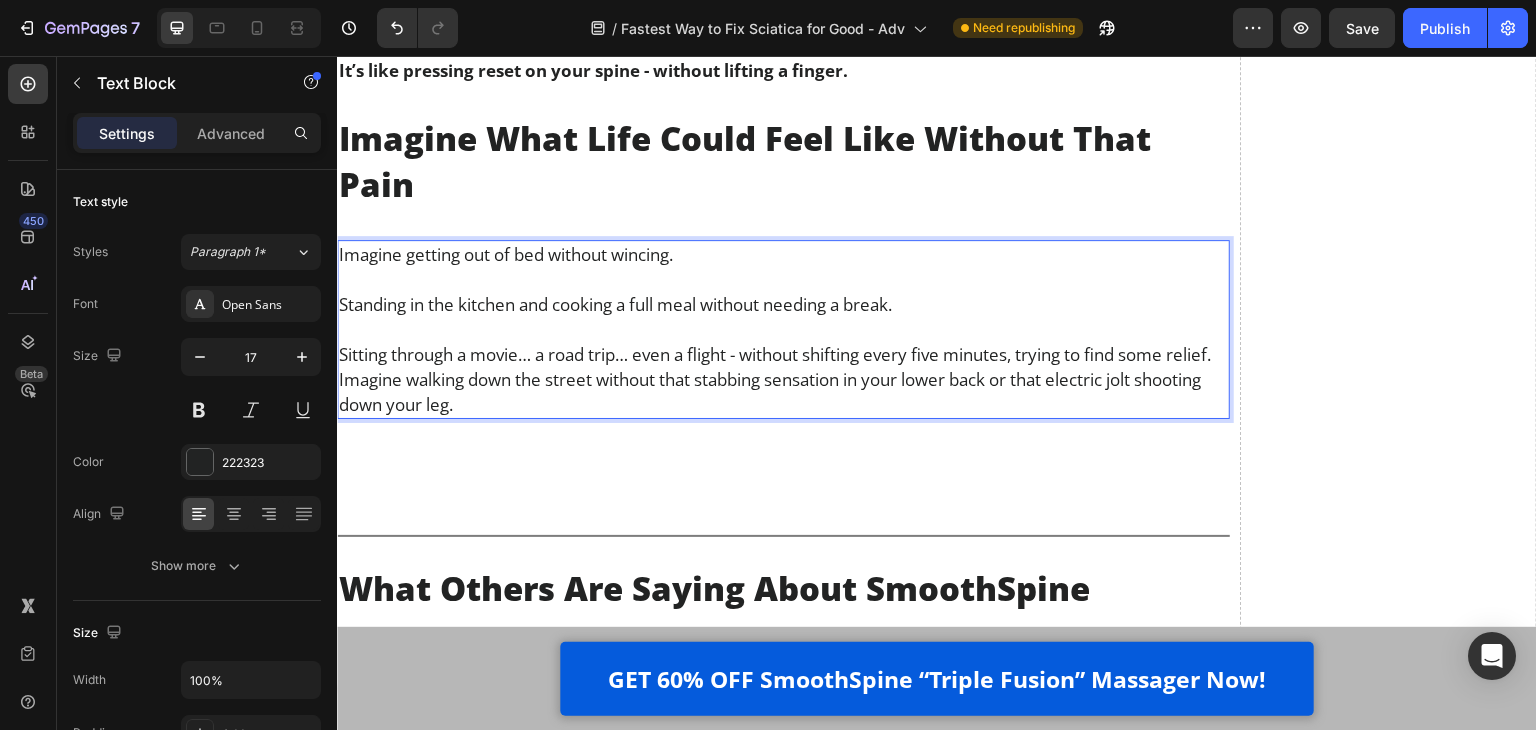 click on "Sitting through a movie… a road trip… even a flight - without shifting every five minutes, trying to find some relief." at bounding box center [783, 354] 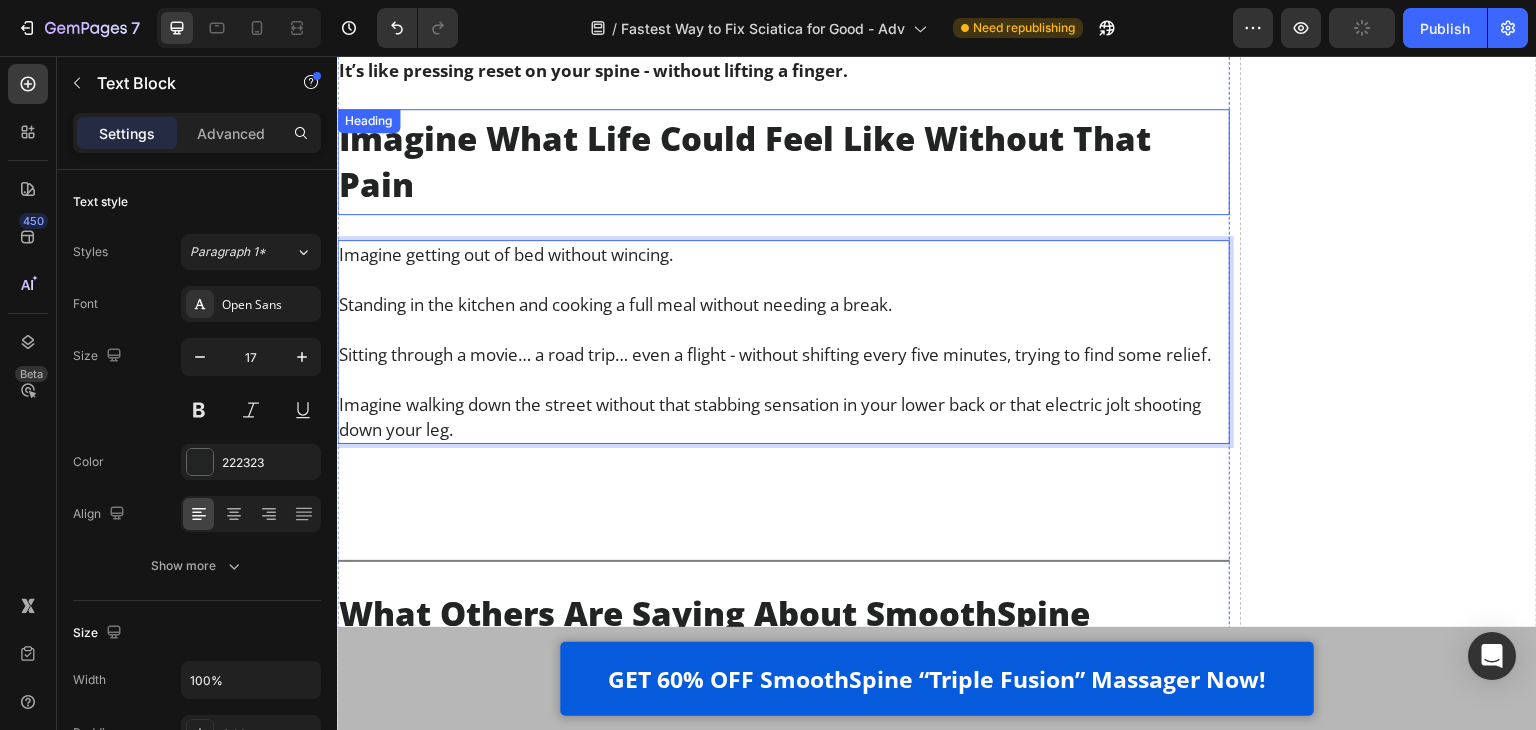 click on "Imagine What Life Could Feel Like Without That Pain" at bounding box center [783, 162] 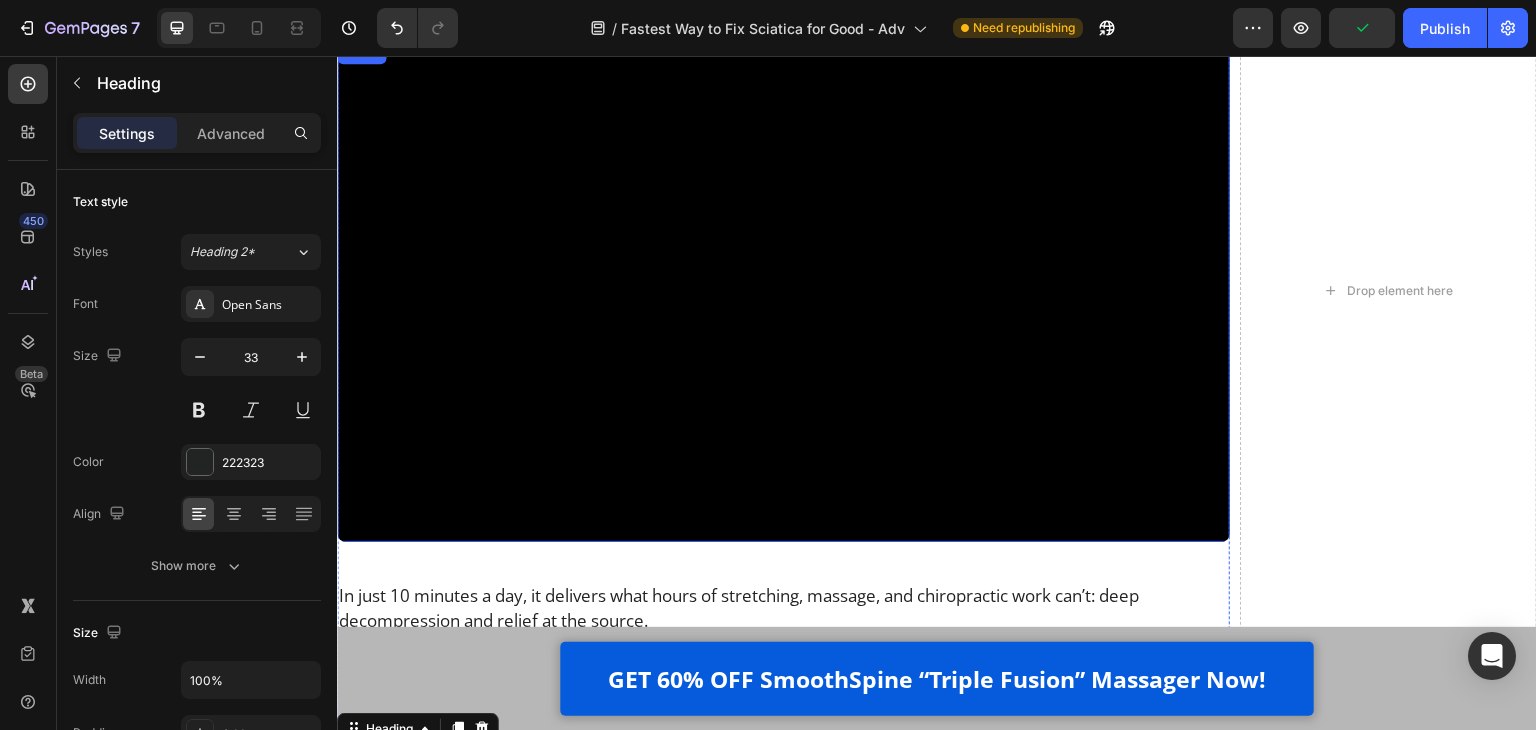 scroll, scrollTop: 17510, scrollLeft: 0, axis: vertical 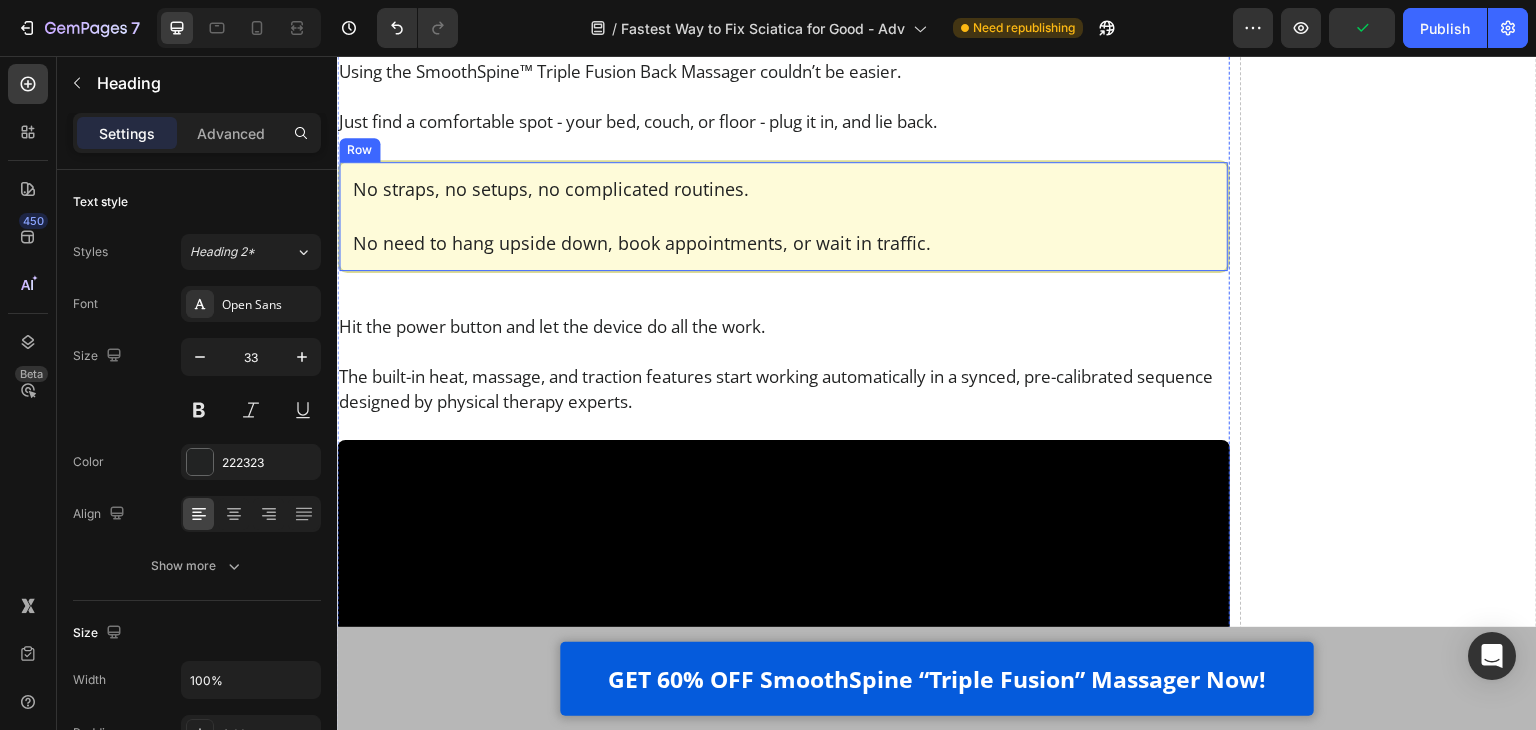 click on "No straps, no setups, no complicated routines.   No need to hang upside down, book appointments, or wait in traffic. Text Block Row Row" at bounding box center (783, 216) 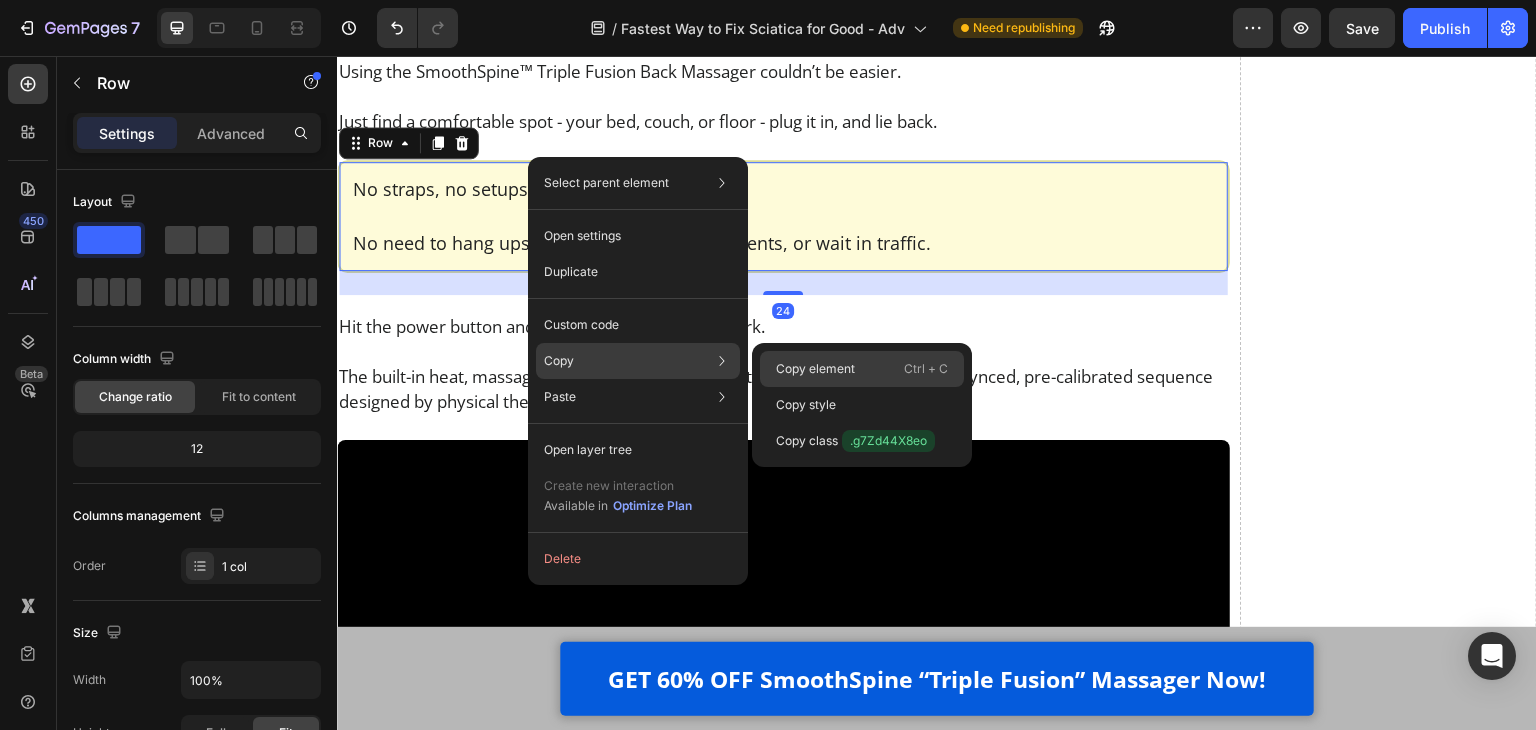 click on "Copy element  Ctrl + C" 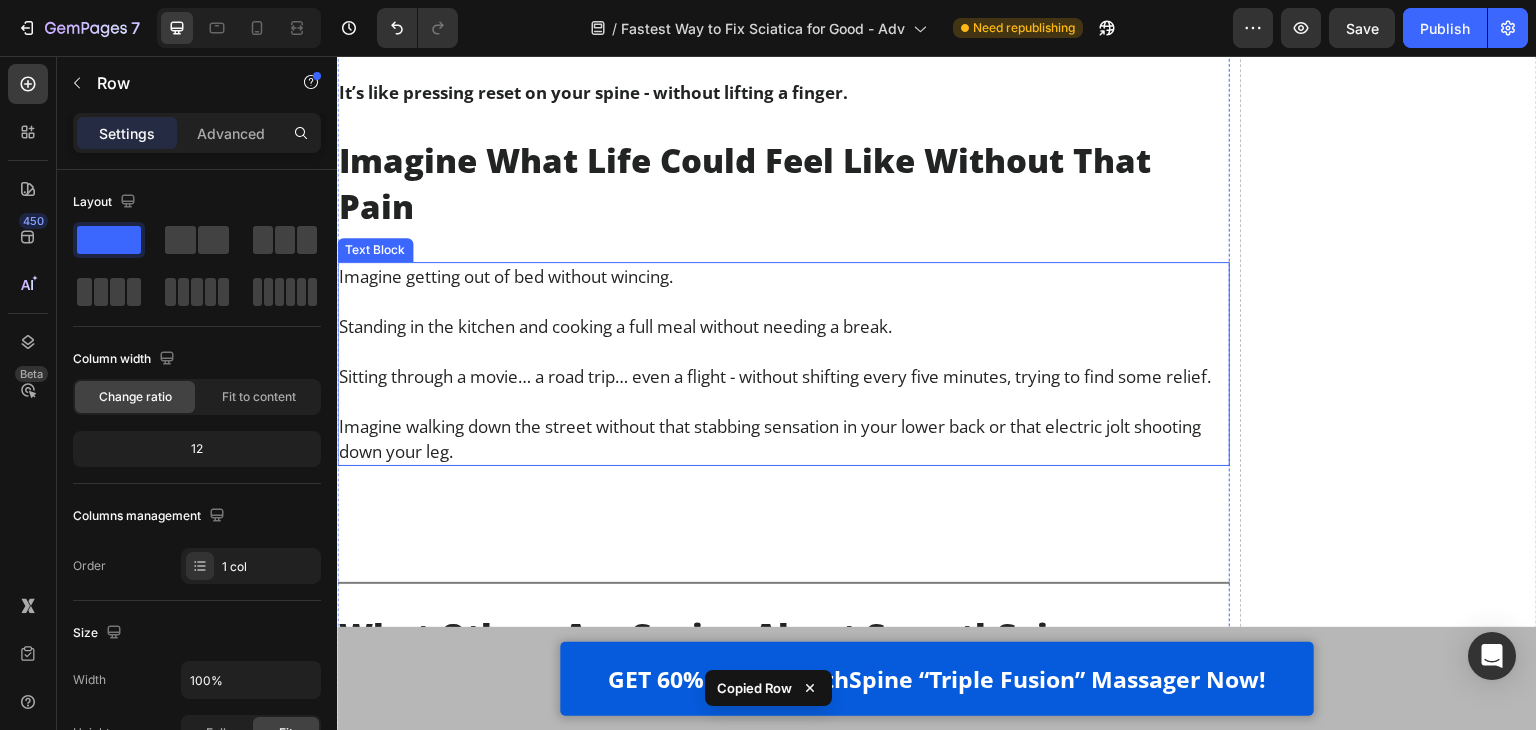 scroll, scrollTop: 18510, scrollLeft: 0, axis: vertical 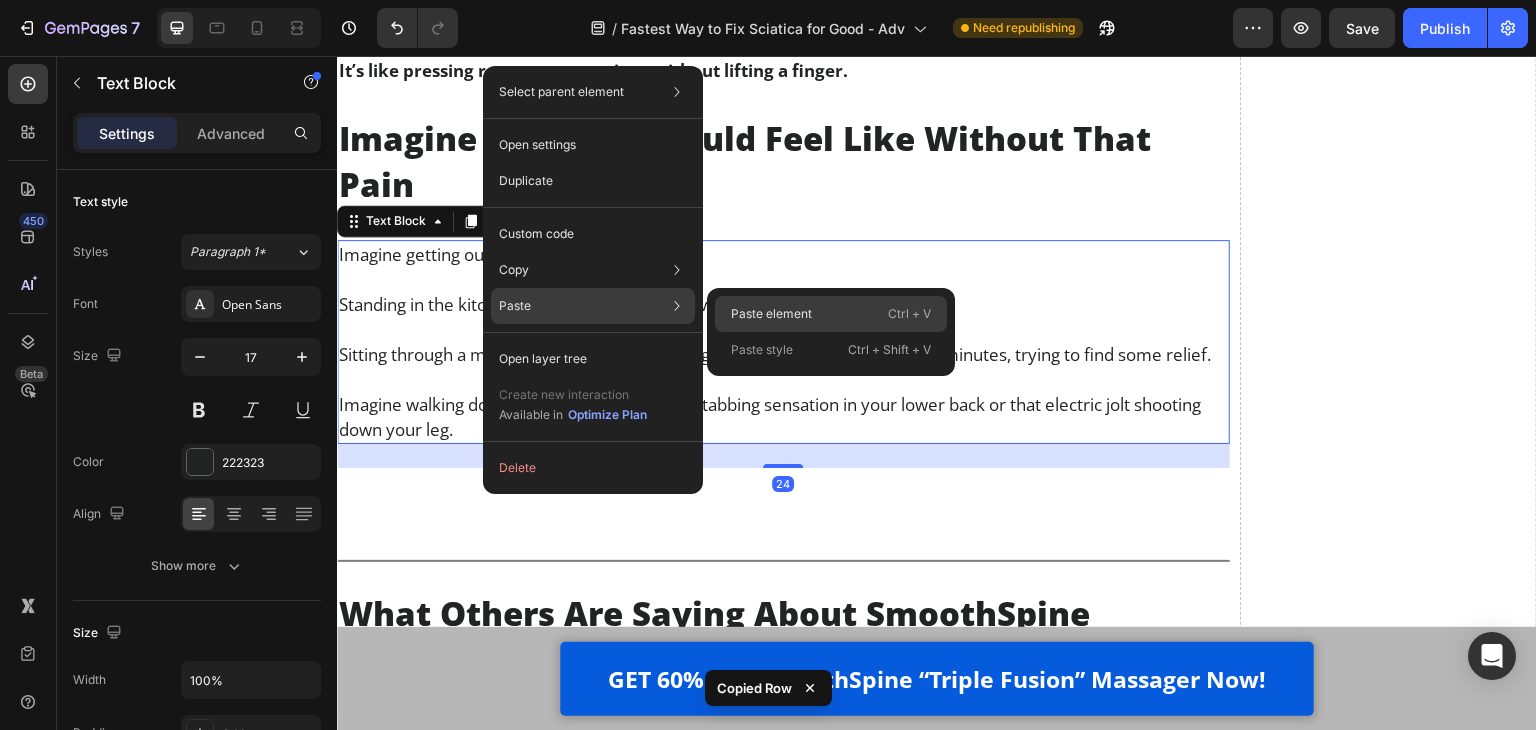 click on "Paste element" at bounding box center [771, 314] 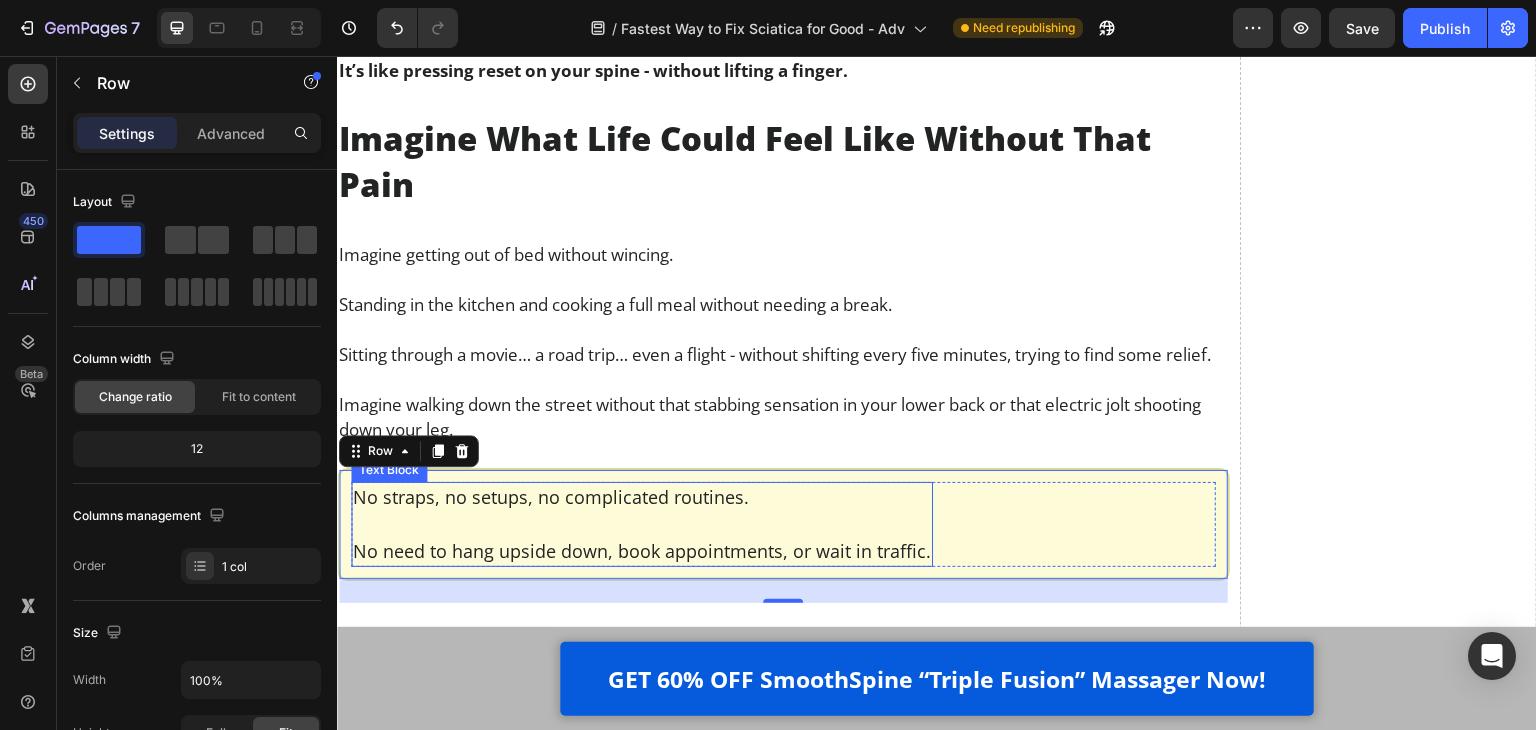 click on "No straps, no setups, no complicated routines." at bounding box center (642, 497) 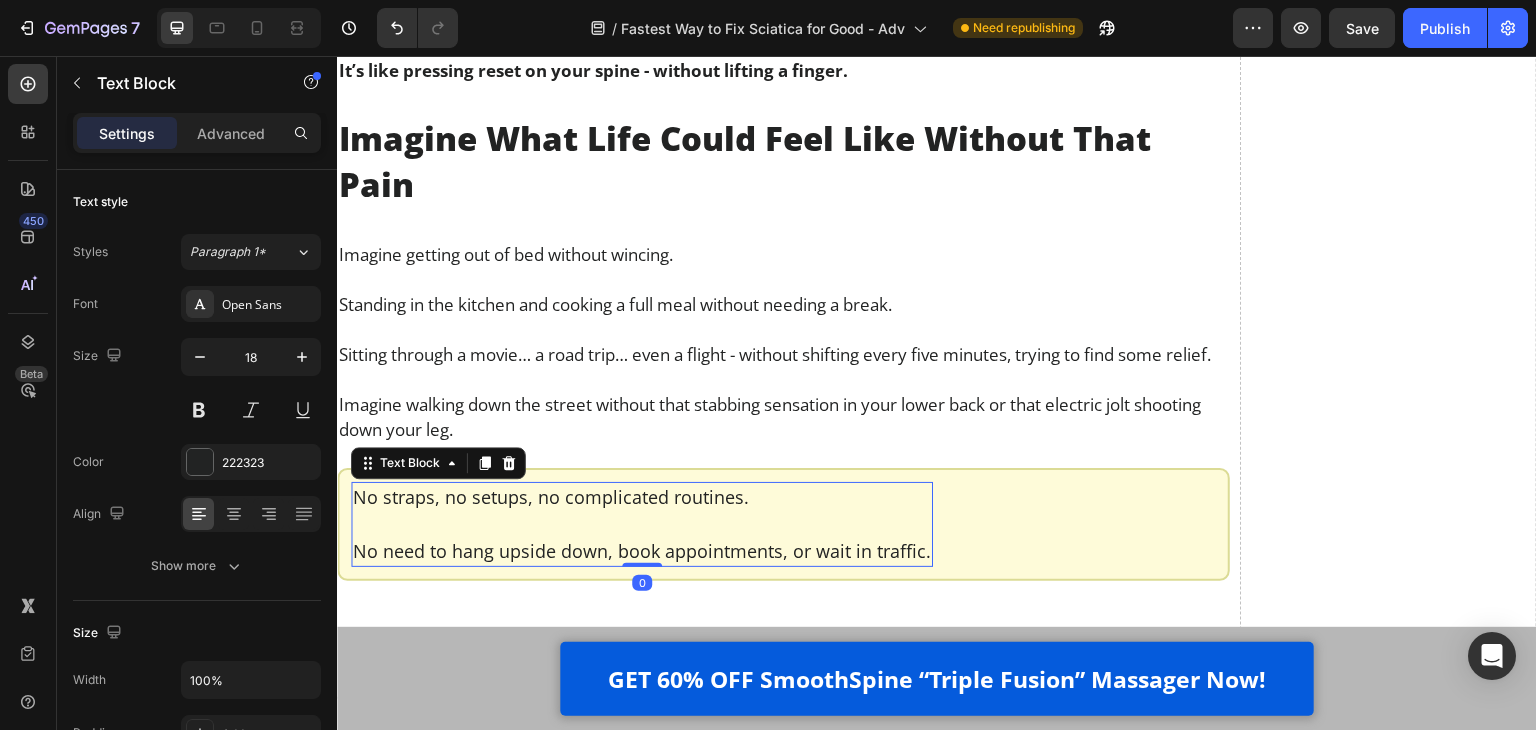 click on "No straps, no setups, no complicated routines." at bounding box center [642, 497] 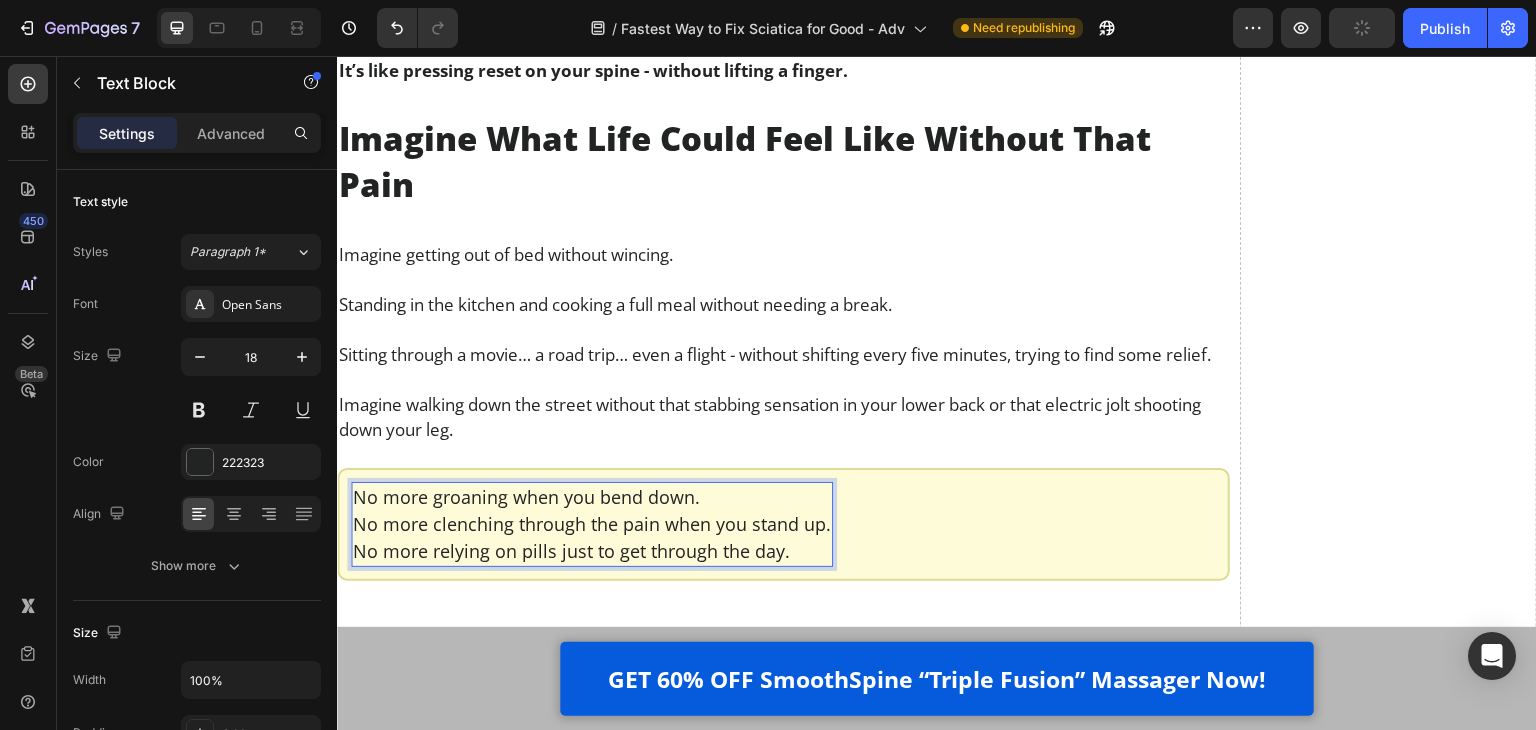 click on "No more groaning when you bend down." at bounding box center [592, 497] 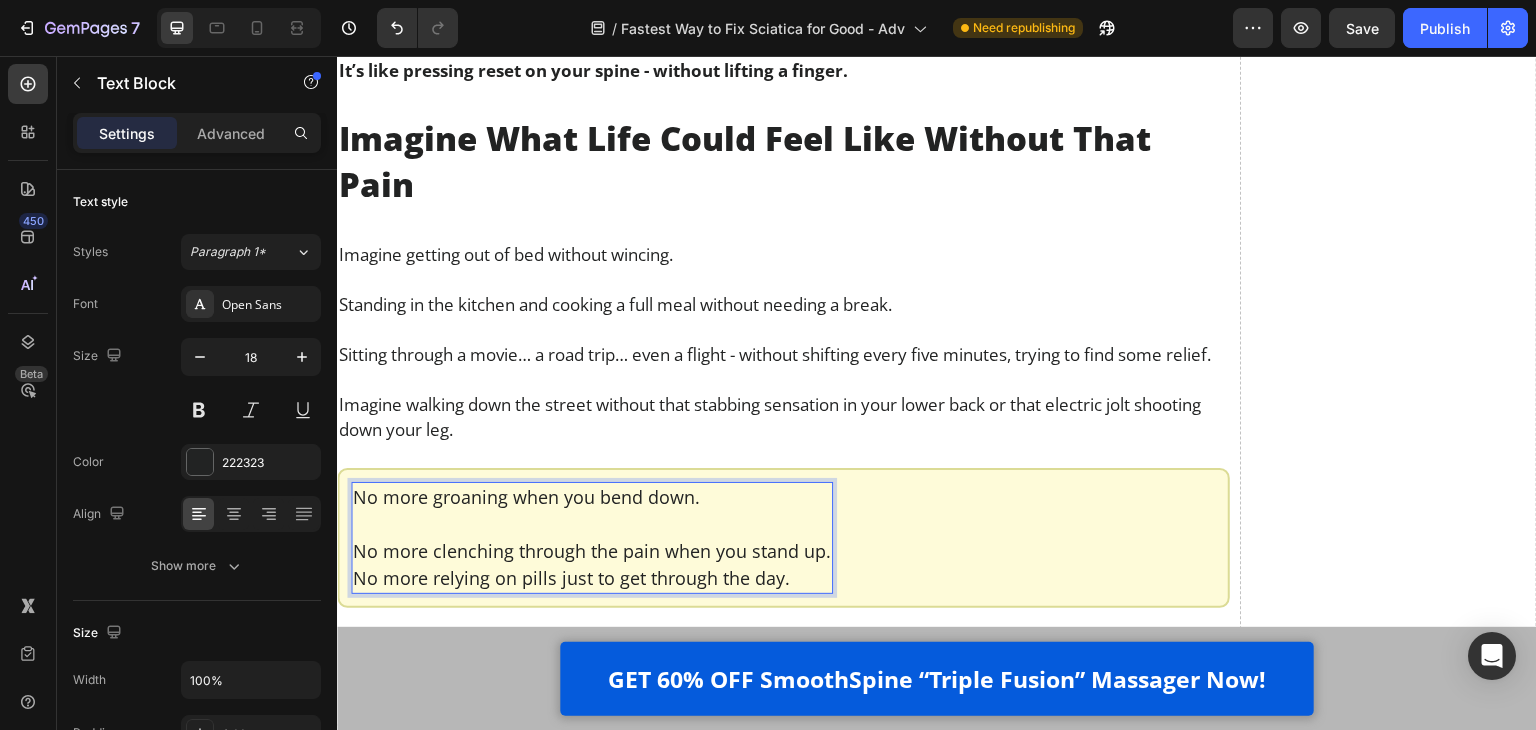 click on "No more groaning when you bend down. No more clenching through the pain when you stand up. No more relying on pills just to get through the day." at bounding box center [592, 538] 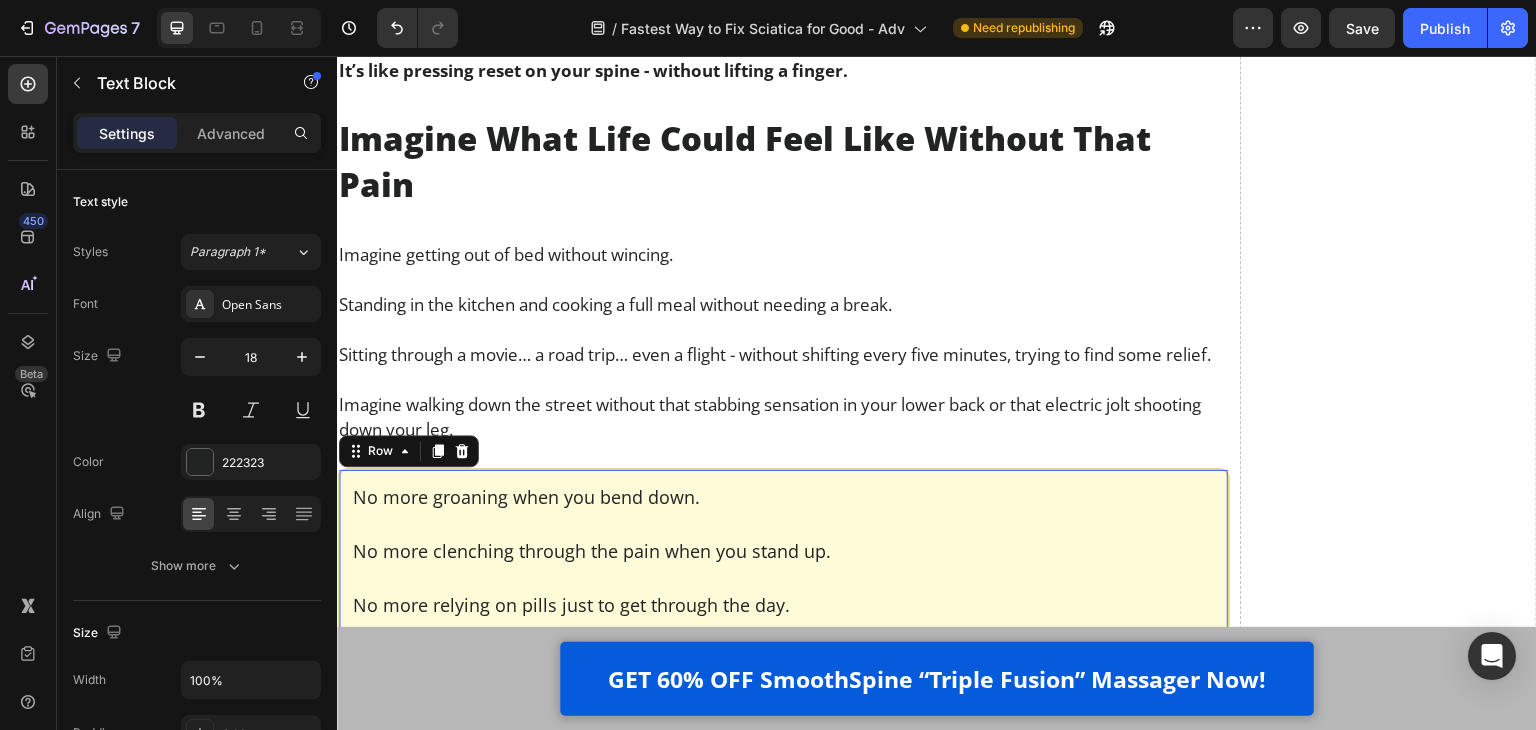 click on "No more groaning when you bend down. No more clenching through the pain when you stand up. No more relying on pills just to get through the day. Text Block Row Row   24" at bounding box center (783, 551) 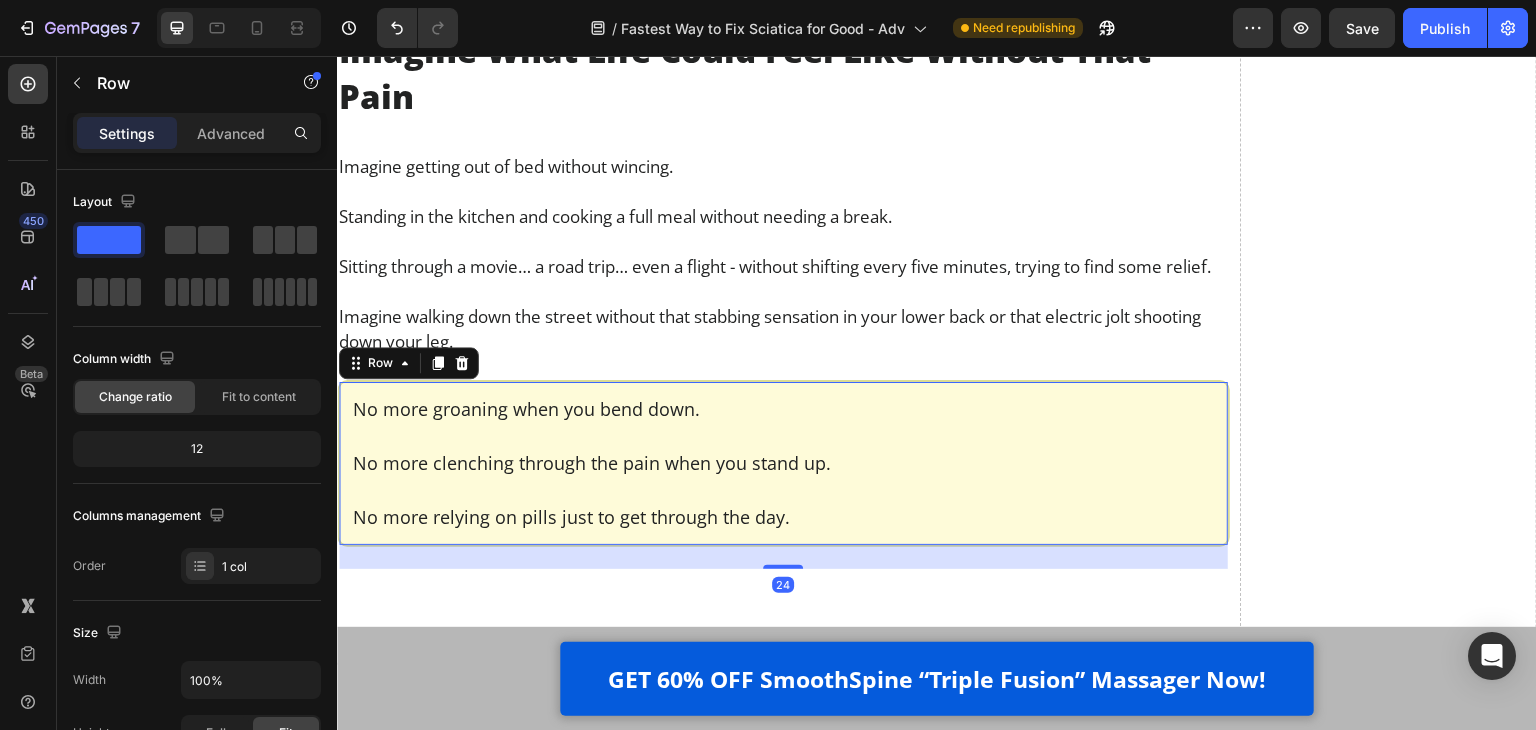 scroll, scrollTop: 18710, scrollLeft: 0, axis: vertical 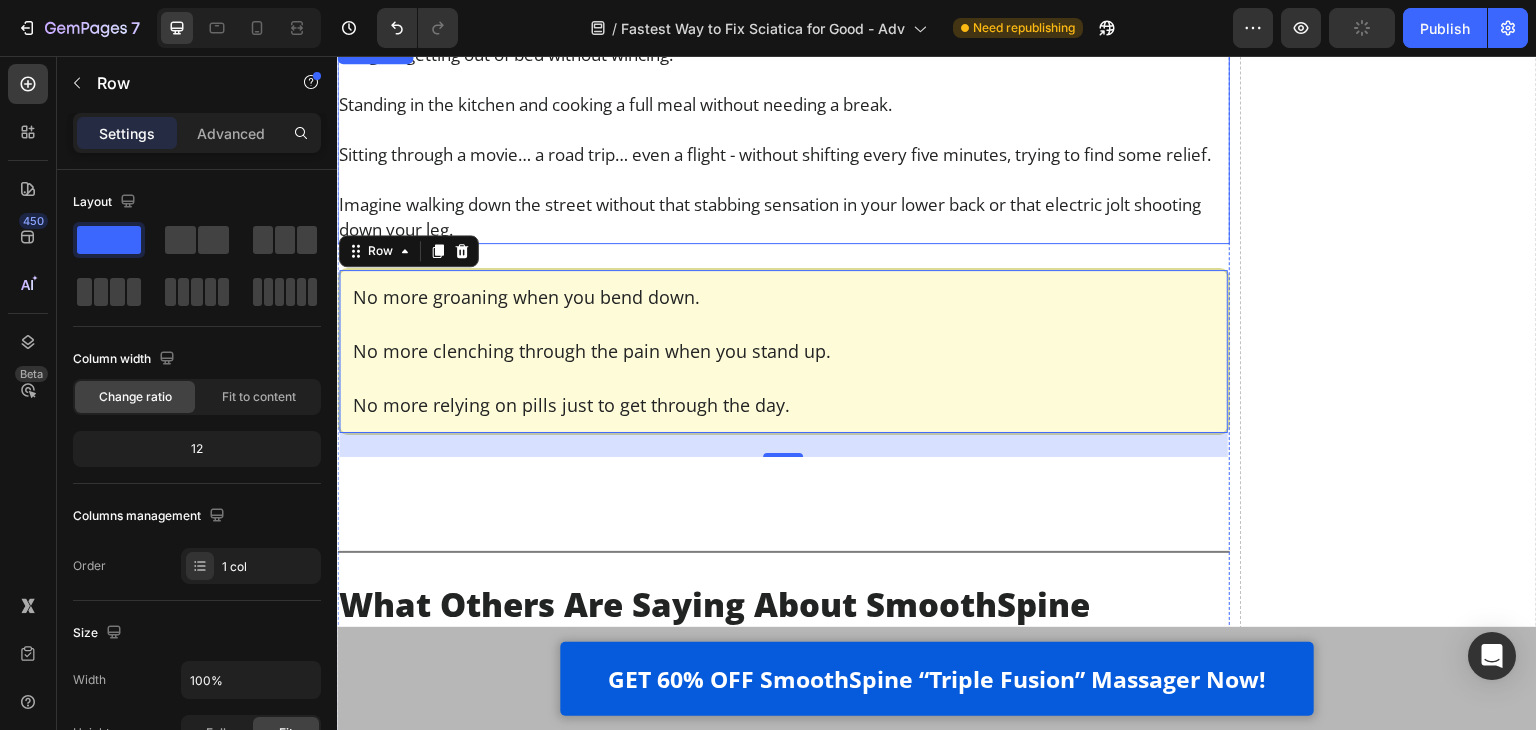 click at bounding box center [783, 179] 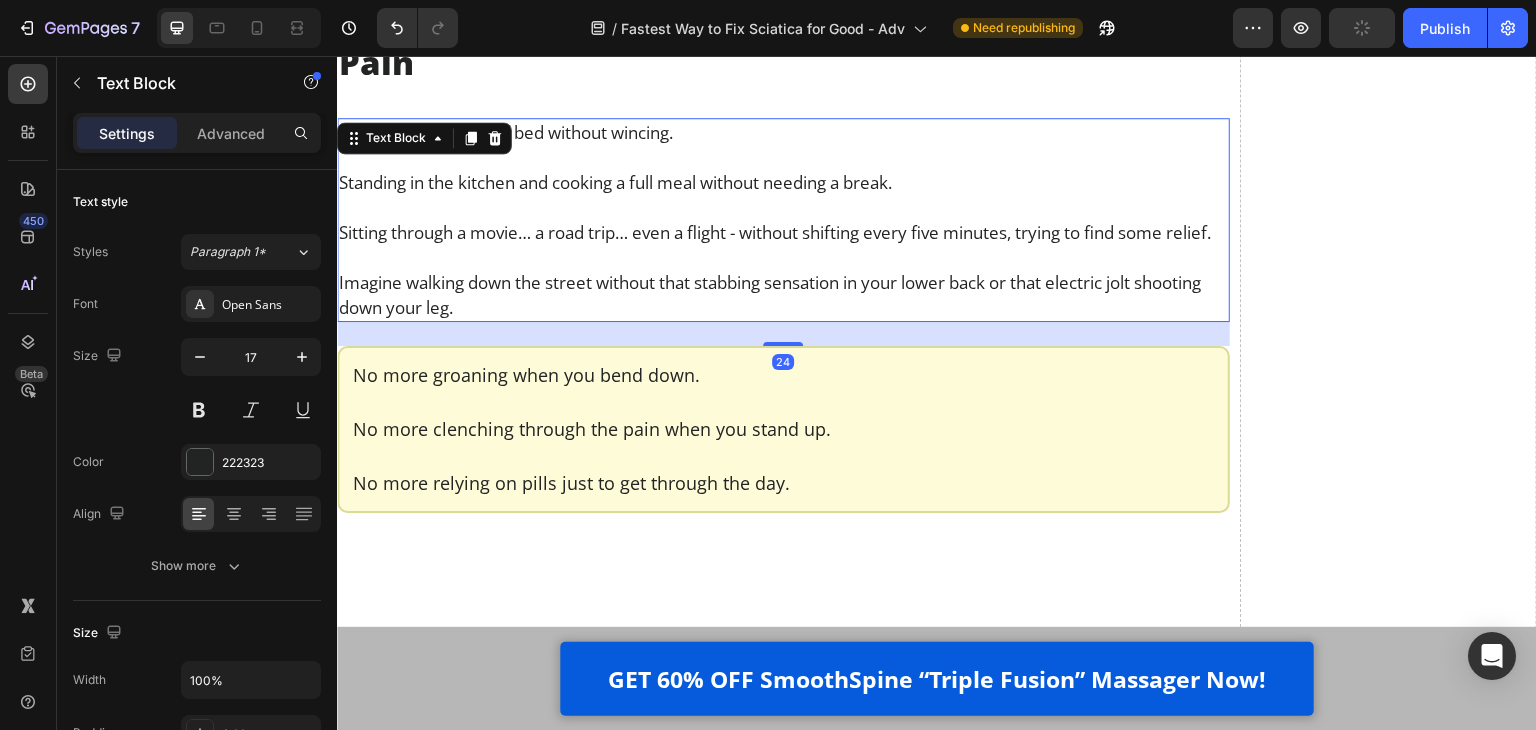 scroll, scrollTop: 18610, scrollLeft: 0, axis: vertical 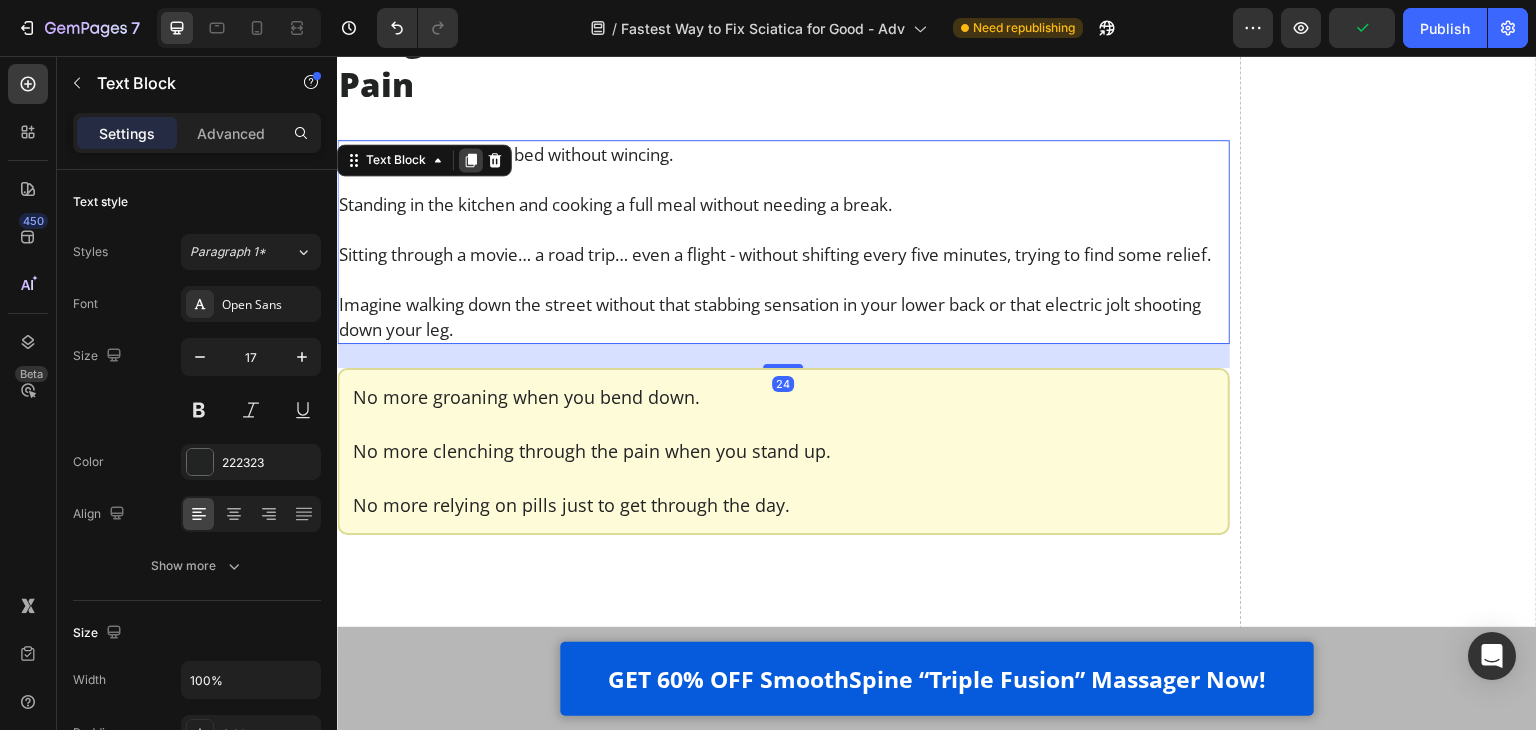 click 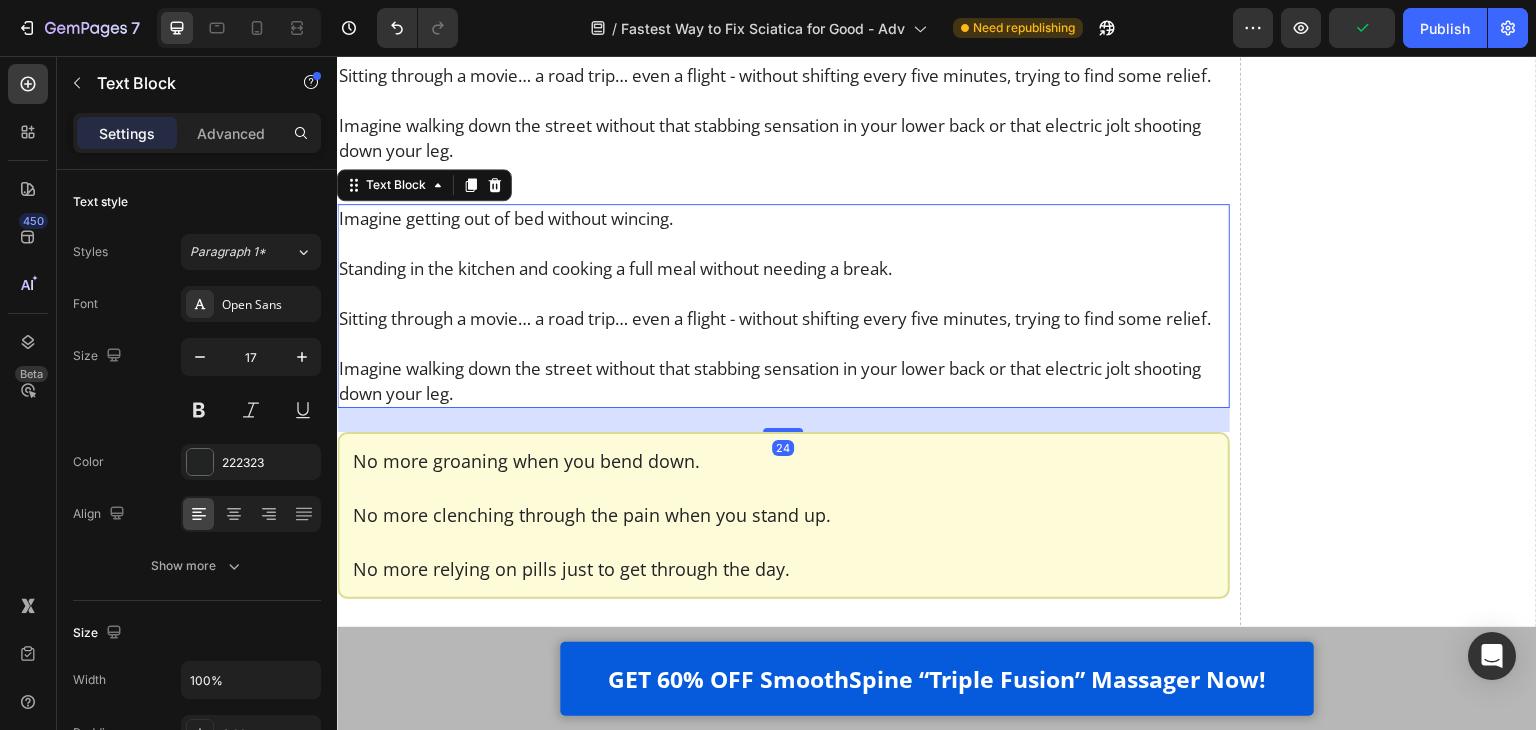 scroll, scrollTop: 18810, scrollLeft: 0, axis: vertical 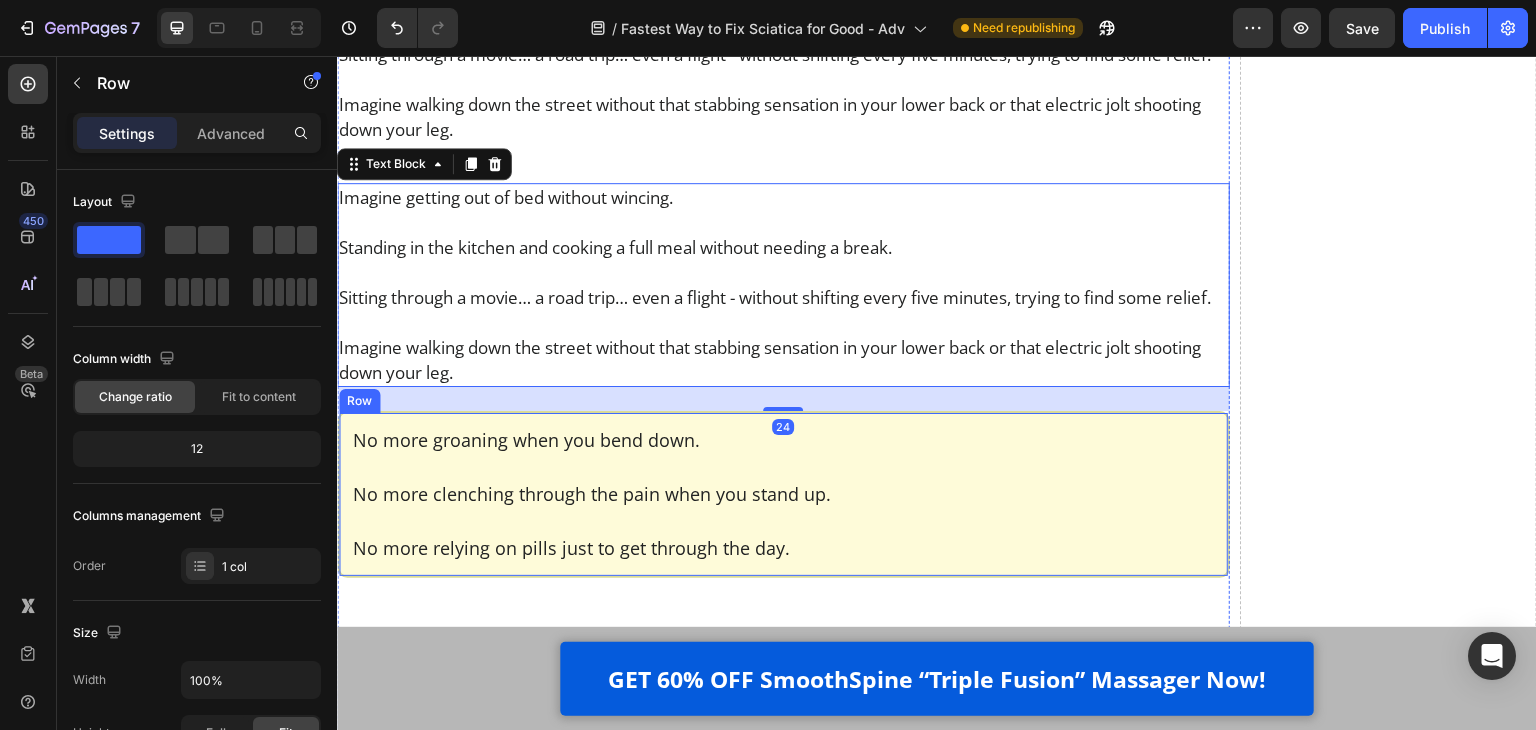 click on "No more groaning when you bend down. No more clenching through the pain when you stand up. No more relying on pills just to get through the day. Text Block Row Row" at bounding box center [783, 494] 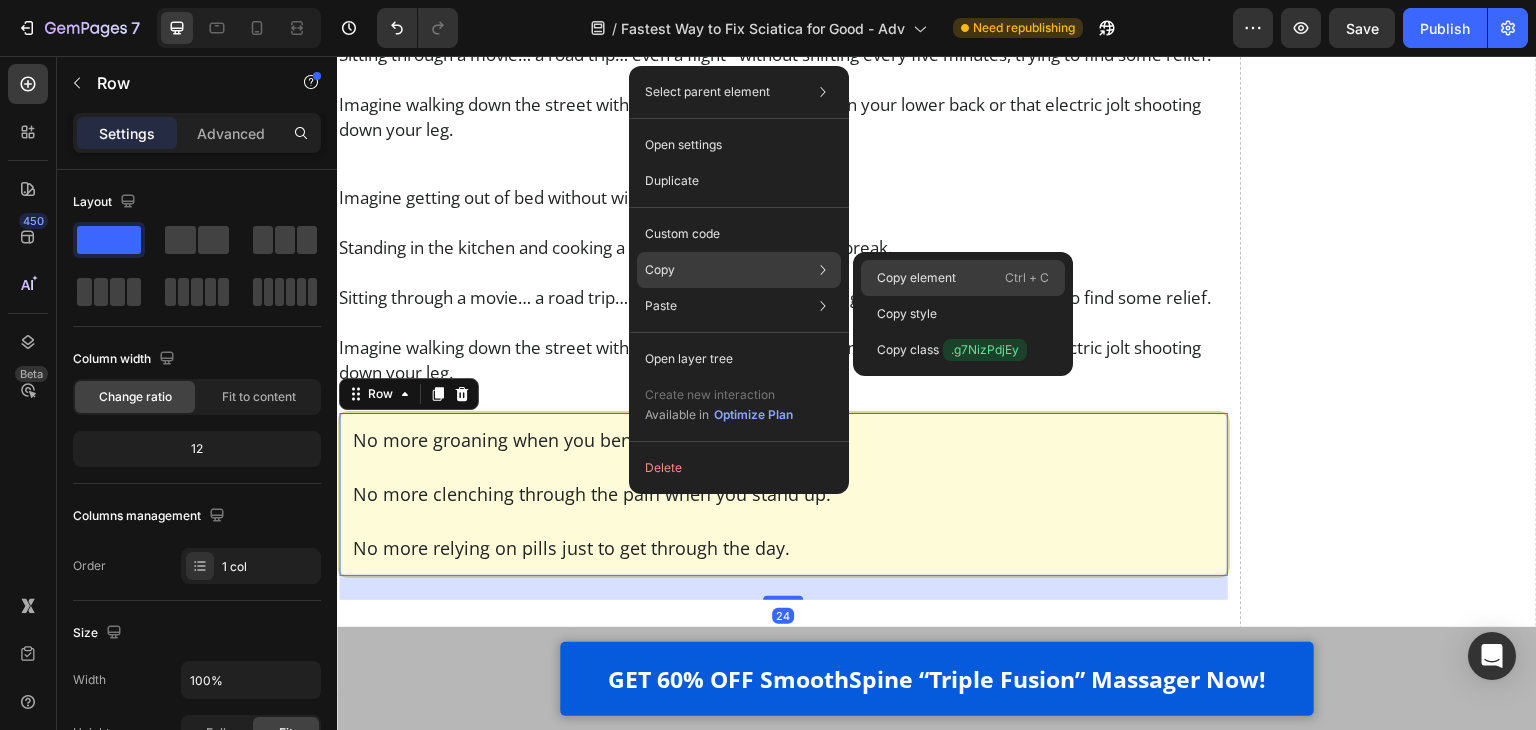 click on "Copy element  Ctrl + C" 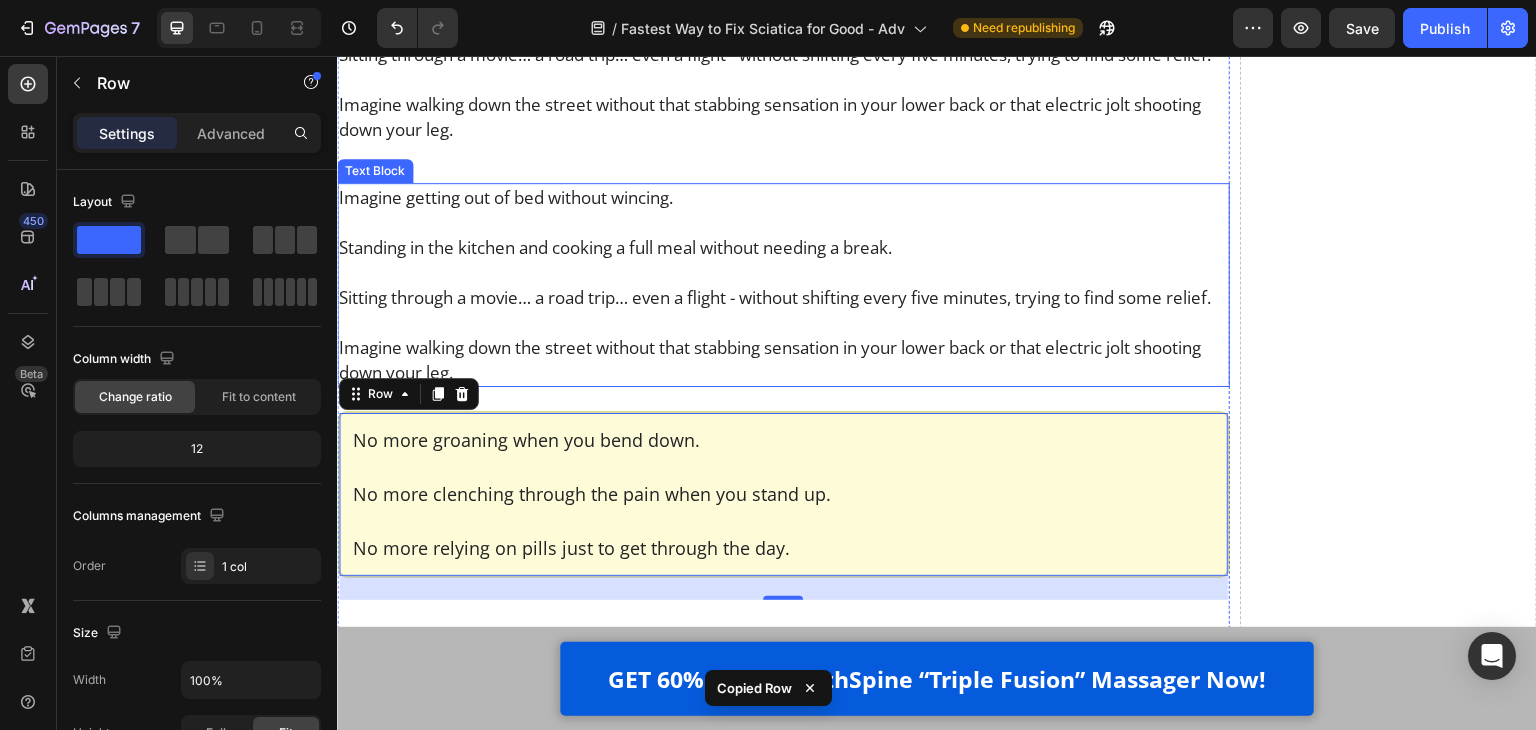 click at bounding box center (783, 222) 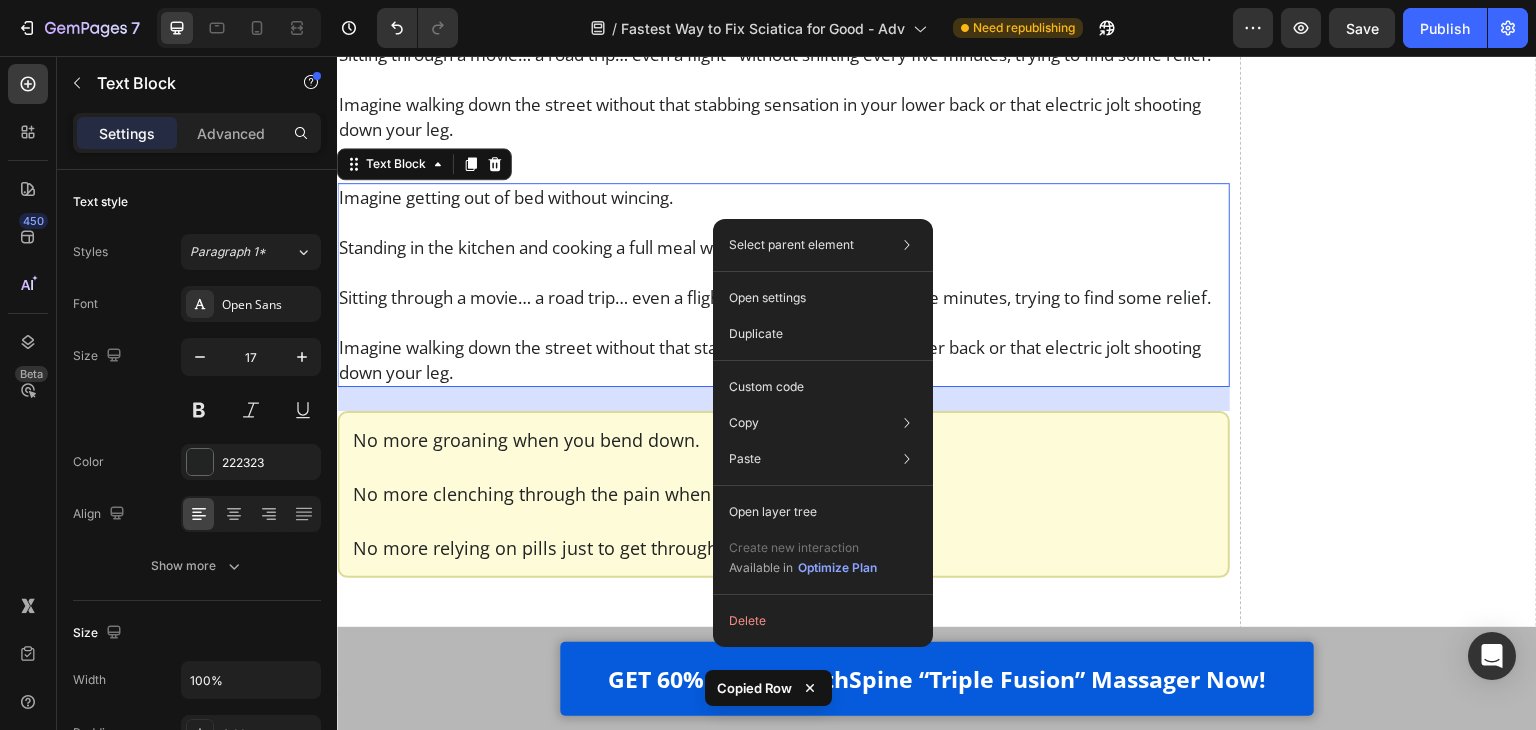 scroll, scrollTop: 18710, scrollLeft: 0, axis: vertical 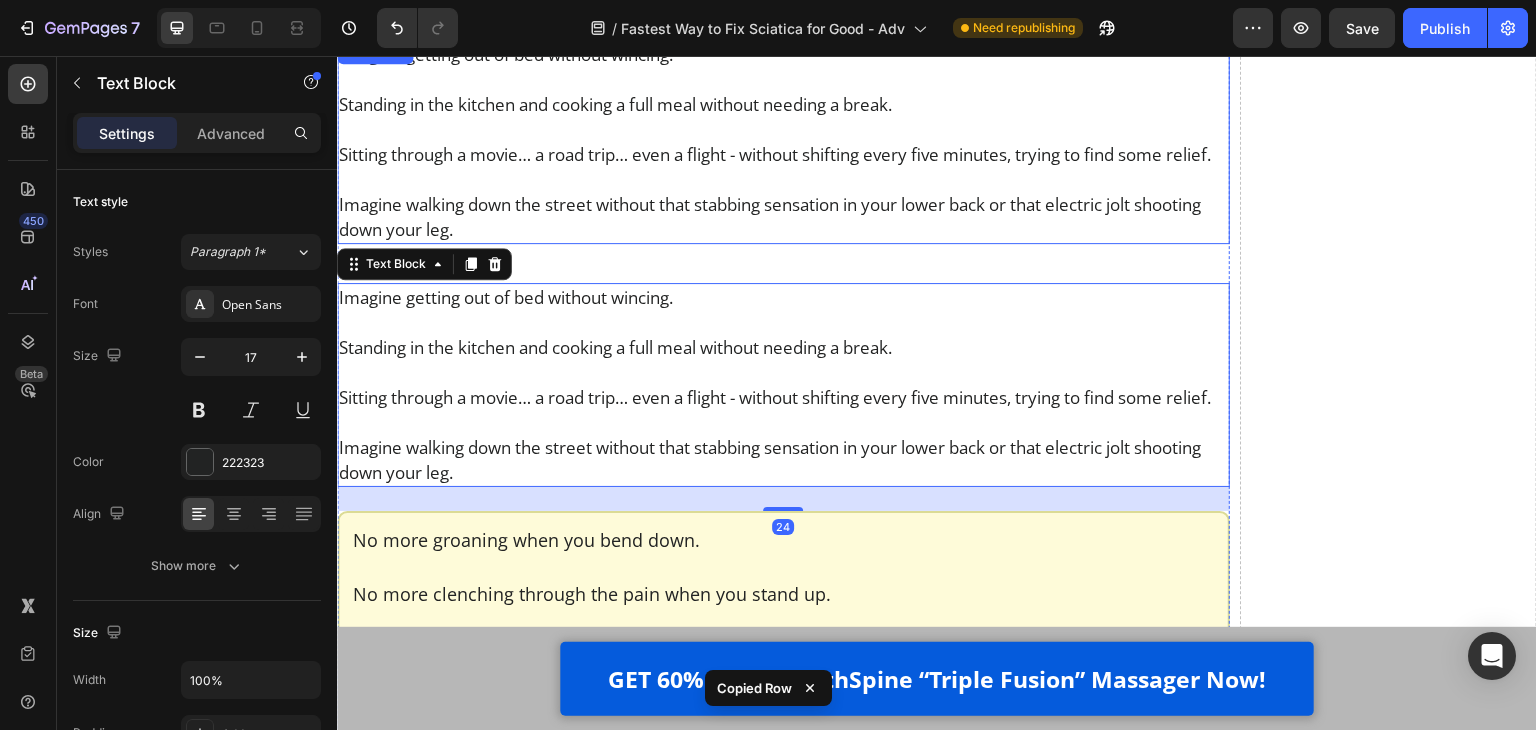 click on "Imagine getting out of bed without wincing. Standing in the kitchen and cooking a full meal without needing a break. Sitting through a movie… a road trip… even a flight - without shifting every five minutes, trying to find some relief. Imagine walking down the street without that stabbing sensation in your lower back or that electric jolt shooting down your leg." at bounding box center [783, 142] 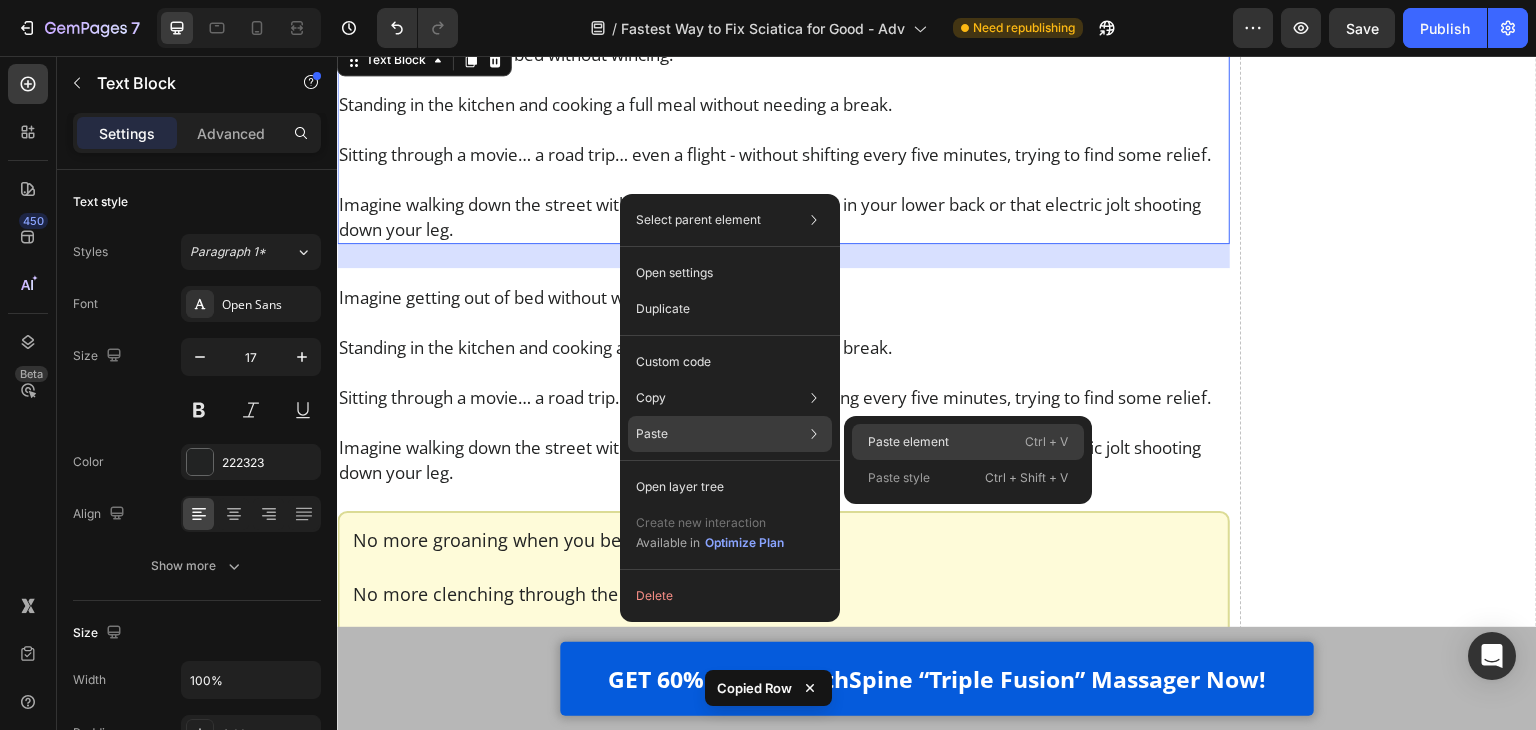 click on "Paste element  Ctrl + V" 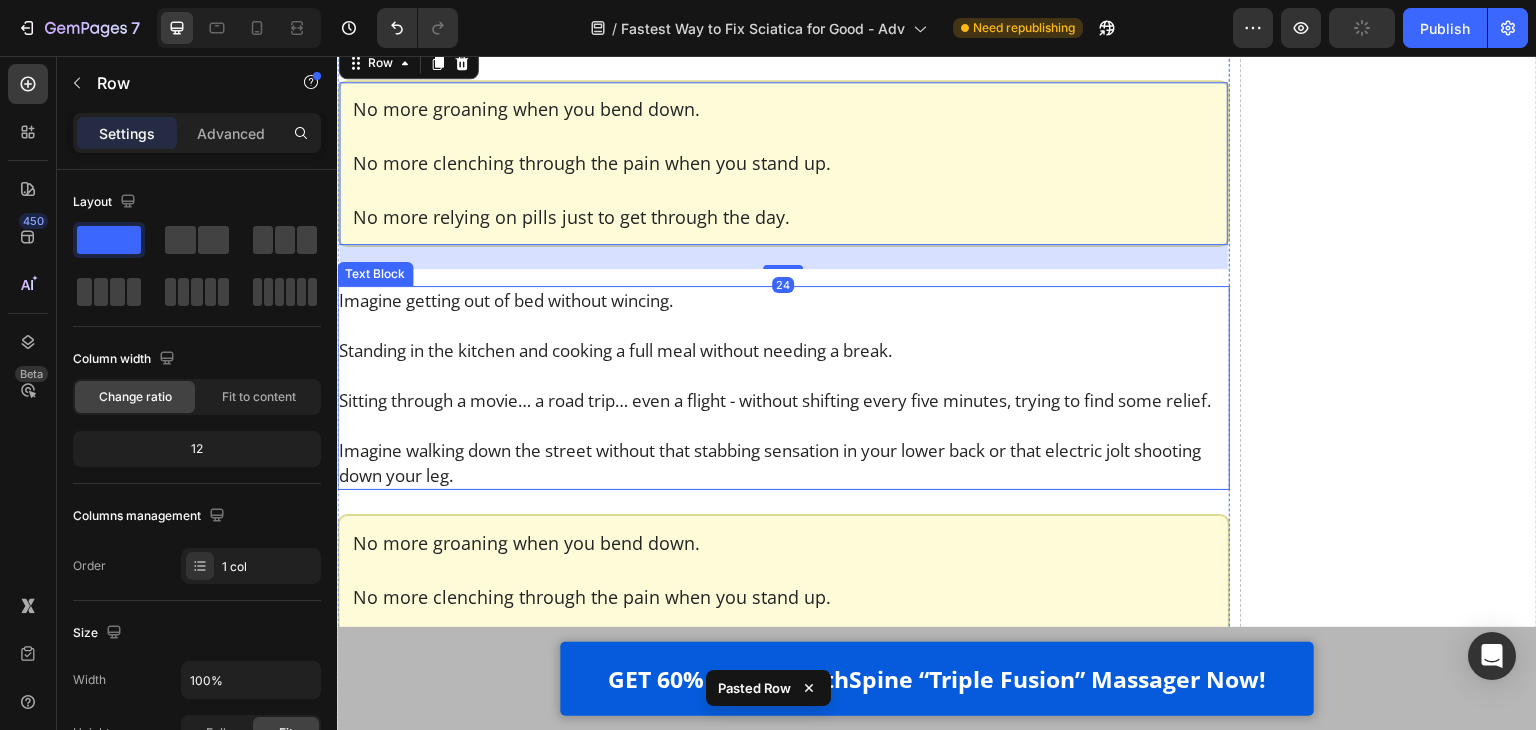 scroll, scrollTop: 18910, scrollLeft: 0, axis: vertical 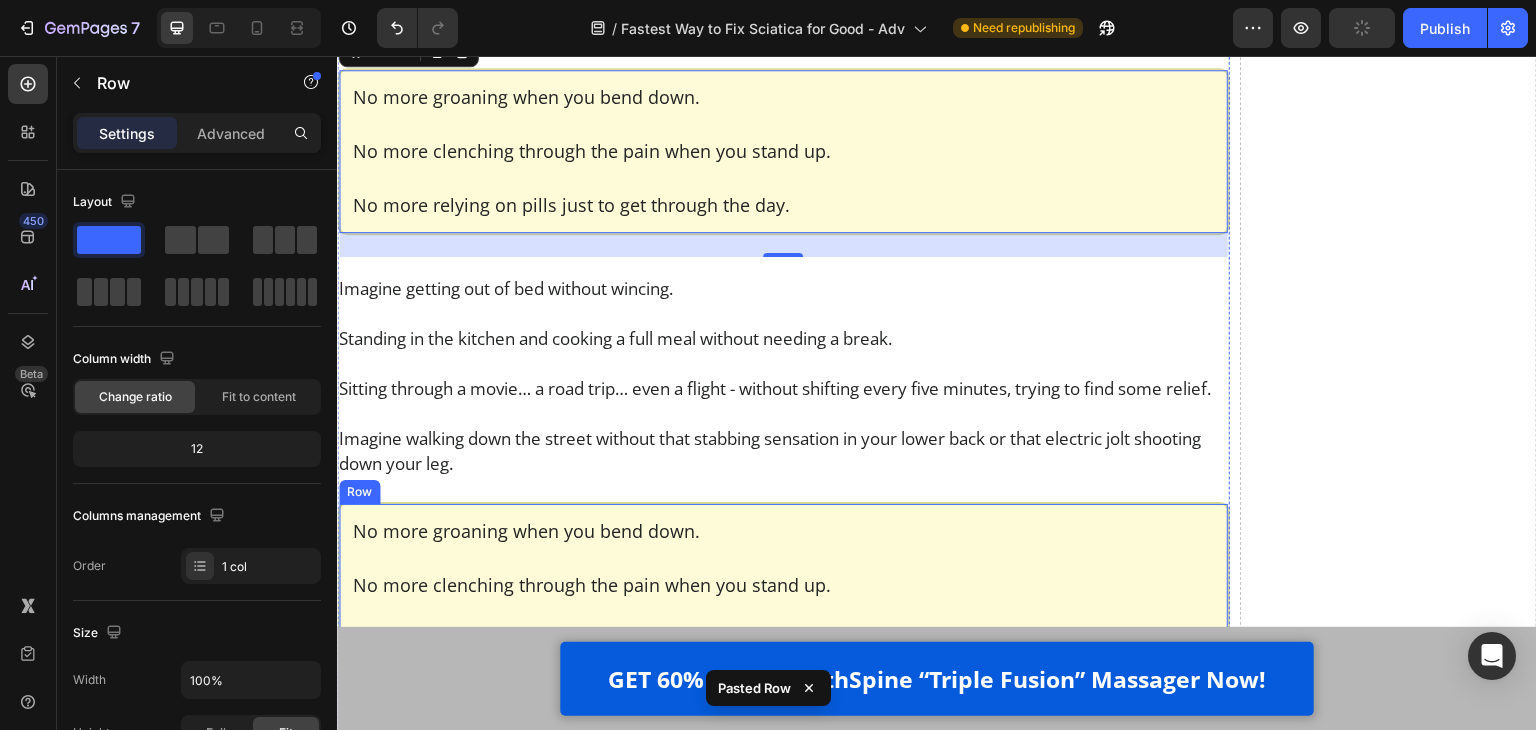 click on "No more groaning when you bend down. No more clenching through the pain when you stand up. No more relying on pills just to get through the day. Text Block Row Row" at bounding box center [783, 585] 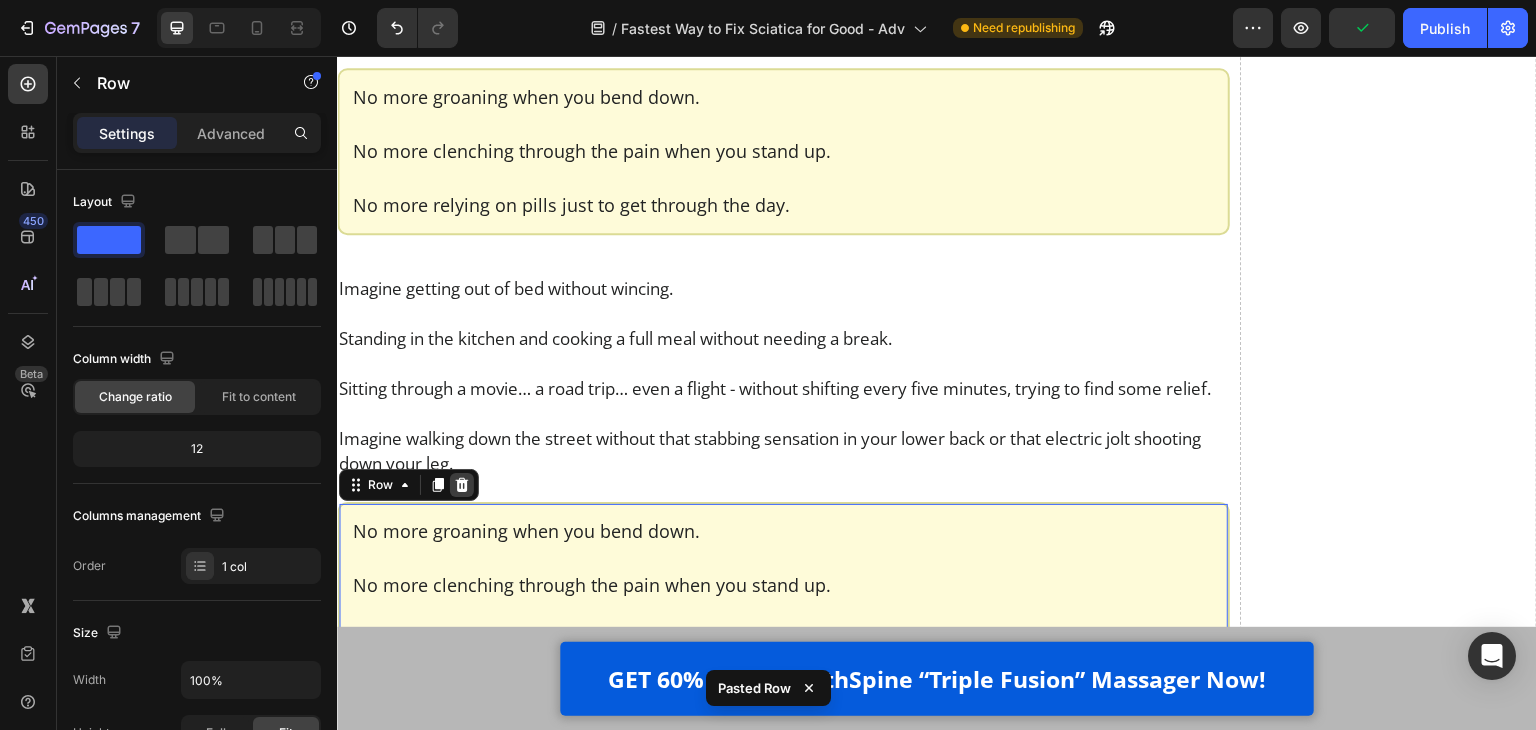 click 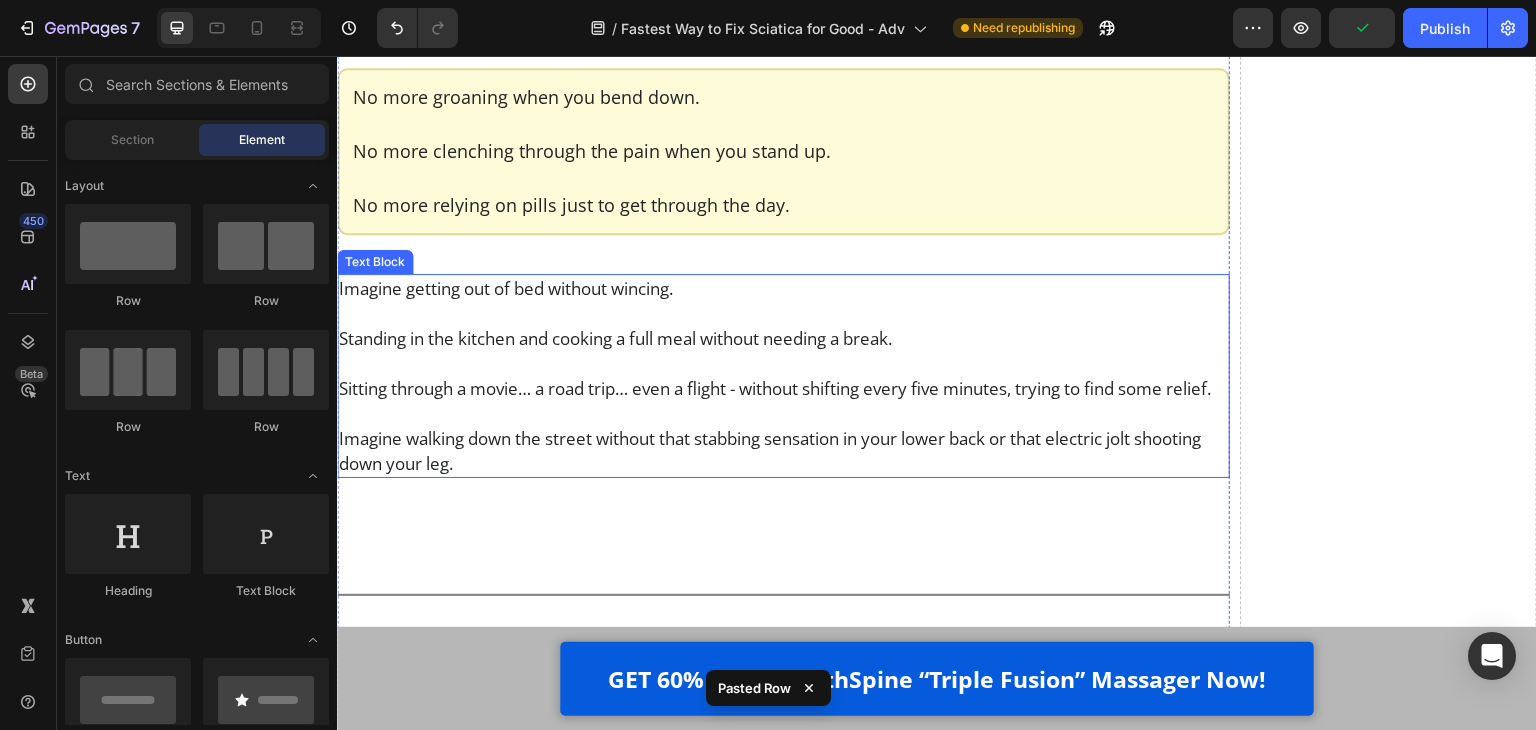 scroll, scrollTop: 18810, scrollLeft: 0, axis: vertical 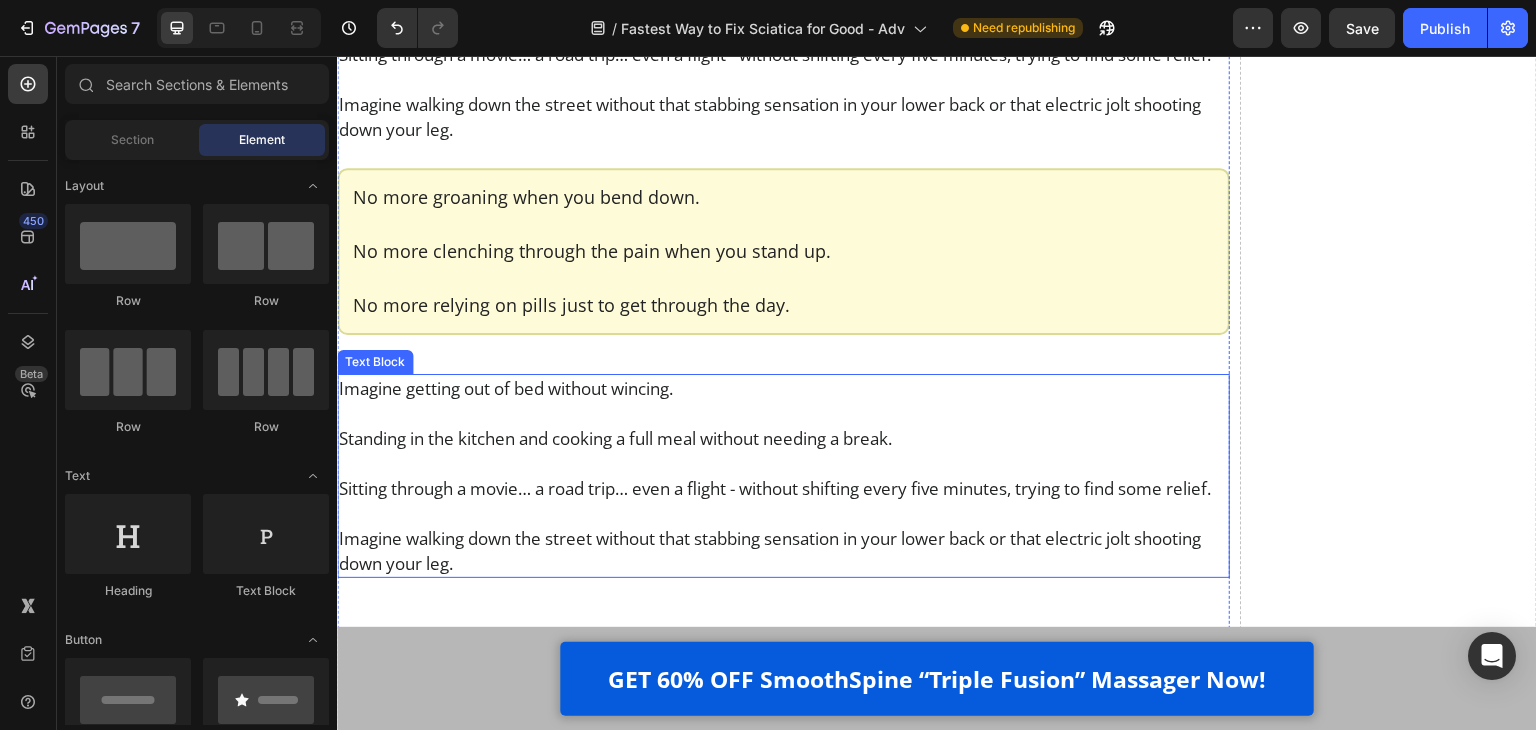 click at bounding box center (783, 413) 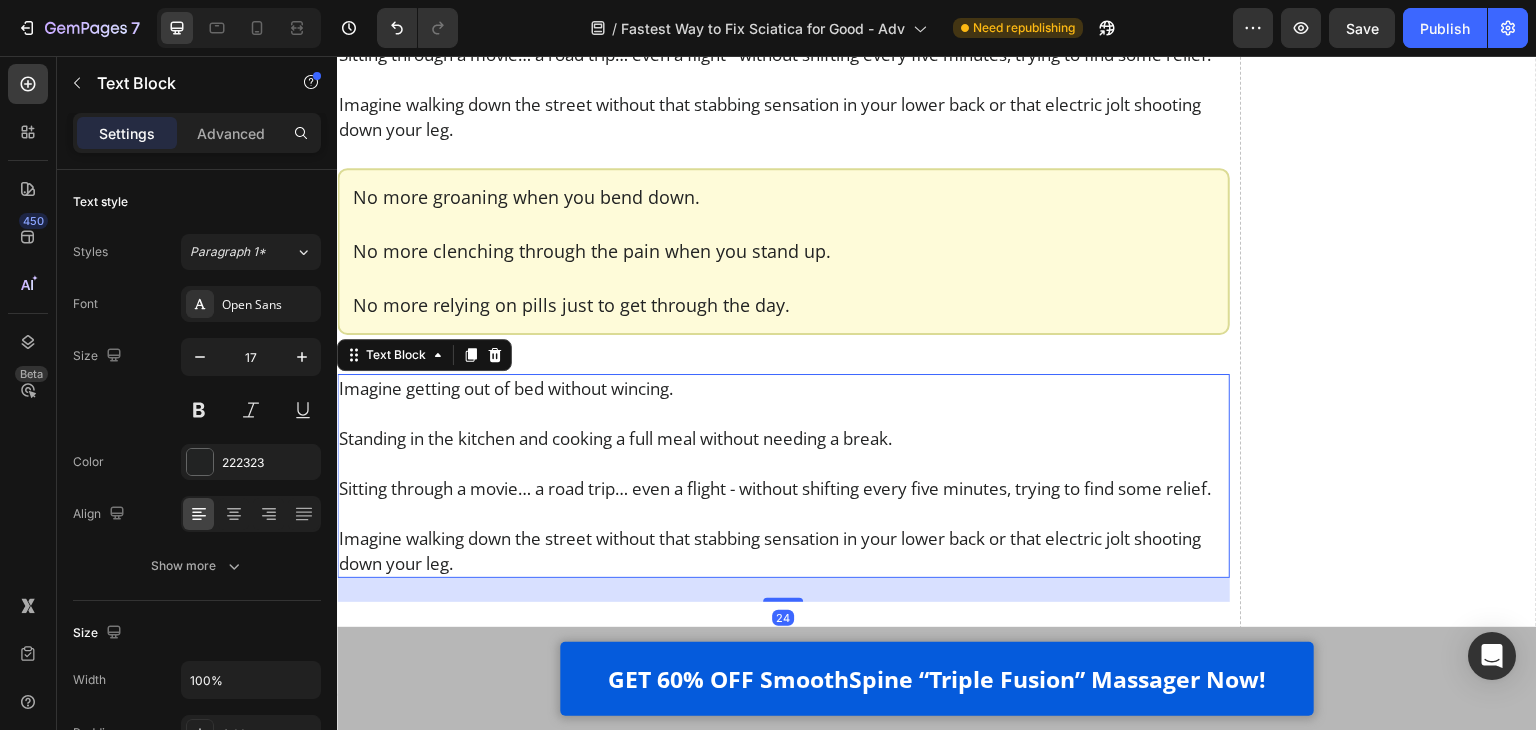 click at bounding box center [783, 413] 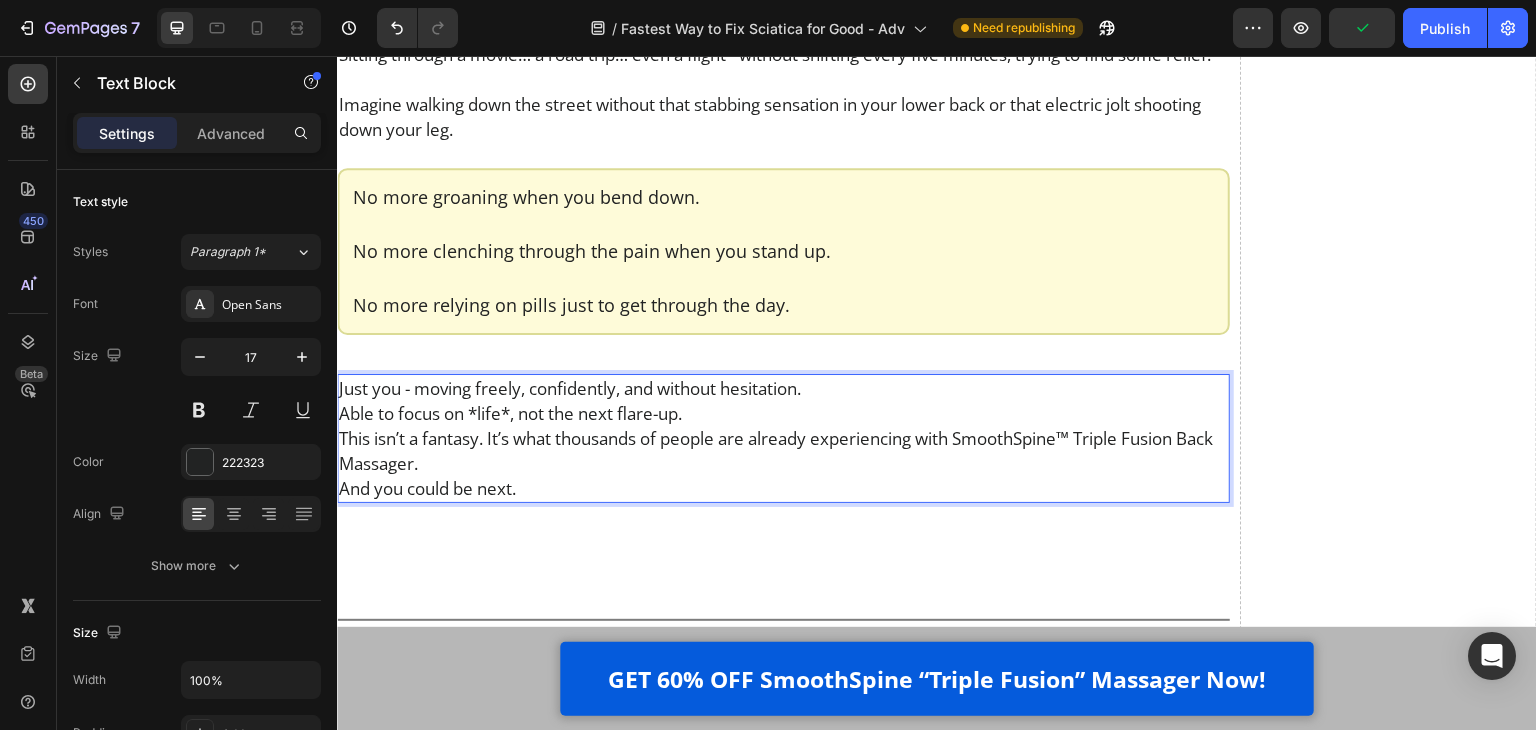 click on "Just you - moving freely, confidently, and without hesitation." at bounding box center [783, 388] 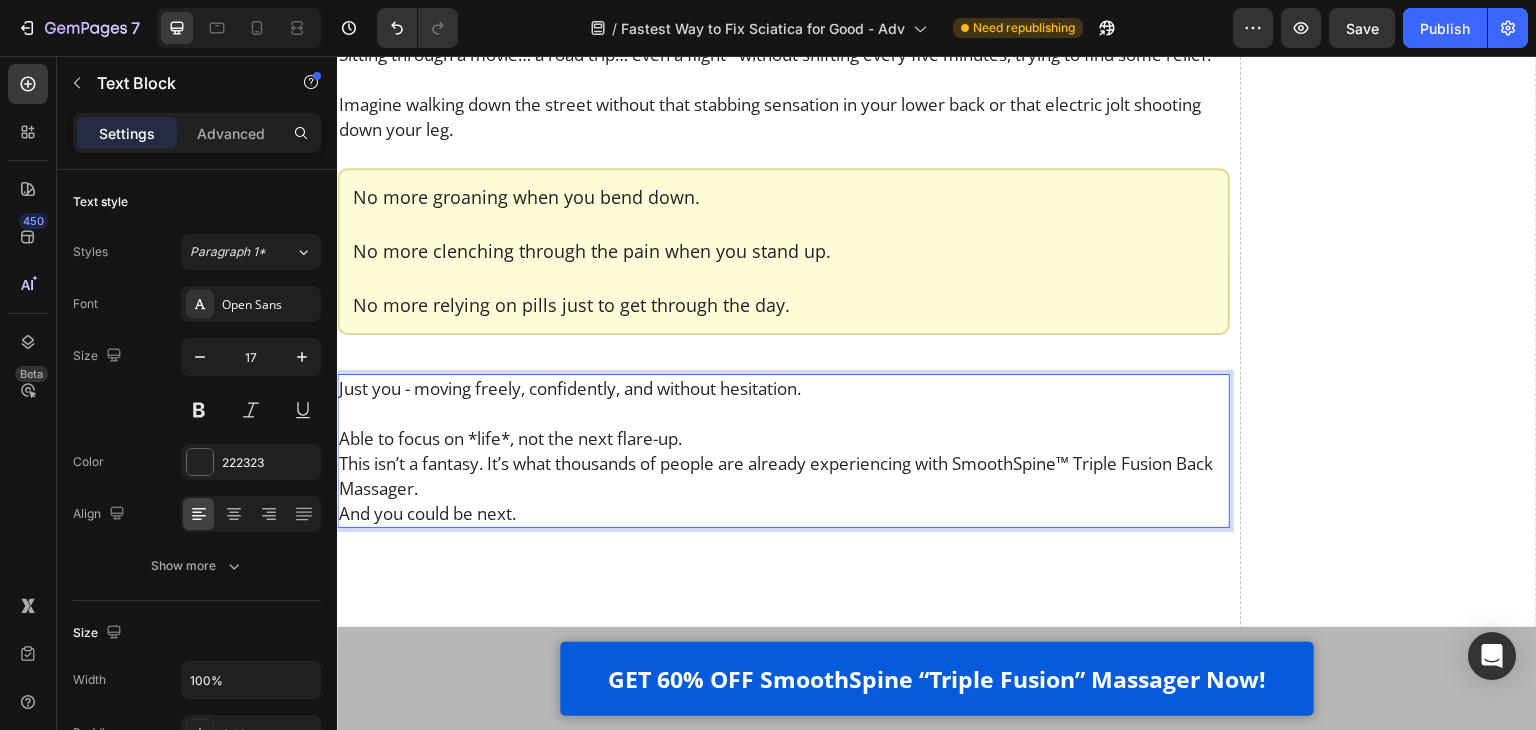 click on "Able to focus on *life*, not the next flare-up." at bounding box center [783, 438] 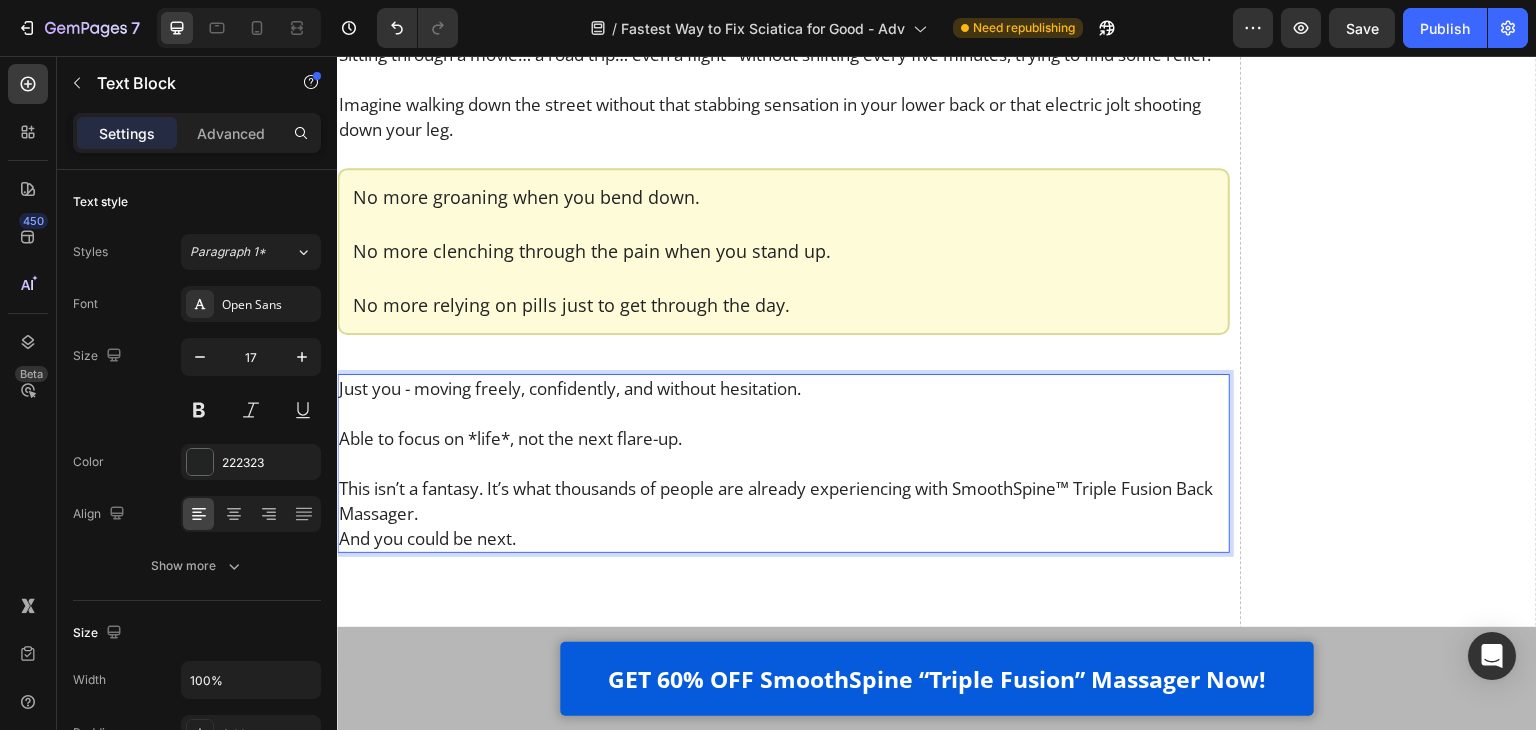 click on "This isn’t a fantasy. It’s what thousands of people are already experiencing with SmoothSpine™ Triple Fusion Back Massager." at bounding box center [783, 501] 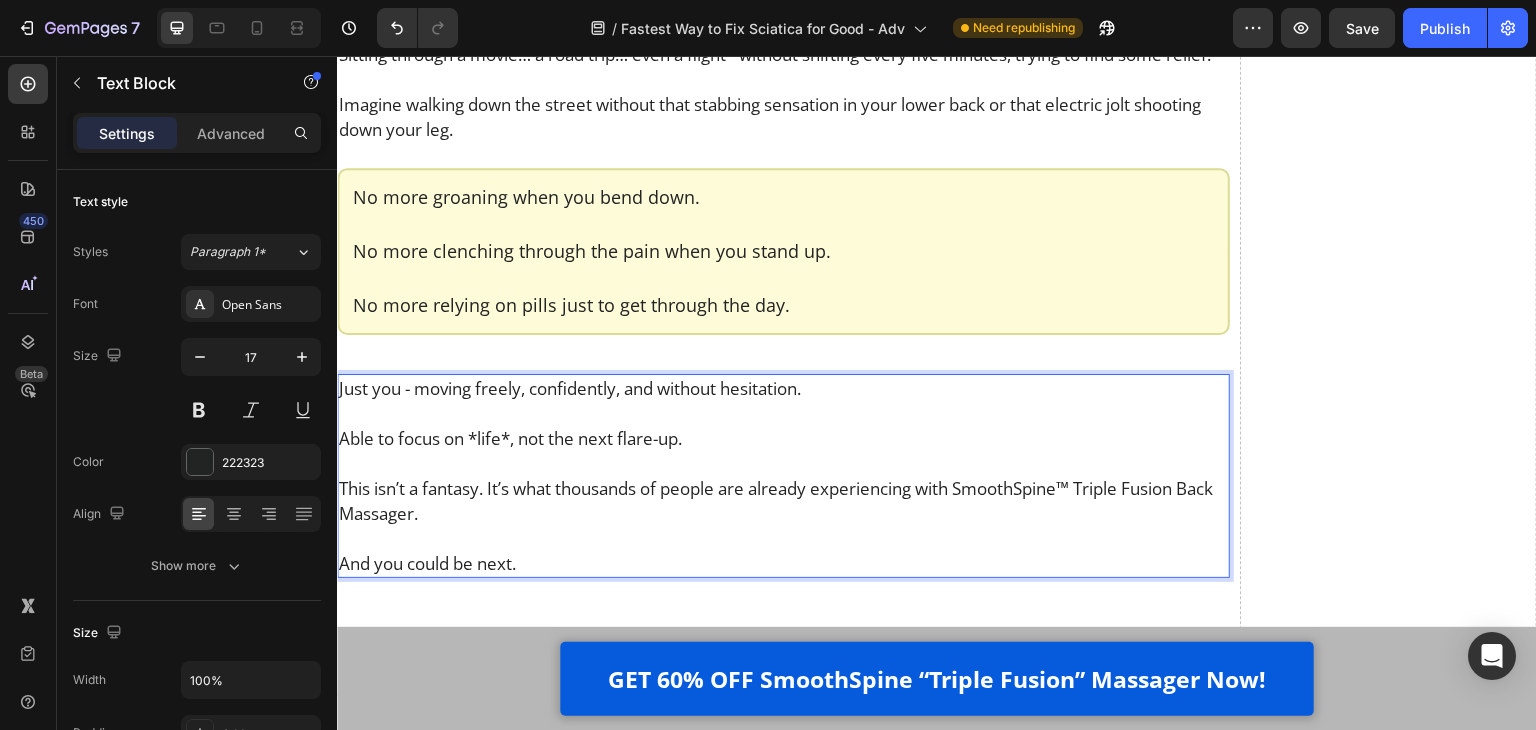 click on "Able to focus on *life*, not the next flare-up." at bounding box center (783, 438) 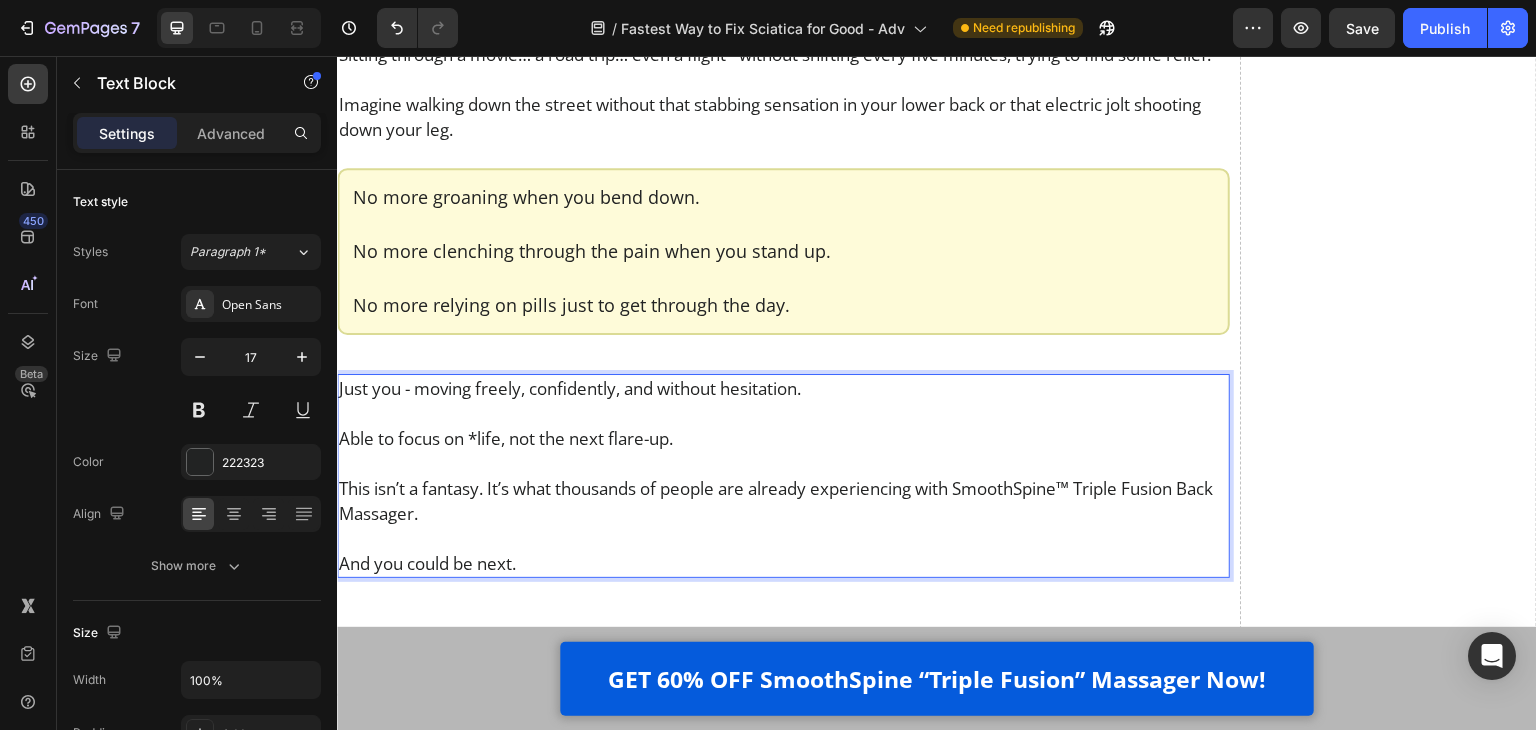 click on "Able to focus on *life, not the next flare-up." at bounding box center [783, 438] 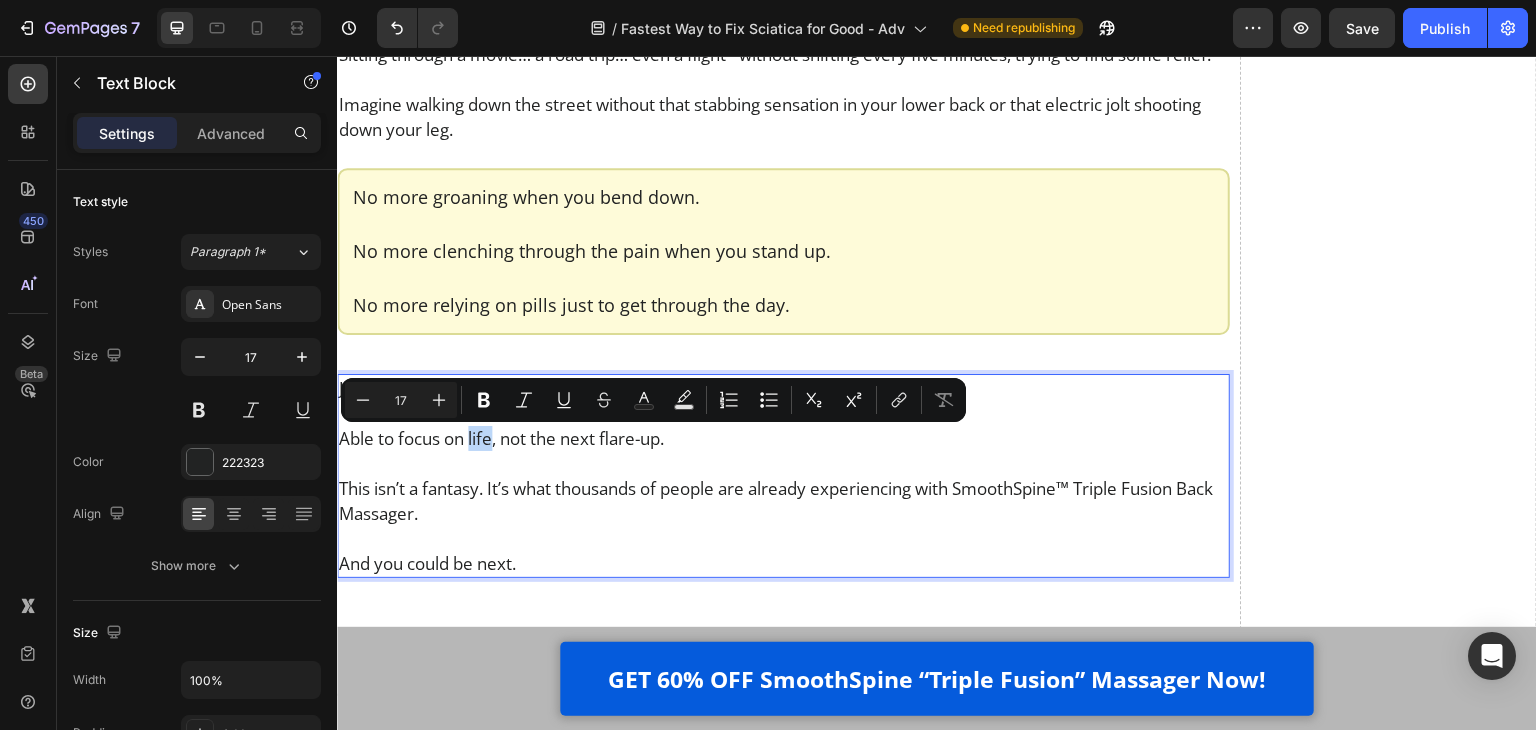drag, startPoint x: 472, startPoint y: 447, endPoint x: 496, endPoint y: 446, distance: 24.020824 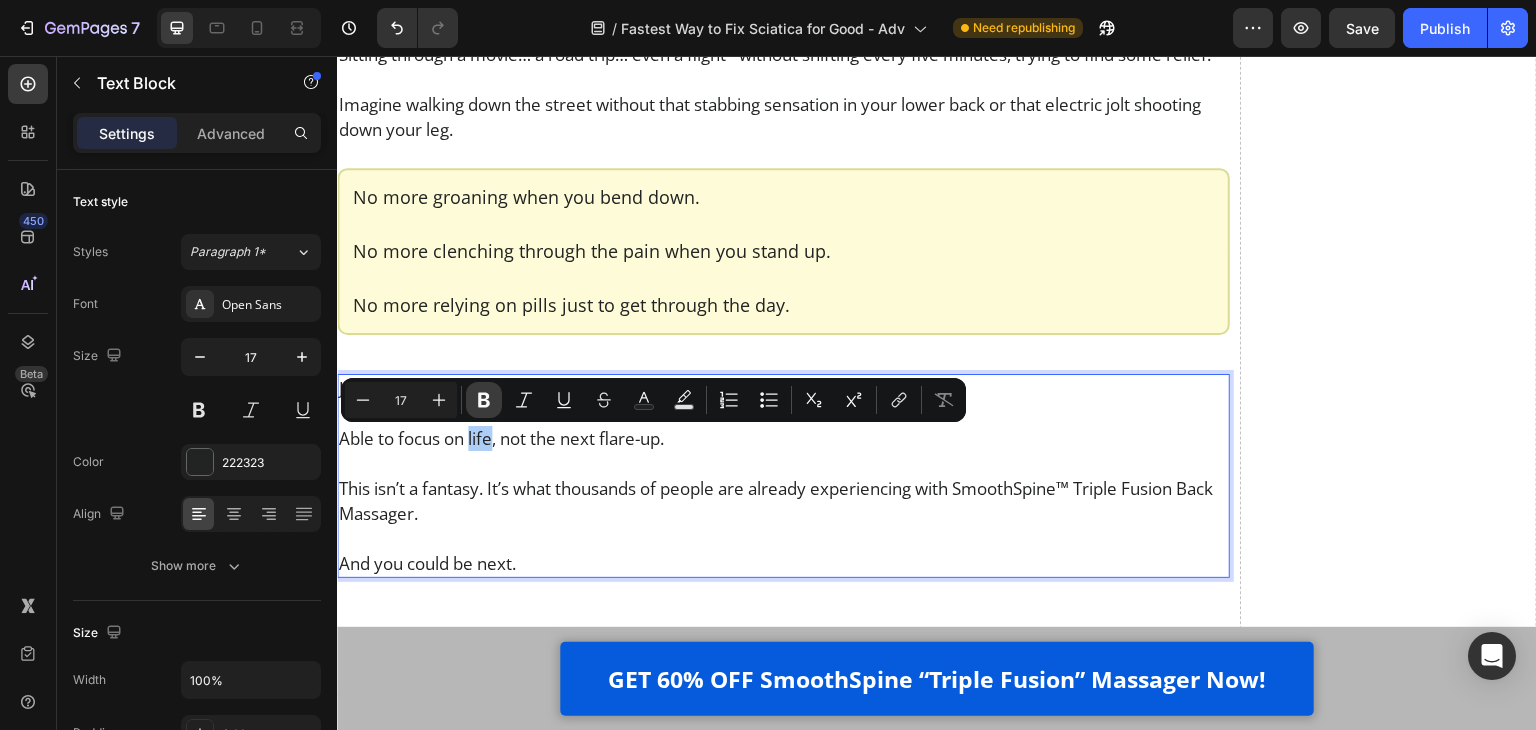 click 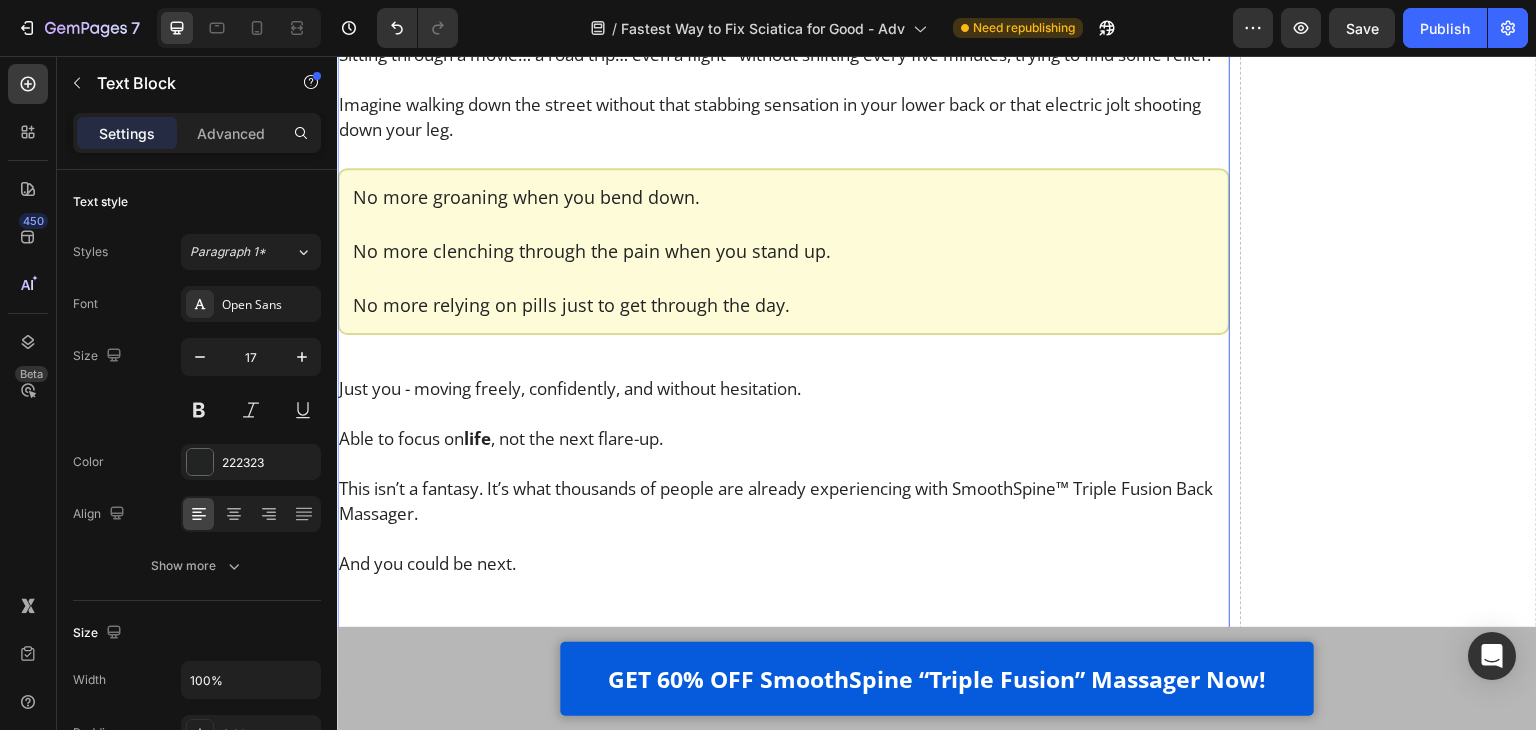 click on "Luckily, now there’s a way to finally fix this at the root. Heading I’ll be honest - after years of watching my patients waste money on painkillers, heating pads, and gimmicky devices… I was starting to think *nothing* could help people fix their sciatica at home.   But then it clicked.   To actually relieve chronic lower back pain and sciatica, you need to do  3 things  - all at the same time: Text Block Image Apply  gentle traction  to relieve pressure on the spine Text Block Row Image Use  heat therapy  to loosen tight muscles and improve blood flow Text Block Row Image Add  deep-tissue massage  to rehydrate the discs and calm inflammation Text Block Row Row That’s the only combination that works - and it has to happen together, consistently, and in a way that doesn’t make the pain worse.   So at that point, I knew what had to be done.   We needed a solution that fused all 3 therapies - traction, heat, and massage - into one simple, at-home routine. Text Block Video Heading .   Text Block" at bounding box center [783, -393] 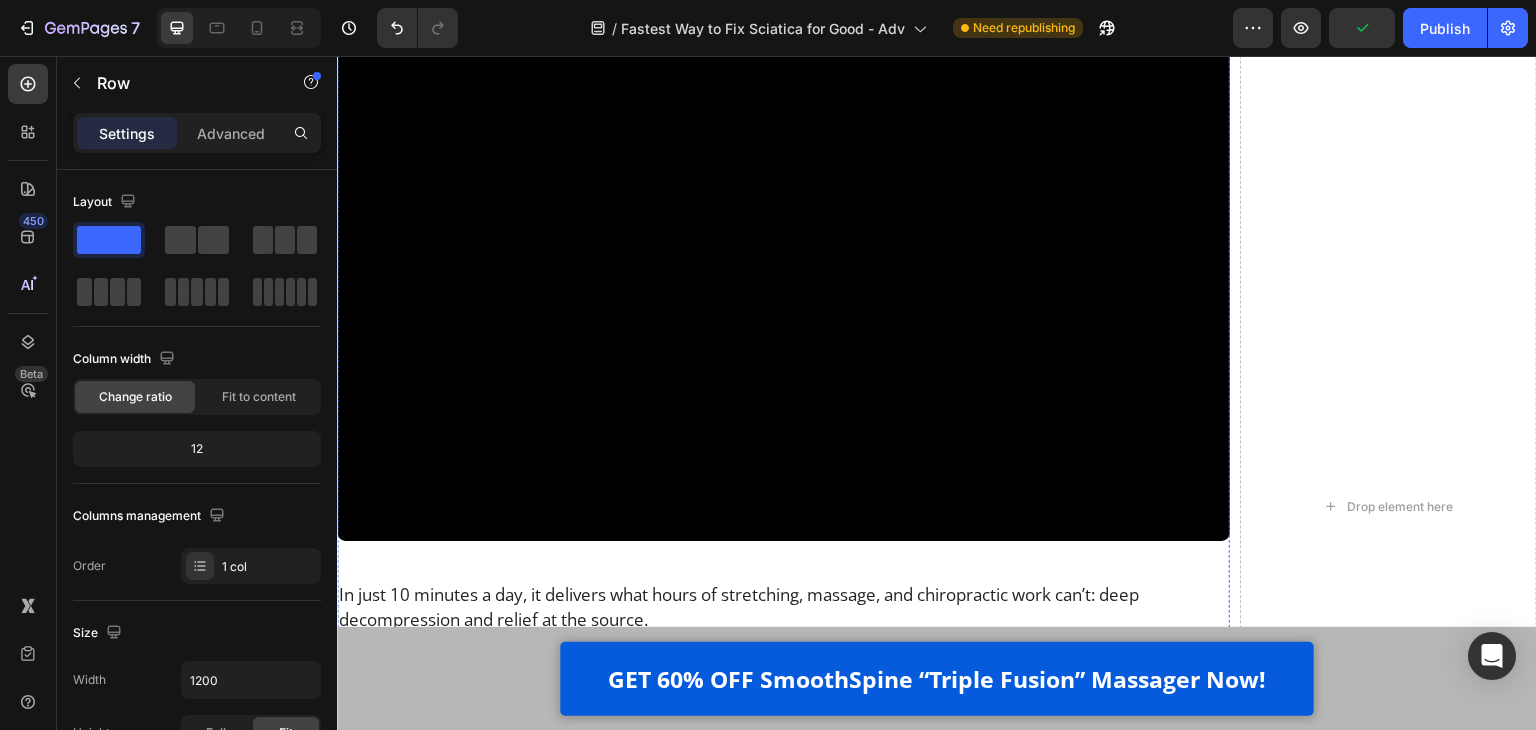 scroll, scrollTop: 17910, scrollLeft: 0, axis: vertical 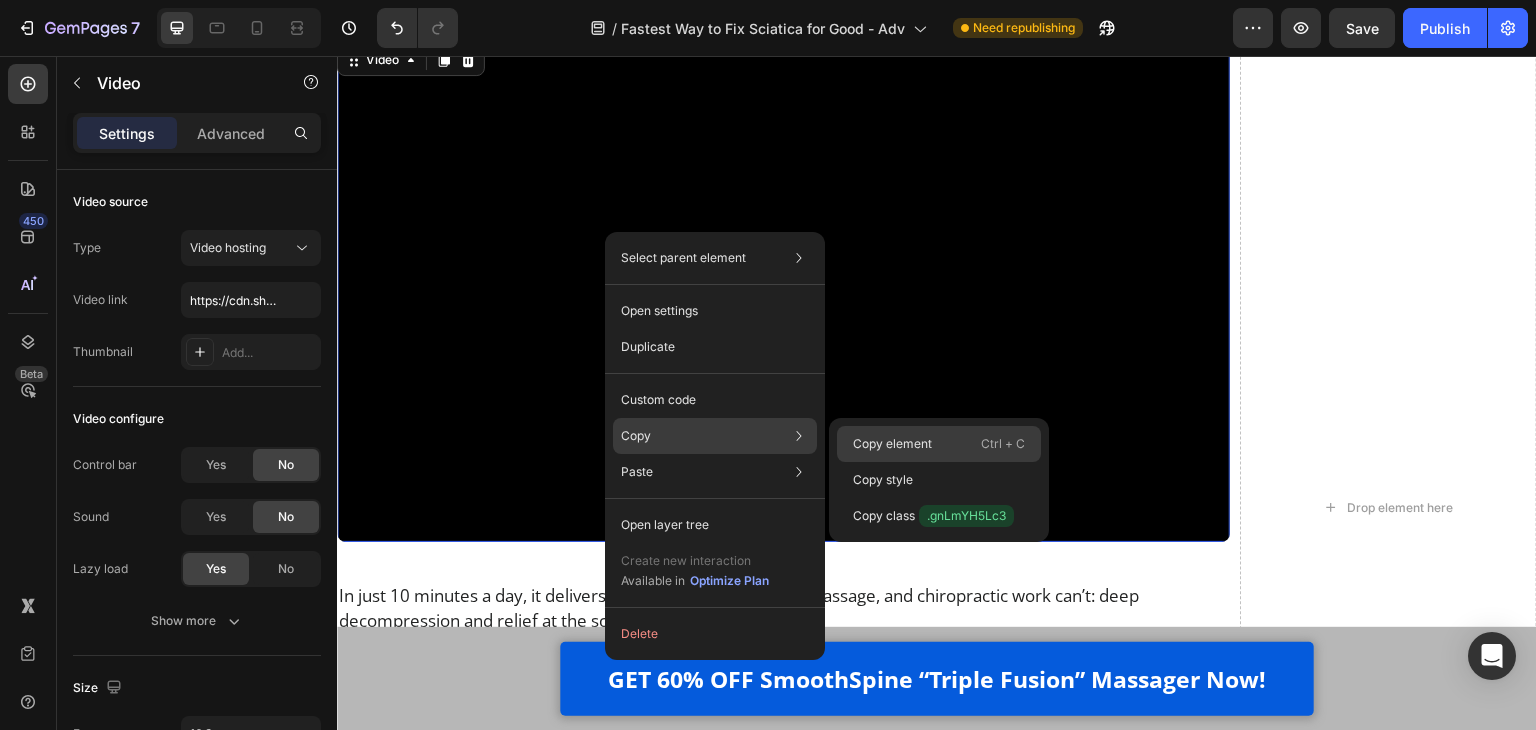 click on "Copy element  Ctrl + C" 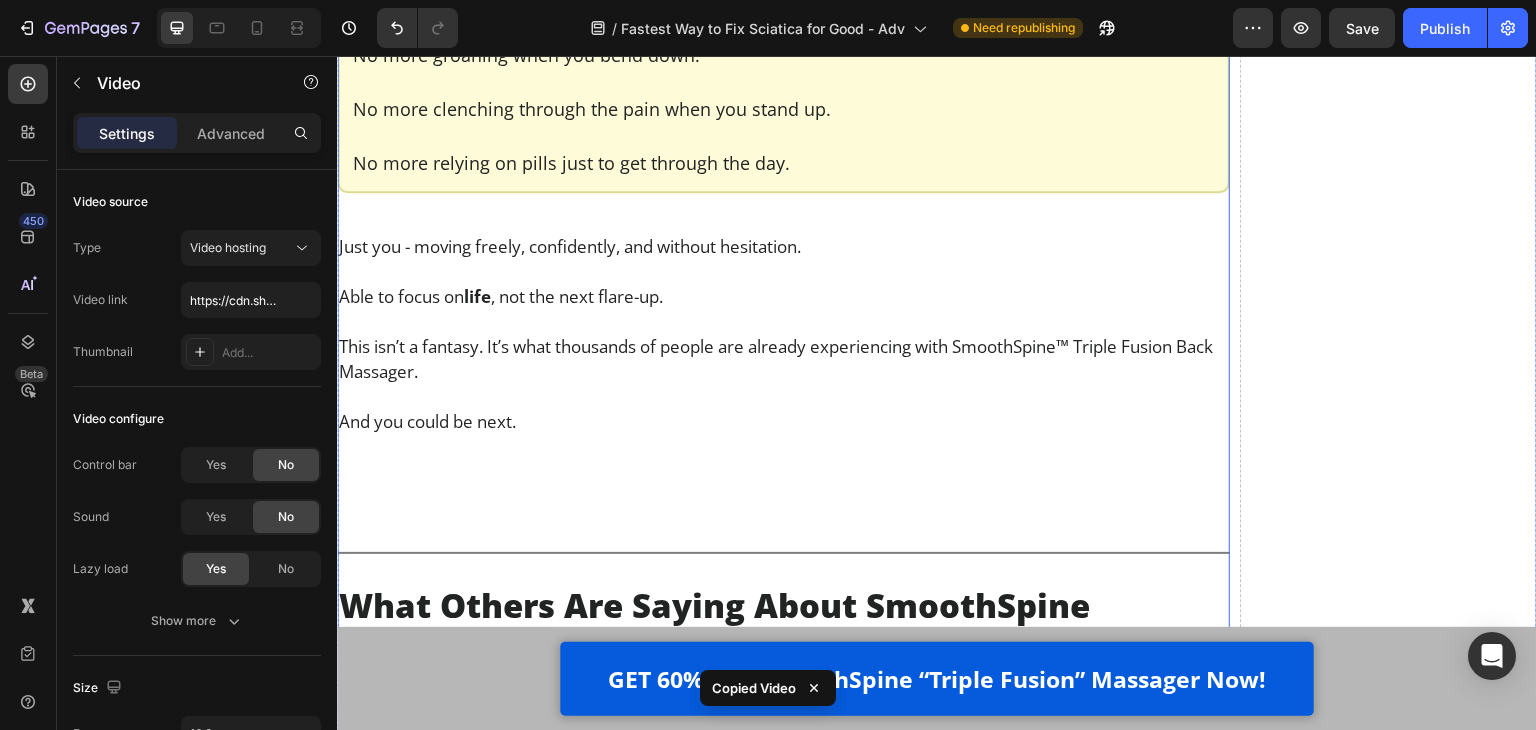 scroll, scrollTop: 19110, scrollLeft: 0, axis: vertical 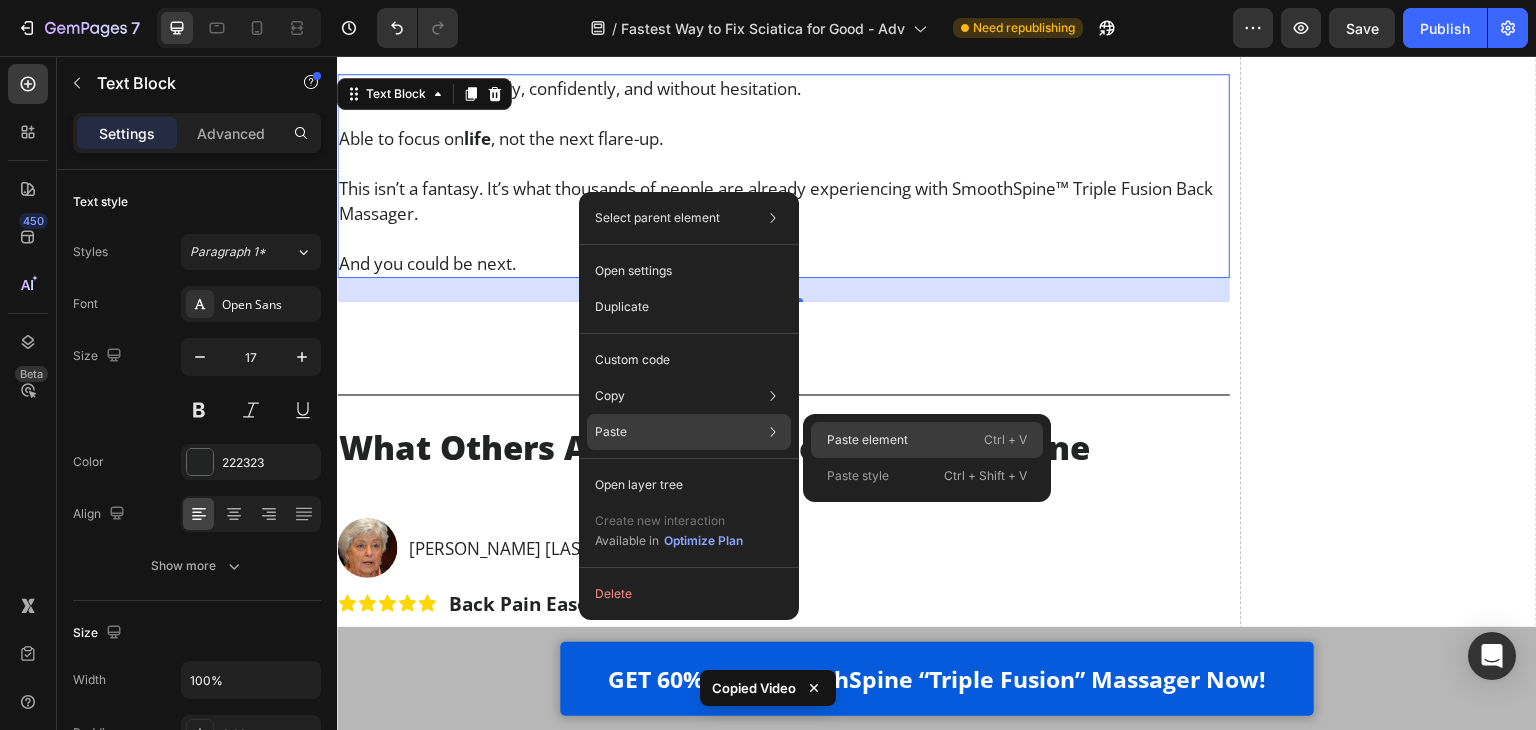 click on "Paste element  Ctrl + V" 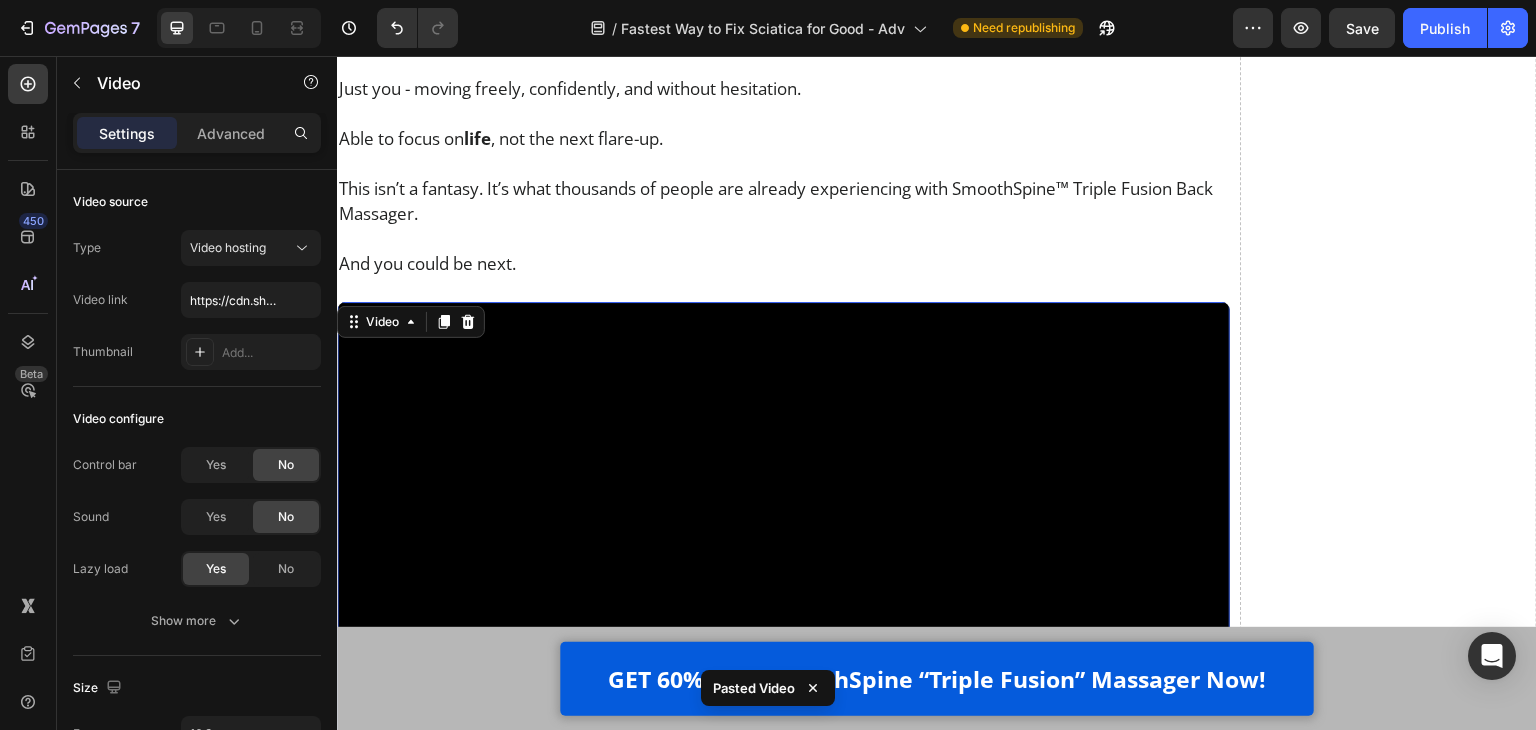 scroll, scrollTop: 19510, scrollLeft: 0, axis: vertical 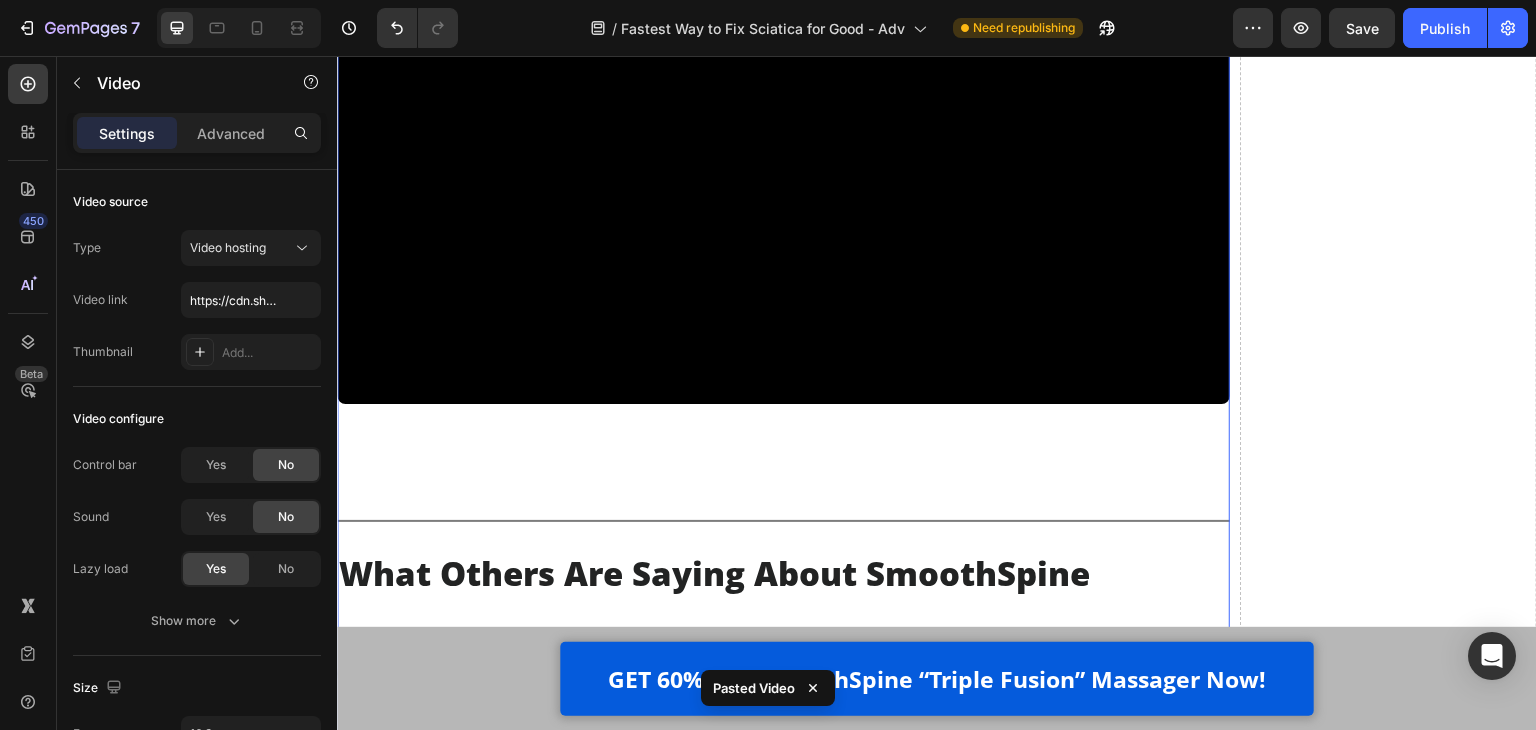click on "Luckily, now there’s a way to finally fix this at the root. Heading I’ll be honest - after years of watching my patients waste money on painkillers, heating pads, and gimmicky devices… I was starting to think *nothing* could help people fix their sciatica at home.   But then it clicked.   To actually relieve chronic lower back pain and sciatica, you need to do  3 things  - all at the same time: Text Block Image Apply  gentle traction  to relieve pressure on the spine Text Block Row Image Use  heat therapy  to loosen tight muscles and improve blood flow Text Block Row Image Add  deep-tissue massage  to rehydrate the discs and calm inflammation Text Block Row Row That’s the only combination that works - and it has to happen together, consistently, and in a way that doesn’t make the pain worse.   So at that point, I knew what had to be done.   We needed a solution that fused all 3 therapies - traction, heat, and massage - into one simple, at-home routine. Text Block Video Heading .   Text Block" at bounding box center (783, -830) 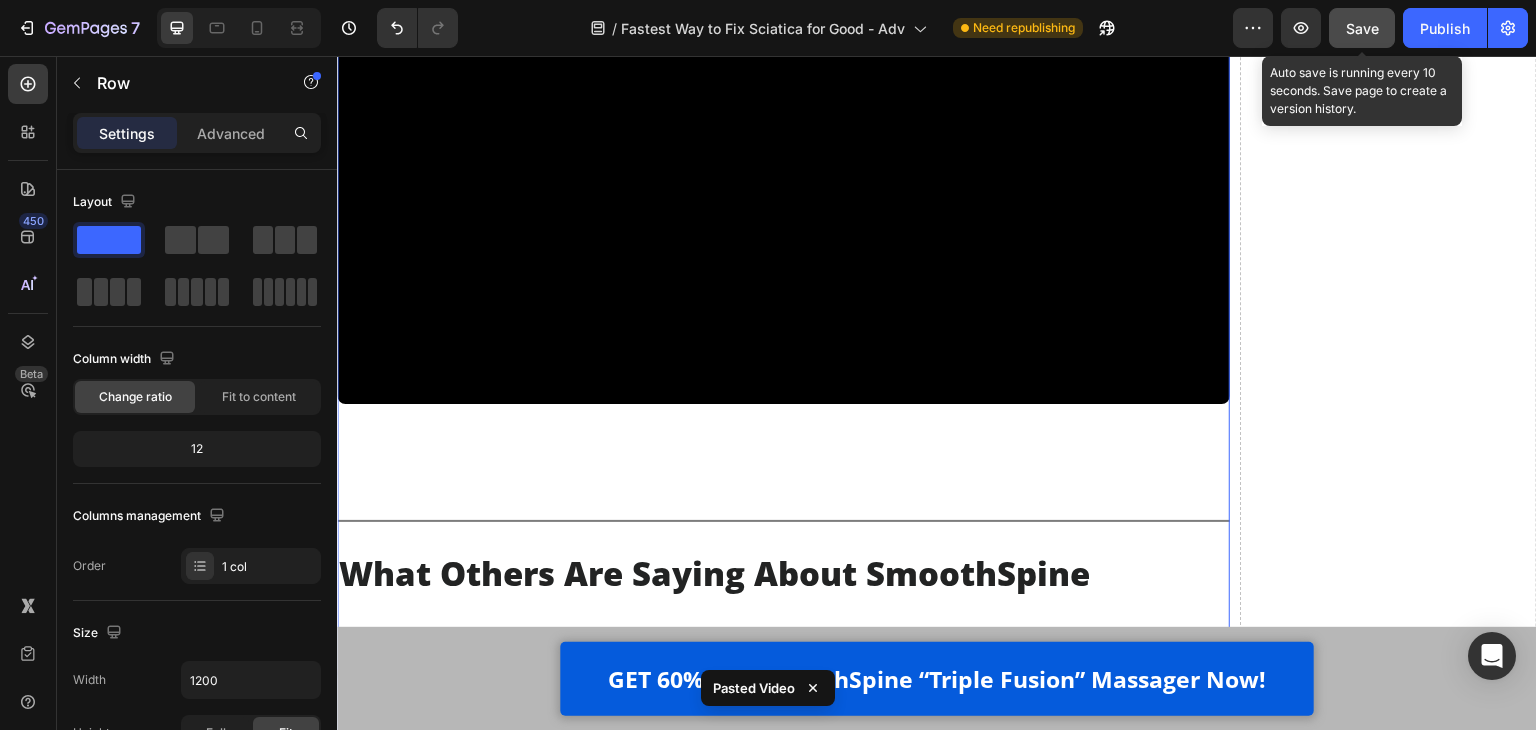 click on "Save" at bounding box center [1362, 28] 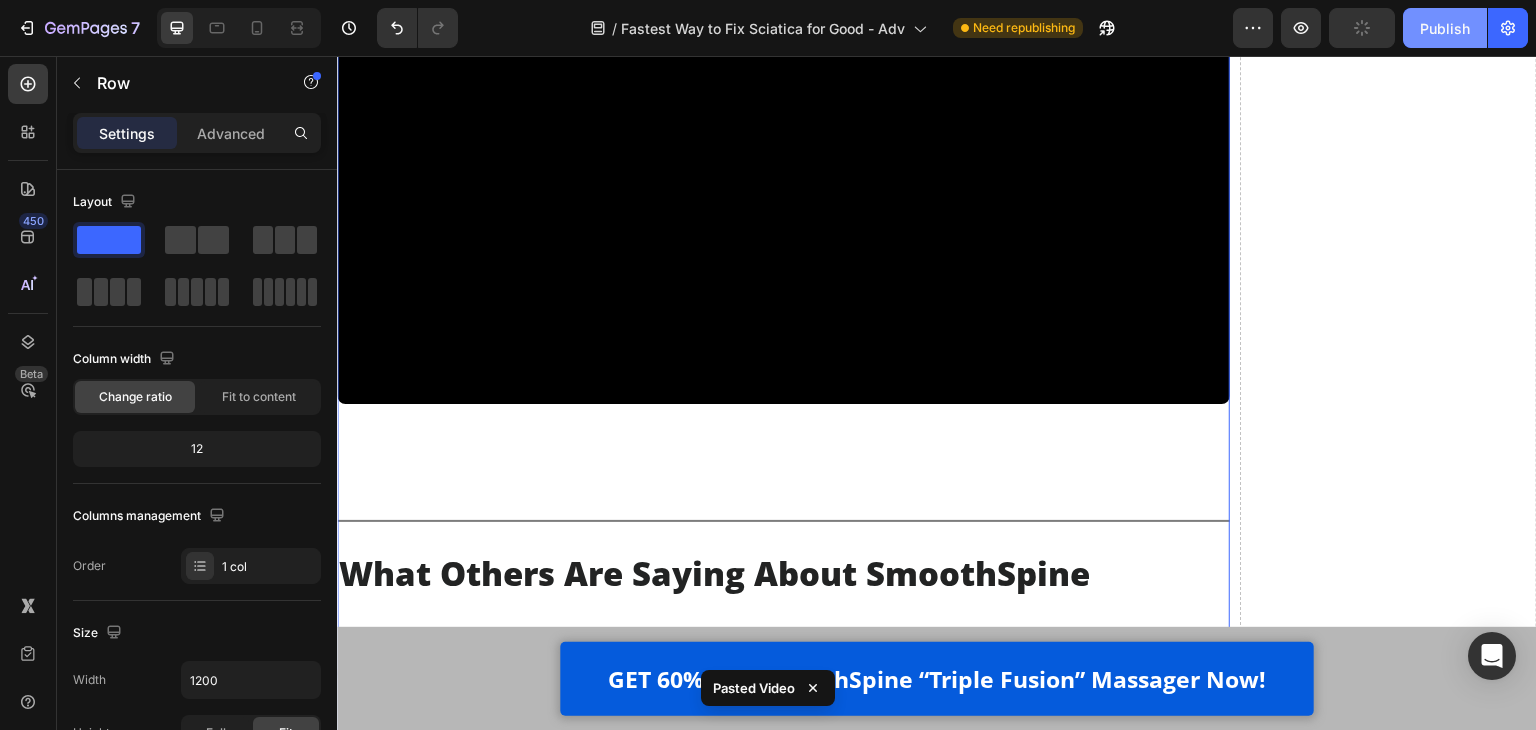 click on "Publish" at bounding box center (1445, 28) 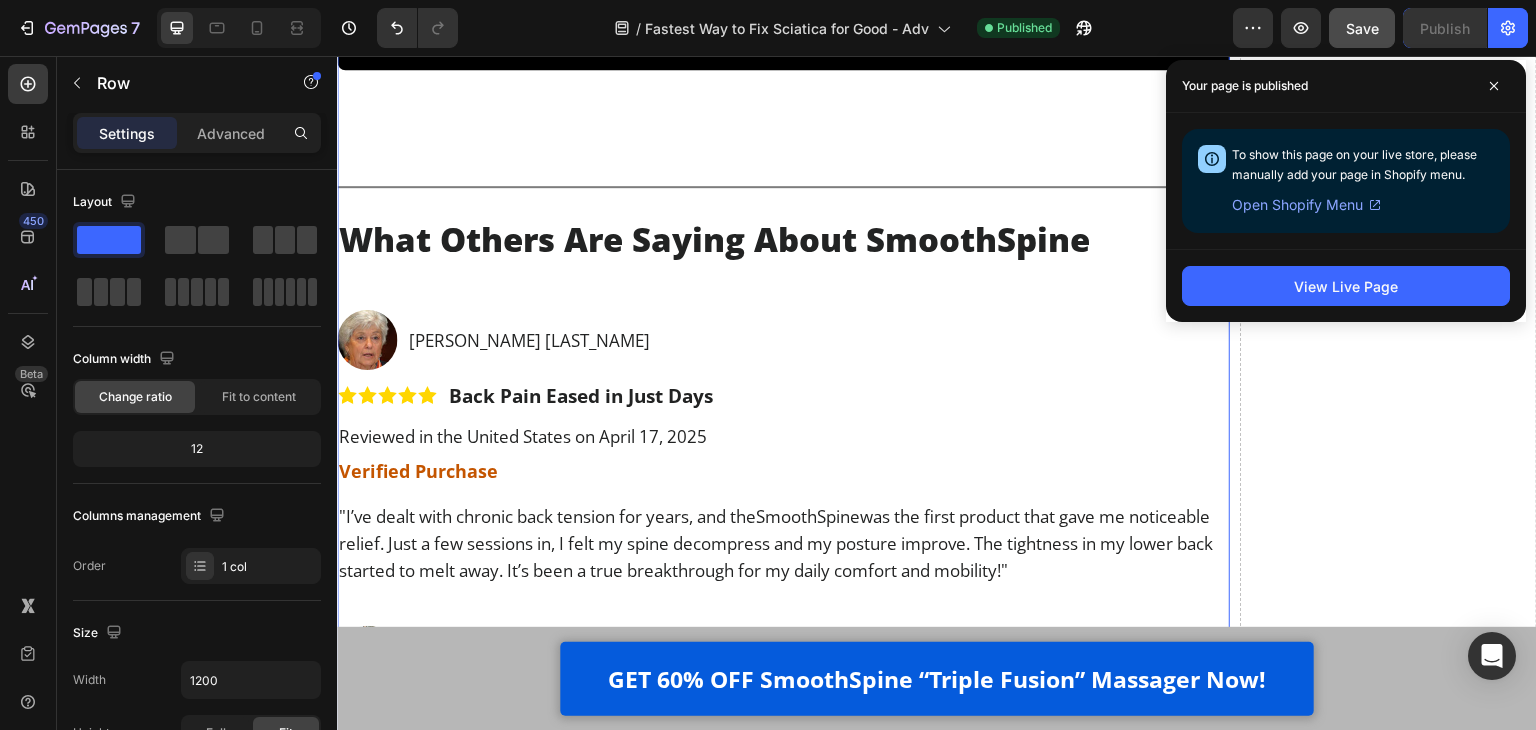 scroll, scrollTop: 19810, scrollLeft: 0, axis: vertical 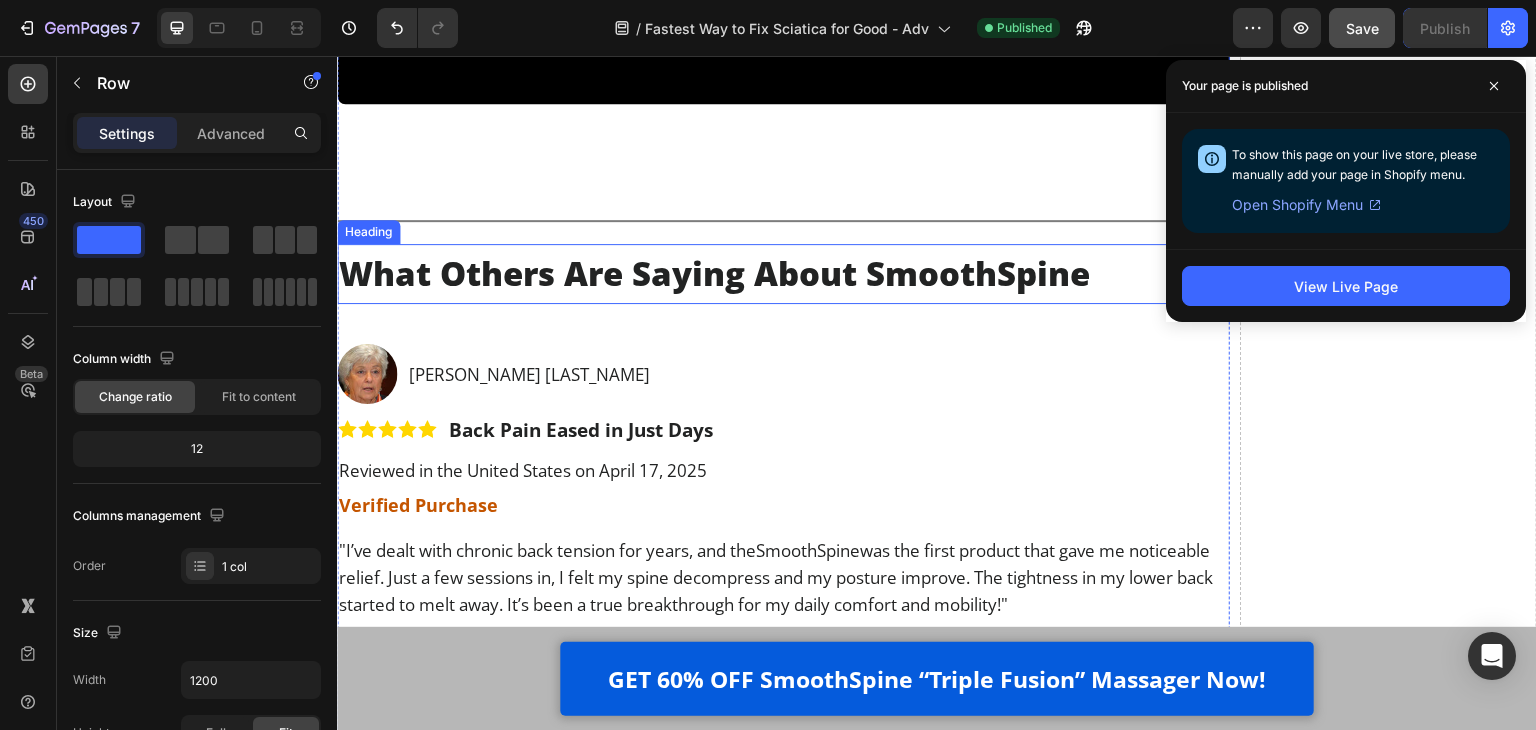 click on "What Others Are Saying About SmoothSpine Heading" at bounding box center [783, 274] 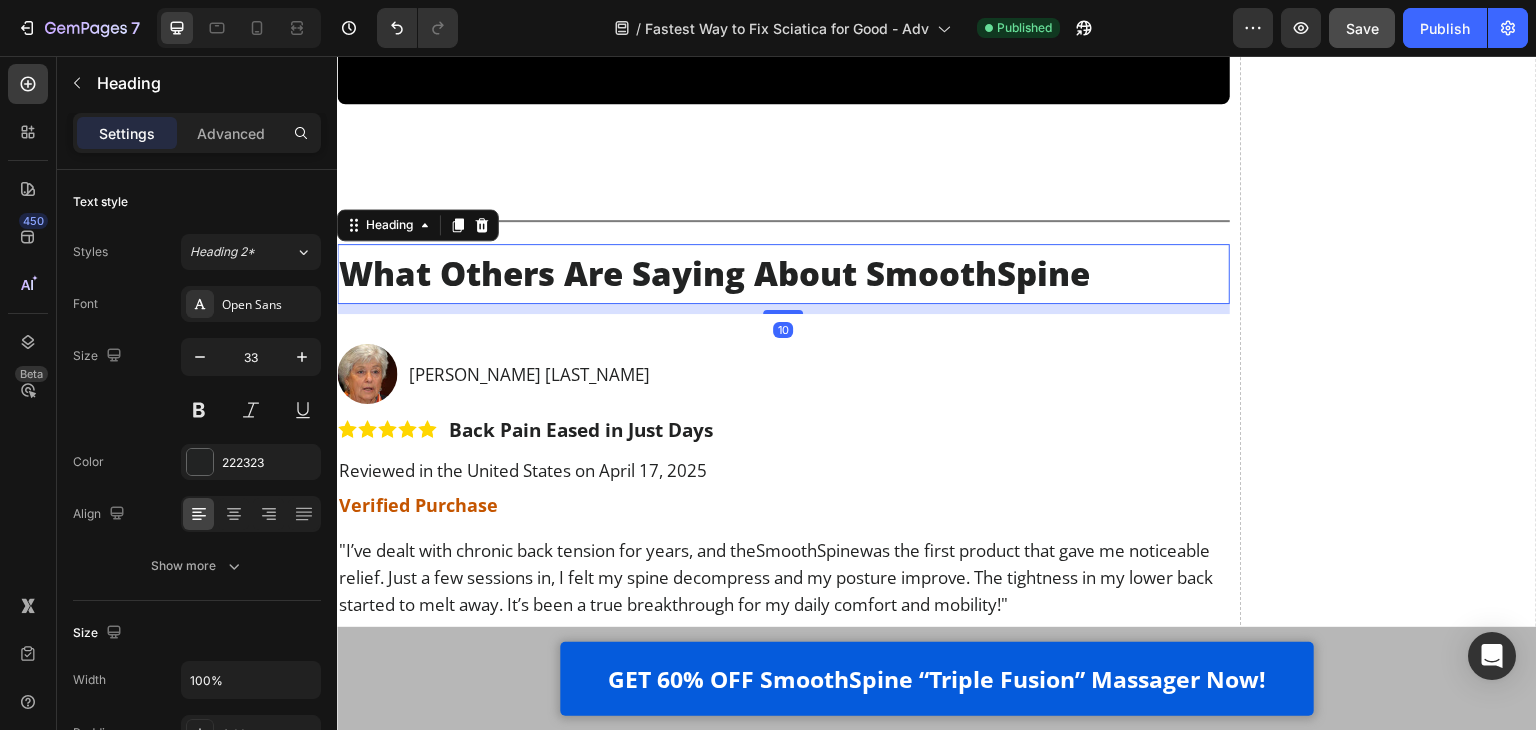 click on "What Others Are Saying About SmoothSpine Heading   10" at bounding box center (783, 274) 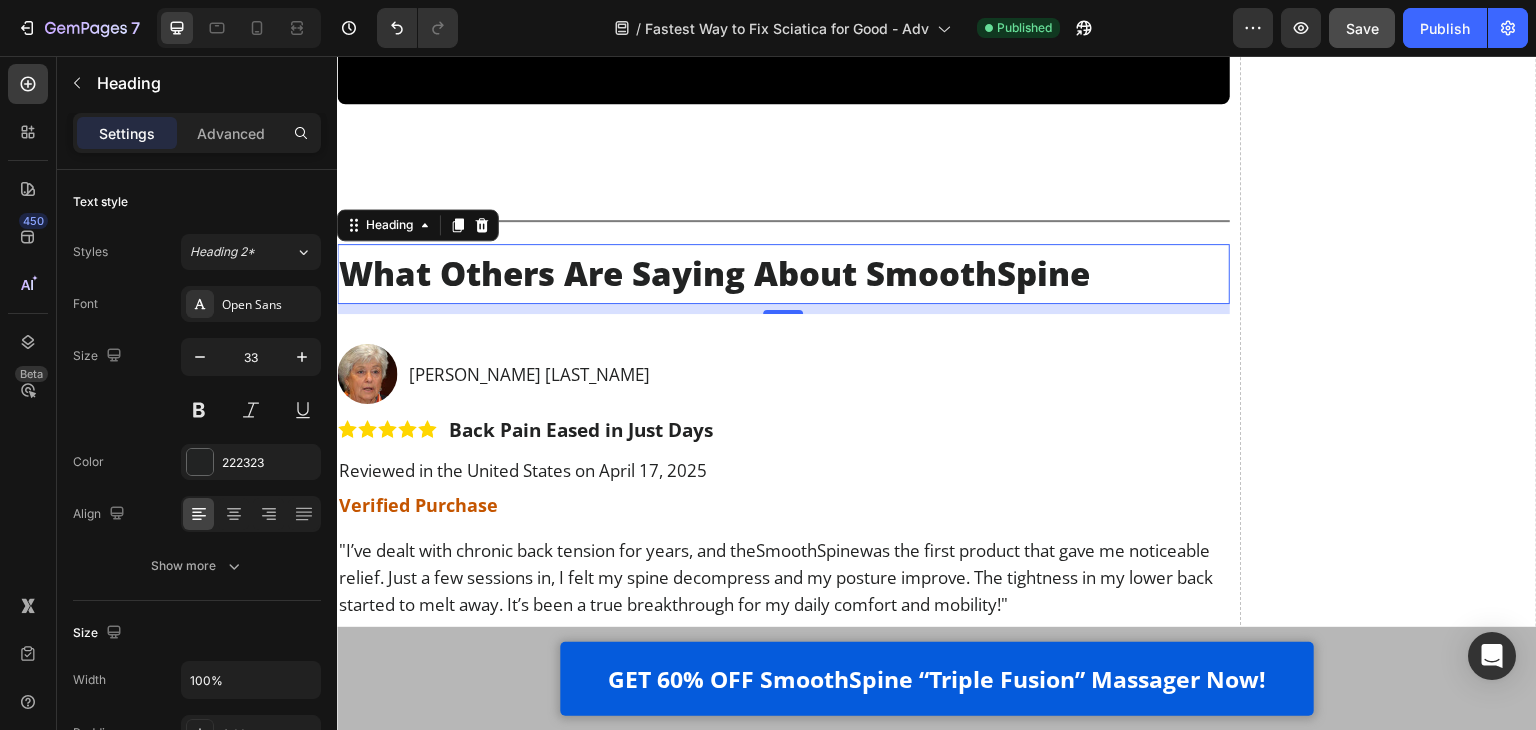 click on "What Others Are Saying About SmoothSpine" at bounding box center (783, 274) 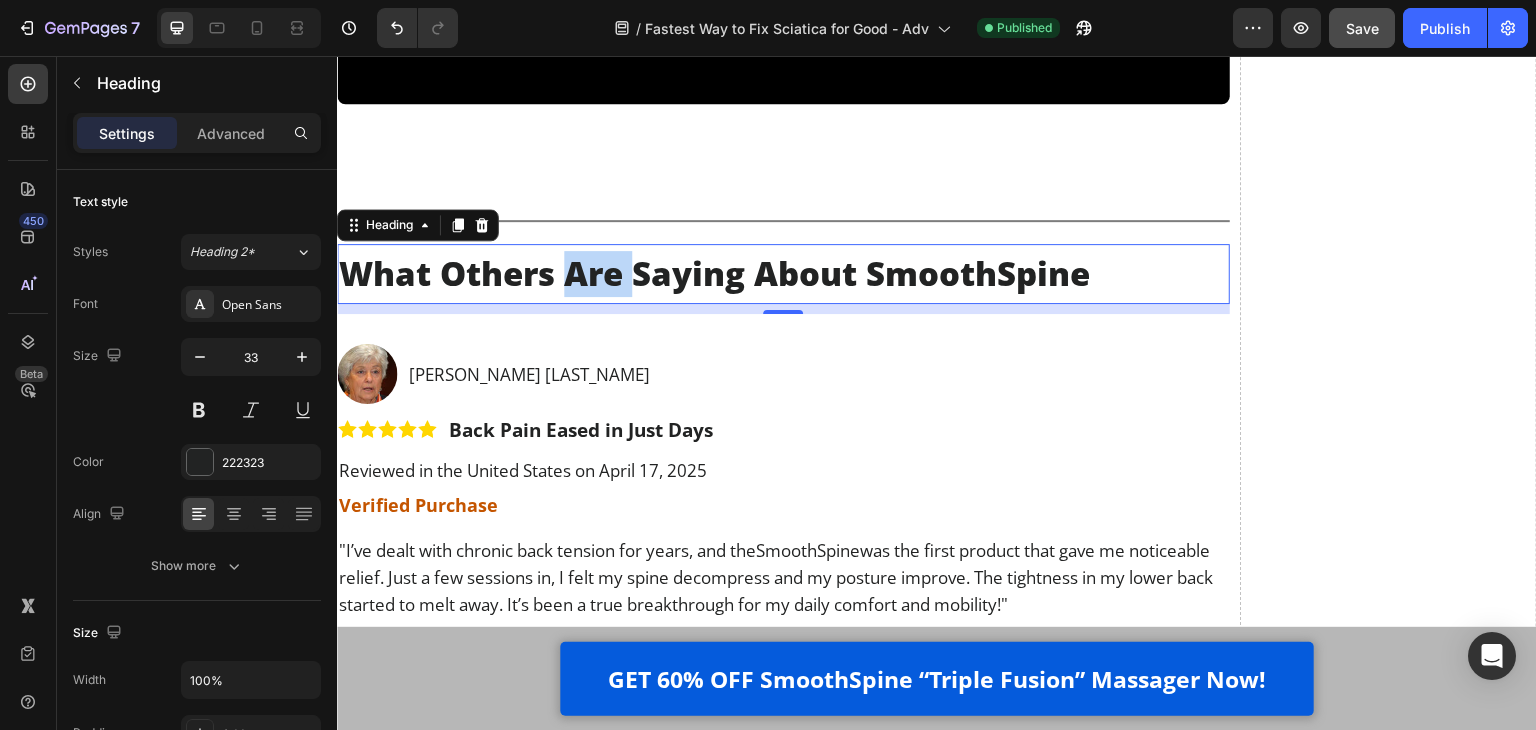 click on "What Others Are Saying About SmoothSpine" at bounding box center [783, 274] 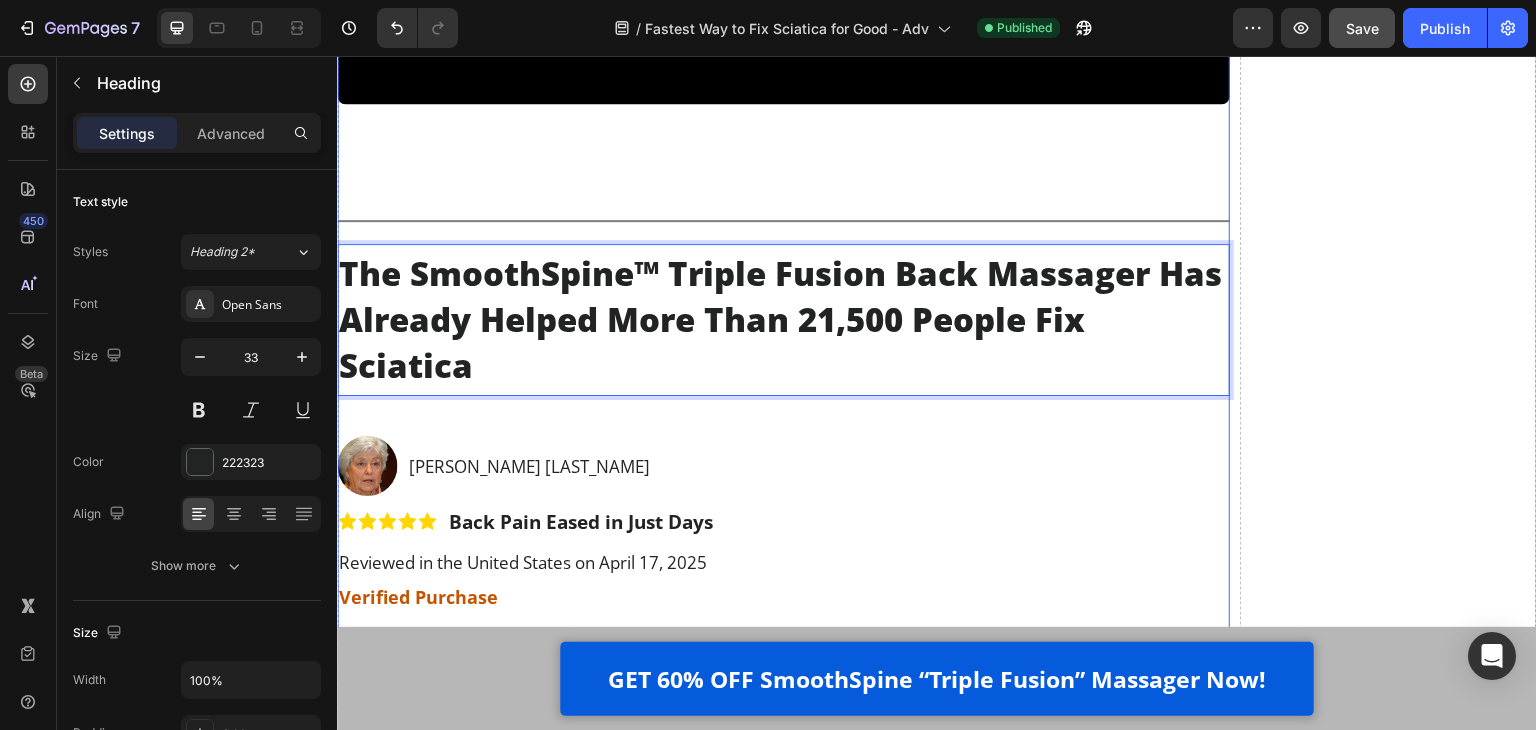 click on "Luckily, now there’s a way to finally fix this at the root. Heading I’ll be honest - after years of watching my patients waste money on painkillers, heating pads, and gimmicky devices… I was starting to think *nothing* could help people fix their sciatica at home.   But then it clicked.   To actually relieve chronic lower back pain and sciatica, you need to do  3 things  - all at the same time: Text Block Image Apply  gentle traction  to relieve pressure on the spine Text Block Row Image Use  heat therapy  to loosen tight muscles and improve blood flow Text Block Row Image Add  deep-tissue massage  to rehydrate the discs and calm inflammation Text Block Row Row That’s the only combination that works - and it has to happen together, consistently, and in a way that doesn’t make the pain worse.   So at that point, I knew what had to be done.   We needed a solution that fused all 3 therapies - traction, heat, and massage - into one simple, at-home routine. Text Block Video Heading .   Text Block" at bounding box center (783, -1084) 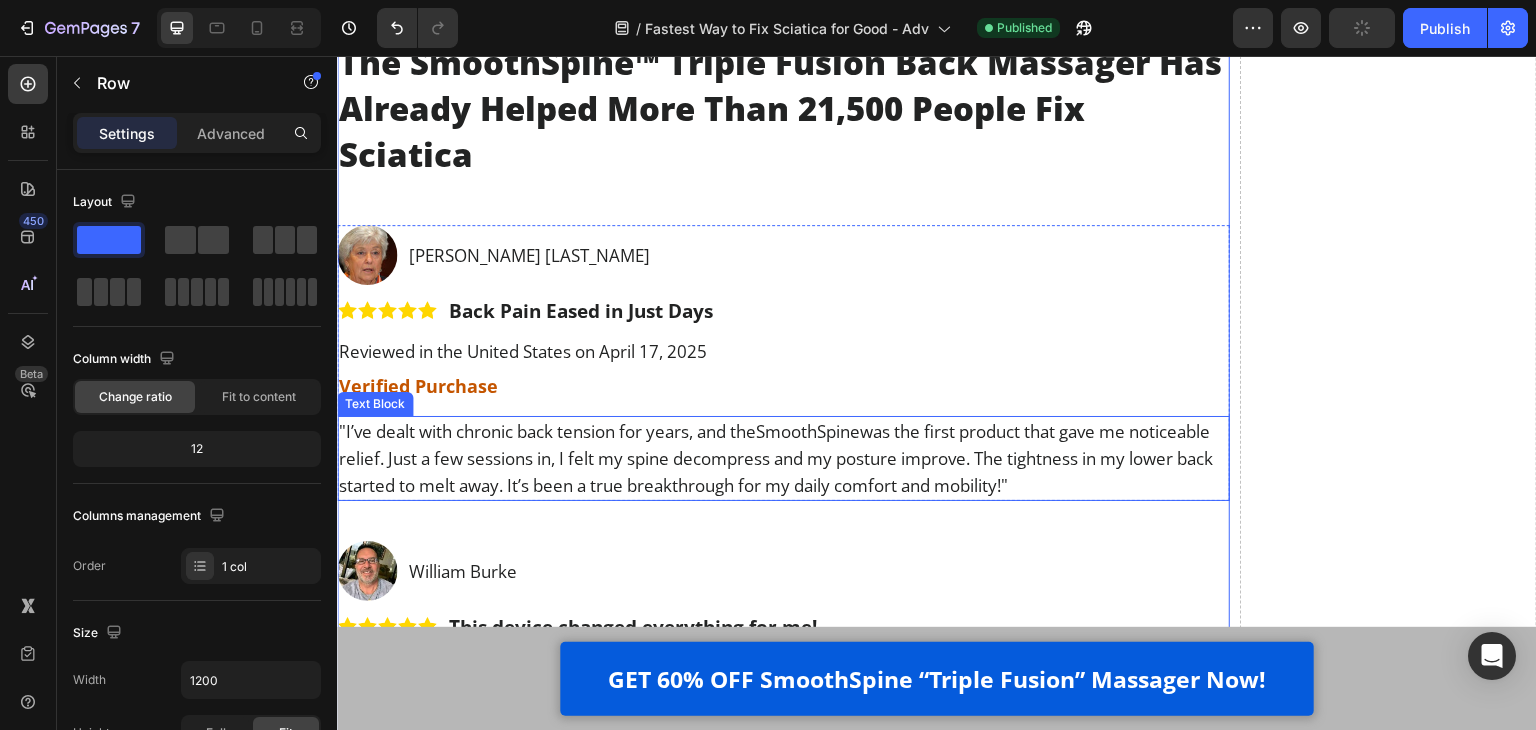scroll, scrollTop: 20010, scrollLeft: 0, axis: vertical 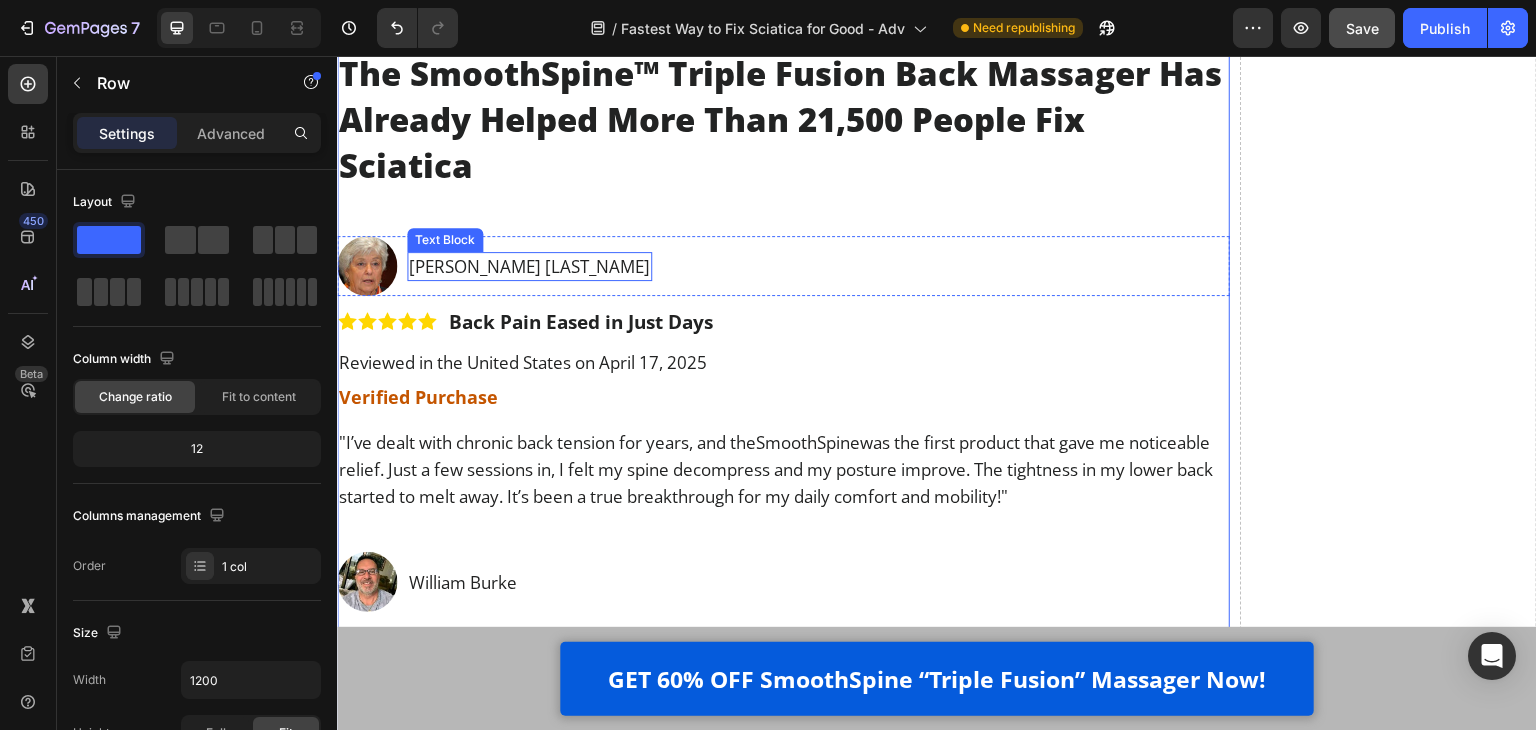 click on "[PERSON_NAME] [LAST_NAME]" at bounding box center (529, 266) 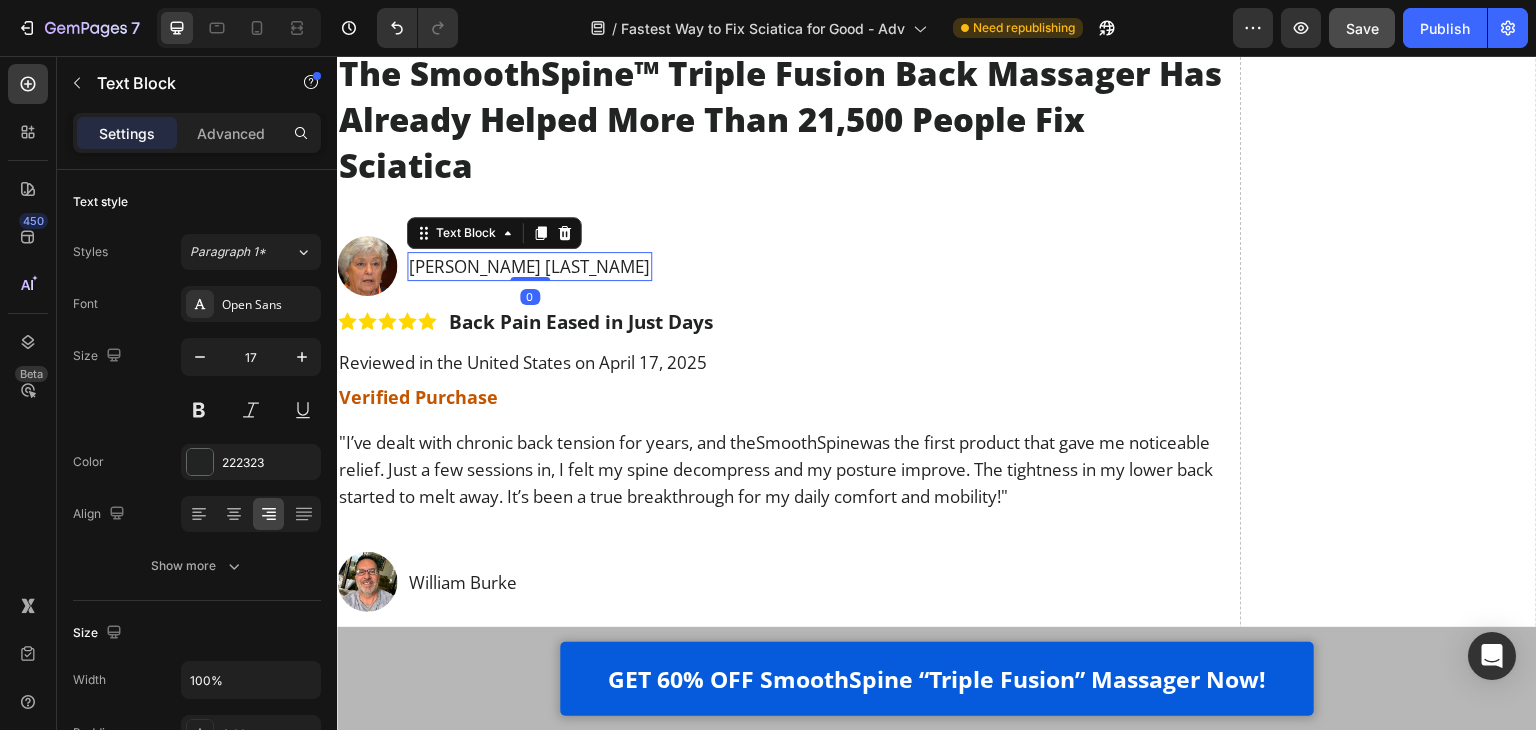 click on "[PERSON_NAME] [LAST_NAME]" at bounding box center (529, 266) 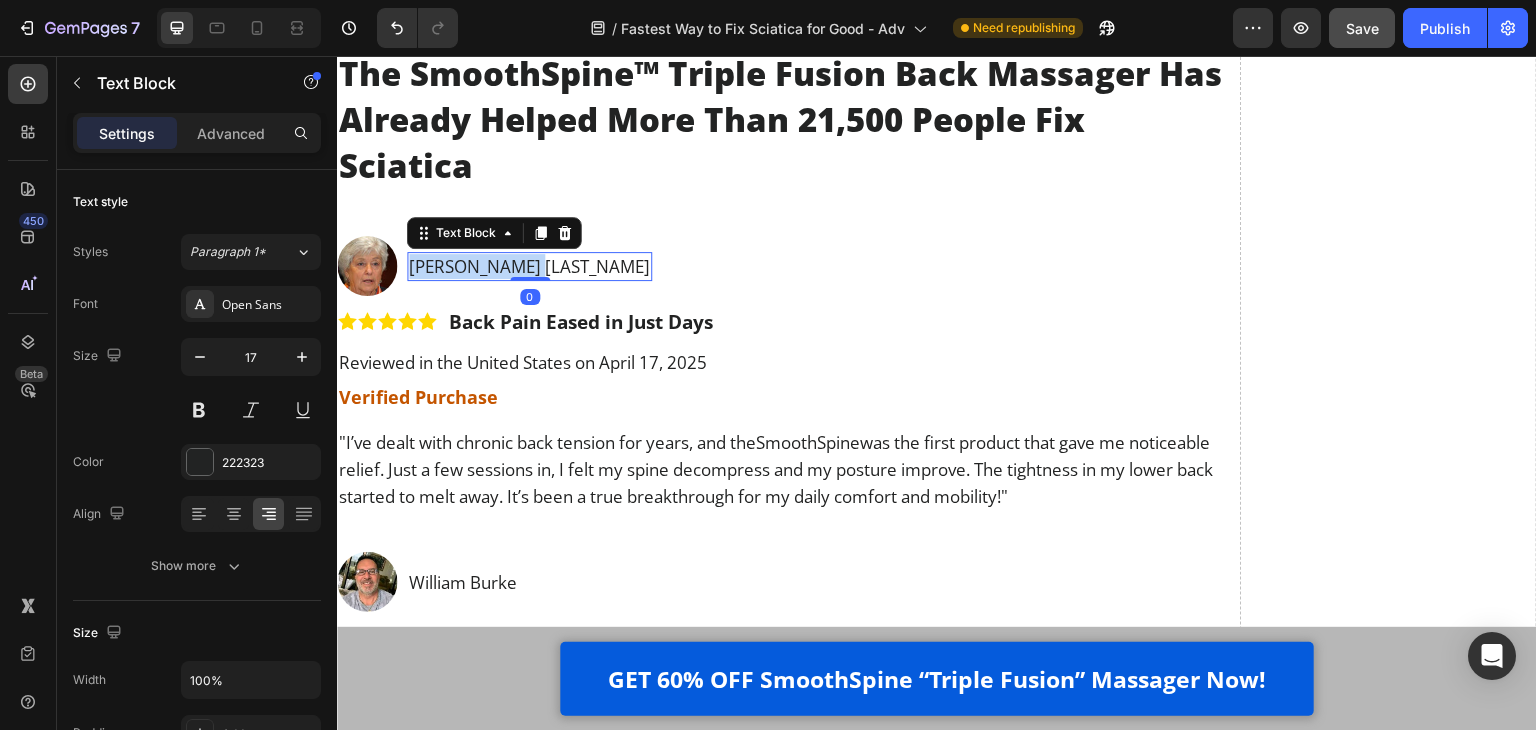click on "[PERSON_NAME] [LAST_NAME]" at bounding box center [529, 266] 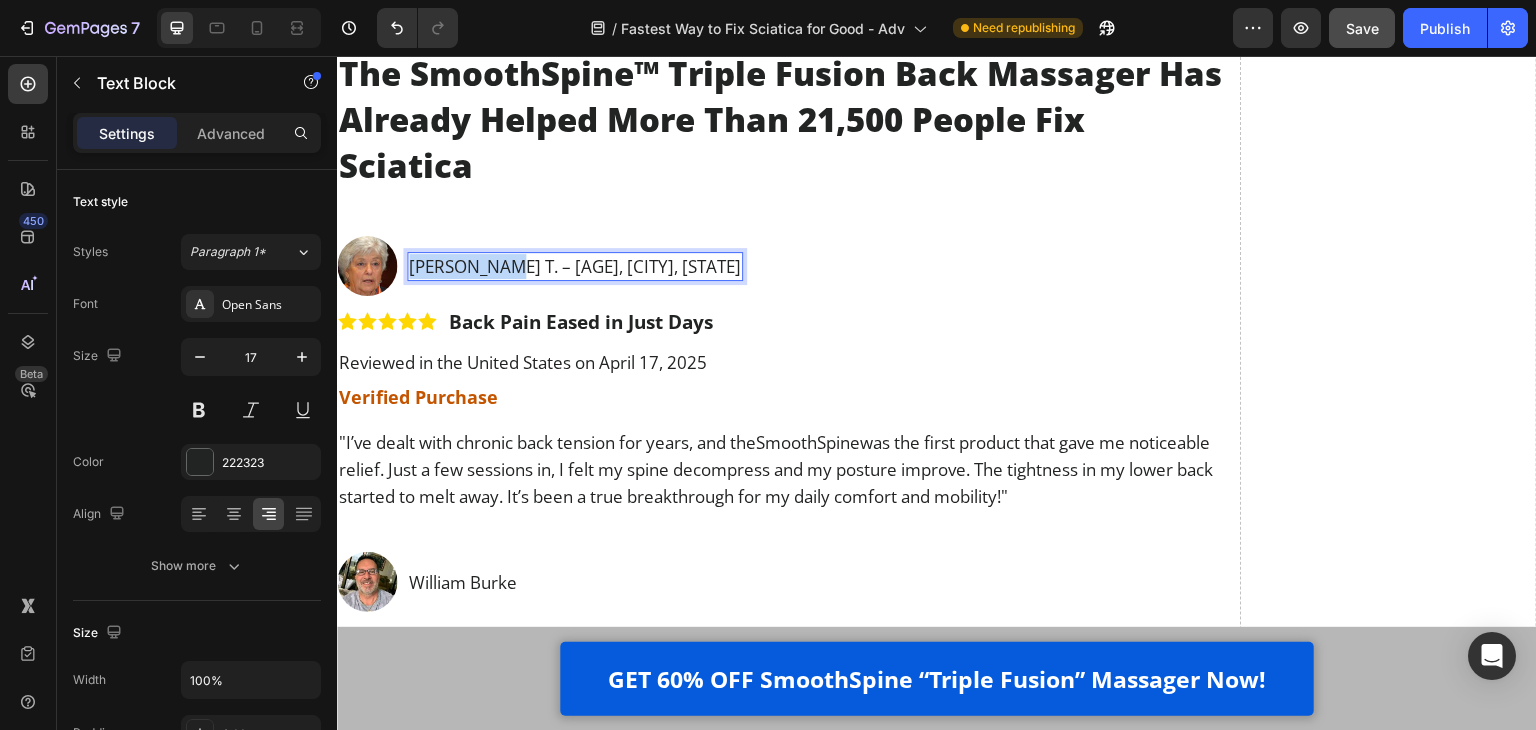 drag, startPoint x: 471, startPoint y: 265, endPoint x: 408, endPoint y: 259, distance: 63.28507 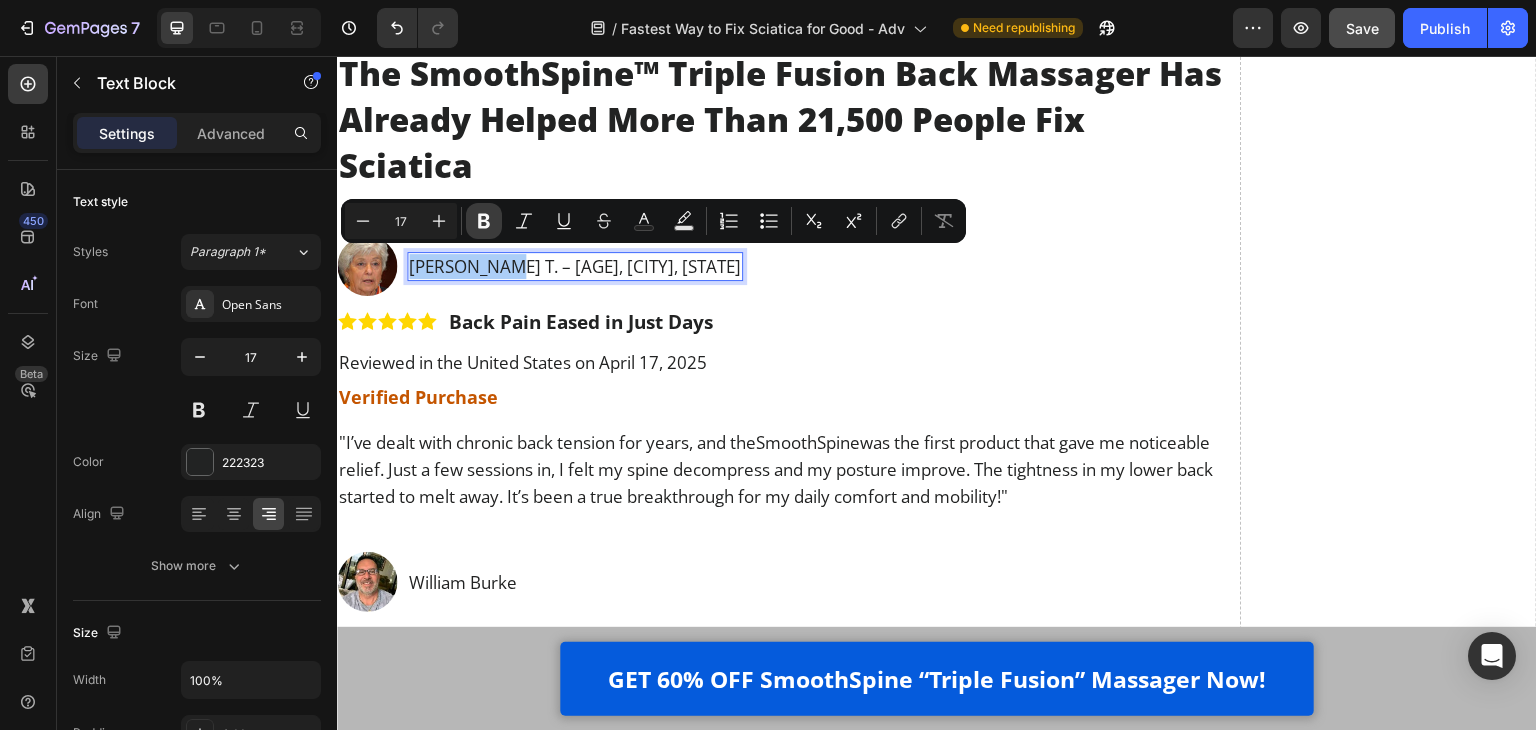 click 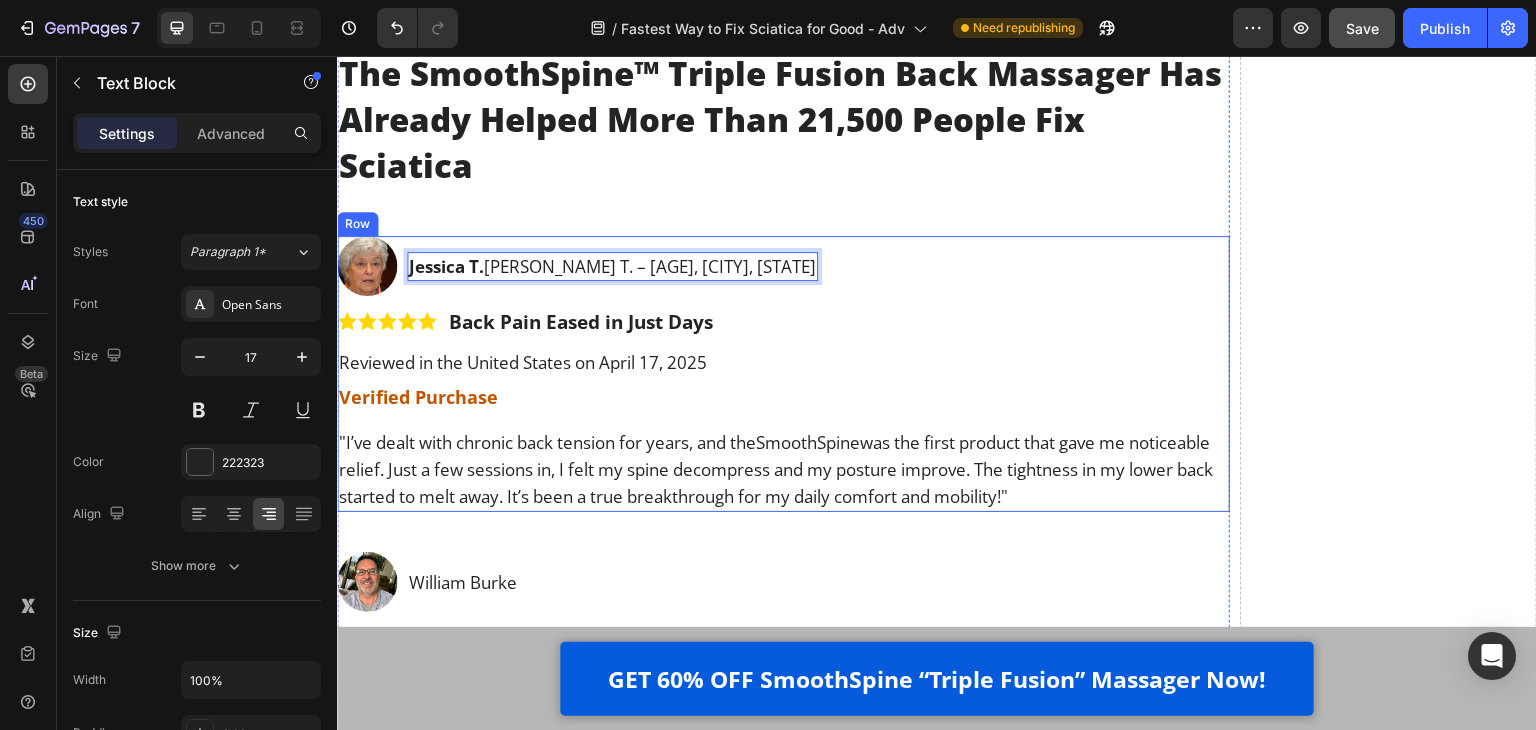 click on "Back Pain Eased in Just Days" at bounding box center [581, 322] 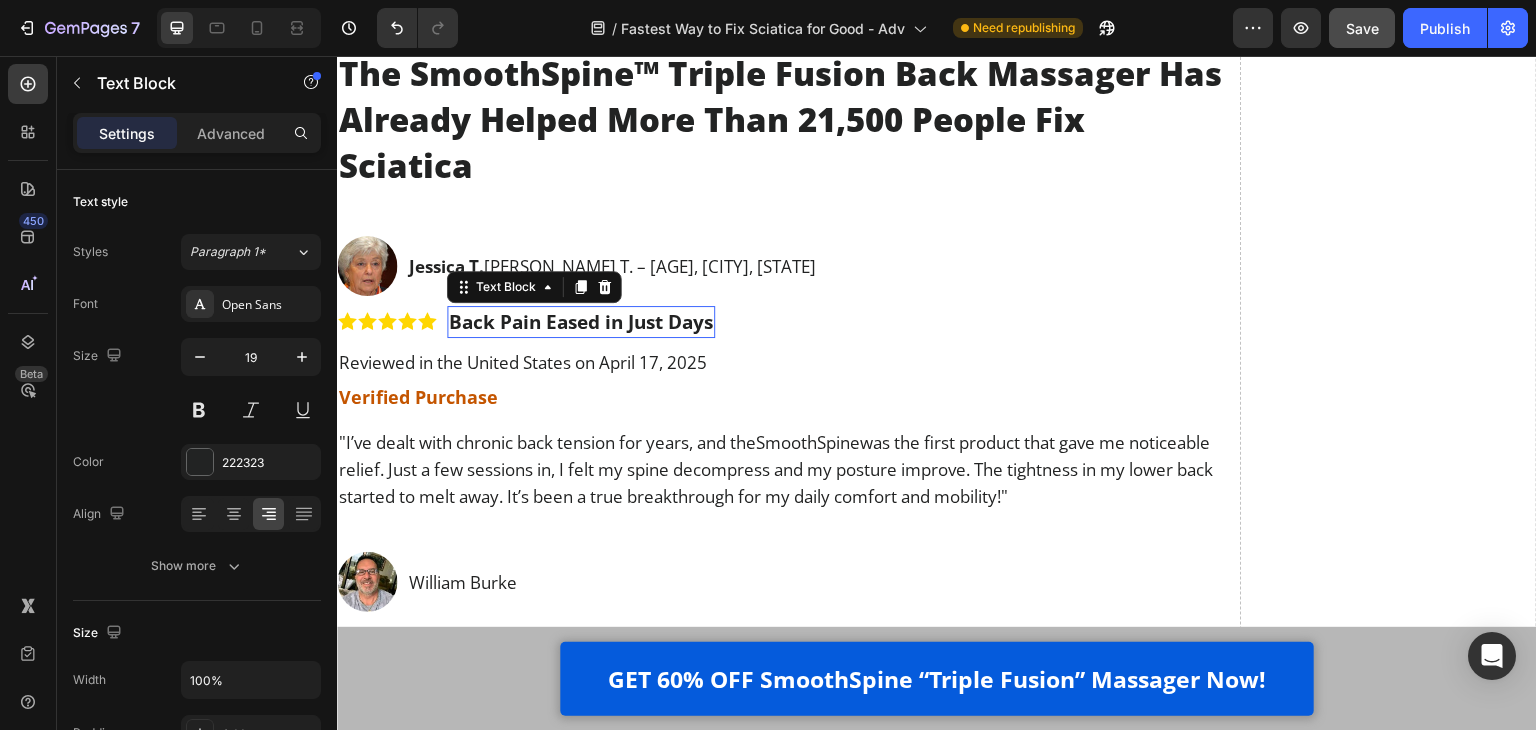 click on "Back Pain Eased in Just Days" at bounding box center [581, 322] 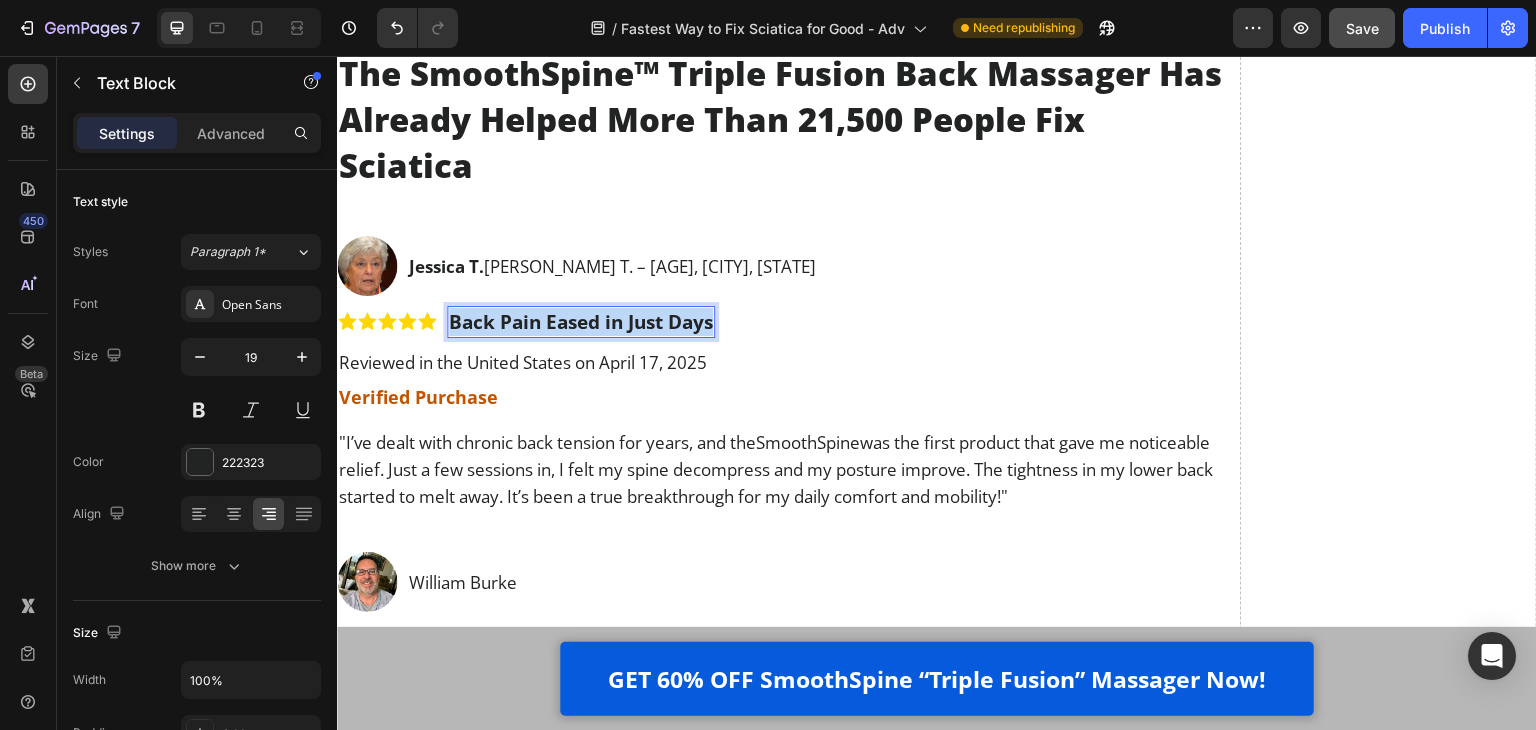 click on "Back Pain Eased in Just Days" at bounding box center [581, 322] 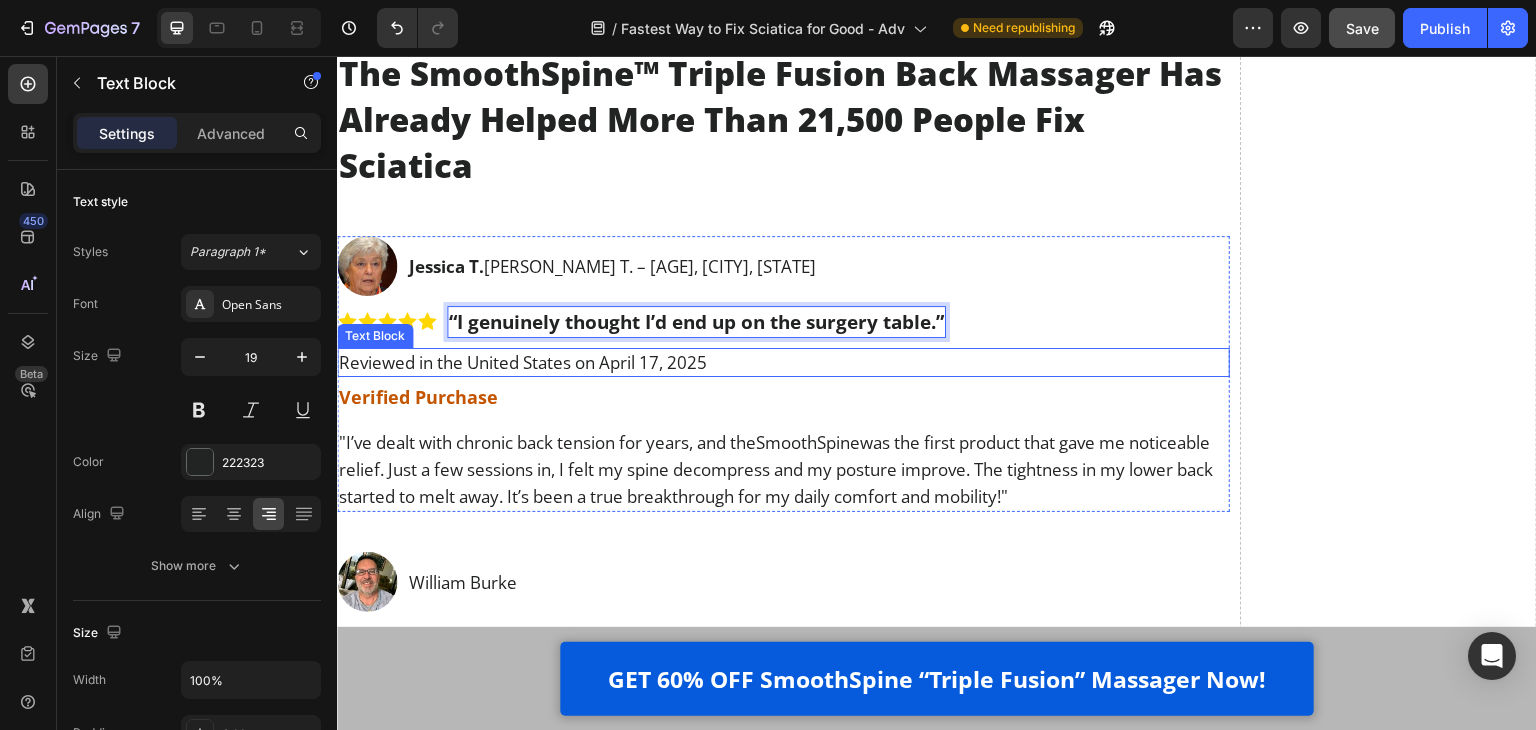click on "Reviewed in the [COUNTRY] on April 17, 2025 Text Block" at bounding box center [783, 362] 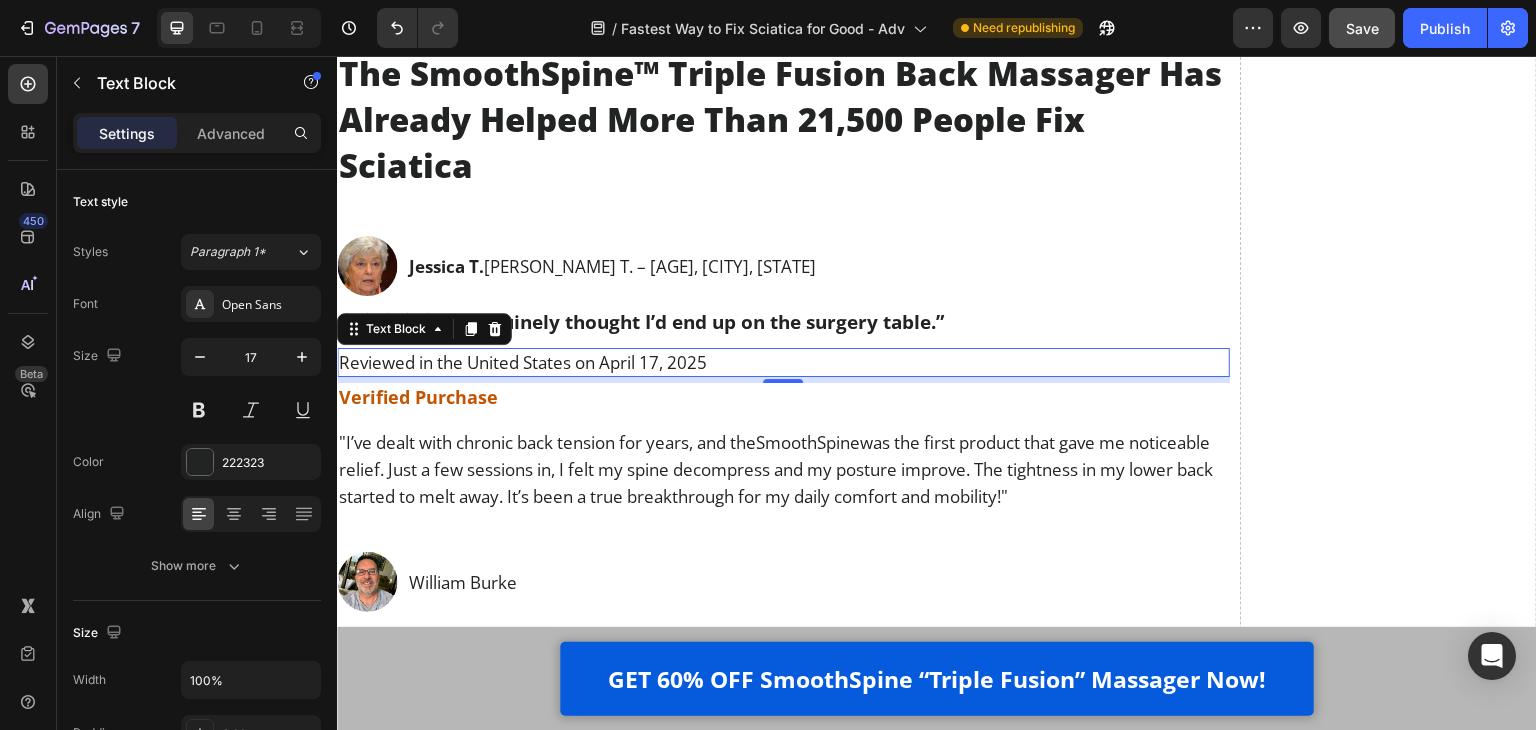 click on "Reviewed in the United States on April 17, 2025" at bounding box center (783, 362) 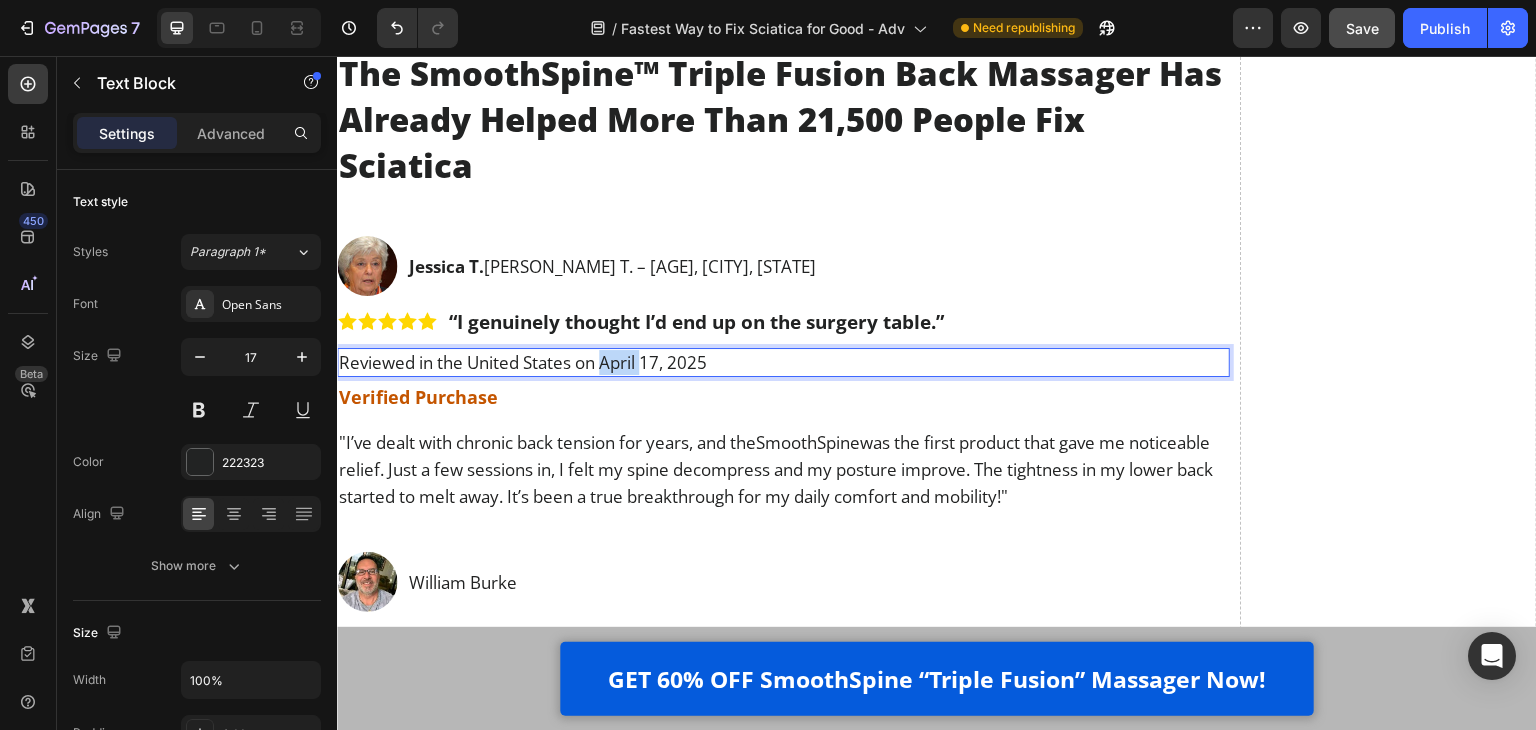 click on "Reviewed in the United States on April 17, 2025" at bounding box center (783, 362) 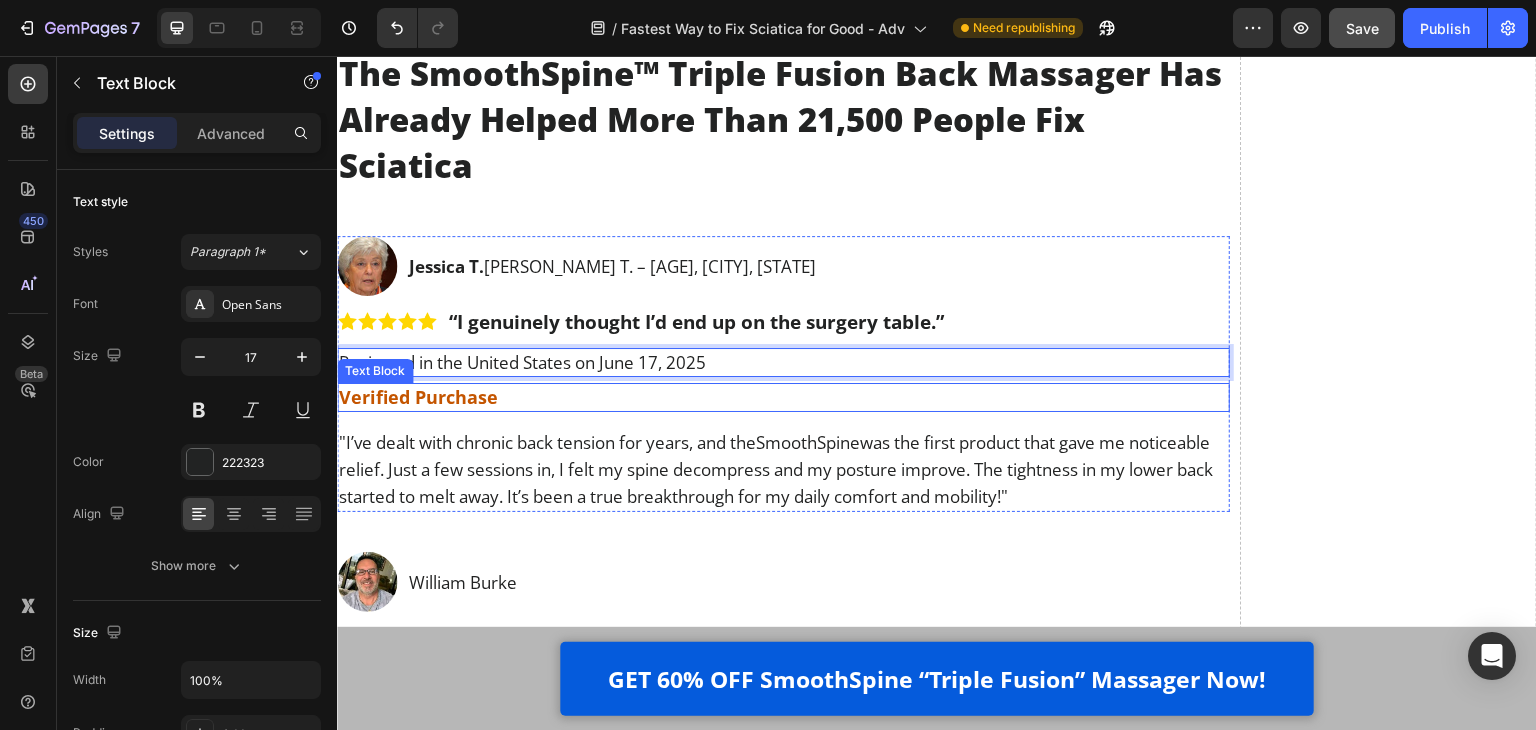 click on "Verified Purchase" at bounding box center [783, 397] 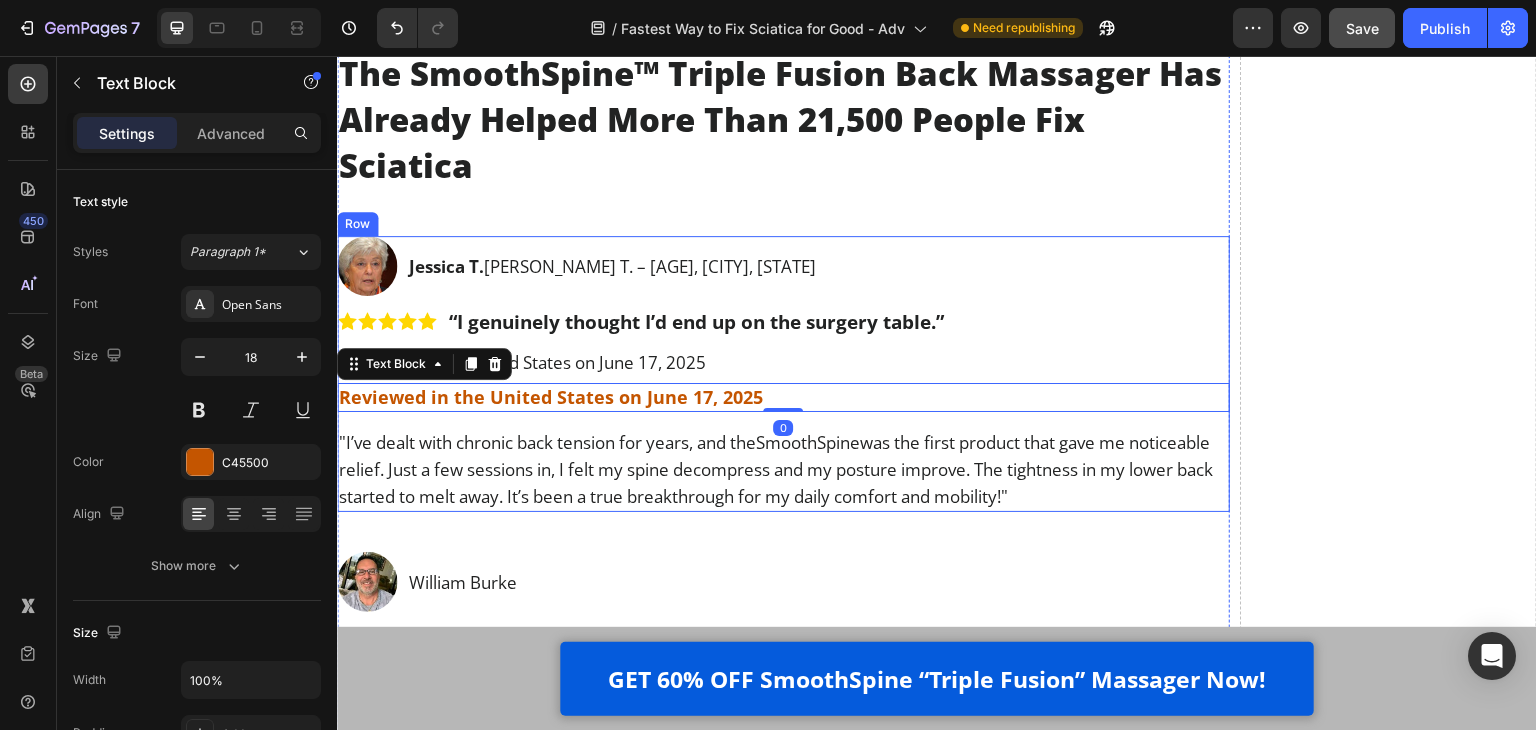 click on "Reviewed in the United States on June 17, 2025" at bounding box center (783, 362) 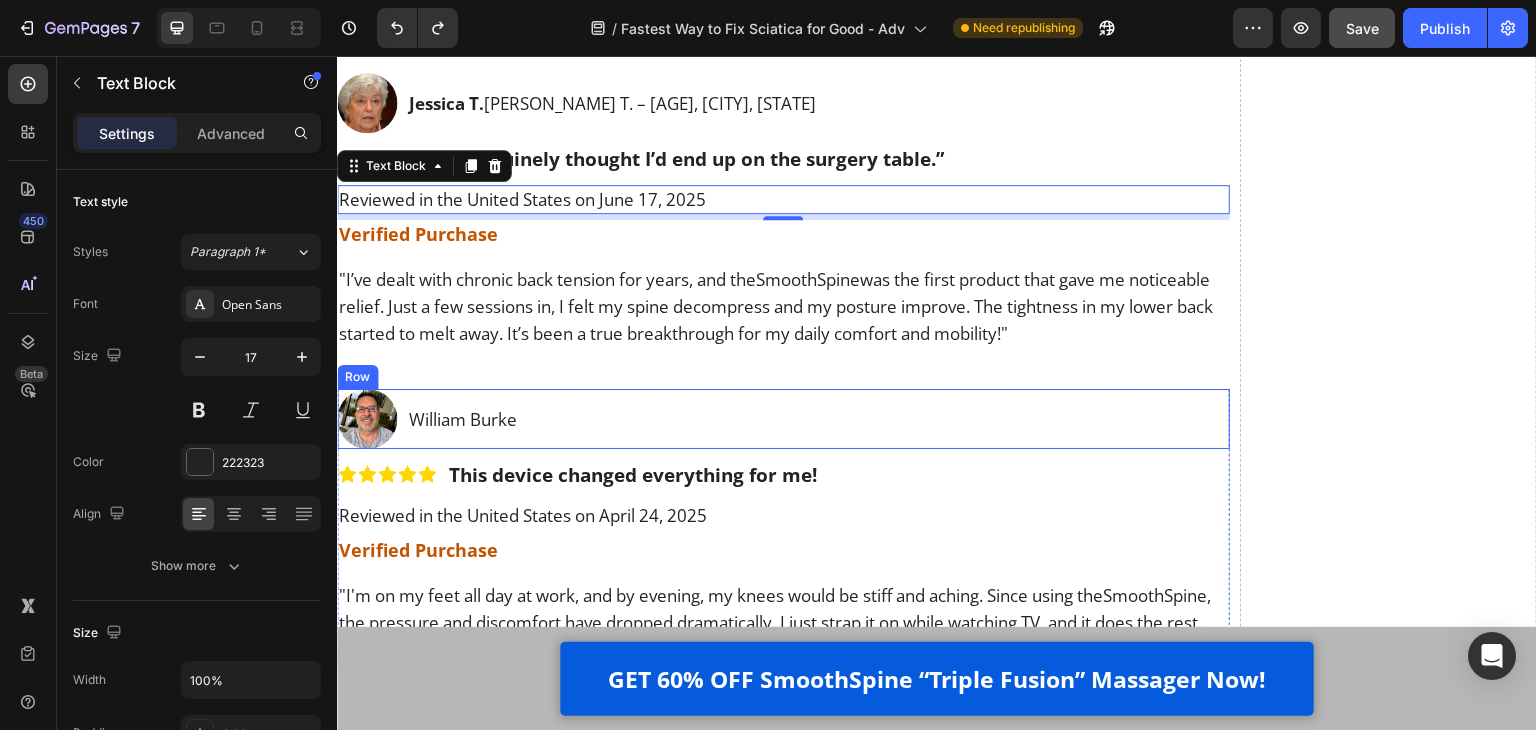 scroll, scrollTop: 20110, scrollLeft: 0, axis: vertical 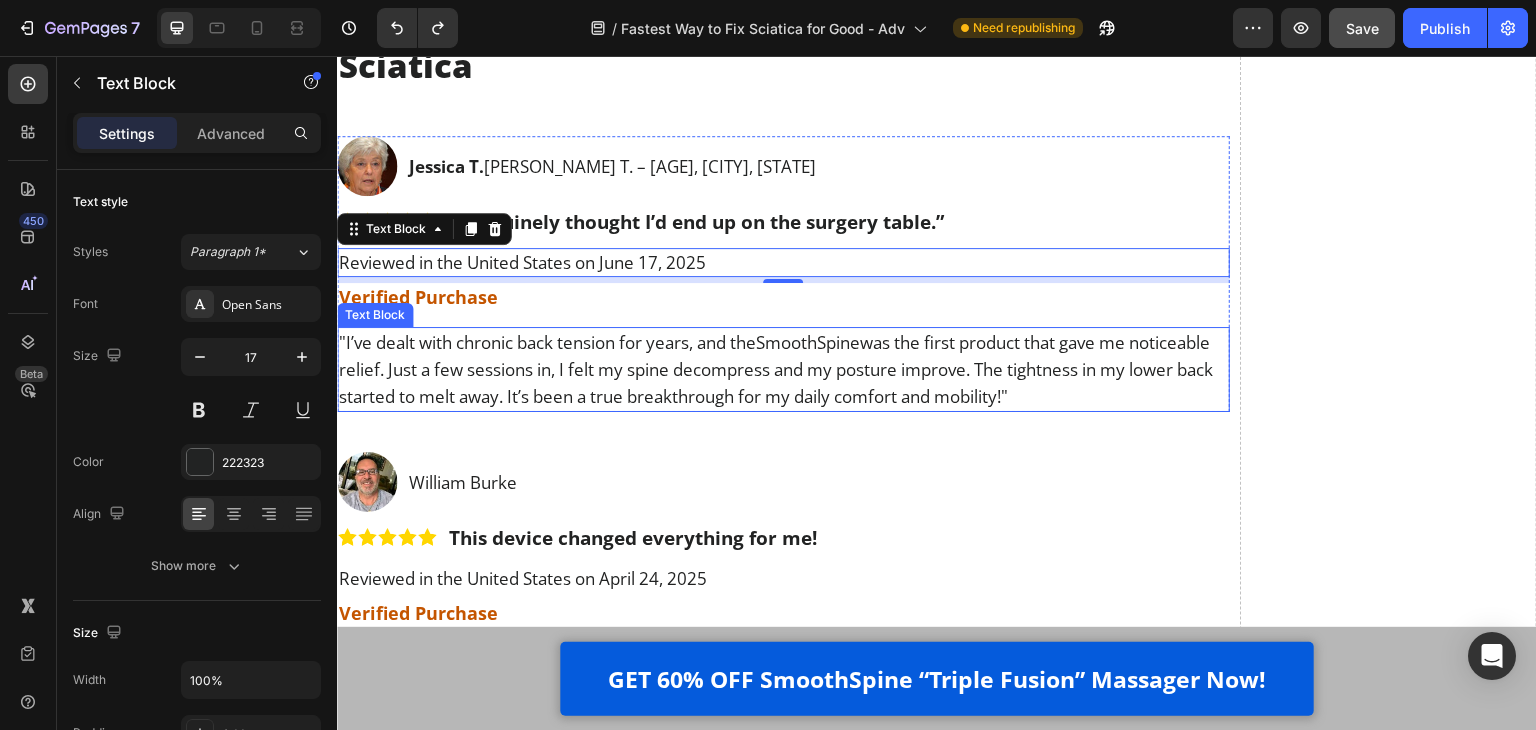 click on ""I've dealt with chronic back tension for years, and the  SmoothSpine  was the first product that gave me noticeable relief. Just a few sessions in, I felt my spine decompress and my posture improve. The tightness in my lower back started to melt away. It’s been a true breakthrough for my daily comfort and mobility!"" at bounding box center [783, 369] 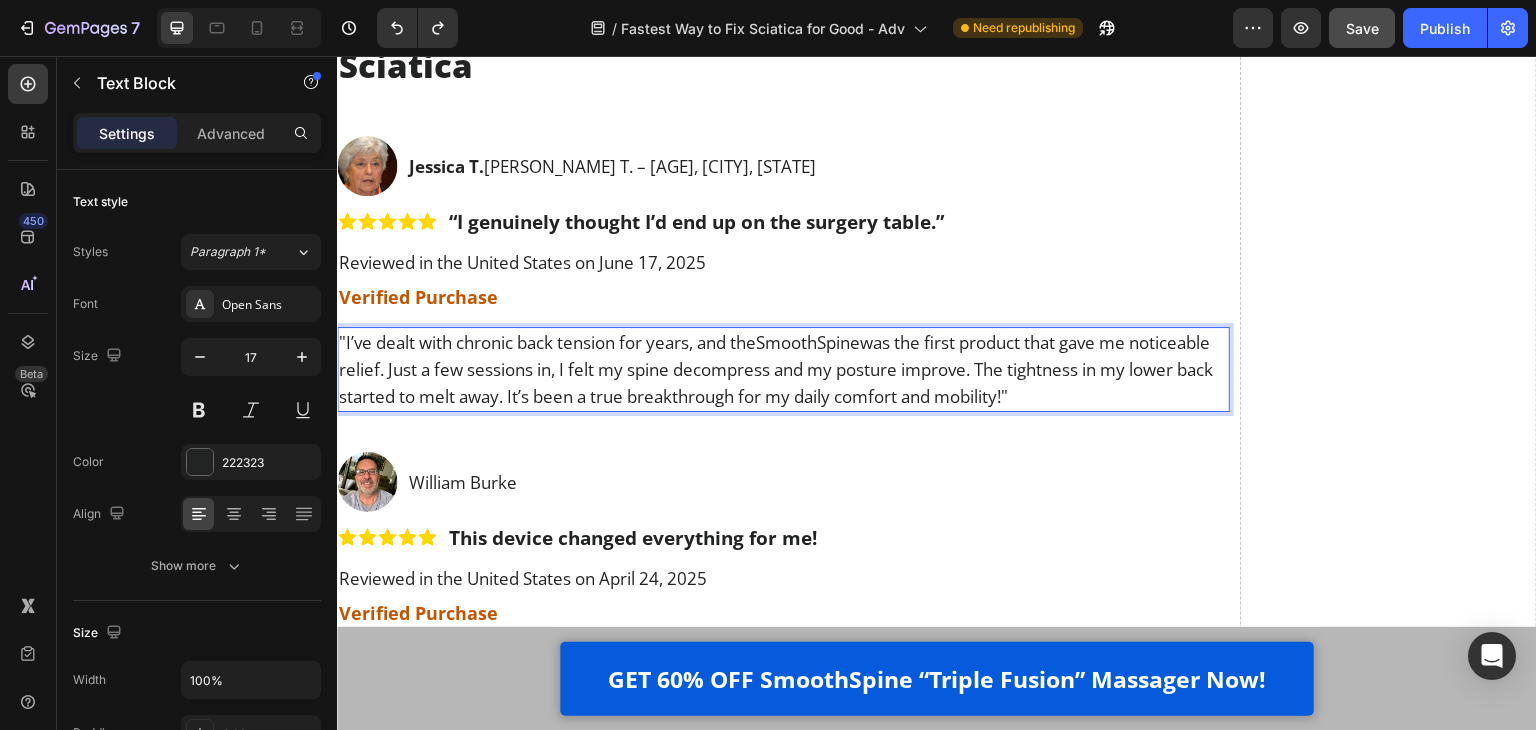 click on ""I've dealt with chronic back tension for years, and the  SmoothSpine  was the first product that gave me noticeable relief. Just a few sessions in, I felt my spine decompress and my posture improve. The tightness in my lower back started to melt away. It’s been a true breakthrough for my daily comfort and mobility!"" at bounding box center [783, 369] 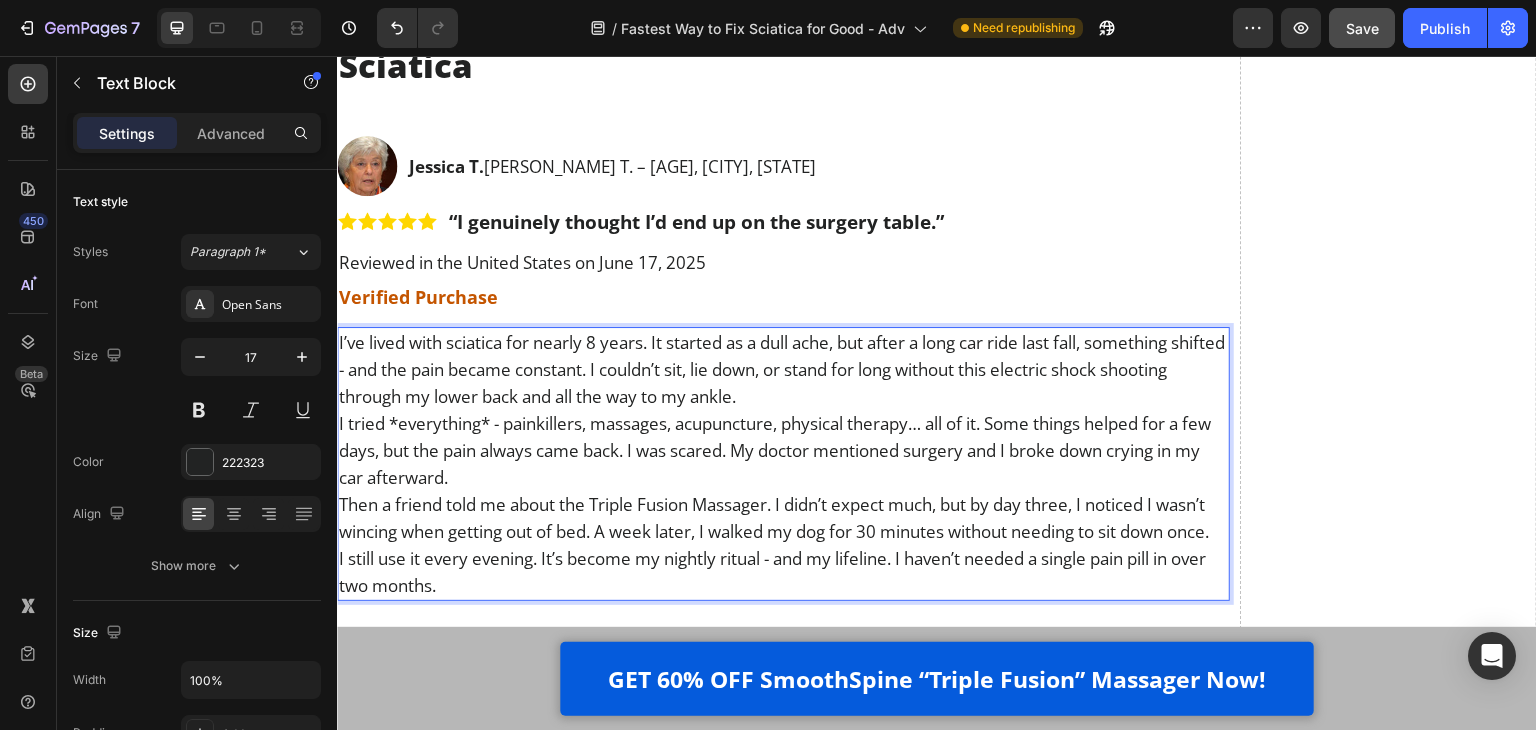 click on "I’ve lived with sciatica for nearly 8 years. It started as a dull ache, but after a long car ride last fall, something shifted - and the pain became constant. I couldn’t sit, lie down, or stand for long without this electric shock shooting through my lower back and all the way to my ankle." at bounding box center [783, 369] 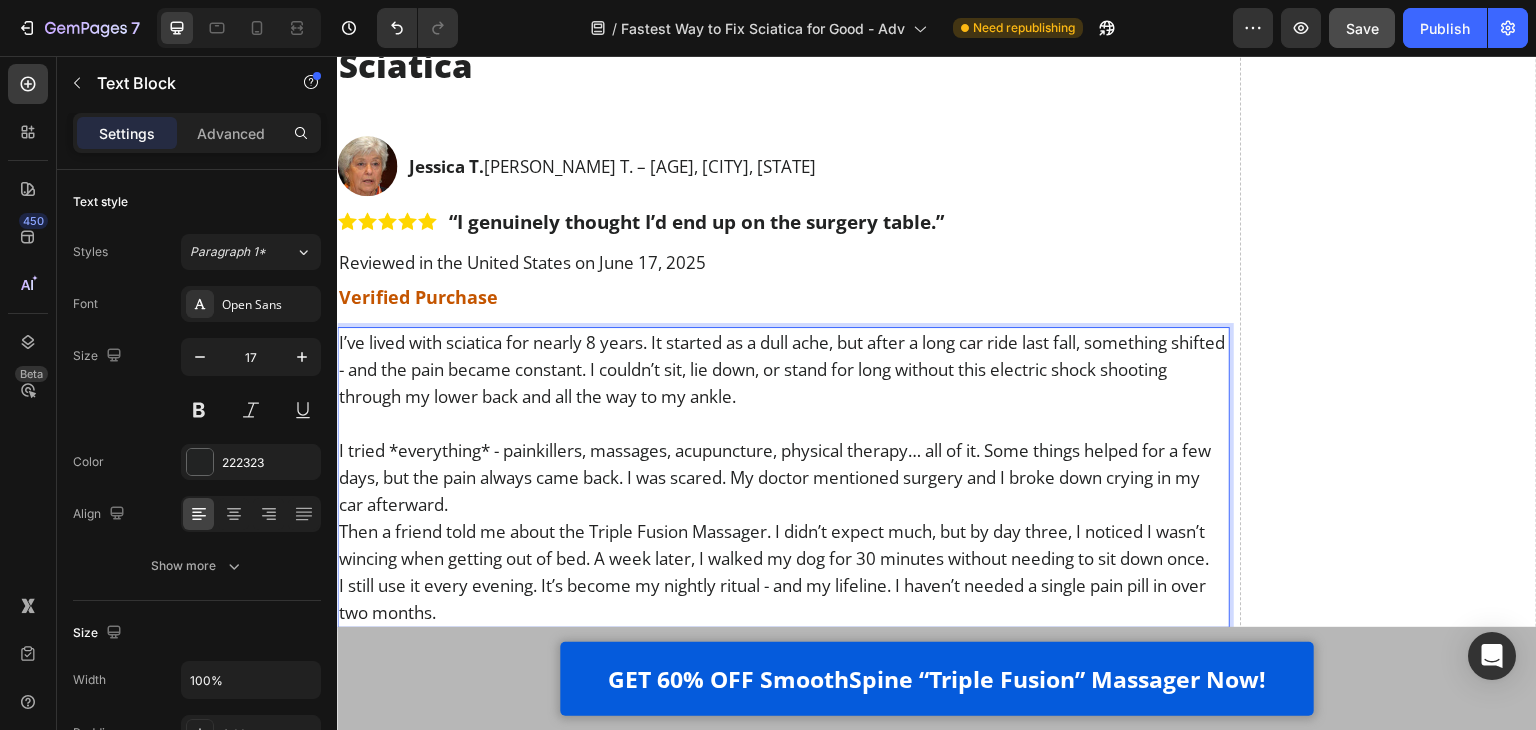 click on "I tried *everything* - painkillers, massages, acupuncture, physical therapy… all of it. Some things helped for a few days, but the pain always came back. I was scared. My doctor mentioned surgery and I broke down crying in my car afterward." at bounding box center [783, 477] 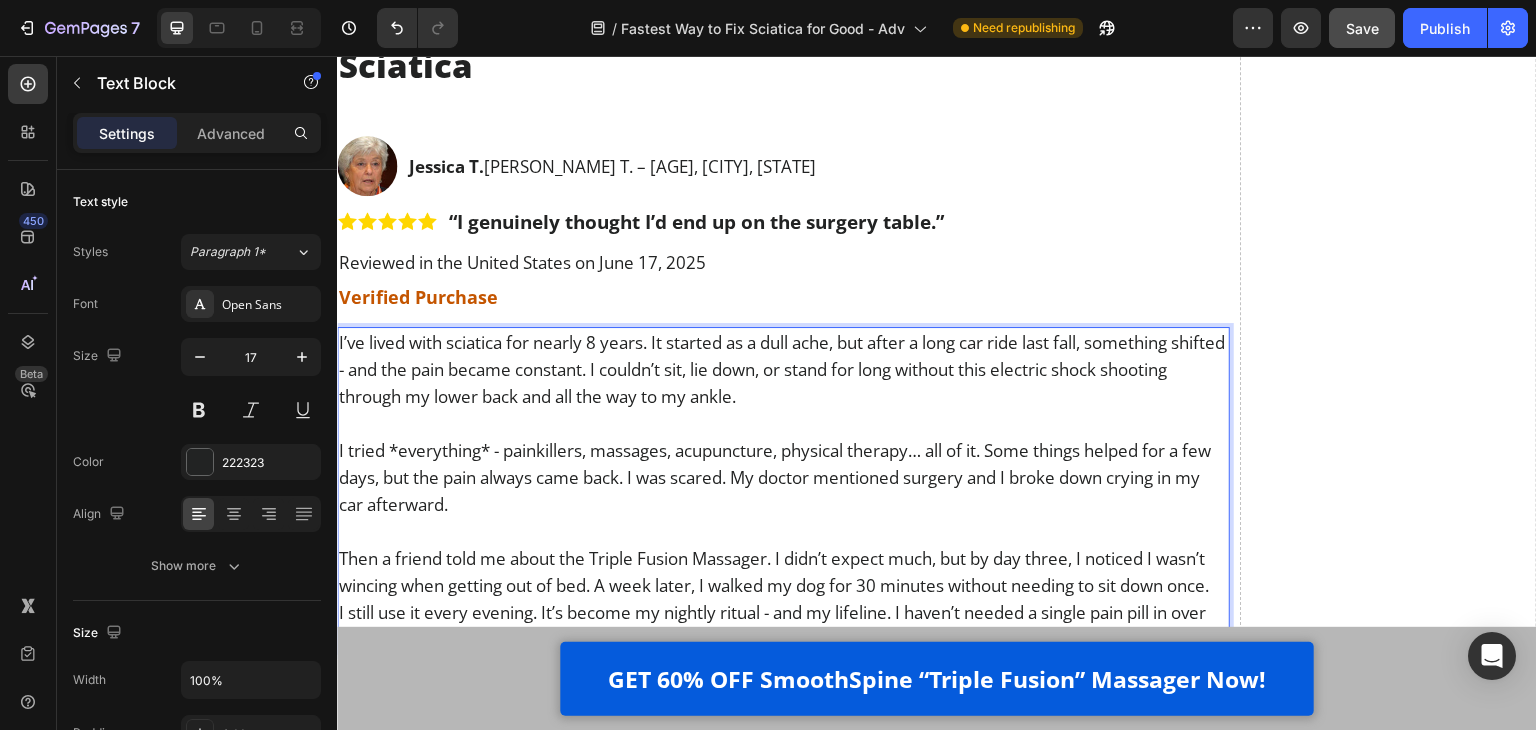 scroll, scrollTop: 20210, scrollLeft: 0, axis: vertical 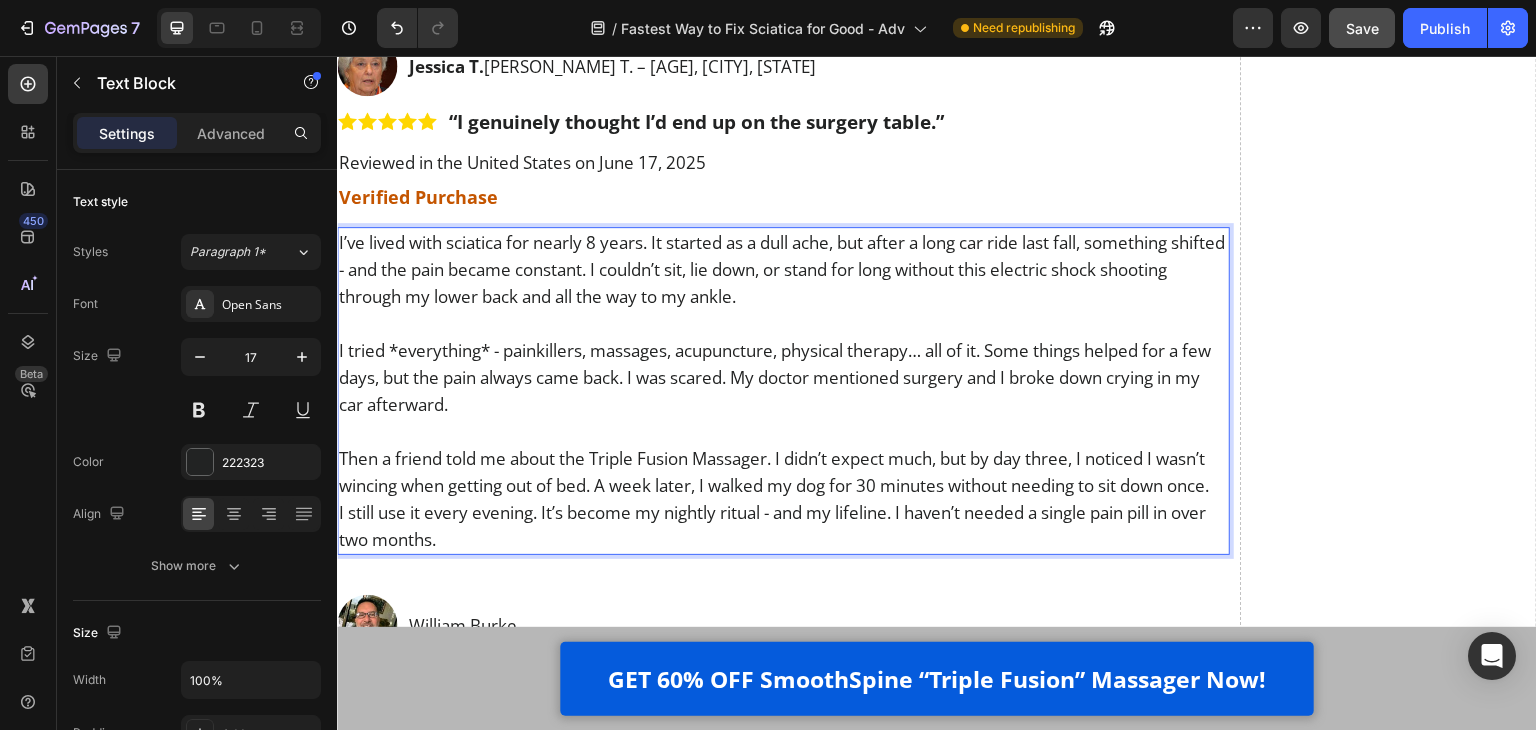 click on "Then a friend told me about the Triple Fusion Massager. I didn’t expect much, but by day three, I noticed I wasn’t wincing when getting out of bed. A week later, I walked my dog for 30 minutes without needing to sit down once." at bounding box center [783, 472] 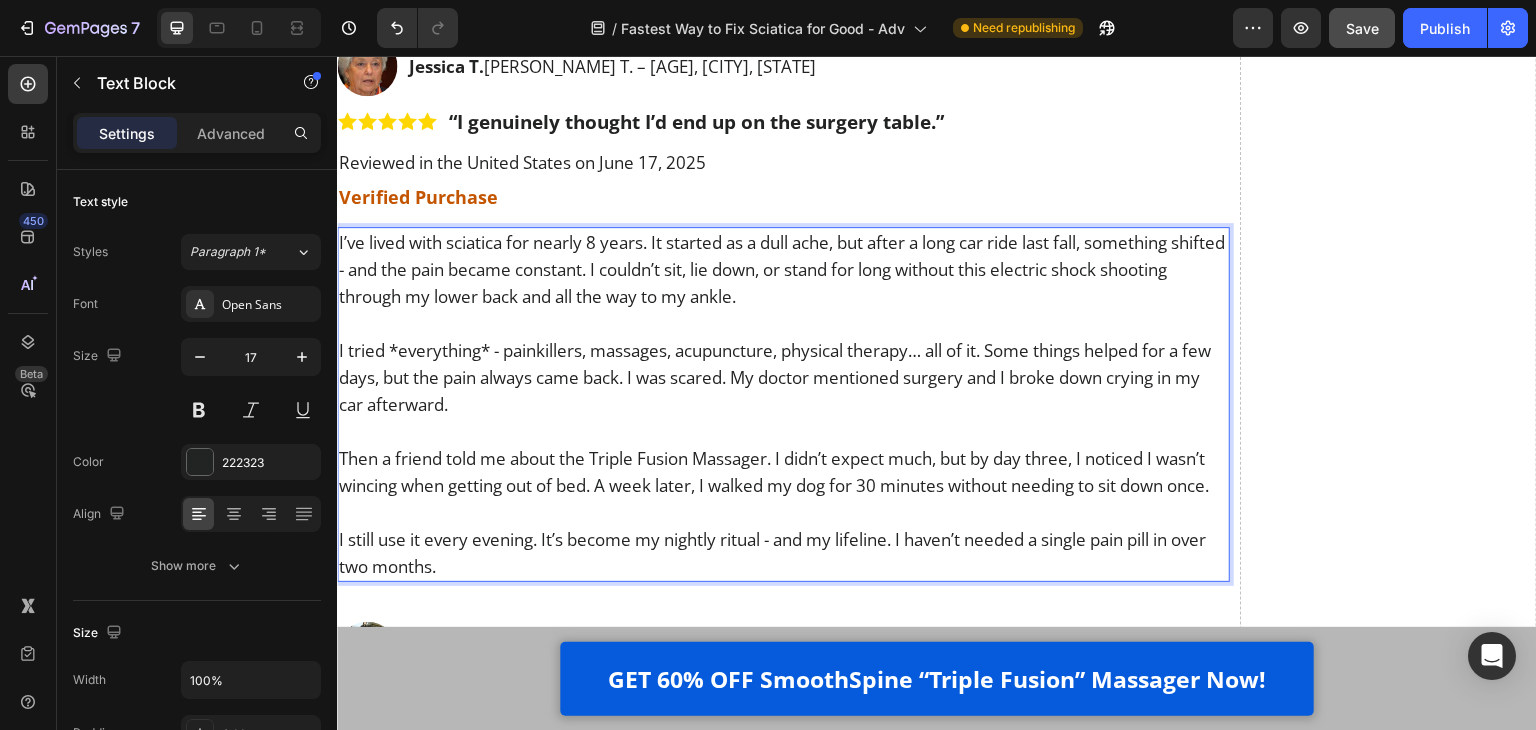 click on "I tried *everything* - painkillers, massages, acupuncture, physical therapy… all of it. Some things helped for a few days, but the pain always came back. I was scared. My doctor mentioned surgery and I broke down crying in my car afterward." at bounding box center [783, 377] 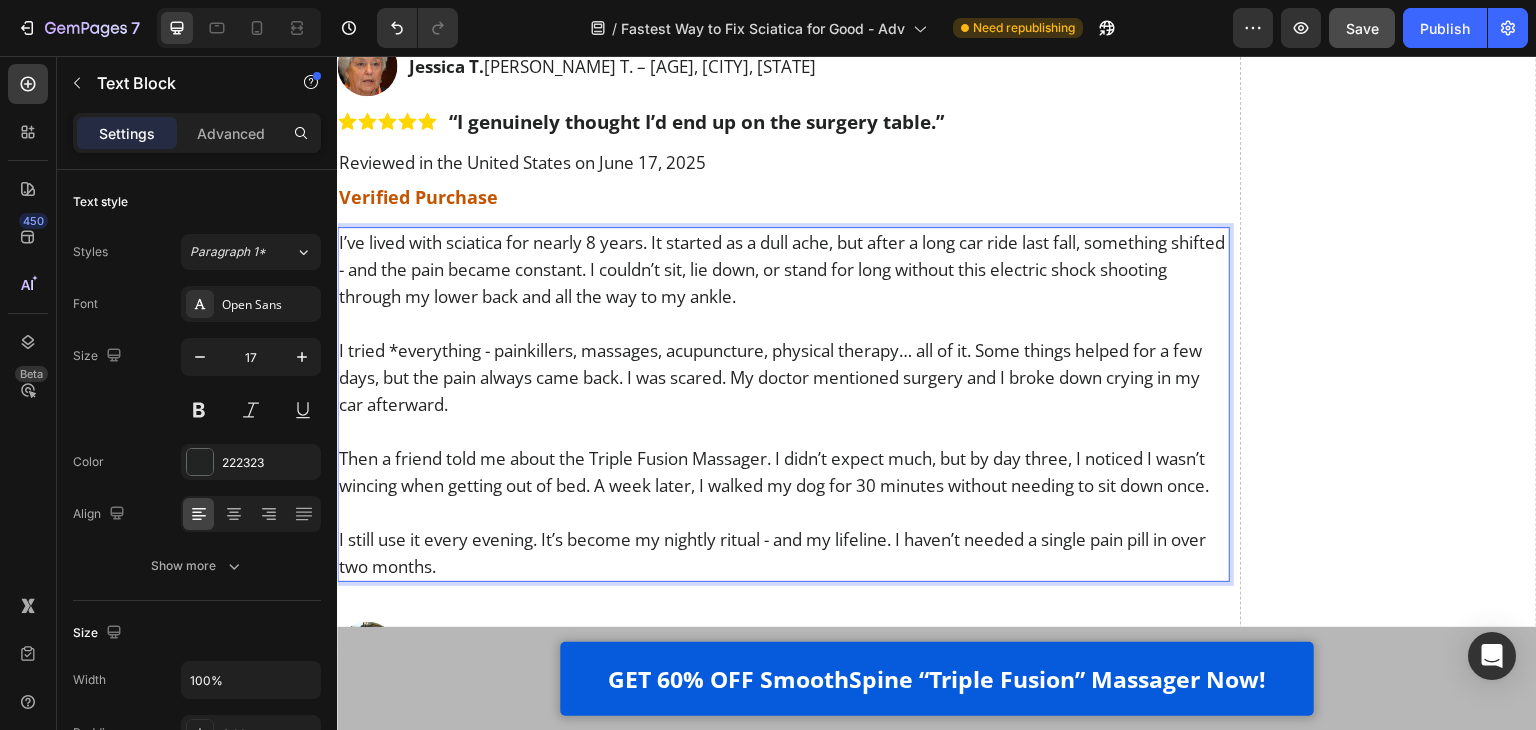 click on "I tried *everything - painkillers, massages, acupuncture, physical therapy… all of it. Some things helped for a few days, but the pain always came back. I was scared. My doctor mentioned surgery and I broke down crying in my car afterward." at bounding box center [783, 377] 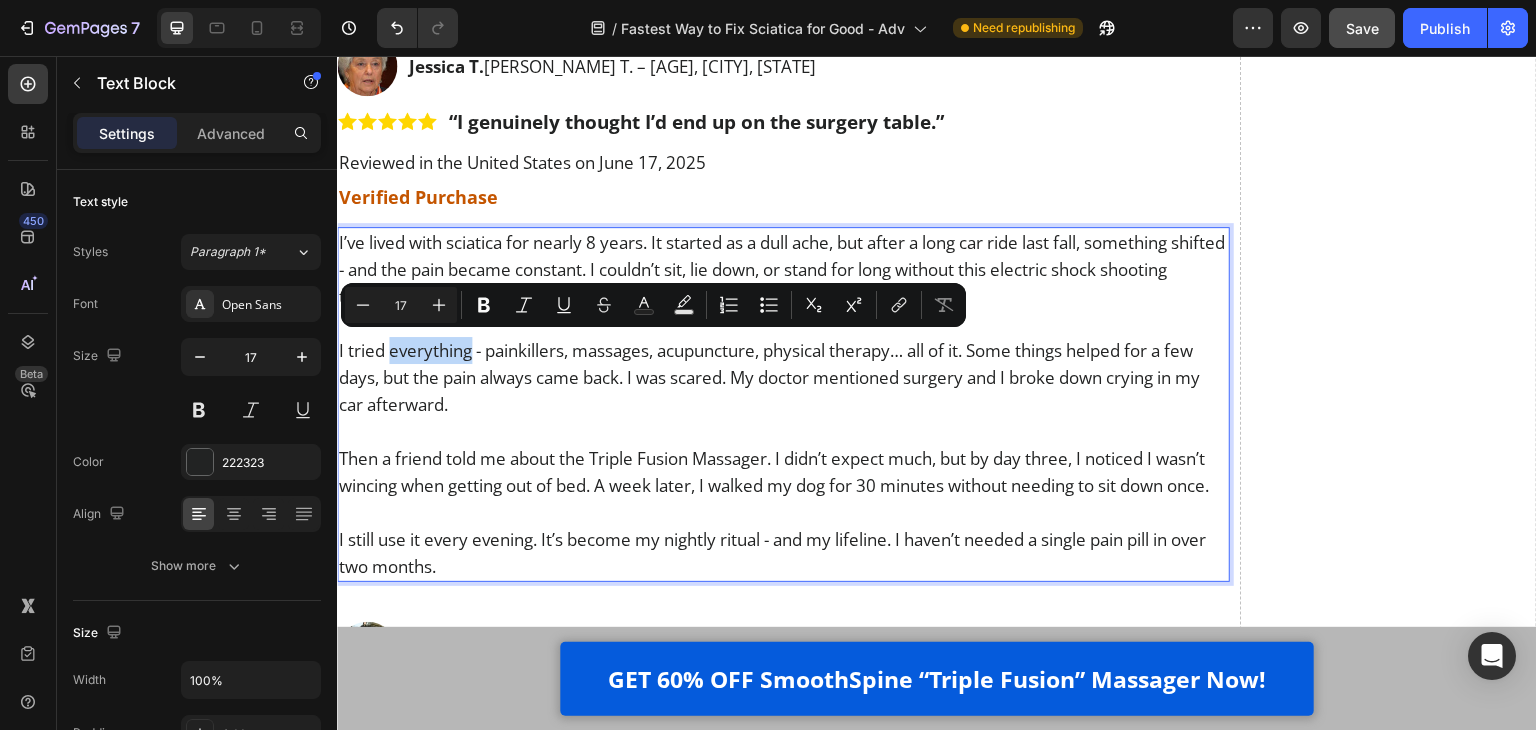 drag, startPoint x: 392, startPoint y: 348, endPoint x: 469, endPoint y: 351, distance: 77.05842 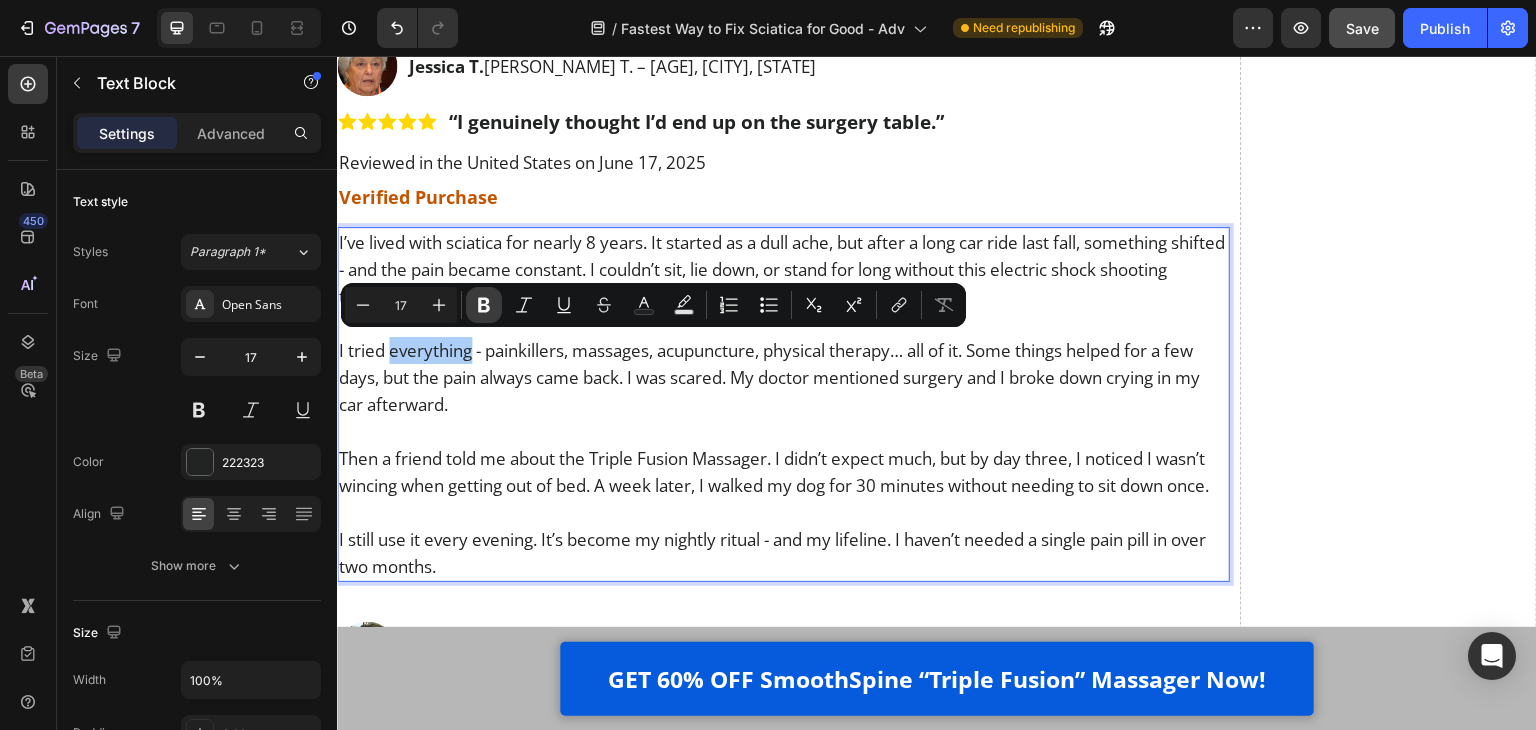 click on "Bold" at bounding box center [484, 305] 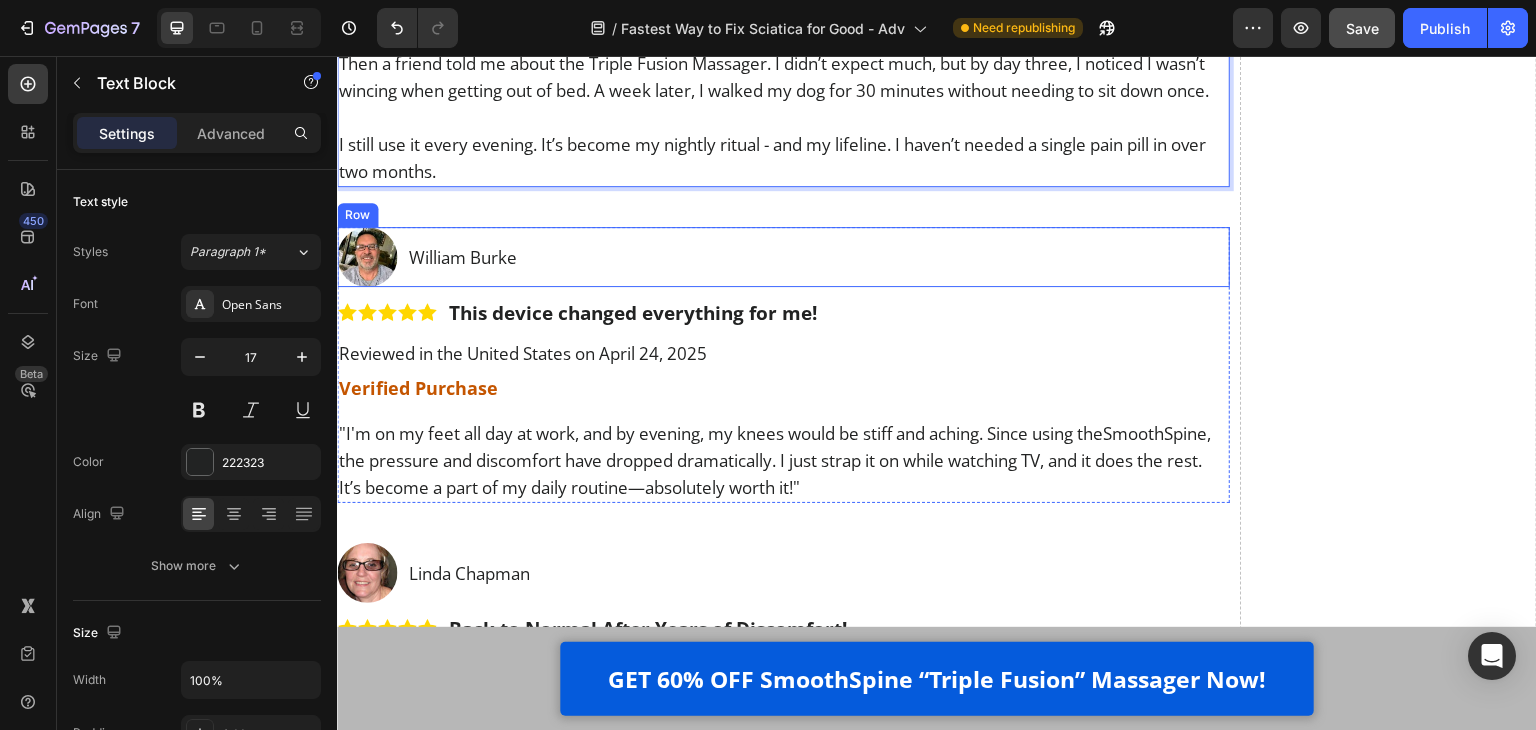 scroll, scrollTop: 20610, scrollLeft: 0, axis: vertical 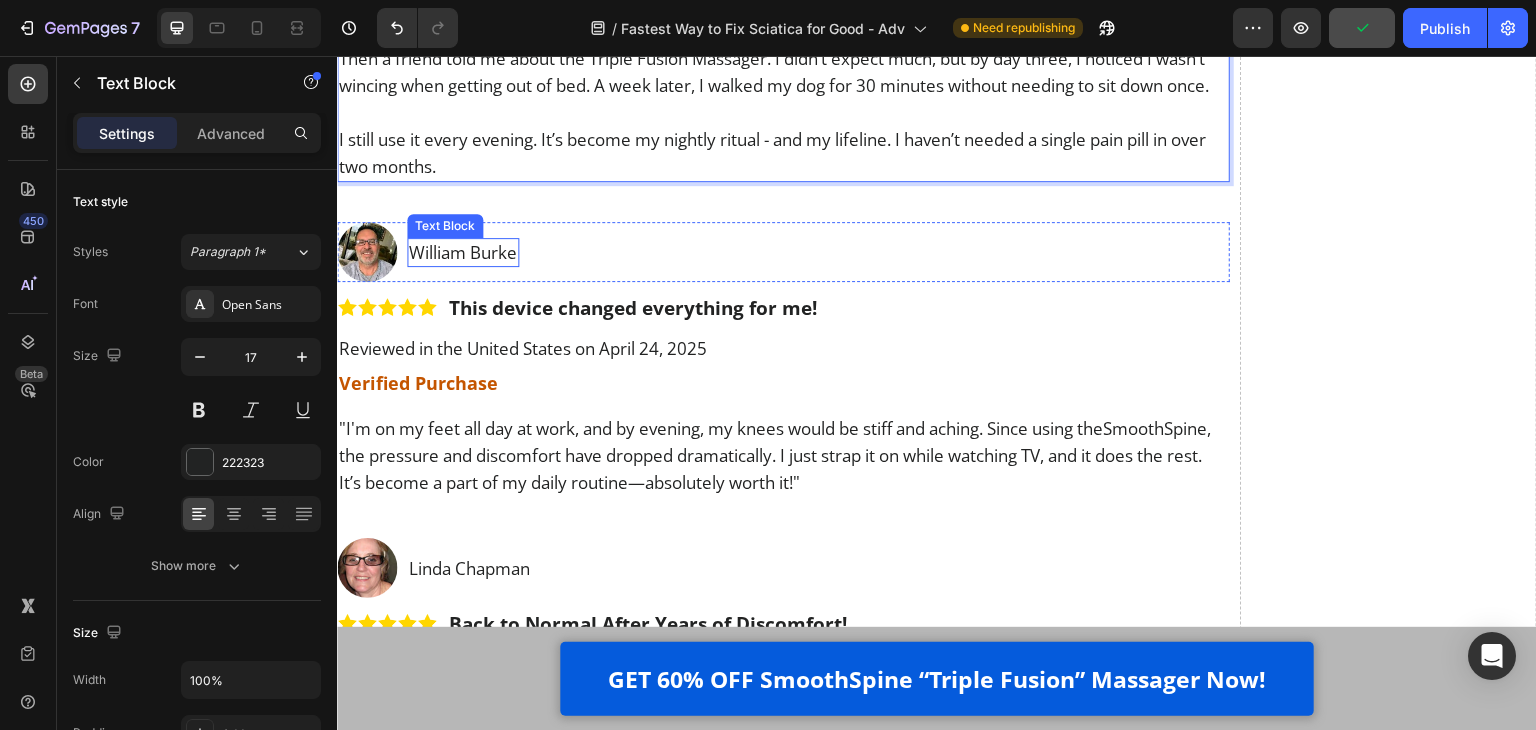 click on "William Burke" at bounding box center [463, 252] 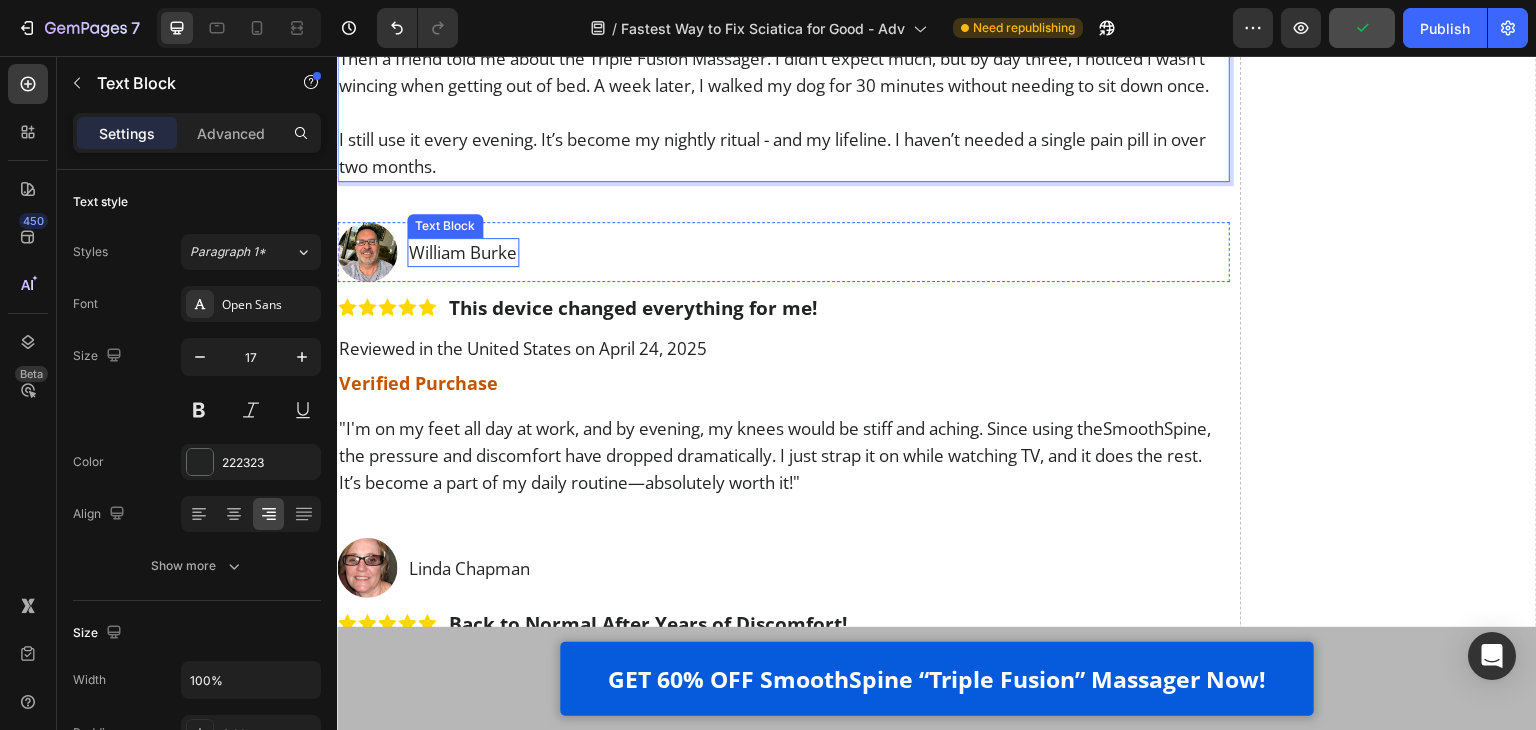 click on "William Burke" at bounding box center [463, 252] 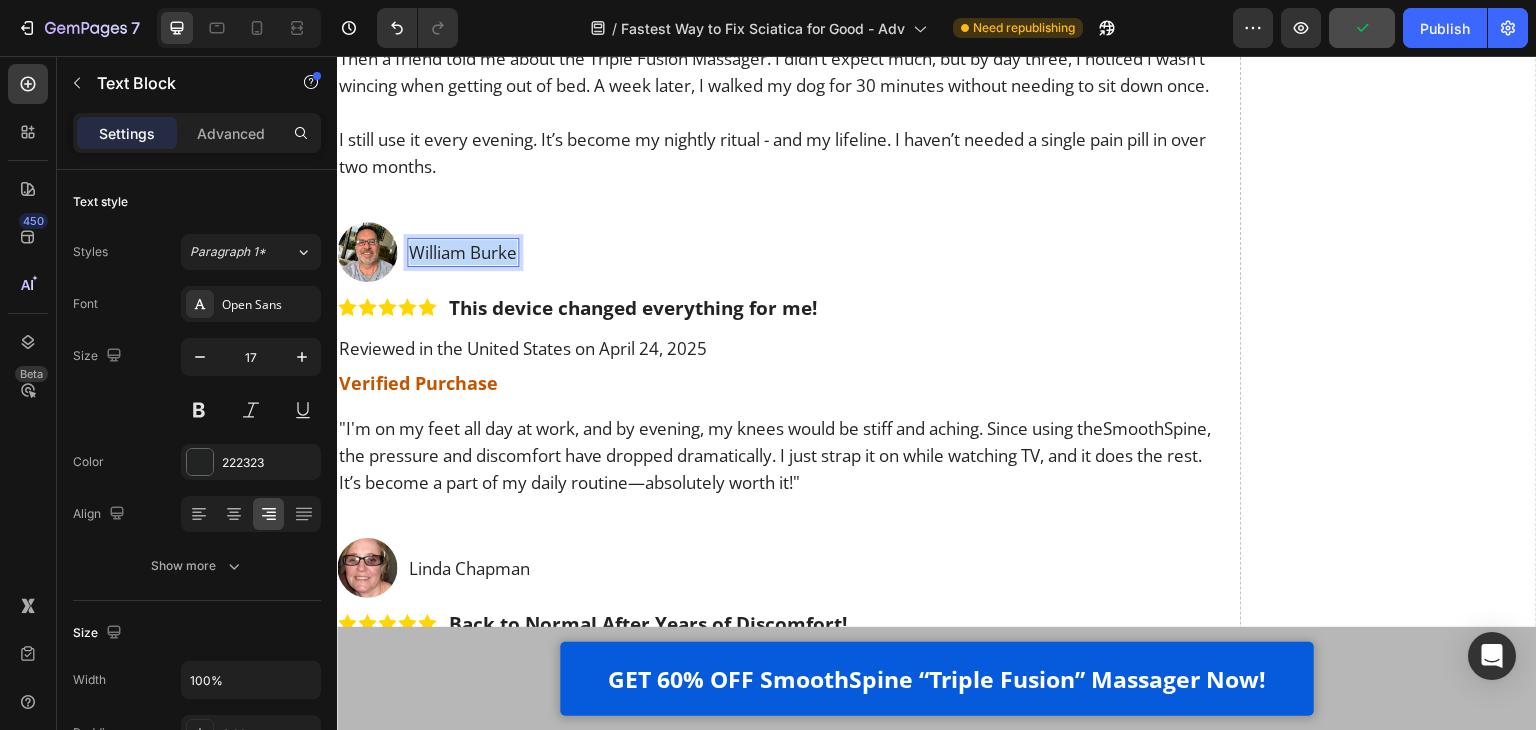 click on "William Burke" at bounding box center (463, 252) 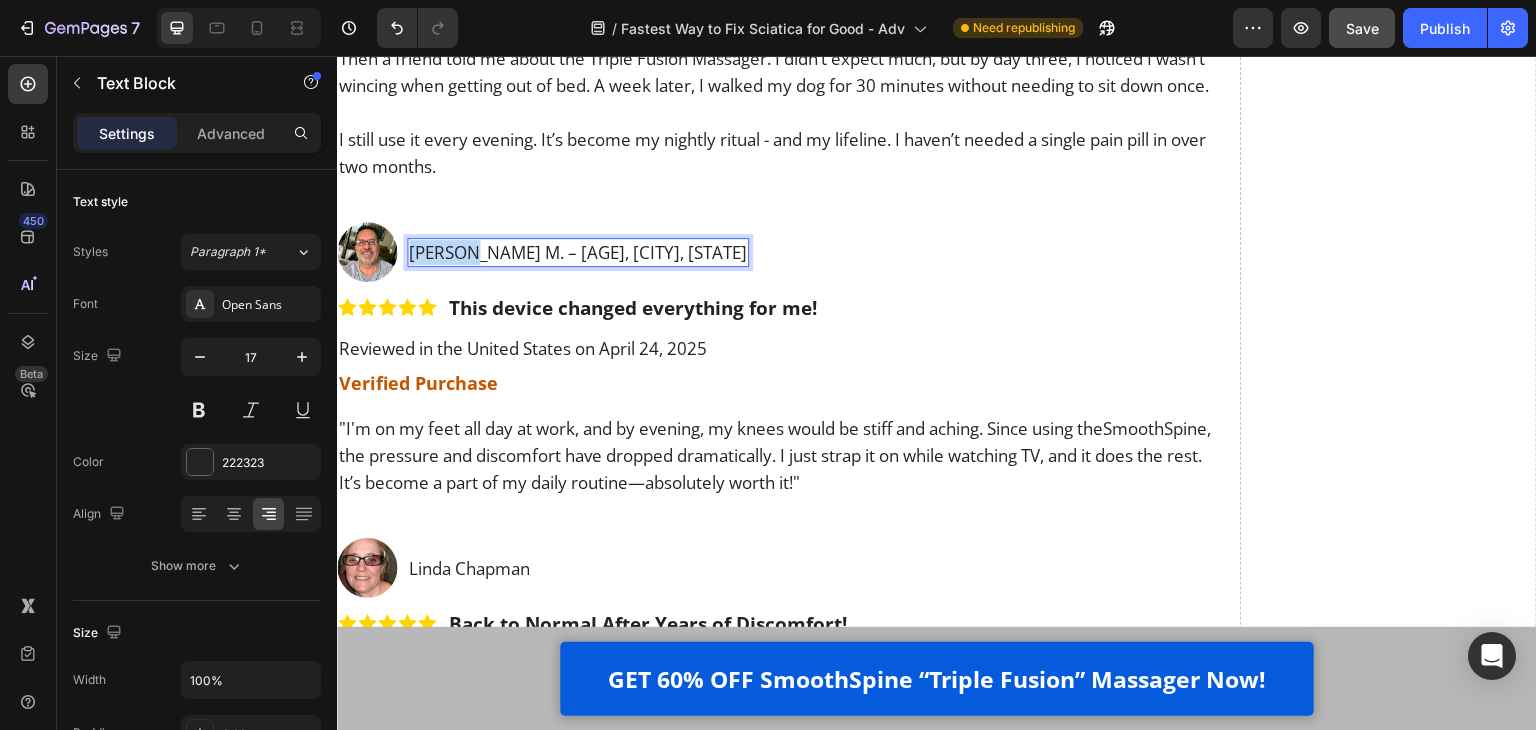 drag, startPoint x: 466, startPoint y: 278, endPoint x: 399, endPoint y: 277, distance: 67.00746 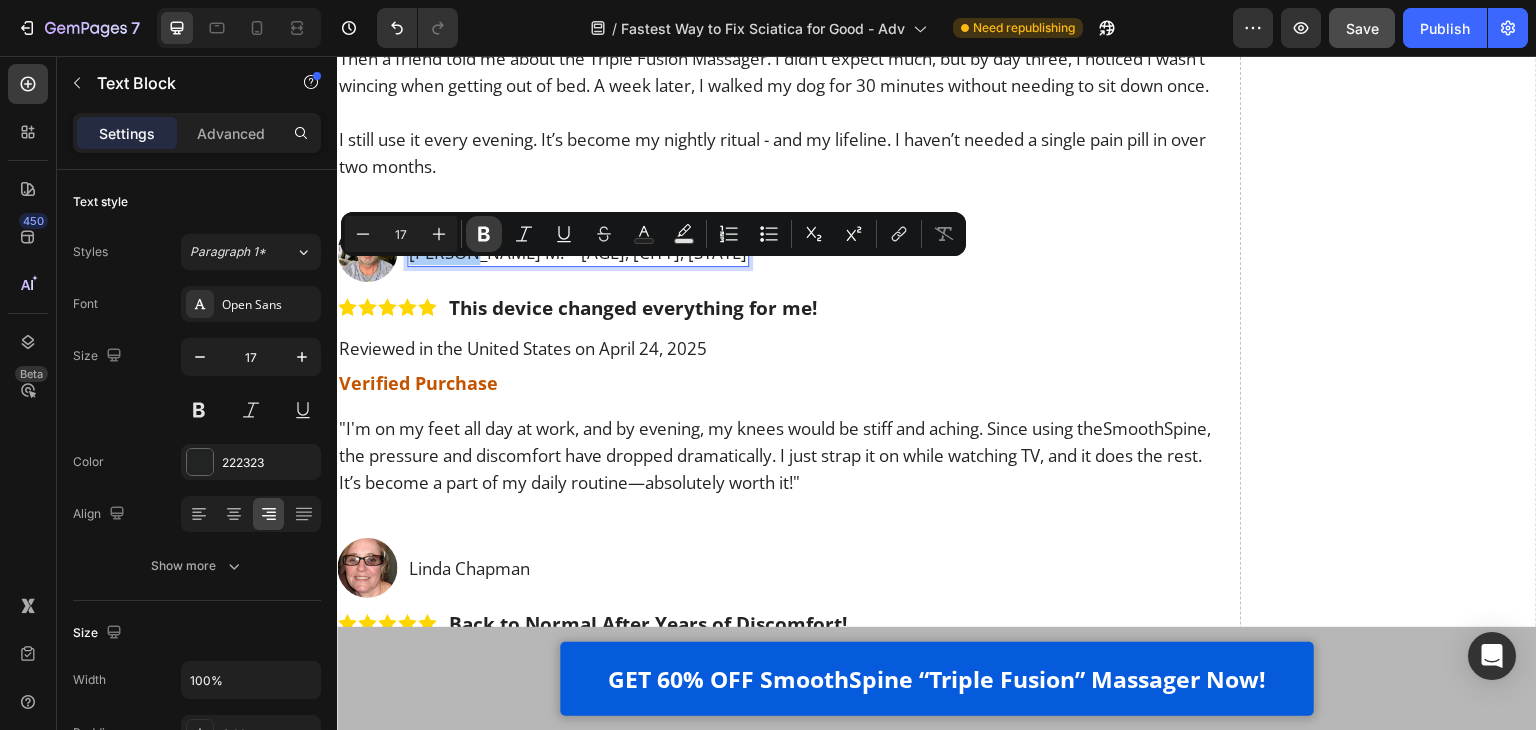 click 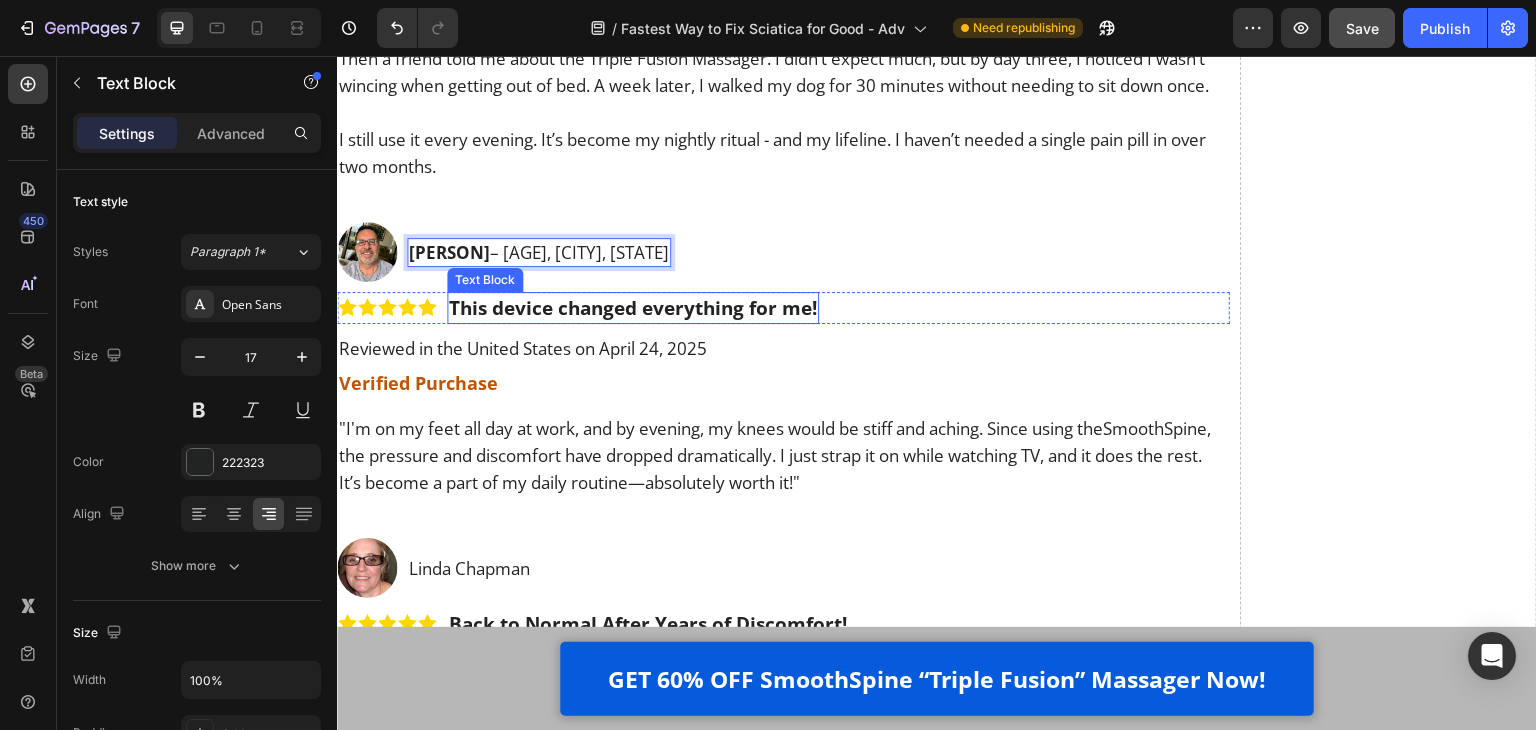 click on "This device changed everything for me!" at bounding box center [633, 308] 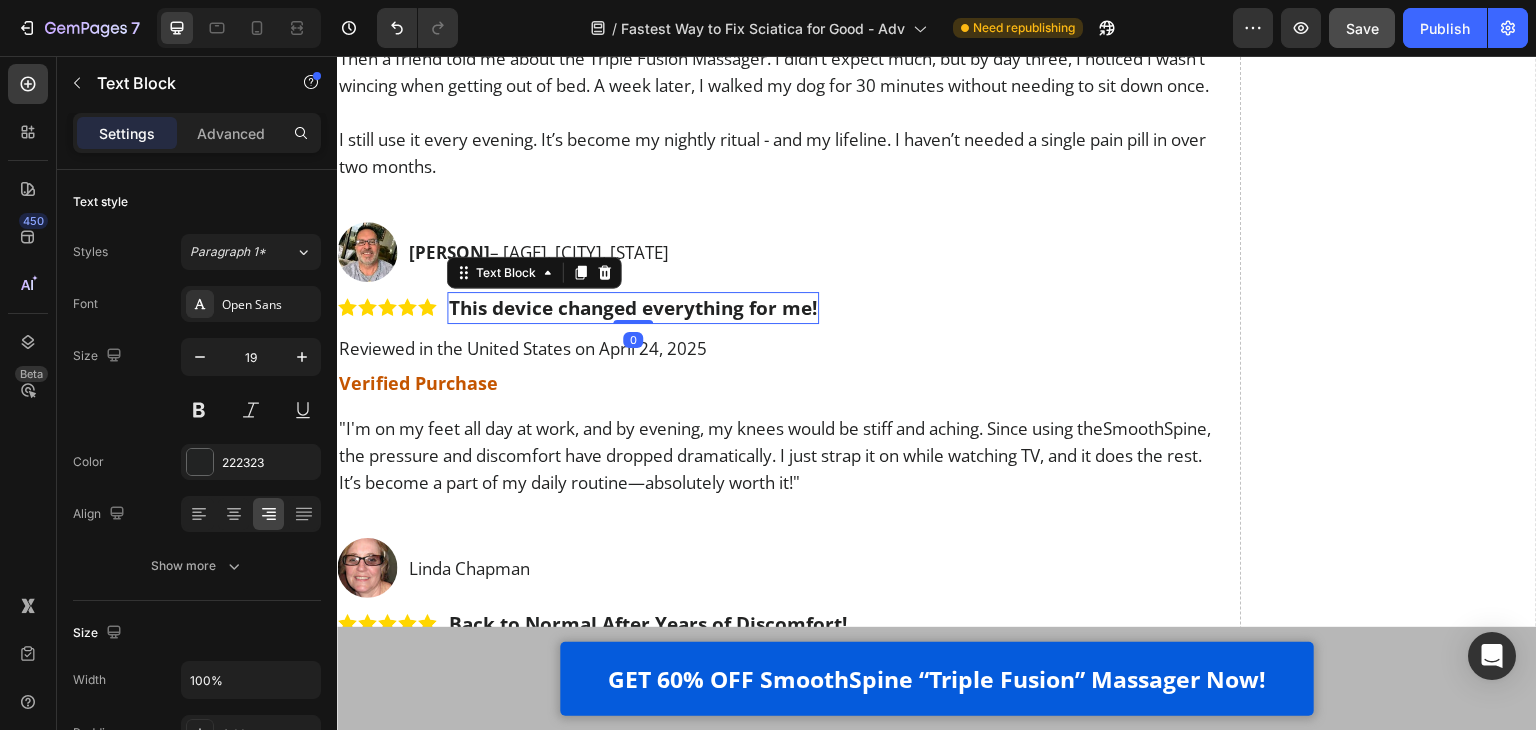 click on "This device changed everything for me!" at bounding box center [633, 308] 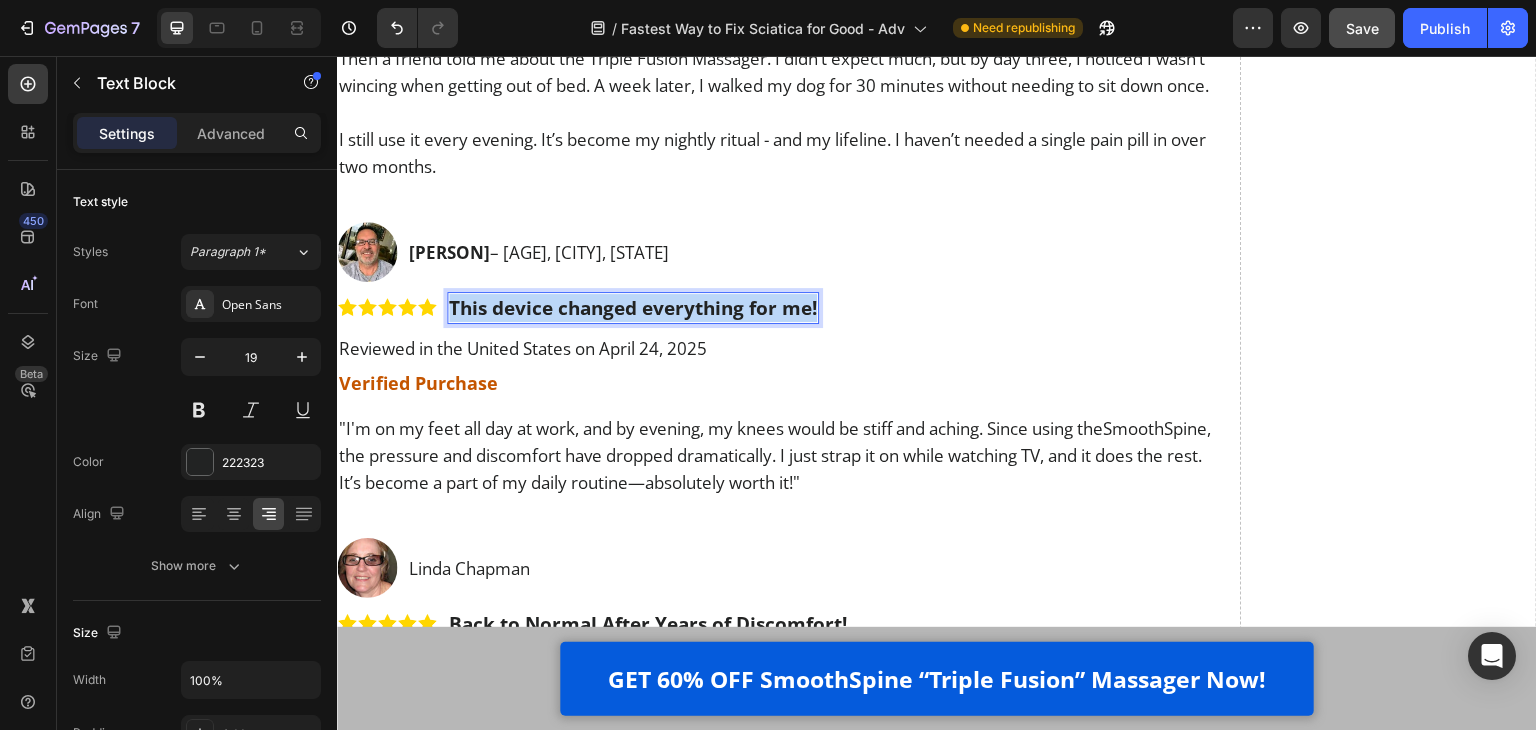 click on "This device changed everything for me!" at bounding box center [633, 308] 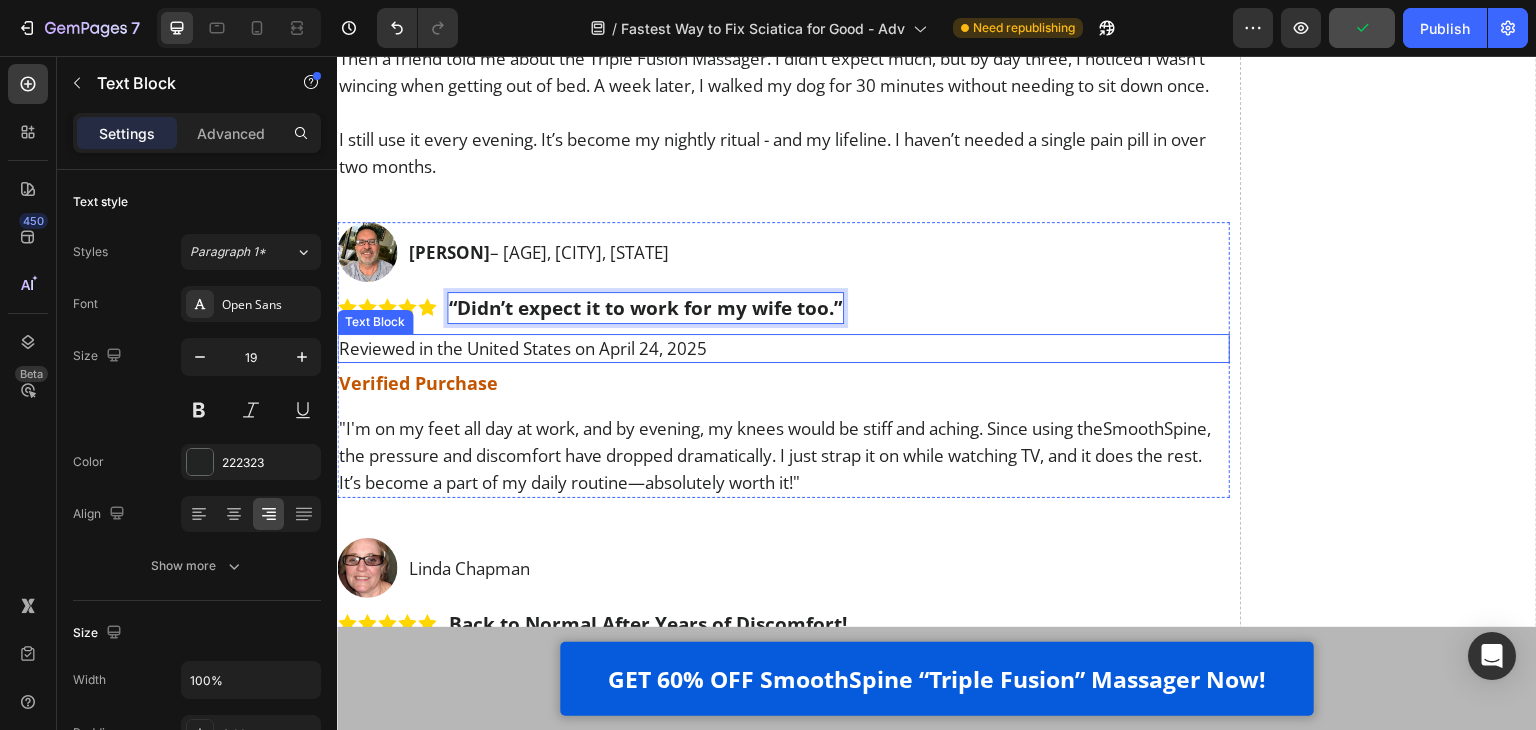 click on "Reviewed in the United States on April 24, 2025" at bounding box center (783, 348) 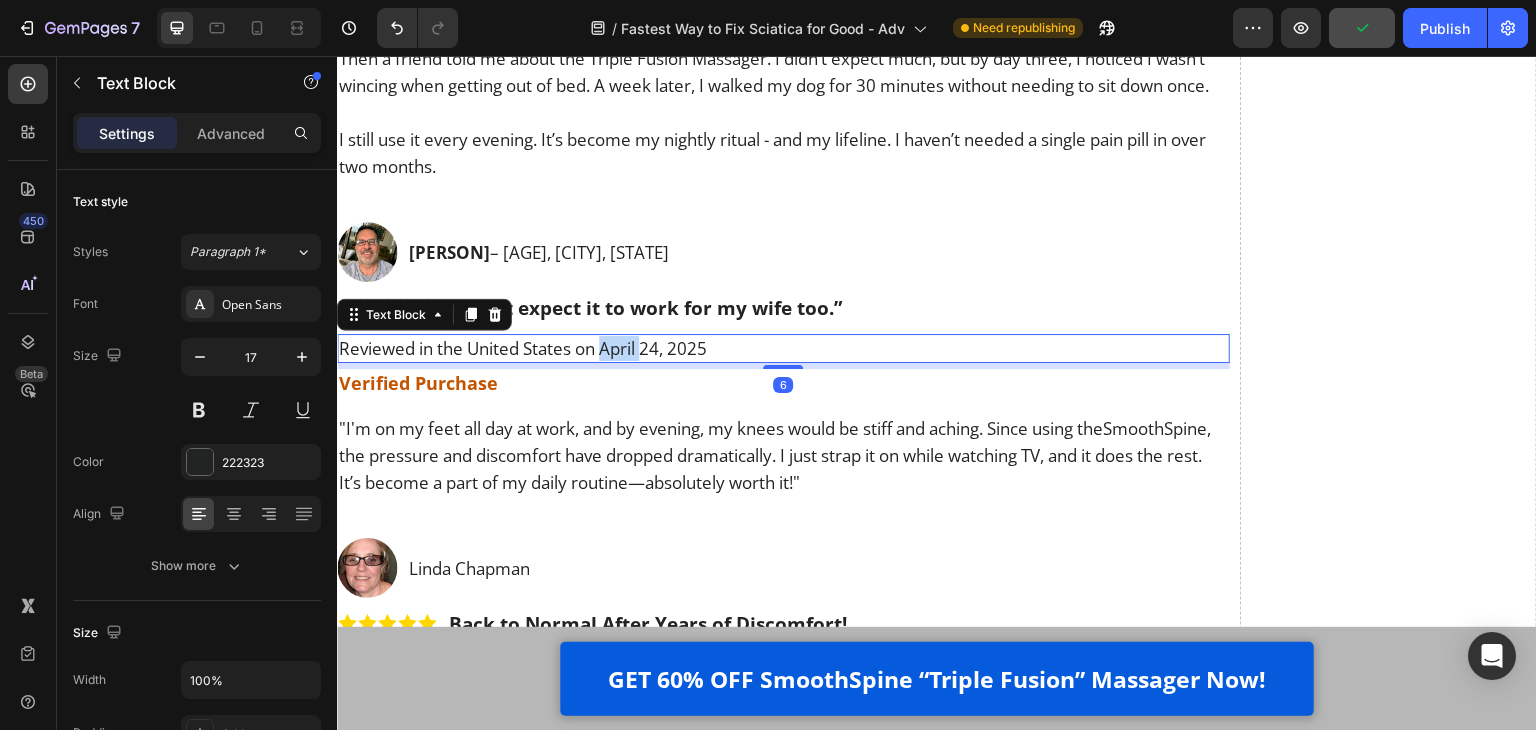 click on "Reviewed in the United States on April 24, 2025" at bounding box center [783, 348] 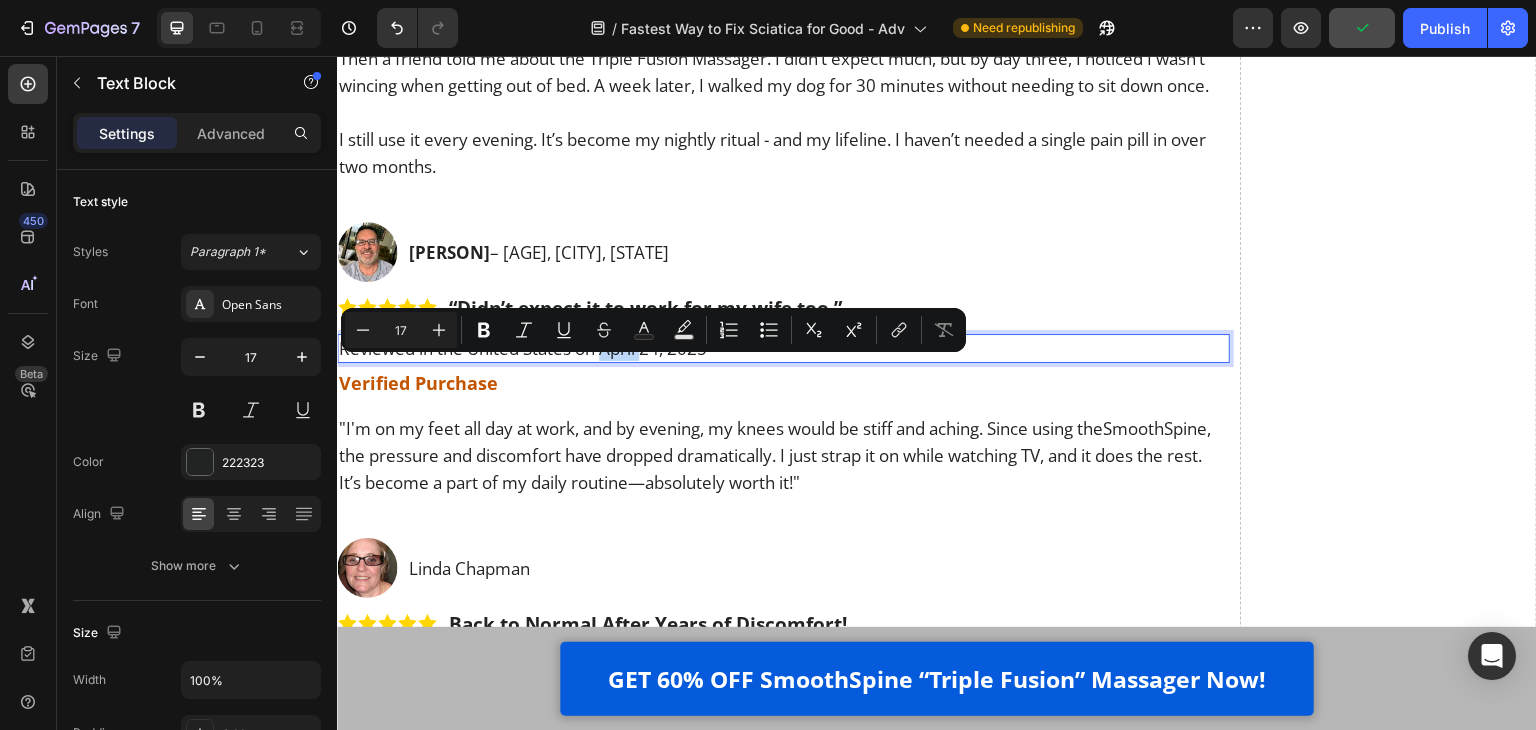 click on "Reviewed in the United States on April 24, 2025" at bounding box center (783, 348) 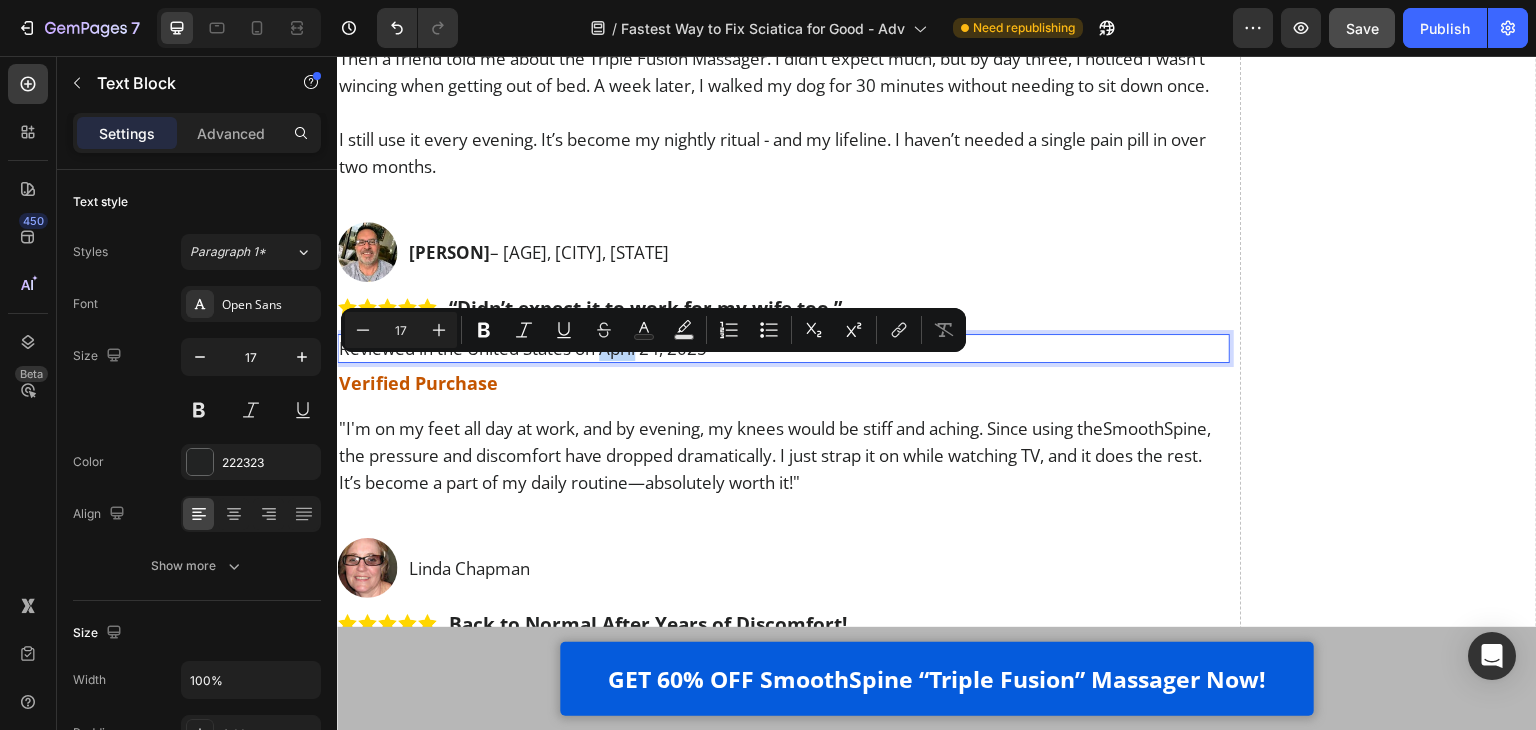 drag, startPoint x: 640, startPoint y: 374, endPoint x: 603, endPoint y: 382, distance: 37.85499 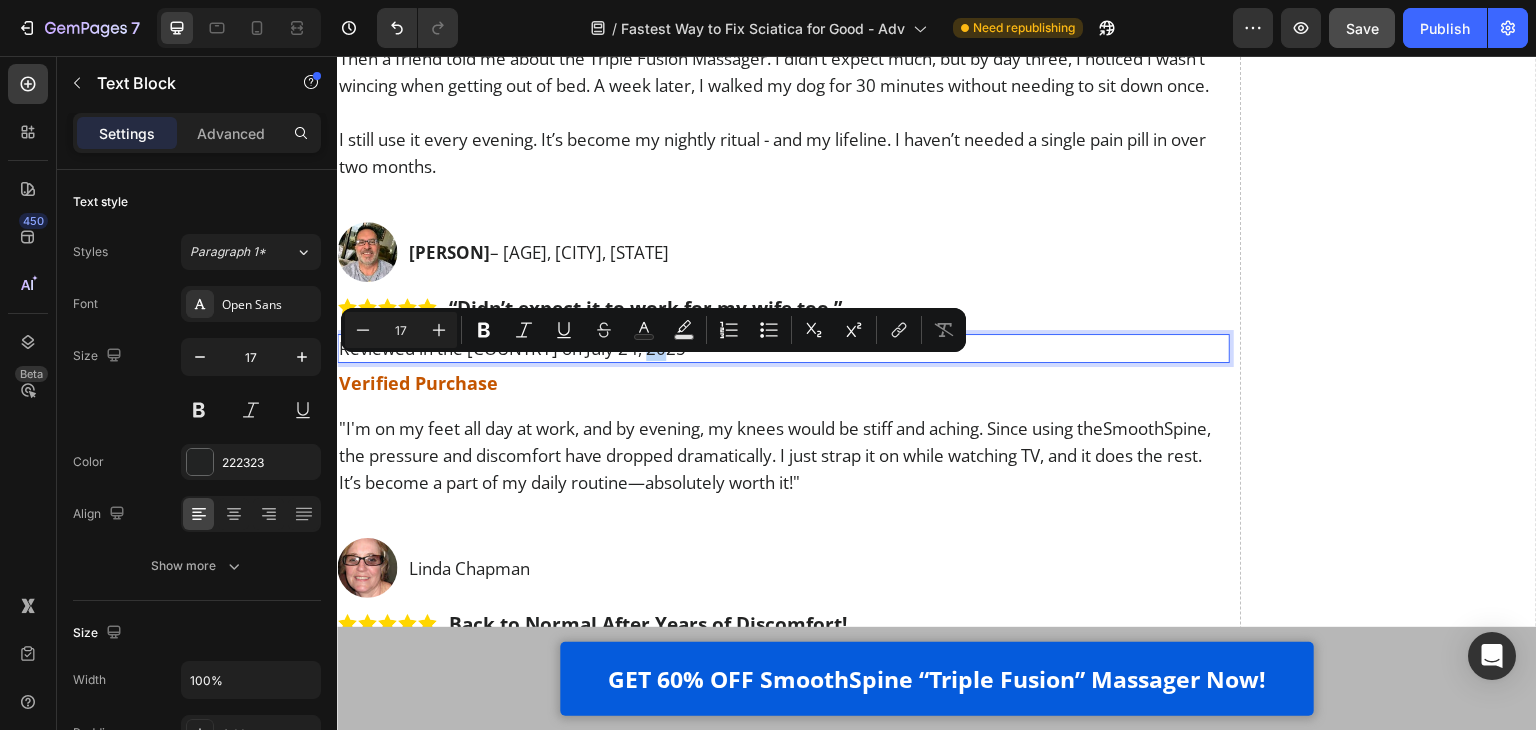 drag, startPoint x: 639, startPoint y: 374, endPoint x: 653, endPoint y: 376, distance: 14.142136 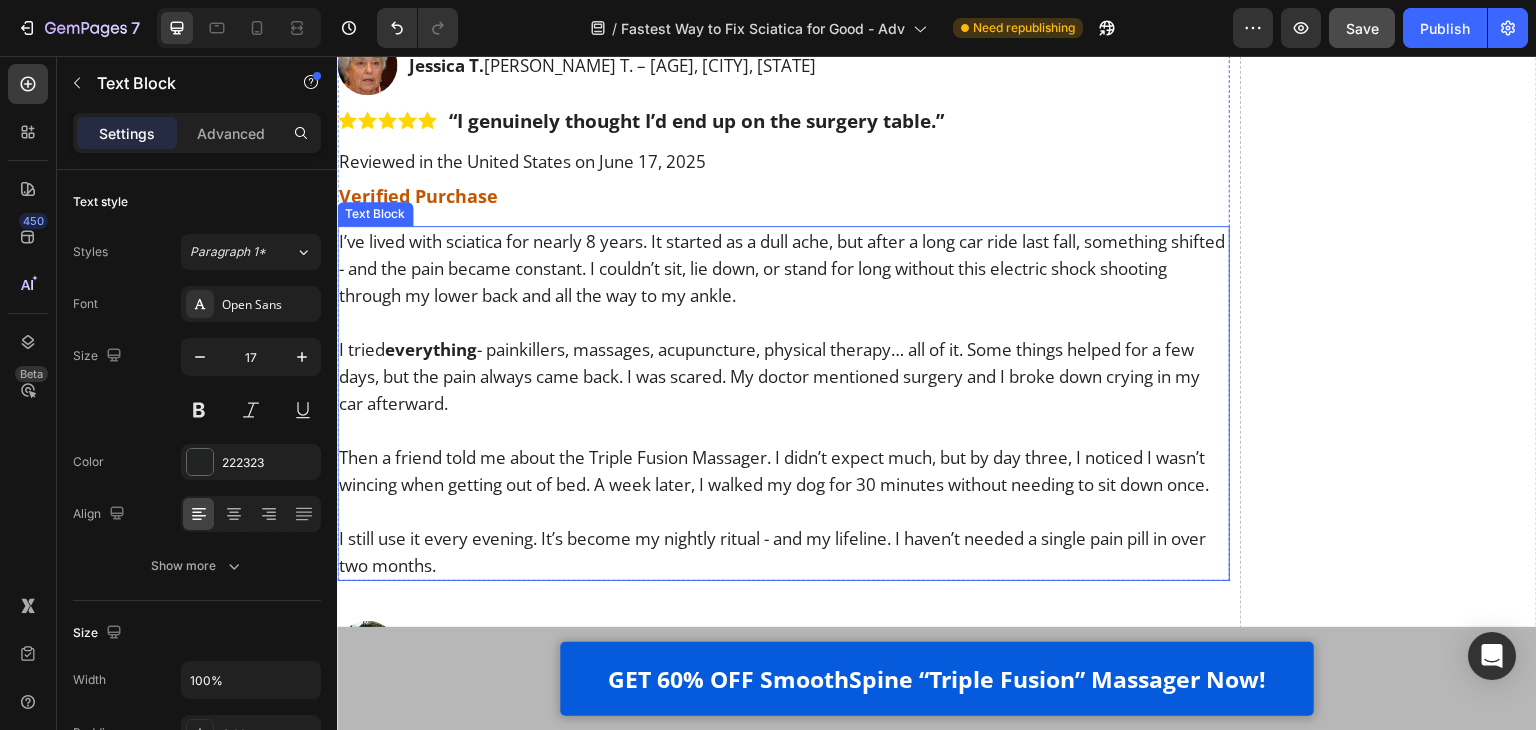 scroll, scrollTop: 20210, scrollLeft: 0, axis: vertical 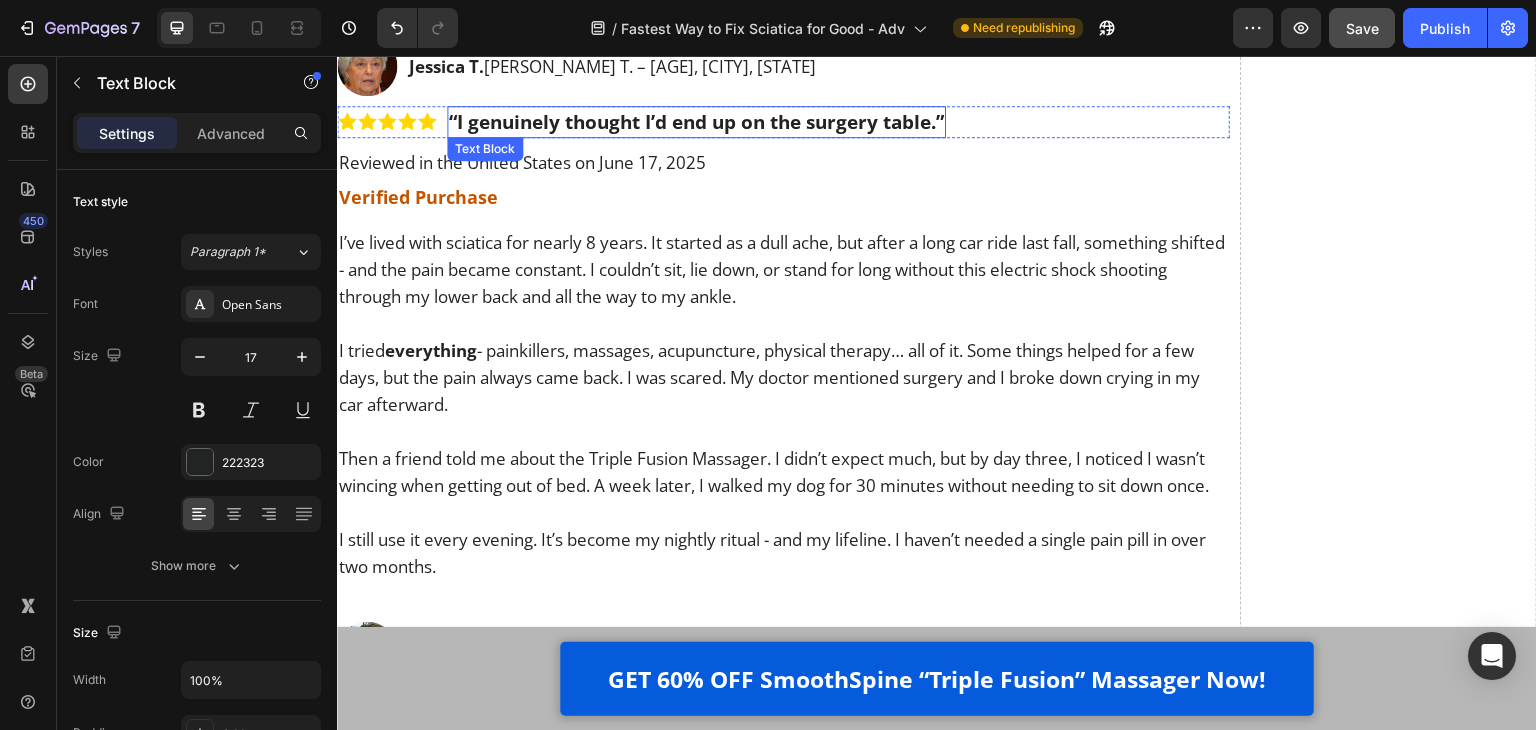 click on "Reviewed in the United States on June 17, 2025" at bounding box center (783, 162) 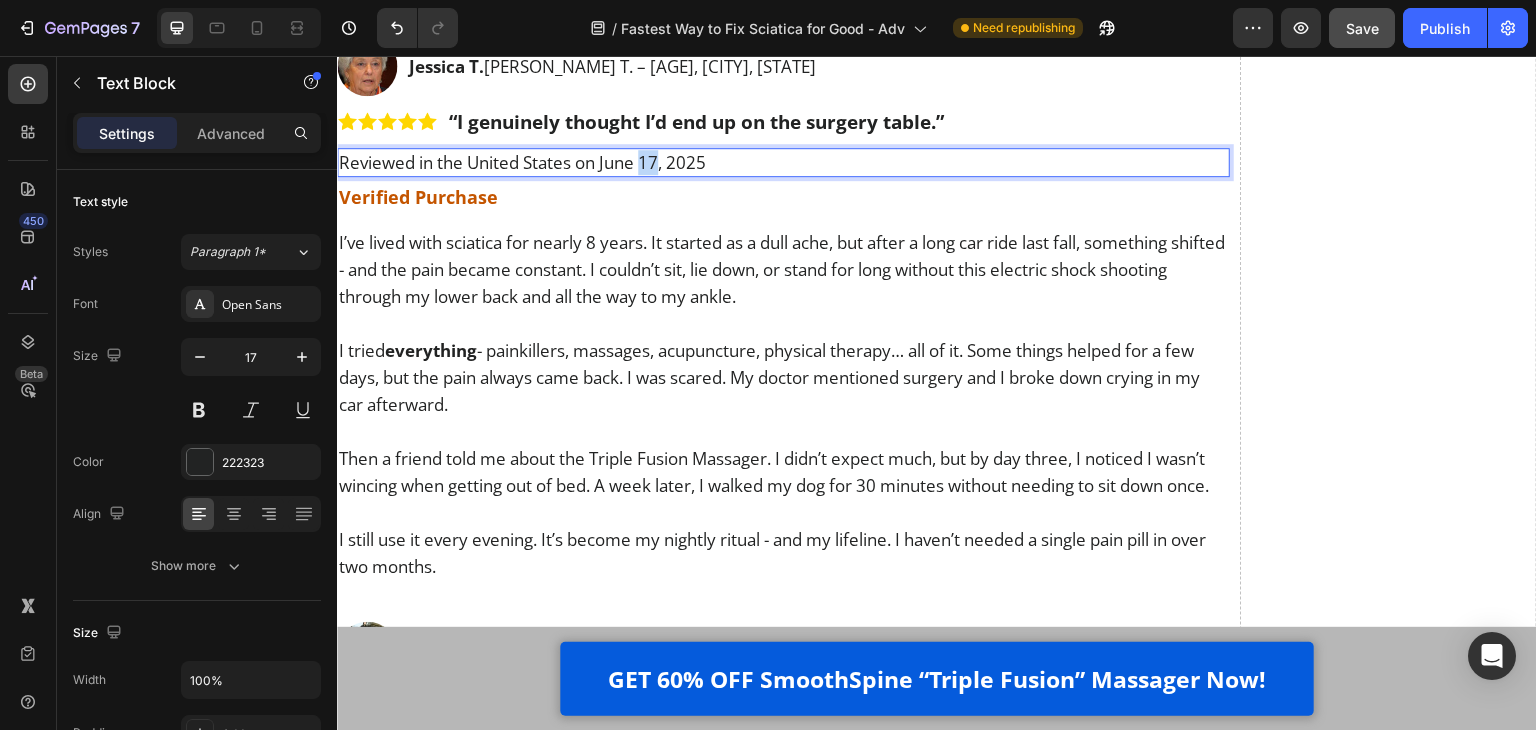 drag, startPoint x: 661, startPoint y: 162, endPoint x: 645, endPoint y: 158, distance: 16.492422 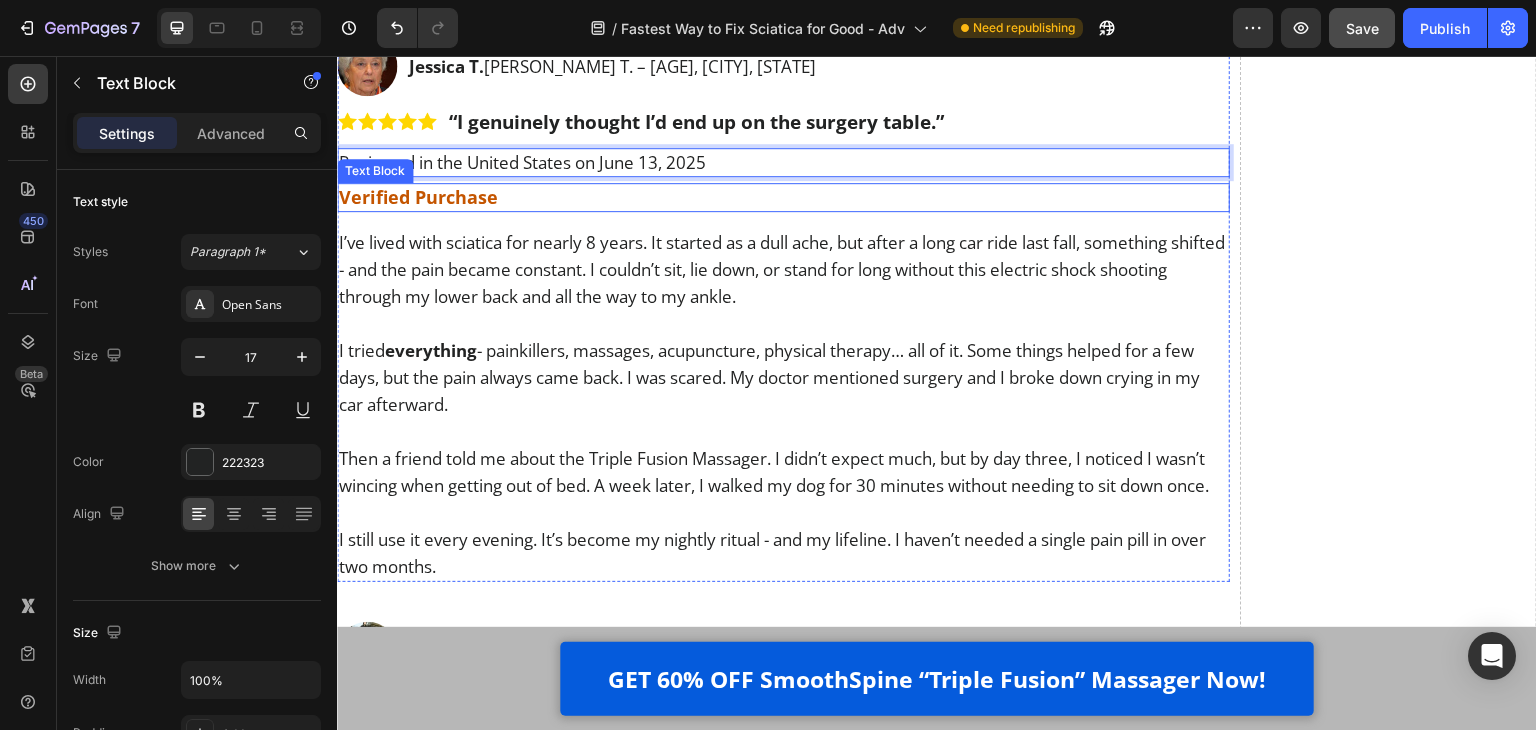click on "Verified Purchase" at bounding box center (783, 197) 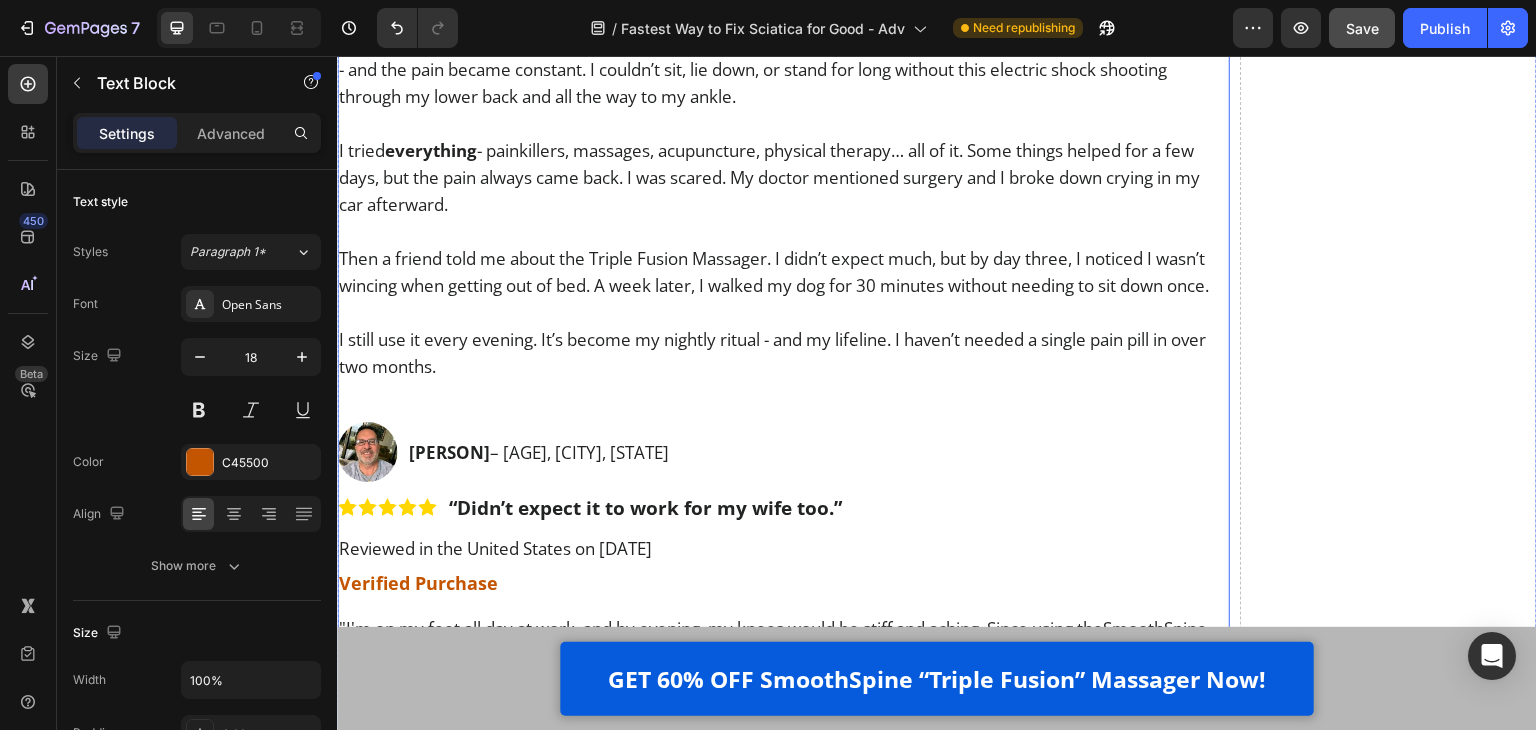 scroll, scrollTop: 20810, scrollLeft: 0, axis: vertical 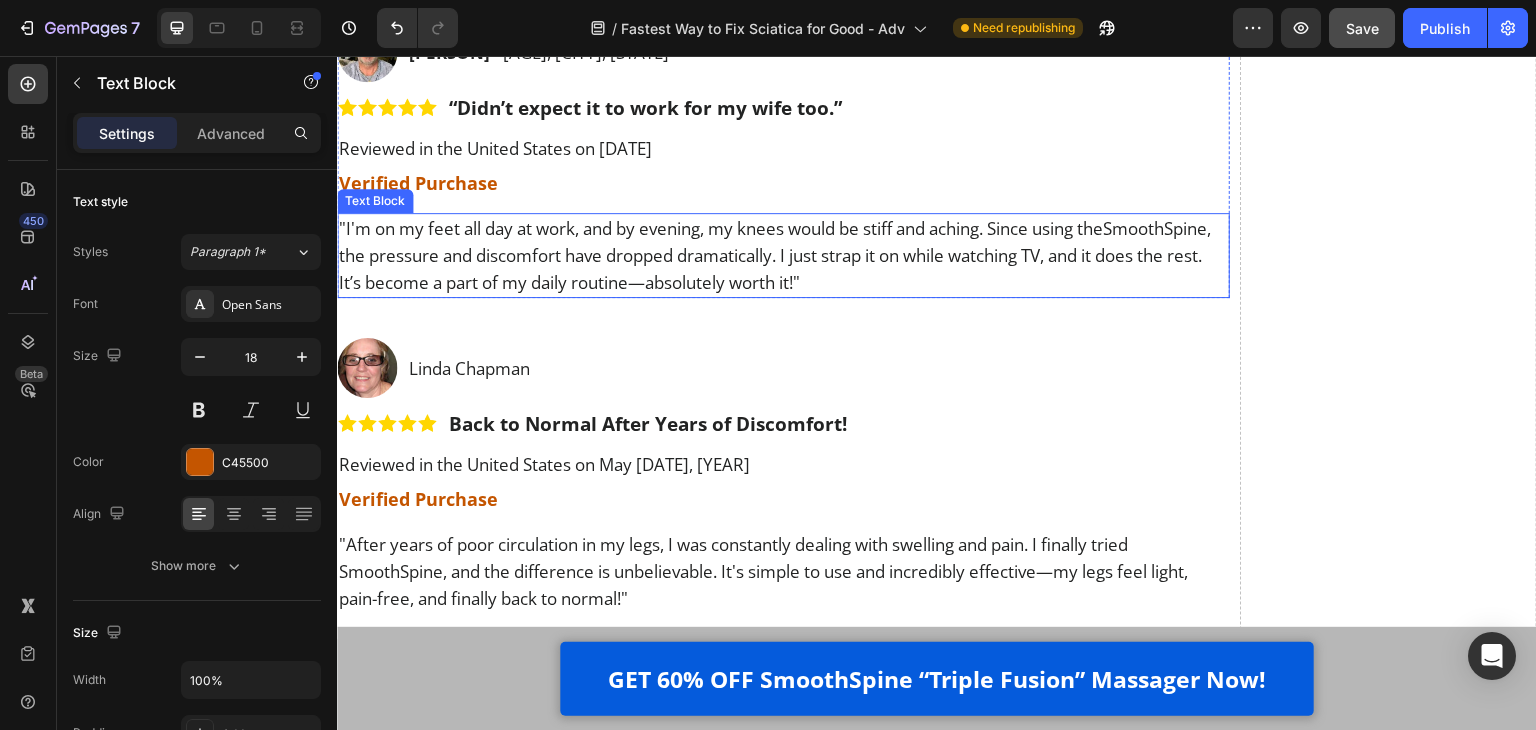 click on ""I'm on my feet all day at work, and by evening, my knees would be stiff and aching. Since using the  SmoothSpine , the pressure and discomfort have dropped dramatically. I just strap it on while watching TV, and it does the rest. It’s become a part of my daily routine—absolutely worth it!"" at bounding box center (783, 255) 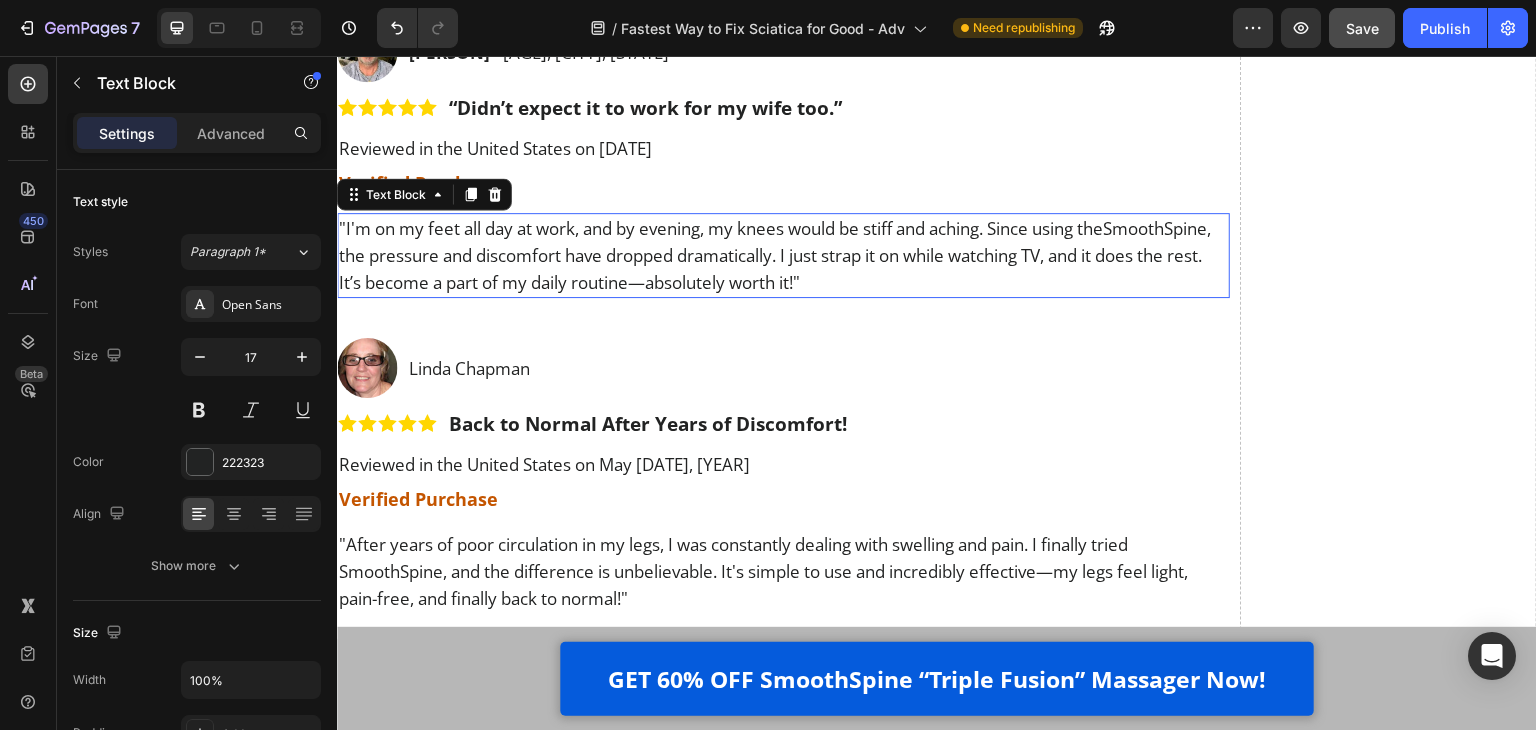 click on ""I'm on my feet all day at work, and by evening, my knees would be stiff and aching. Since using the  SmoothSpine , the pressure and discomfort have dropped dramatically. I just strap it on while watching TV, and it does the rest. It’s become a part of my daily routine—absolutely worth it!"" at bounding box center [783, 255] 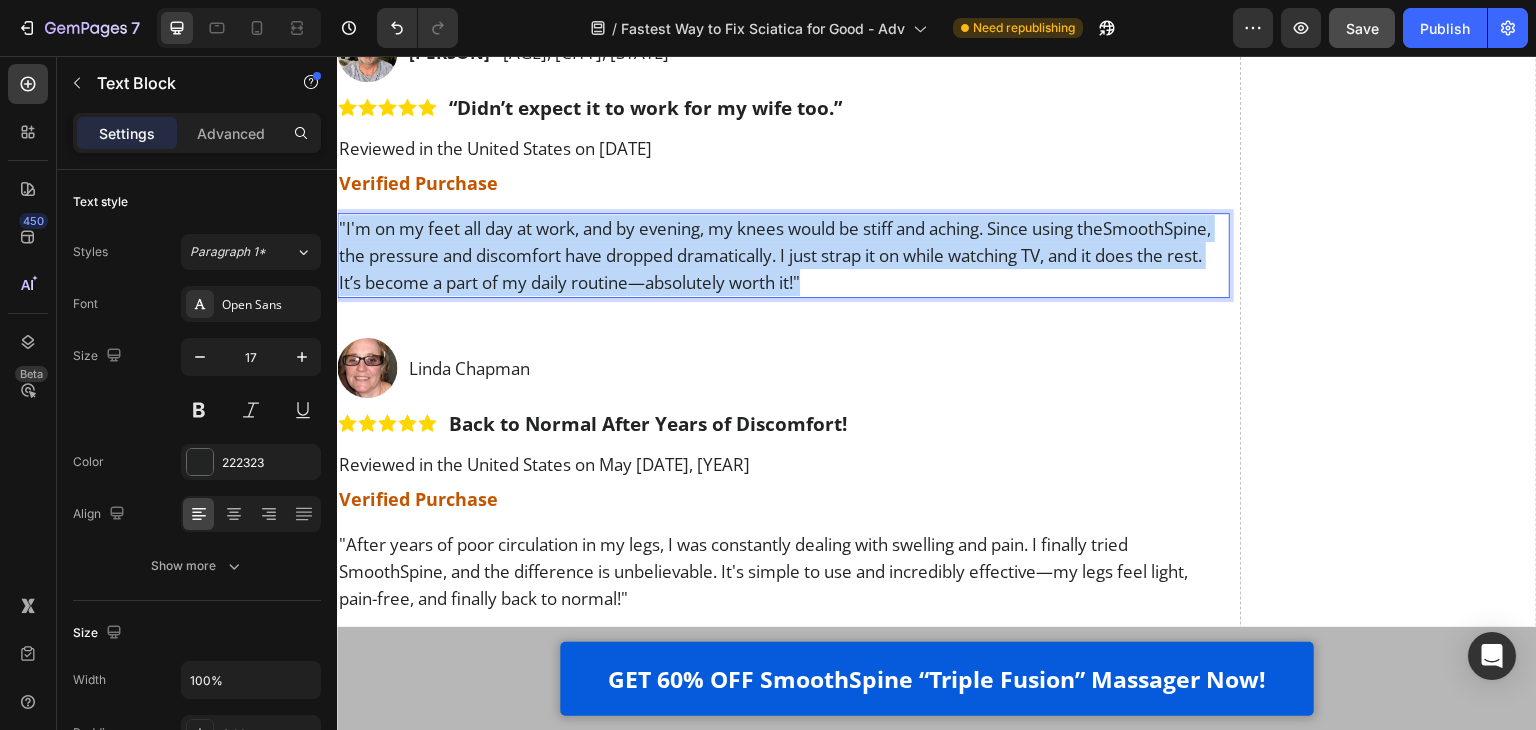 click on ""I'm on my feet all day at work, and by evening, my knees would be stiff and aching. Since using the  SmoothSpine , the pressure and discomfort have dropped dramatically. I just strap it on while watching TV, and it does the rest. It’s become a part of my daily routine—absolutely worth it!"" at bounding box center (783, 255) 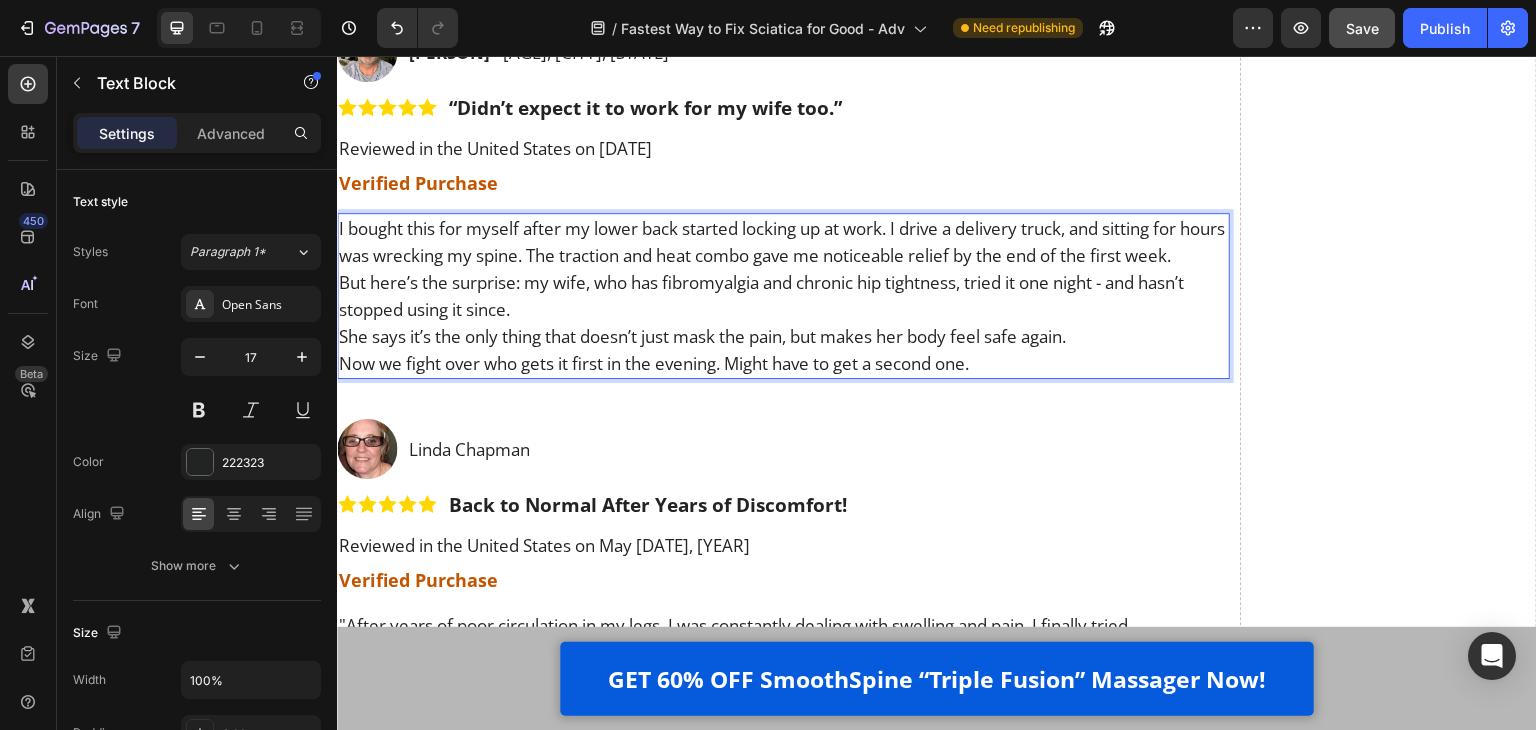 click on "I bought this for myself after my lower back started locking up at work. I drive a delivery truck, and sitting for hours was wrecking my spine. The traction and heat combo gave me noticeable relief by the end of the first week." at bounding box center [783, 242] 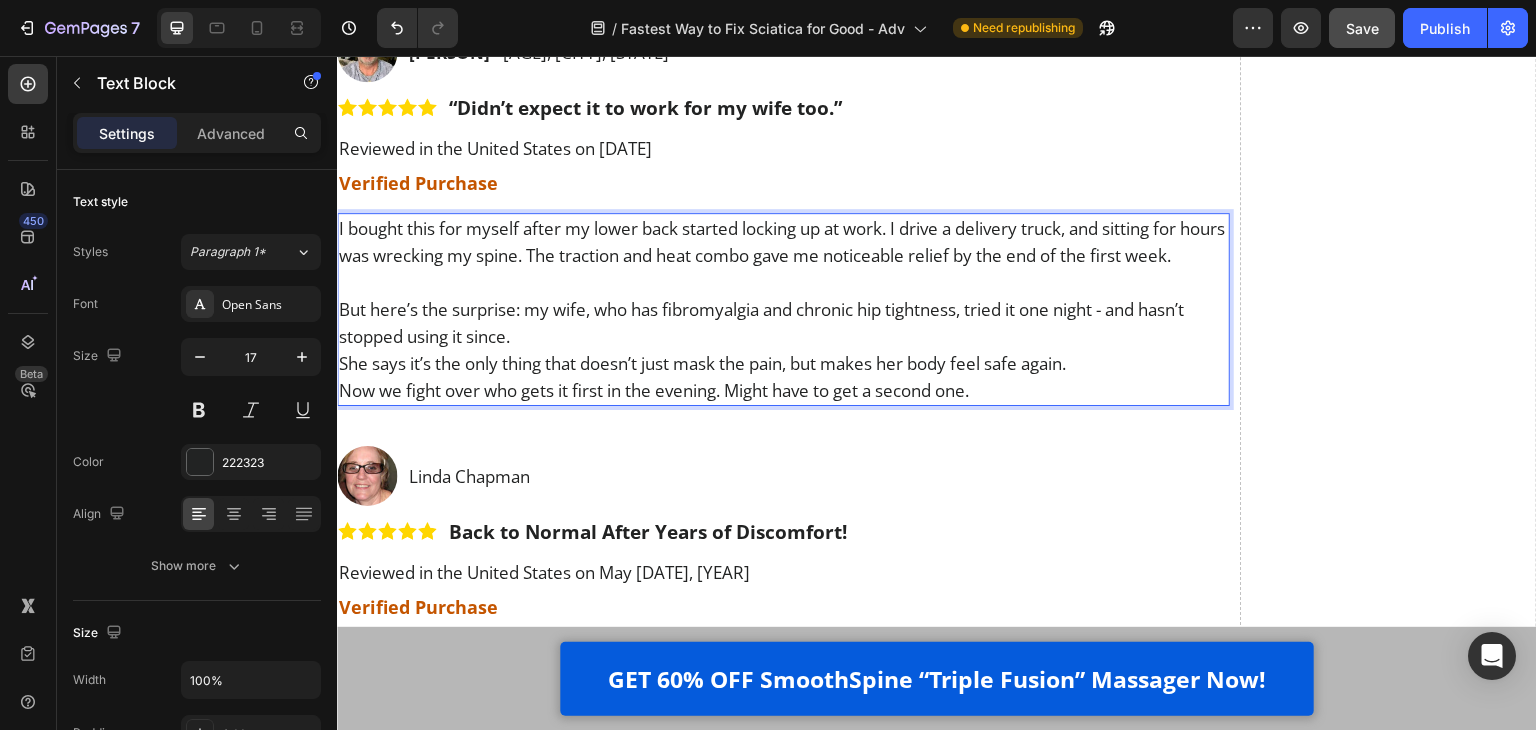 click on "But here’s the surprise: my wife, who has fibromyalgia and chronic hip tightness, tried it one night - and hasn’t stopped using it since." at bounding box center (783, 323) 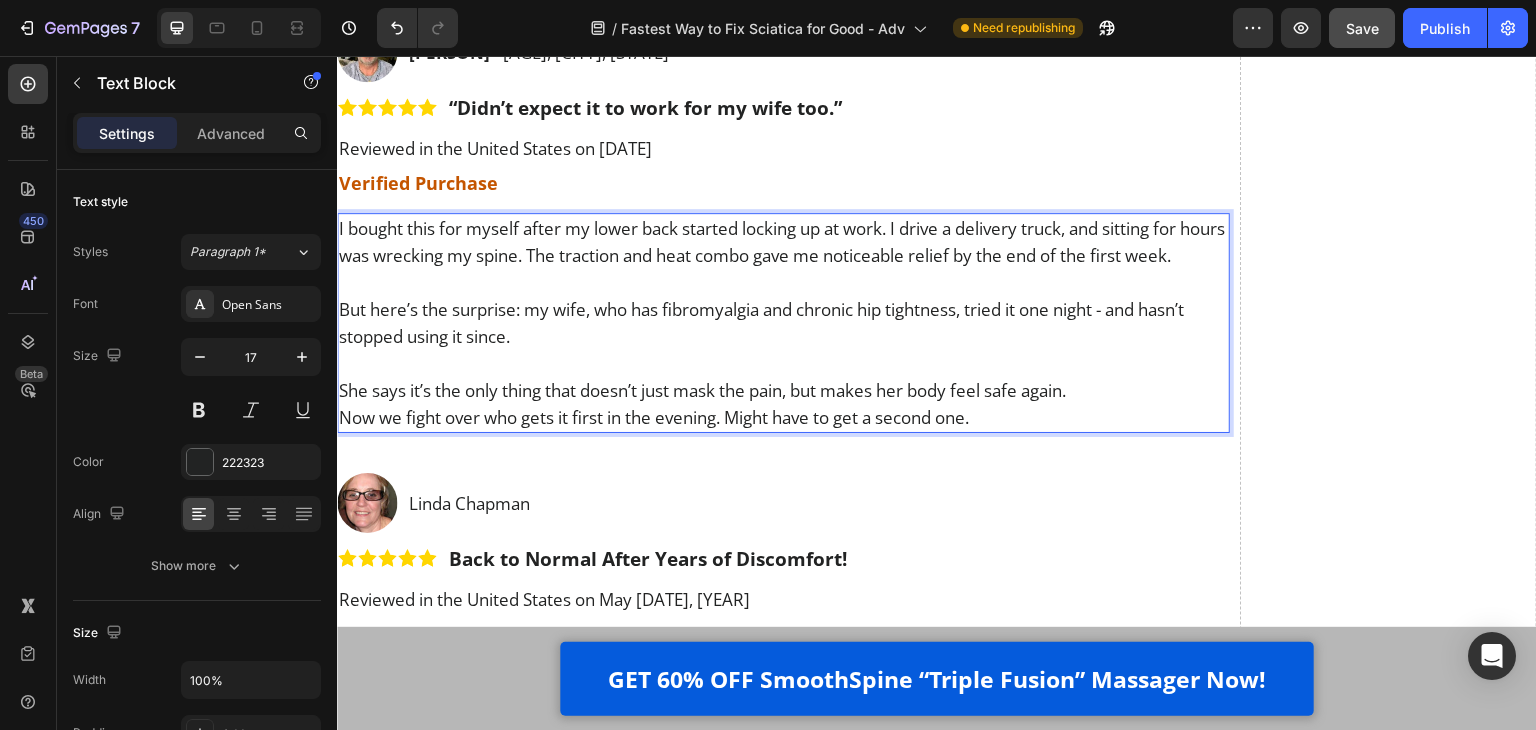 click on "She says it’s the only thing that doesn’t just mask the pain, but makes her body feel safe again." at bounding box center (783, 390) 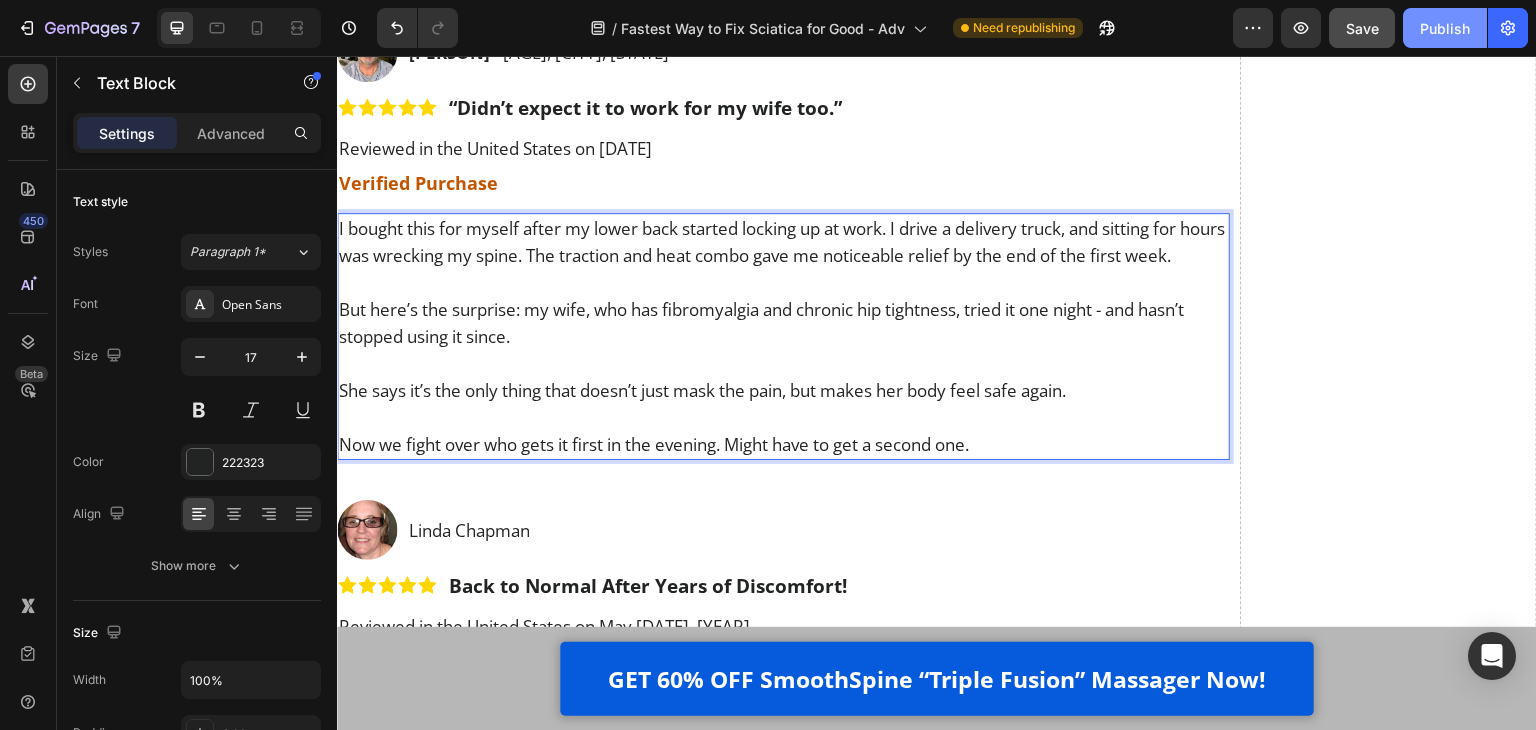 click on "Publish" at bounding box center [1445, 28] 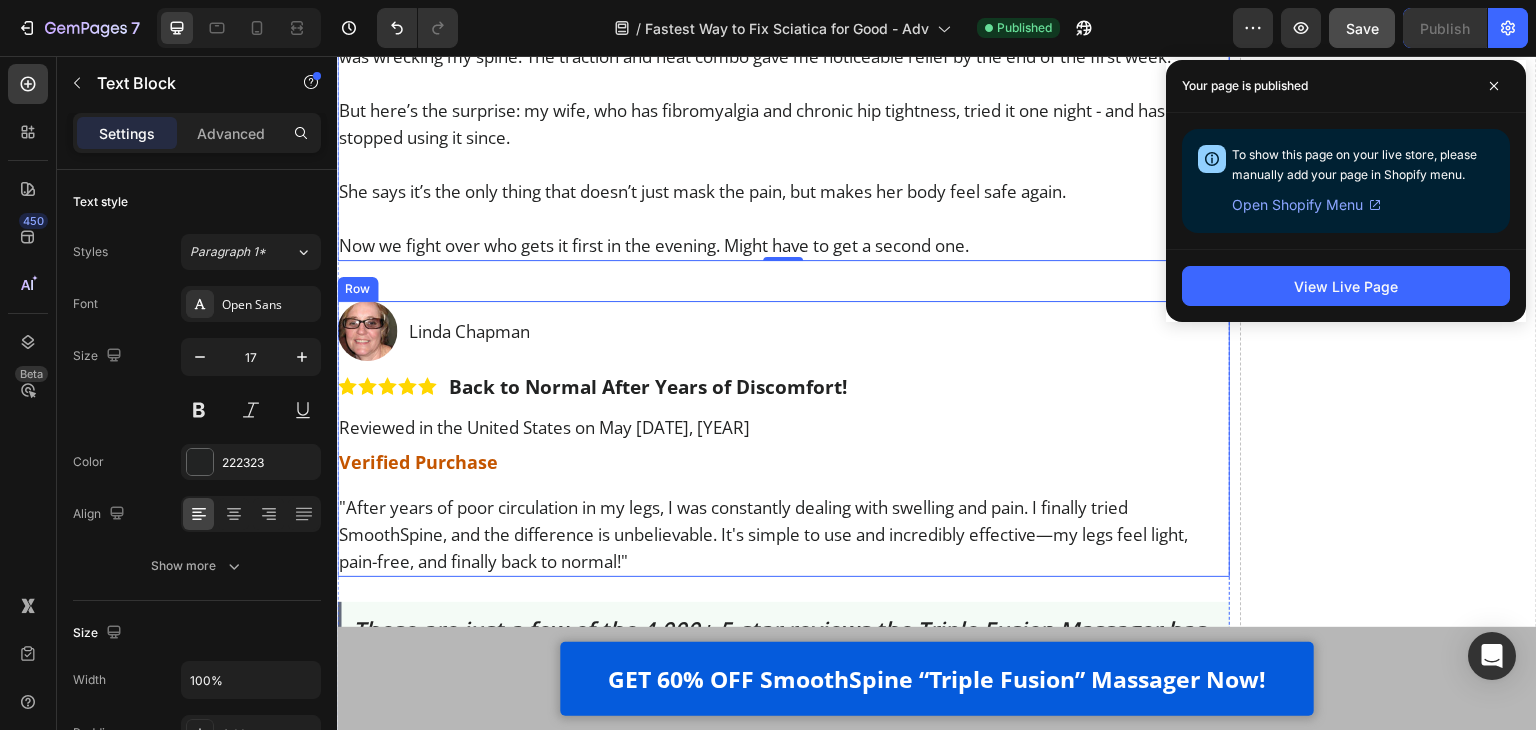 scroll, scrollTop: 21010, scrollLeft: 0, axis: vertical 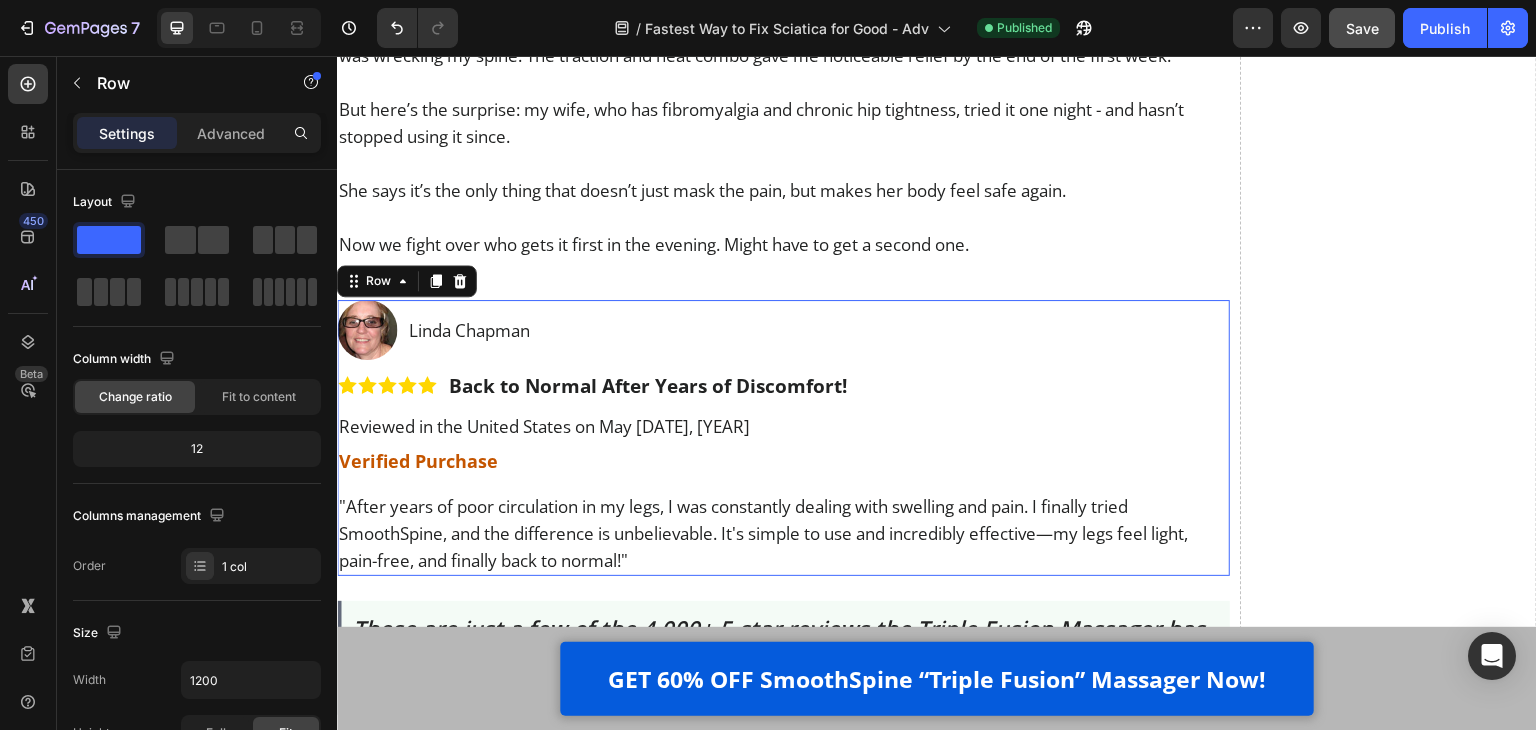 click on "Image [PERSON] Text Block Row Image Back to Normal After Years of Discomfort! Text Block Row Reviewed in the United States on [DATE] Text Block Verified Purchase Text Block "After years of poor circulation in my legs, I was constantly dealing with swelling and pain. I finally tried [PRODUCT], and the difference is unbelievable. It's simple to use and incredibly effective—my legs feel light, pain-free, and finally back to normal!" Text Block" at bounding box center [783, 438] 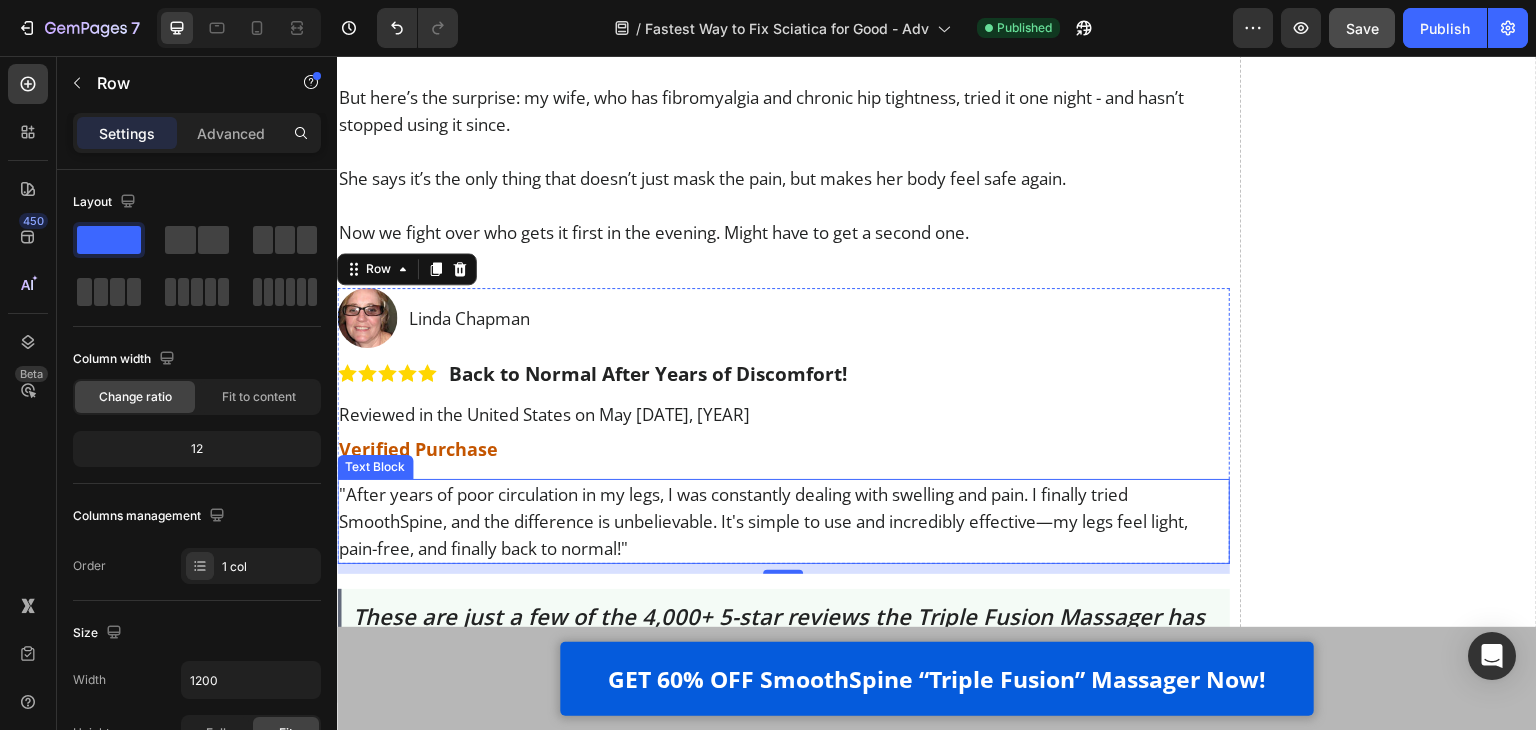 scroll, scrollTop: 21010, scrollLeft: 0, axis: vertical 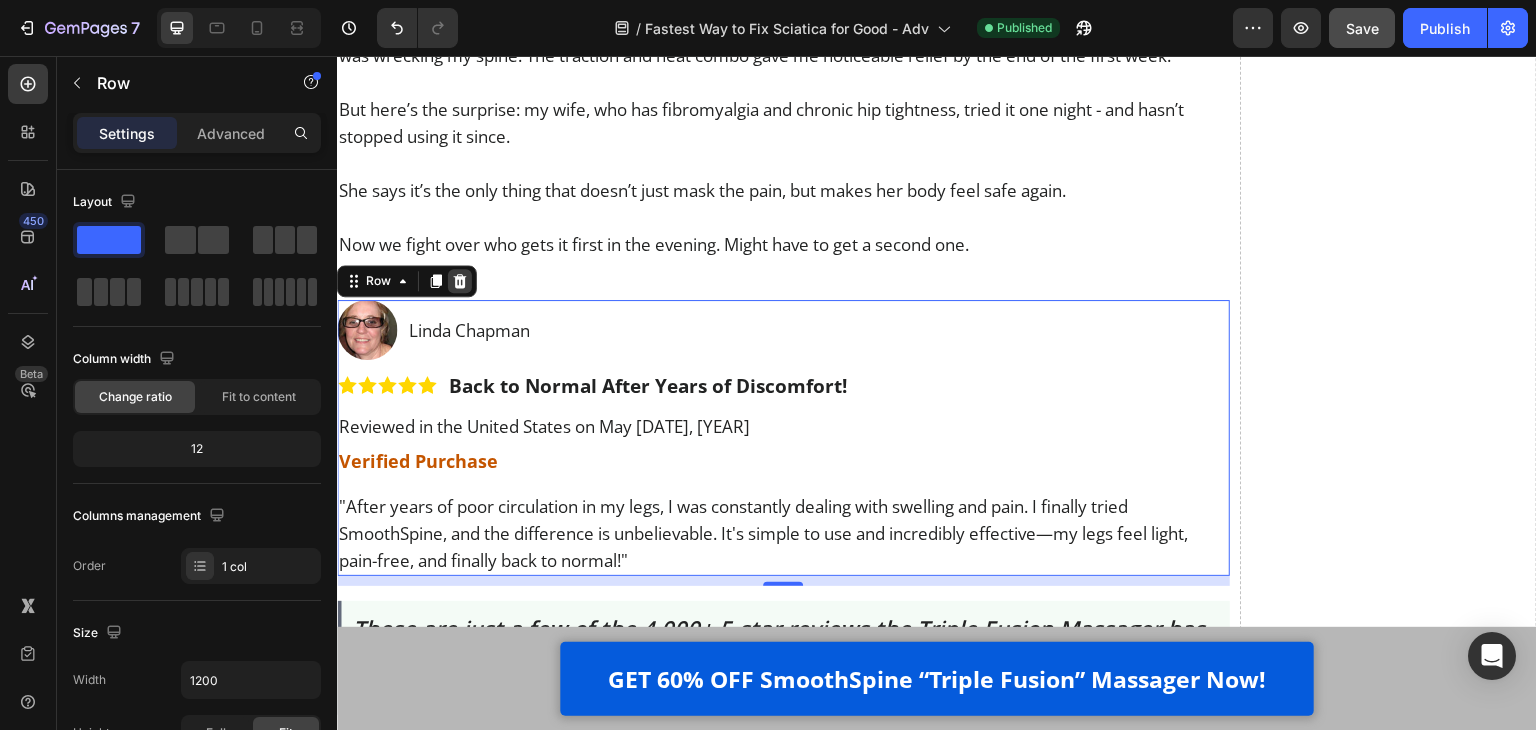 click 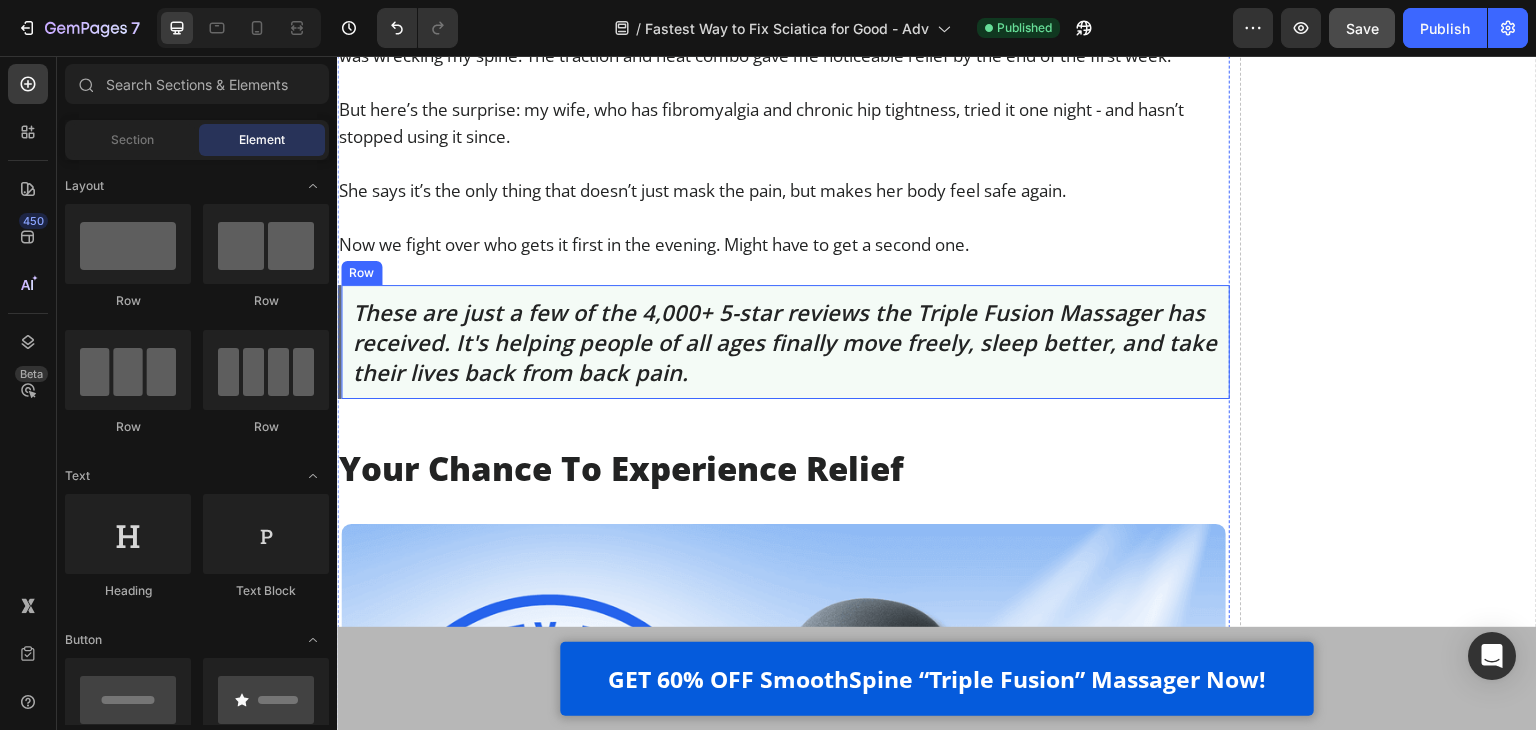 click on "These are just a few of the 4,000+ 5-star reviews the Triple Fusion Massager has received. It's helping people of all ages finally move freely, sleep better, and take their lives back from back pain. Text Block Row" at bounding box center [783, 342] 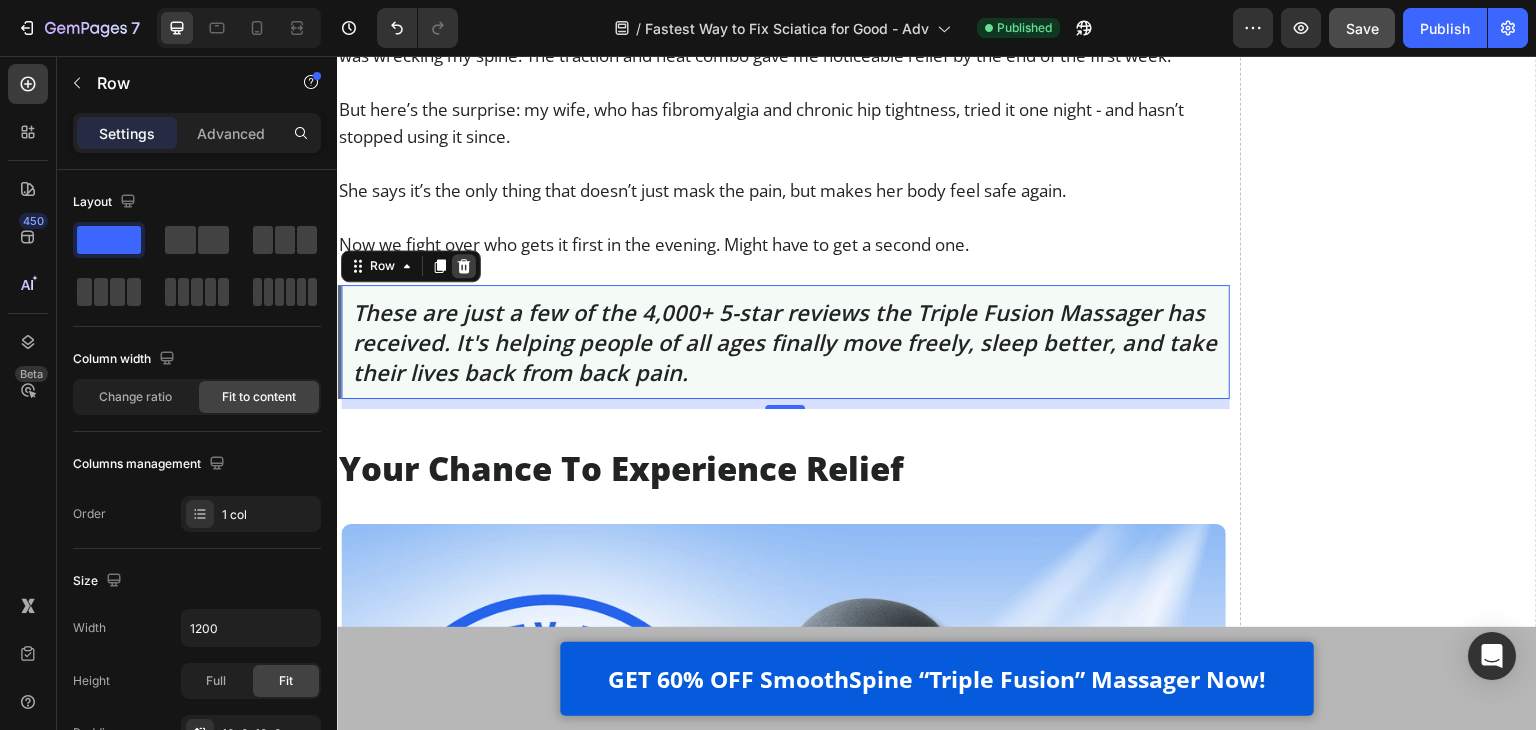 click 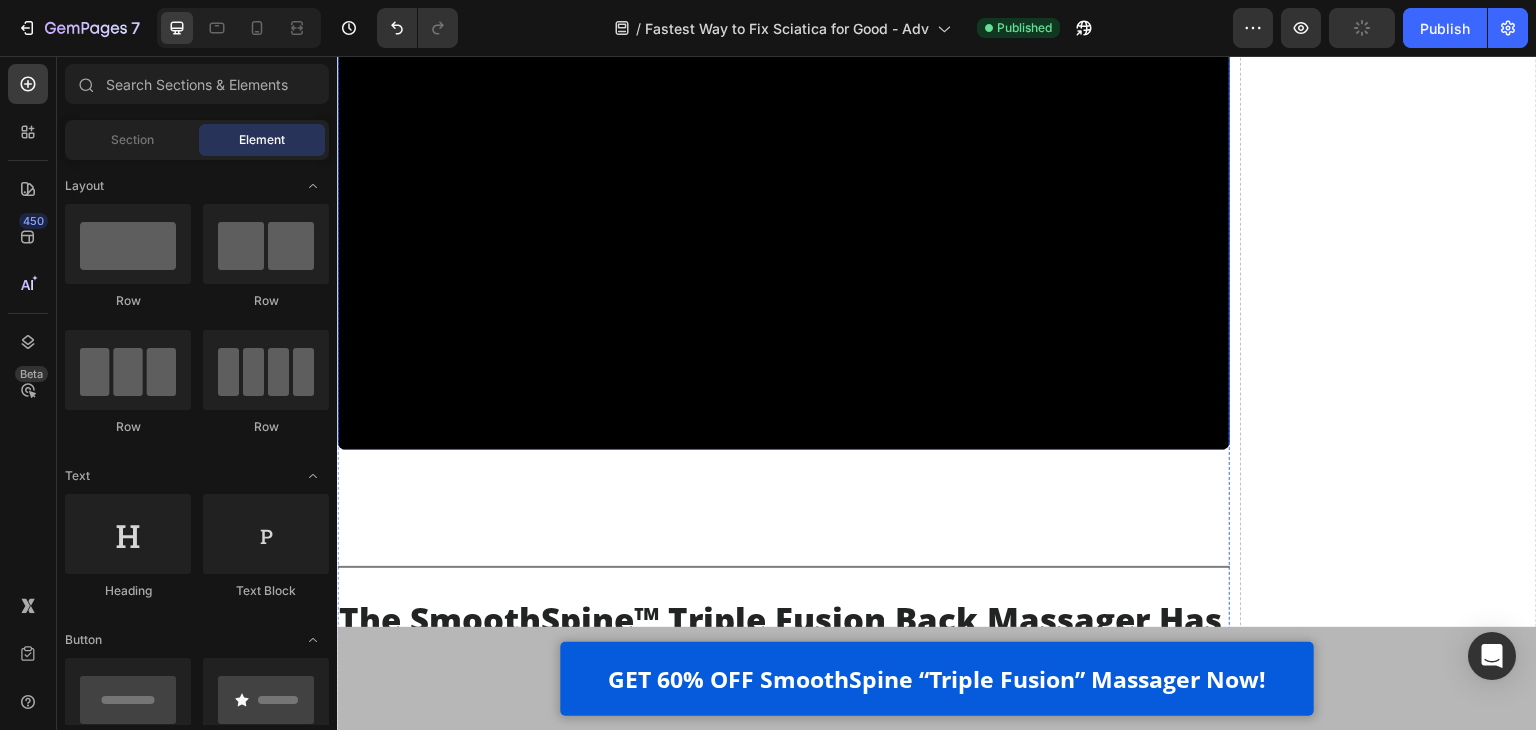 scroll, scrollTop: 19410, scrollLeft: 0, axis: vertical 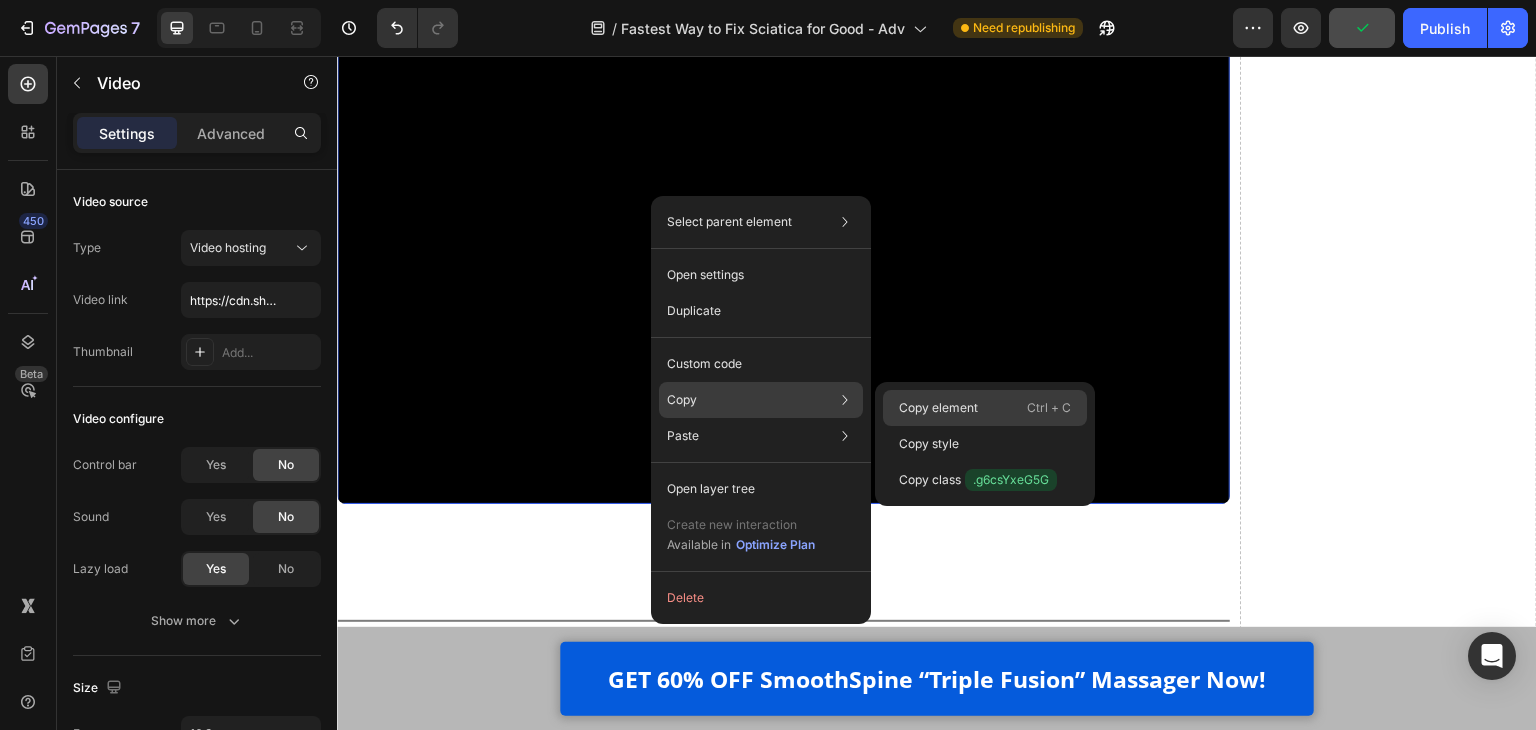 click on "Copy element" at bounding box center [938, 408] 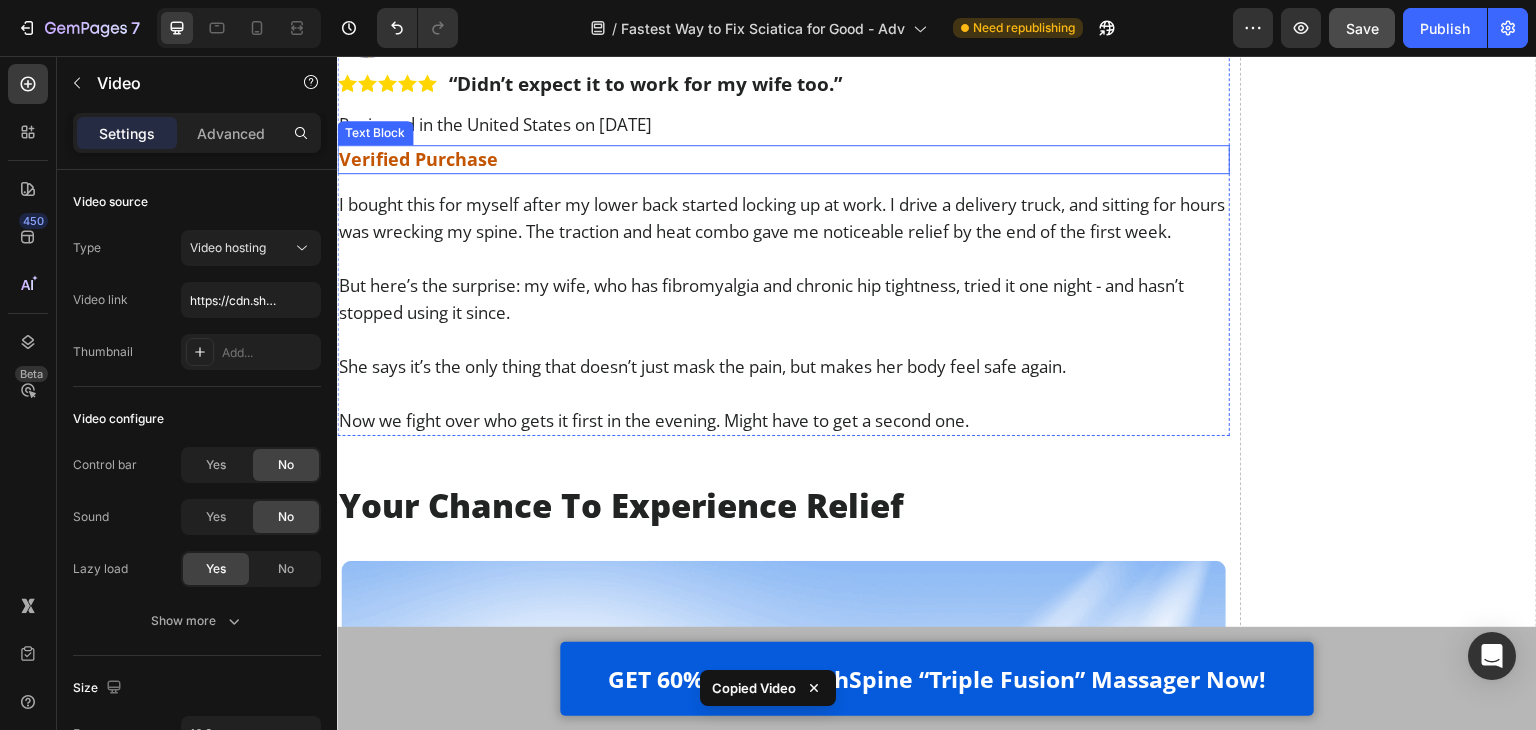 scroll, scrollTop: 20910, scrollLeft: 0, axis: vertical 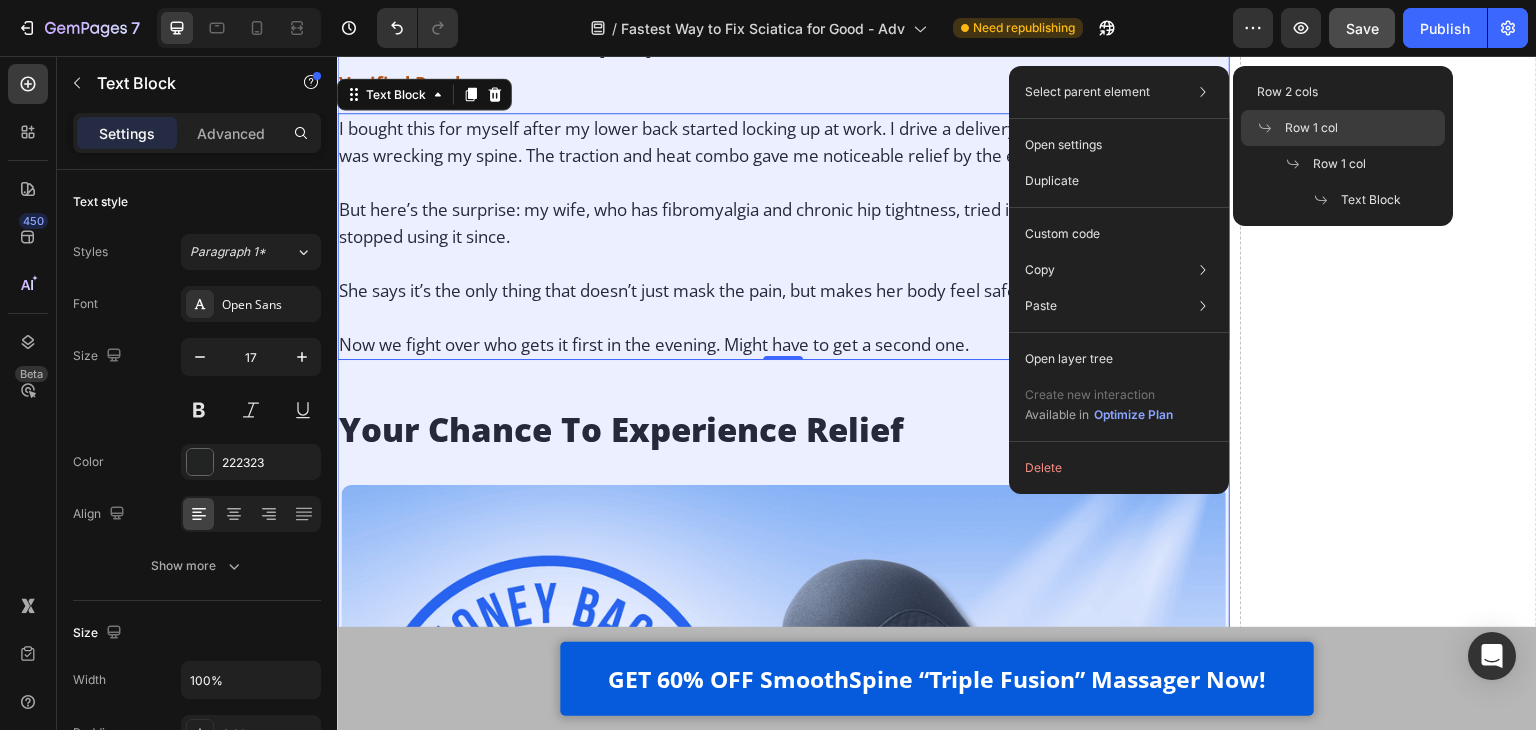 click on "Row 1 col" at bounding box center [1311, 128] 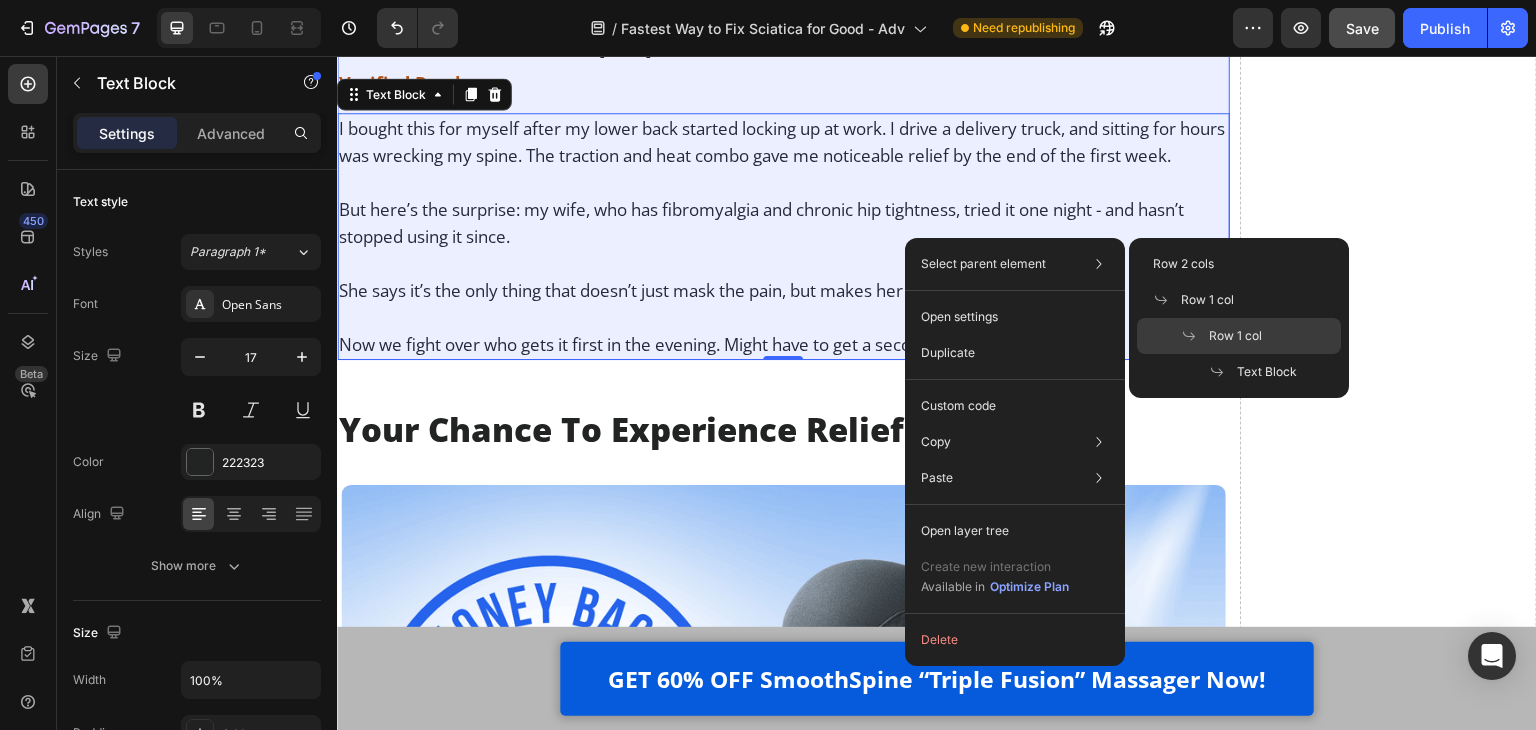 click on "Row 1 col" at bounding box center [1235, 336] 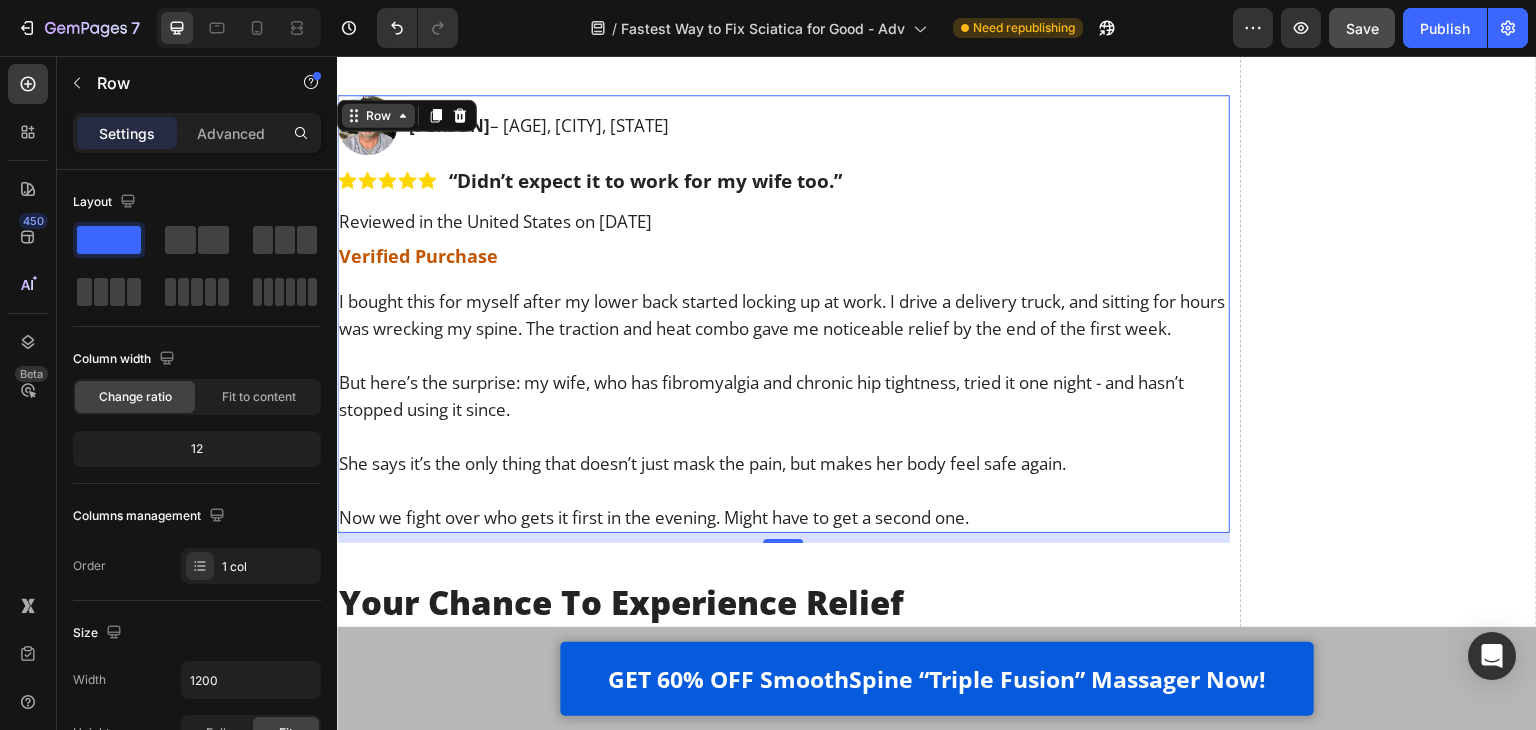 scroll, scrollTop: 20810, scrollLeft: 0, axis: vertical 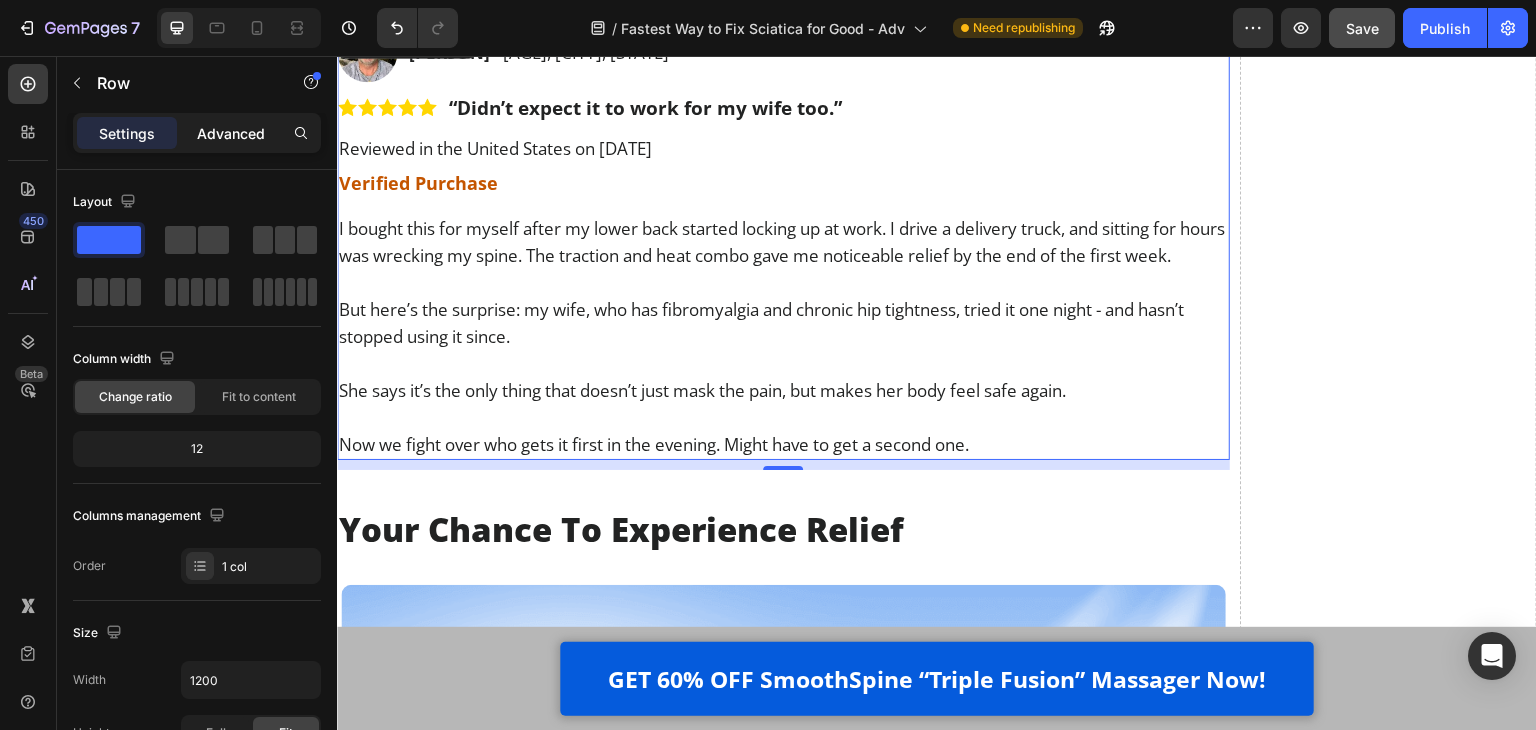 click on "Advanced" 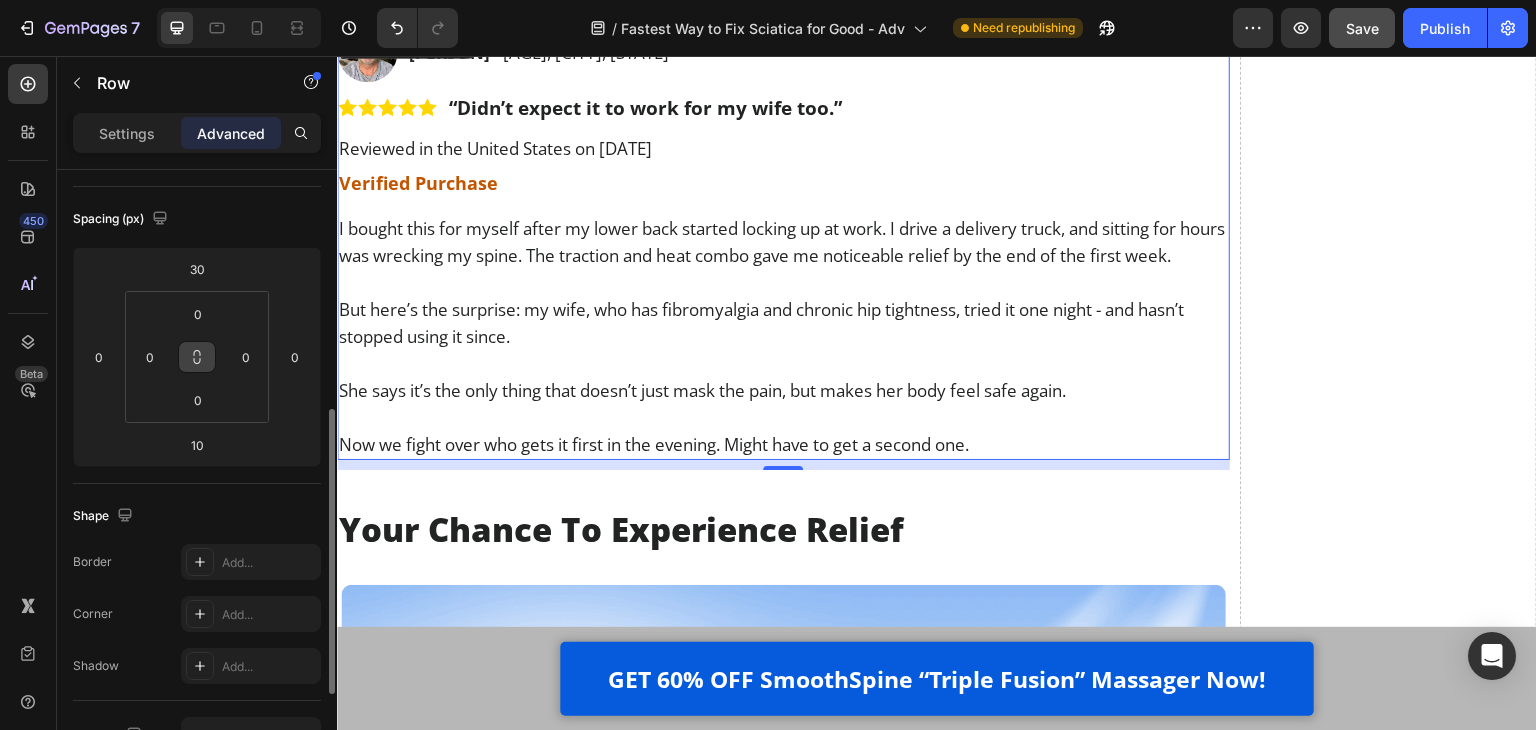scroll, scrollTop: 300, scrollLeft: 0, axis: vertical 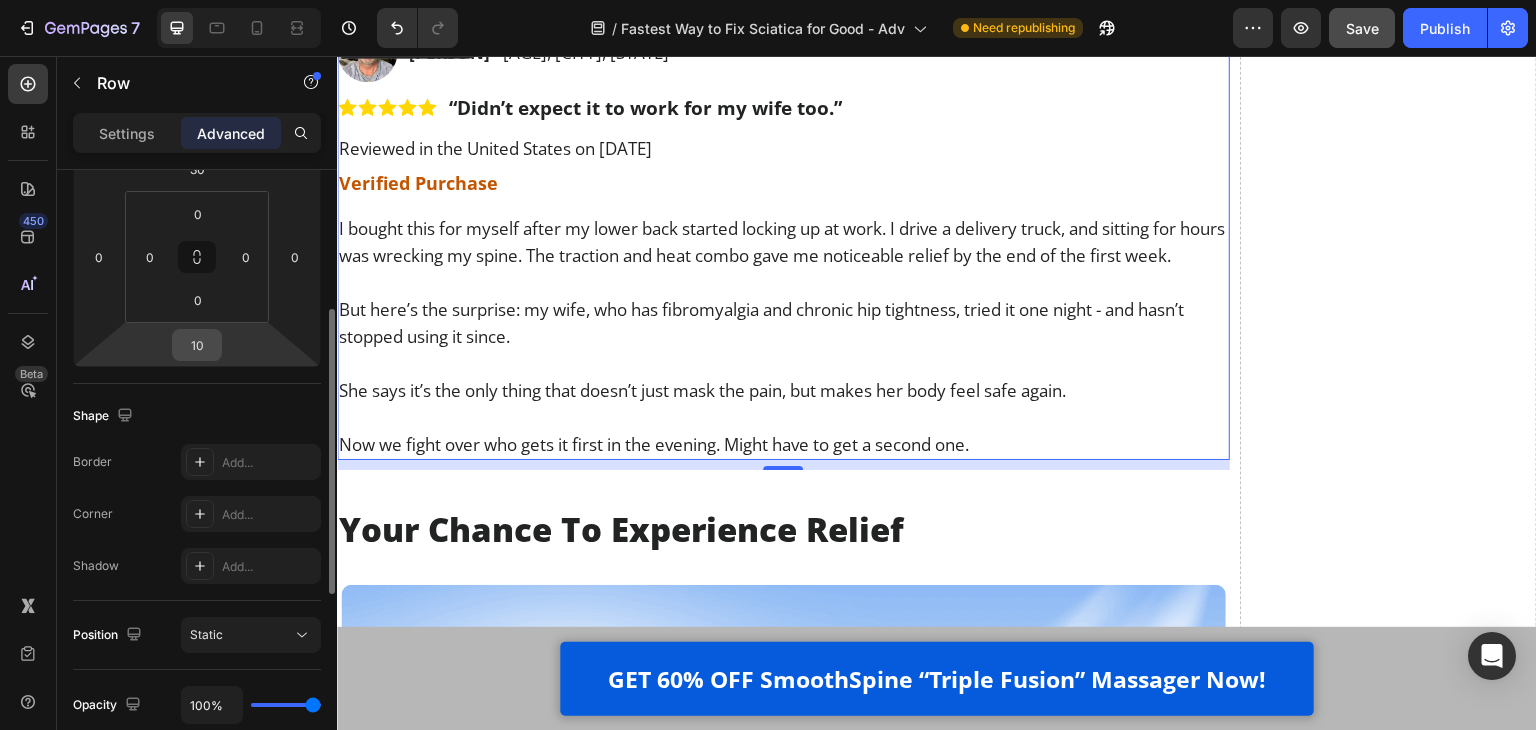 click on "10" at bounding box center [197, 345] 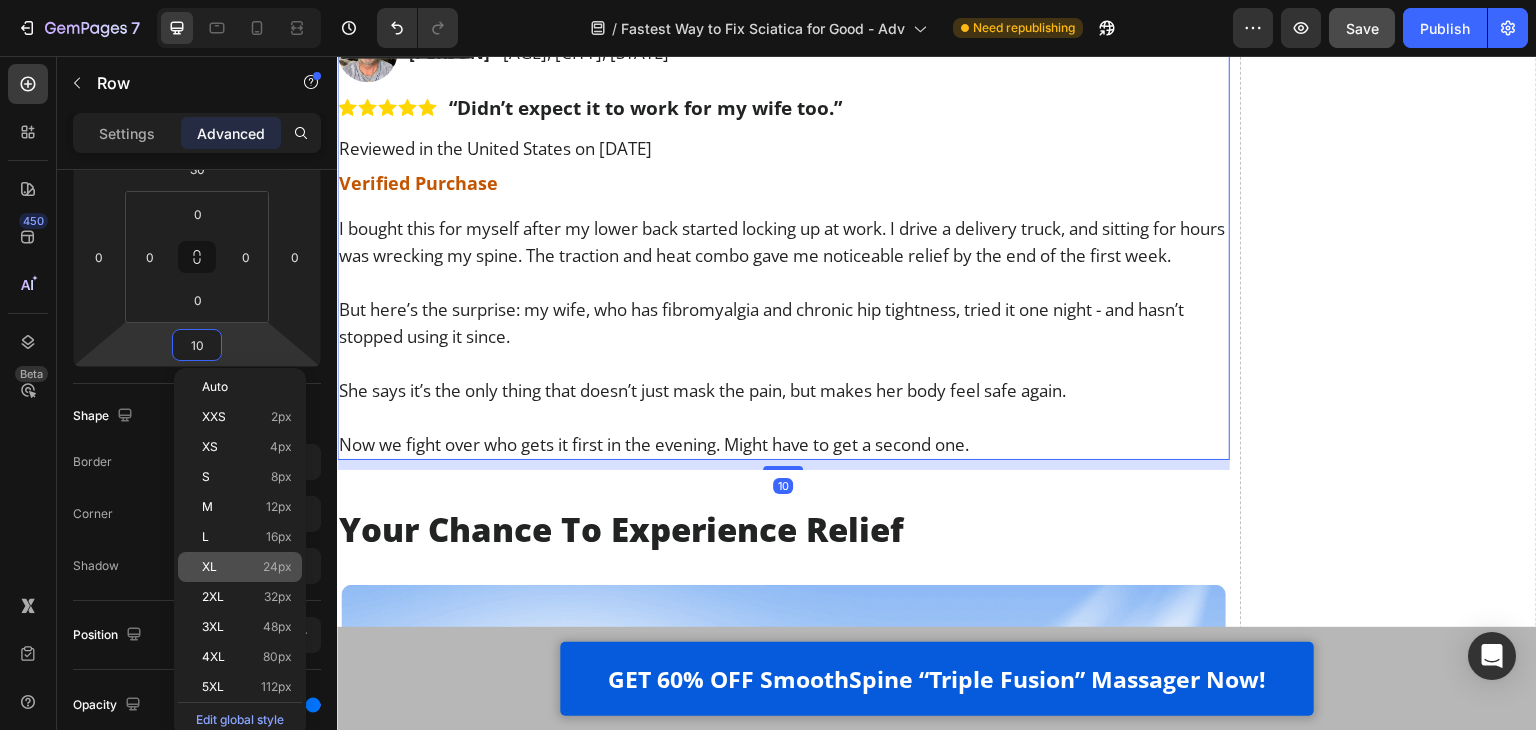 click on "XL 24px" at bounding box center [247, 567] 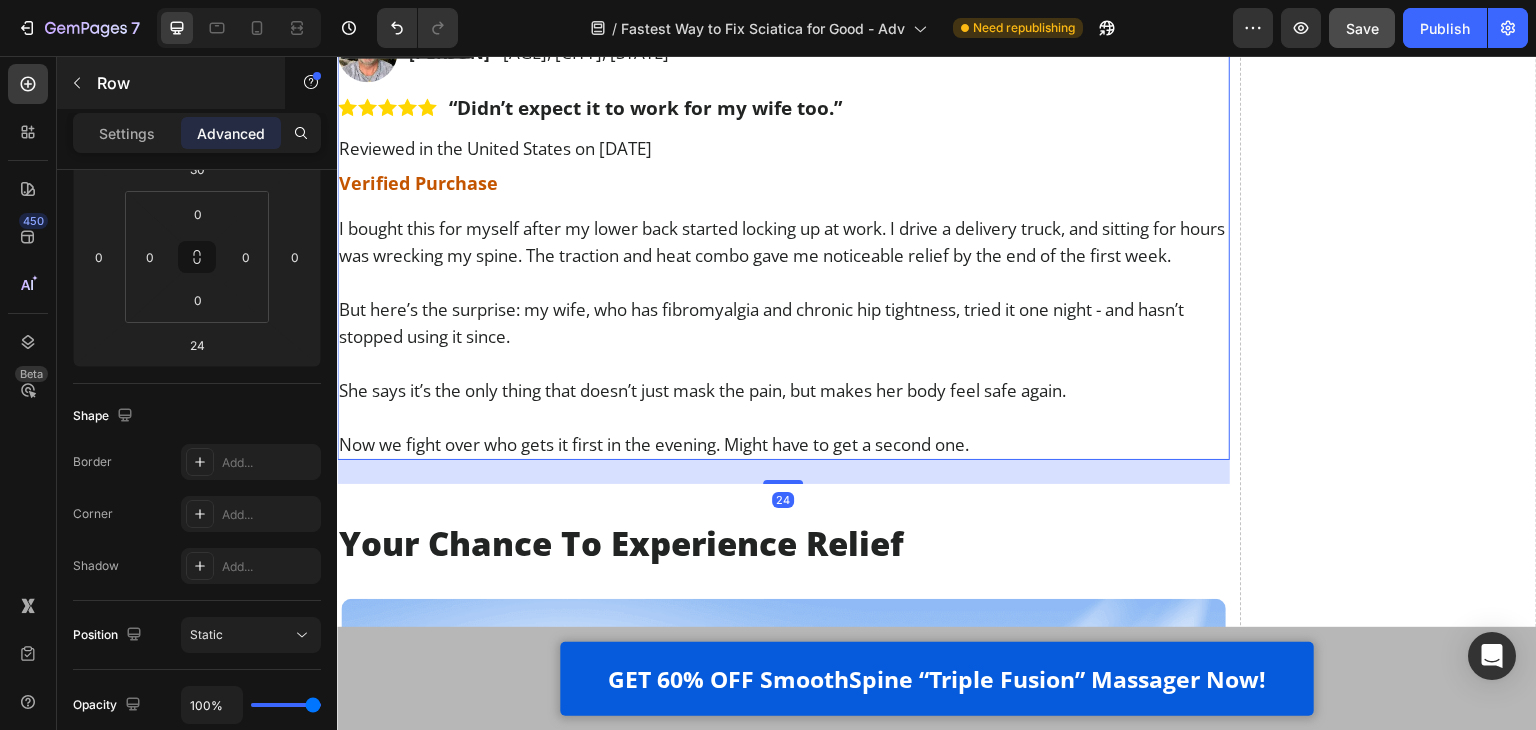 click on "Row" at bounding box center (171, 83) 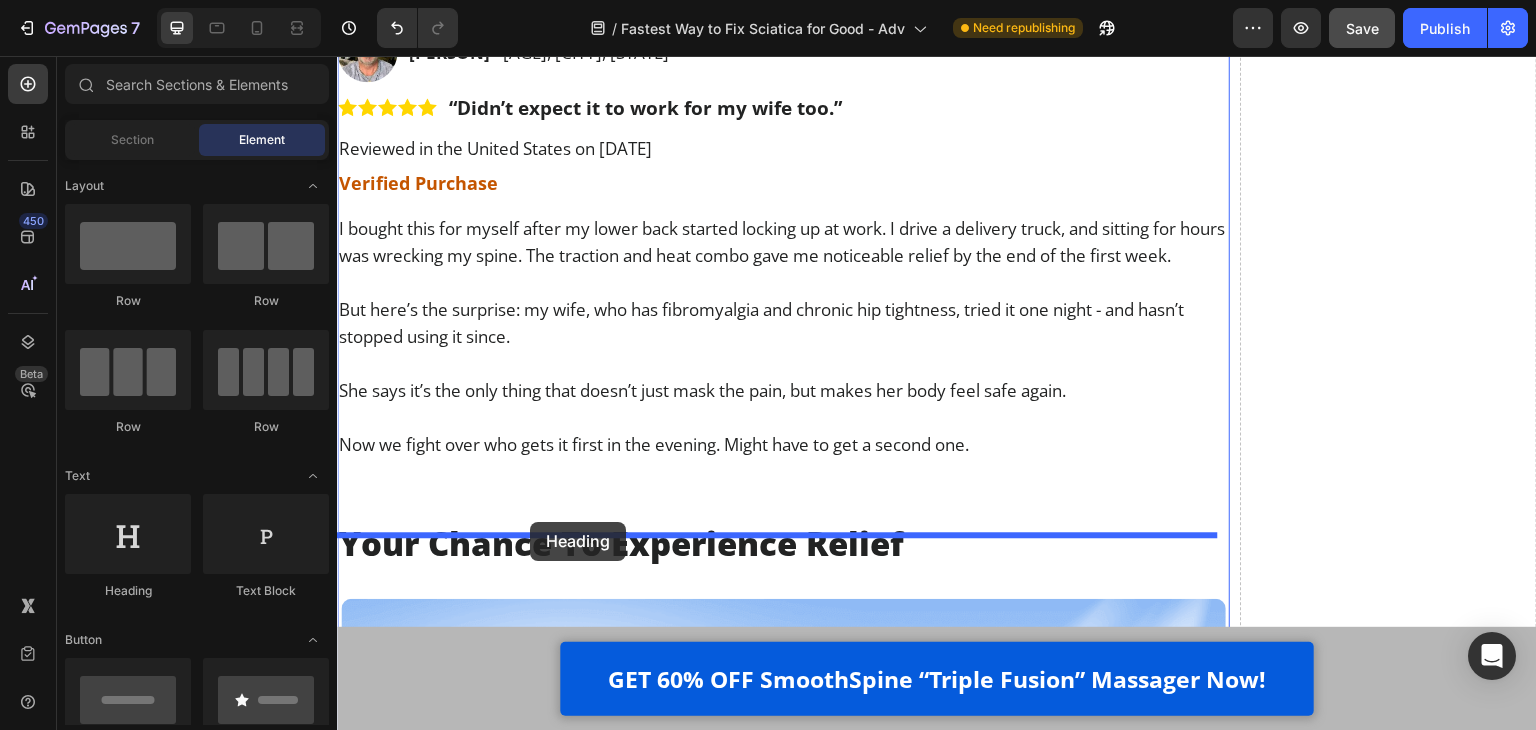 drag, startPoint x: 472, startPoint y: 597, endPoint x: 530, endPoint y: 522, distance: 94.81033 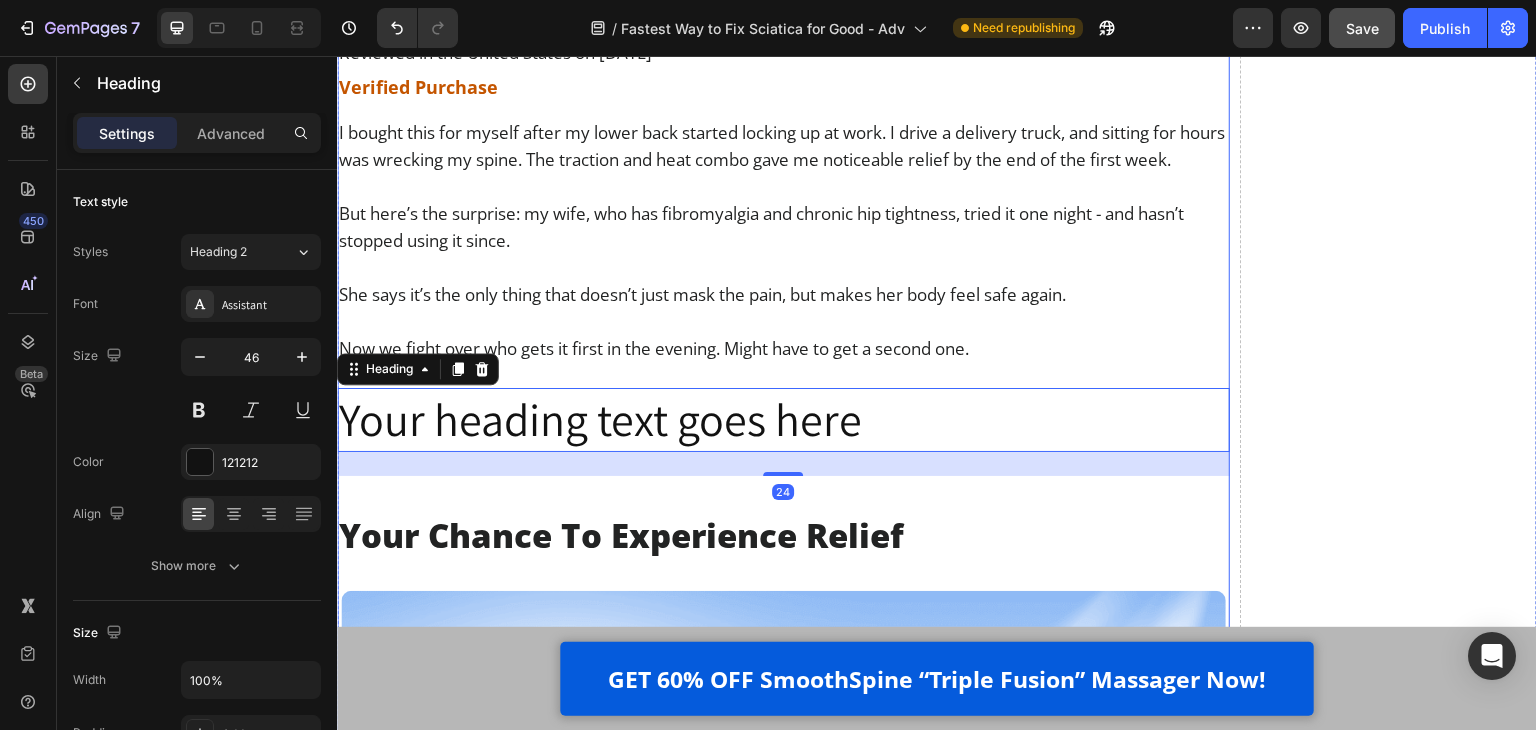 scroll, scrollTop: 21010, scrollLeft: 0, axis: vertical 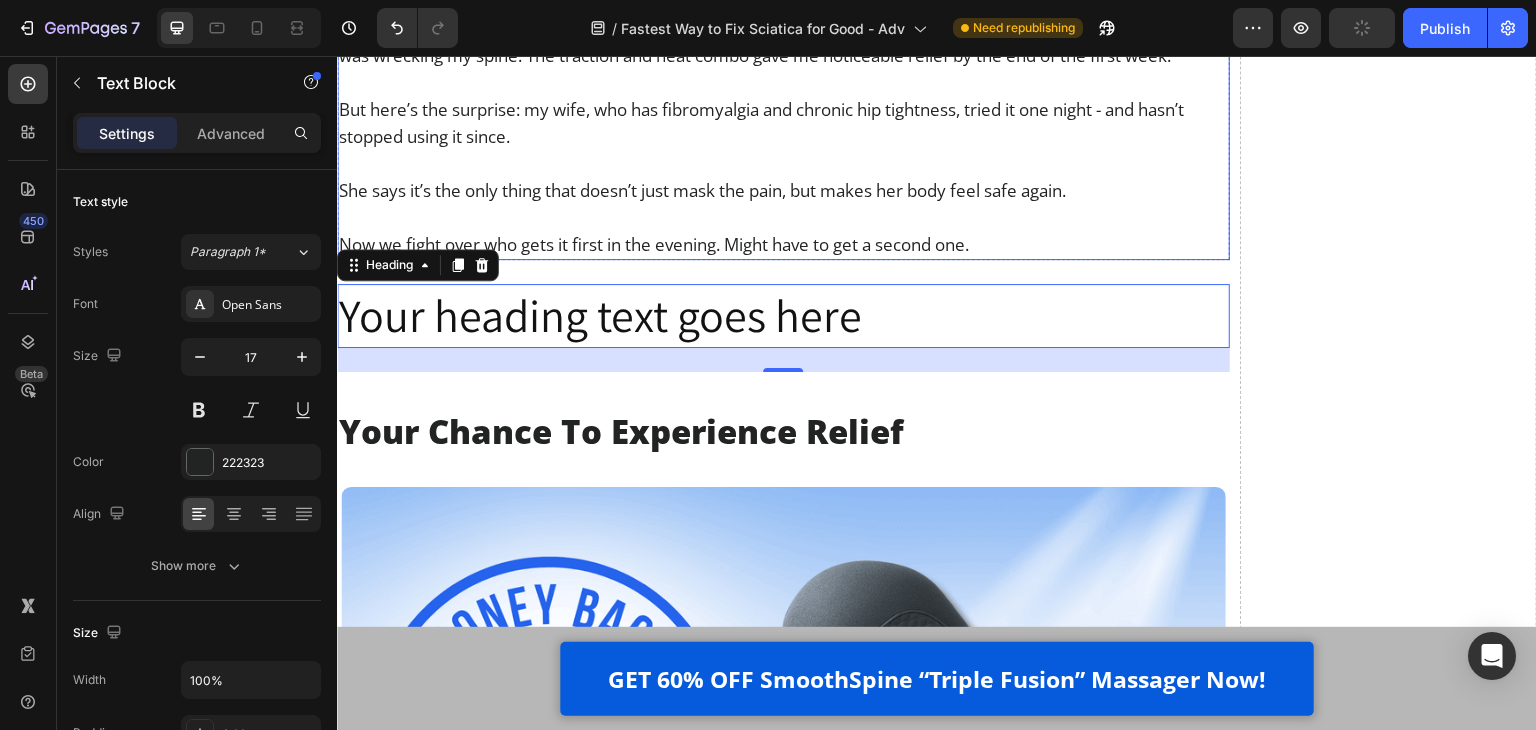 click on "Now we fight over who gets it first in the evening. Might have to get a second one." at bounding box center (783, 244) 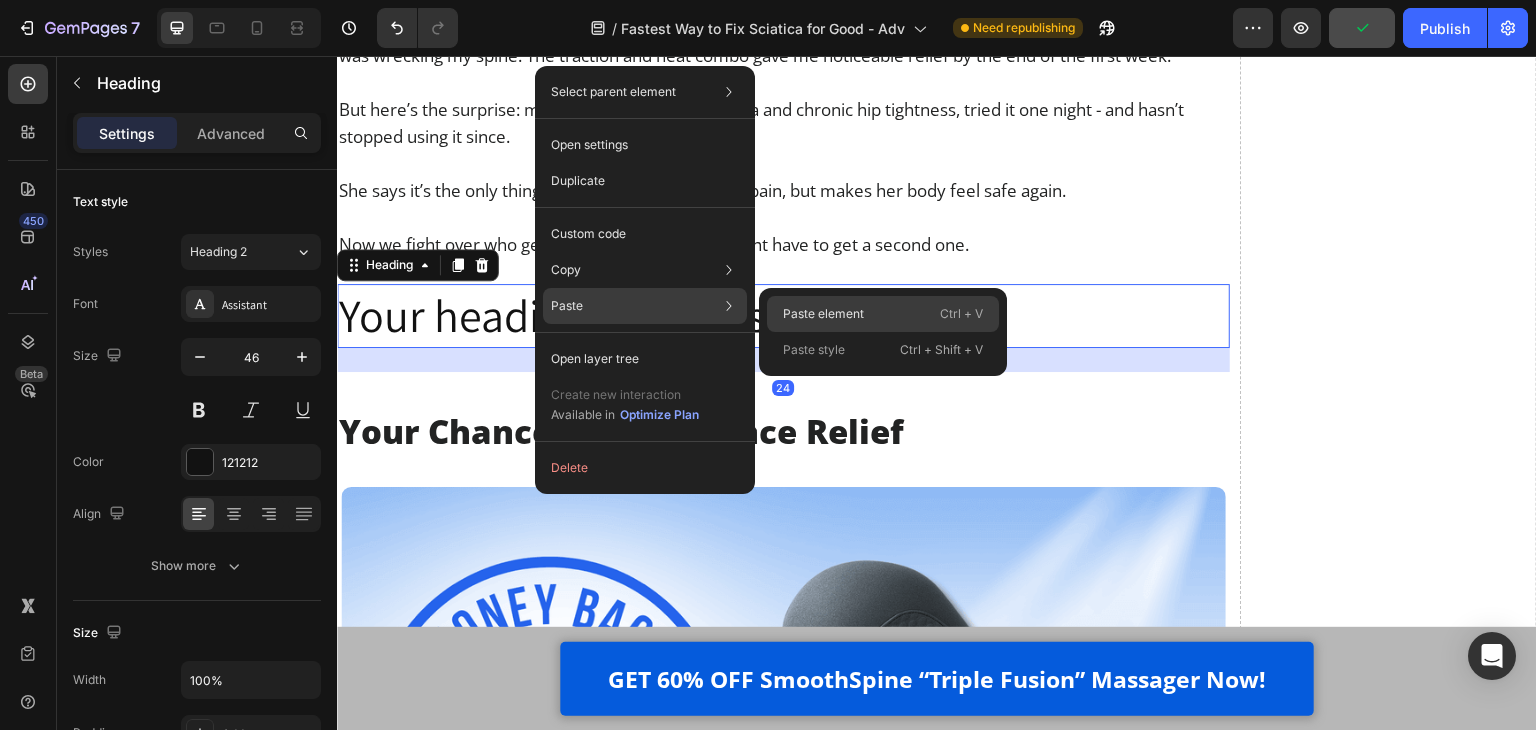 click on "Paste element" at bounding box center [823, 314] 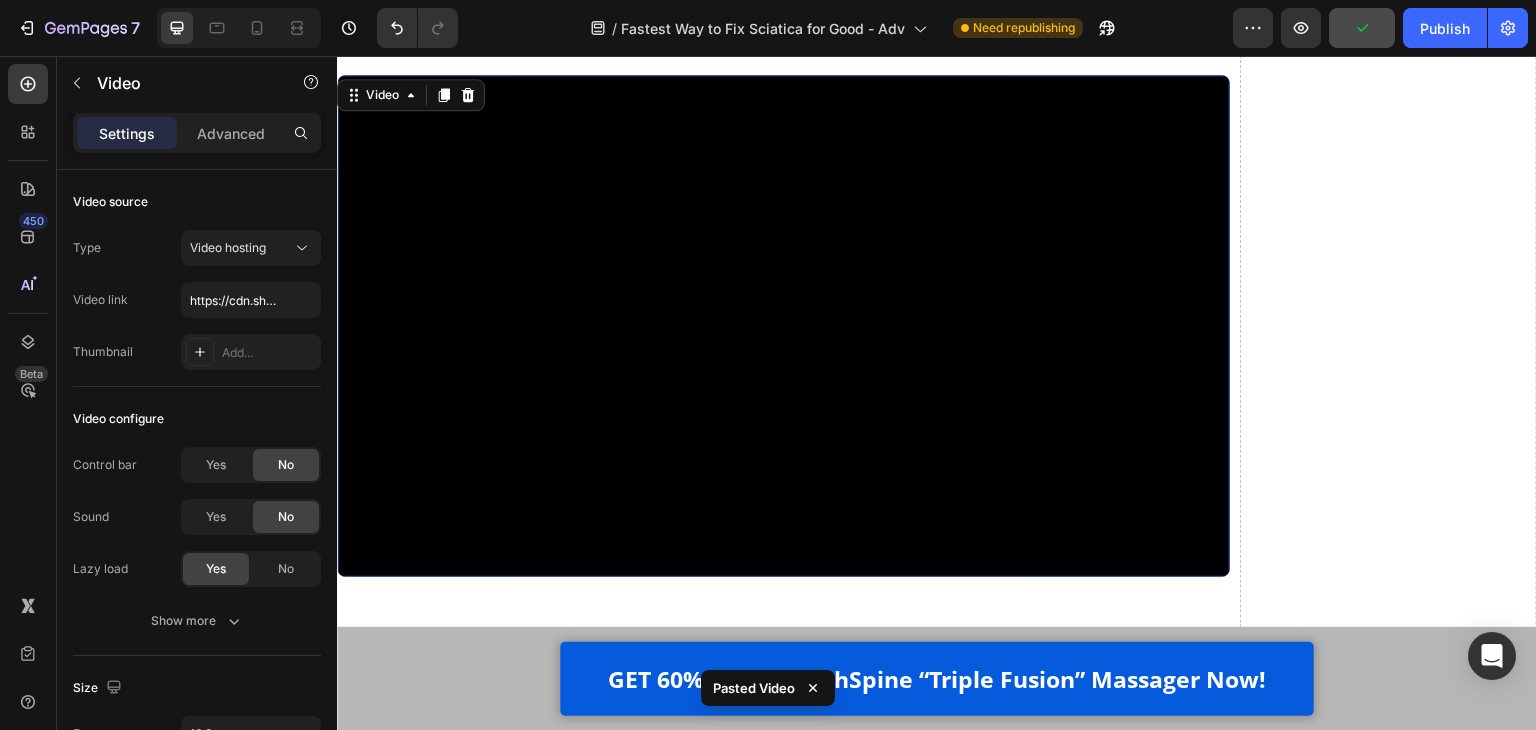 scroll, scrollTop: 21107, scrollLeft: 0, axis: vertical 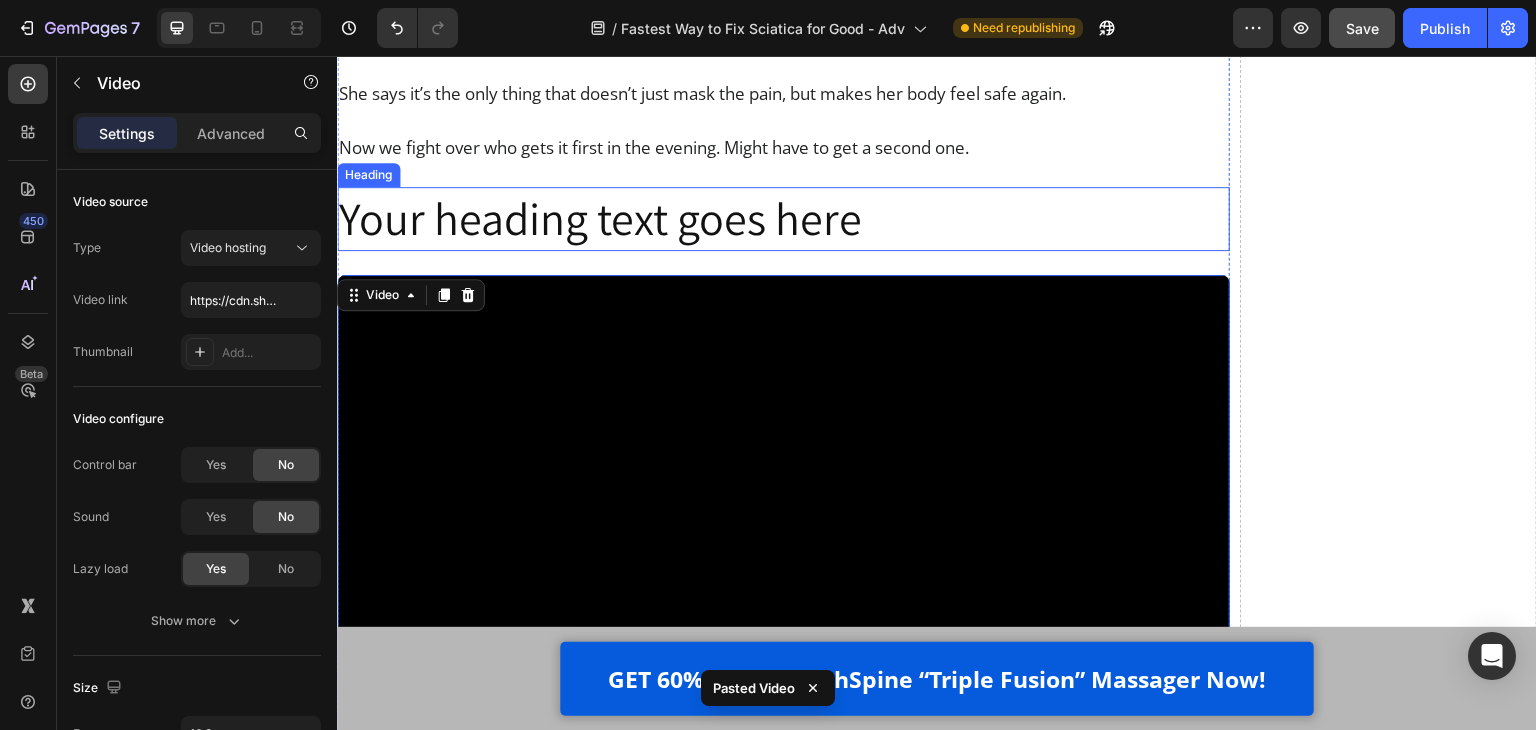 click on "Your heading text goes here" at bounding box center [783, 219] 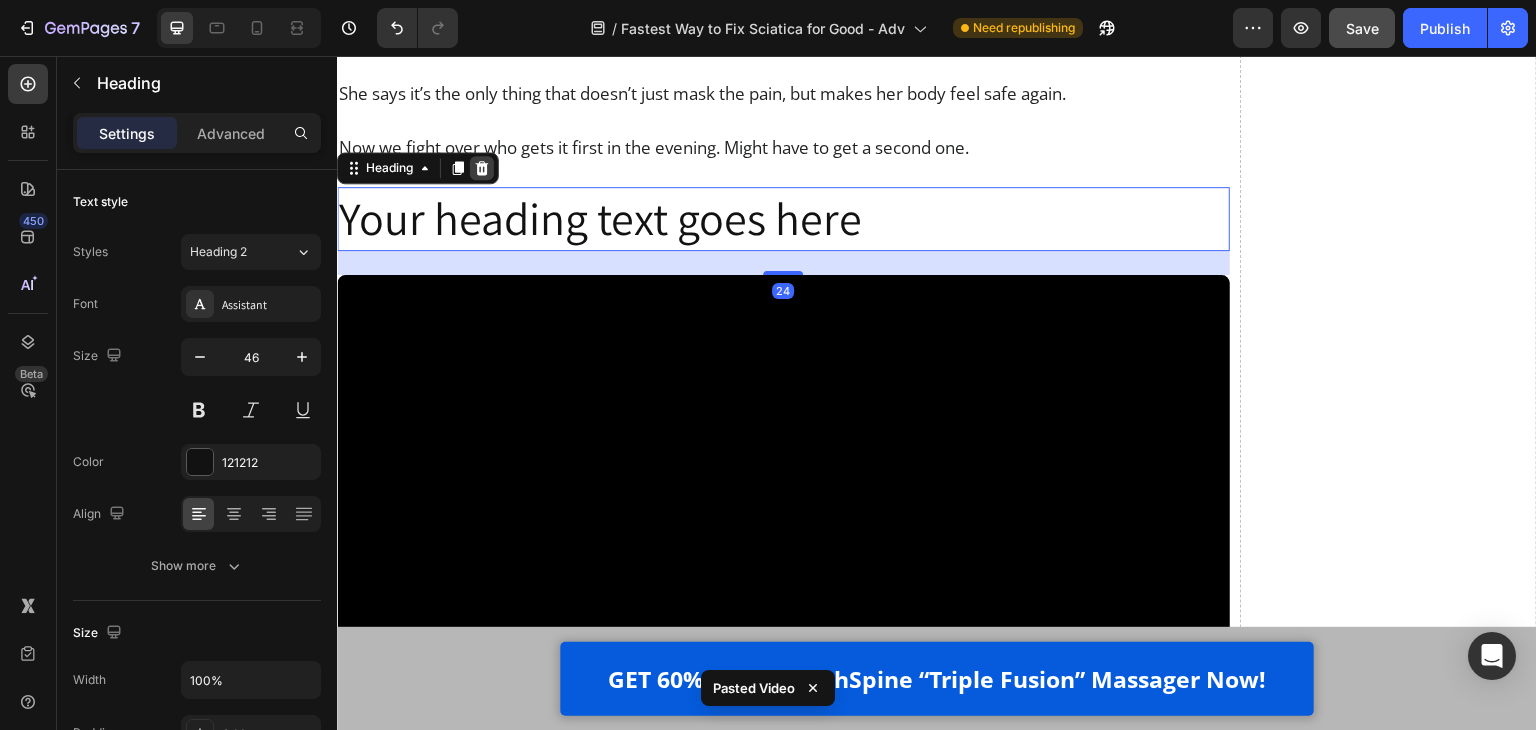 click 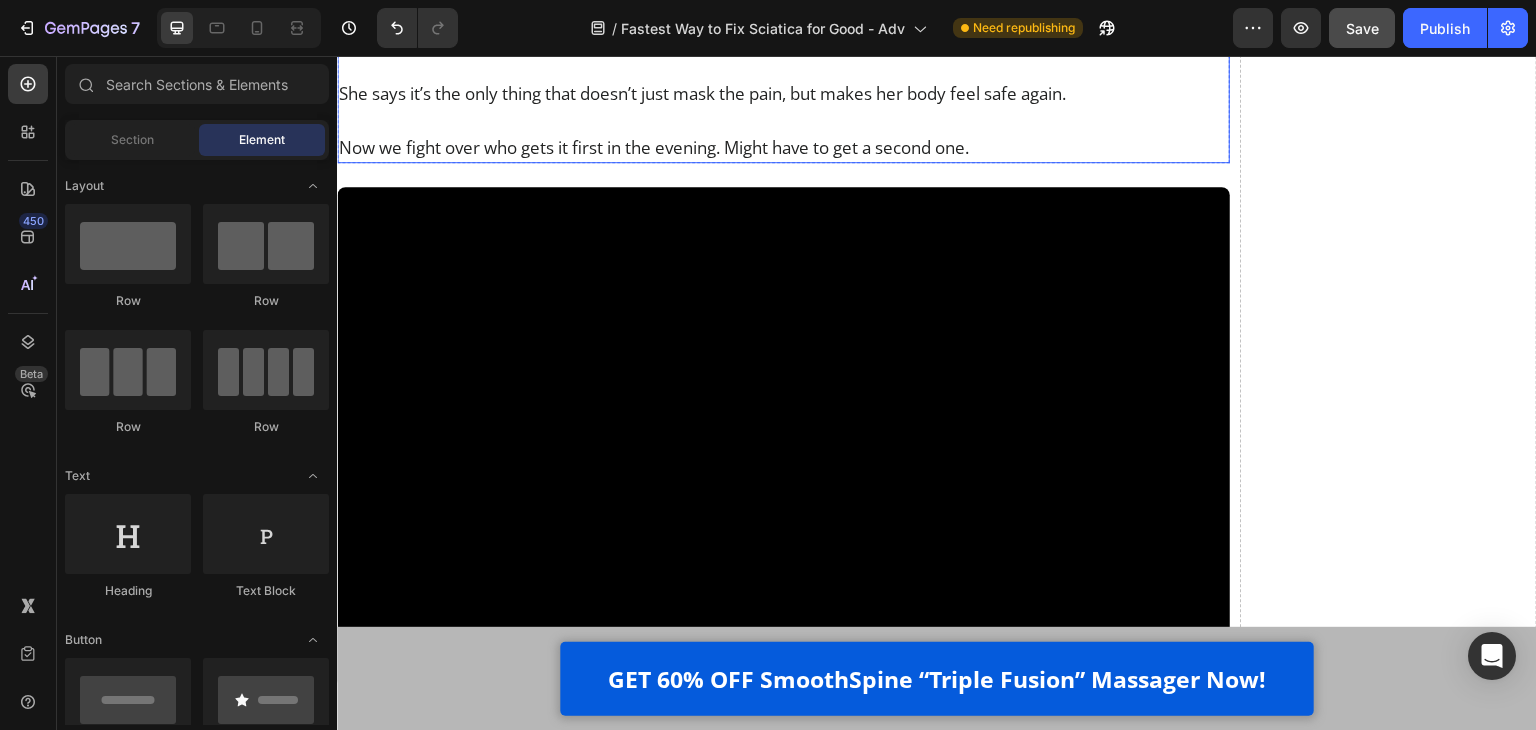click on "Now we fight over who gets it first in the evening. Might have to get a second one." at bounding box center [783, 147] 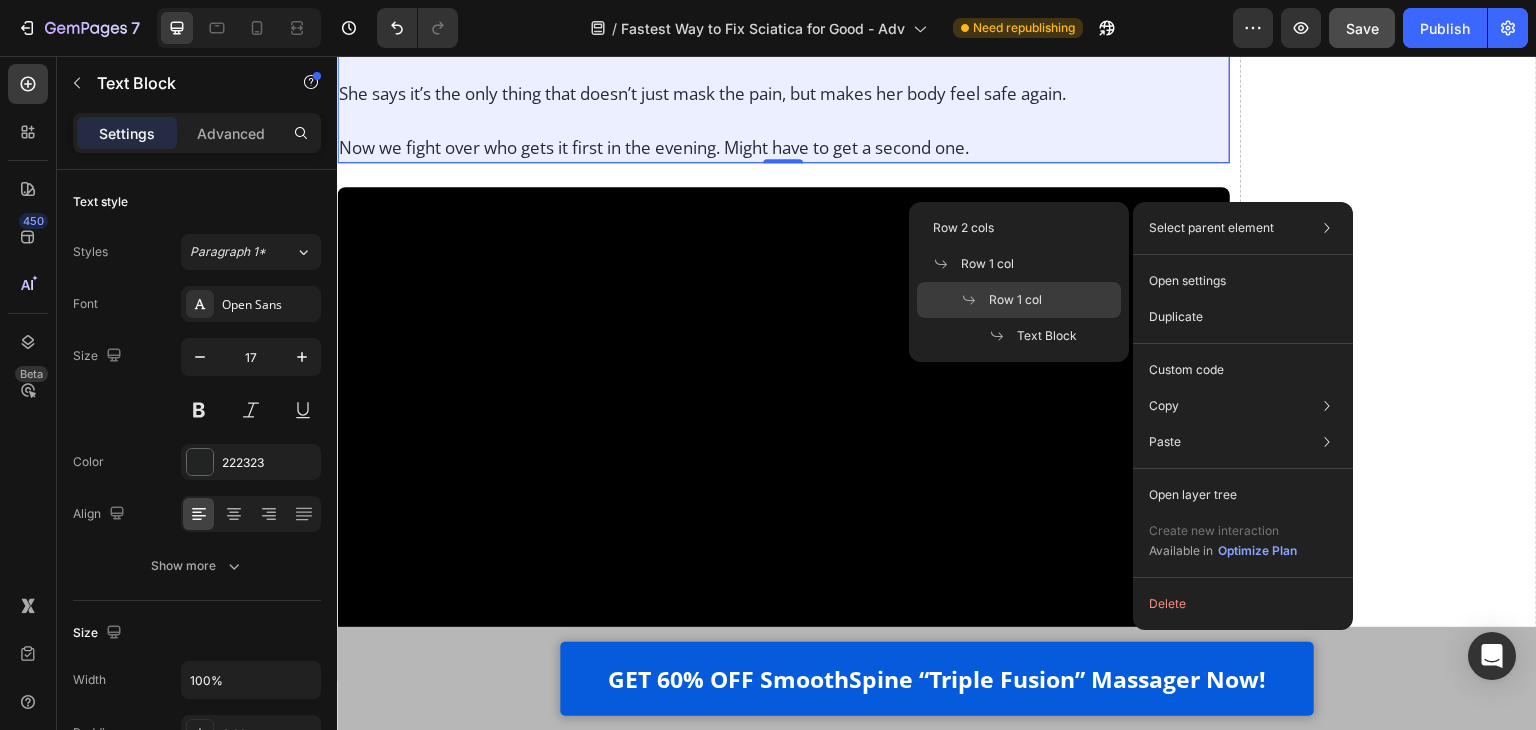 click on "Row 1 col" 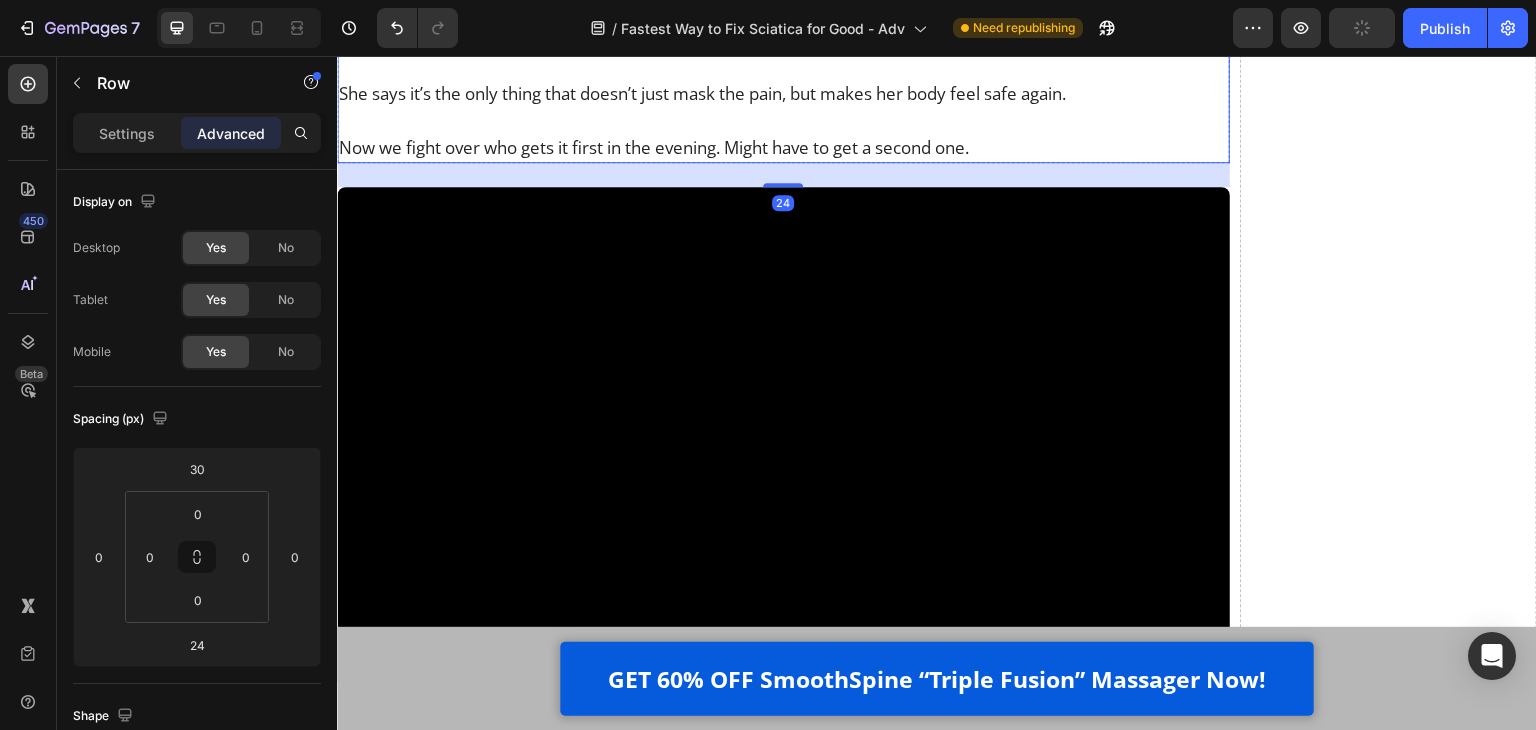 scroll, scrollTop: 20607, scrollLeft: 0, axis: vertical 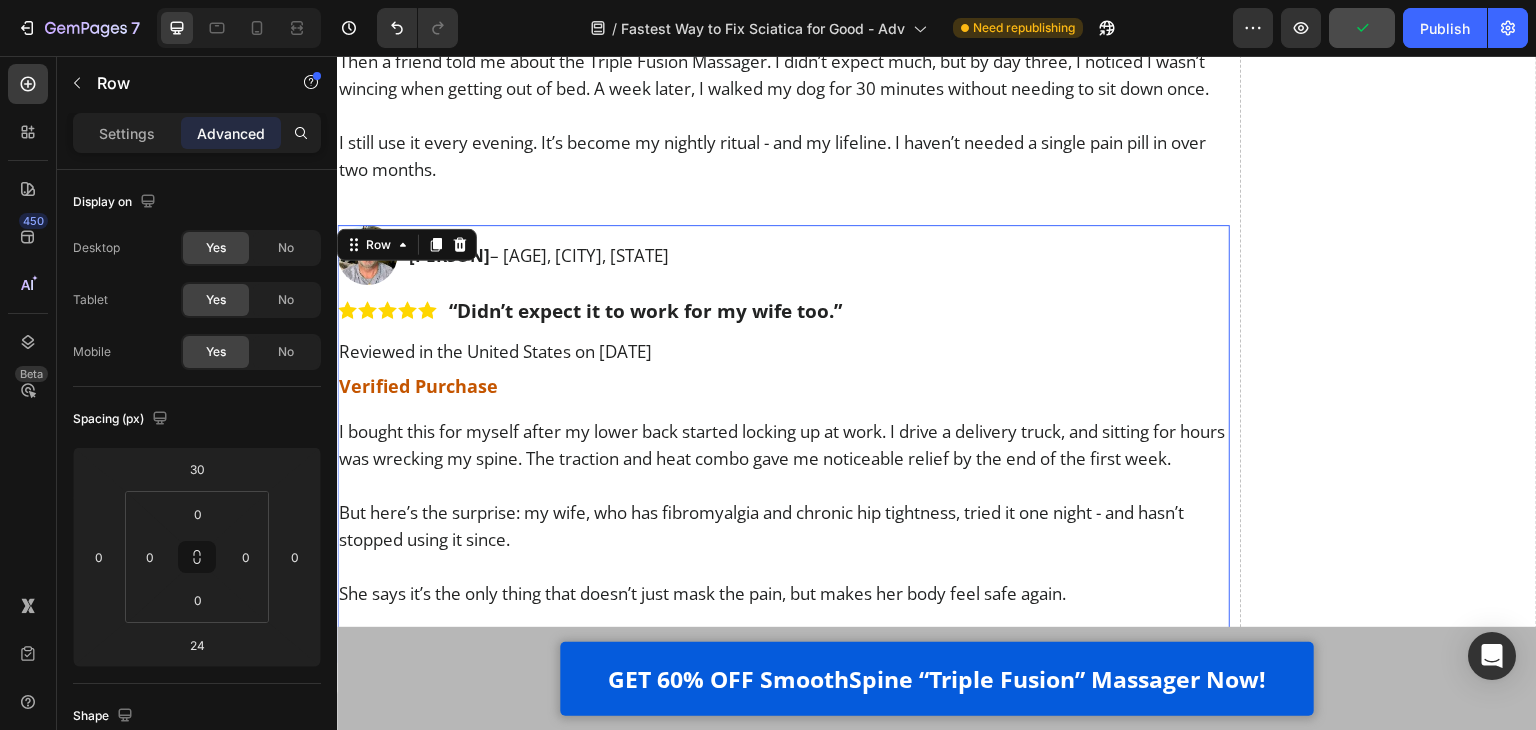 click on "Image Rick M.  – 62, [CITY], [STATE] Text Block Row Image “Didn’t expect it to work for my wife too.” Text Block Row Reviewed in the [COUNTRY] on July 28, 2025 Text Block Verified Purchase Text Block I bought this for myself after my lower back started locking up at work. I drive a delivery truck, and sitting for hours was wrecking my spine. The traction and heat combo gave me noticeable relief by the end of the first week. But here’s the surprise: my wife, who has fibromyalgia and chronic hip tightness, tried it one night - and hasn’t stopped using it since. She says it’s the only thing that doesn’t just mask the pain, but makes her body feel safe again. Now we fight over who gets it first in the evening. Might have to get a second one." at bounding box center (783, 444) 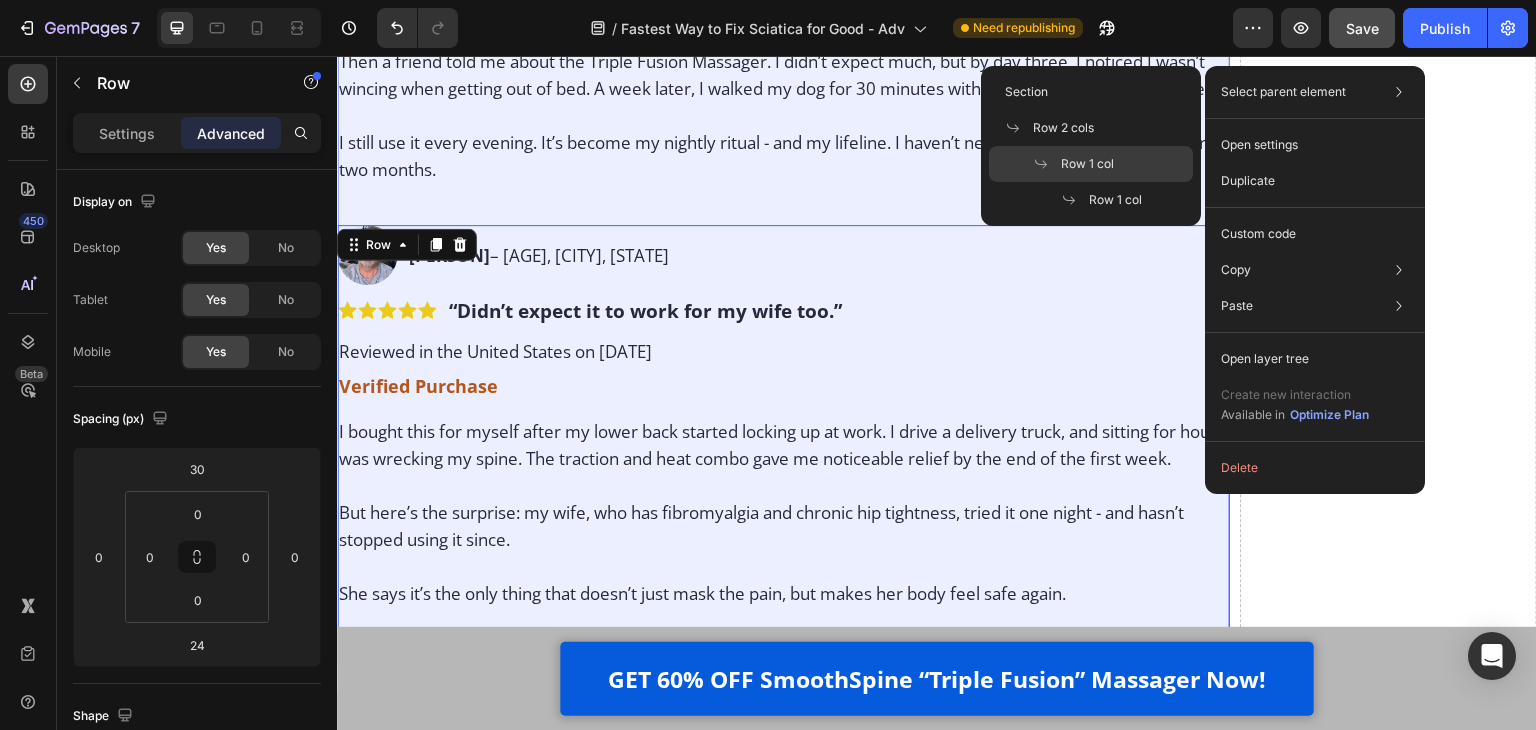 click on "Row 1 col" at bounding box center [1087, 164] 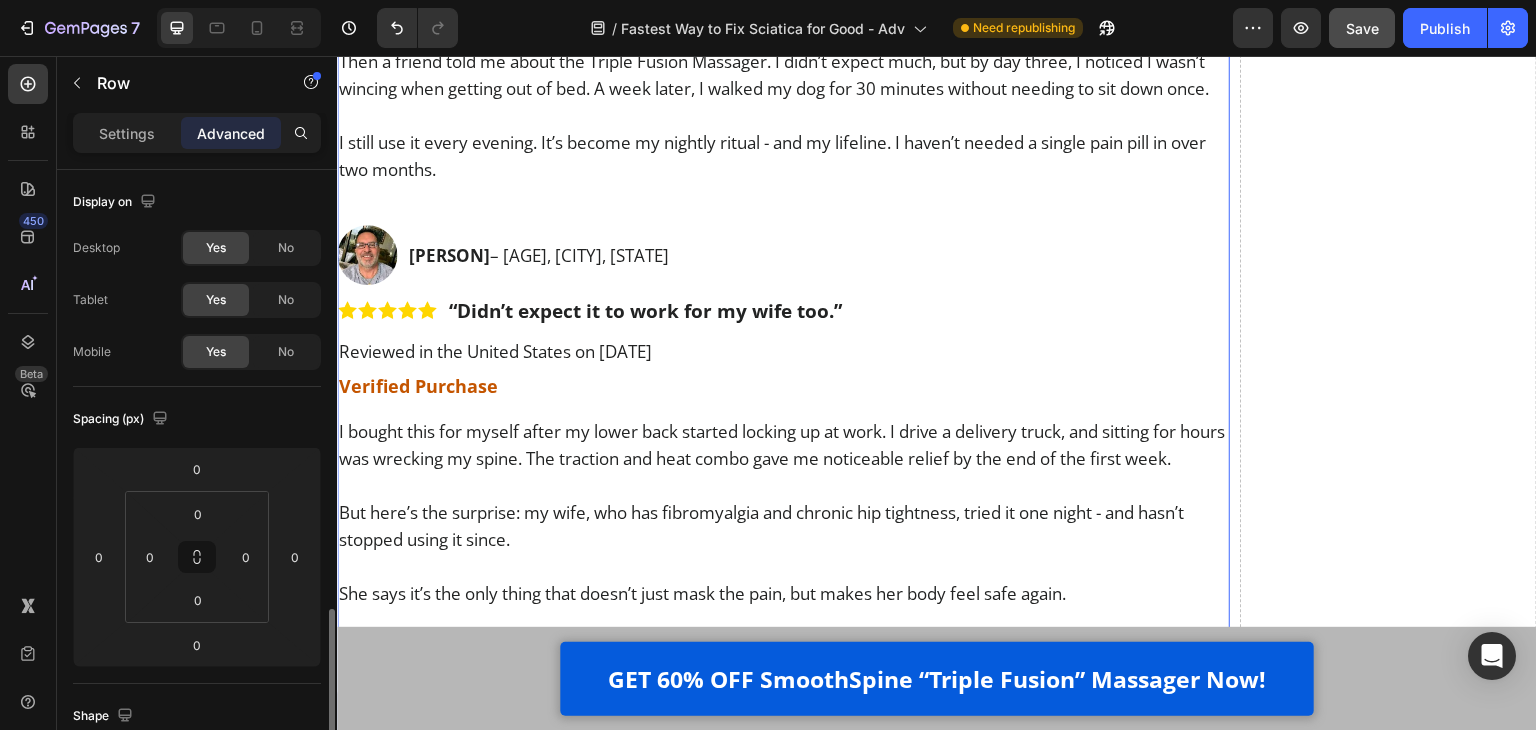 scroll, scrollTop: 300, scrollLeft: 0, axis: vertical 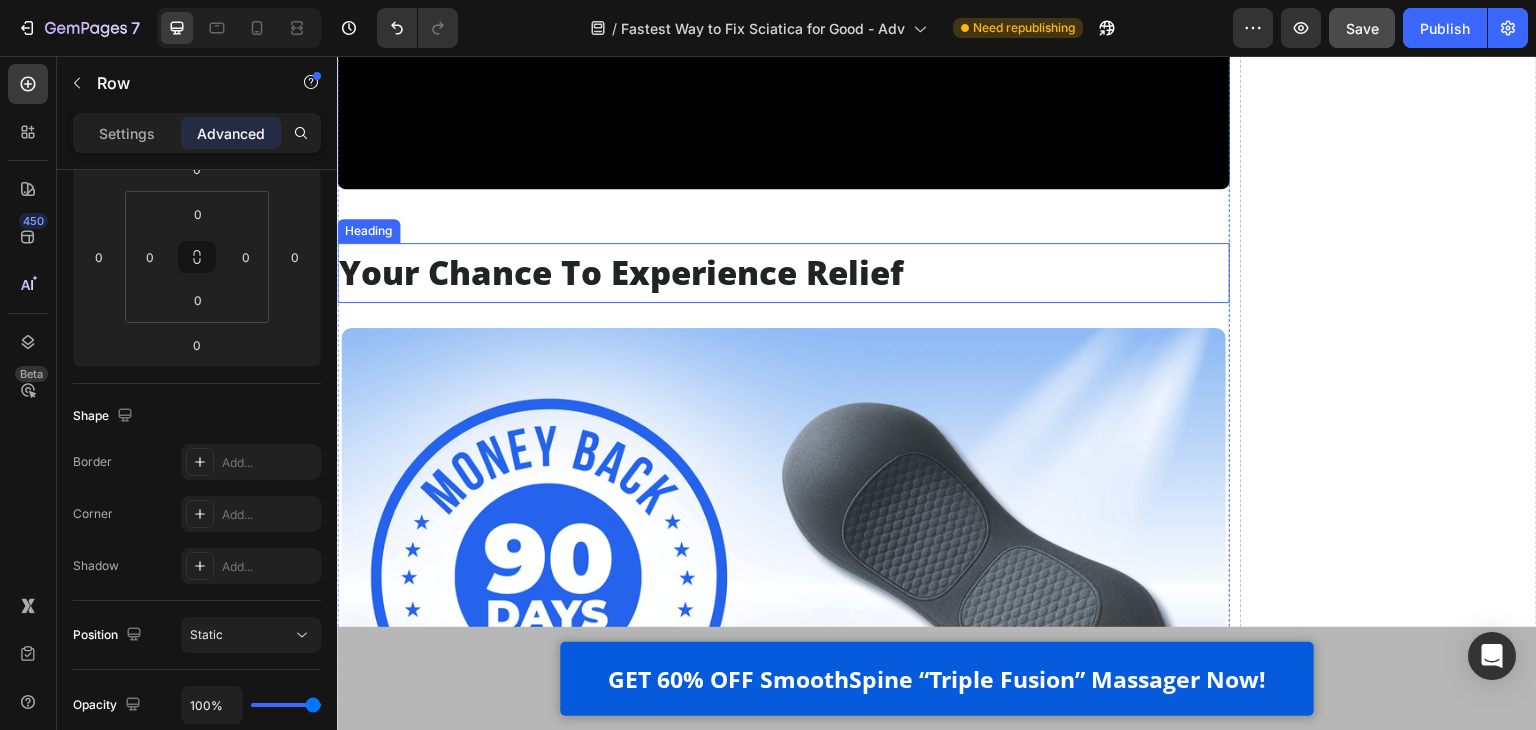 click on "Your Chance To Experience Relief" at bounding box center [783, 273] 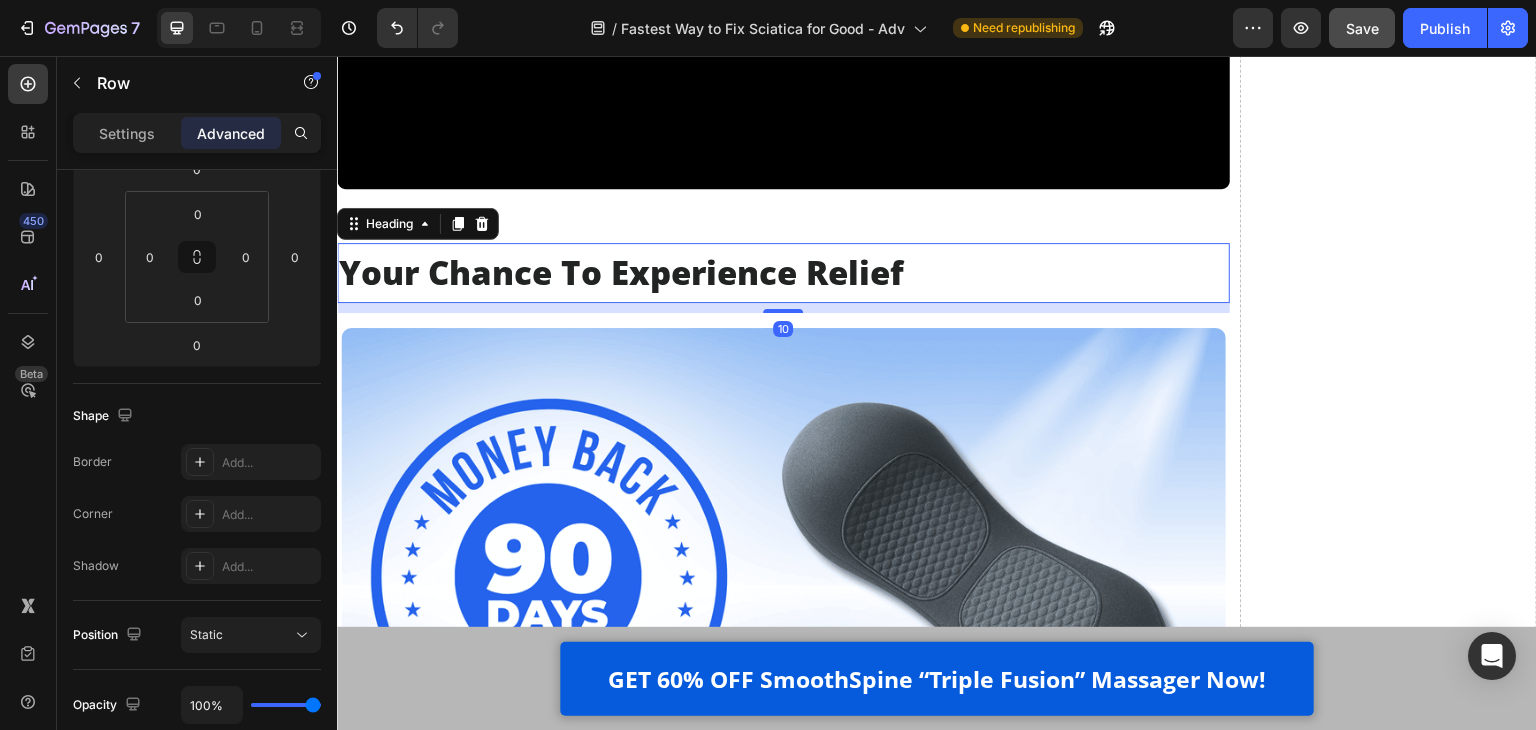 click on "Your Chance To Experience Relief" at bounding box center (783, 273) 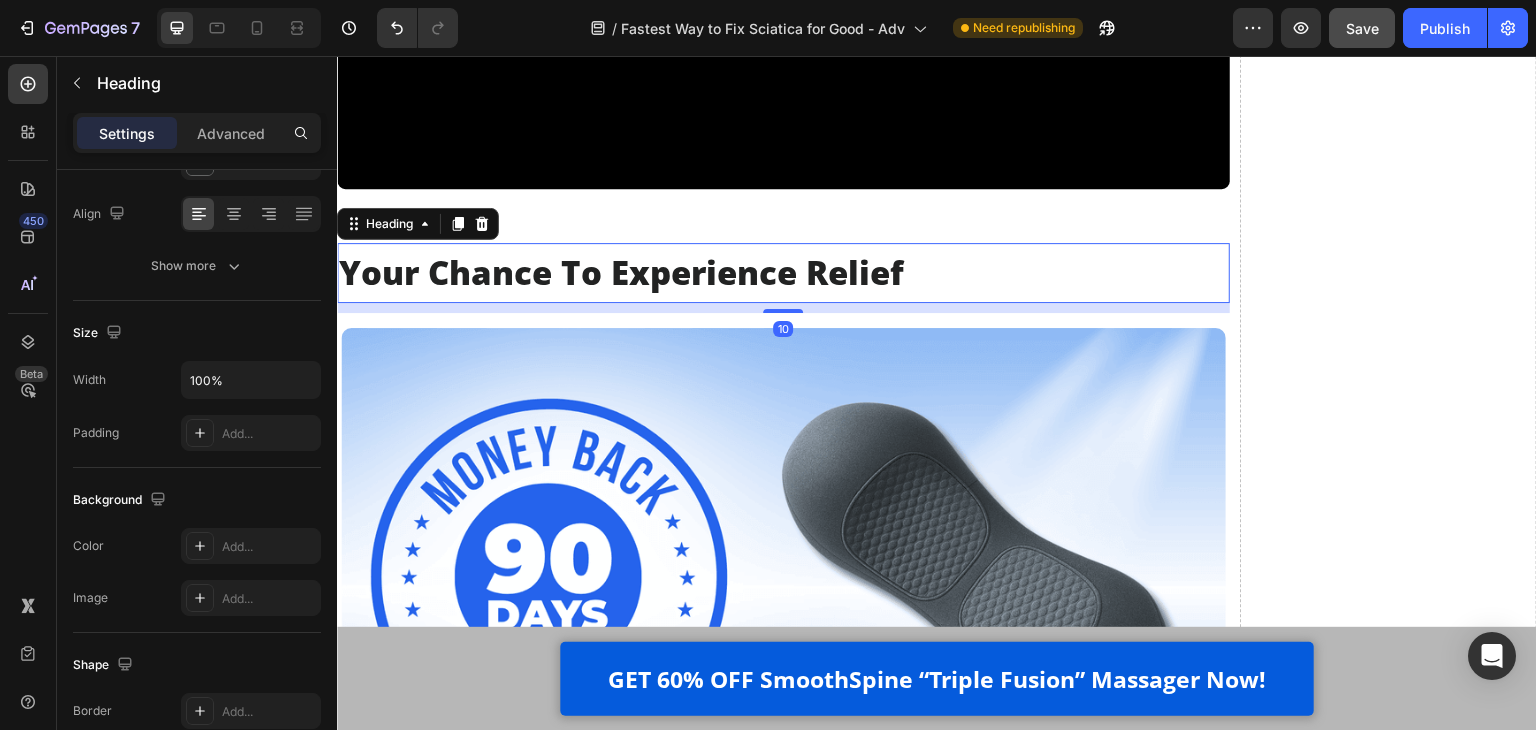 scroll, scrollTop: 0, scrollLeft: 0, axis: both 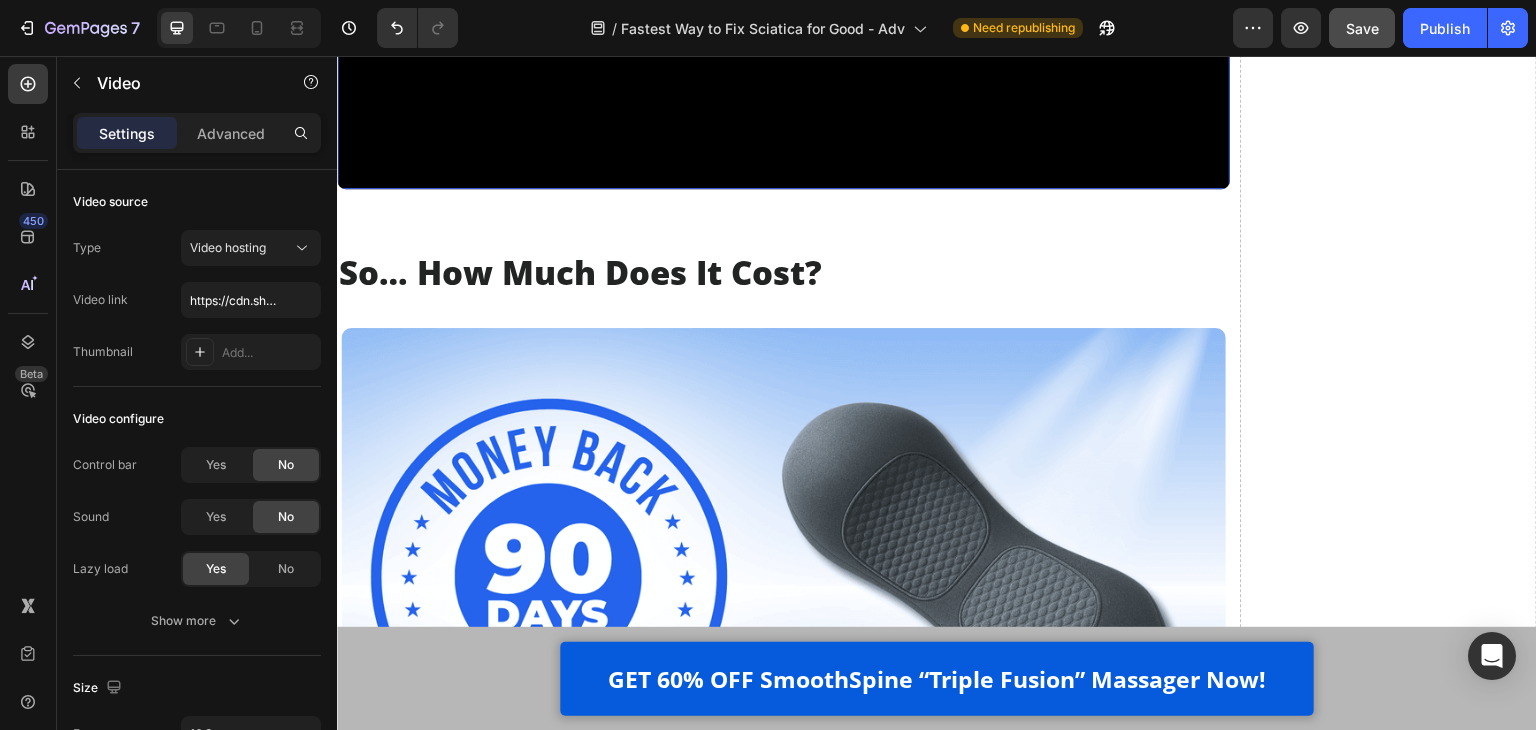 click at bounding box center (783, -62) 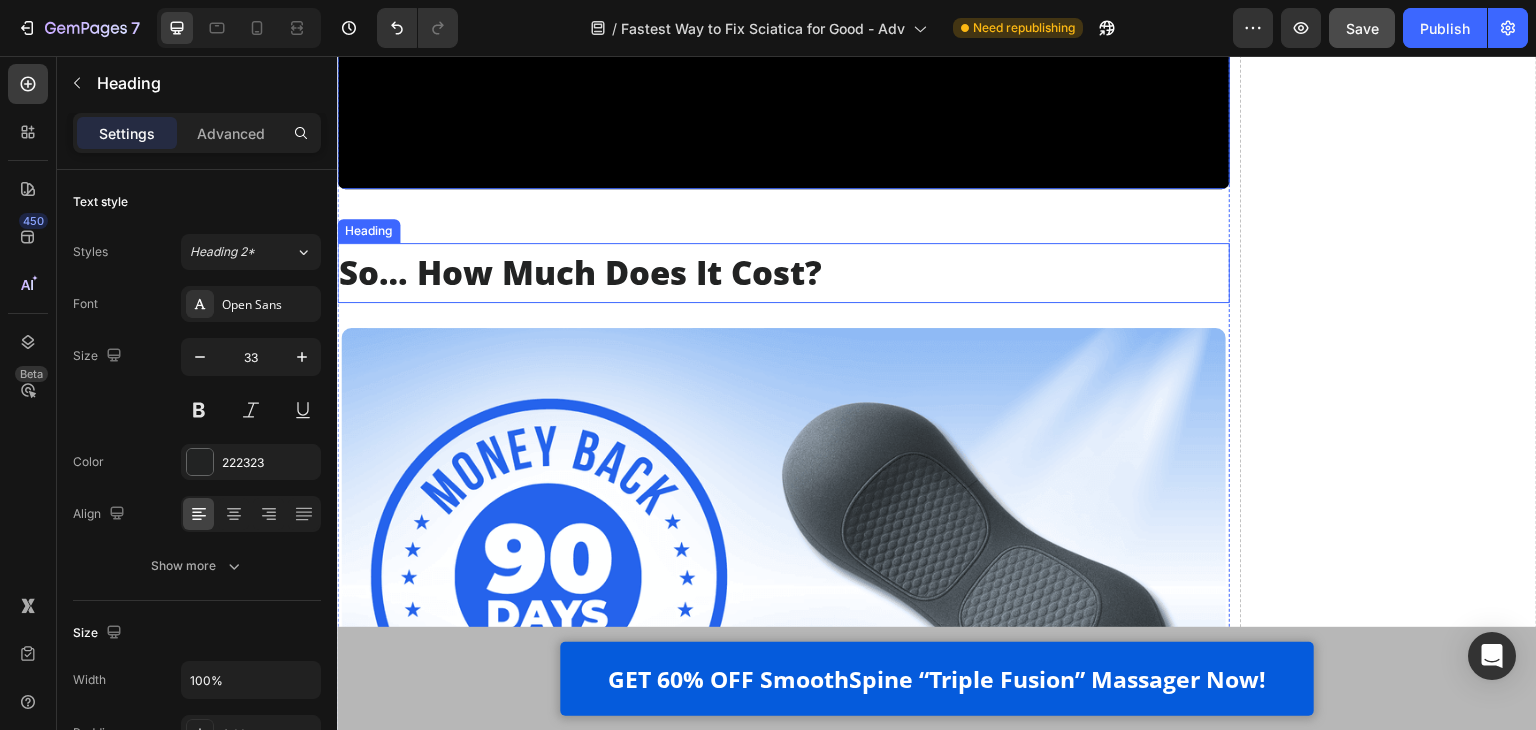 click on "So… How Much Does It Cost?" at bounding box center (783, 273) 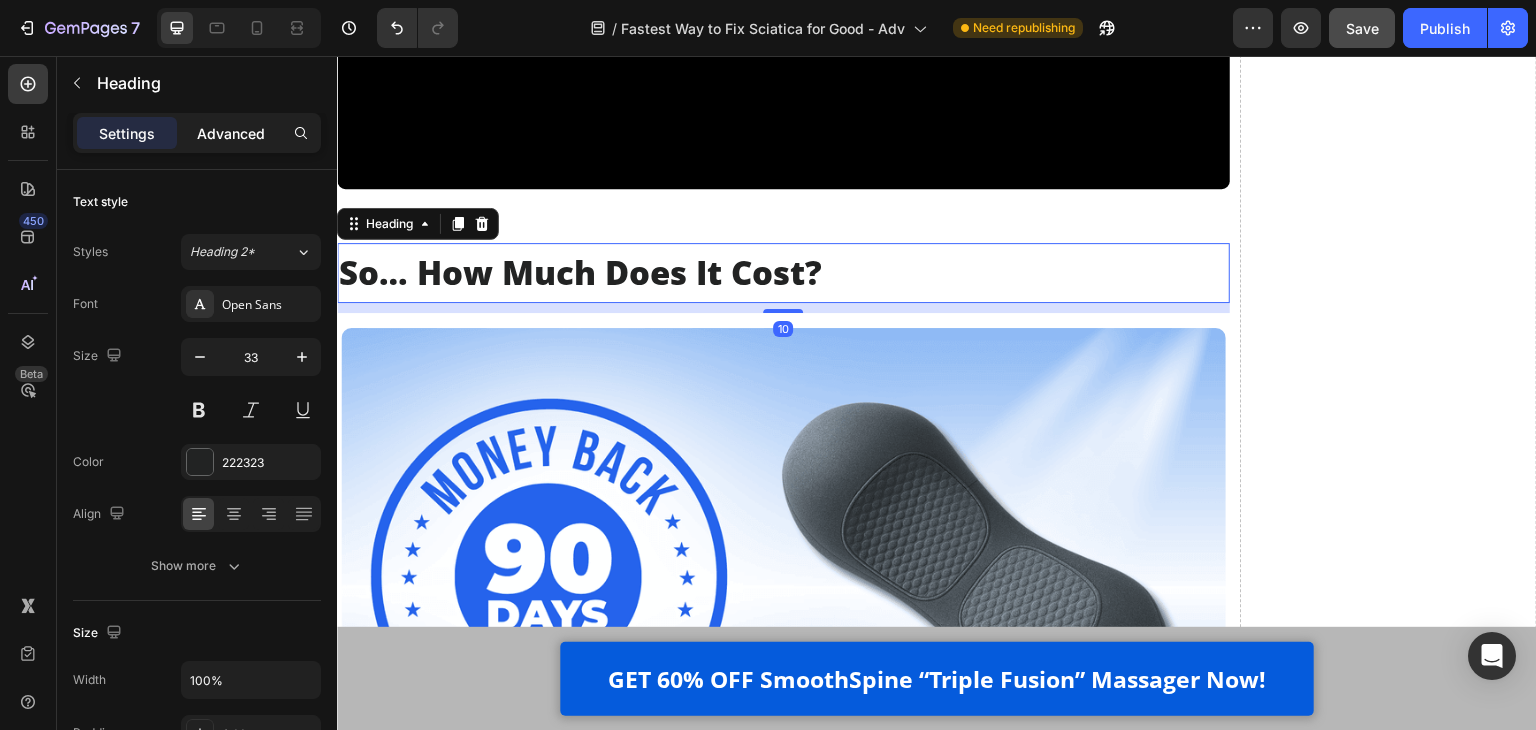 click on "Advanced" 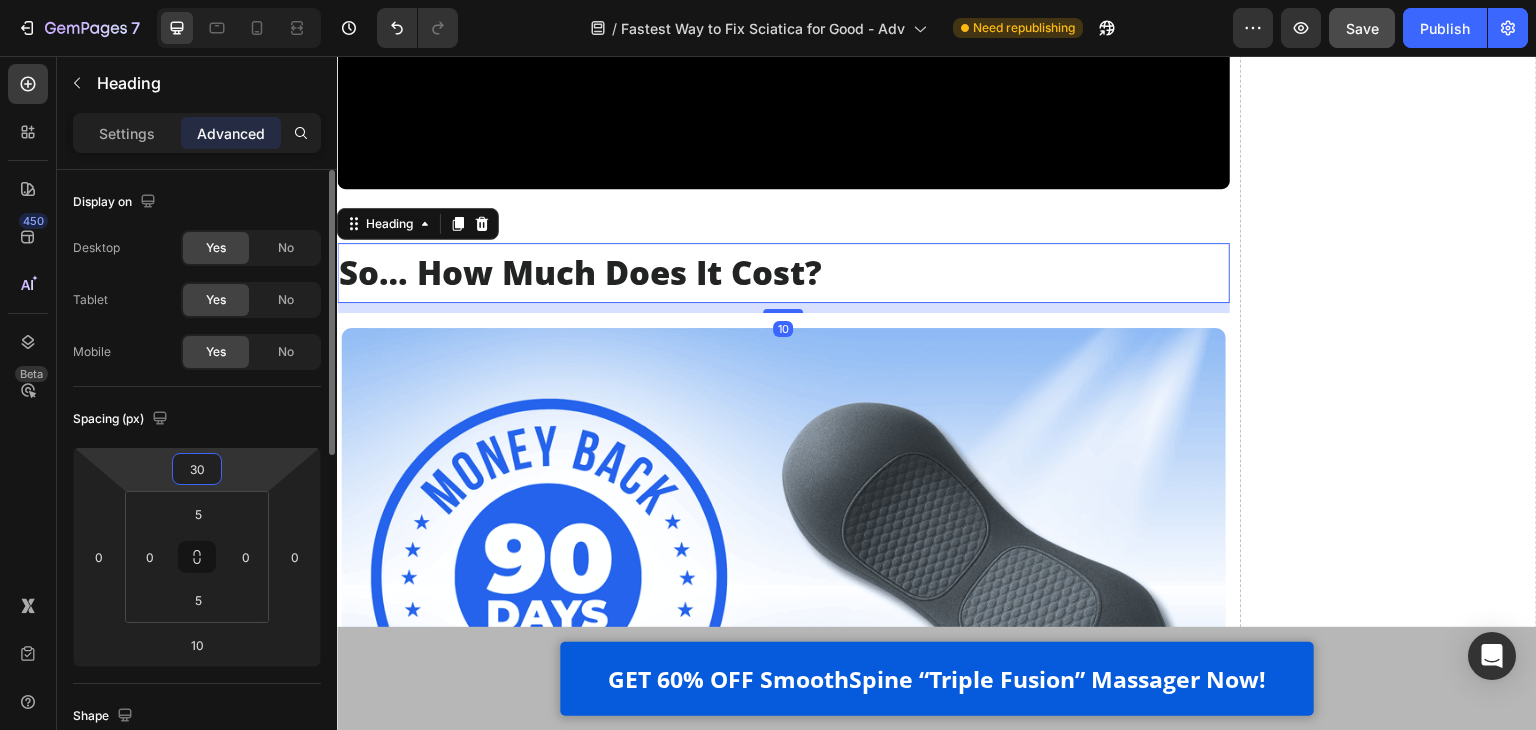 click on "30" at bounding box center (197, 469) 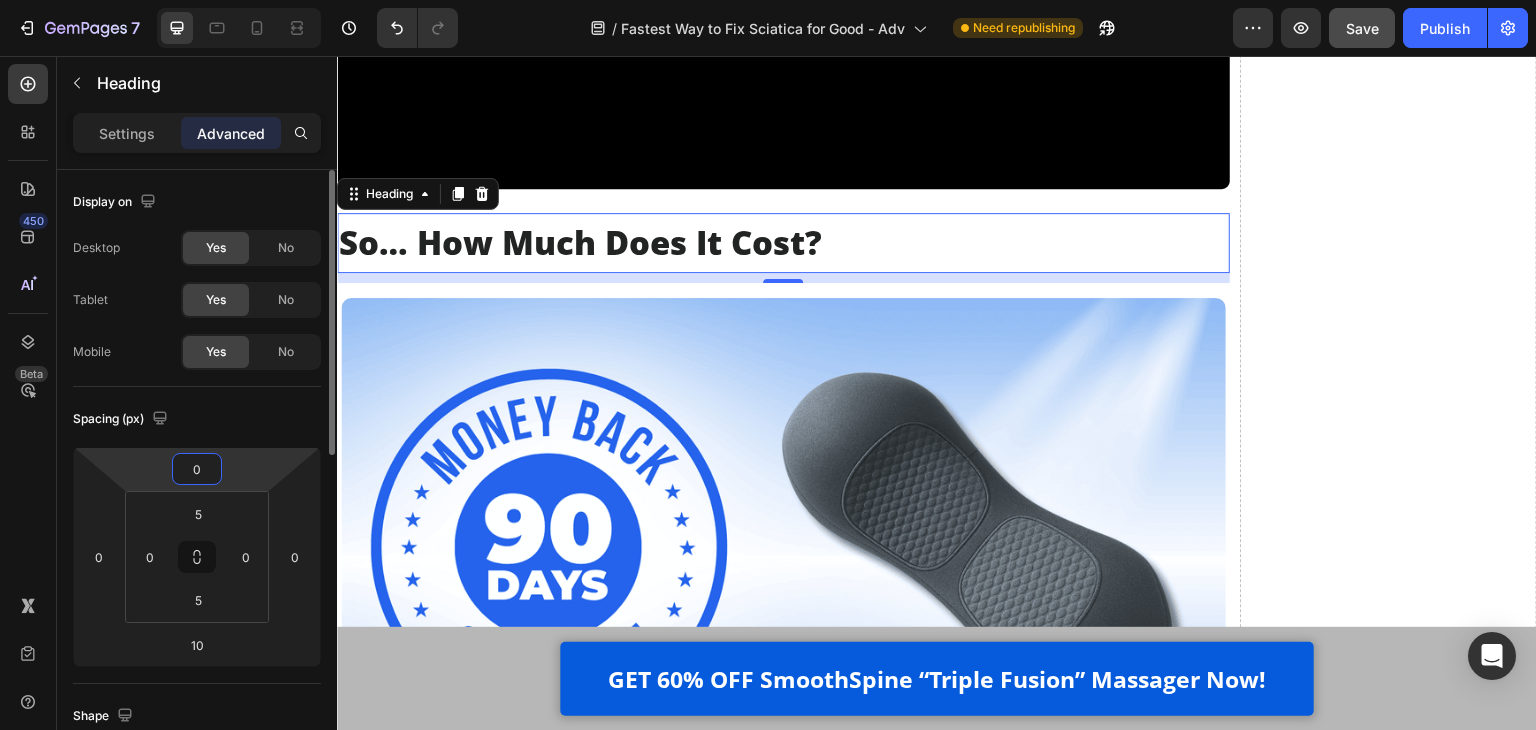 type on "0" 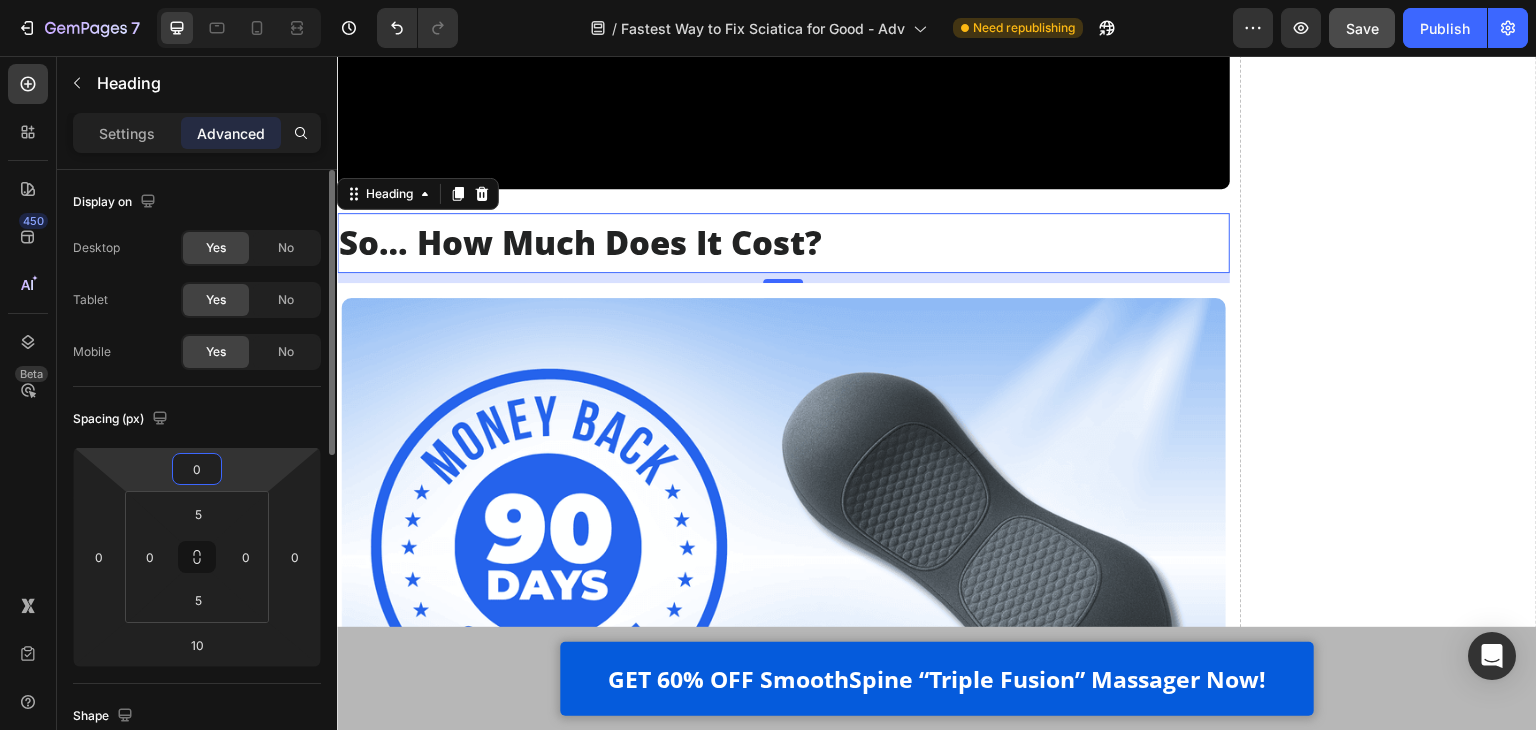 click on "Spacing (px)" at bounding box center [197, 419] 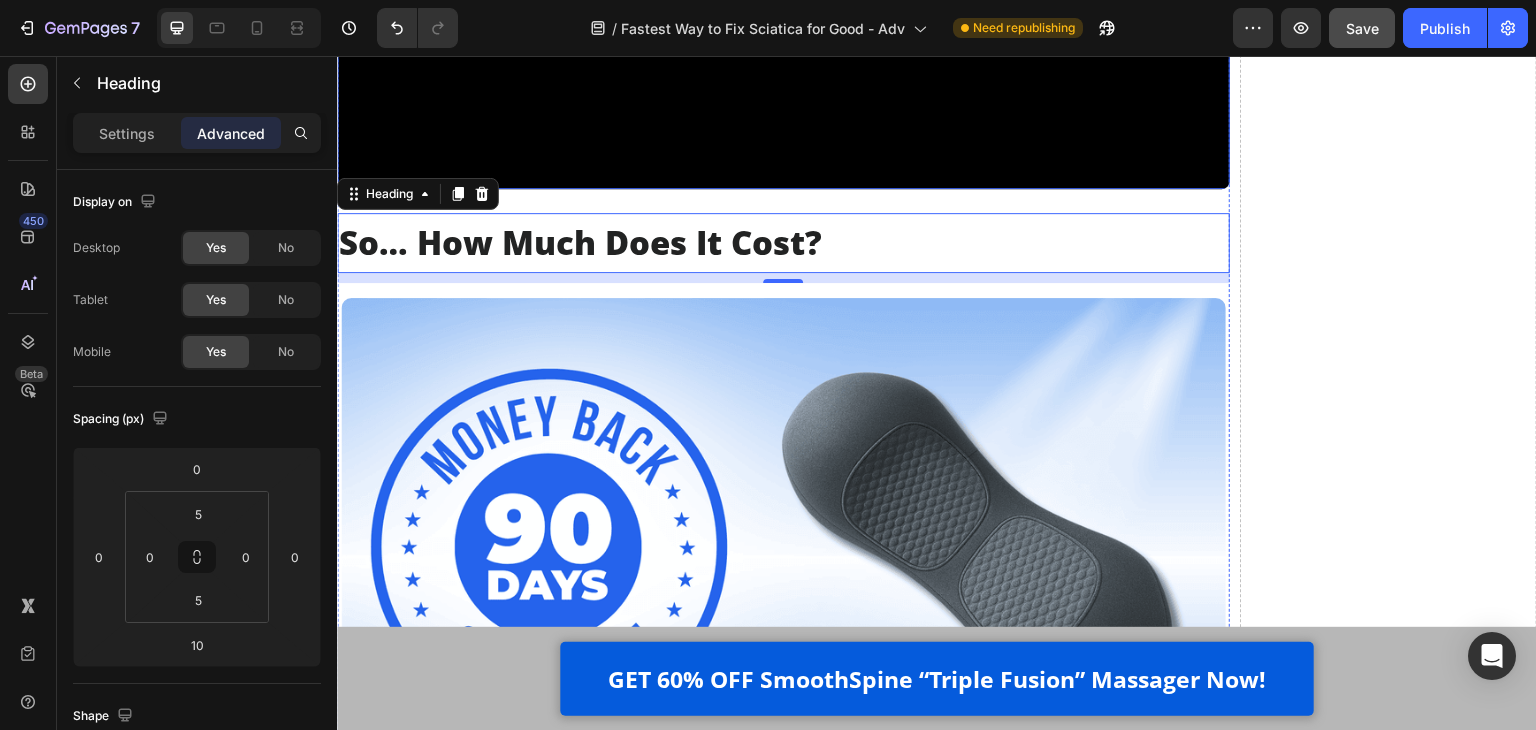 click at bounding box center (783, -62) 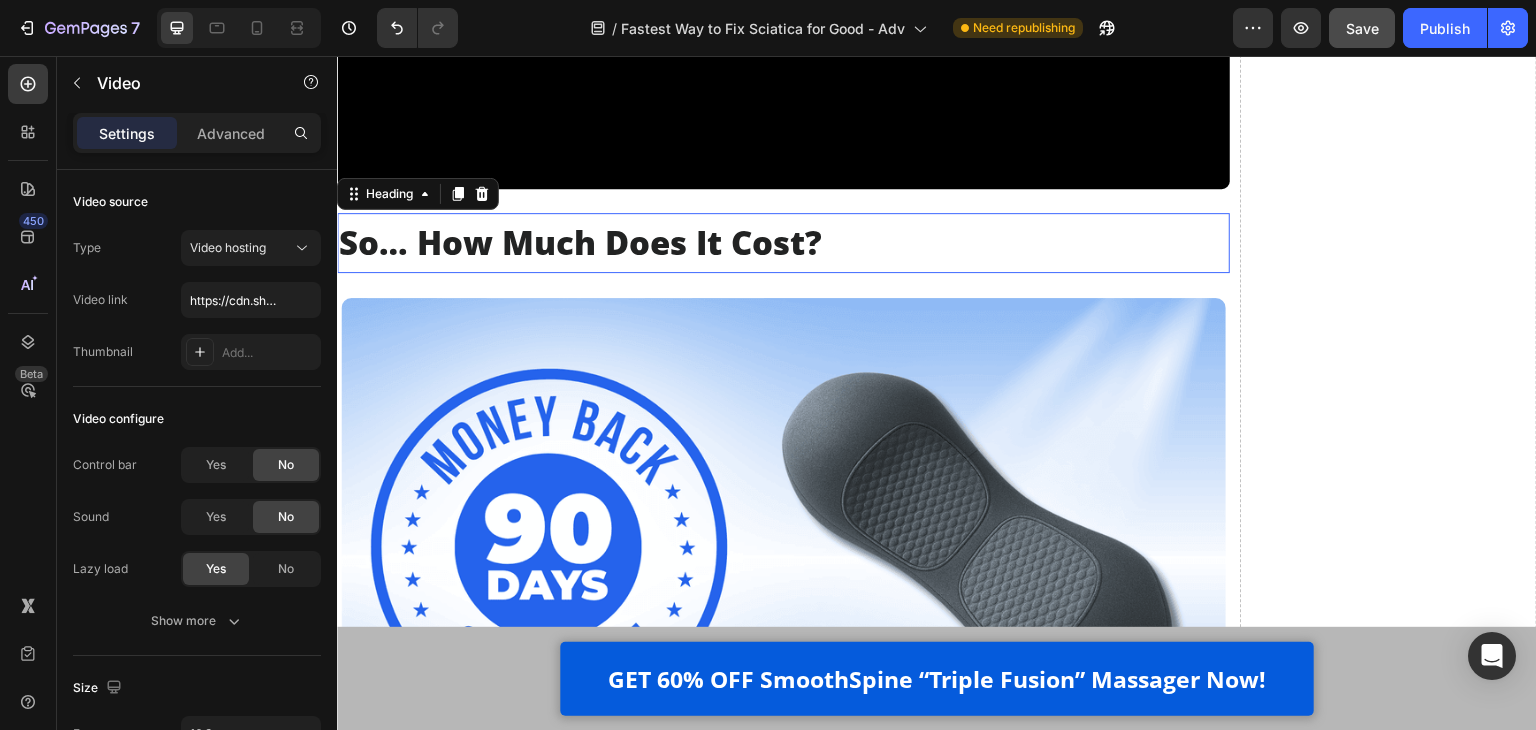 click on "So… How Much Does It Cost?" at bounding box center [783, 243] 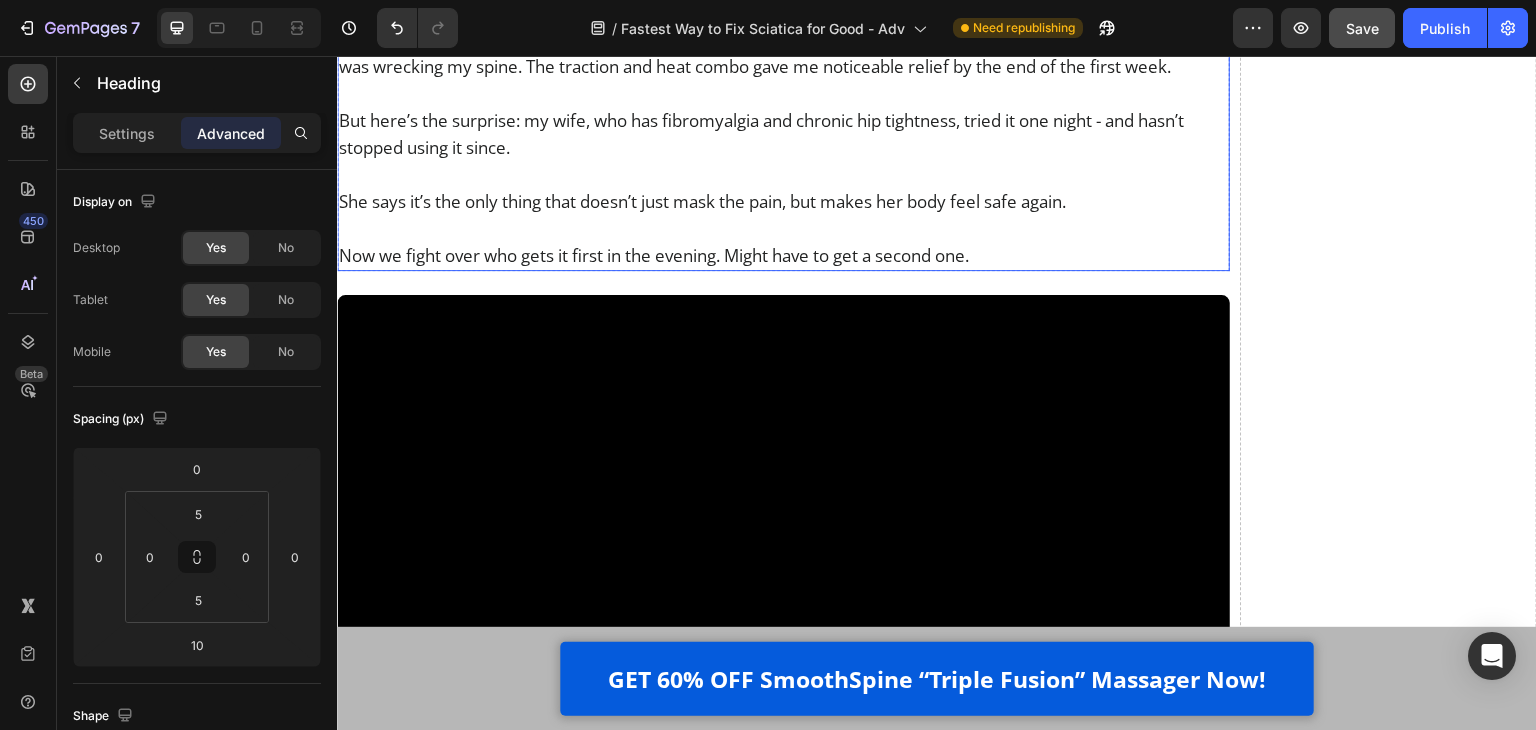 scroll, scrollTop: 20907, scrollLeft: 0, axis: vertical 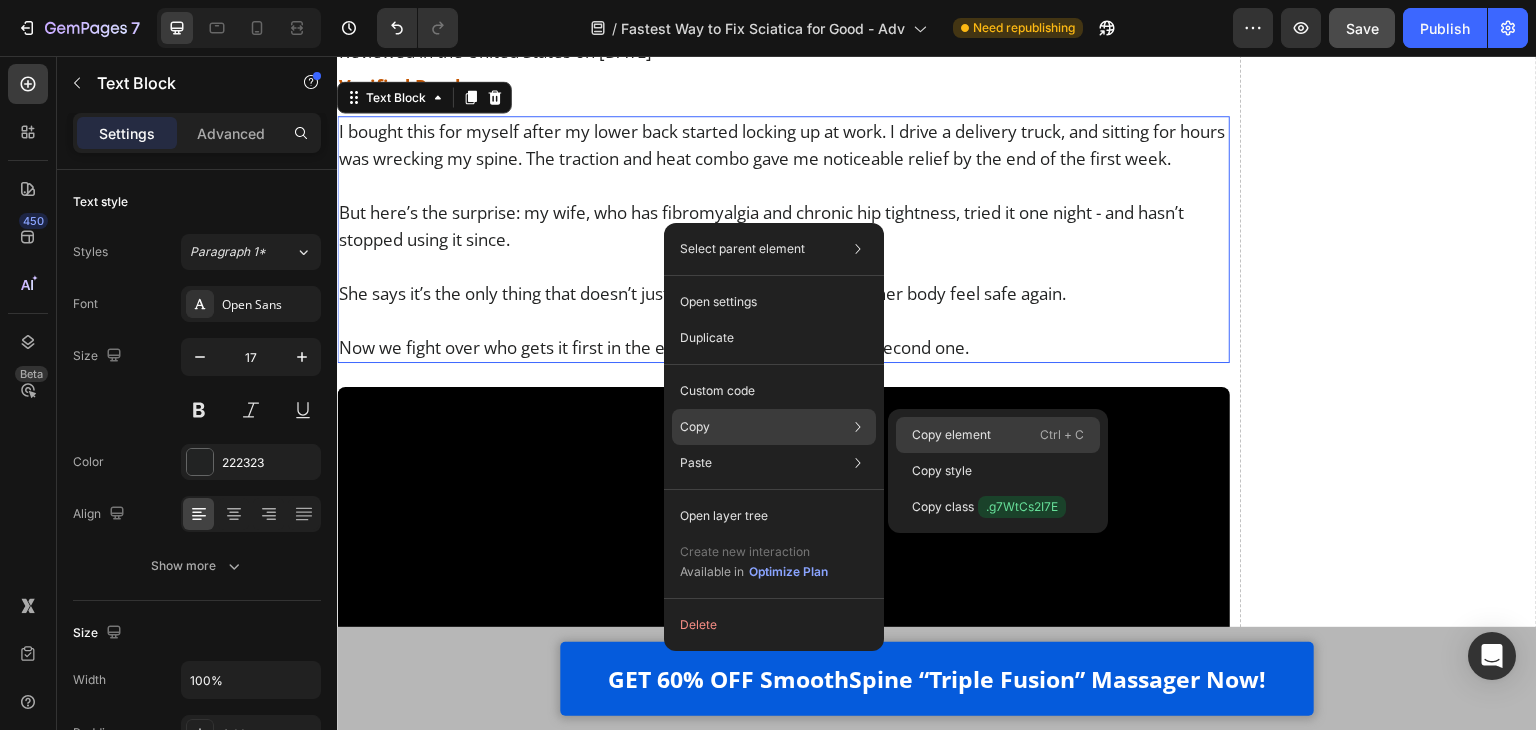 drag, startPoint x: 920, startPoint y: 425, endPoint x: 581, endPoint y: 370, distance: 343.43268 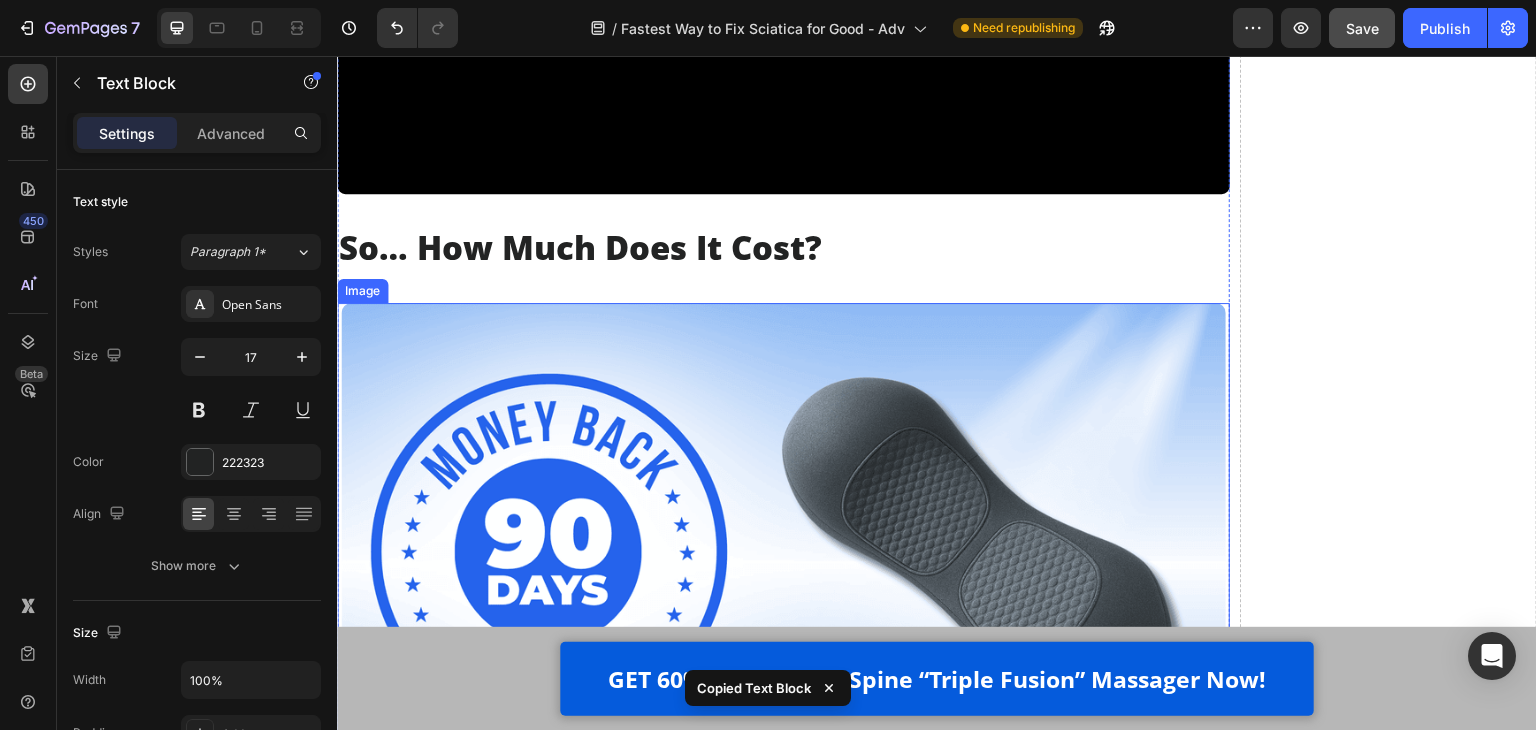 scroll, scrollTop: 21707, scrollLeft: 0, axis: vertical 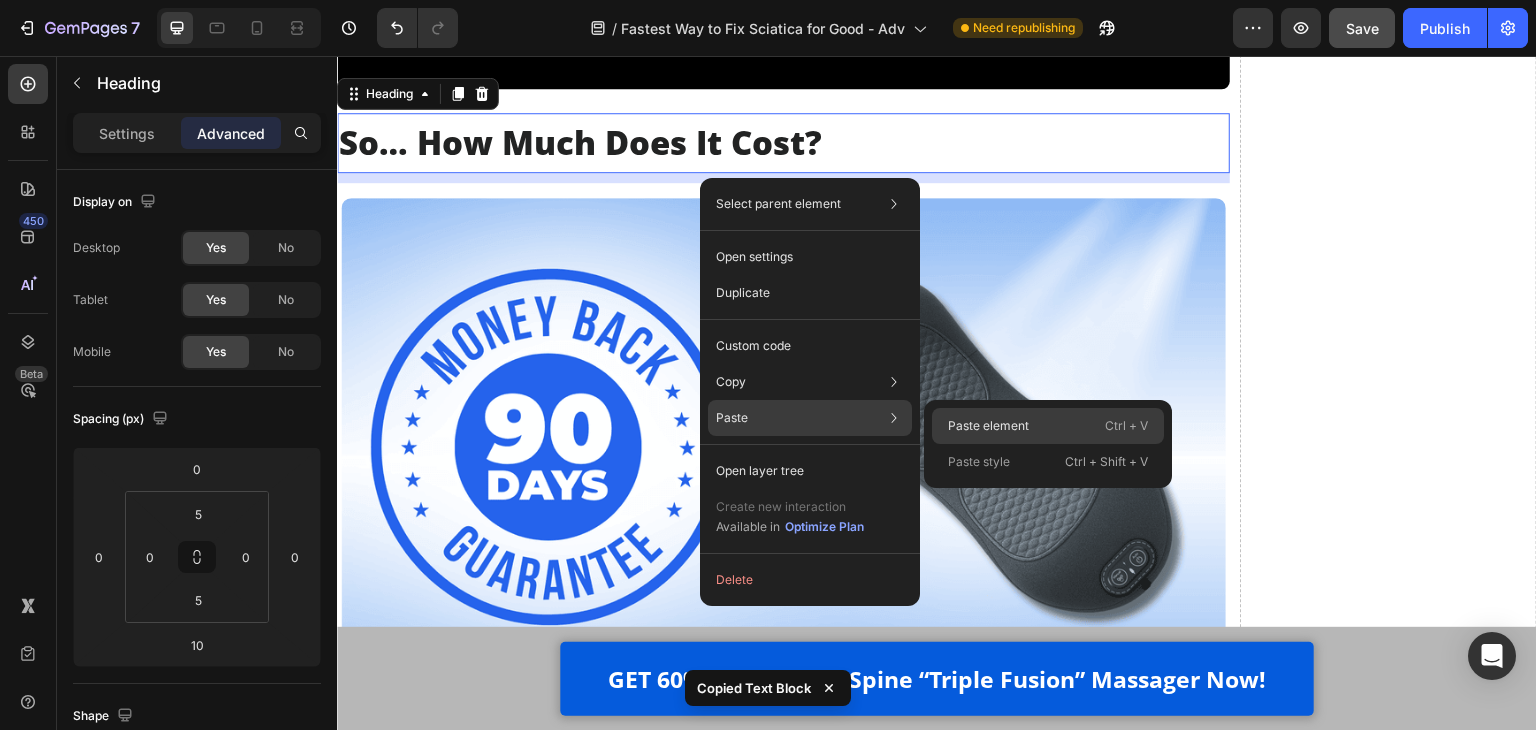 click on "Paste element" at bounding box center (988, 426) 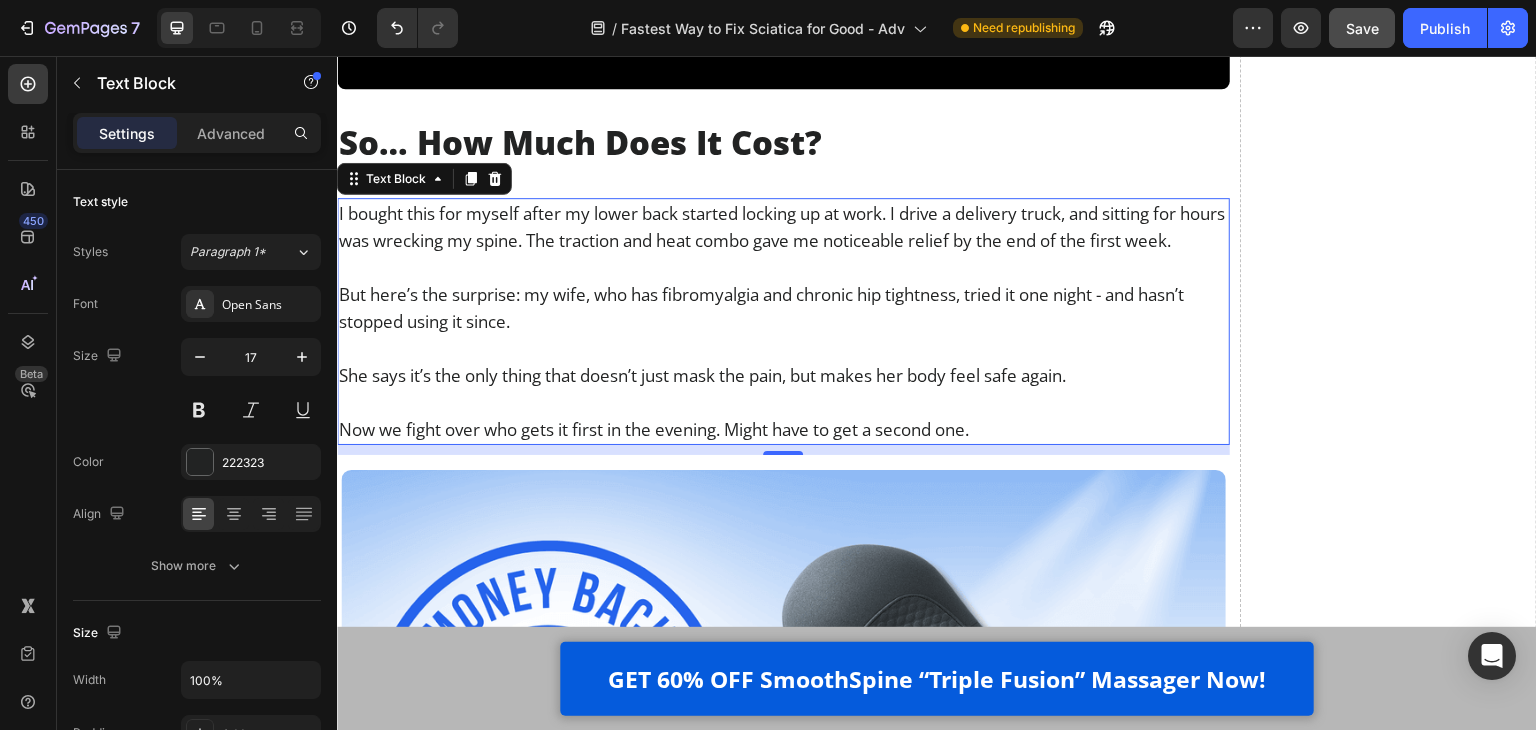 click on "I bought this for myself after my lower back started locking up at work. I drive a delivery truck, and sitting for hours was wrecking my spine. The traction and heat combo gave me noticeable relief by the end of the first week." at bounding box center [783, 227] 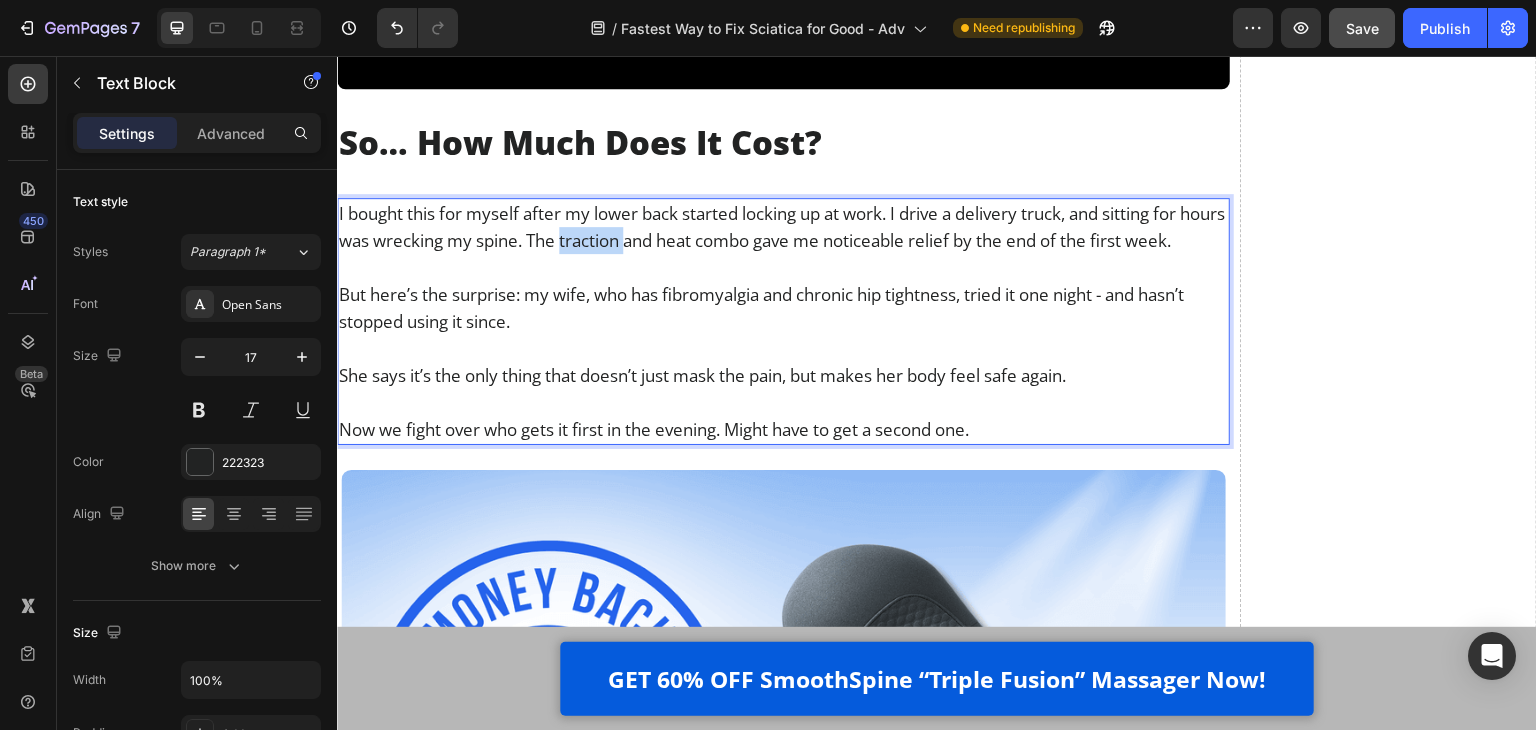 click on "I bought this for myself after my lower back started locking up at work. I drive a delivery truck, and sitting for hours was wrecking my spine. The traction and heat combo gave me noticeable relief by the end of the first week." at bounding box center [783, 227] 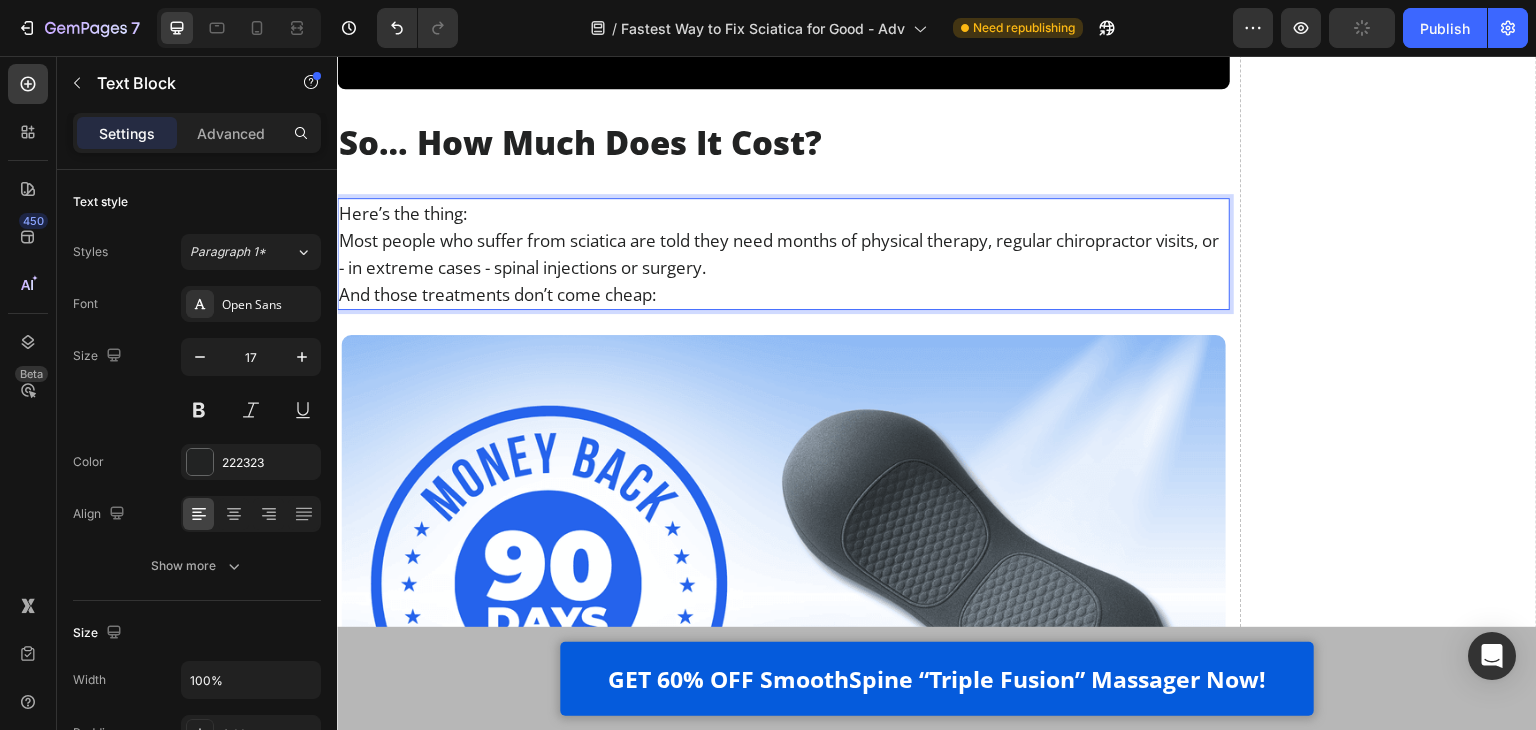 click on "Here’s the thing:" at bounding box center [783, 213] 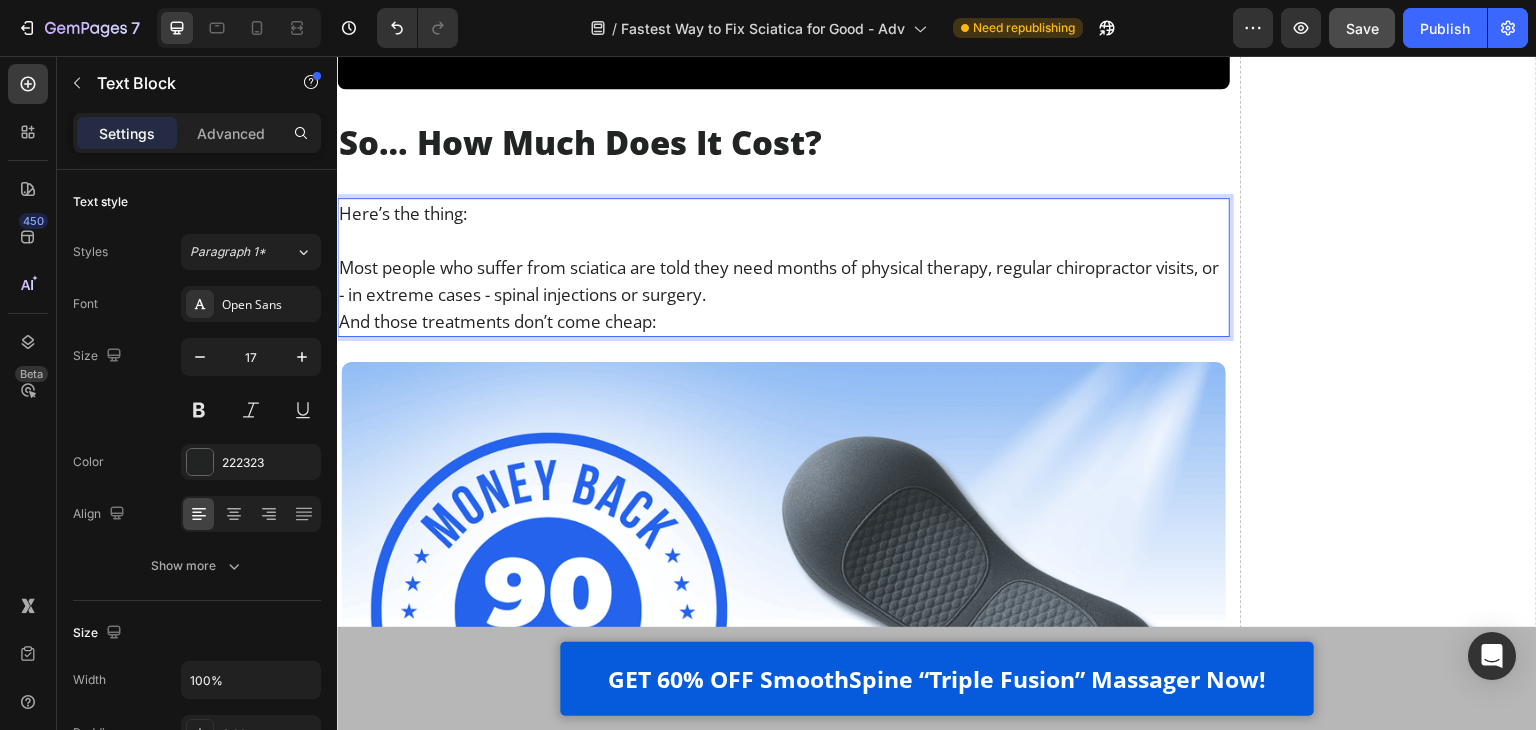 click on "Most people who suffer from sciatica are told they need months of physical therapy, regular chiropractor visits, or - in extreme cases - spinal injections or surgery." at bounding box center [783, 281] 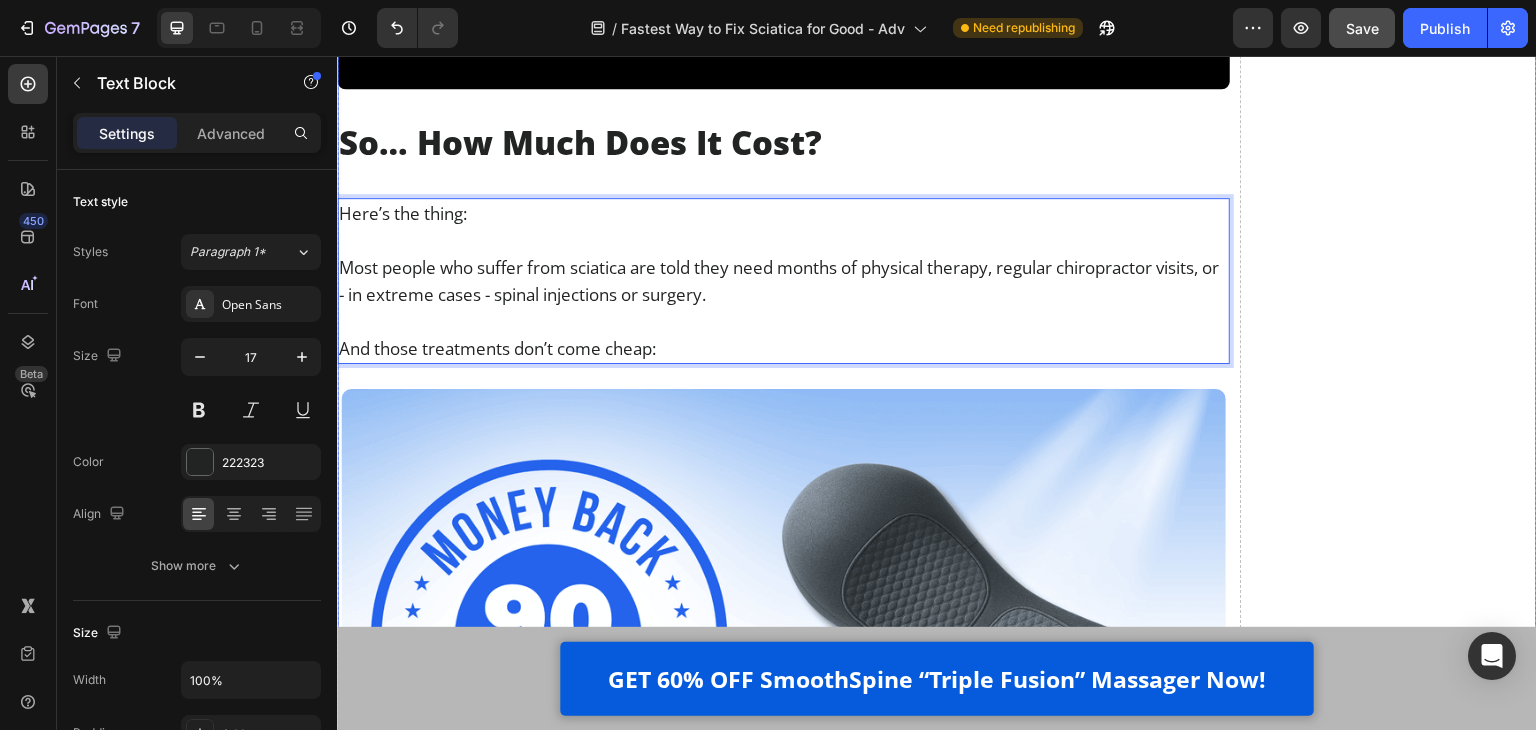 click on "Luckily, now there’s a way to finally fix this at the root. Heading I’ll be honest - after years of watching my patients waste money on painkillers, heating pads, and gimmicky devices… I was starting to think *nothing* could help people fix their sciatica at home.   But then it clicked.   To actually relieve chronic lower back pain and sciatica, you need to do  3 things  - all at the same time: Text Block Image Apply  gentle traction  to relieve pressure on the spine Text Block Row Image Use  heat therapy  to loosen tight muscles and improve blood flow Text Block Row Image Add  deep-tissue massage  to rehydrate the discs and calm inflammation Text Block Row Row That’s the only combination that works - and it has to happen together, consistently, and in a way that doesn’t make the pain worse.   So at that point, I knew what had to be done.   We needed a solution that fused all 3 therapies - traction, heat, and massage - into one simple, at-home routine. Text Block Video Heading .   Text Block" at bounding box center [937, -2642] 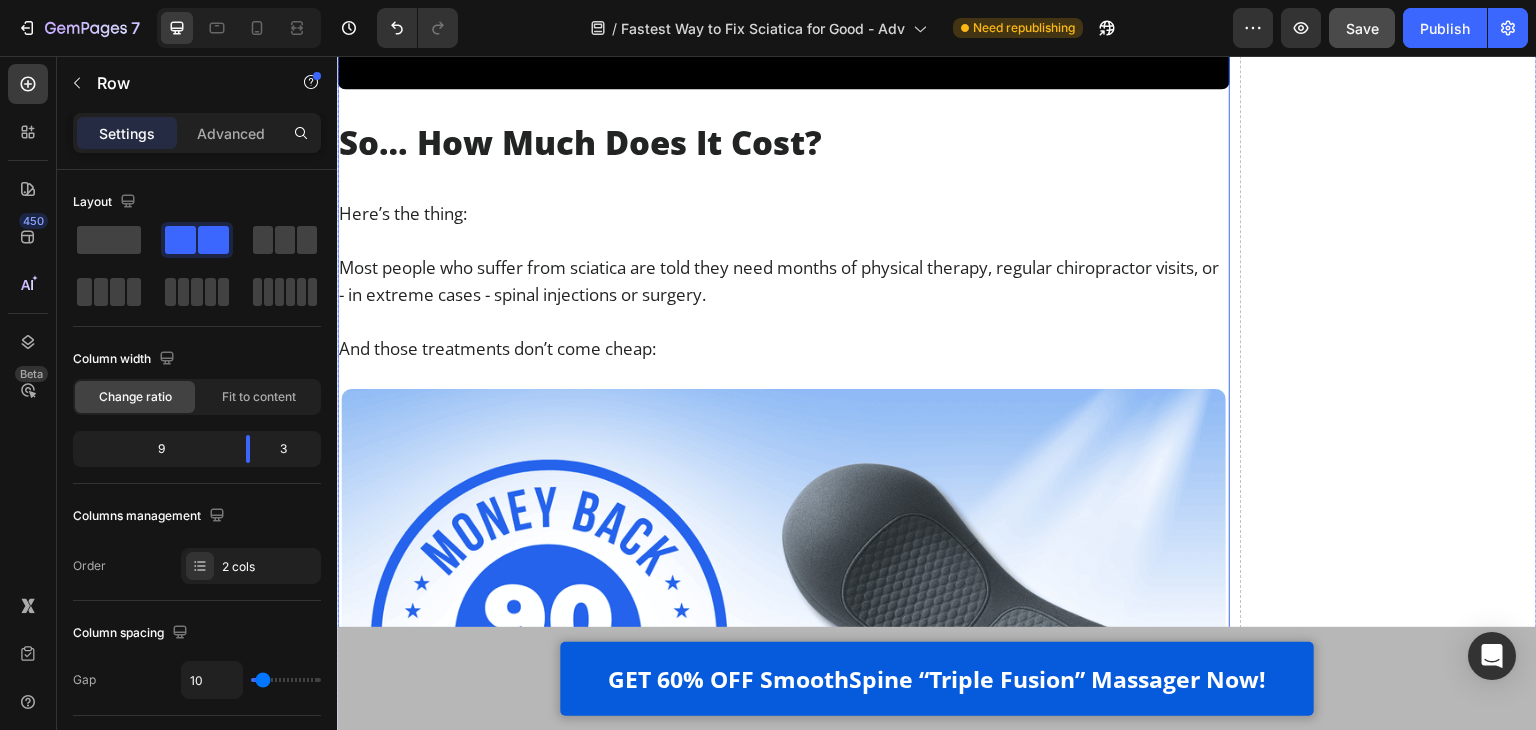 click on "Most people who suffer from sciatica are told they need months of physical therapy, regular chiropractor visits, or - in extreme cases - spinal injections or surgery." at bounding box center (783, 281) 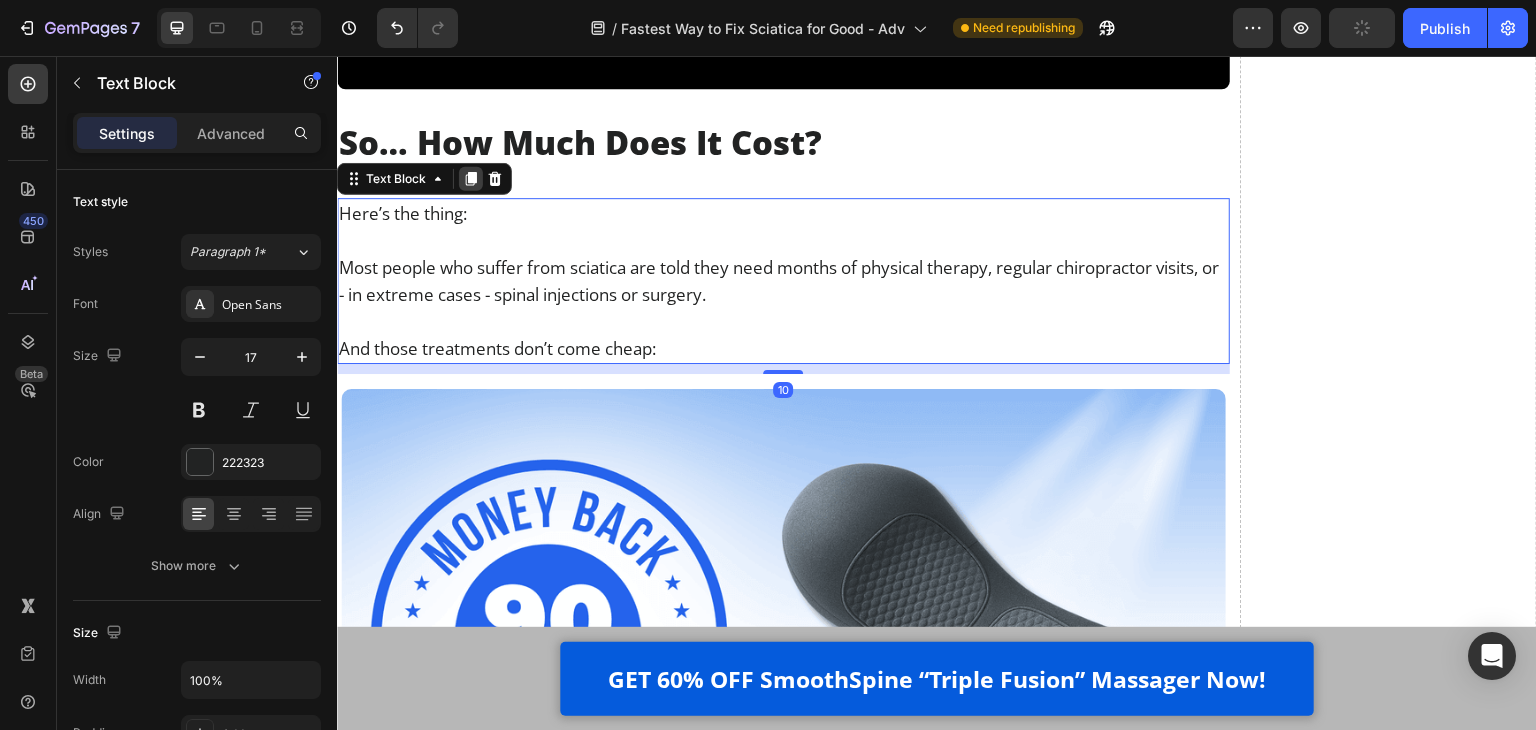 click 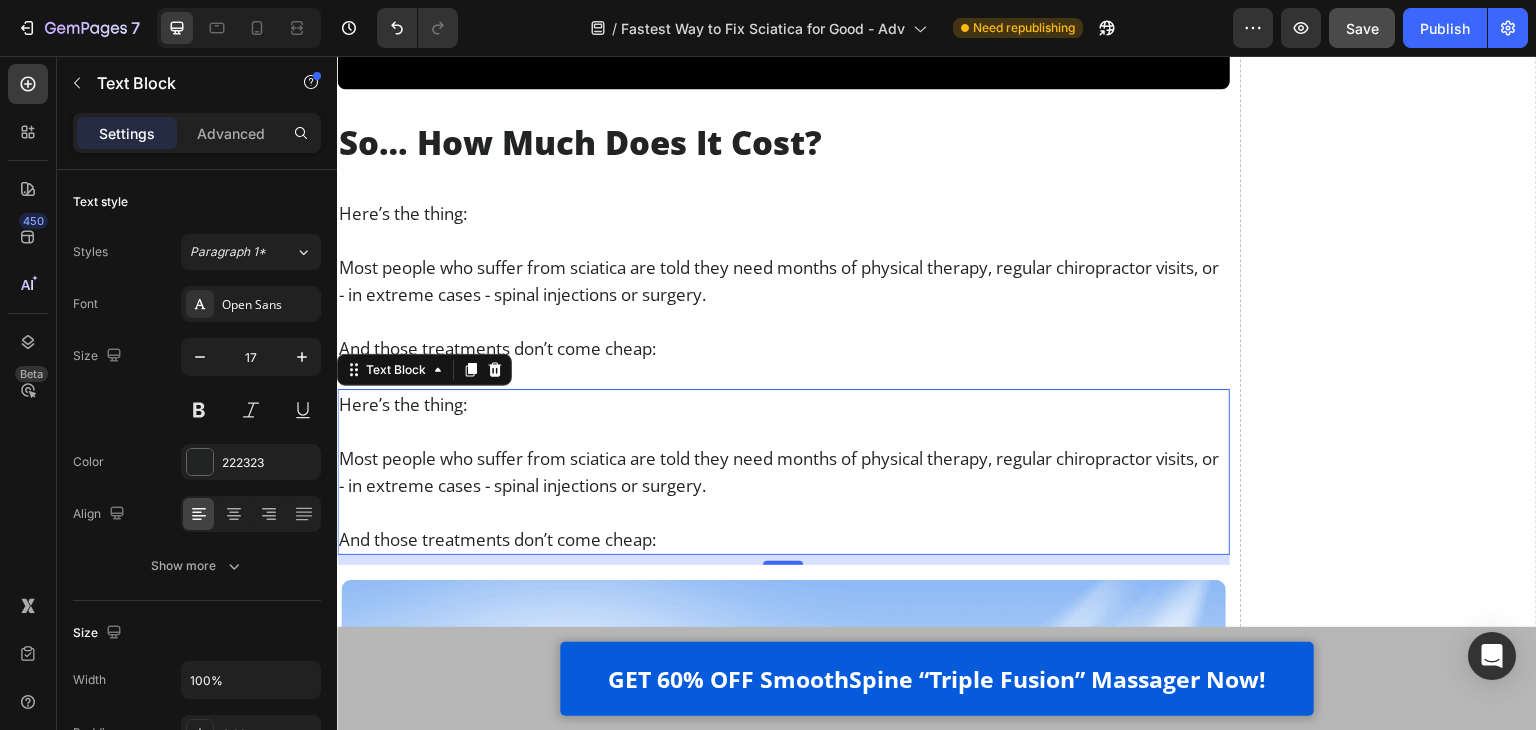 click on "Most people who suffer from sciatica are told they need months of physical therapy, regular chiropractor visits, or - in extreme cases - spinal injections or surgery." at bounding box center [783, 472] 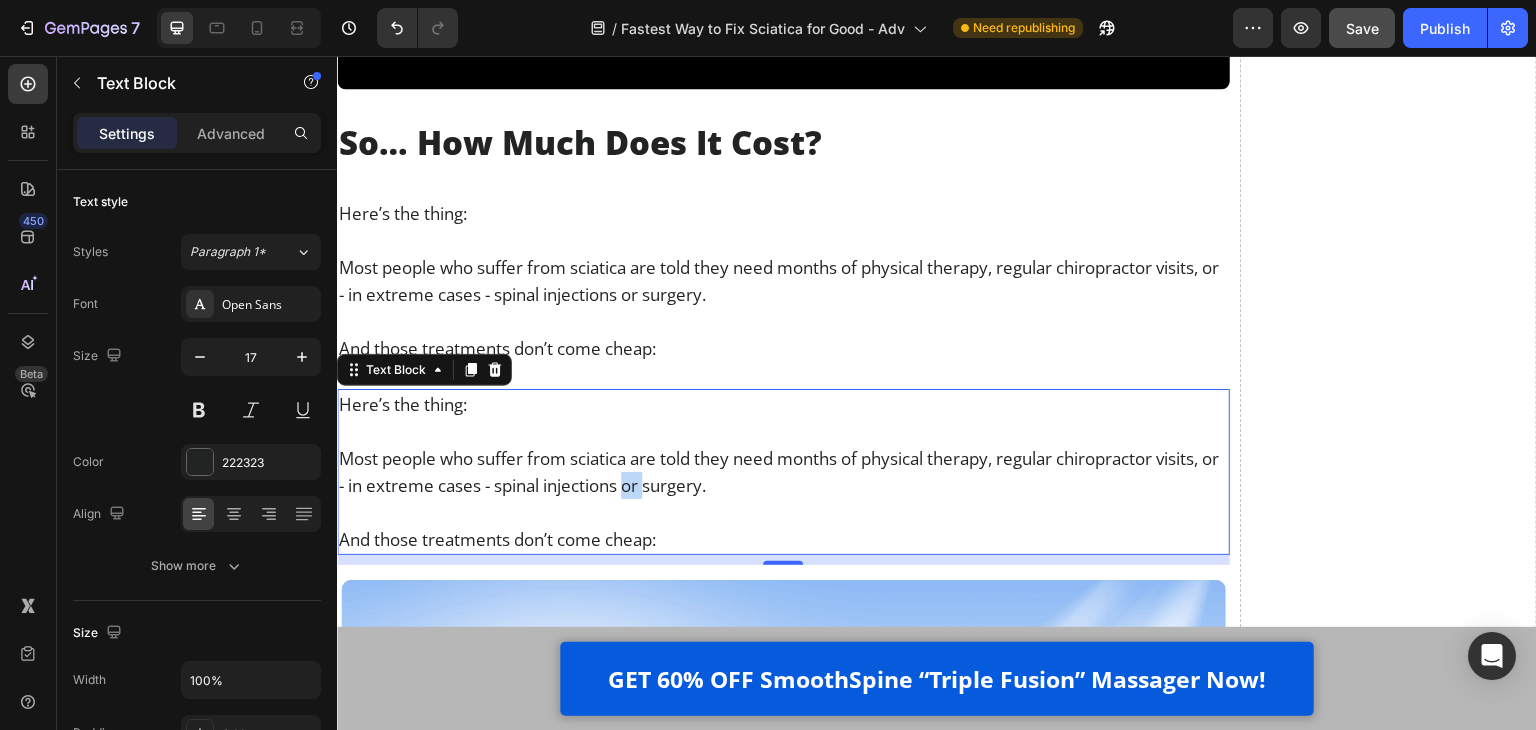 click on "Most people who suffer from sciatica are told they need months of physical therapy, regular chiropractor visits, or - in extreme cases - spinal injections or surgery." at bounding box center [783, 472] 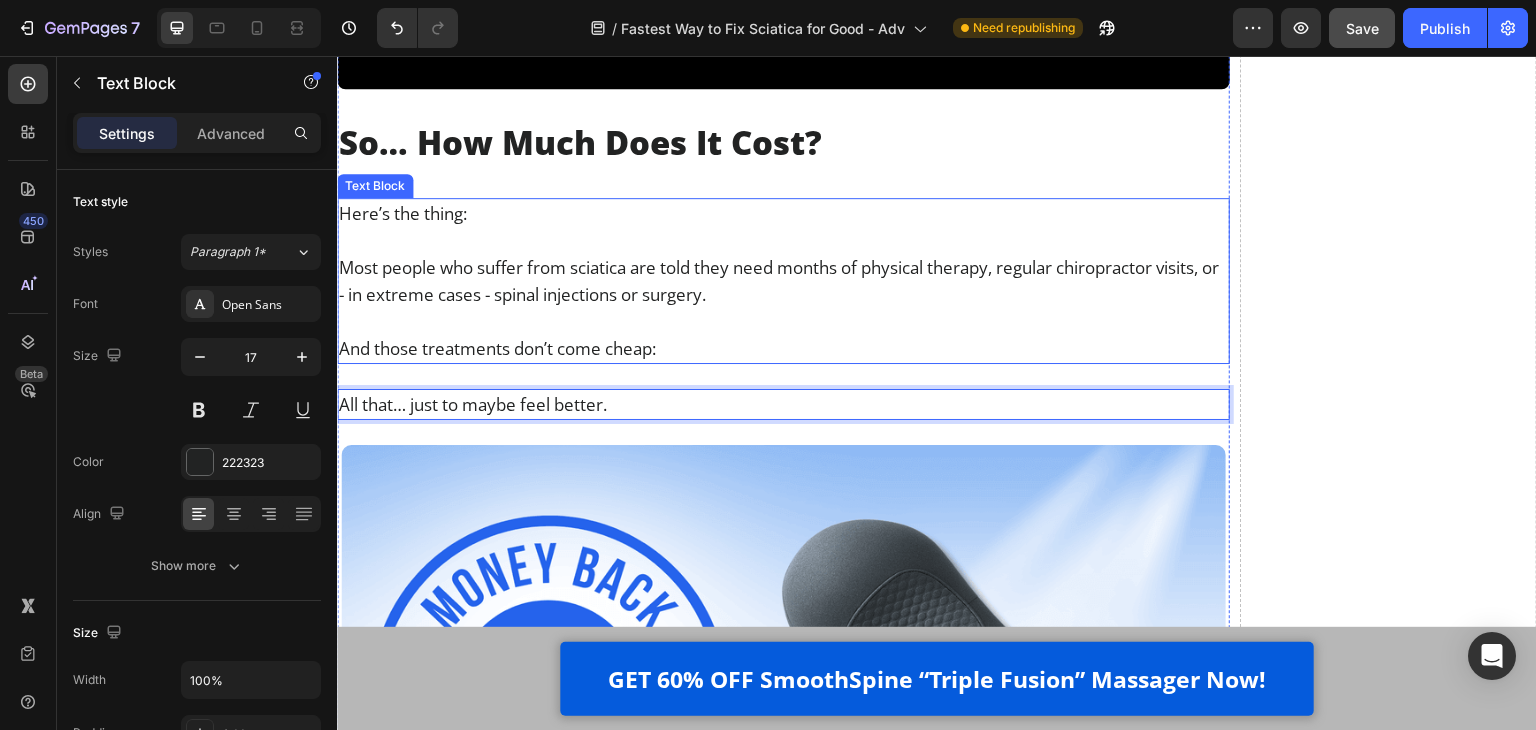 click on "And those treatments don’t come cheap:" at bounding box center (783, 348) 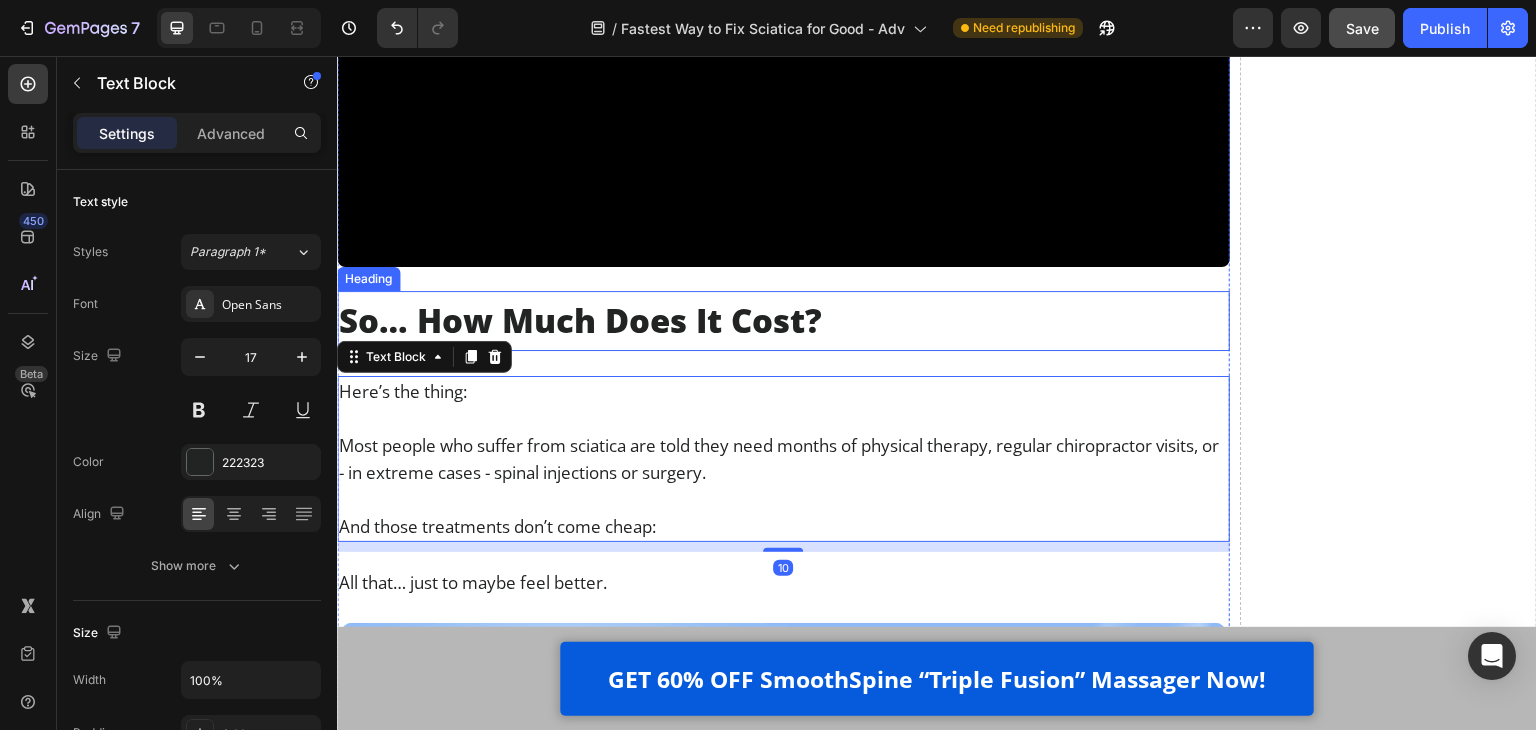 scroll, scrollTop: 21507, scrollLeft: 0, axis: vertical 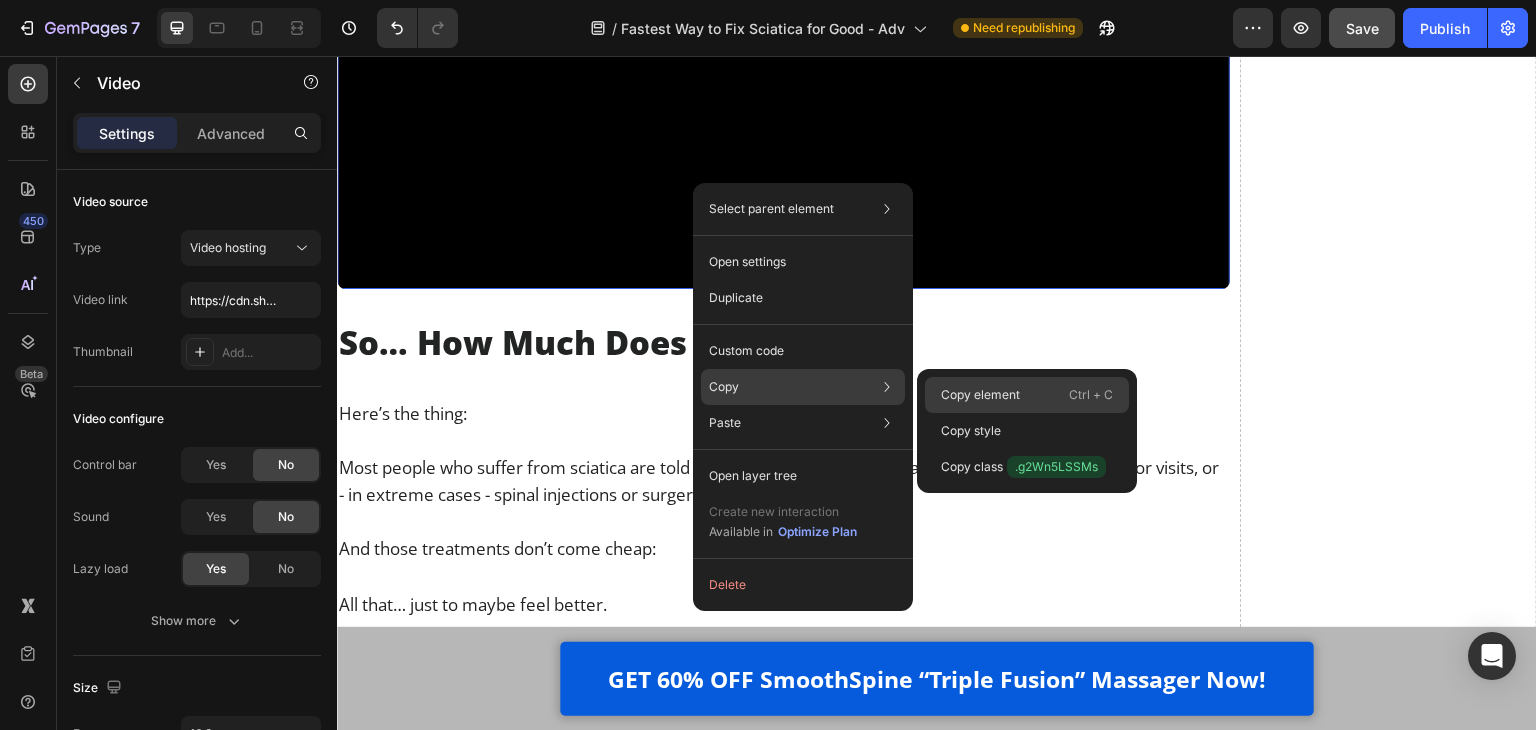 click on "Copy element  Ctrl + C" 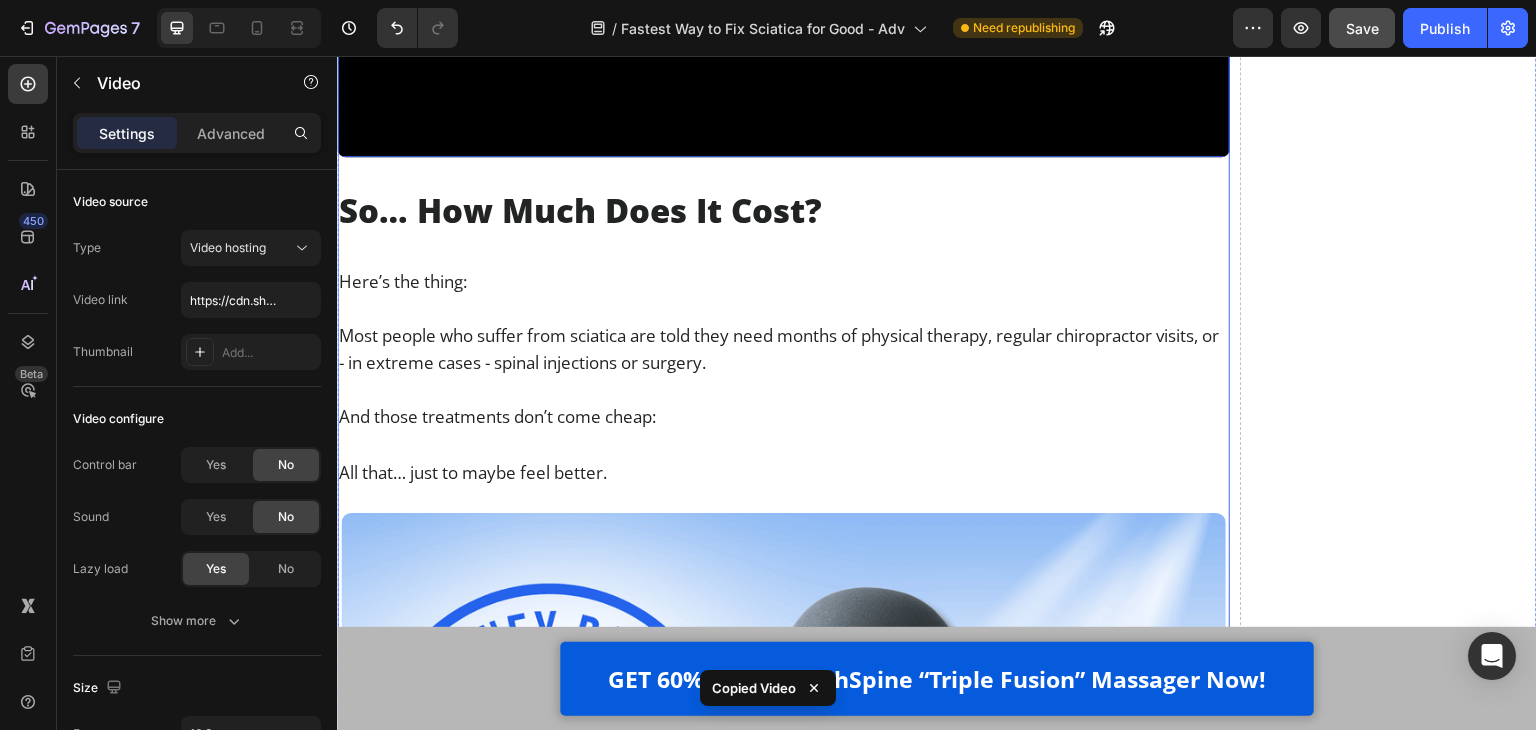 scroll, scrollTop: 21807, scrollLeft: 0, axis: vertical 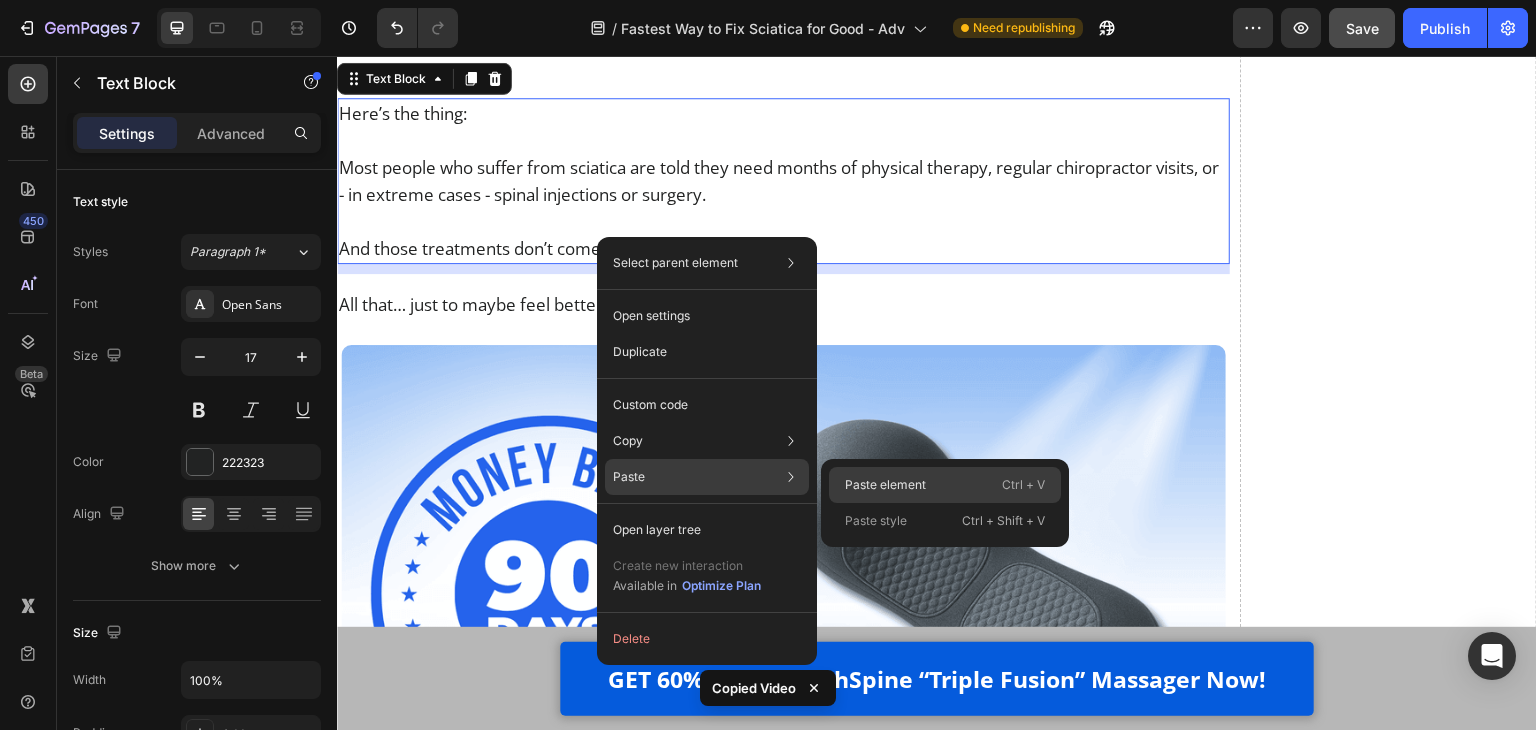 click on "Paste element  Ctrl + V" 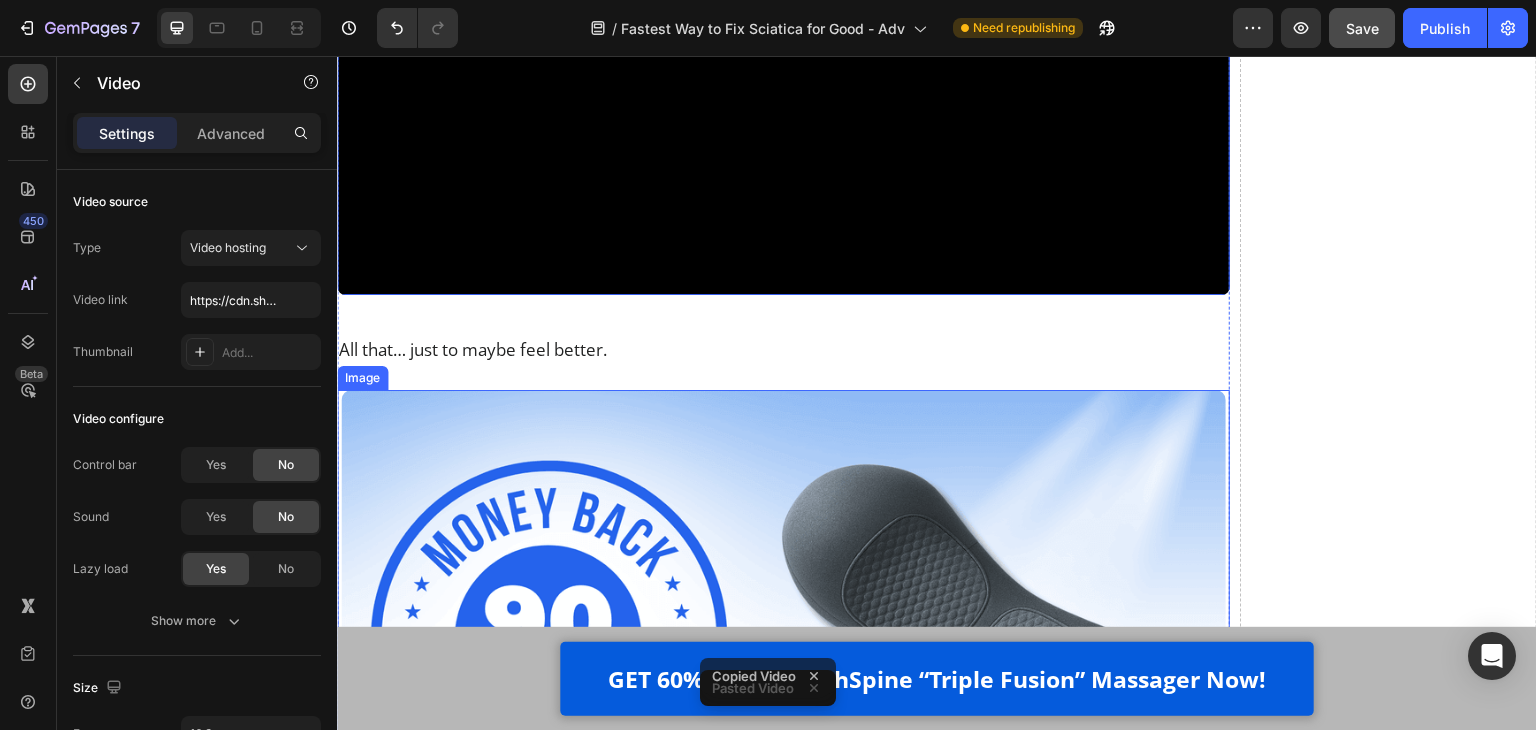 scroll, scrollTop: 22407, scrollLeft: 0, axis: vertical 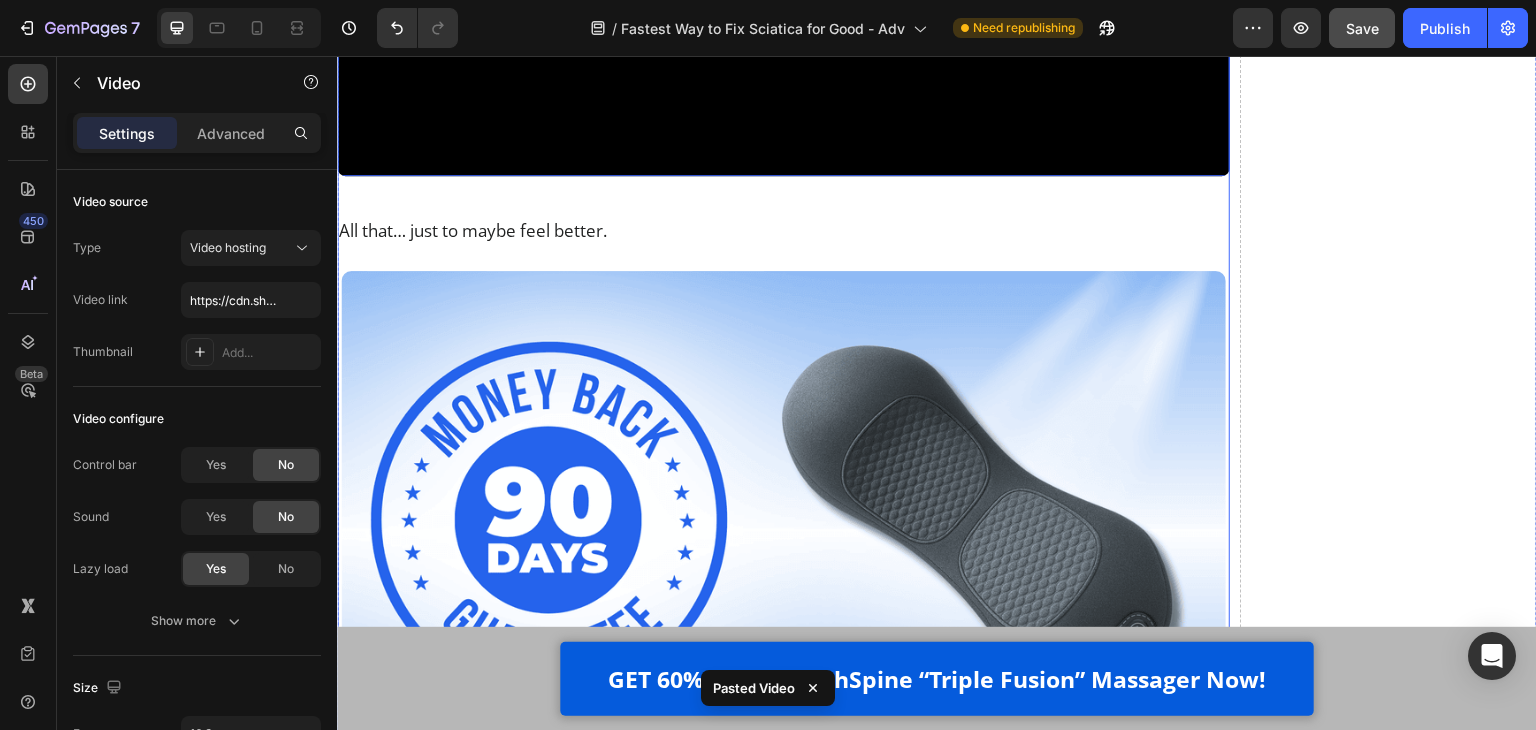 click on "All that… just to maybe feel better." at bounding box center [783, 230] 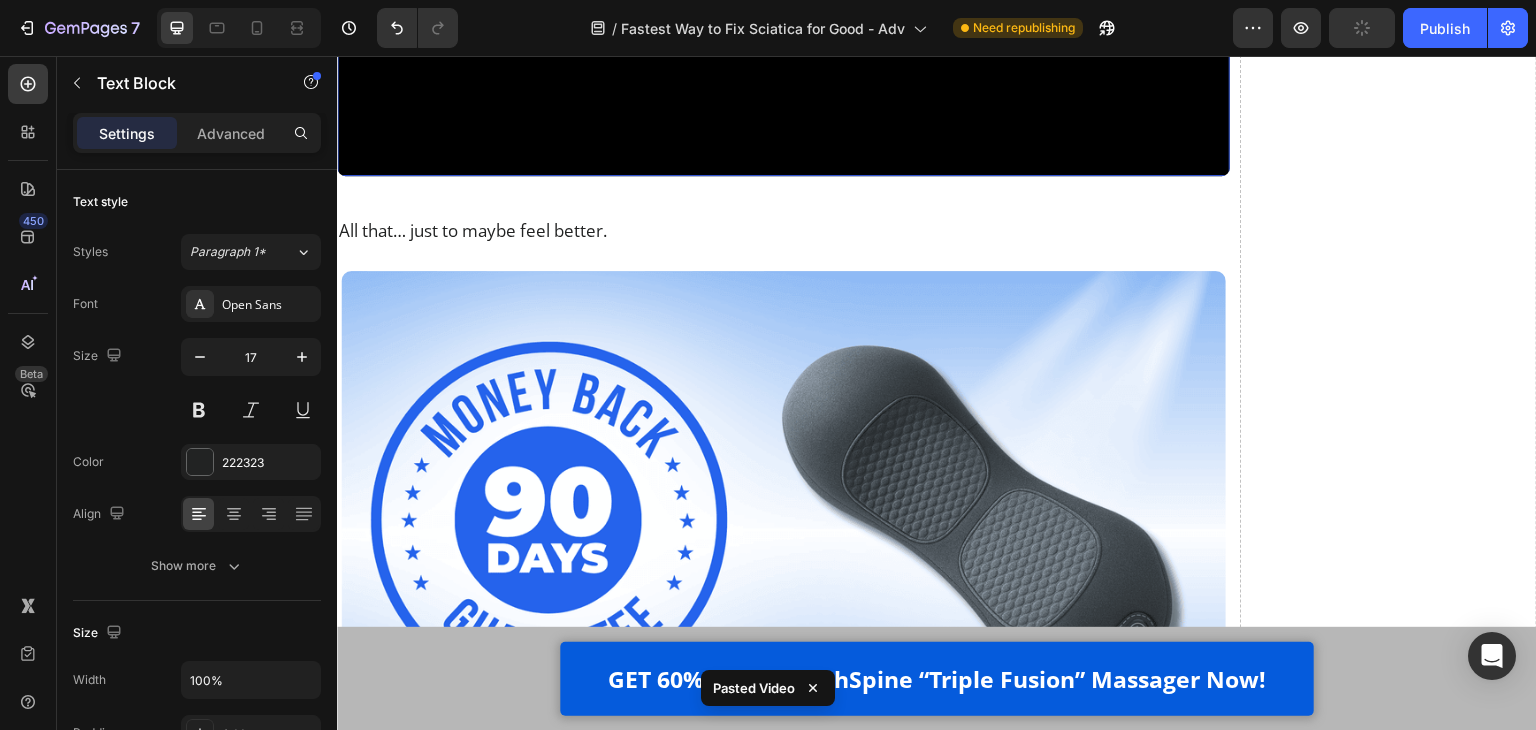 click at bounding box center (783, -75) 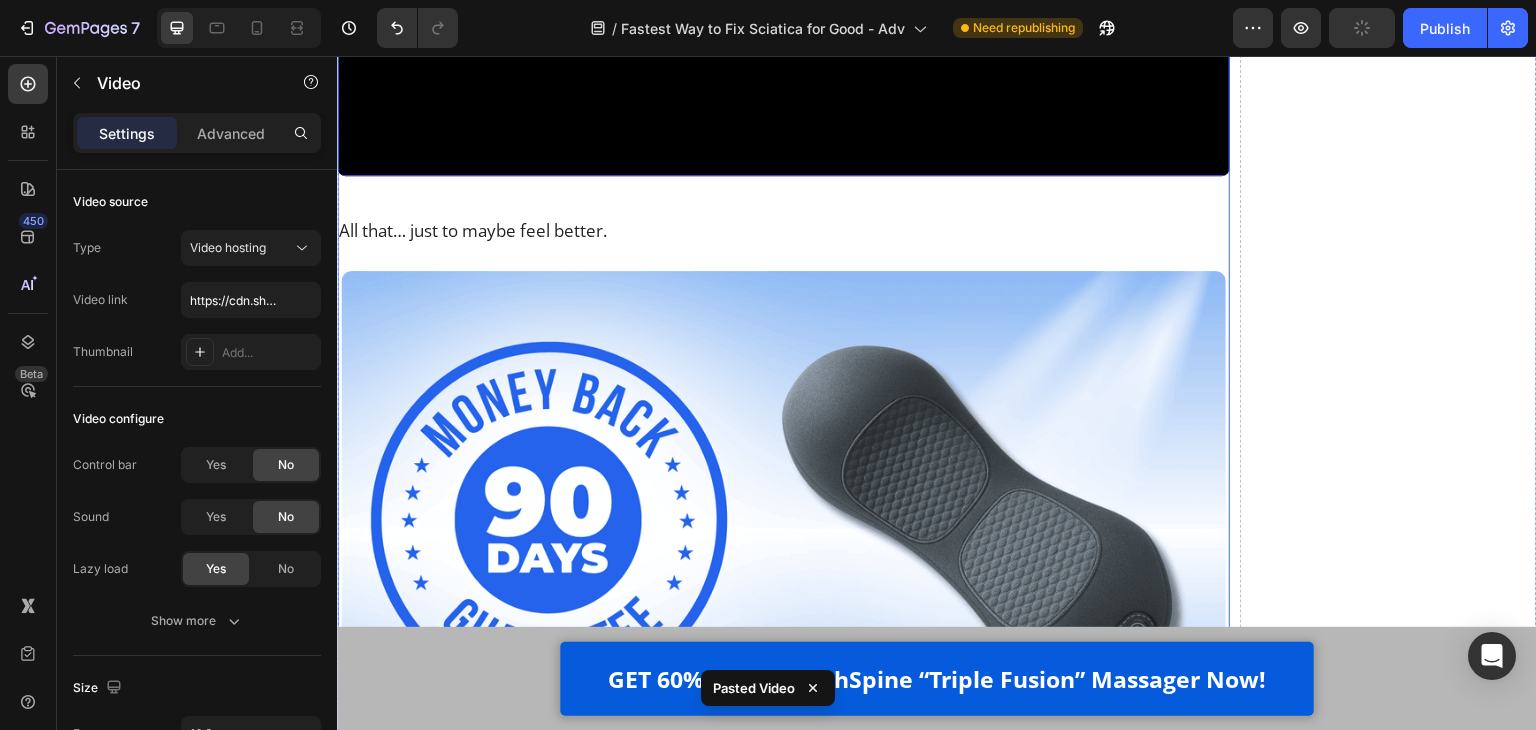 click on "Luckily, now there’s a way to finally fix this at the root. Heading I’ll be honest - after years of watching my patients waste money on painkillers, heating pads, and gimmicky devices… I was starting to think *nothing* could help people fix their sciatica at home.   But then it clicked.   To actually relieve chronic lower back pain and sciatica, you need to do  3 things  - all at the same time: Text Block Image Apply  gentle traction  to relieve pressure on the spine Text Block Row Image Use  heat therapy  to loosen tight muscles and improve blood flow Text Block Row Image Add  deep-tissue massage  to rehydrate the discs and calm inflammation Text Block Row Row That’s the only combination that works - and it has to happen together, consistently, and in a way that doesn’t make the pain worse.   So at that point, I knew what had to be done.   We needed a solution that fused all 3 therapies - traction, heat, and massage - into one simple, at-home routine. Text Block Video Heading .   Text Block" at bounding box center [783, -3051] 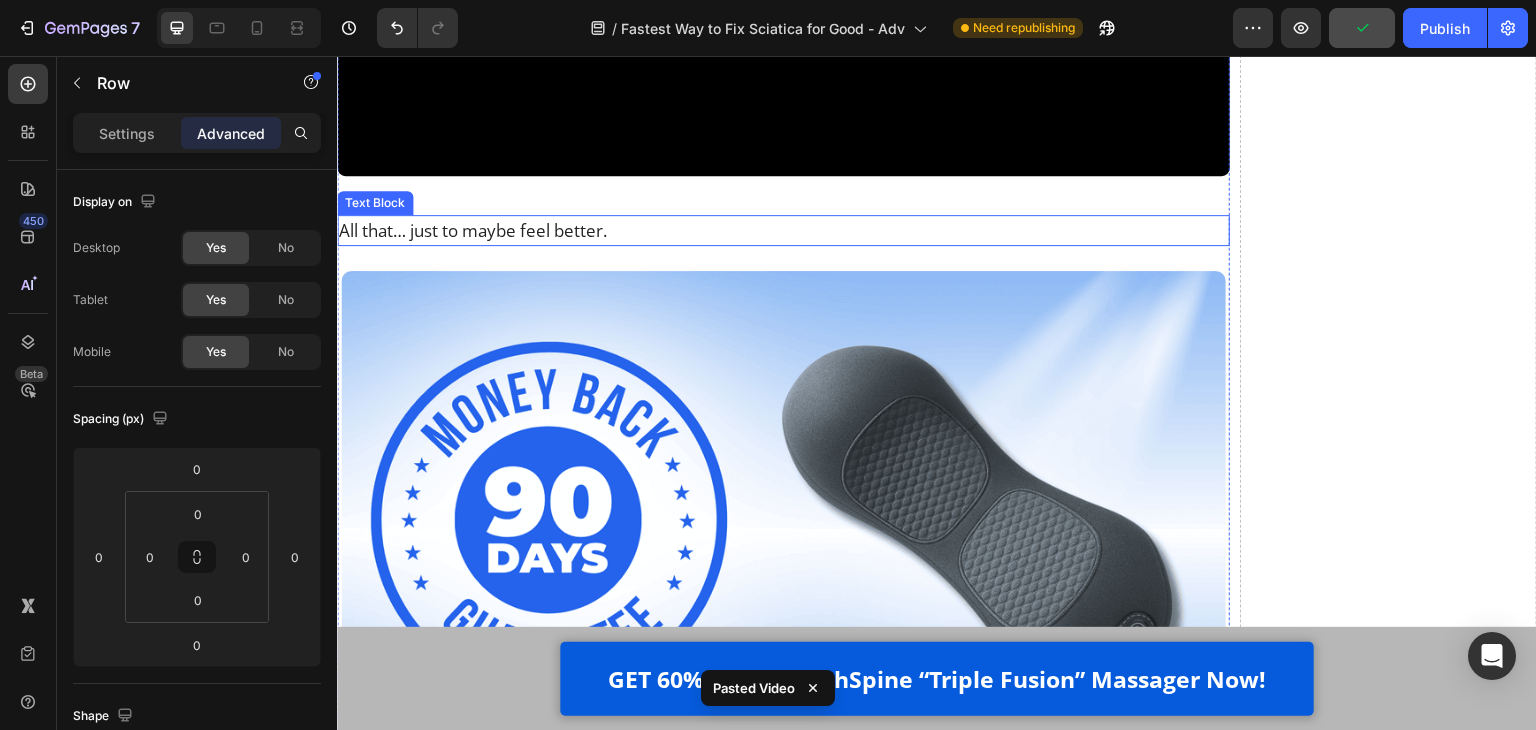 click on "All that… just to maybe feel better." at bounding box center [783, 230] 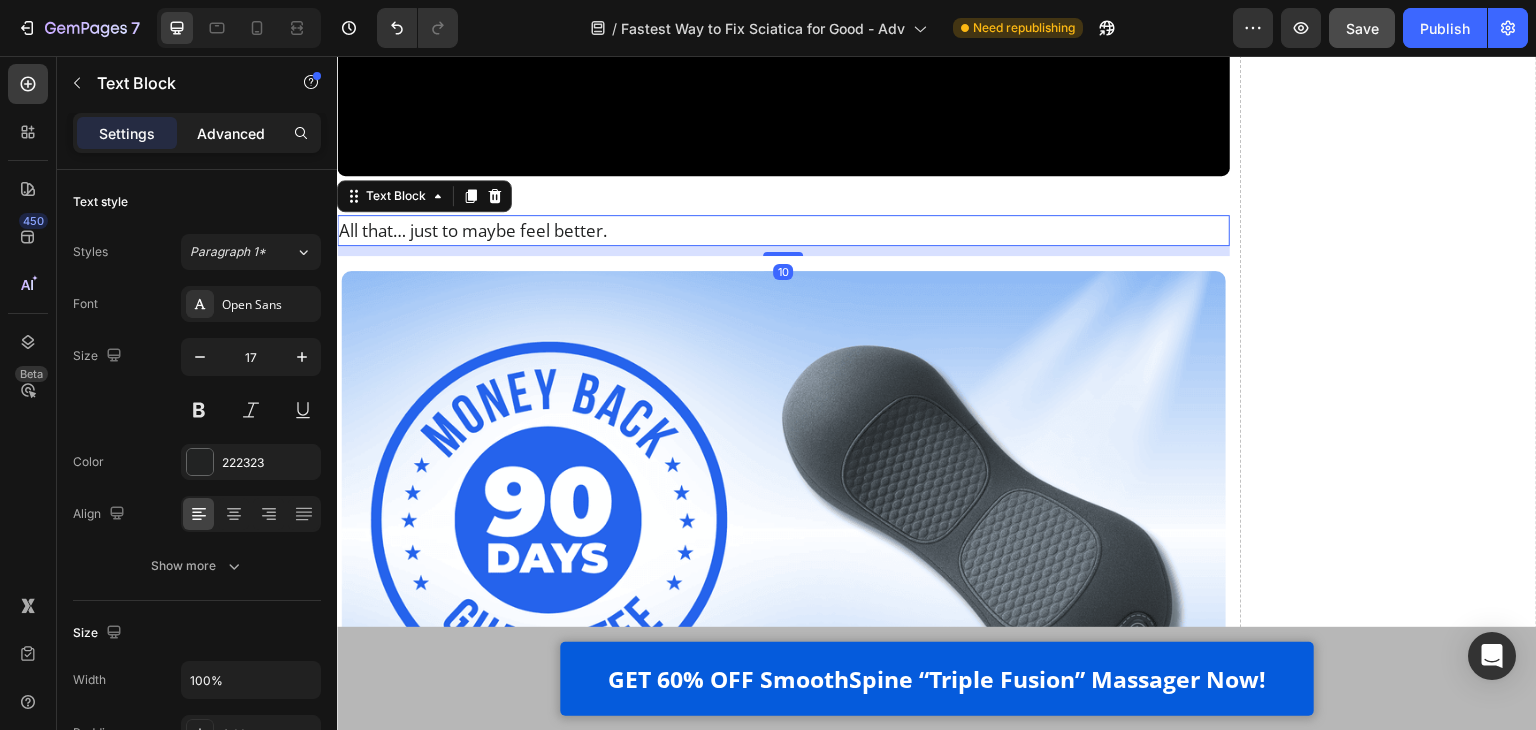 click on "Advanced" at bounding box center [231, 133] 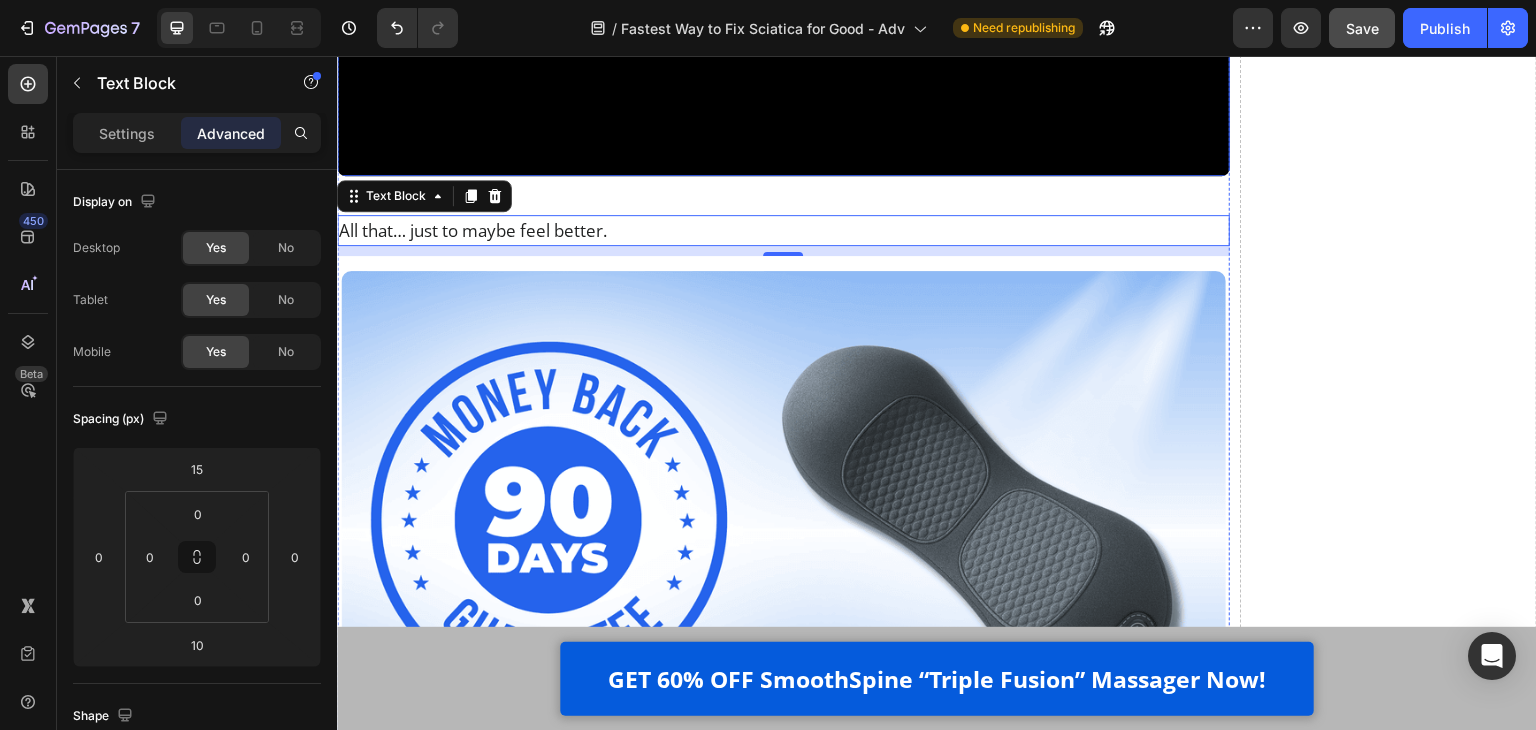click at bounding box center [783, -75] 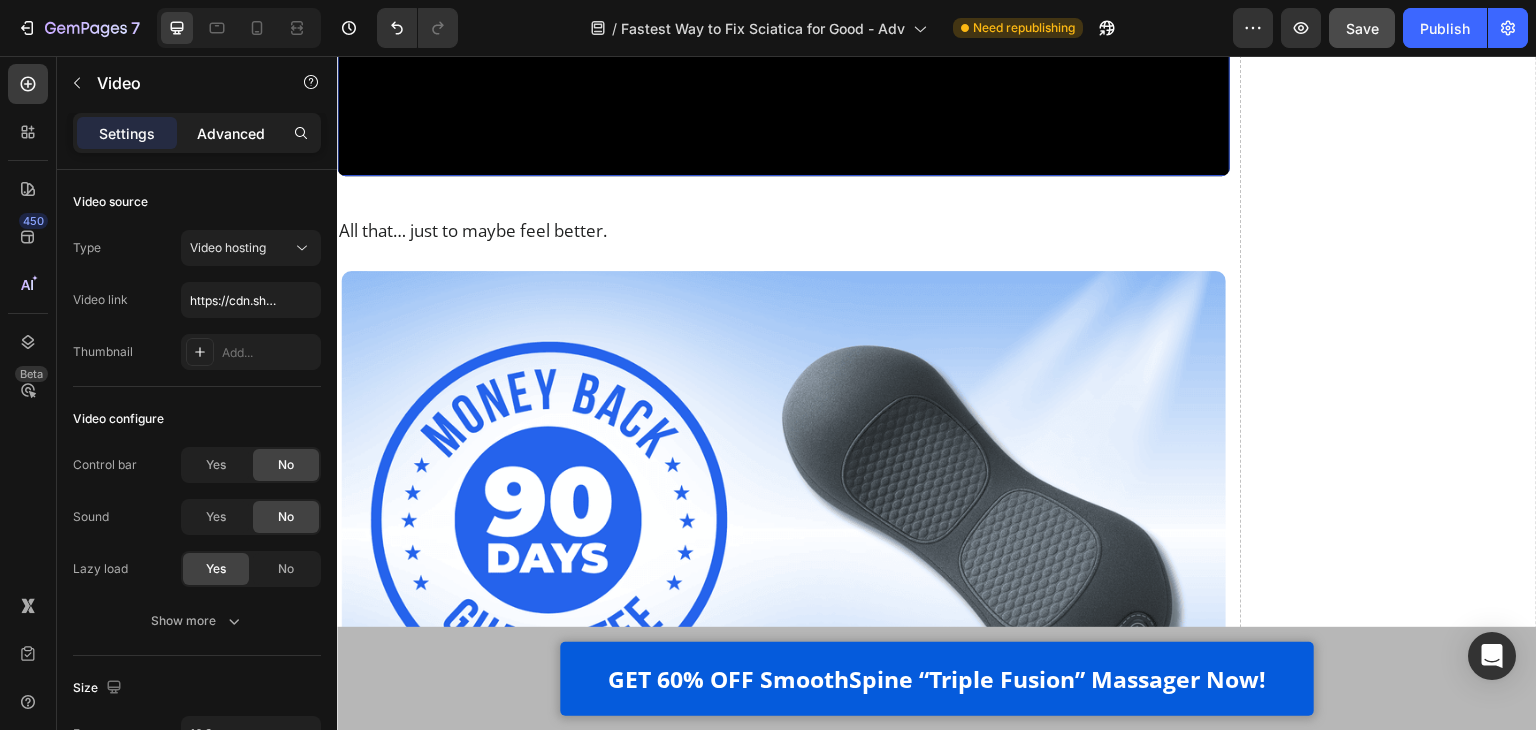 click on "Advanced" at bounding box center (231, 133) 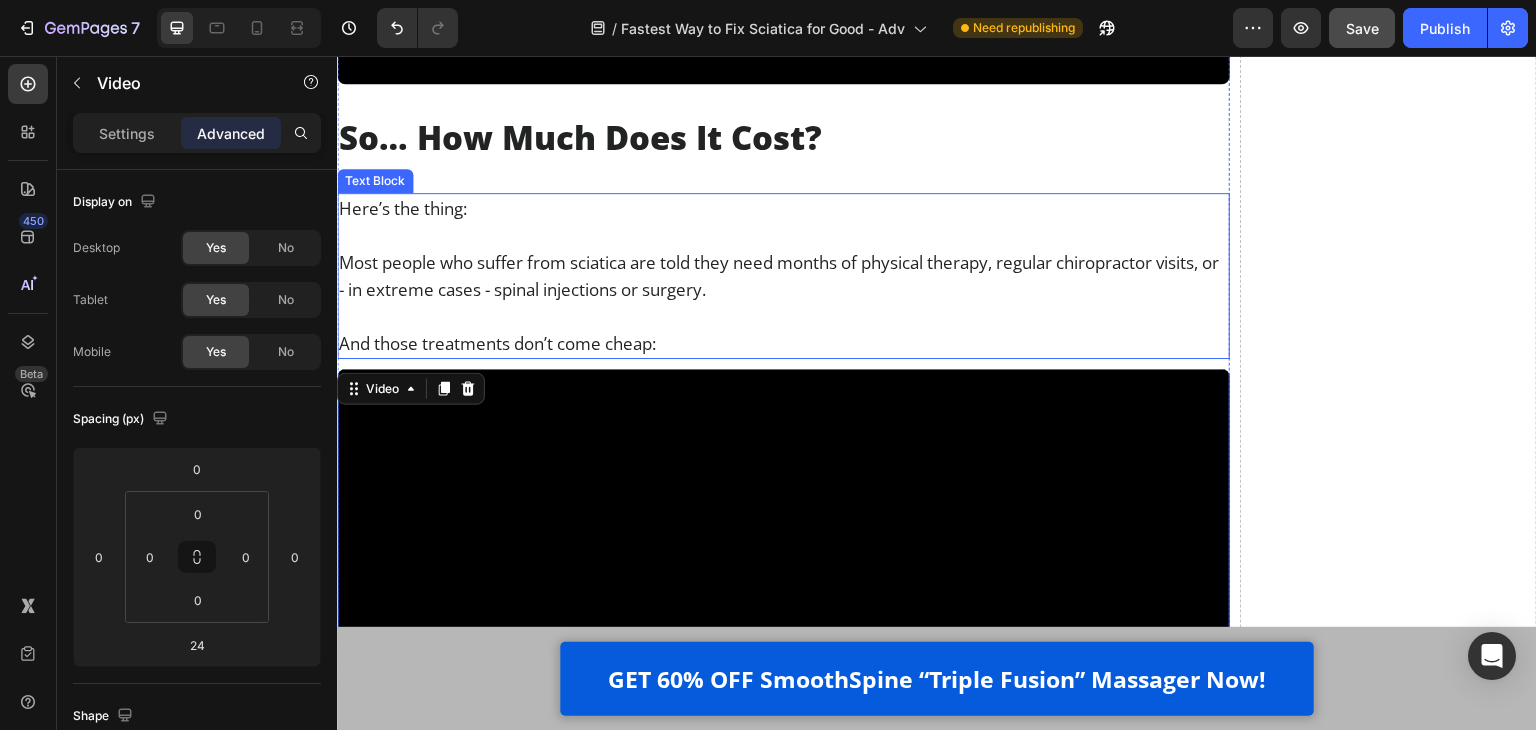 scroll, scrollTop: 21707, scrollLeft: 0, axis: vertical 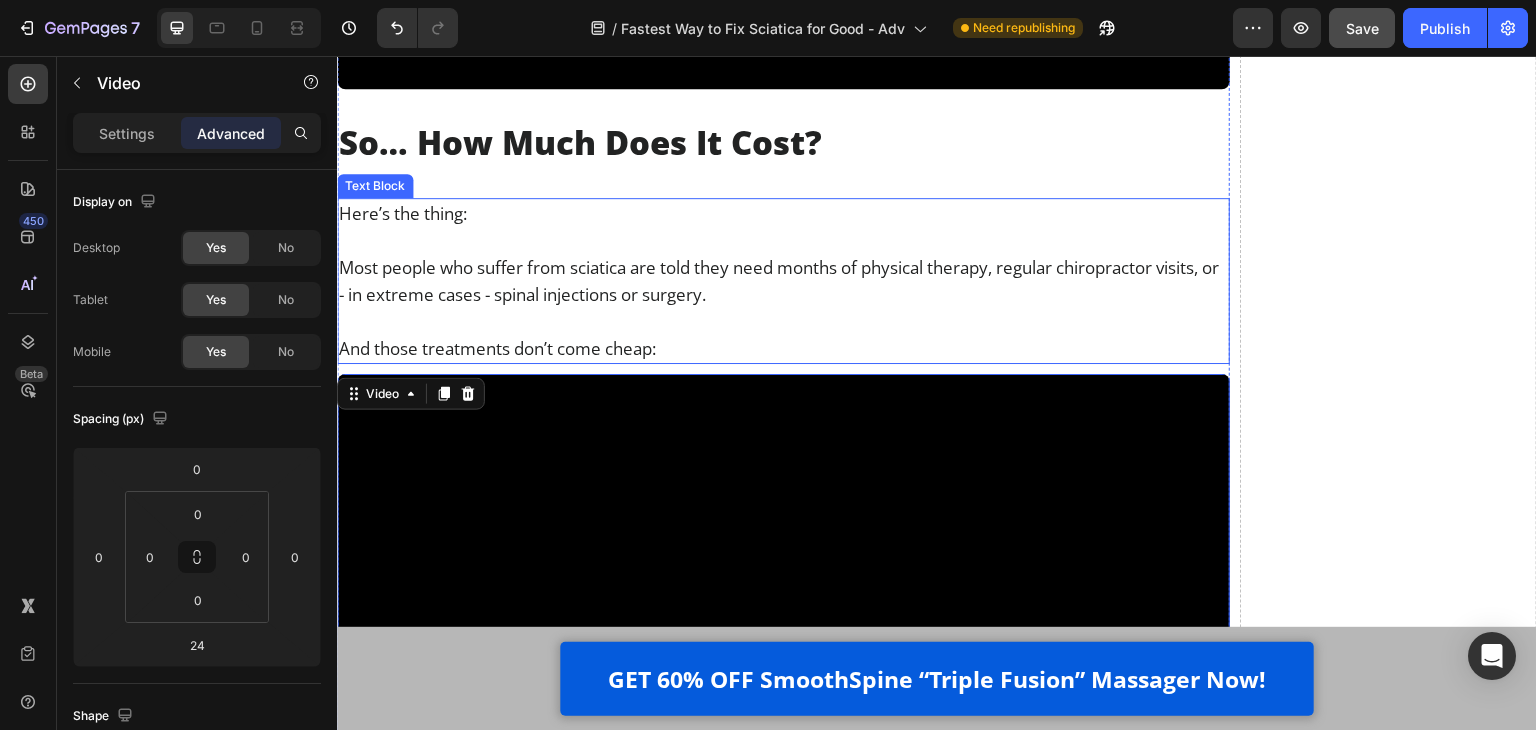 click at bounding box center (783, 321) 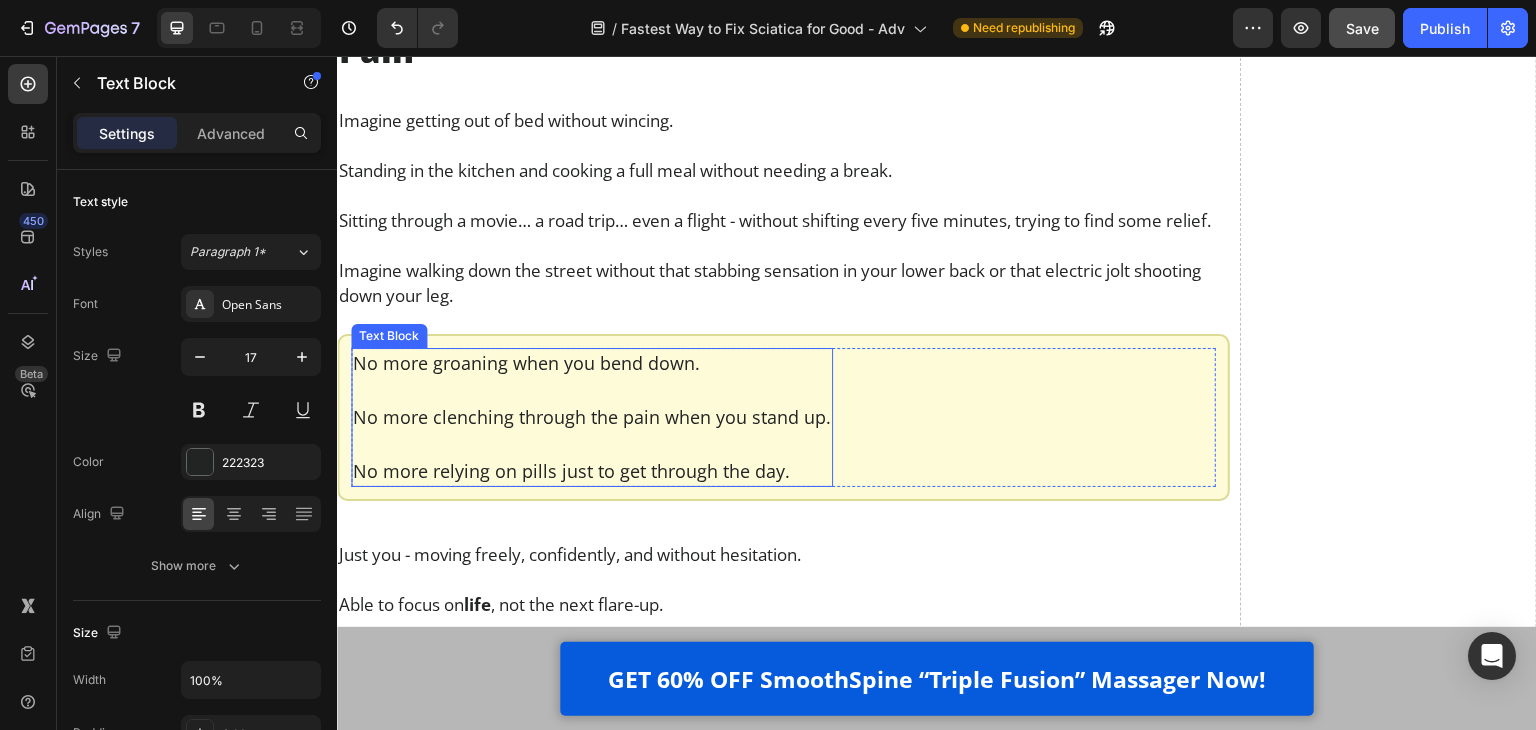 scroll, scrollTop: 18707, scrollLeft: 0, axis: vertical 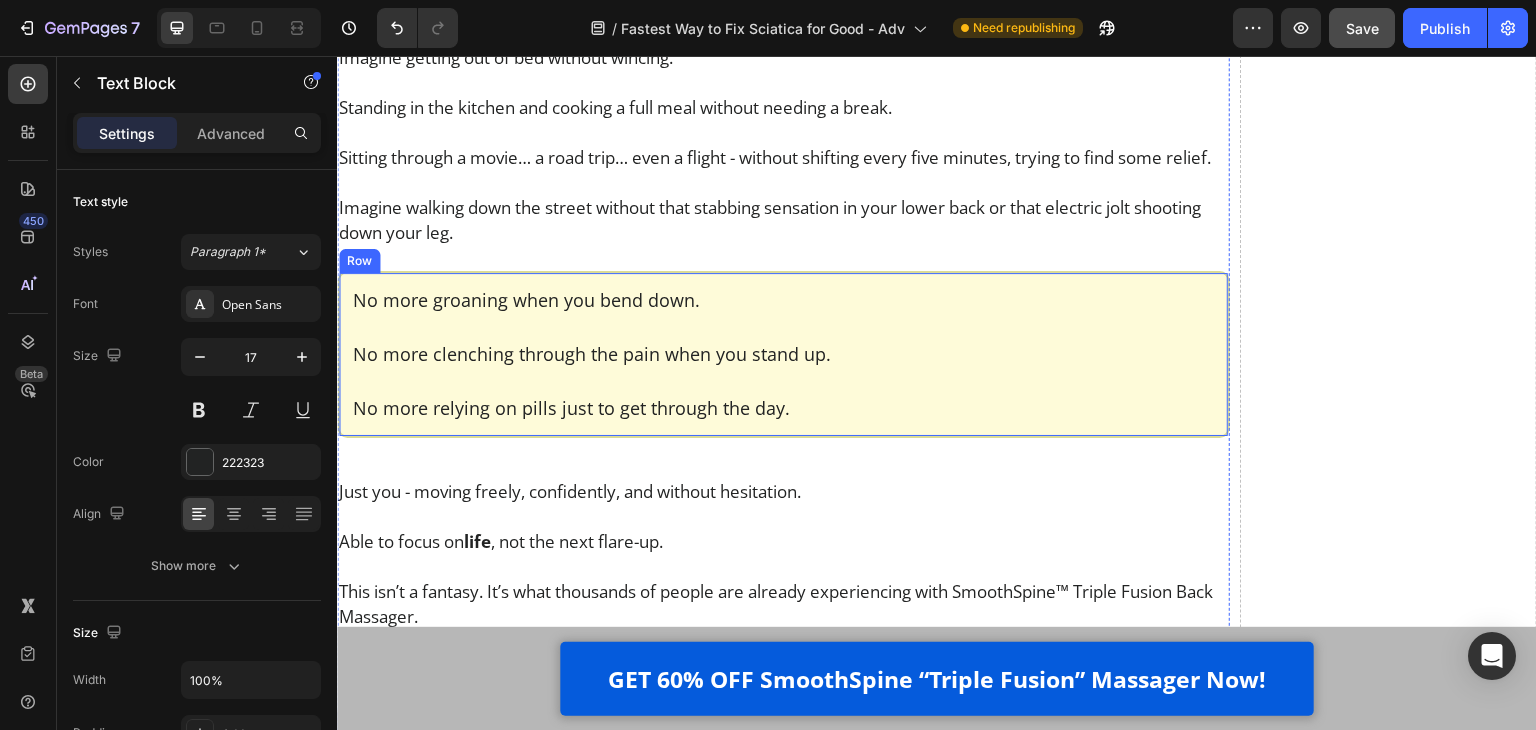 click on "No more groaning when you bend down.   No more clenching through the pain when you stand up.   No more relying on pills just to get through the day. Text Block Row Row" at bounding box center [783, 354] 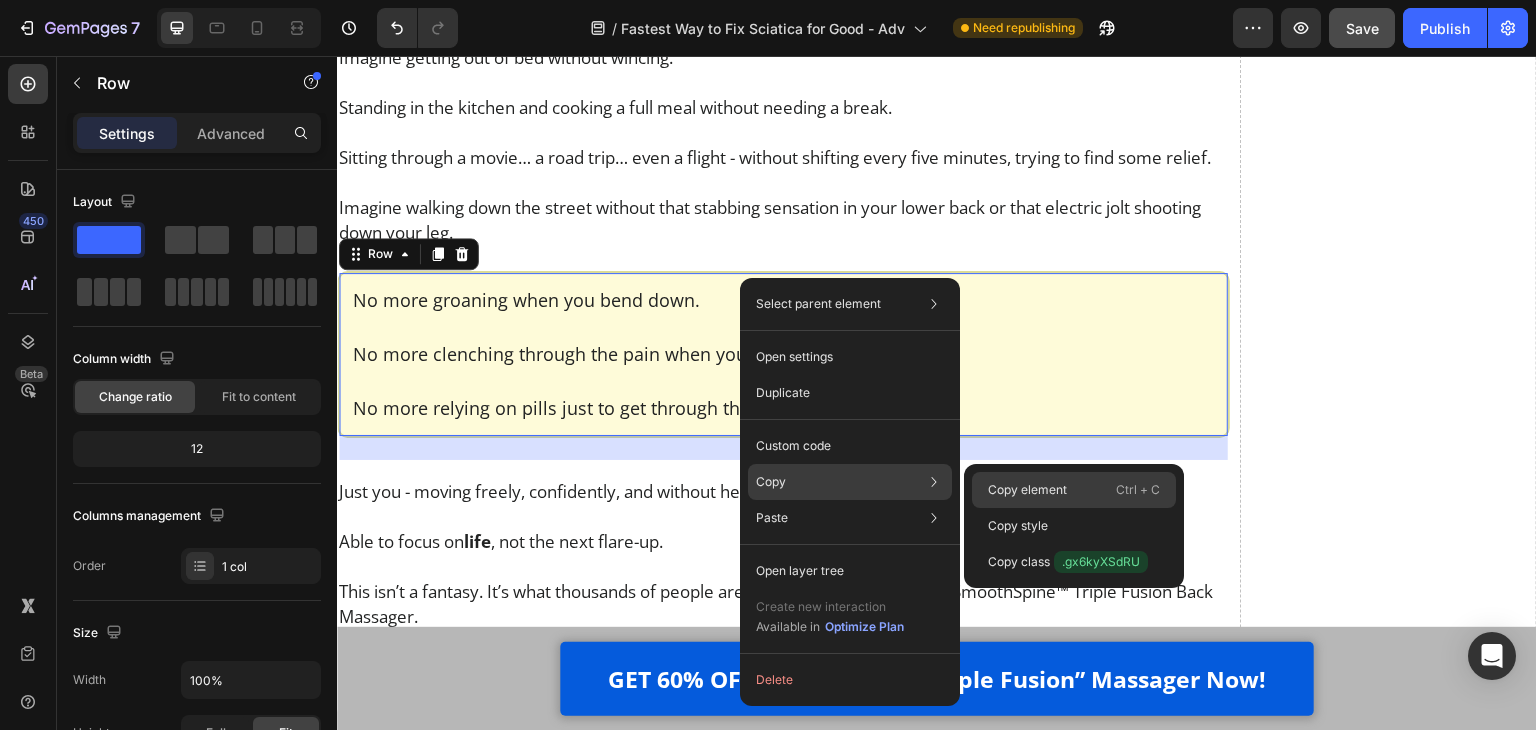 click on "Copy element" at bounding box center [1027, 490] 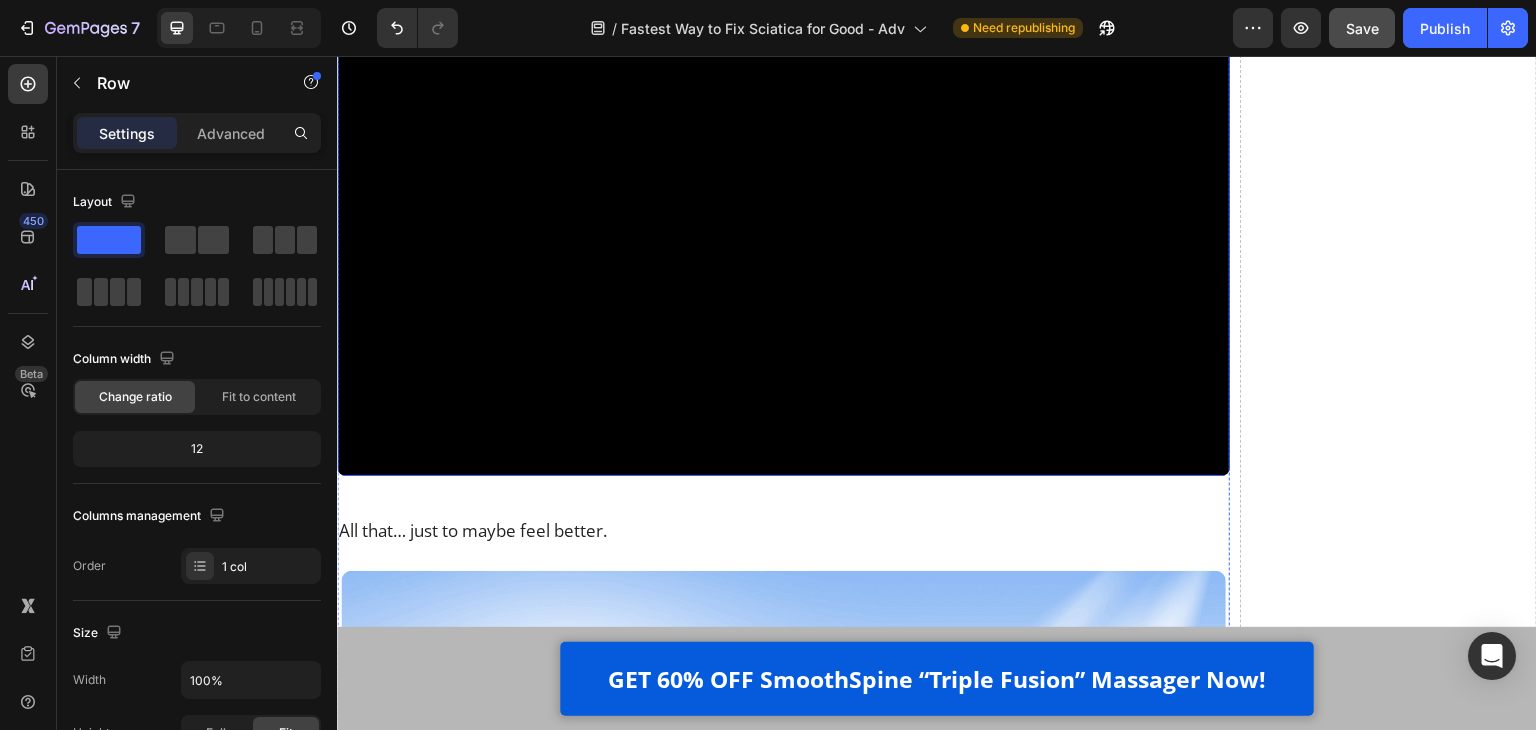 scroll, scrollTop: 21907, scrollLeft: 0, axis: vertical 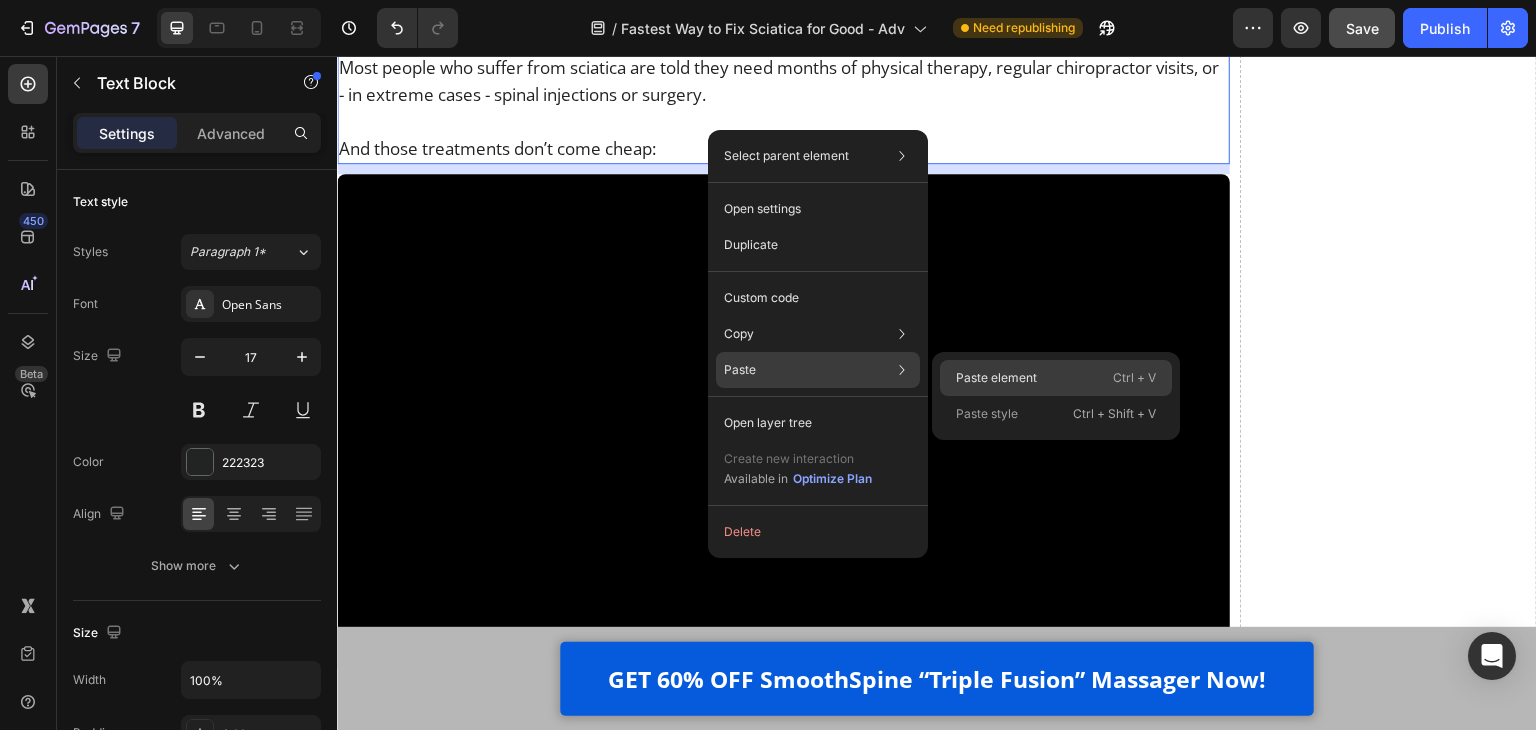click on "Paste element" at bounding box center [996, 378] 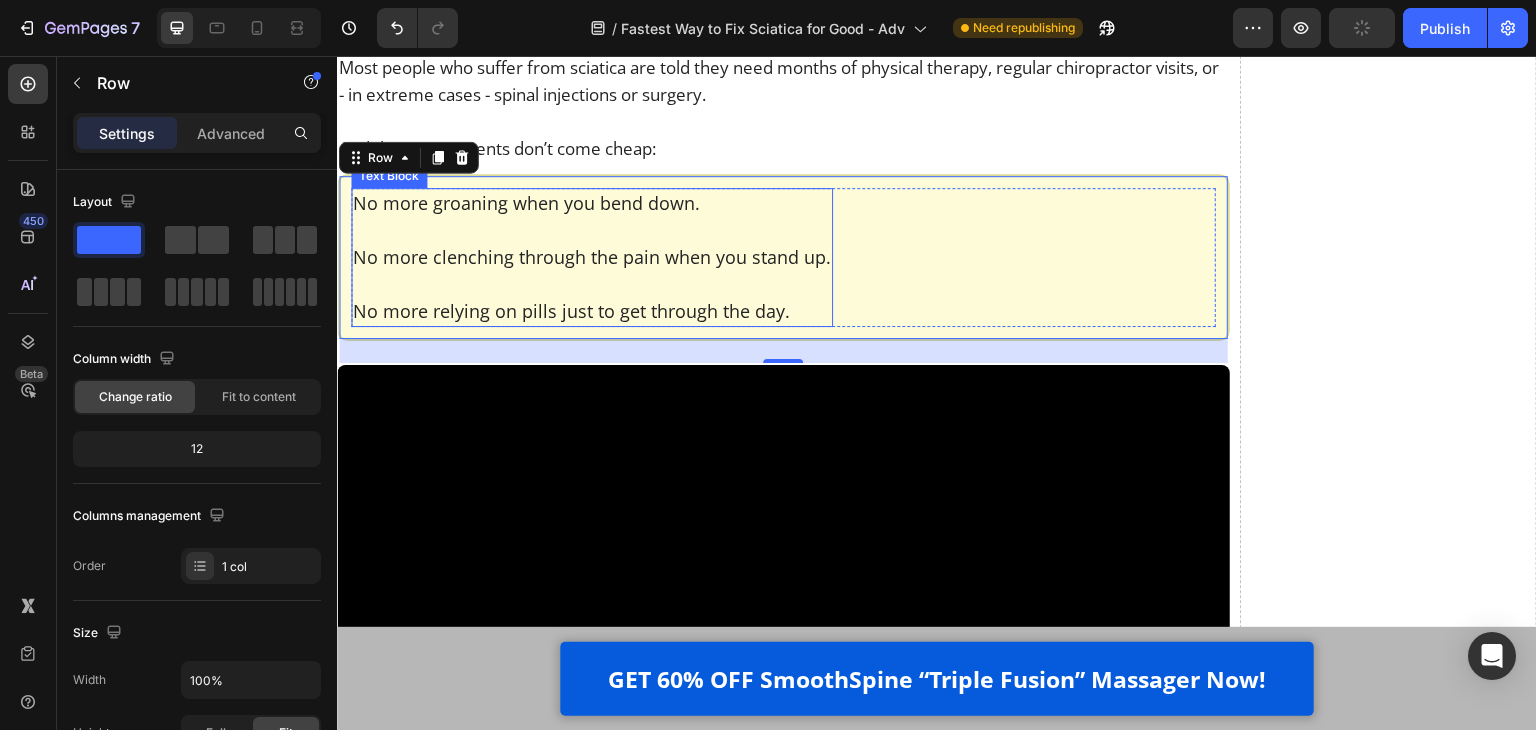 click at bounding box center (592, 284) 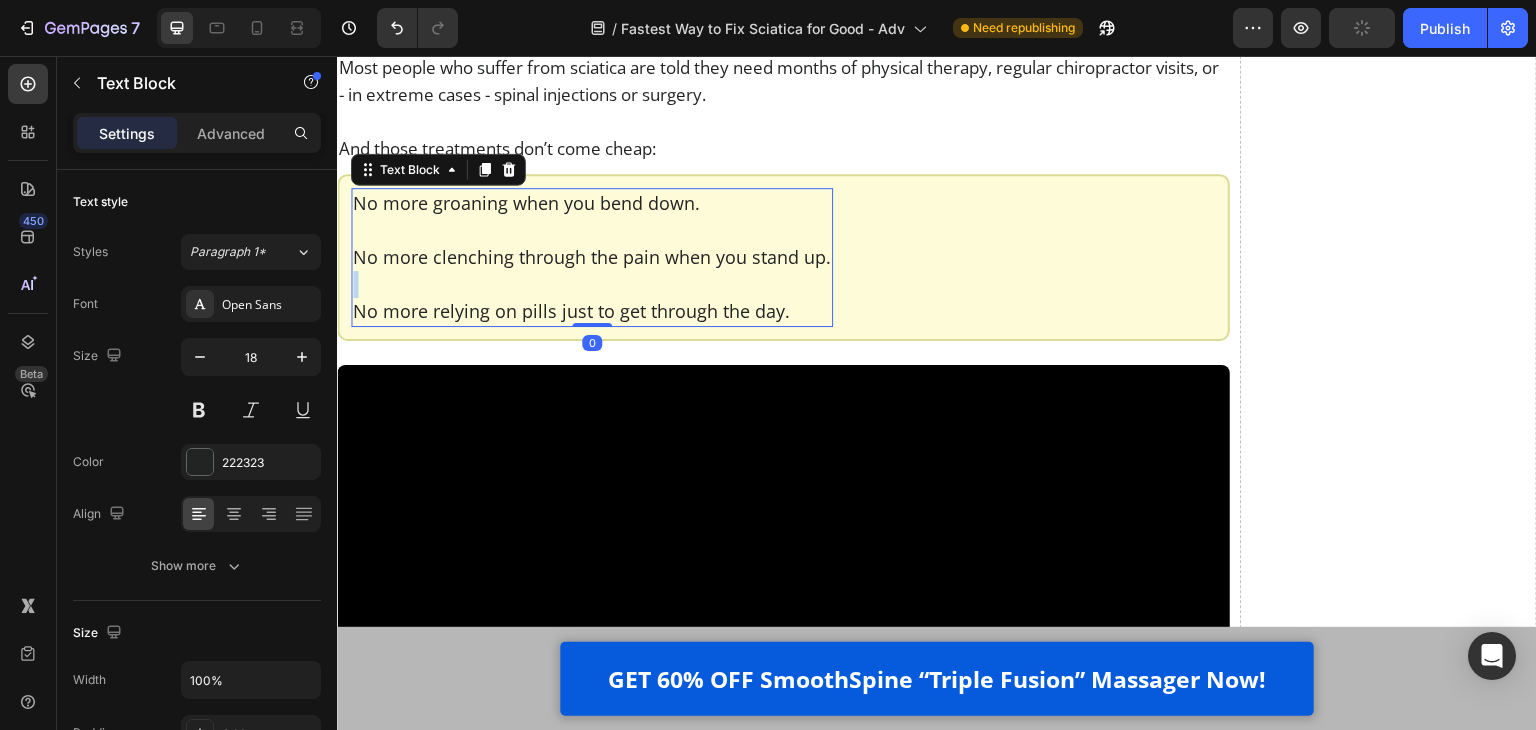 click at bounding box center [592, 284] 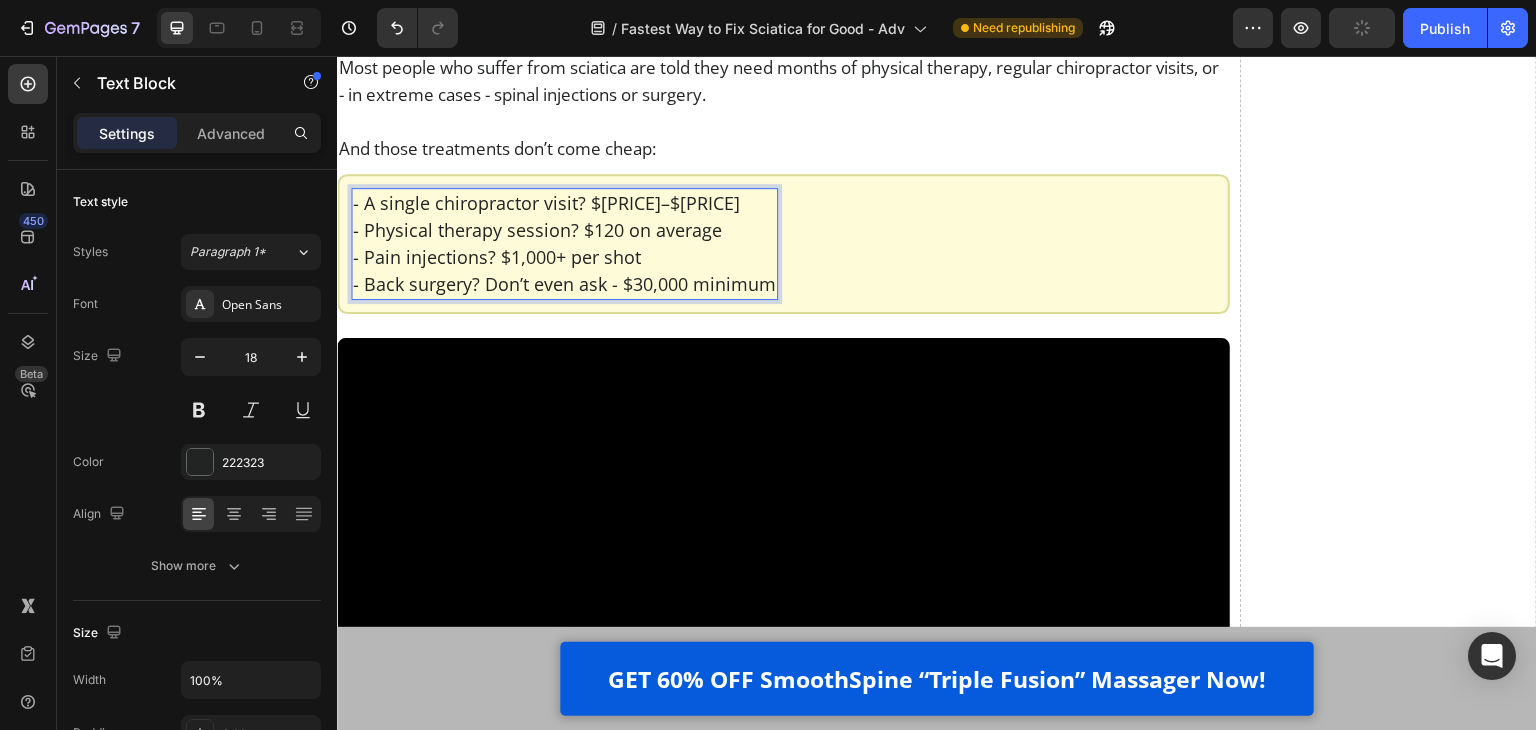 click on "- A single chiropractor visit? $80–$150 - Physical therapy session? $120 on average - Pain injections? $1,000+ per shot - Back surgery? Don’t even ask - $30,000 minimum" at bounding box center [564, 244] 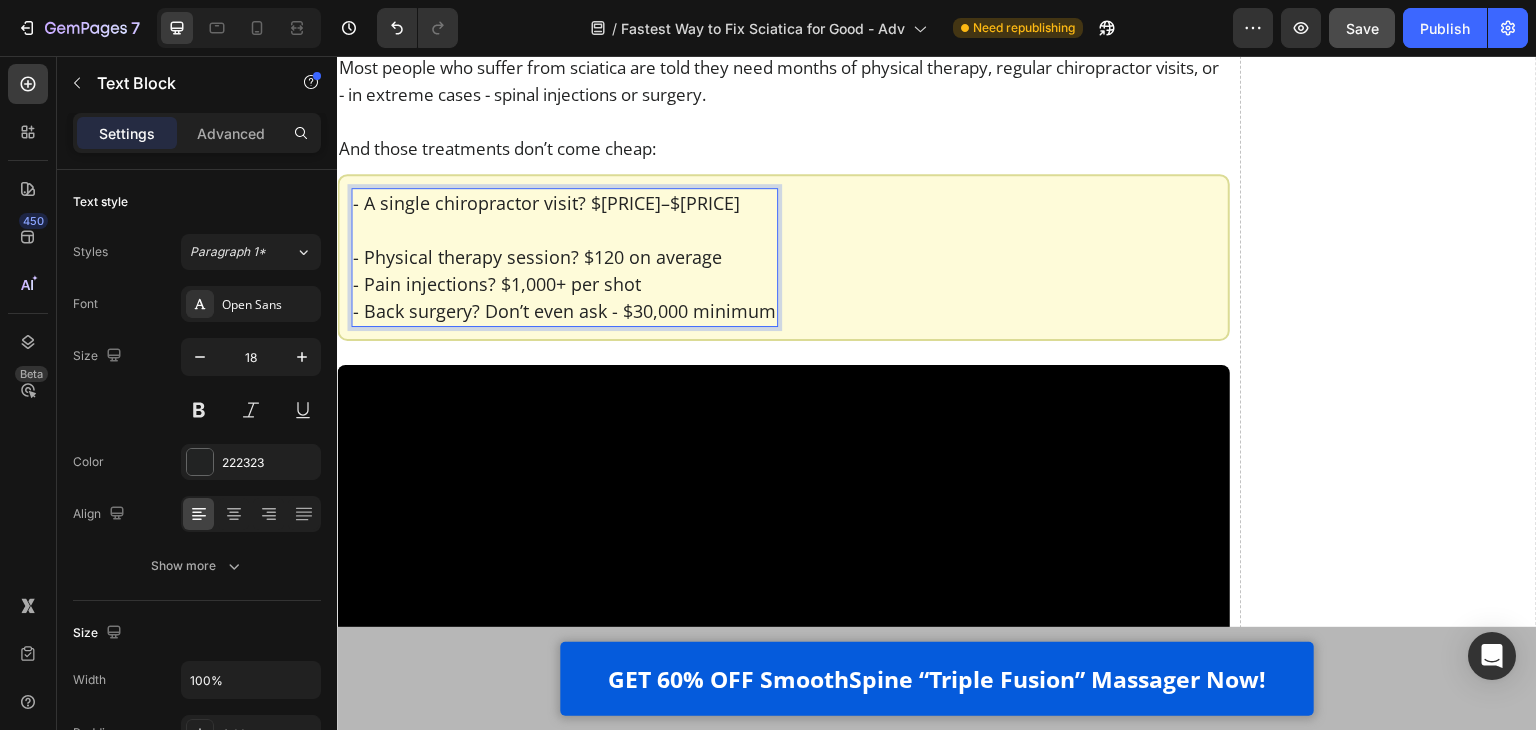 click on "⁠⁠⁠⁠⁠⁠⁠ - Physical therapy session? $120 on average - Pain injections? $1,000+ per shot - Back surgery? Don’t even ask - $30,000 minimum" at bounding box center [564, 271] 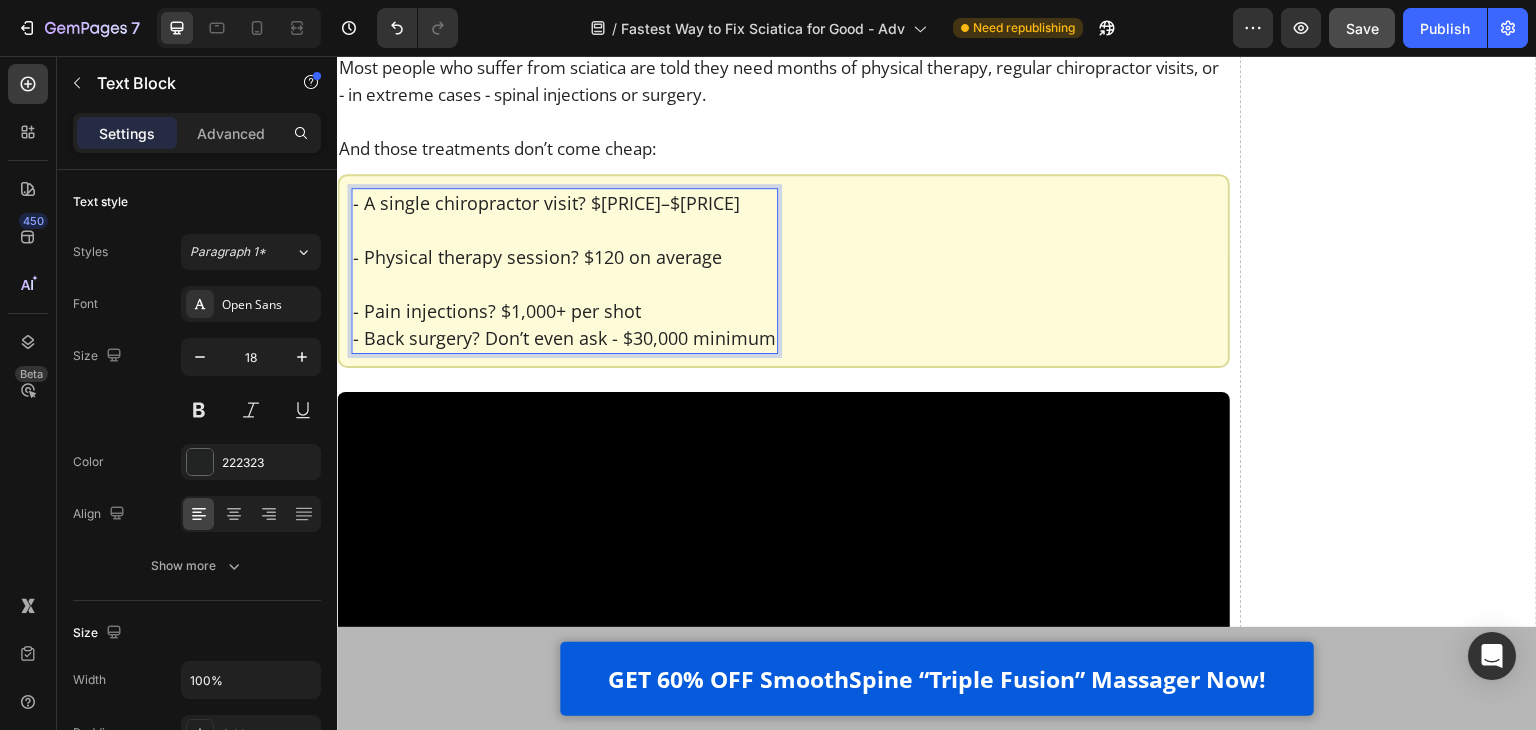 click on "⁠⁠⁠⁠⁠⁠⁠ - Pain injections? $1,000+ per shot - Back surgery? Don’t even ask - $30,000 minimum" at bounding box center (564, 311) 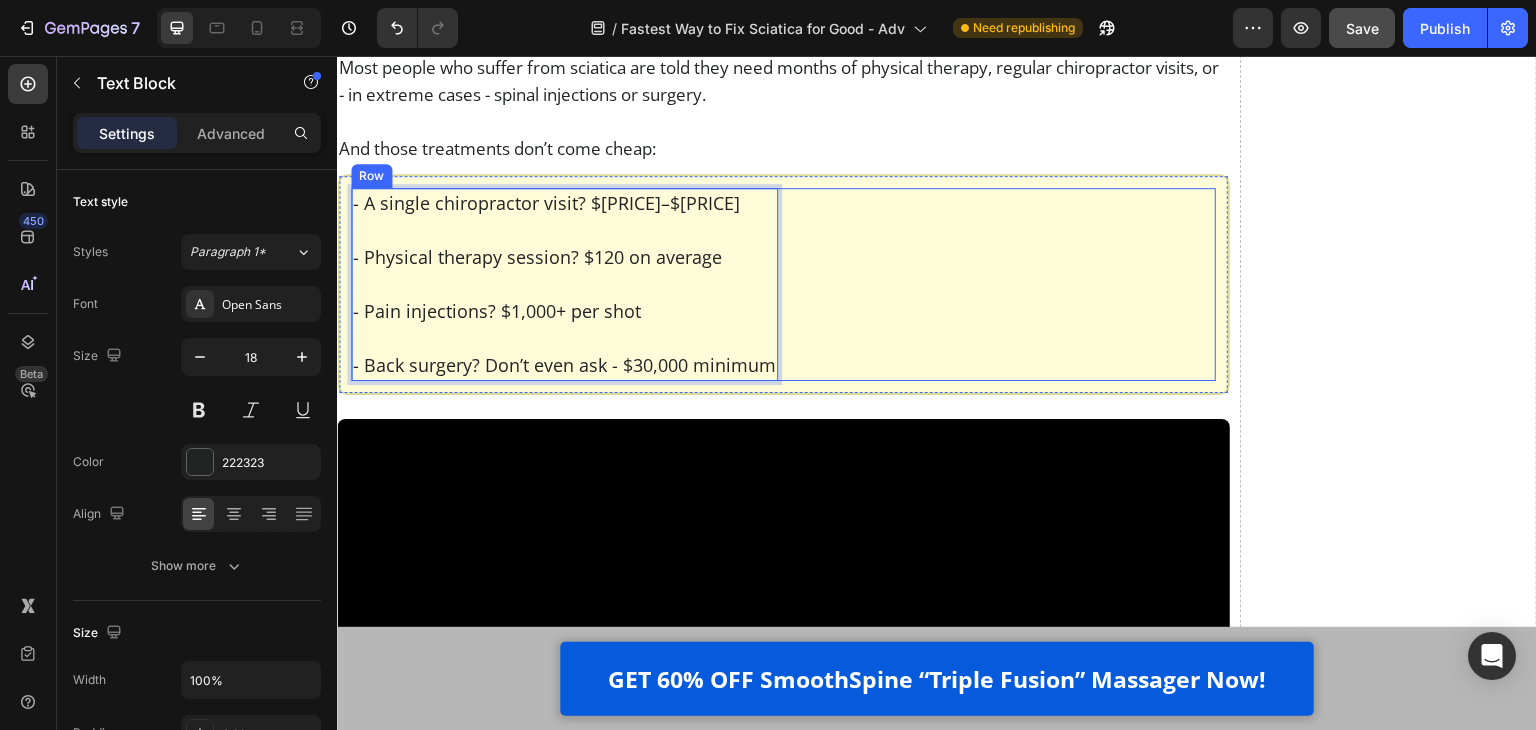 click on "- A single chiropractor visit? $[PRICE]–$[PRICE] - Physical therapy session? $[PRICE] on average - Pain injections? $[PRICE]+ per shot ⁠⁠⁠⁠⁠⁠⁠ - Back surgery? Don’t even ask - $[PRICE] minimum Text Block 0 Row" at bounding box center (783, 284) 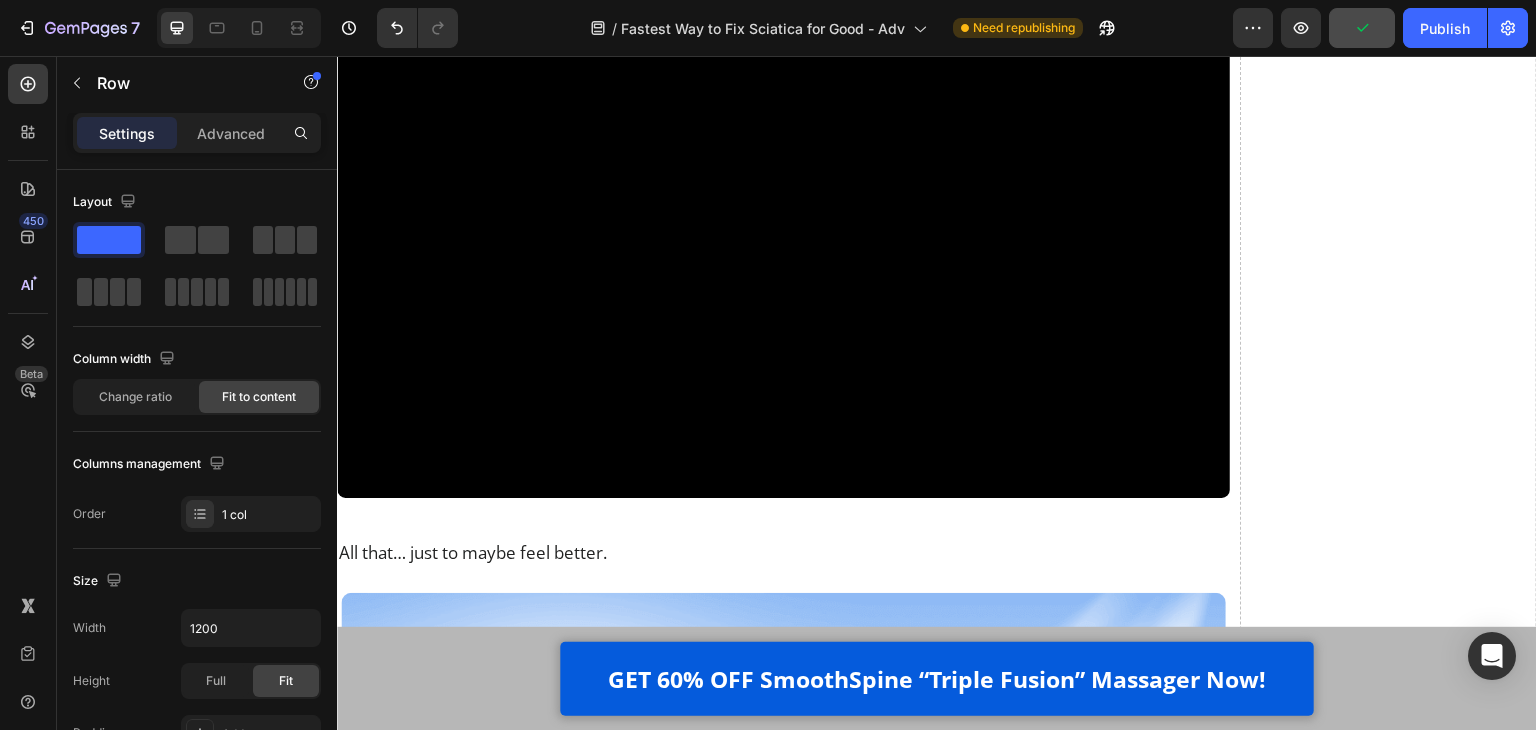 scroll, scrollTop: 22407, scrollLeft: 0, axis: vertical 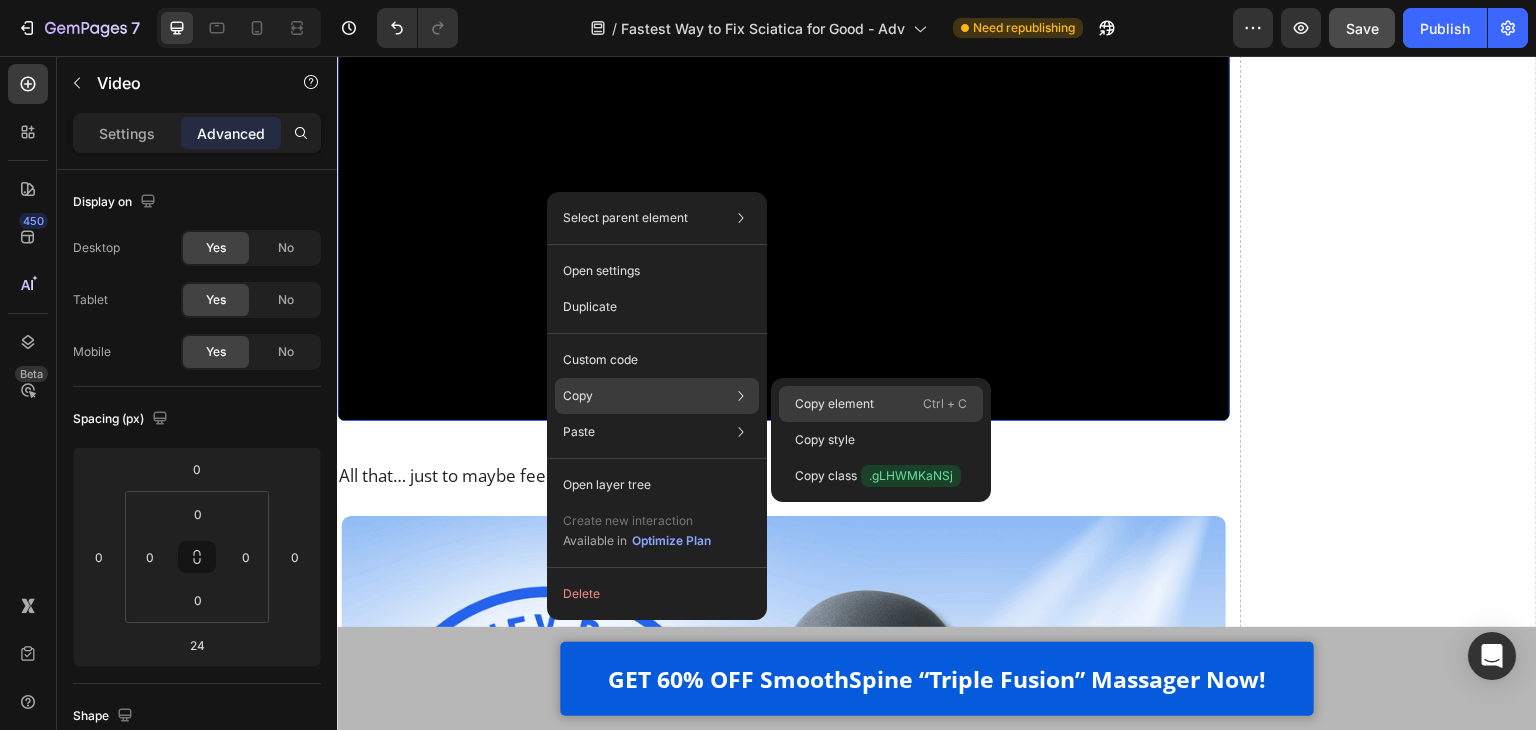 drag, startPoint x: 850, startPoint y: 401, endPoint x: 271, endPoint y: 416, distance: 579.1943 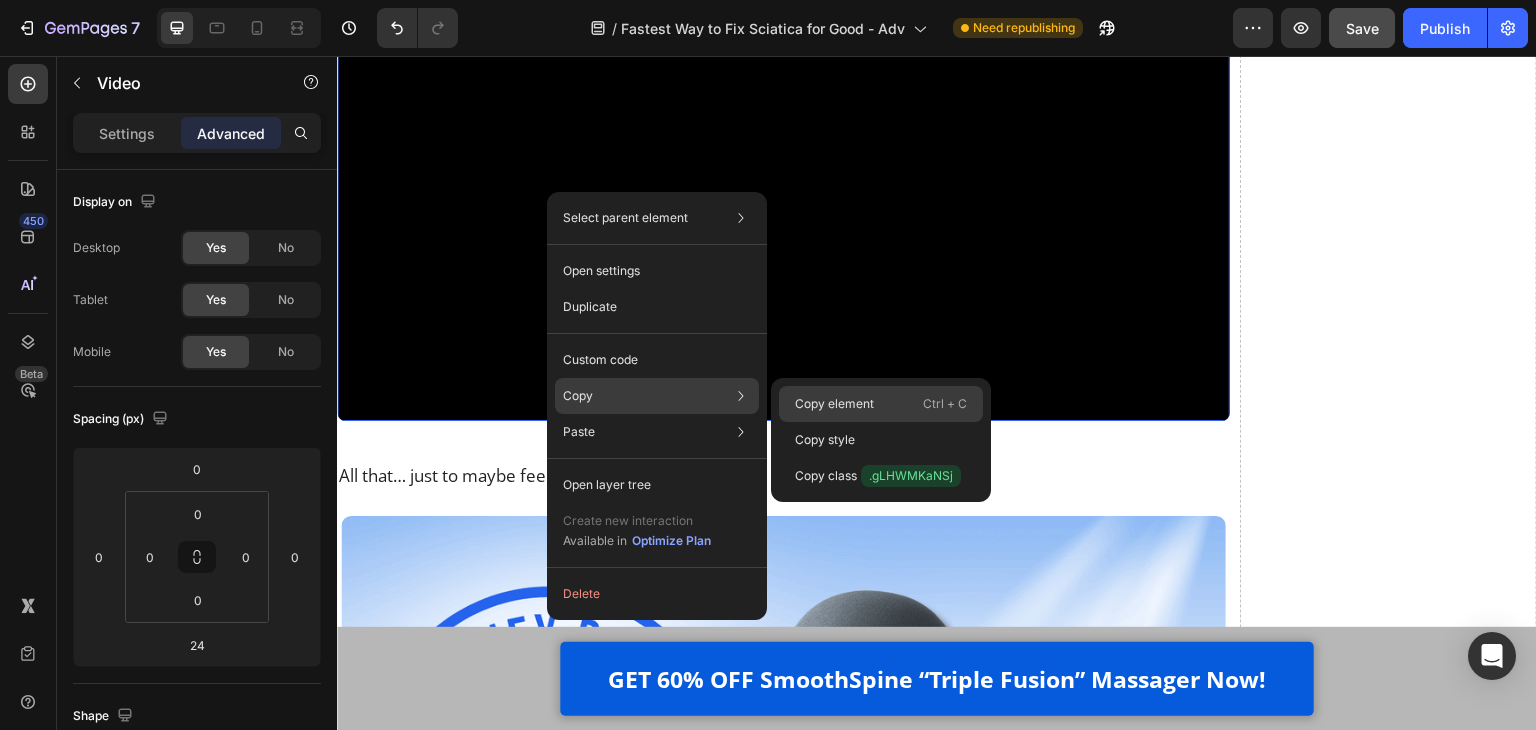 click on "Copy element" at bounding box center [834, 404] 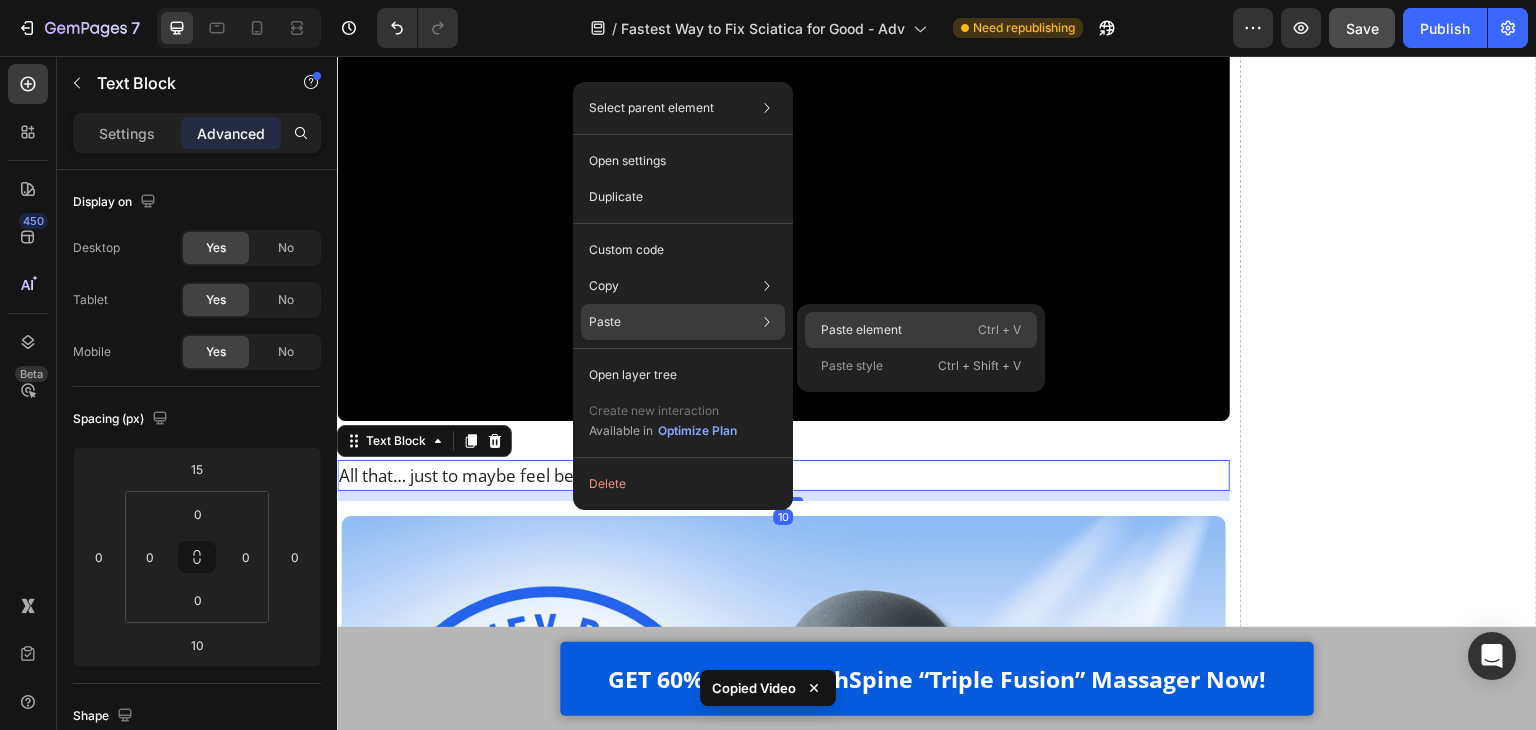 click on "Paste element" at bounding box center (861, 330) 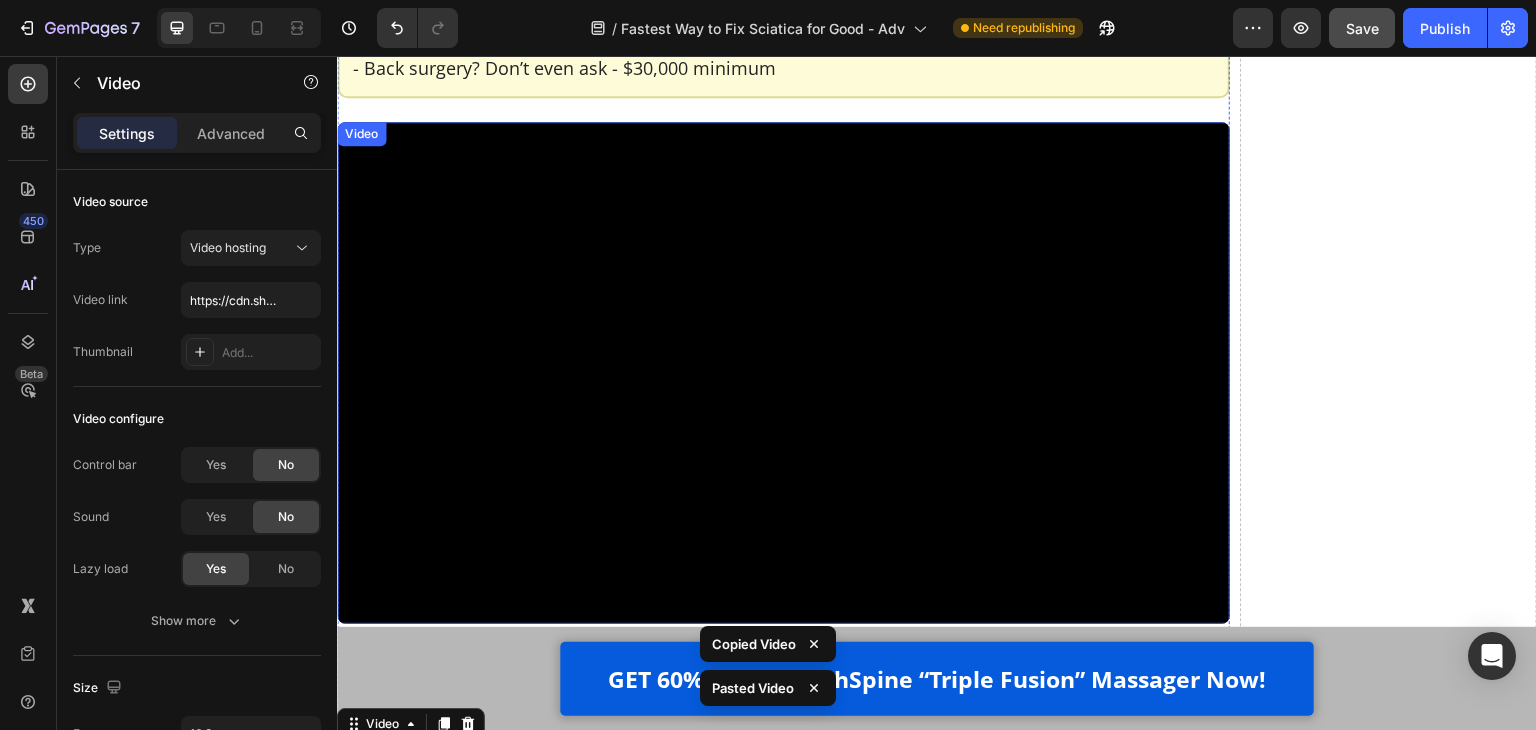 scroll, scrollTop: 22120, scrollLeft: 0, axis: vertical 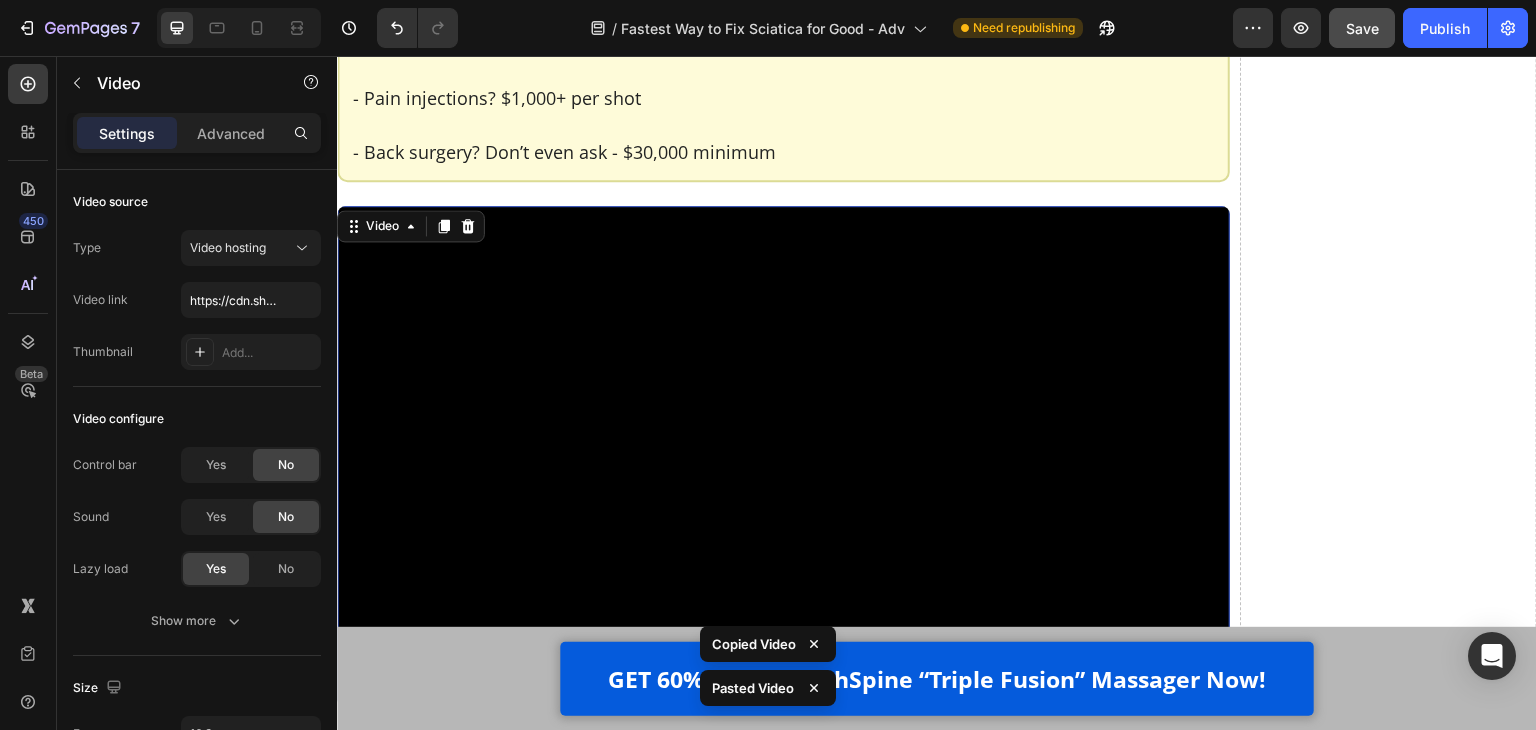 click at bounding box center [783, 457] 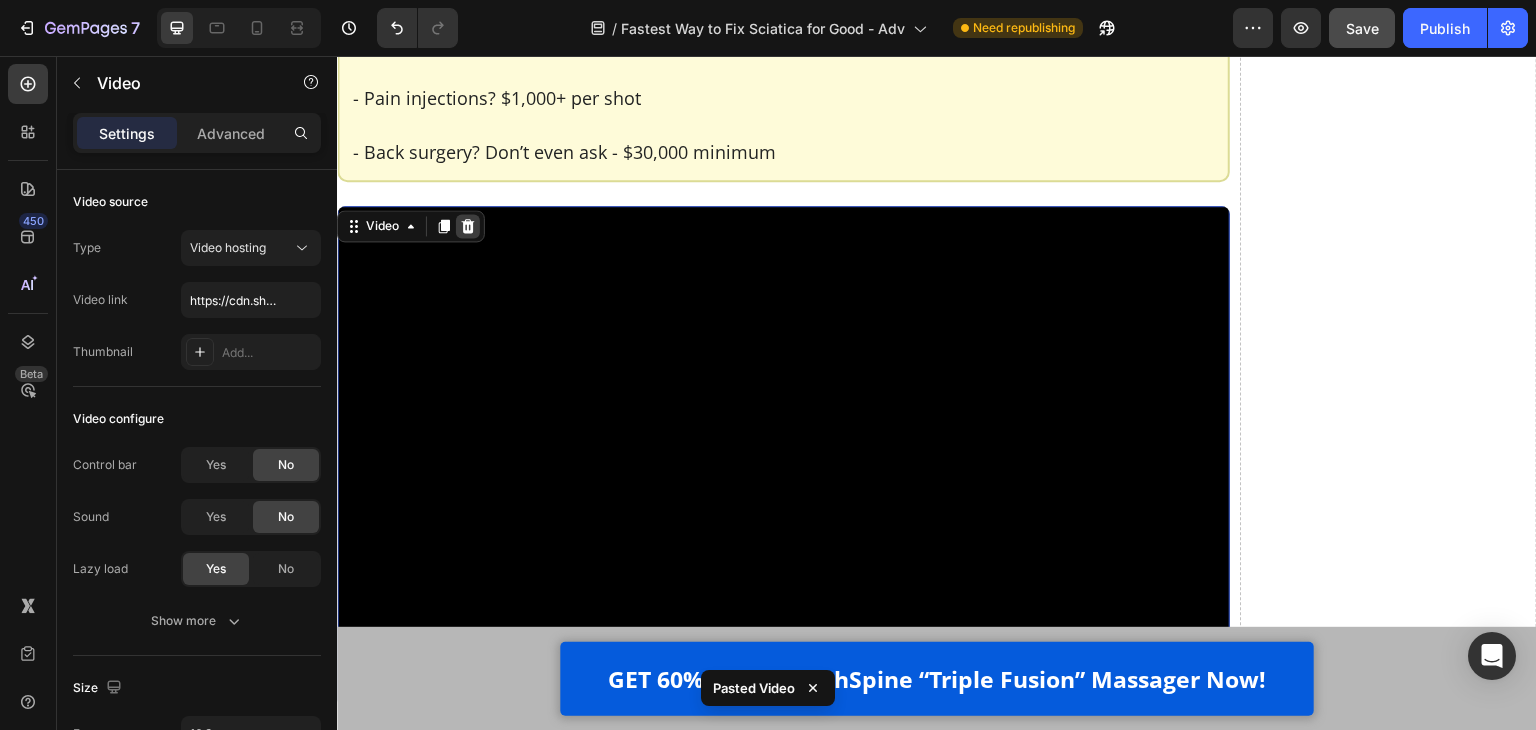 click 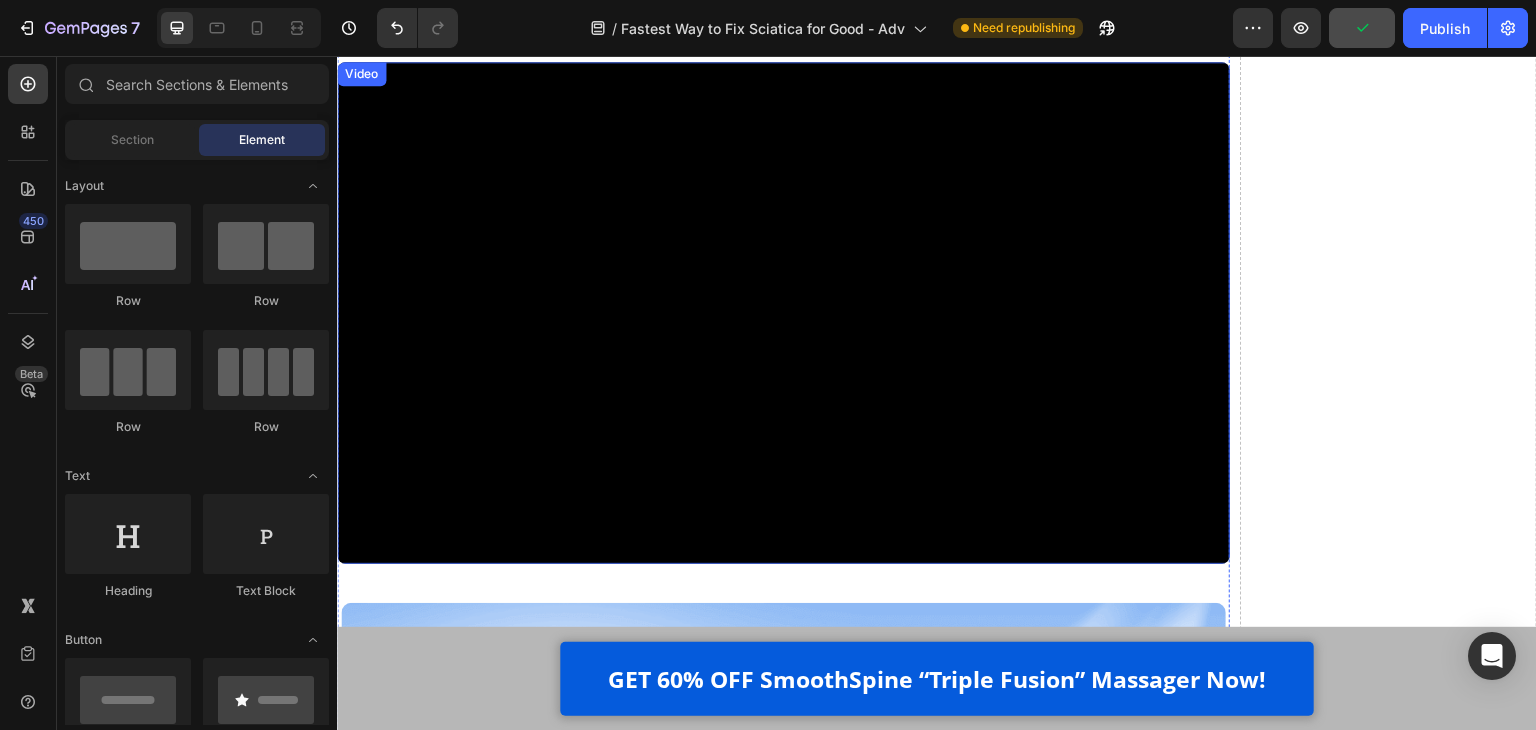 scroll, scrollTop: 22220, scrollLeft: 0, axis: vertical 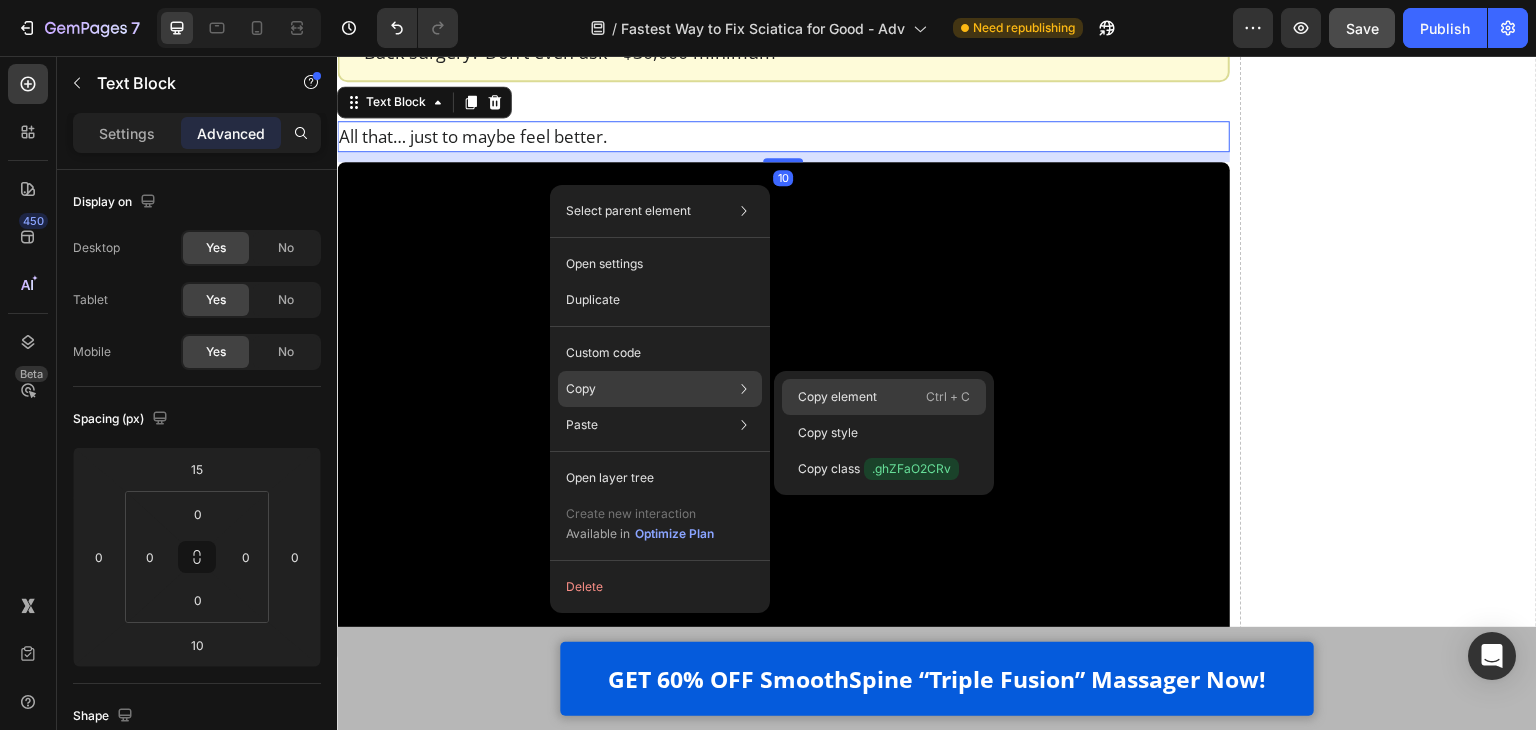 click on "Copy element" at bounding box center [837, 397] 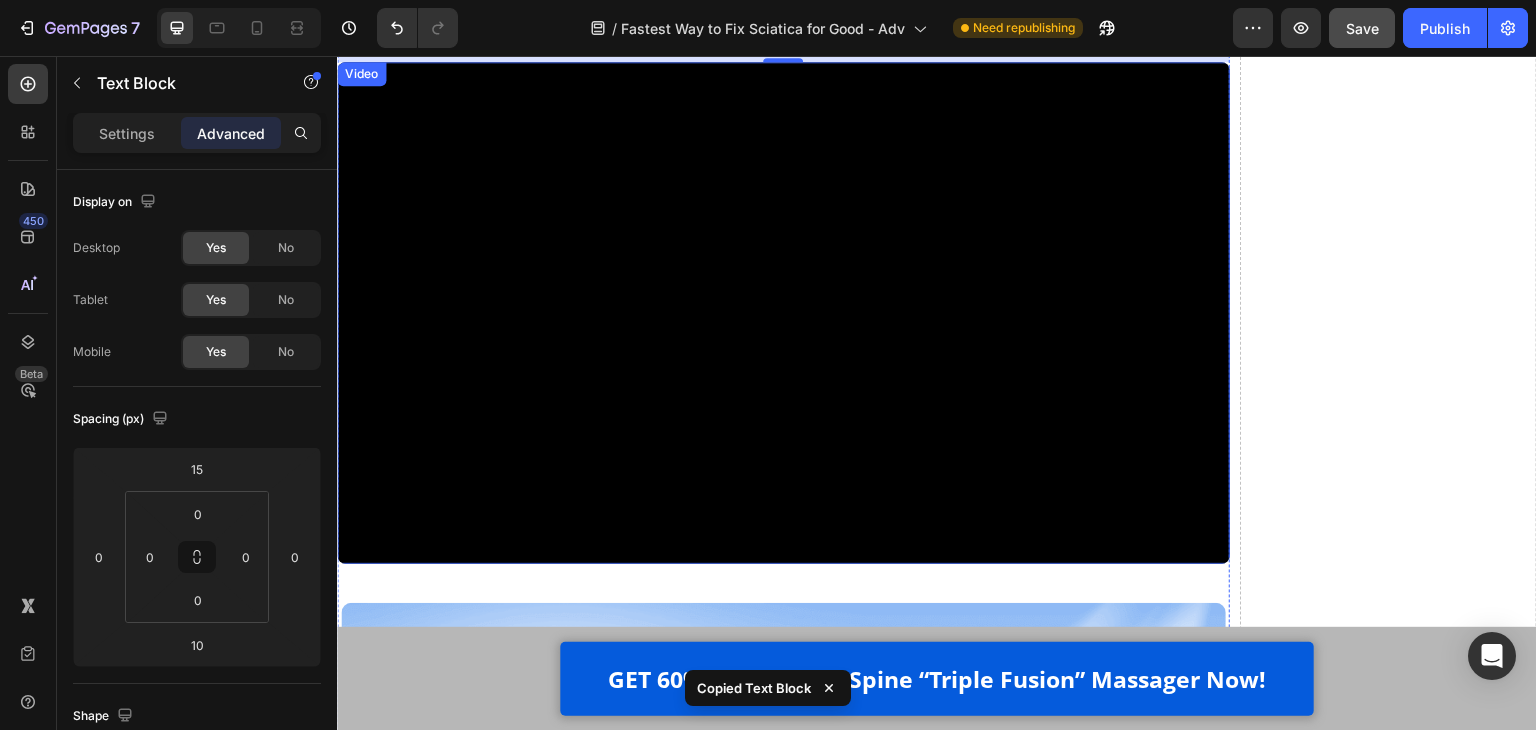 scroll, scrollTop: 22420, scrollLeft: 0, axis: vertical 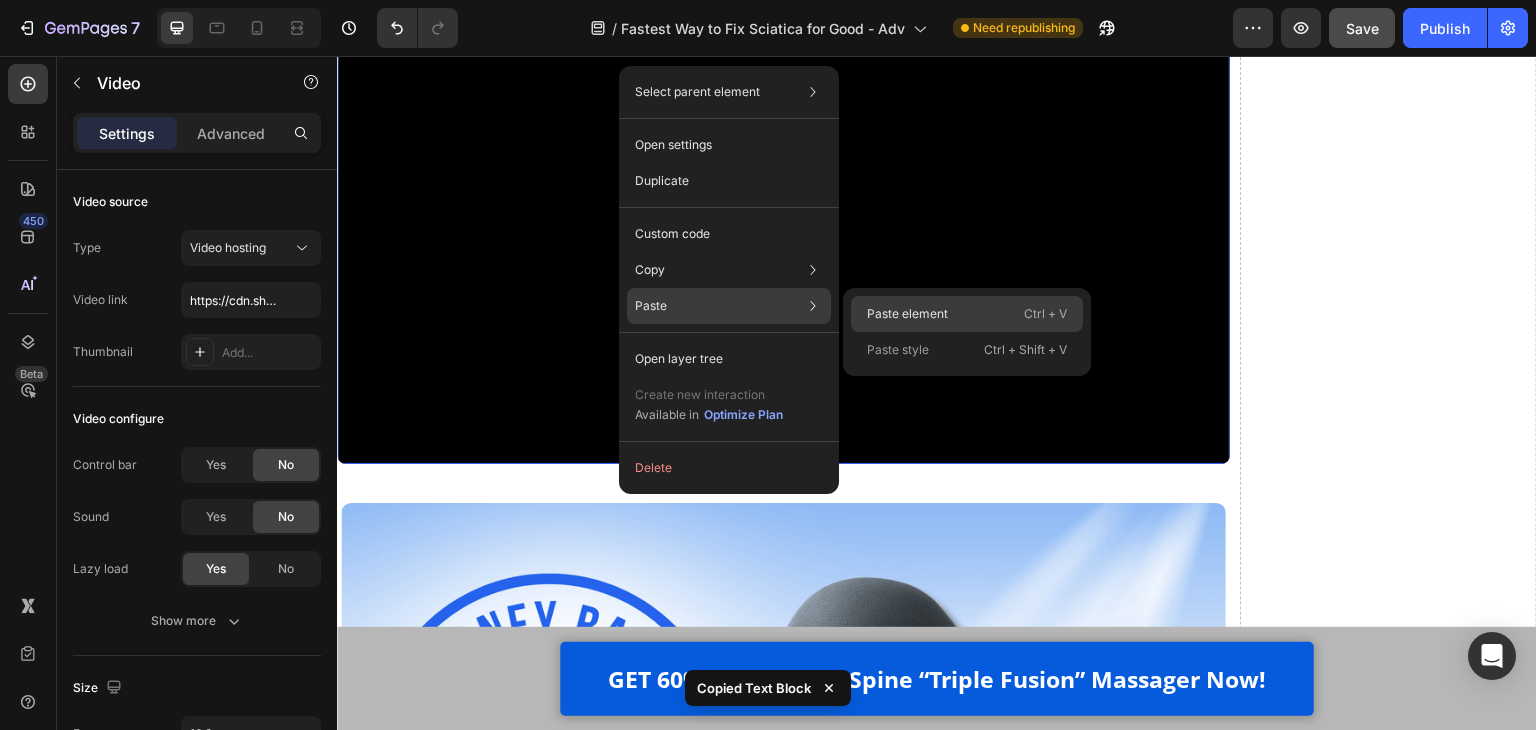 click on "Paste element  Ctrl + V" 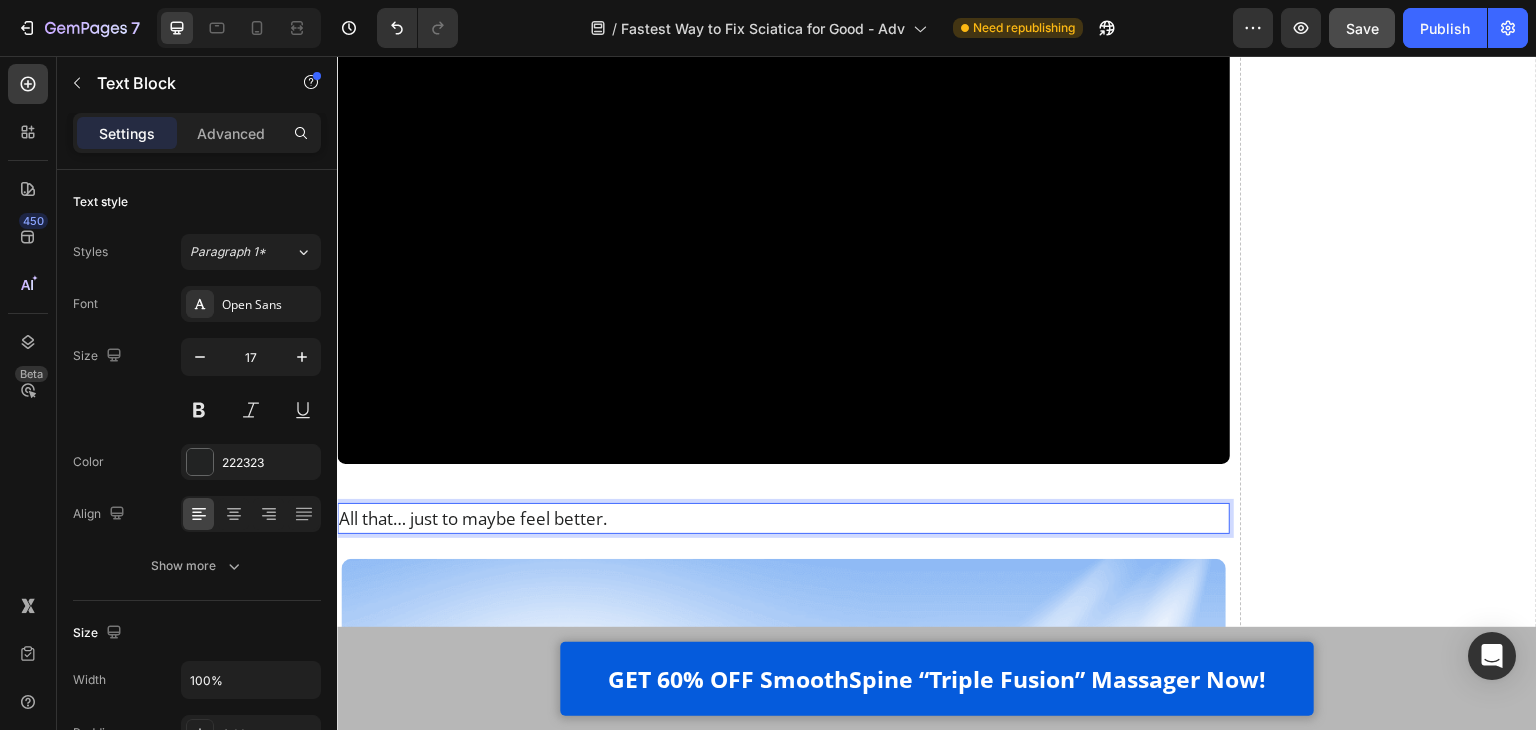 click on "All that… just to maybe feel better." at bounding box center [783, 518] 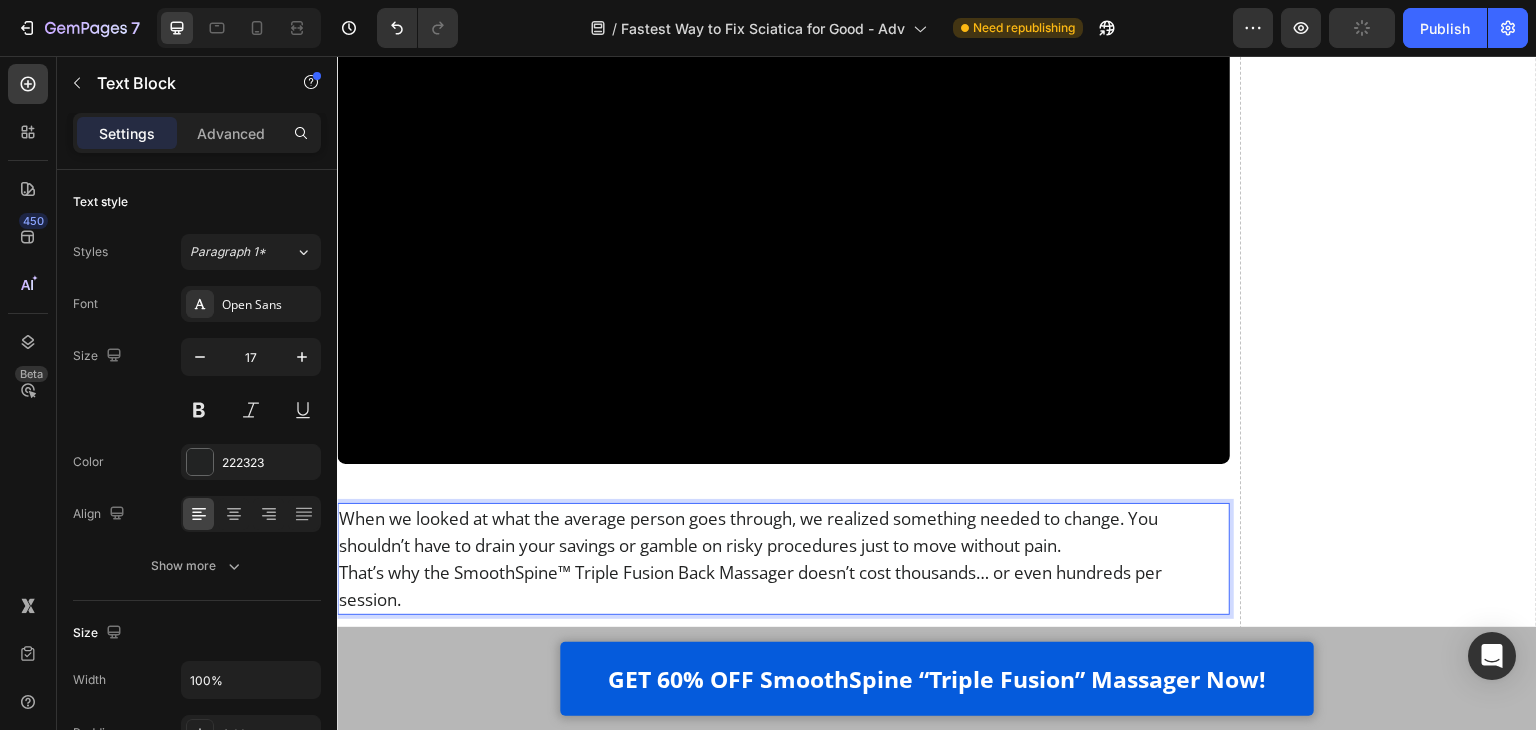 click on "When we looked at what the average person goes through, we realized something needed to change. You shouldn’t have to drain your savings or gamble on risky procedures just to move without pain." at bounding box center [783, 532] 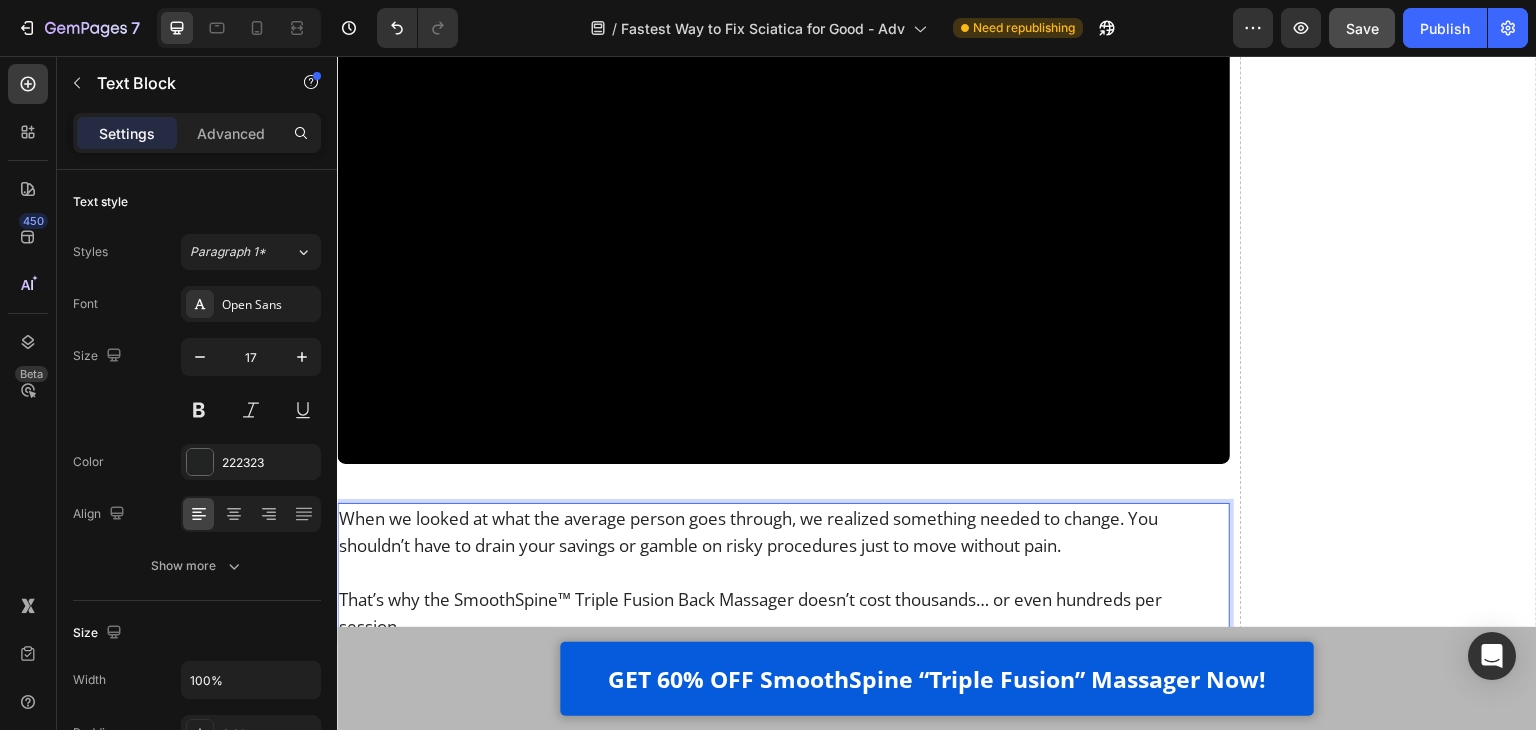 click at bounding box center [783, 213] 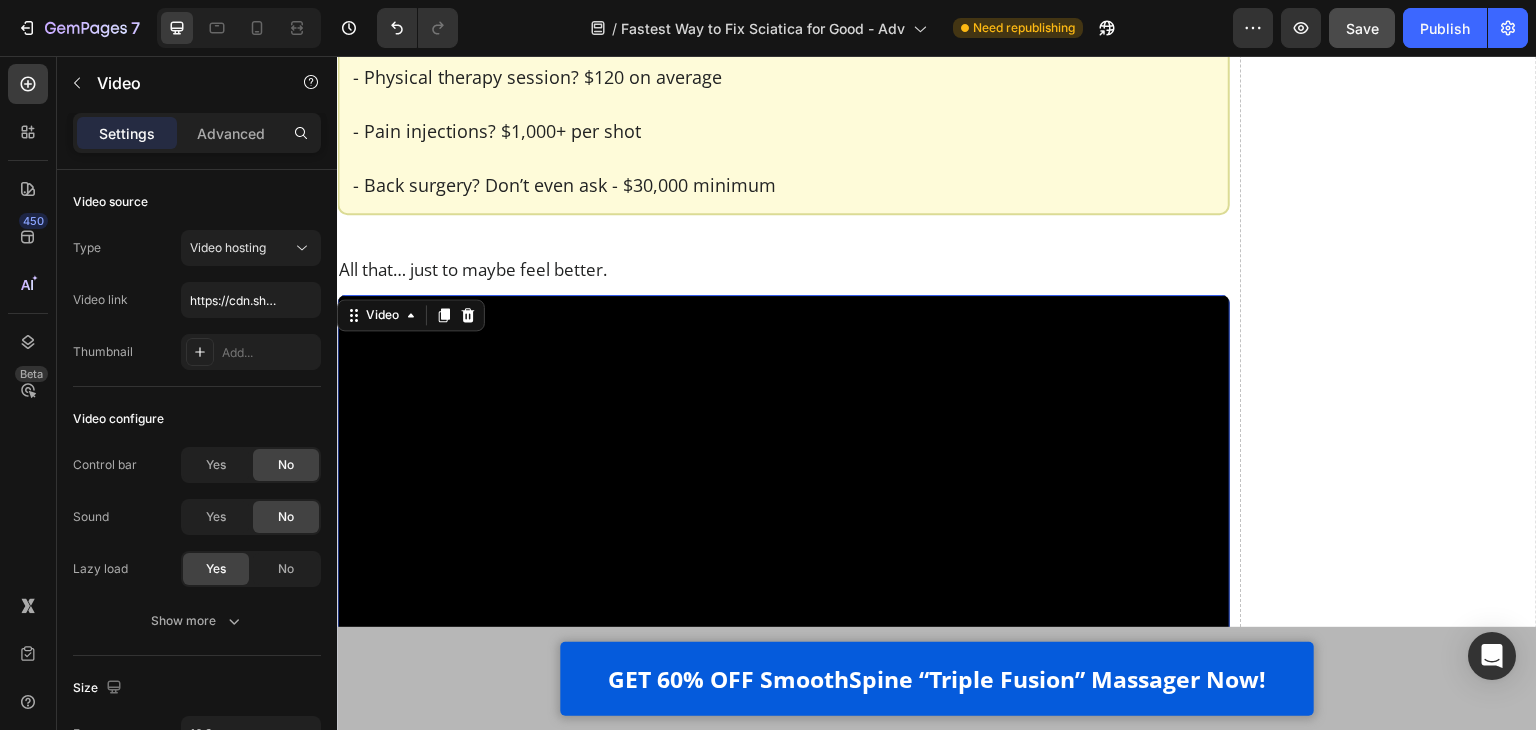 scroll, scrollTop: 22020, scrollLeft: 0, axis: vertical 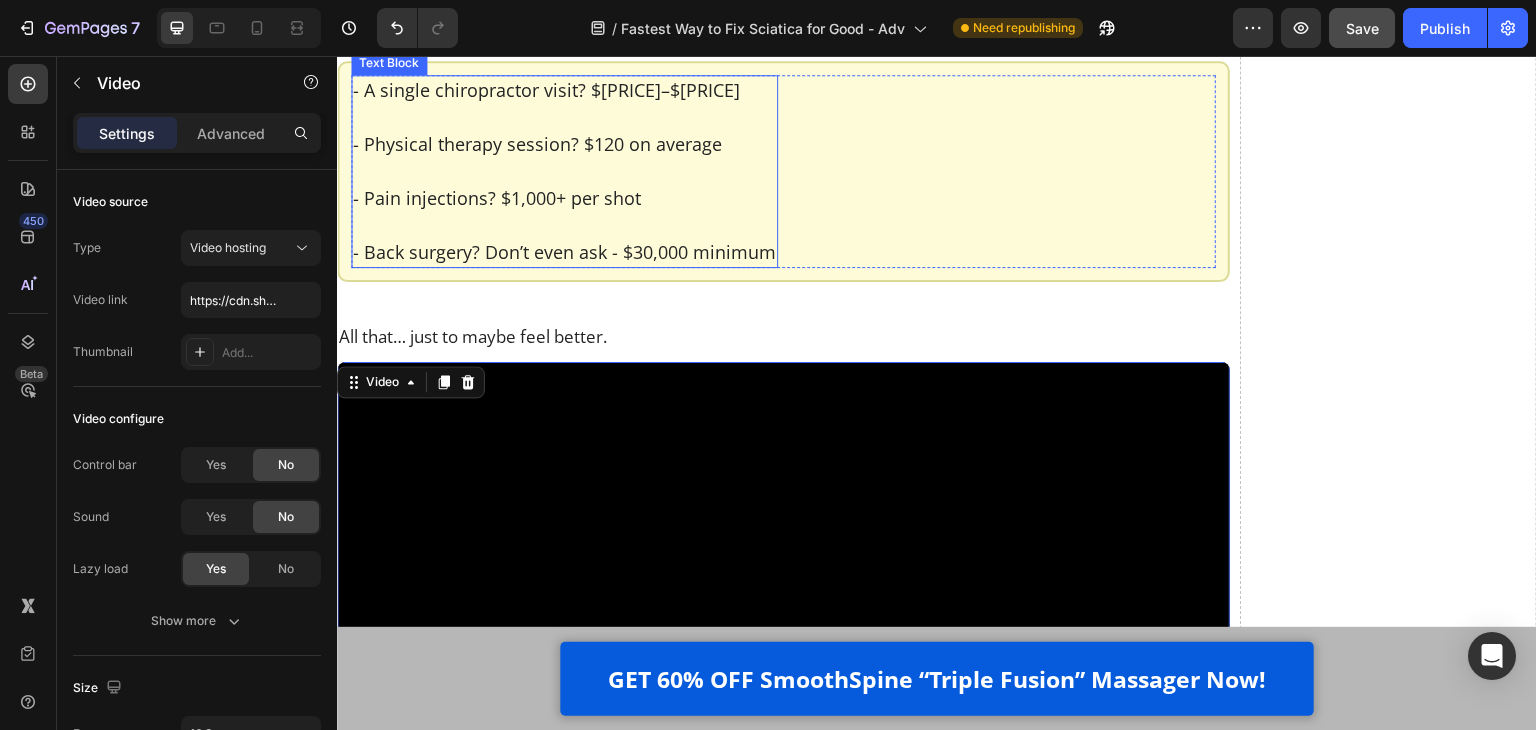 click on "- A single chiropractor visit? $80–$150 - Physical therapy session? $120 on average - Pain injections? $1,000+ per shot ⁠⁠⁠⁠⁠⁠⁠ - Back surgery? Don’t even ask - $30,000 minimum" at bounding box center [564, 171] 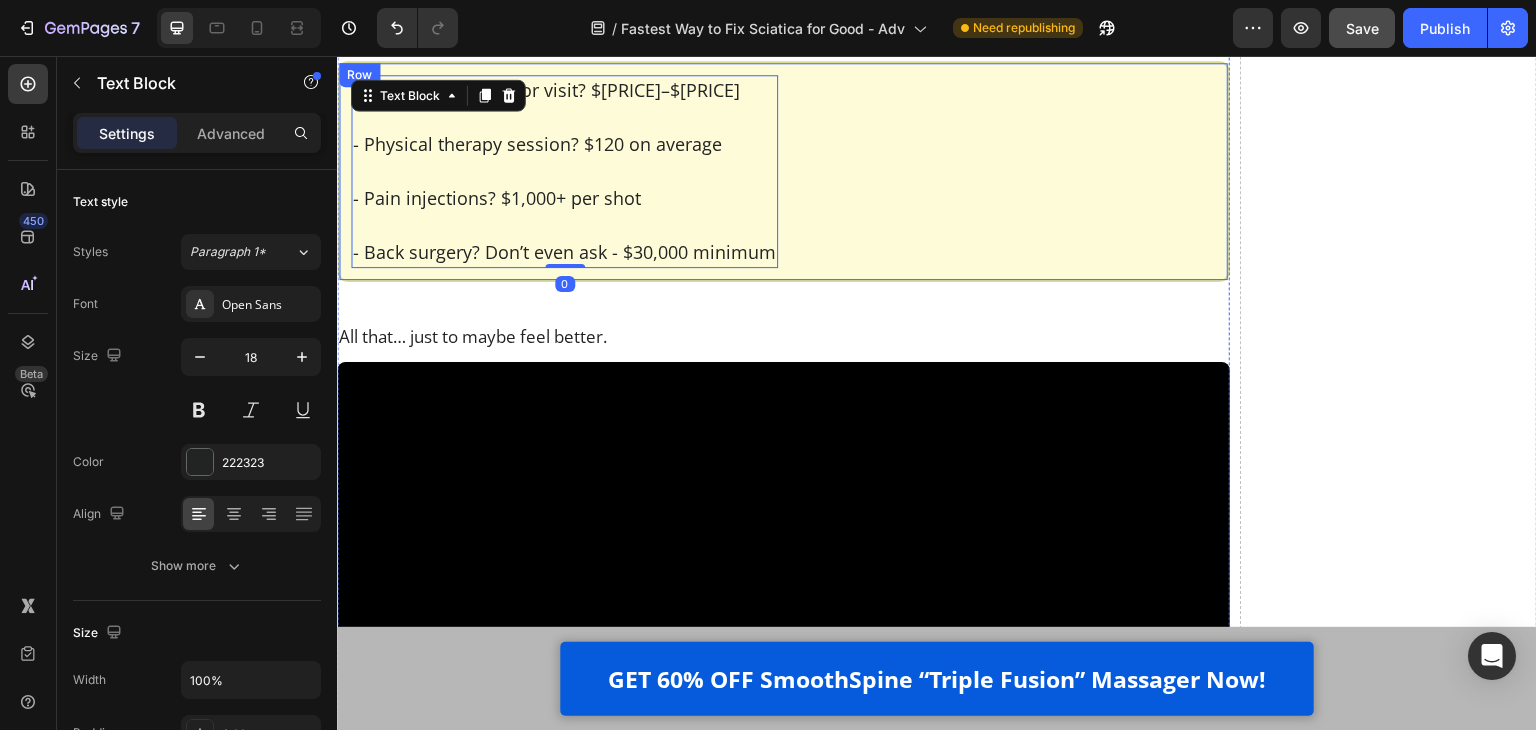 click on "- A single chiropractor visit? $[PRICE]–$[PRICE] - Physical therapy session? $[PRICE] on average - Pain injections? $[PRICE] per shot ⁠⁠⁠⁠⁠⁠⁠ - Back surgery? Don’t even ask - $[PRICE] minimum Text Block   0 Row Row" at bounding box center (783, 171) 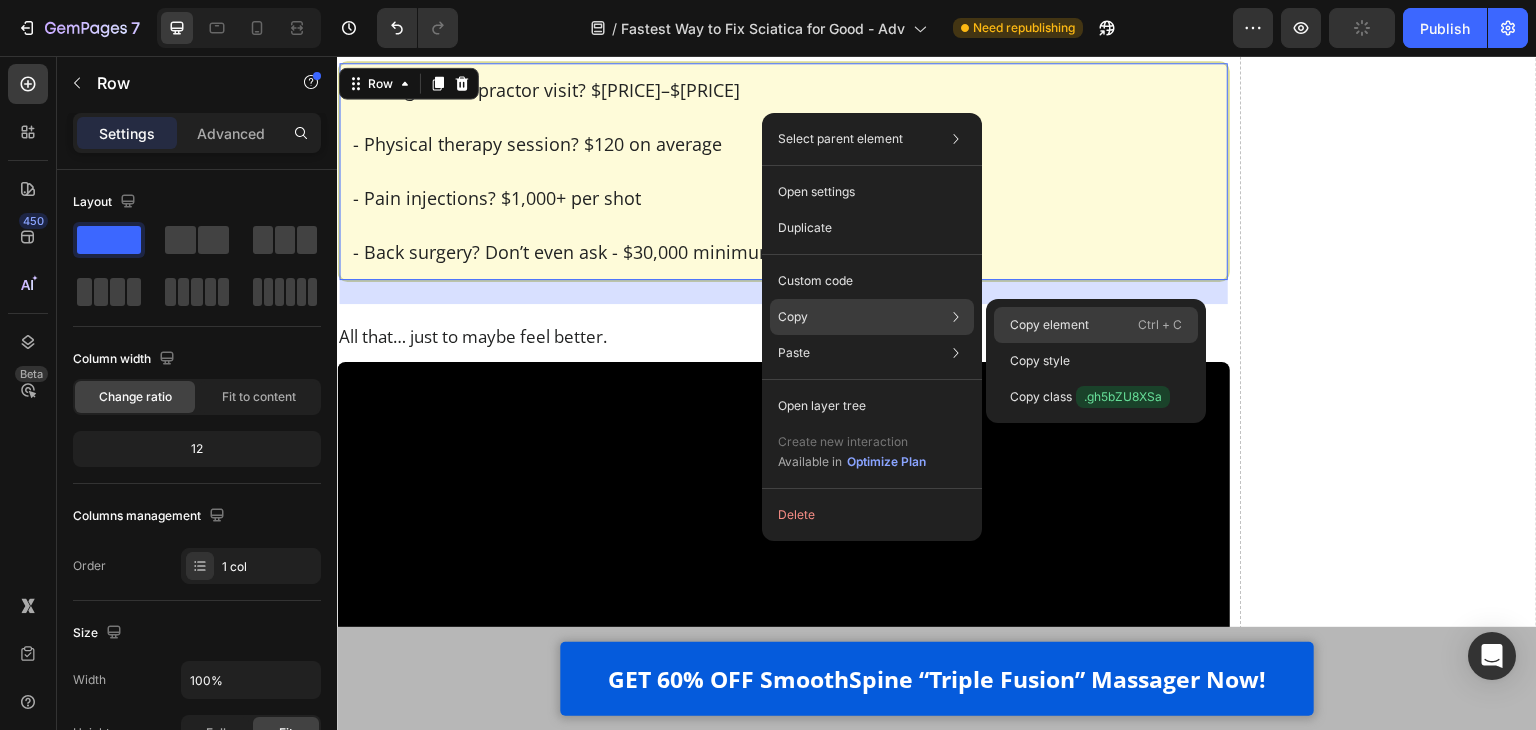 click on "Copy element" at bounding box center [1049, 325] 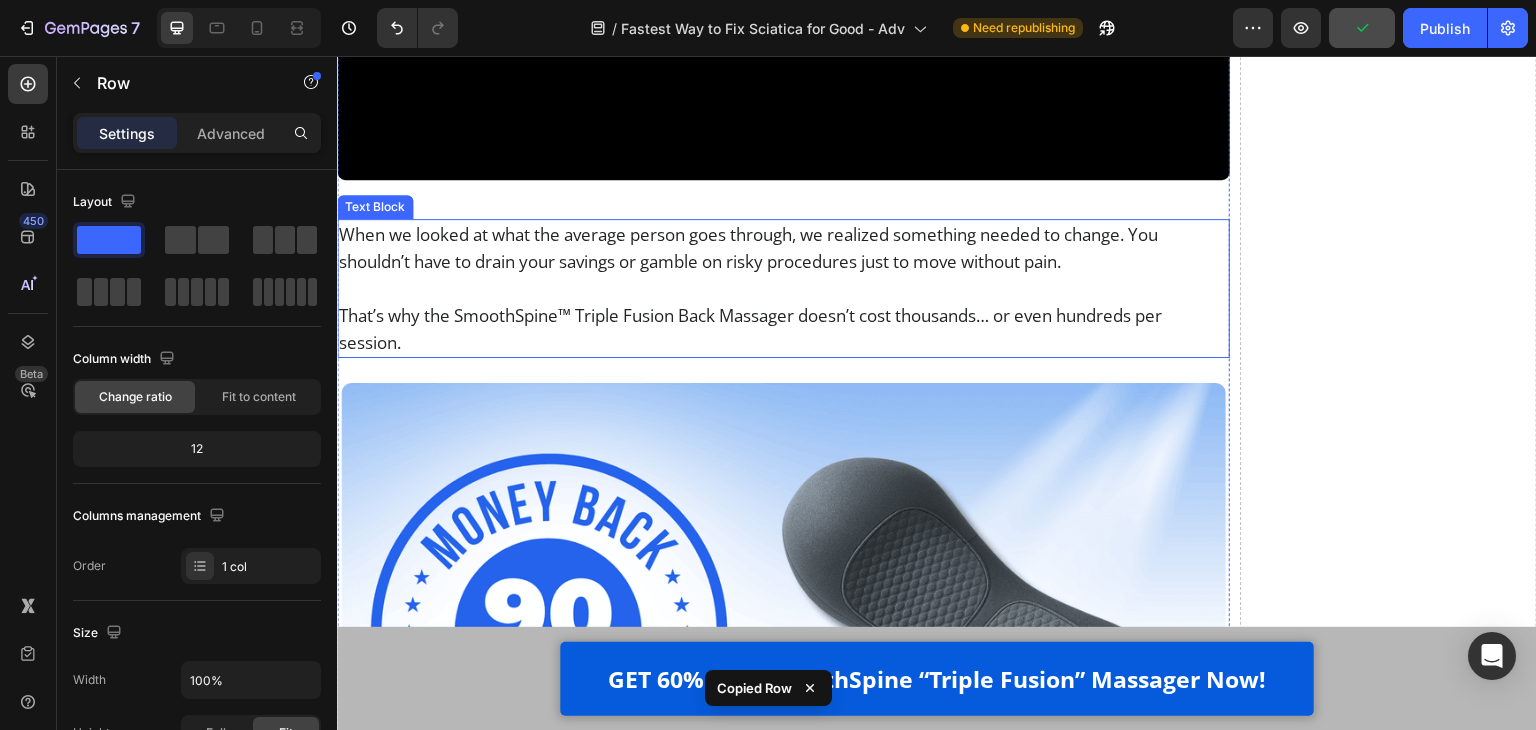 scroll, scrollTop: 22720, scrollLeft: 0, axis: vertical 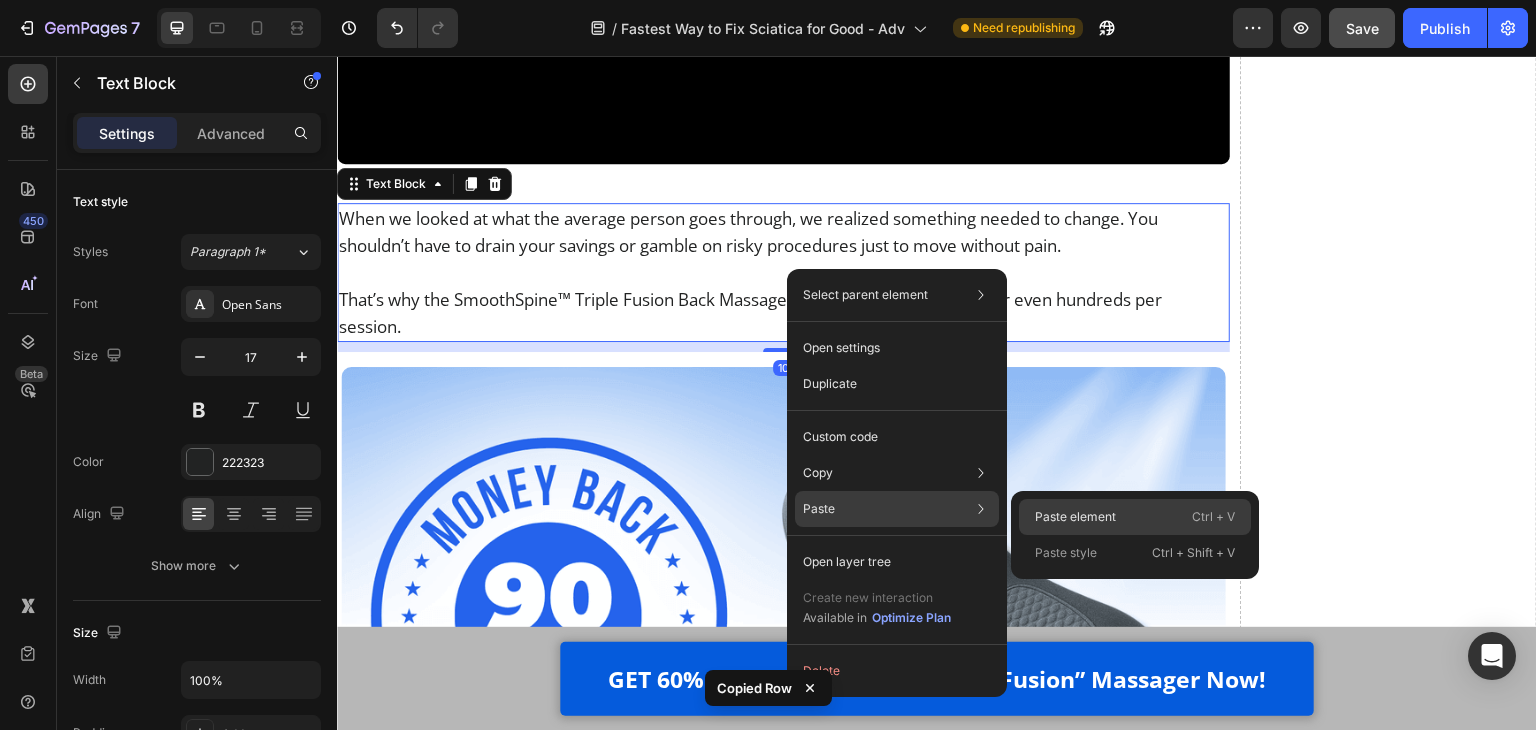 click on "Paste element  Ctrl + V" 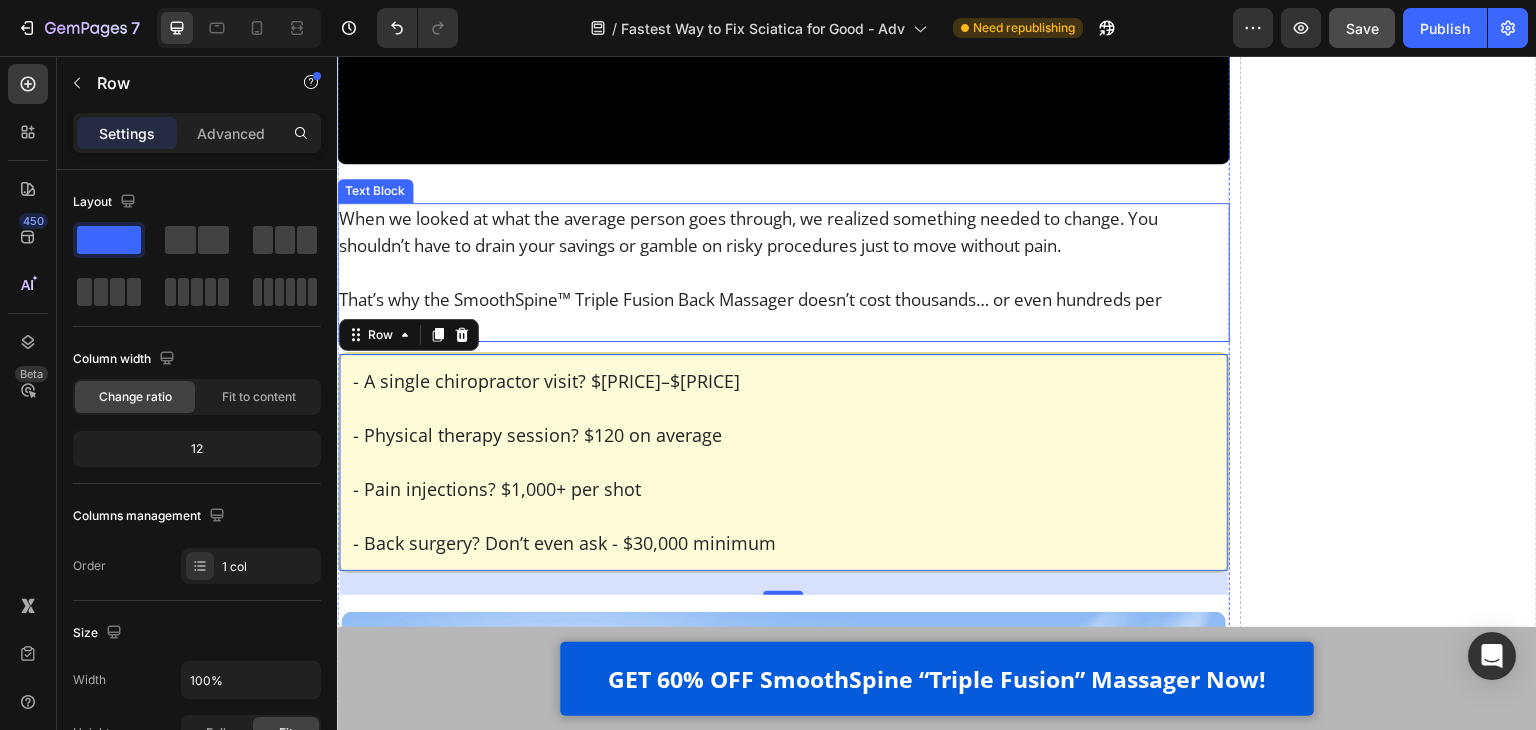 click on "When we looked at what the average person goes through, we realized something needed to change. You shouldn’t have to drain your savings or gamble on risky procedures just to move without pain." at bounding box center [783, 232] 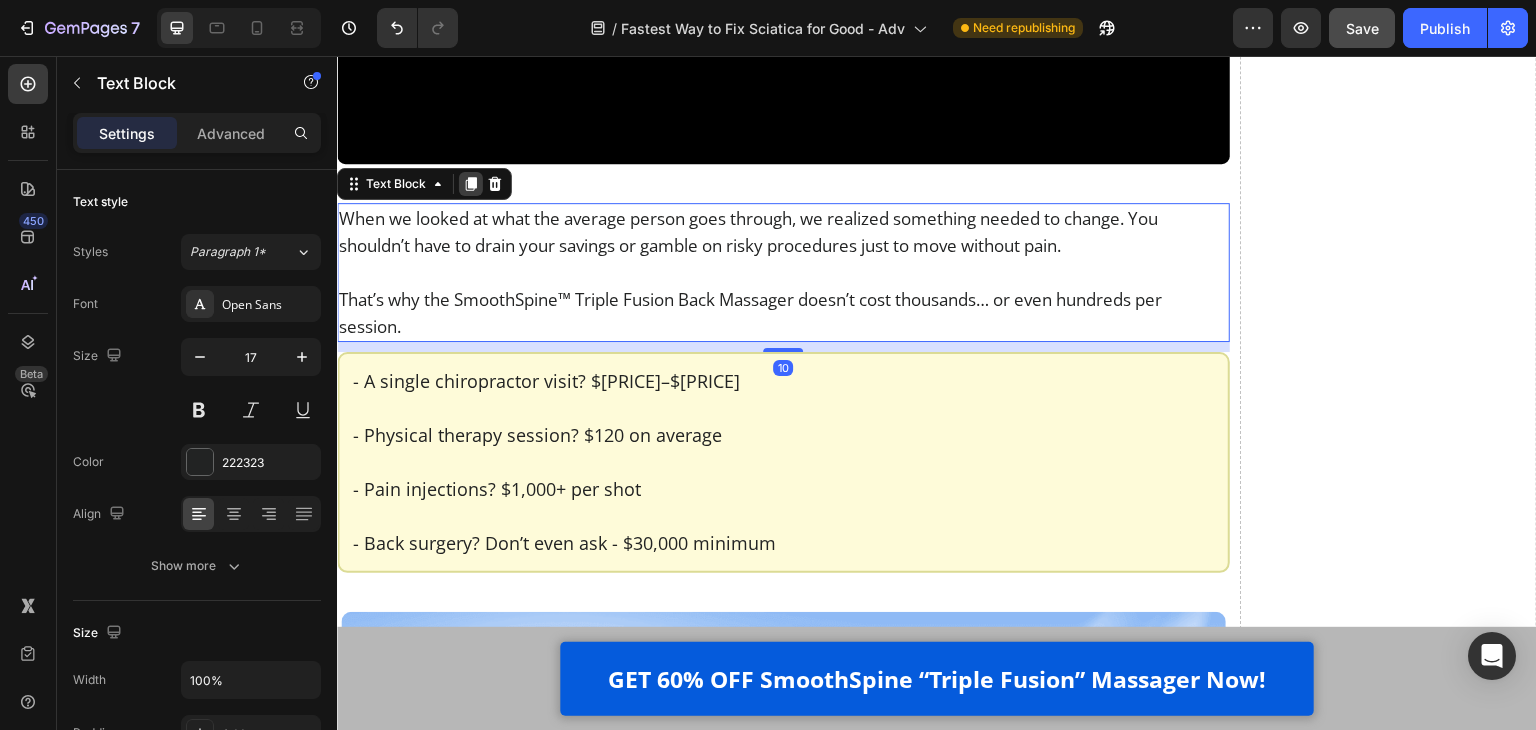 click 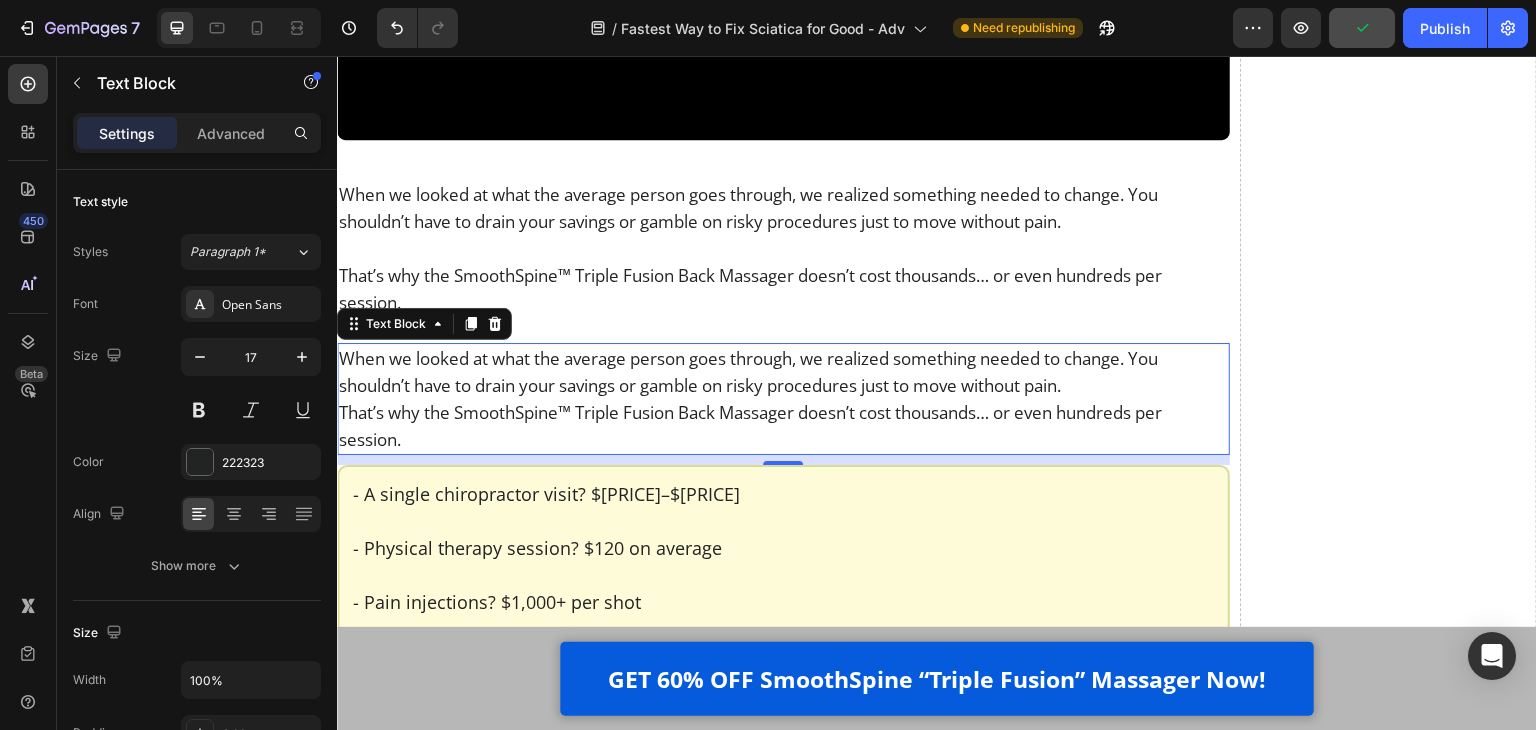 scroll, scrollTop: 22820, scrollLeft: 0, axis: vertical 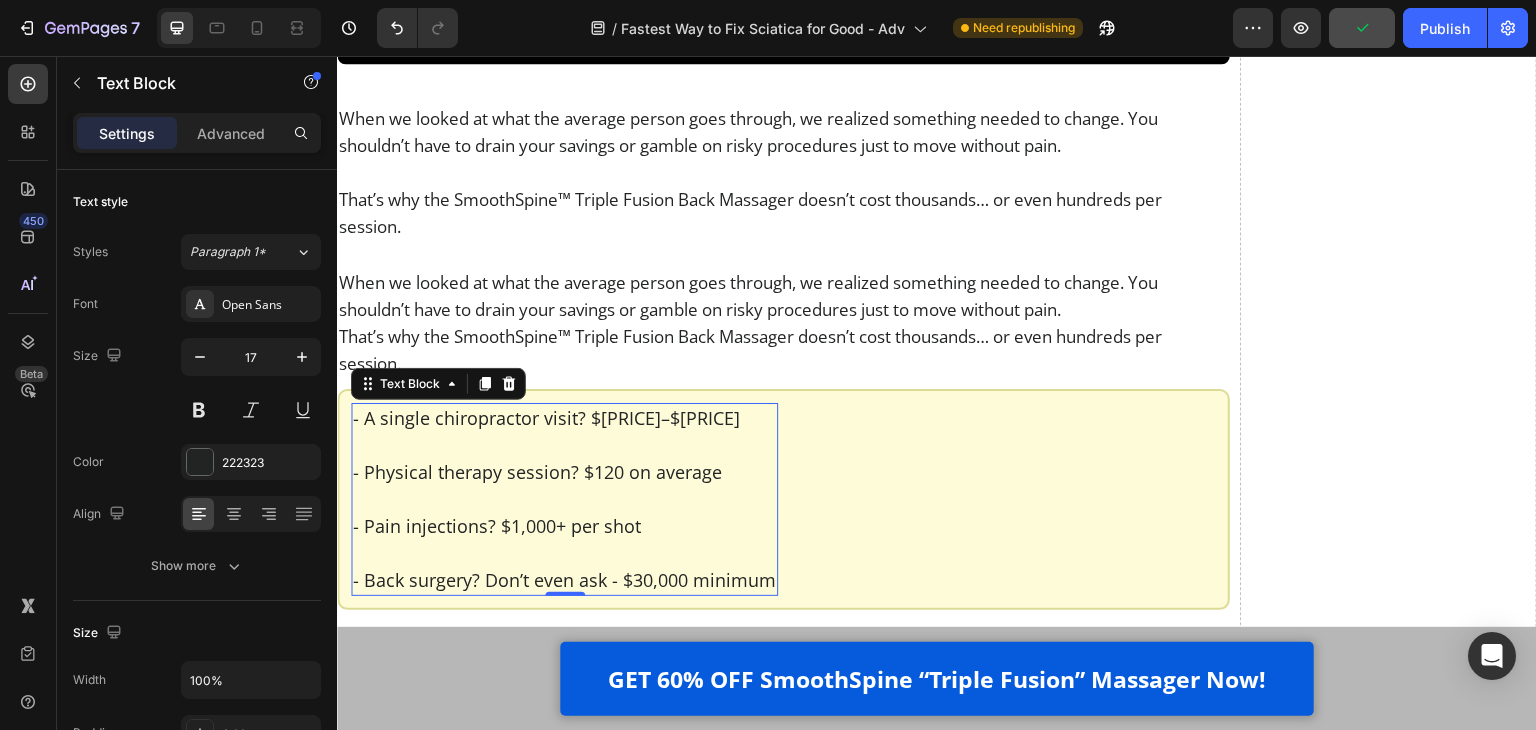 click on "- Physical therapy session? $120 on average" at bounding box center [564, 459] 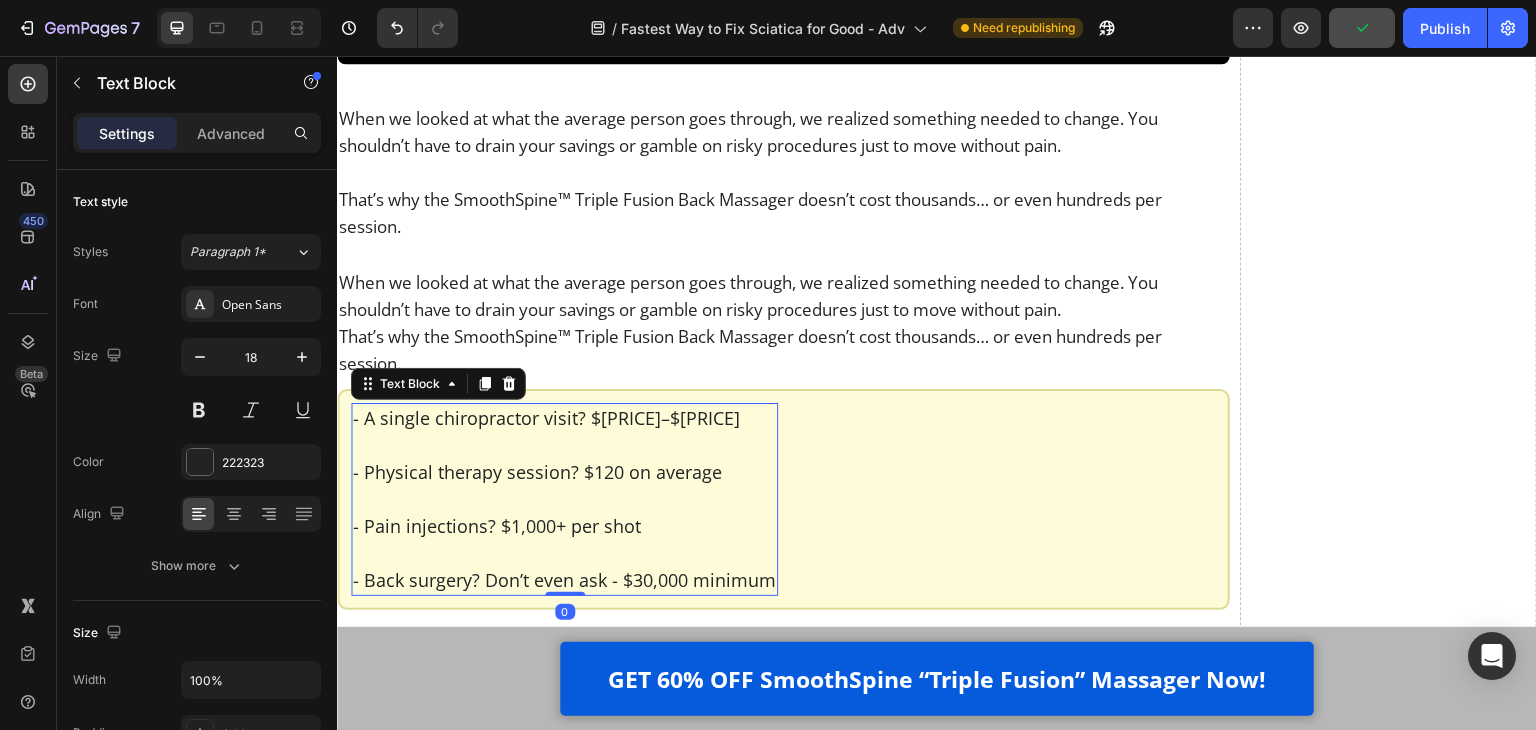 click on "- Physical therapy session? $120 on average" at bounding box center (564, 459) 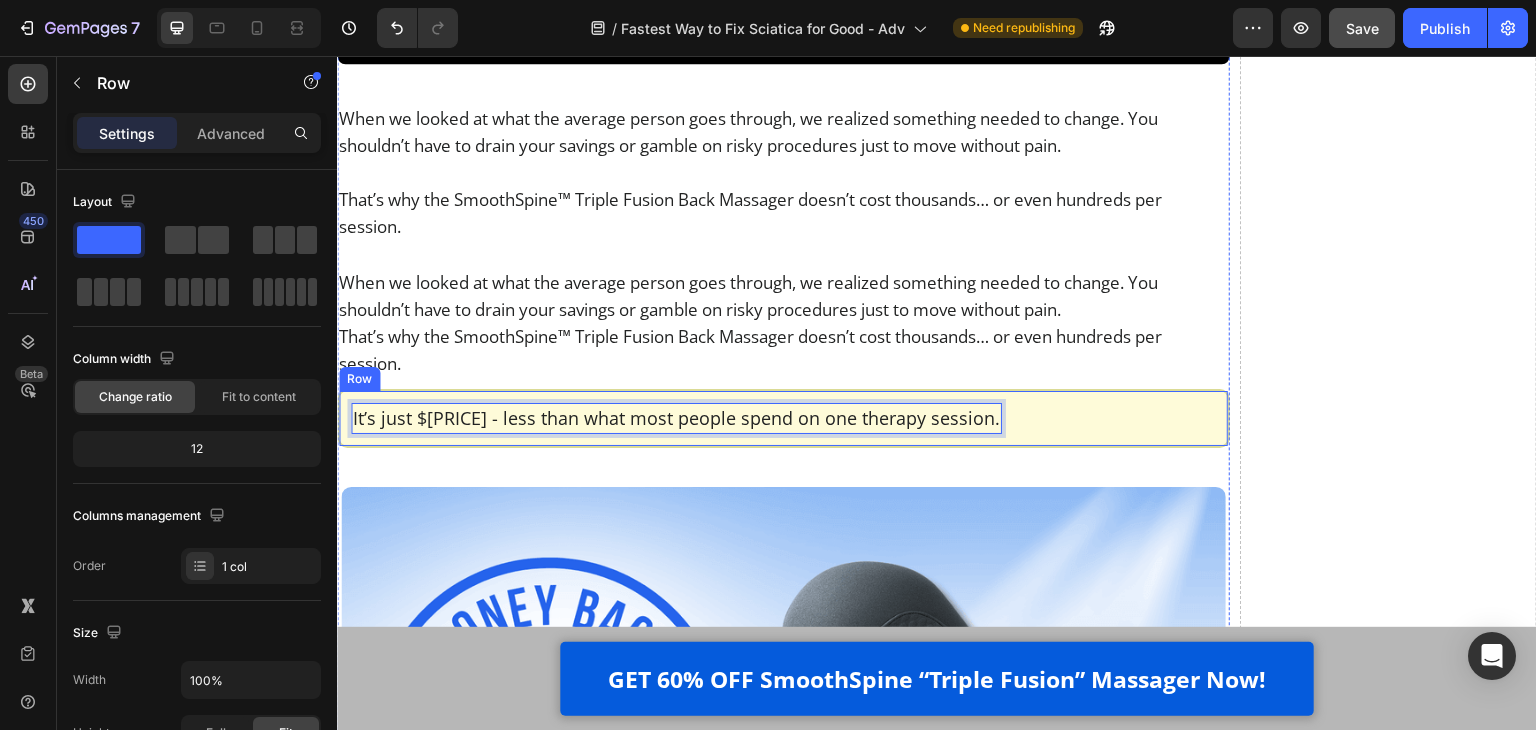 click on "It’s just $274.95 - less than what most people spend on one therapy session. Text Block   0 Row Row" at bounding box center (783, 418) 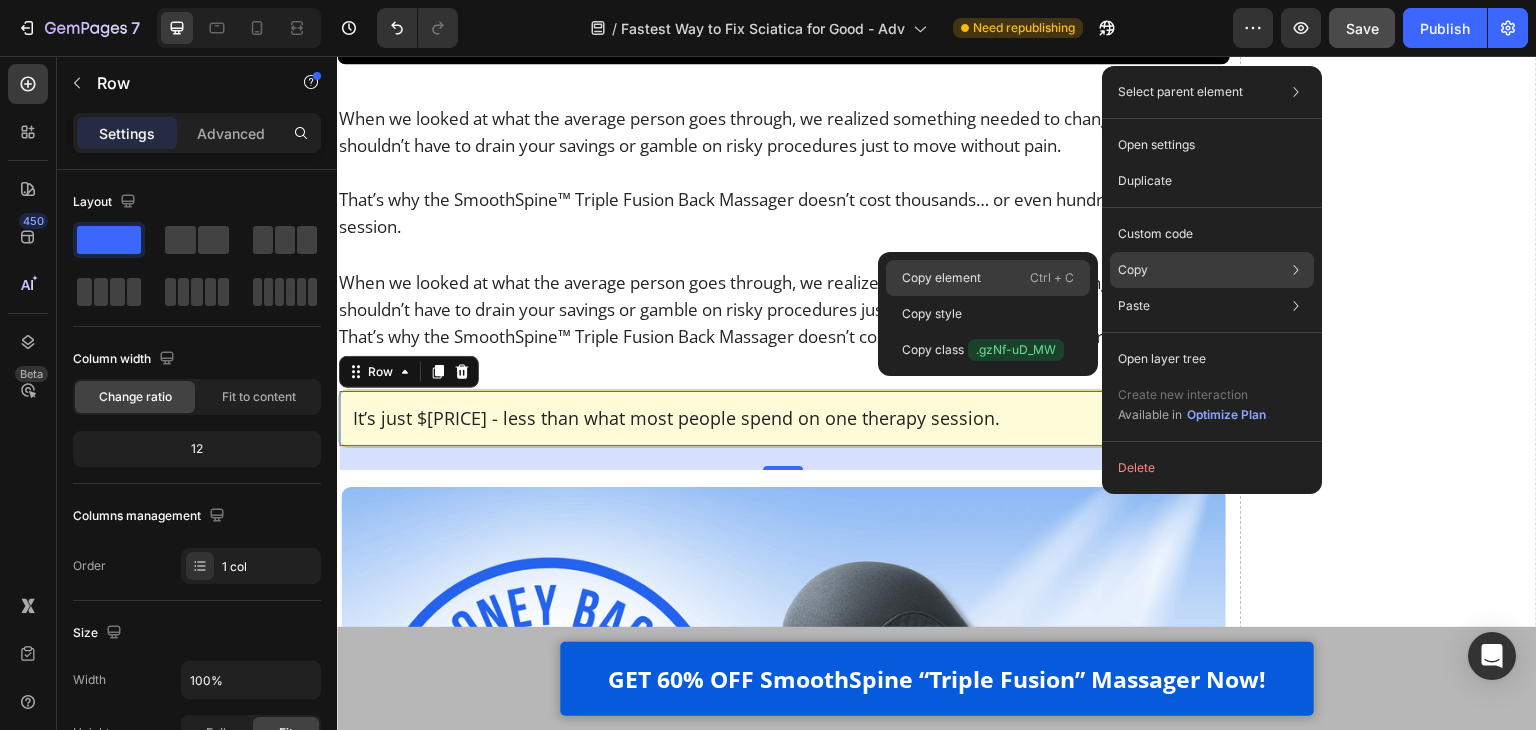 click on "Copy element  Ctrl + C" 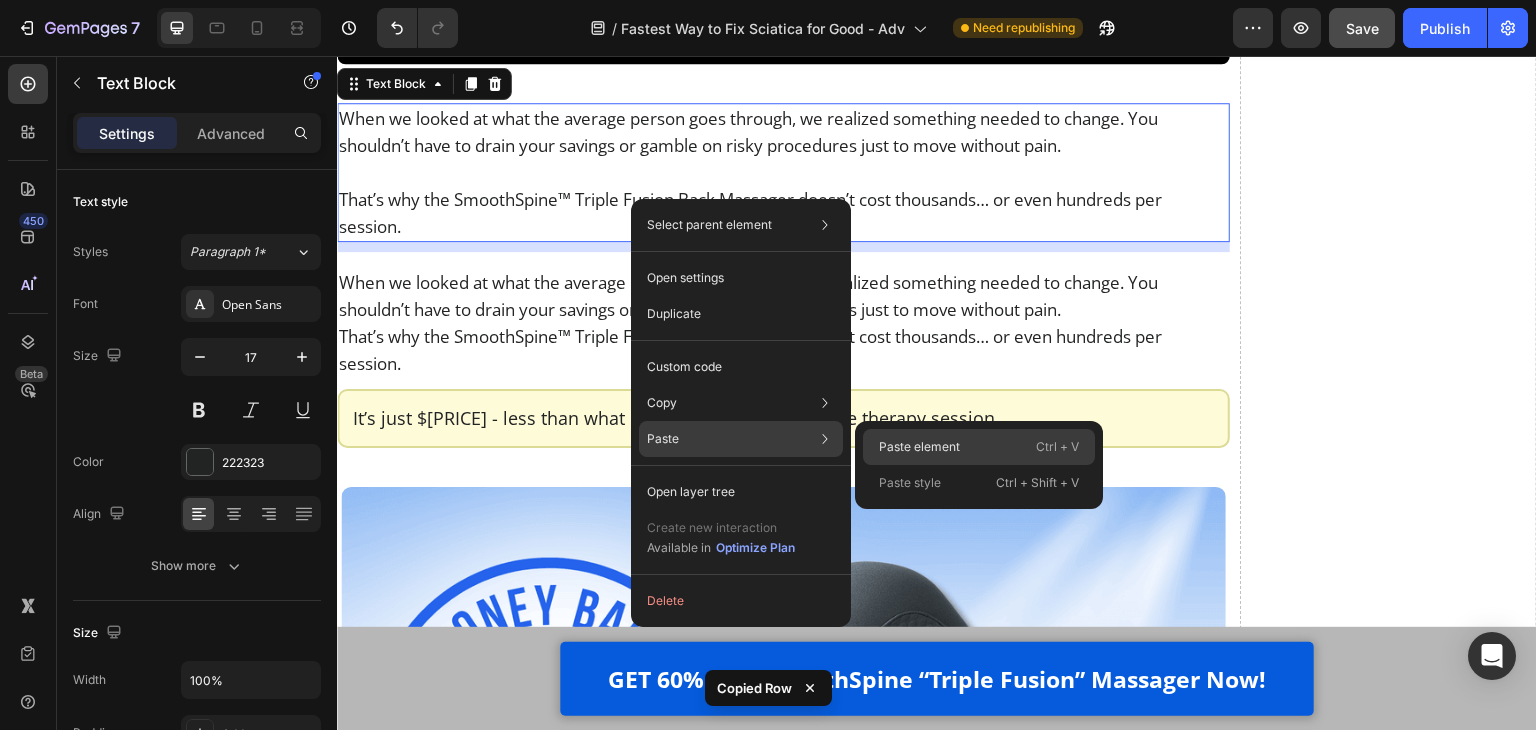 click on "Paste element  Ctrl + V" 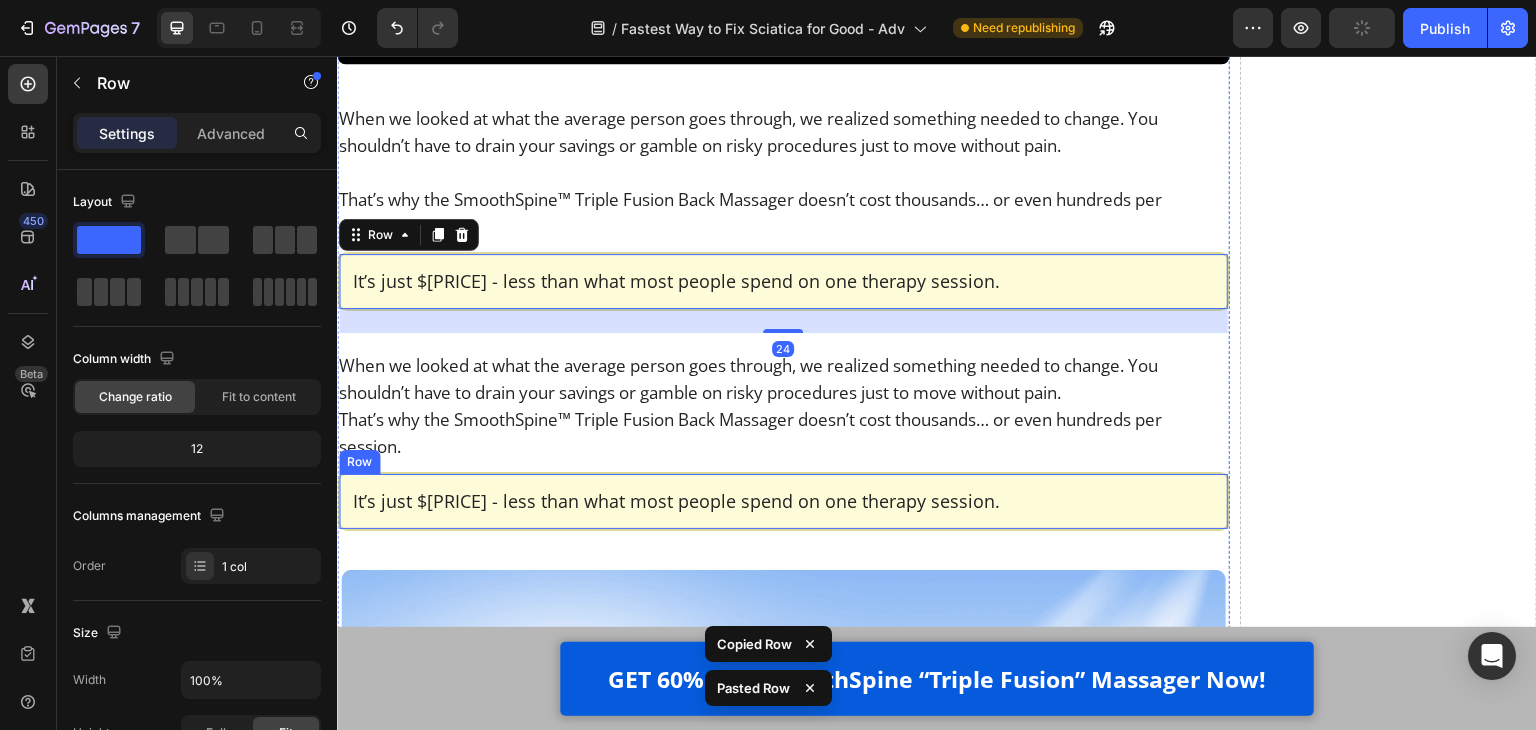 click on "It’s just $[PRICE] - less than what most people spend on one therapy session. Text Block Row Row" at bounding box center [783, 501] 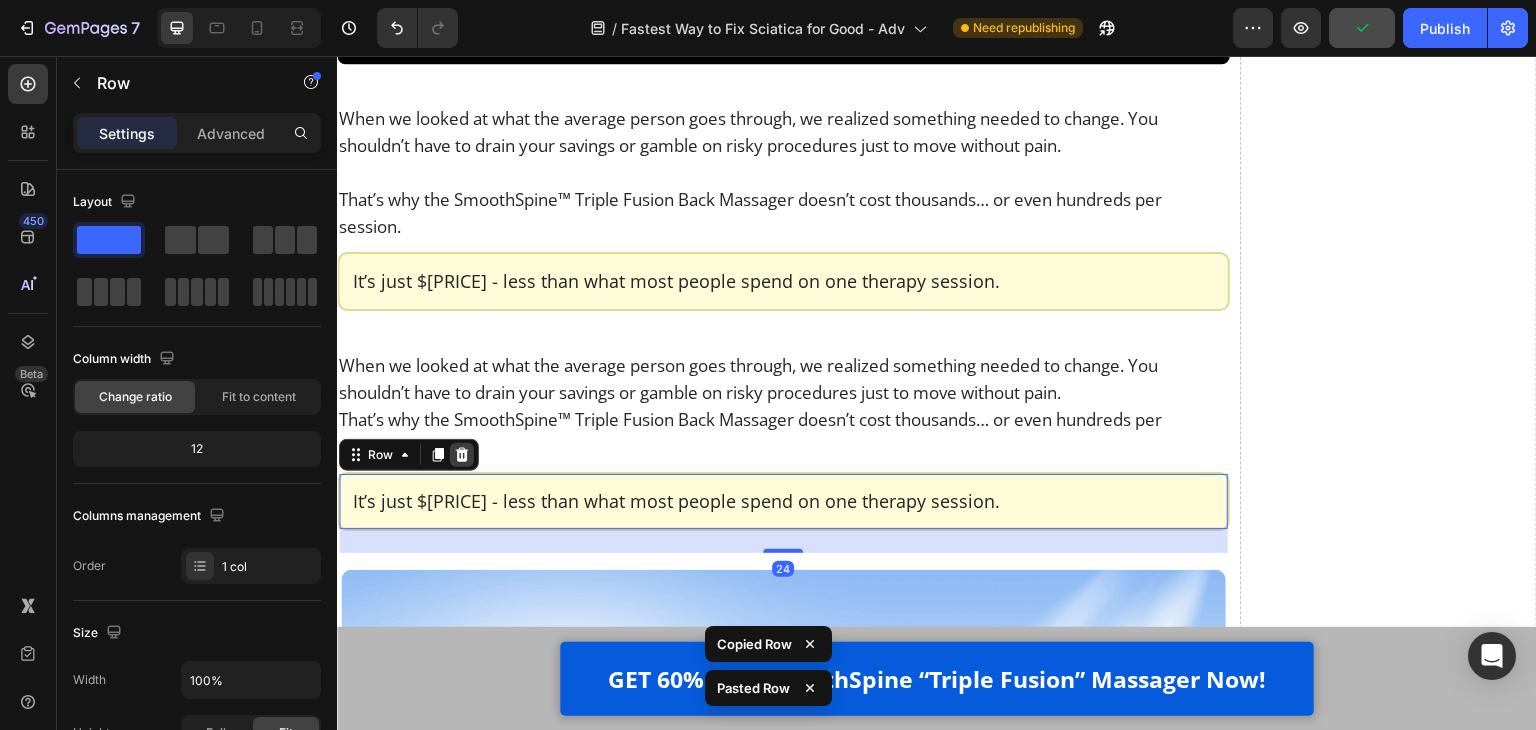 click 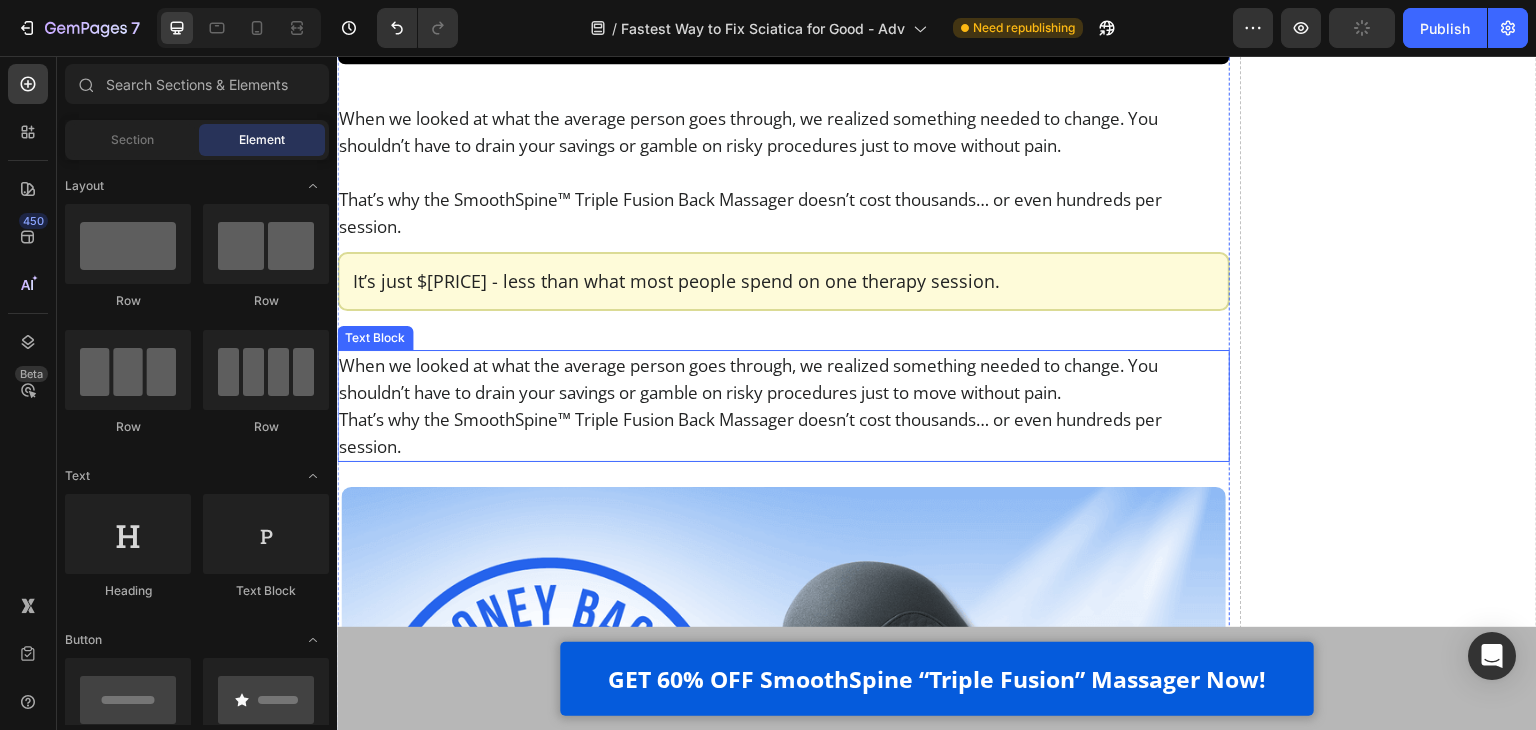 click on "That’s why the SmoothSpine™ Triple Fusion Back Massager doesn’t cost thousands… or even hundreds per session." at bounding box center (783, 433) 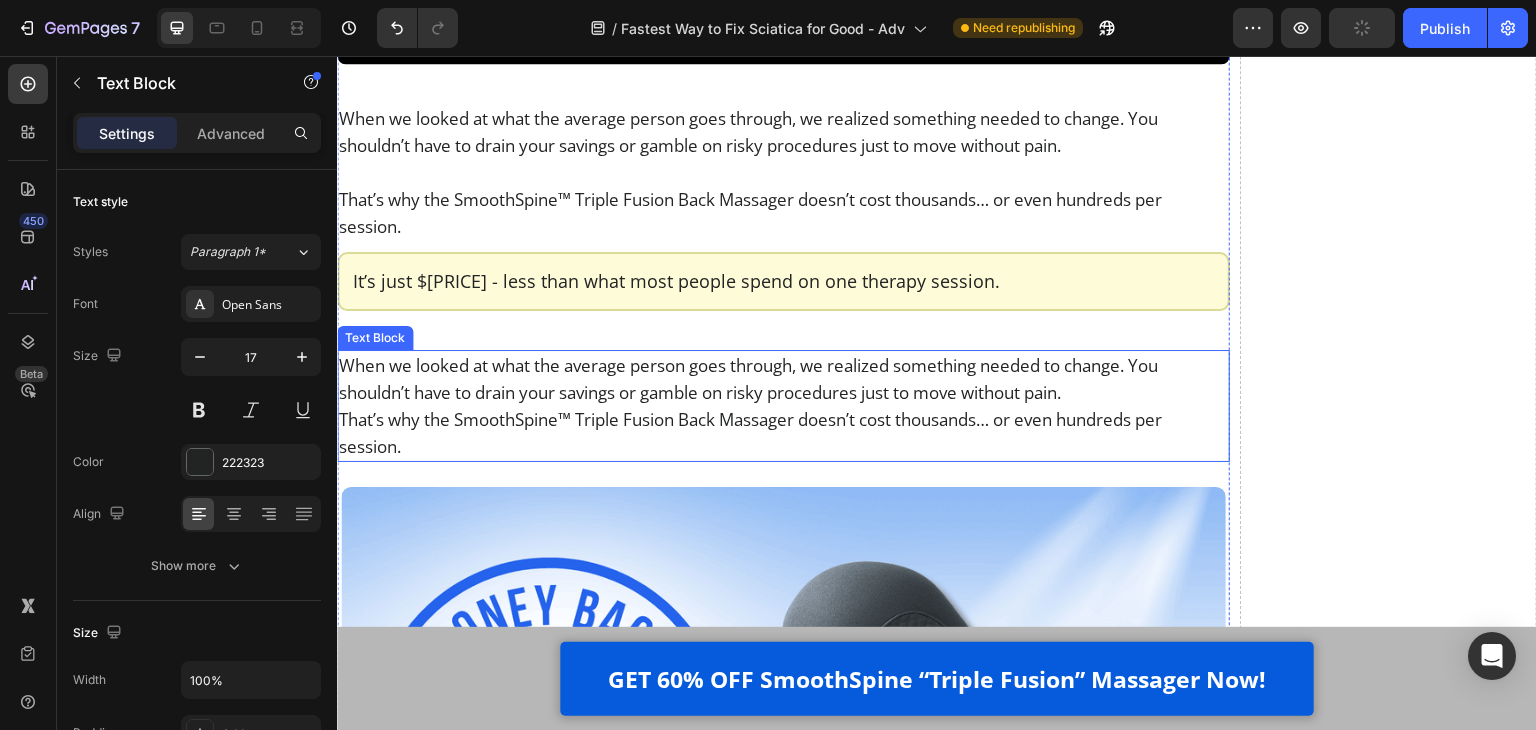 click on "That’s why the SmoothSpine™ Triple Fusion Back Massager doesn’t cost thousands… or even hundreds per session." at bounding box center [783, 433] 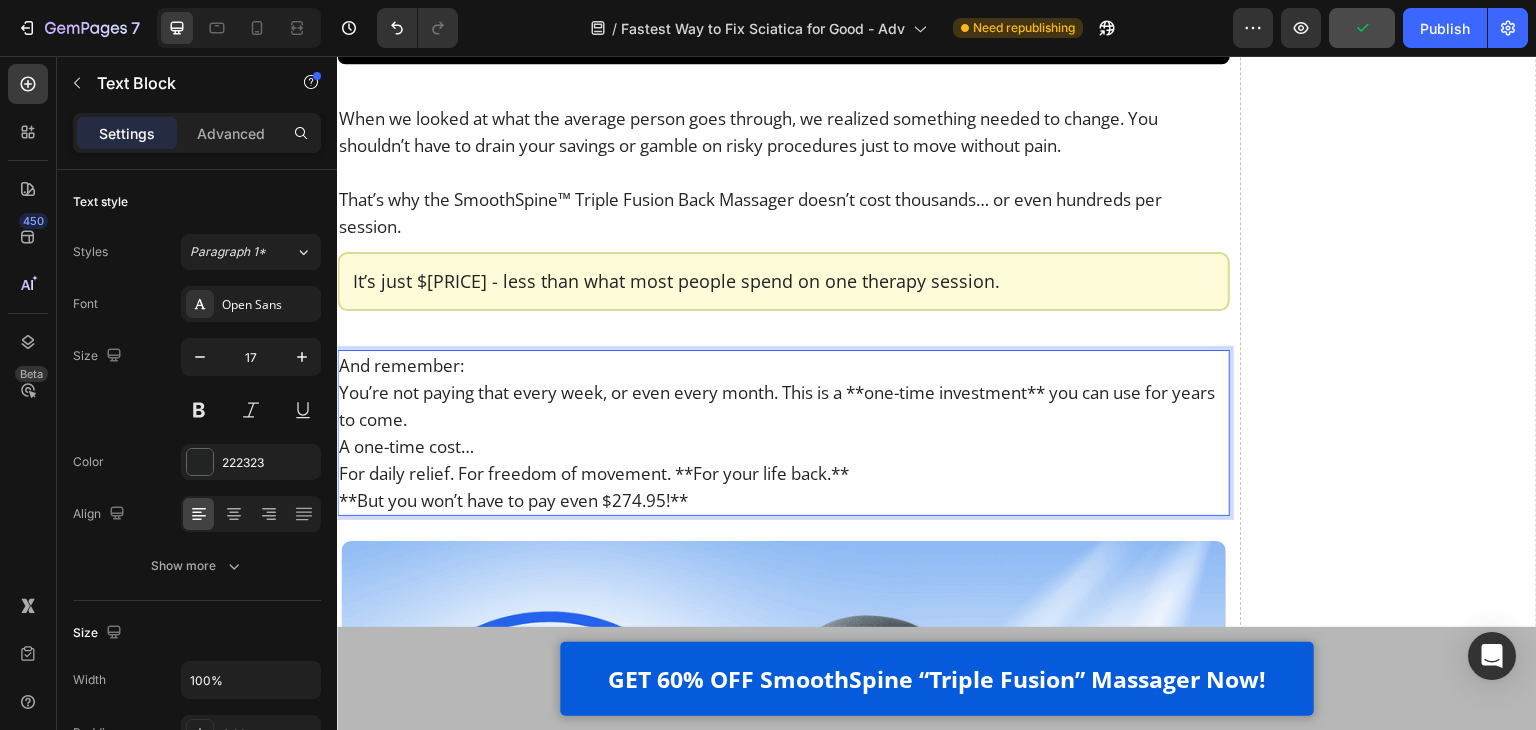 click on "And remember:" at bounding box center [783, 365] 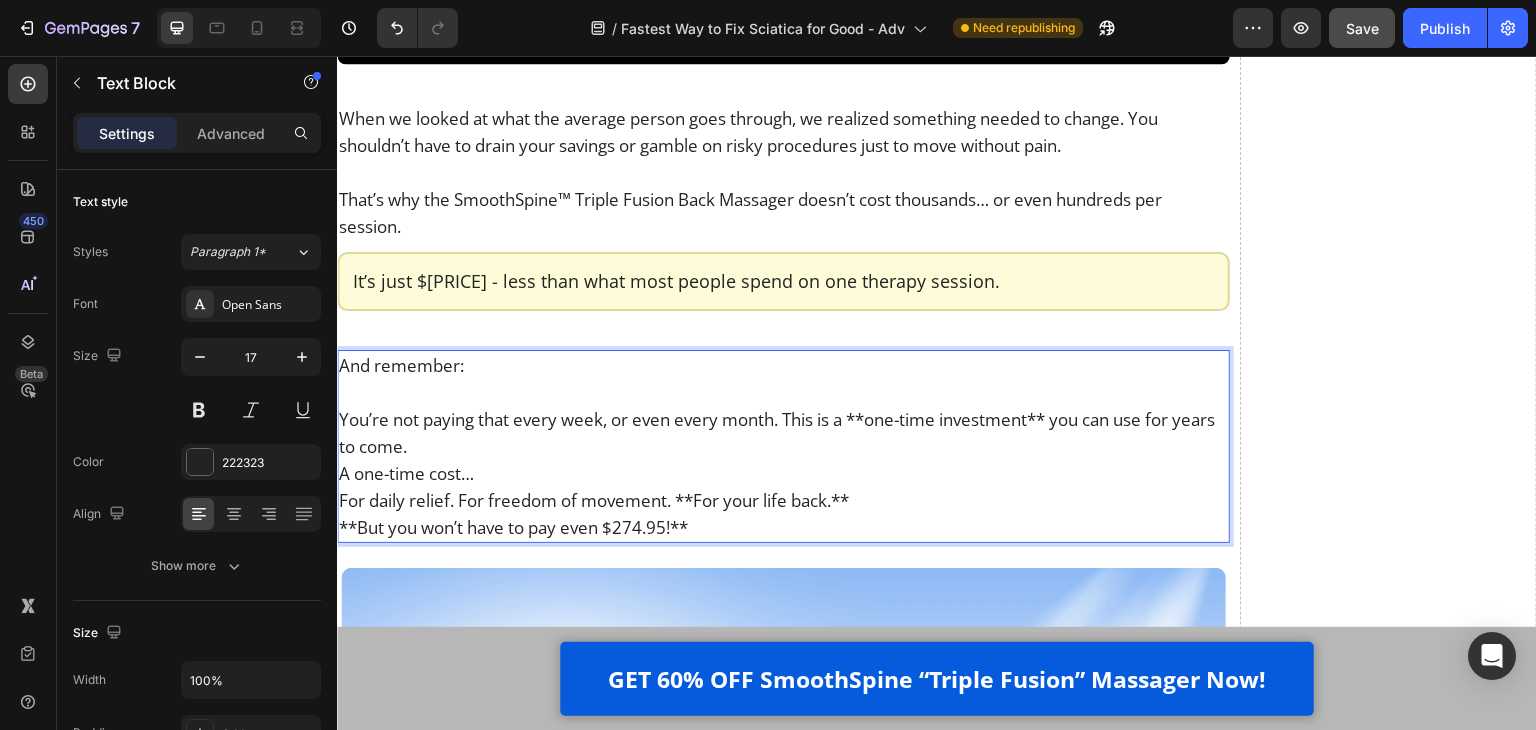click on "You’re not paying that every week, or even every month. This is a **one-time investment** you can use for years to come." at bounding box center (783, 433) 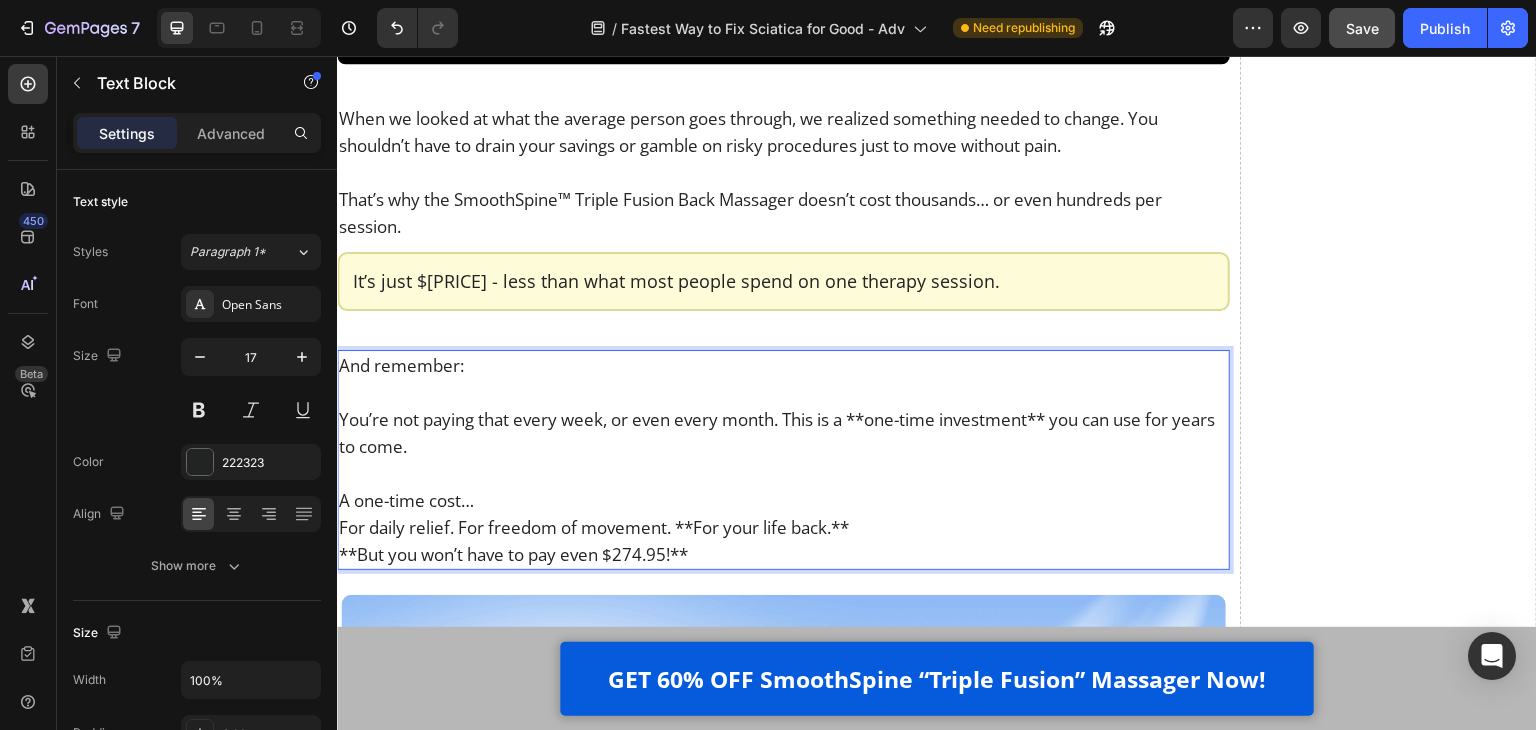 click on "A one-time cost…" at bounding box center [783, 500] 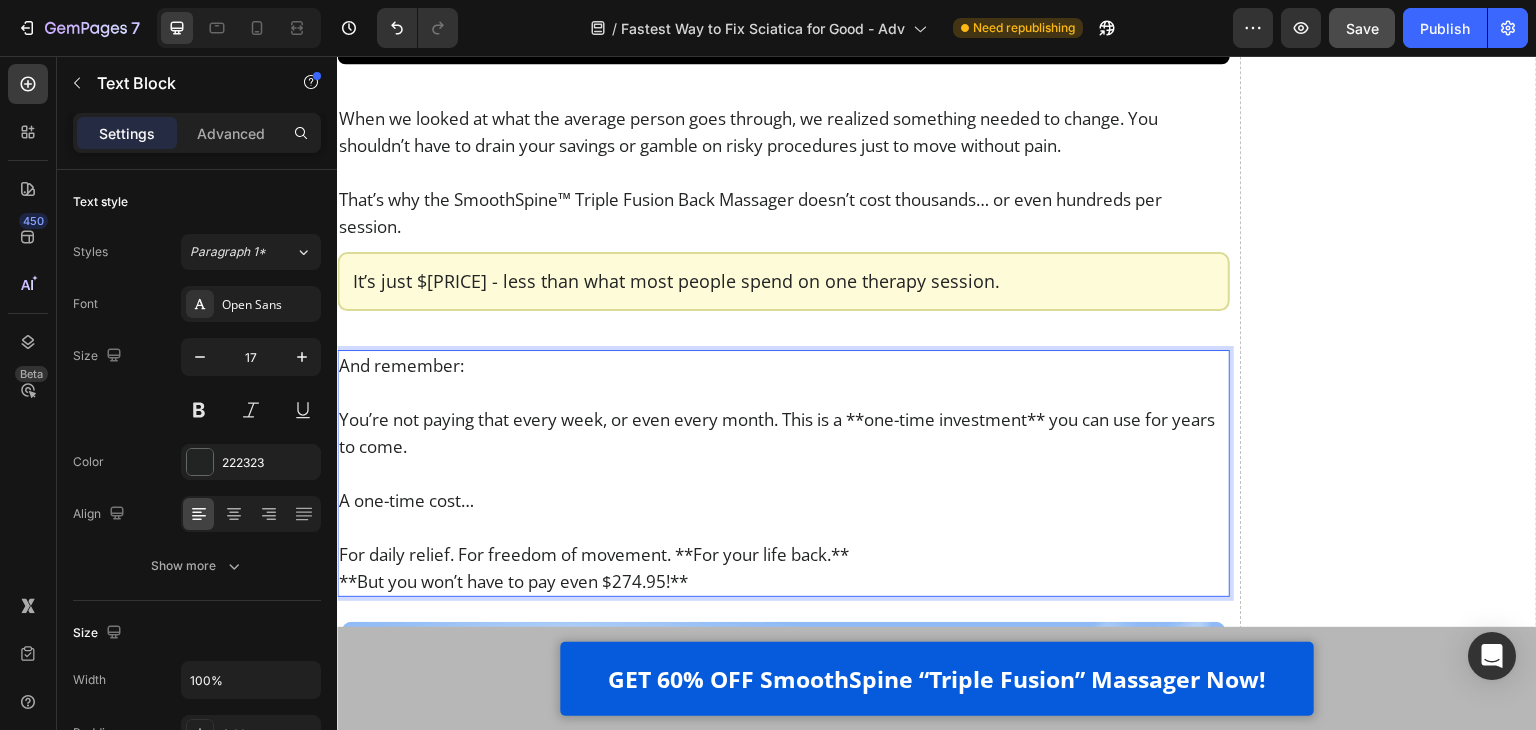 click on "For daily relief. For freedom of movement. **For your life back.**" at bounding box center (783, 554) 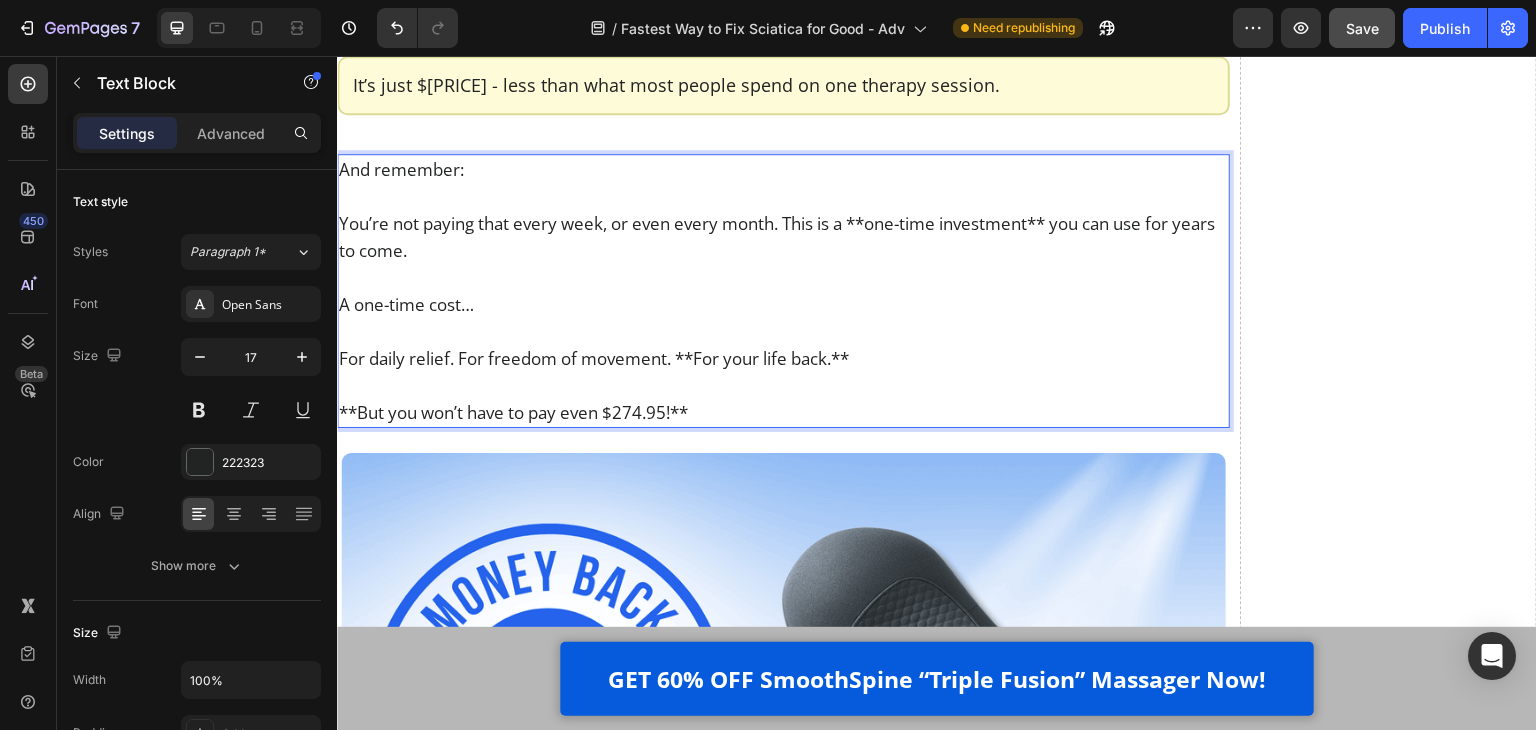 scroll, scrollTop: 23020, scrollLeft: 0, axis: vertical 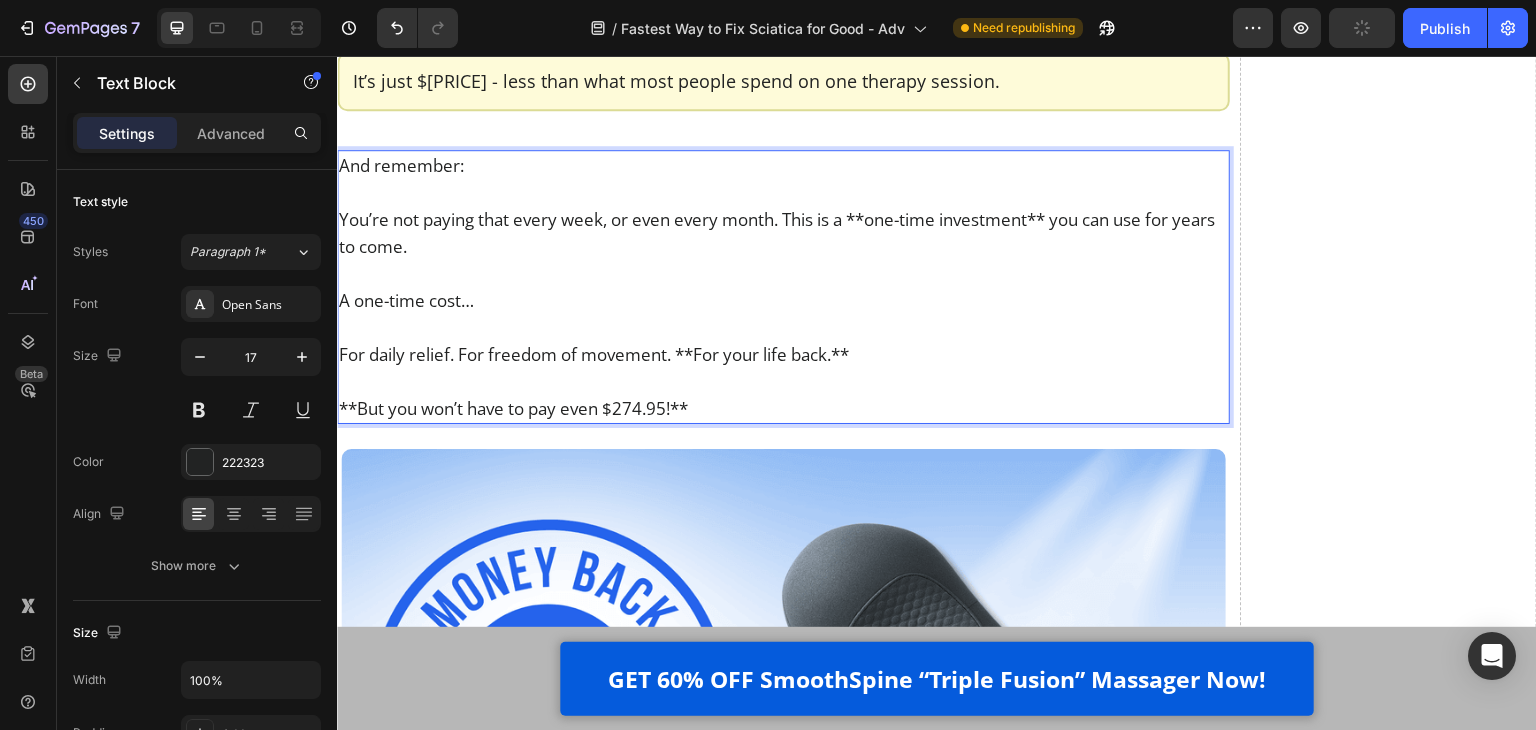 click on "For daily relief. For freedom of movement. **For your life back.**" at bounding box center (783, 354) 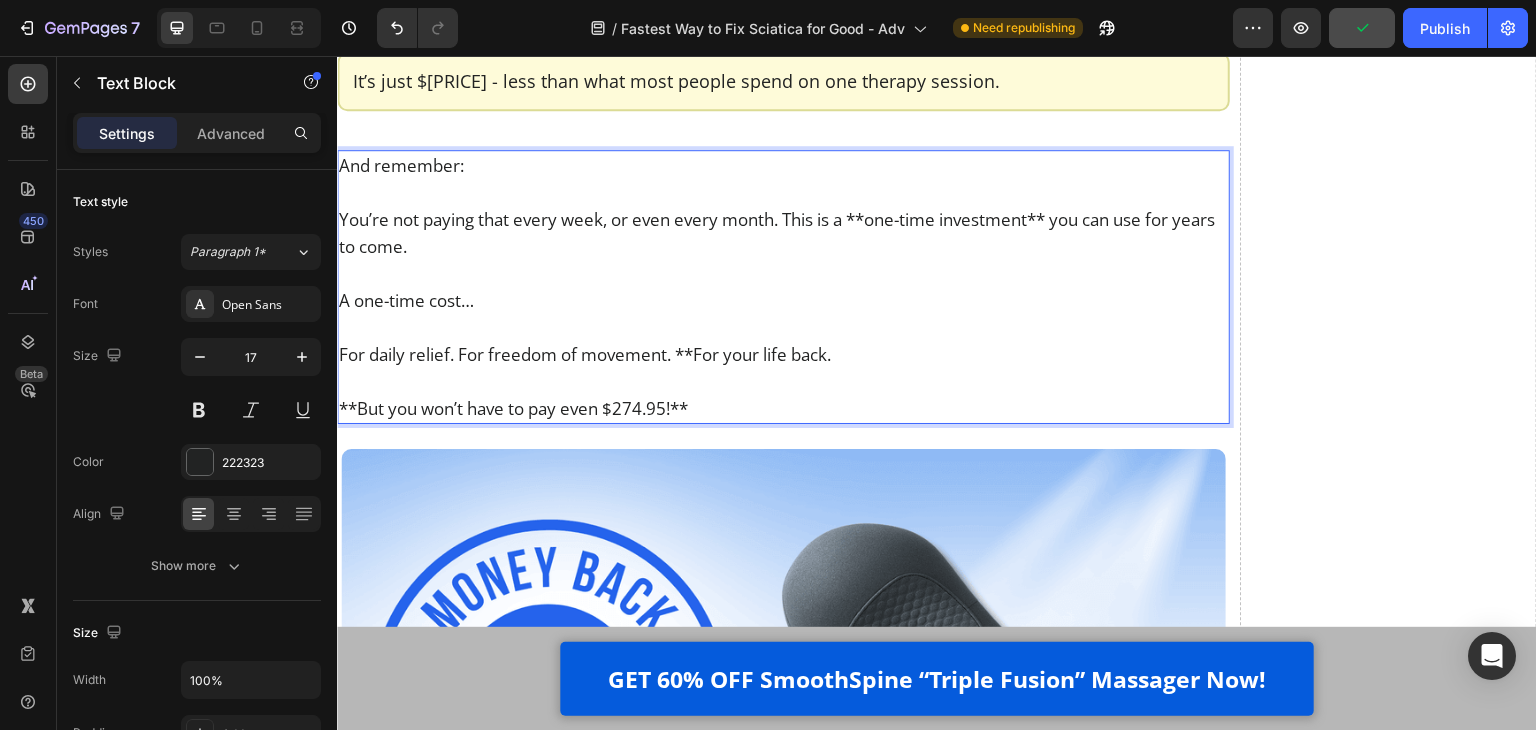 click on "For daily relief. For freedom of movement. **For your life back." at bounding box center [783, 354] 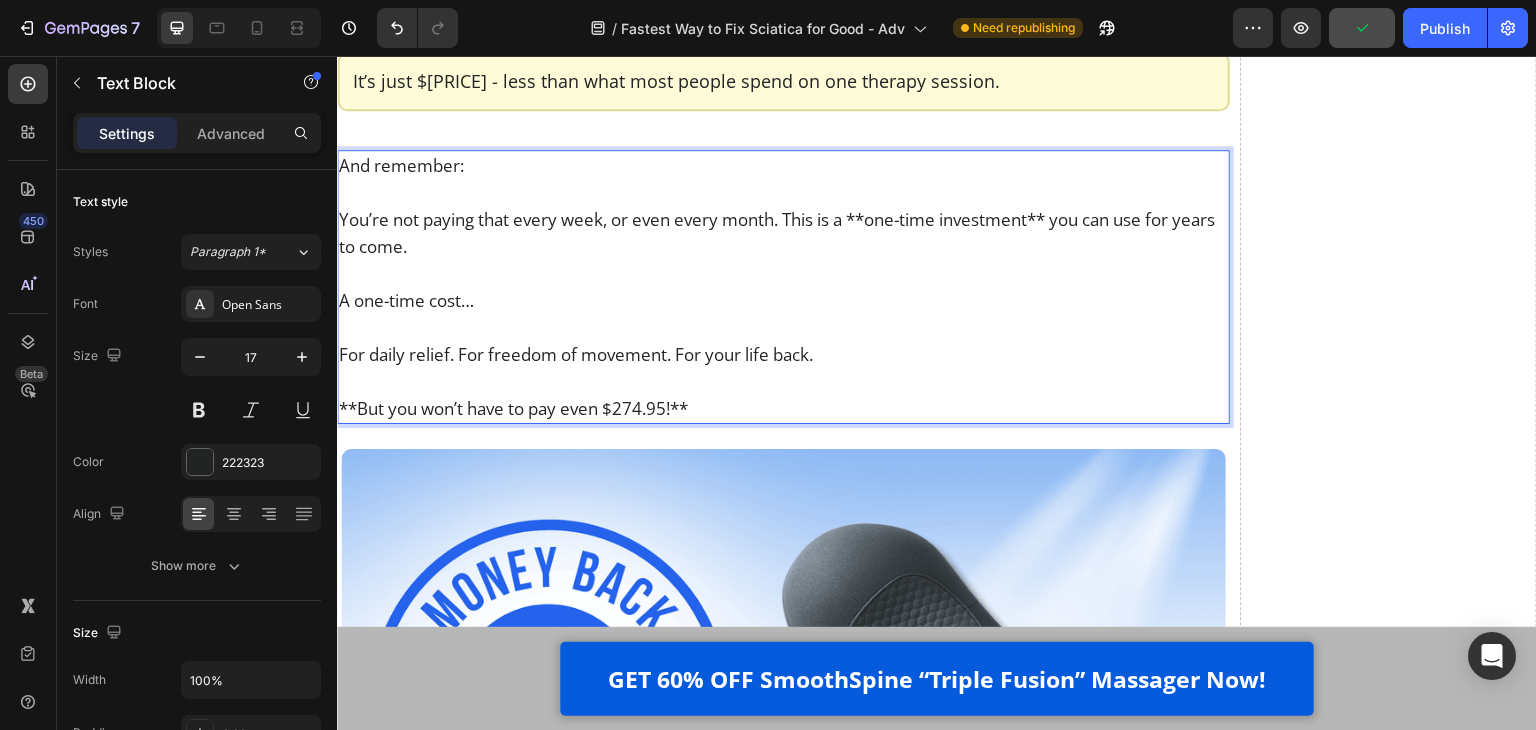 click on "**But you won’t have to pay even $274.95!**" at bounding box center [783, 408] 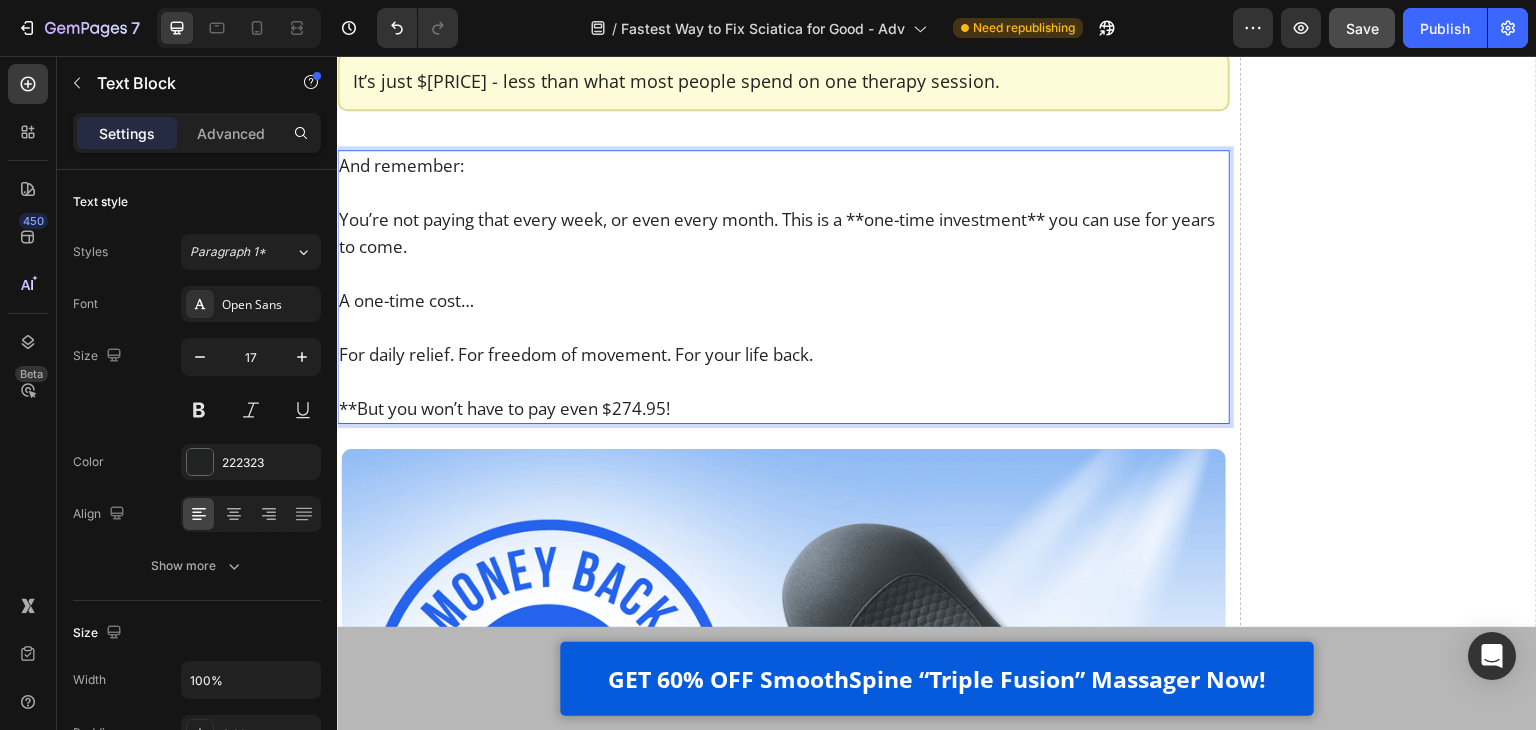 click on "**But you won’t have to pay even $274.95!" at bounding box center [783, 408] 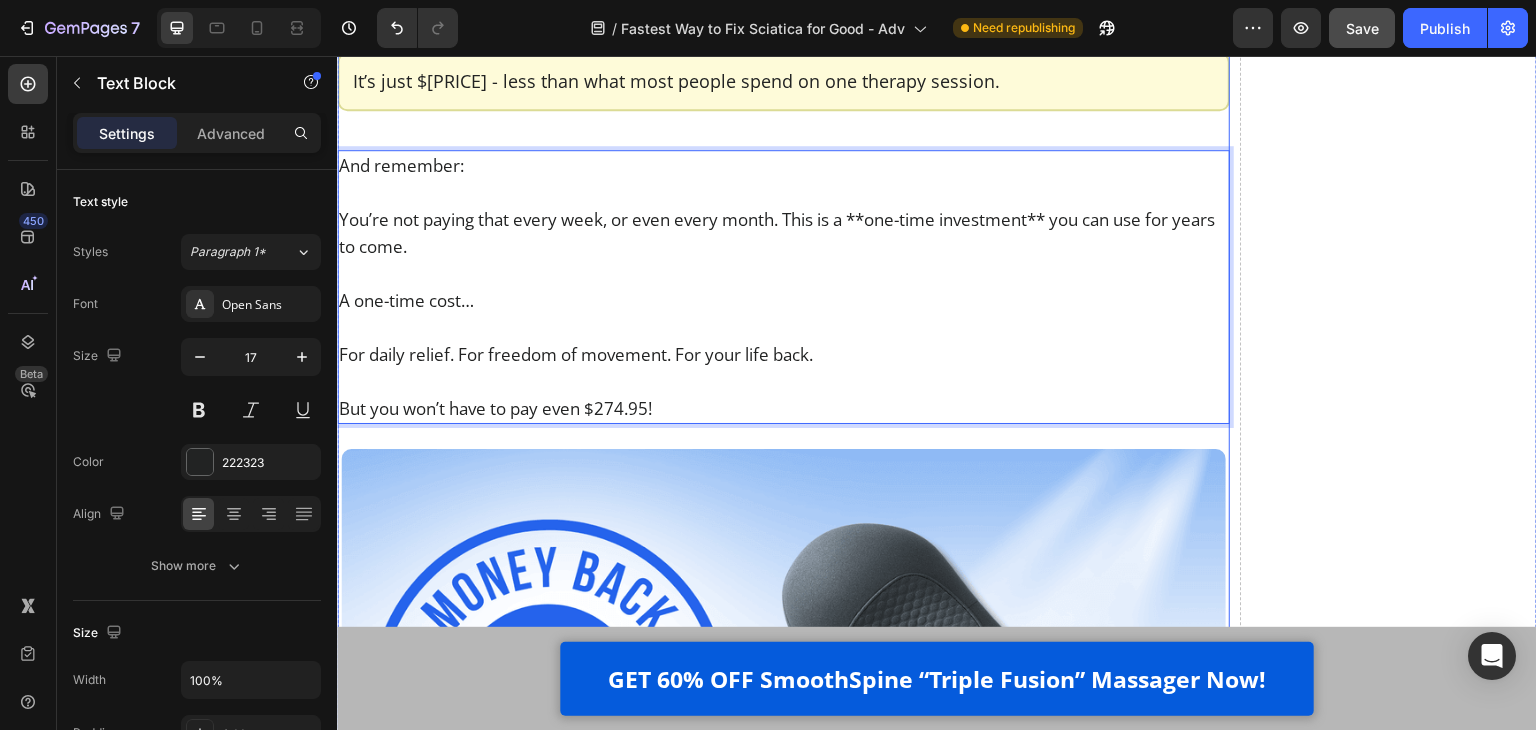 click on "Luckily, now there’s a way to finally fix this at the root. Heading I’ll be honest - after years of watching my patients waste money on painkillers, heating pads, and gimmicky devices… I was starting to think *nothing* could help people fix their sciatica at home.   But then it clicked.   To actually relieve chronic lower back pain and sciatica, you need to do  3 things  - all at the same time: Text Block Image Apply  gentle traction  to relieve pressure on the spine Text Block Row Image Use  heat therapy  to loosen tight muscles and improve blood flow Text Block Row Image Add  deep-tissue massage  to rehydrate the discs and calm inflammation Text Block Row Row That’s the only combination that works - and it has to happen together, consistently, and in a way that doesn’t make the pain worse.   So at that point, I knew what had to be done.   We needed a solution that fused all 3 therapies - traction, heat, and massage - into one simple, at-home routine. Text Block Video Heading .   Text Block" at bounding box center (783, -3268) 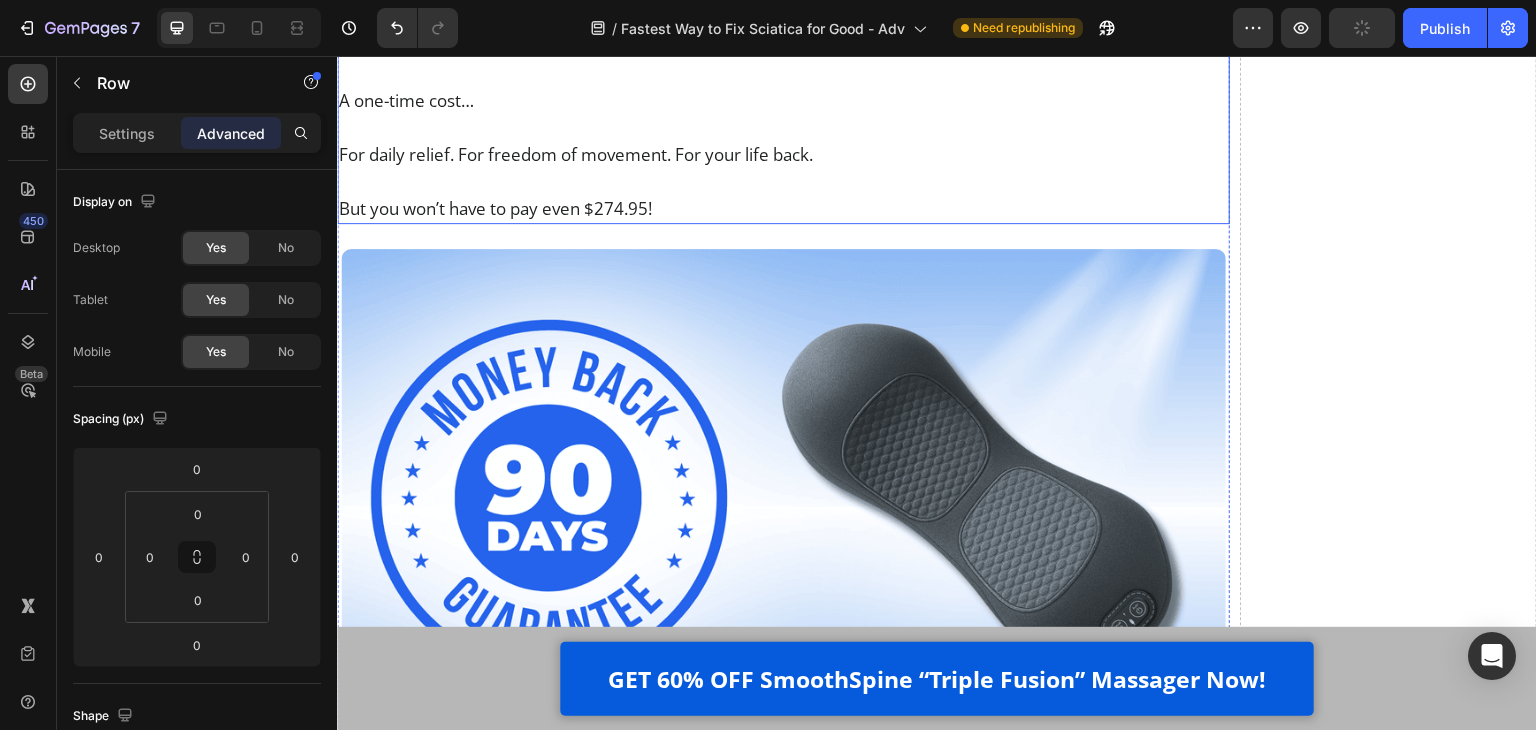 scroll, scrollTop: 23120, scrollLeft: 0, axis: vertical 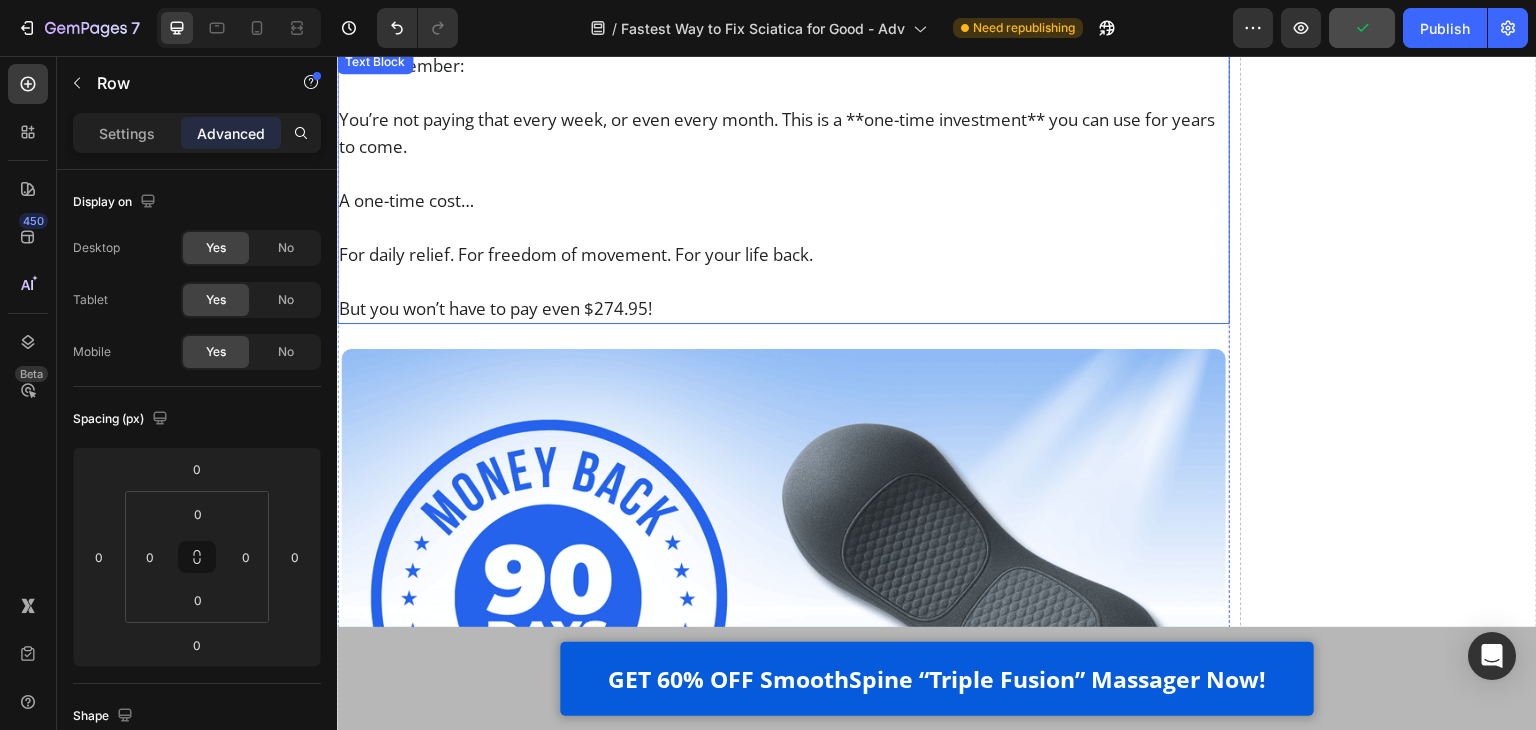 click on "You’re not paying that every week, or even every month. This is a **one-time investment** you can use for years to come." at bounding box center (783, 133) 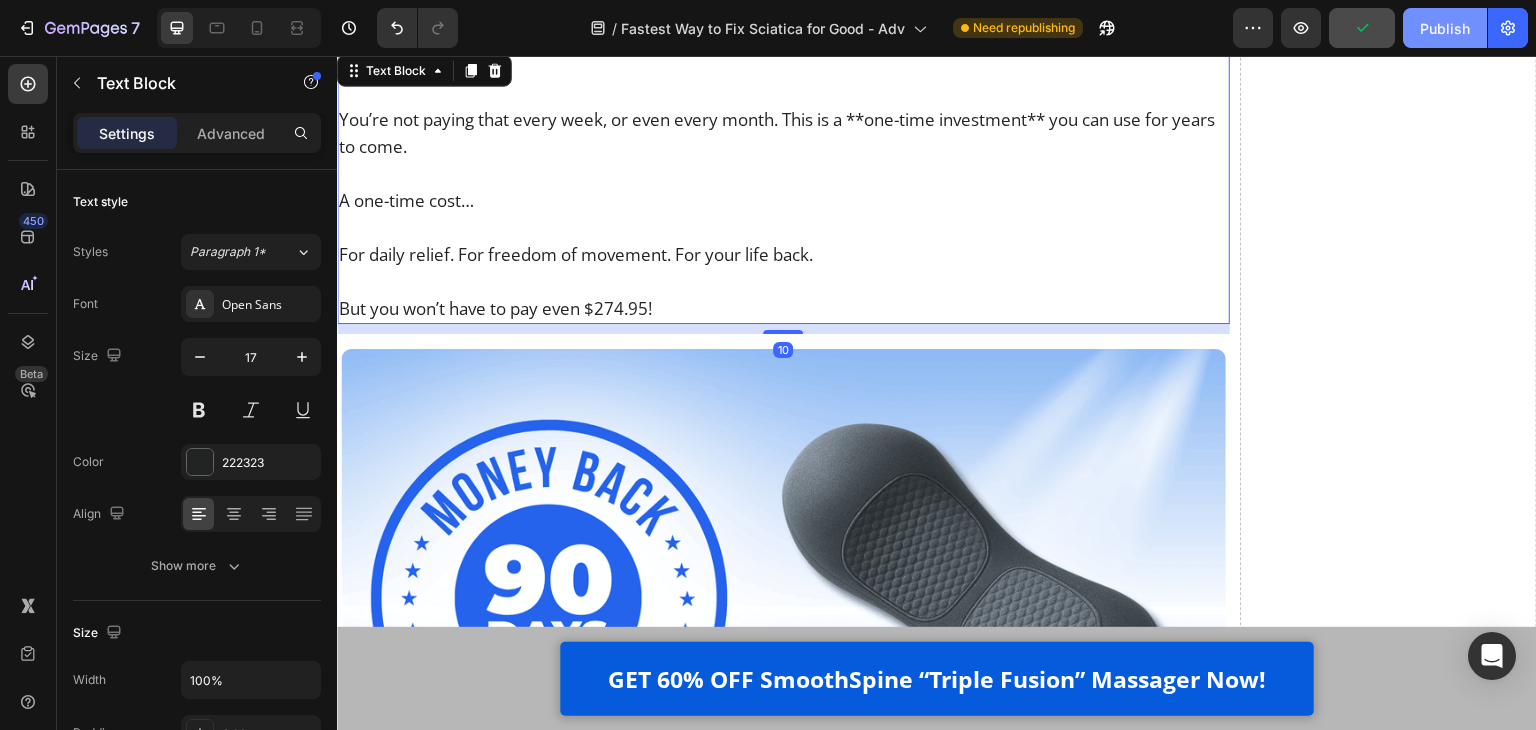 click on "Publish" 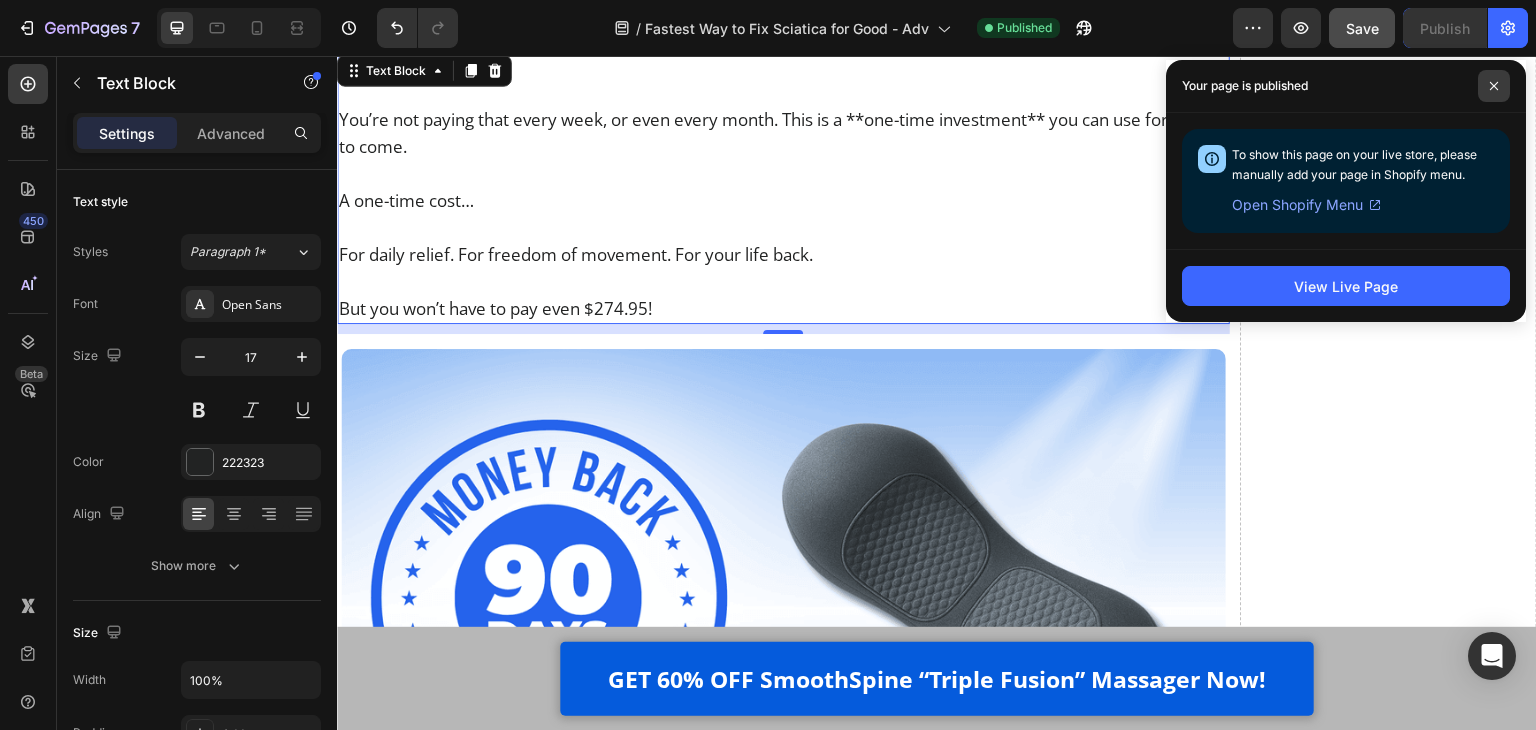 click 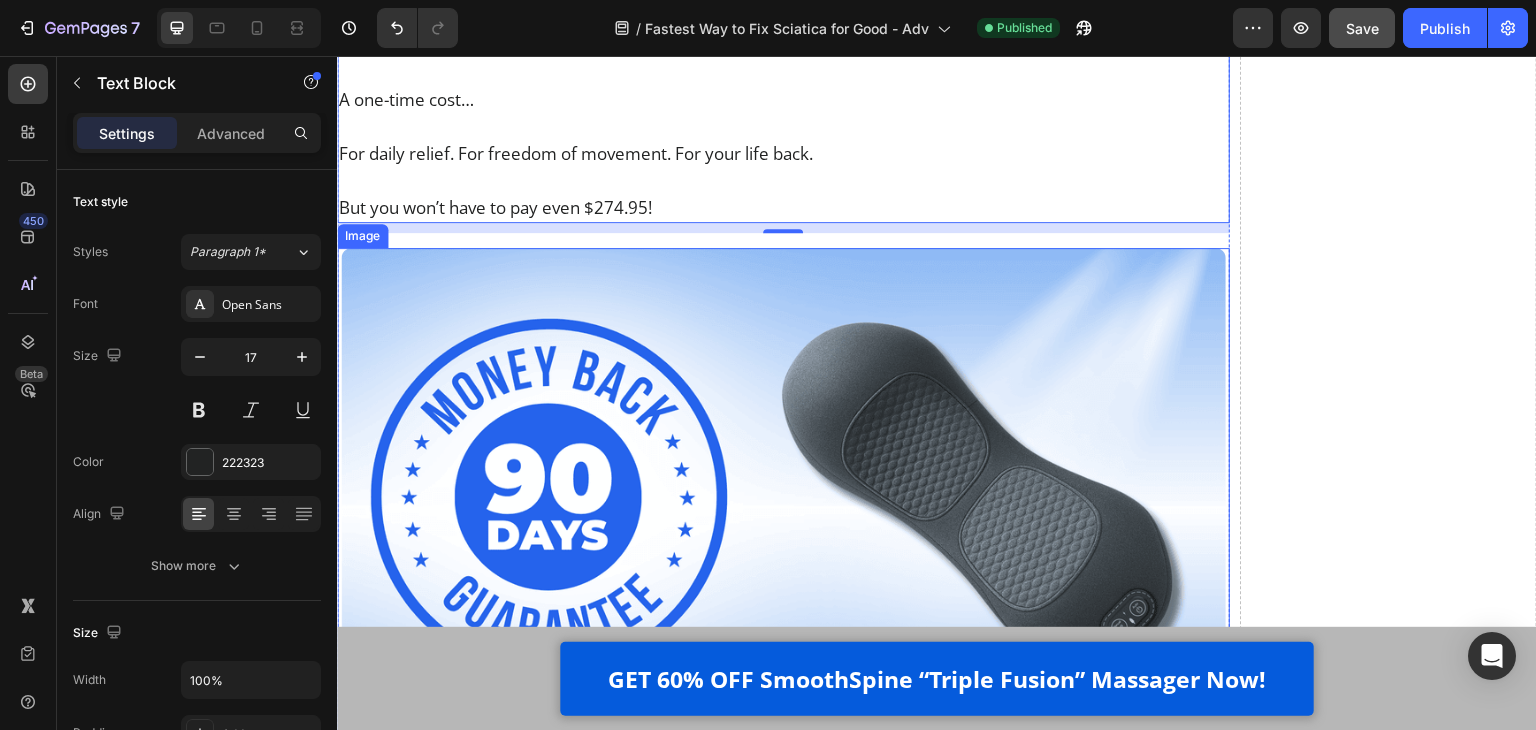 scroll, scrollTop: 23220, scrollLeft: 0, axis: vertical 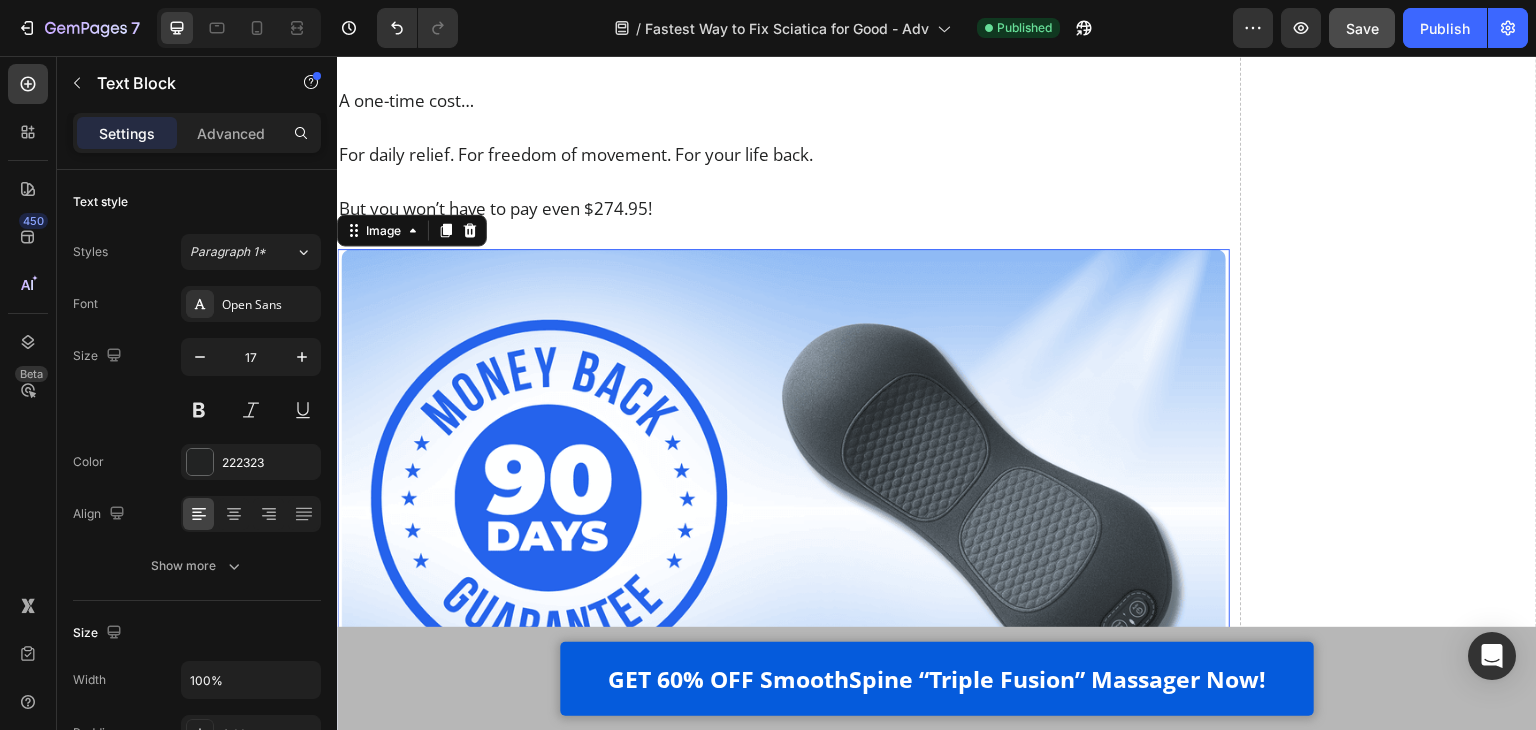 click at bounding box center [783, 497] 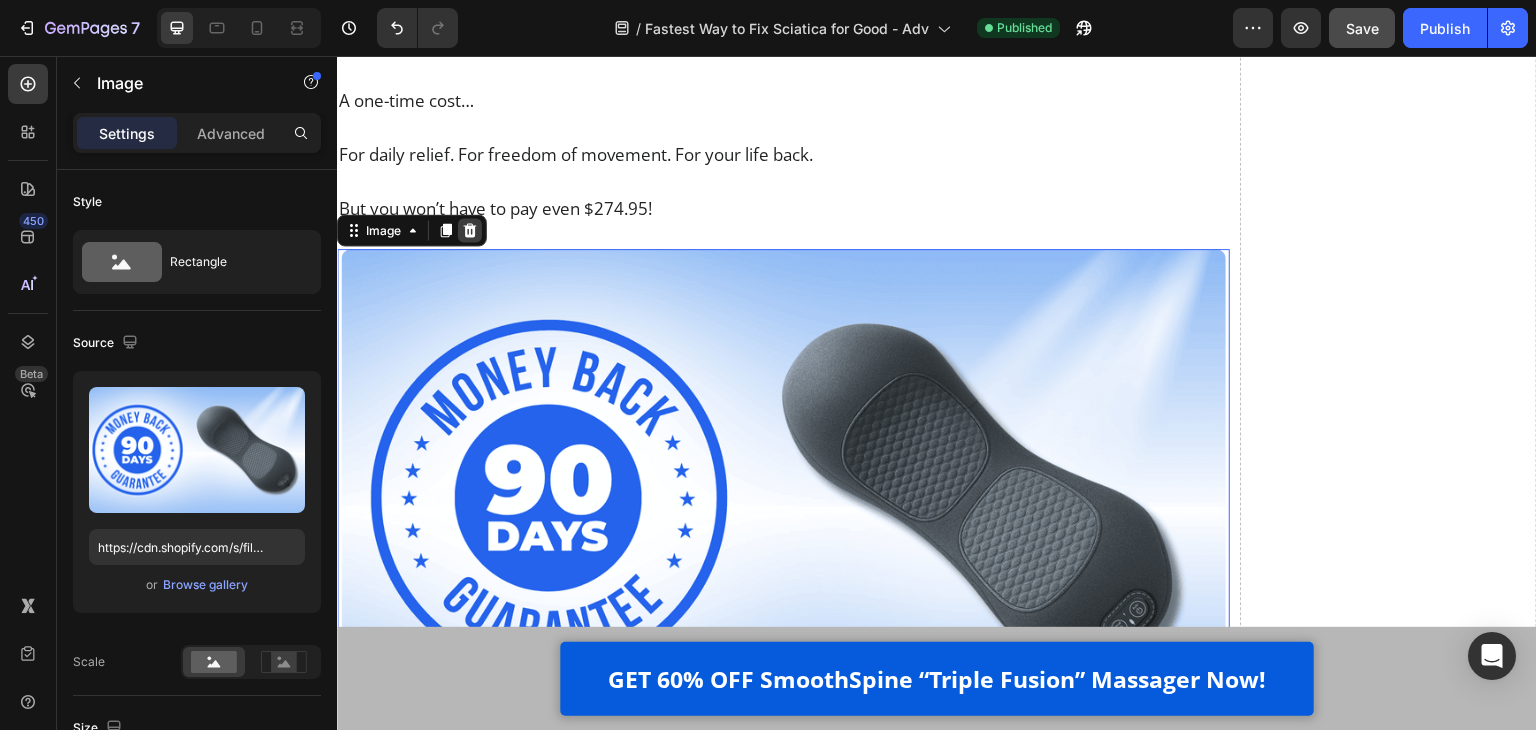 click 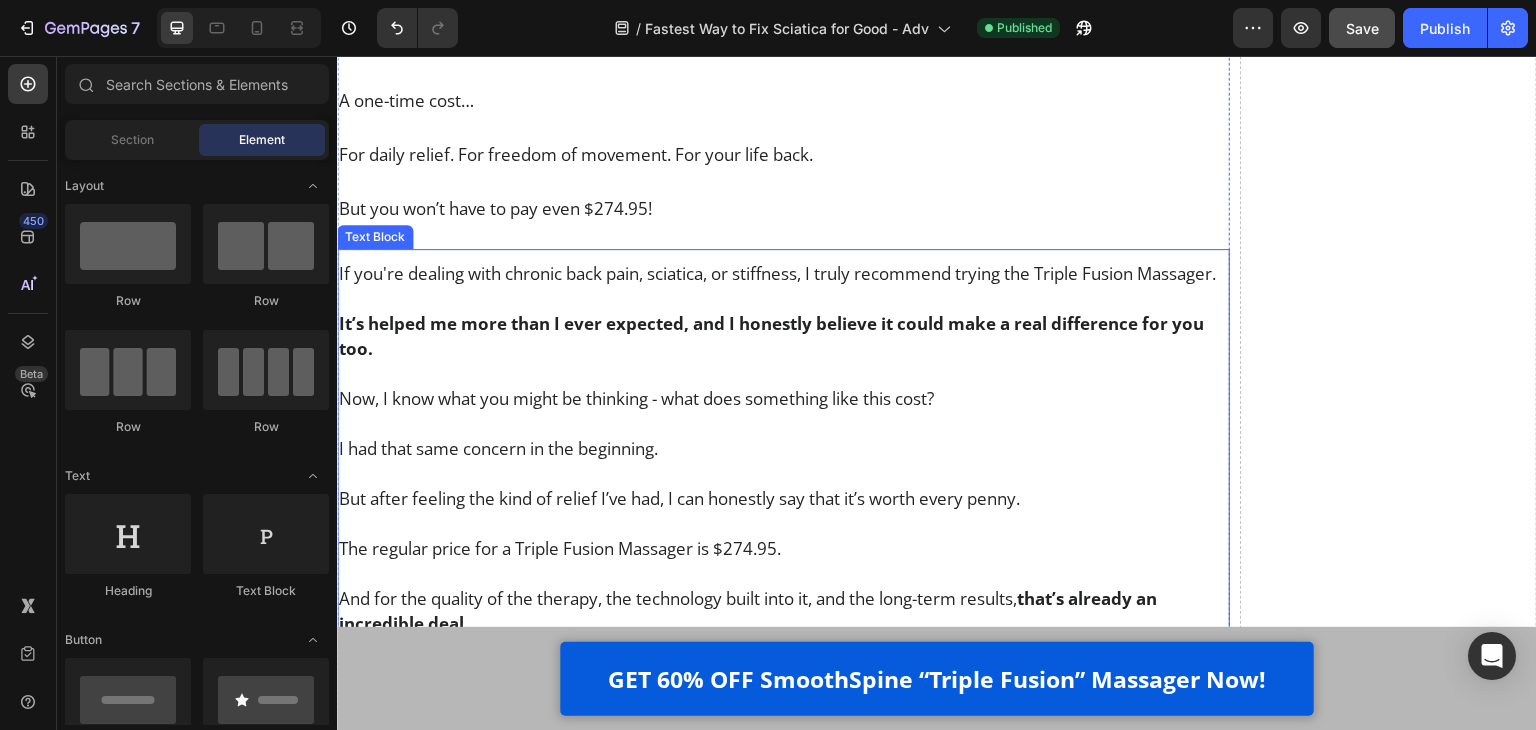 click on "If you're dealing with chronic back pain, sciatica, or stiffness, I truly recommend trying the Triple Fusion Massager." at bounding box center (783, 273) 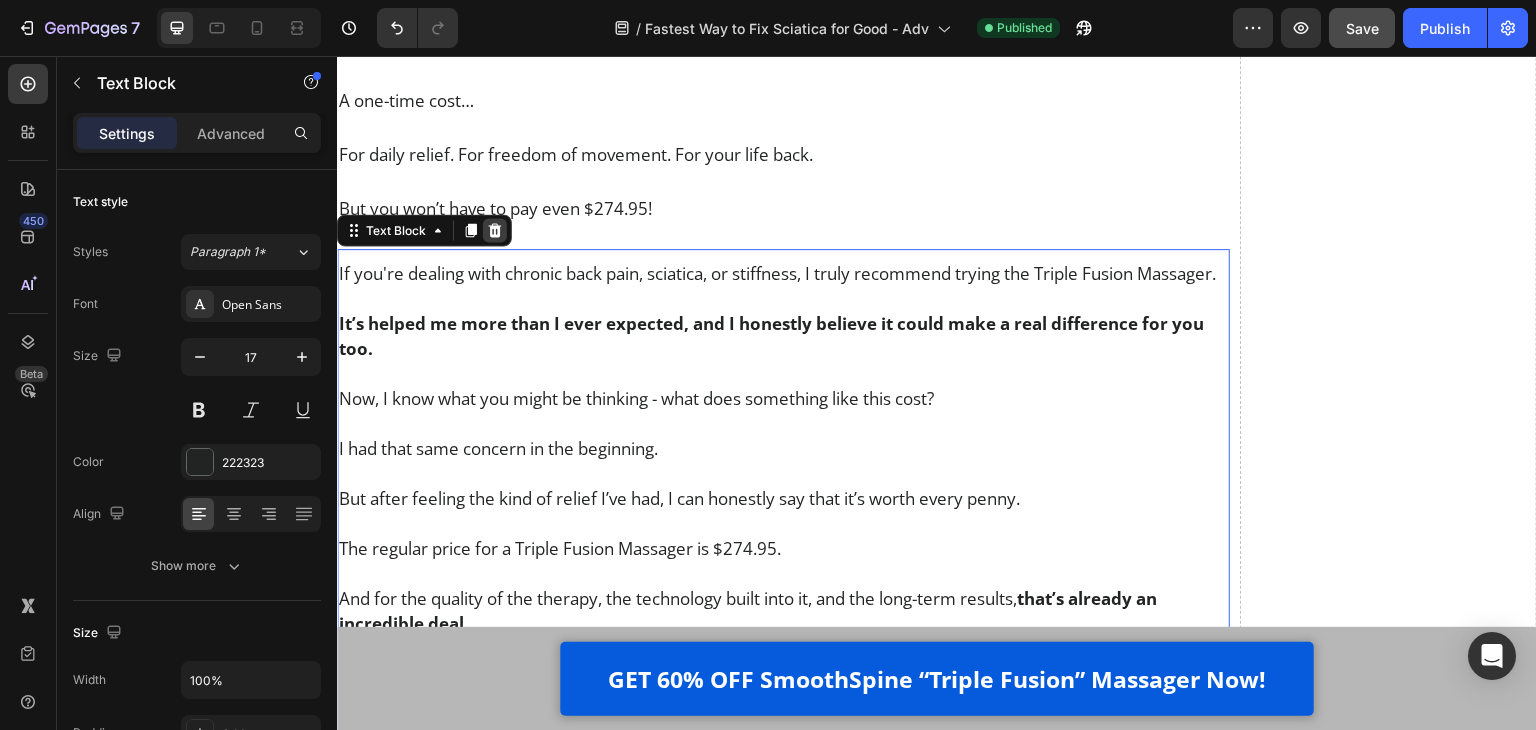 click 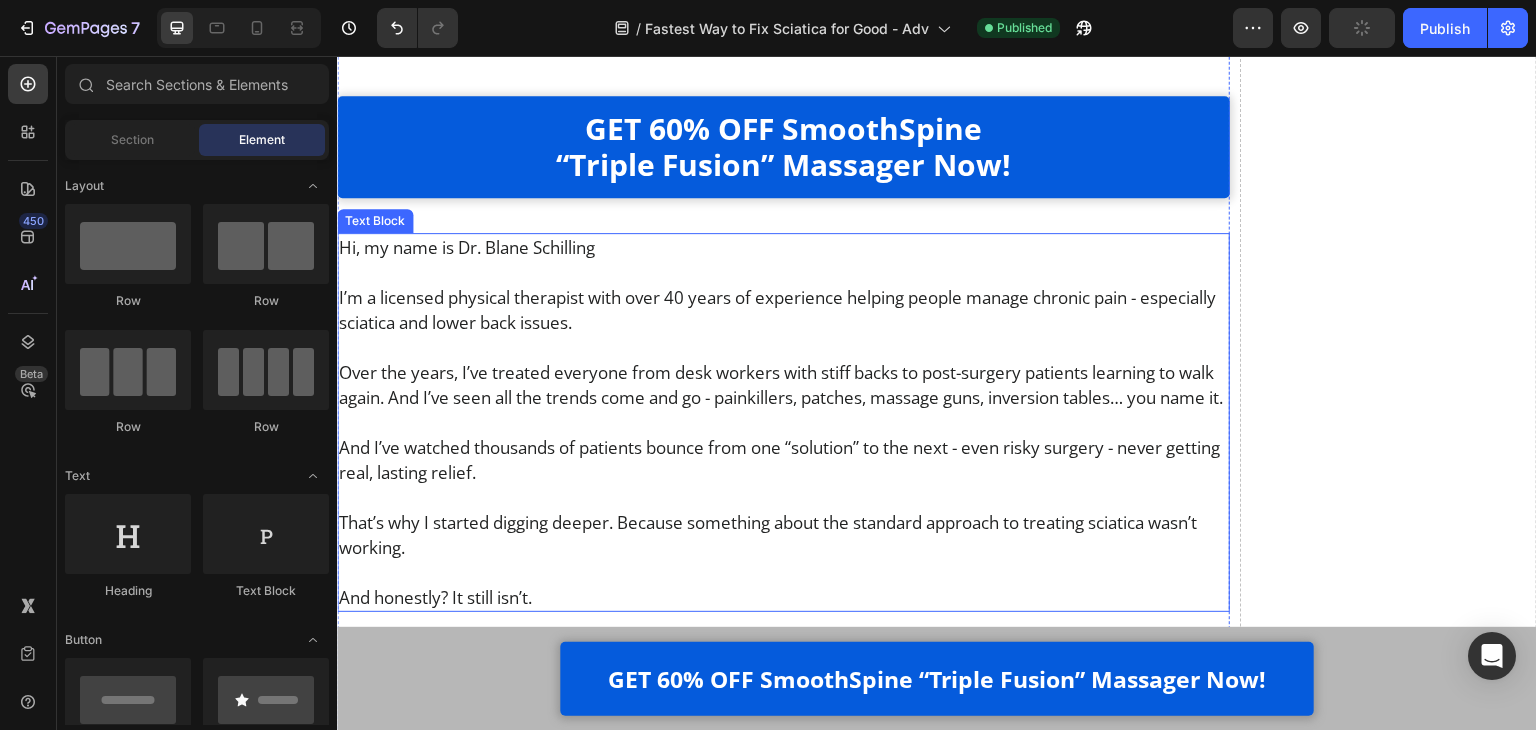 scroll, scrollTop: 23420, scrollLeft: 0, axis: vertical 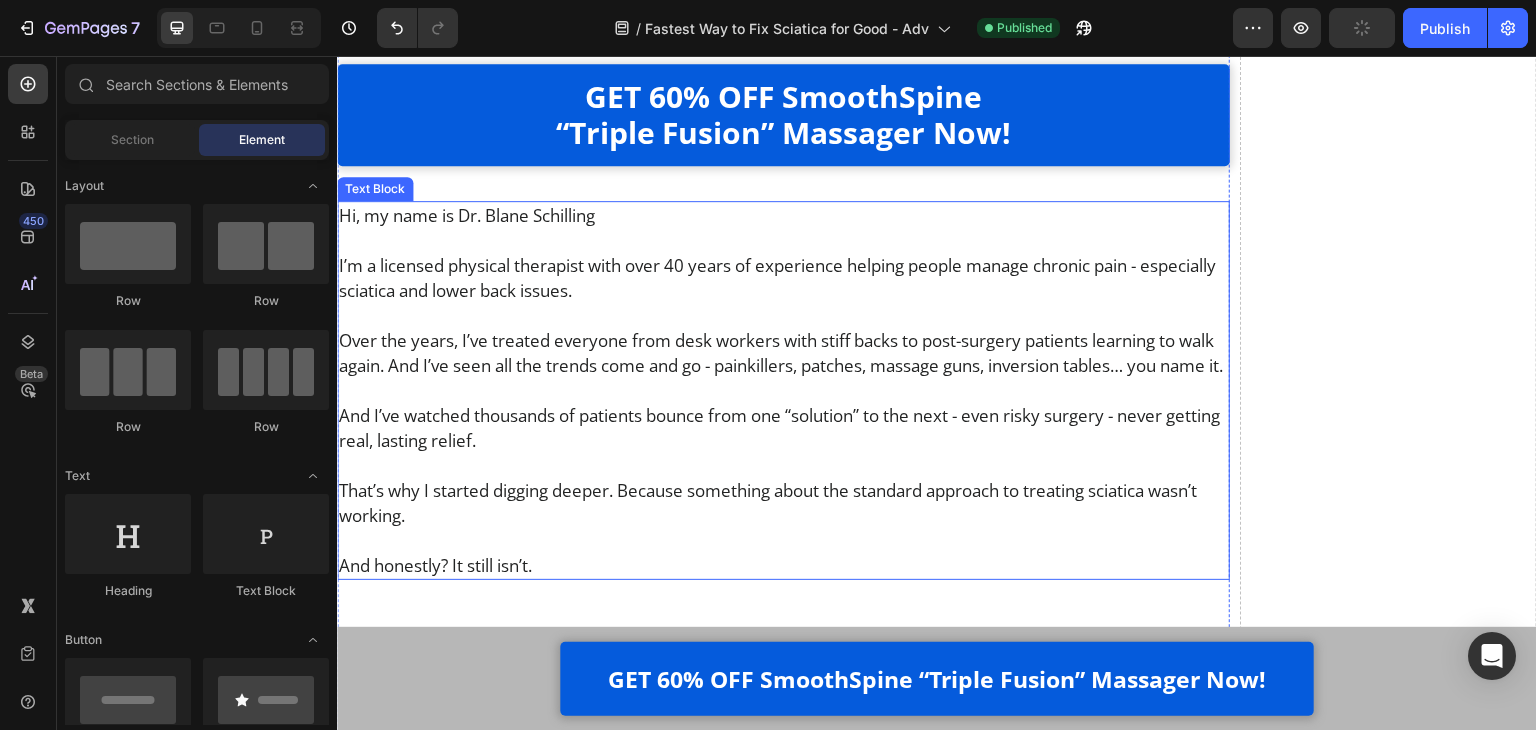click at bounding box center [783, 315] 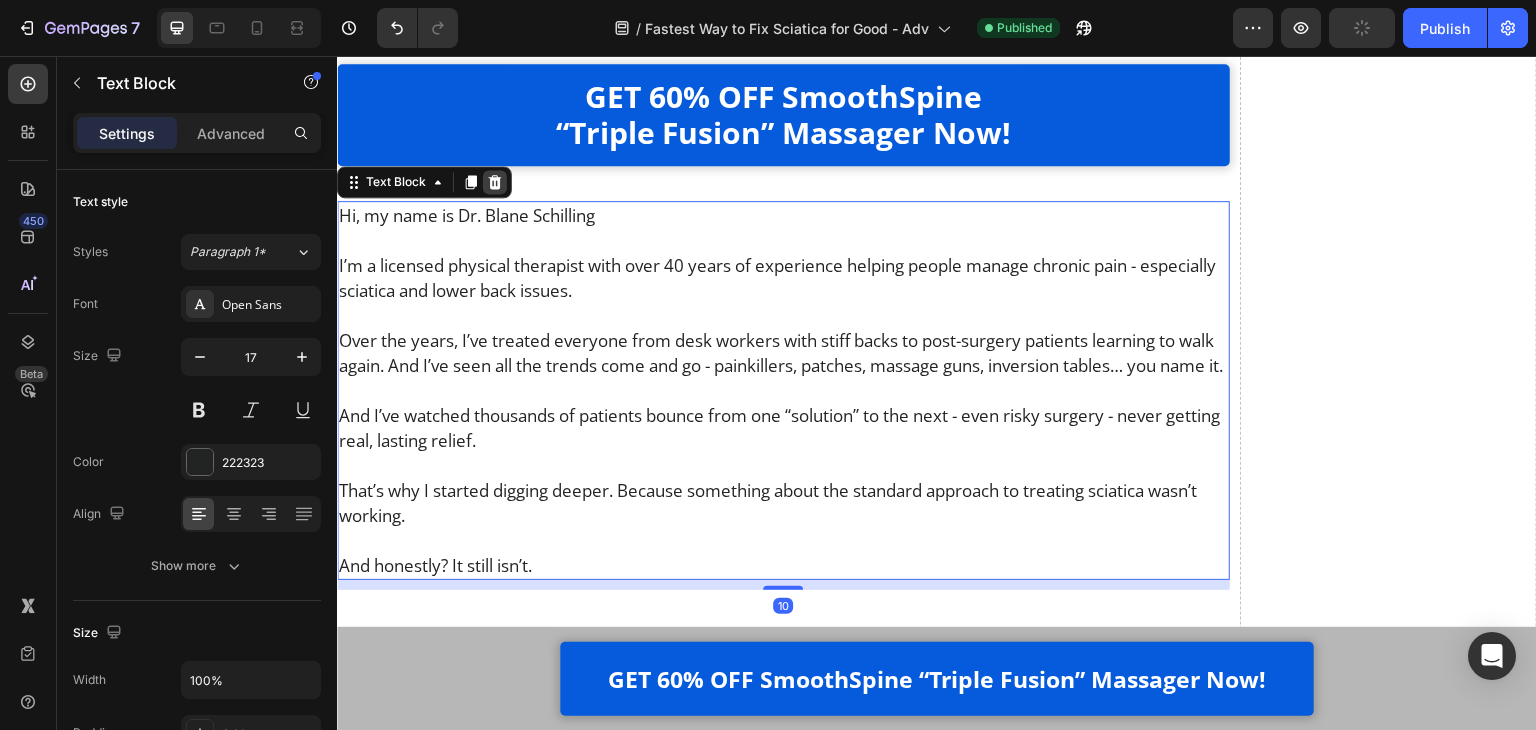 click 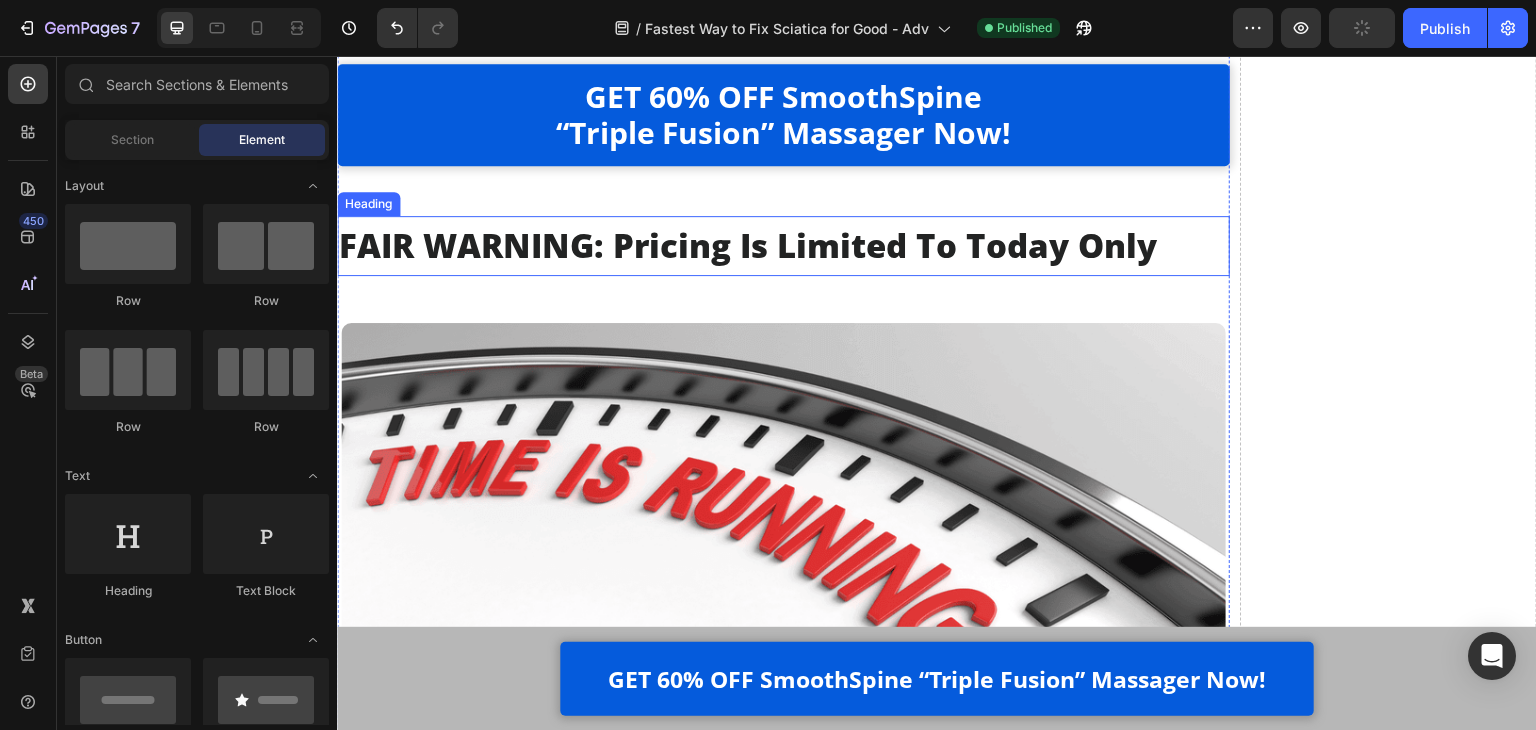 click on "FAIR WARNING: Pricing Is Limited To Today Only" at bounding box center (783, 246) 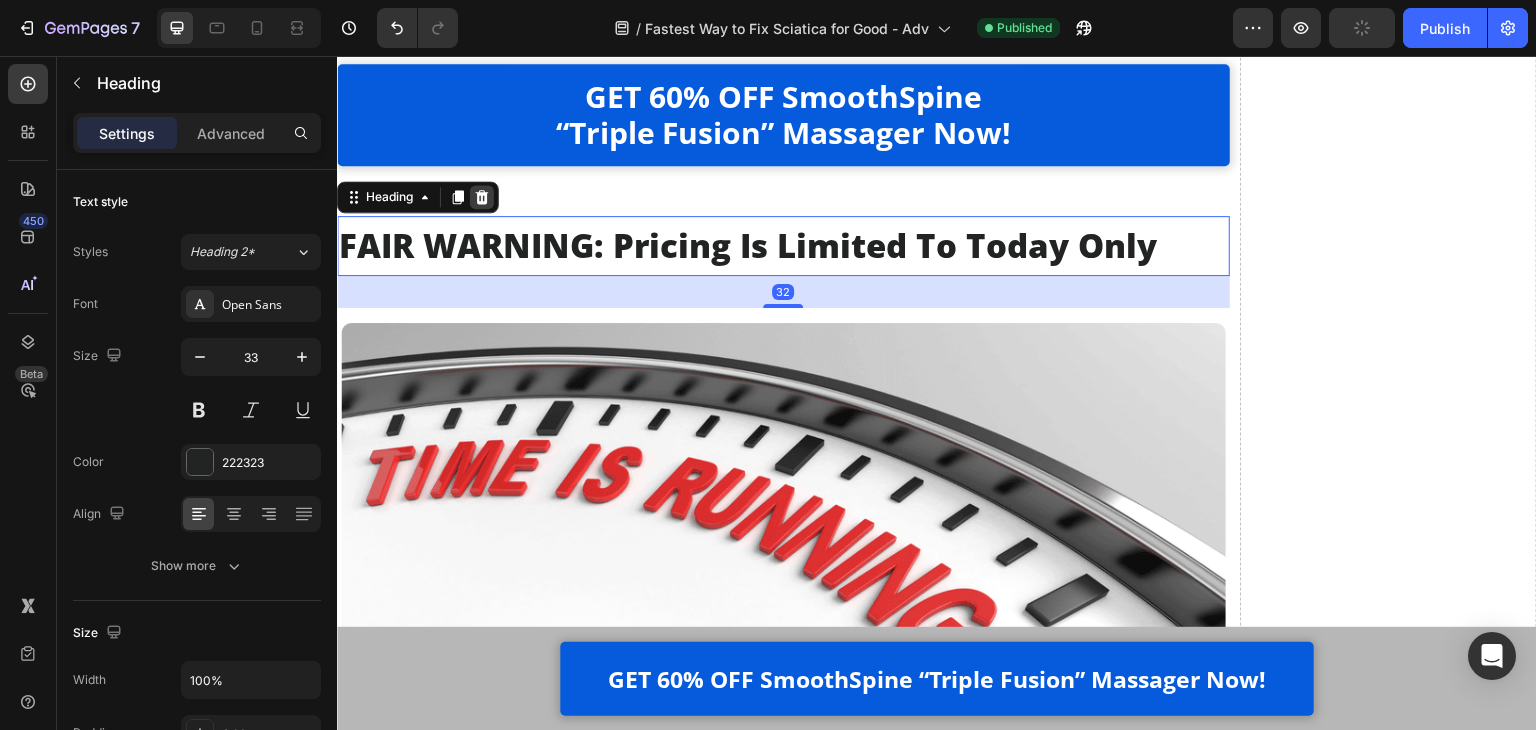 click 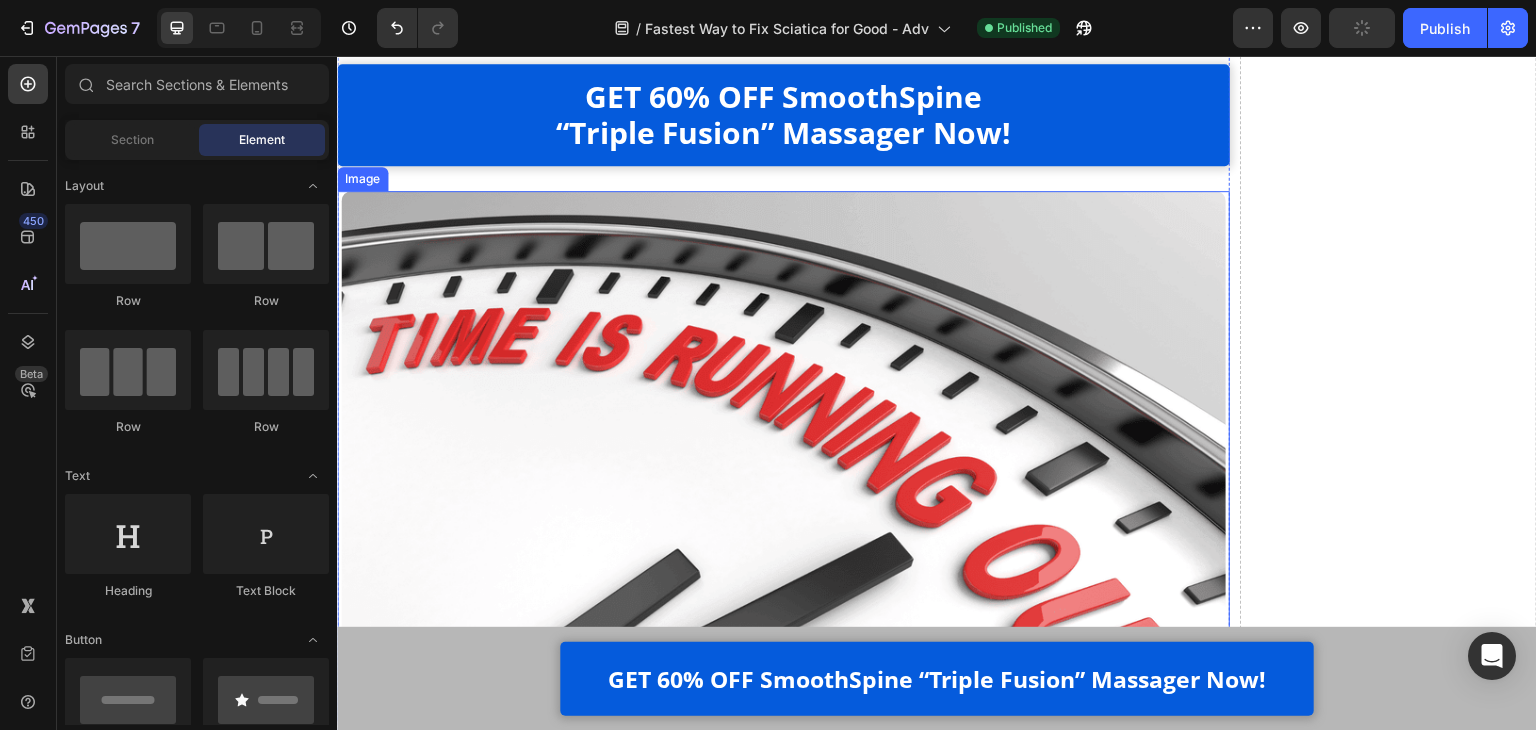 click at bounding box center (783, 456) 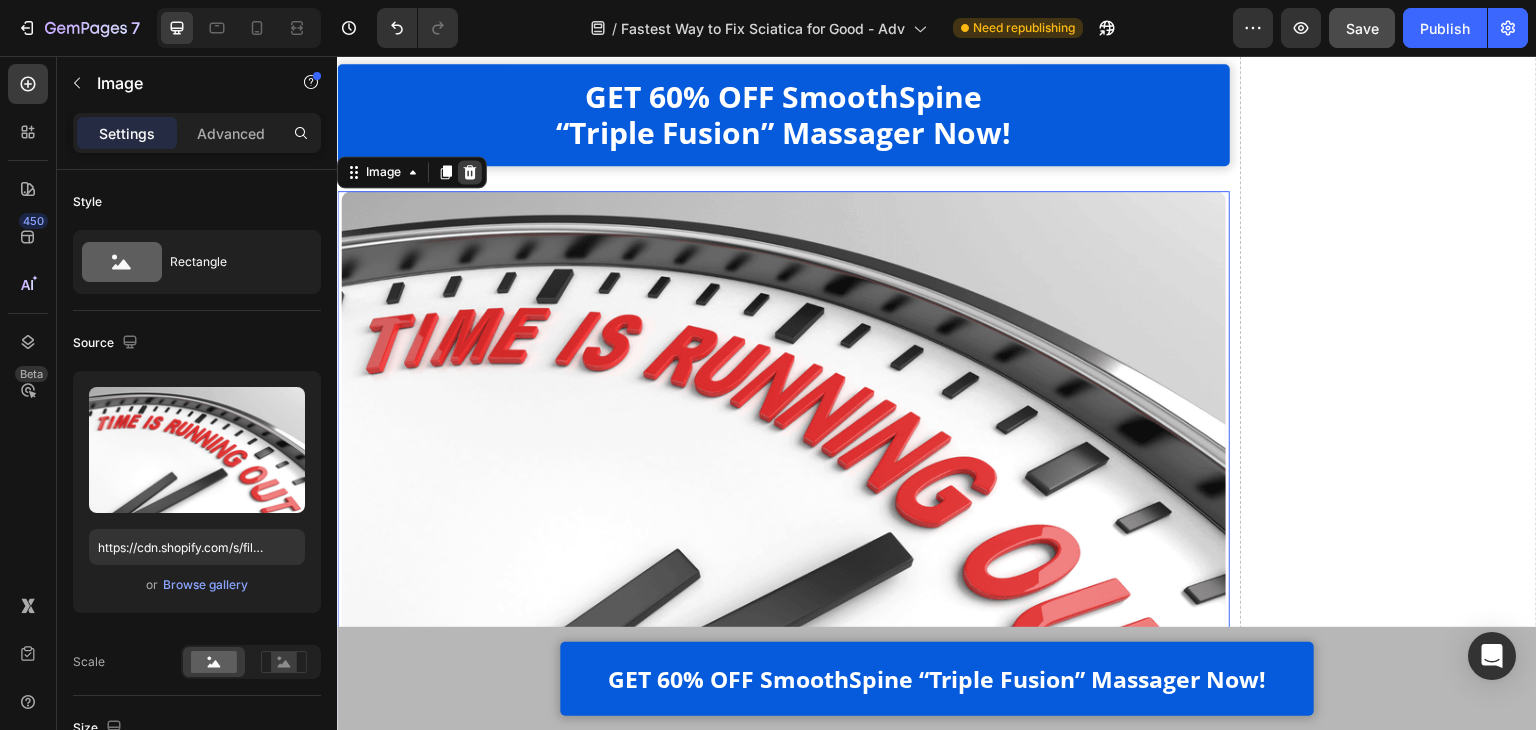 click 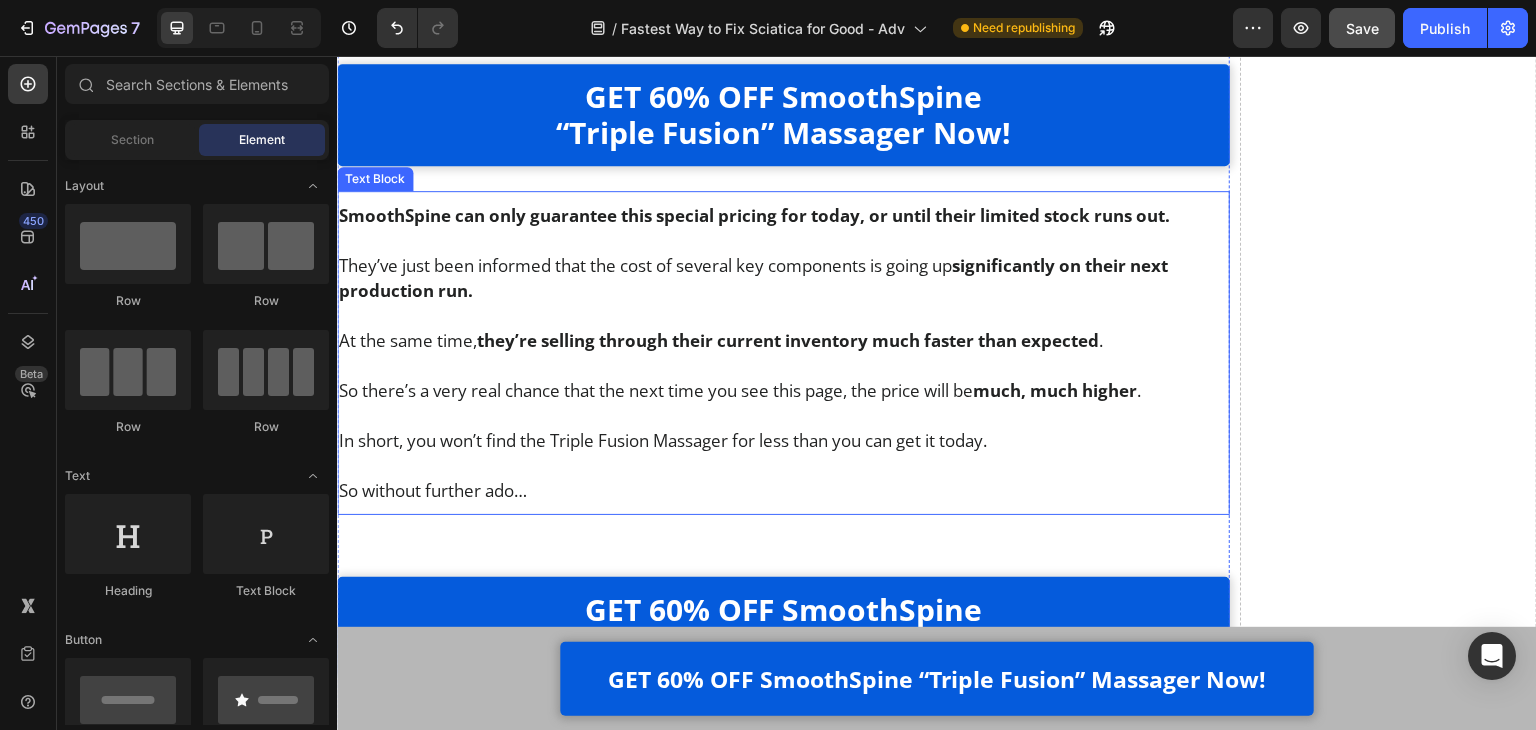 click on "SmoothSpine can only guarantee this special pricing for today, or until their limited stock runs out." at bounding box center (754, 215) 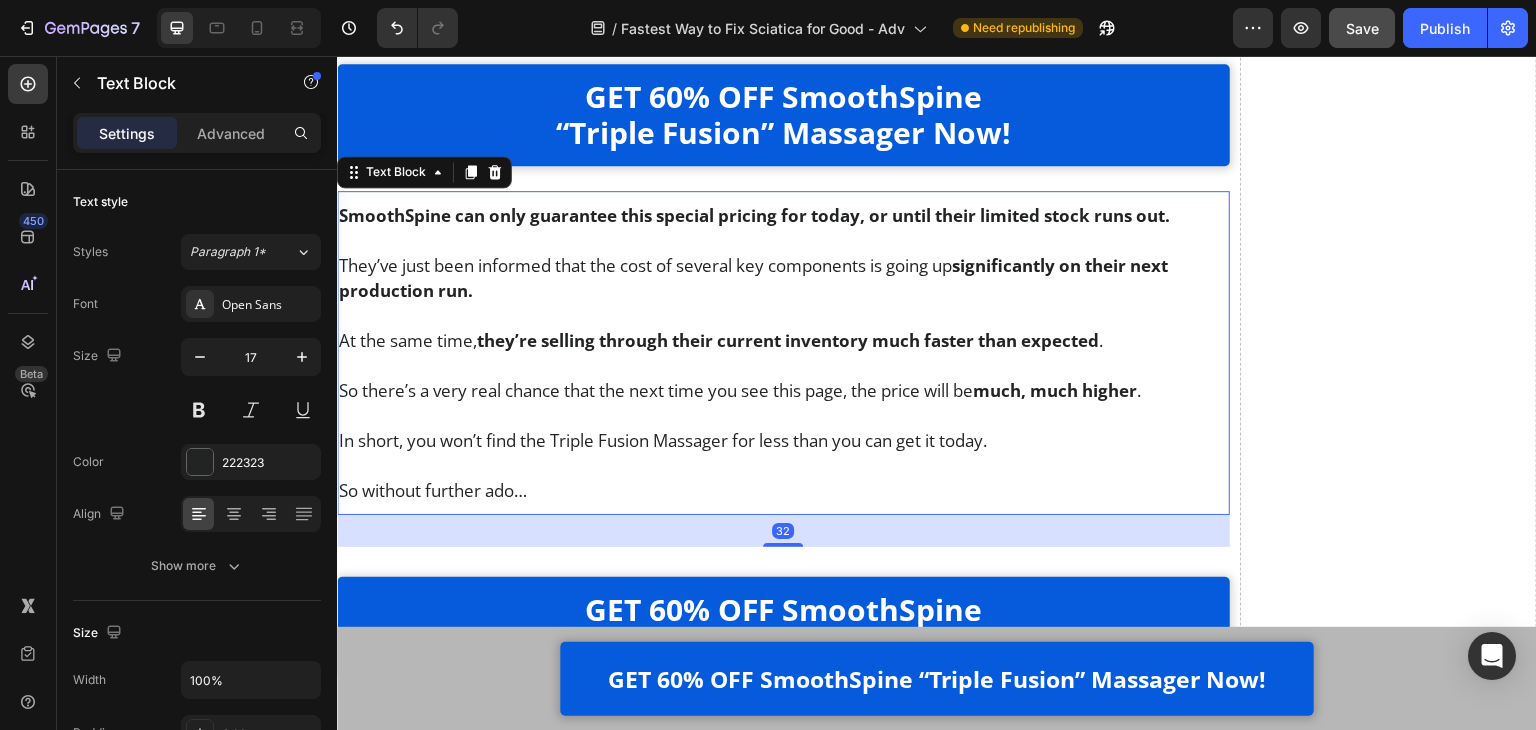 click 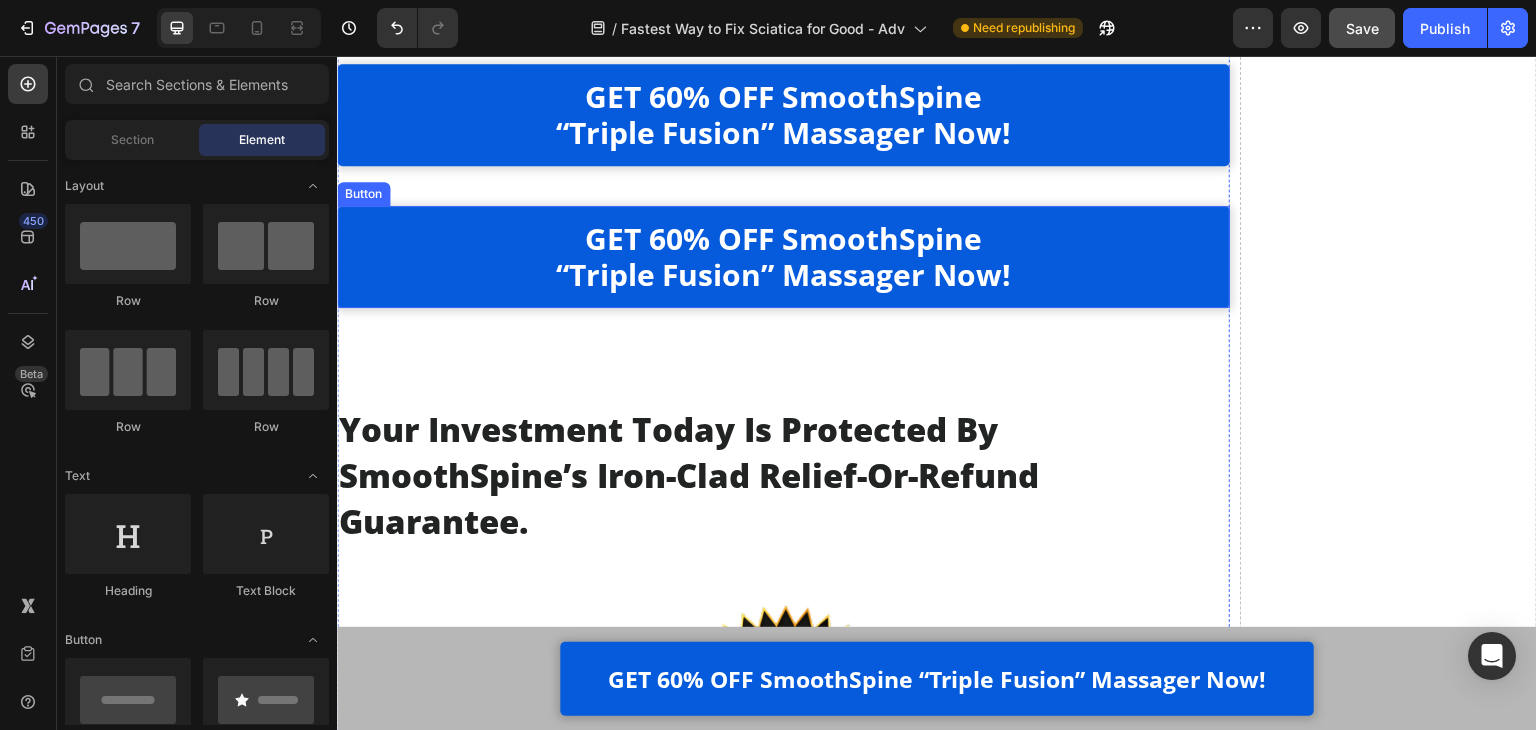 click on "GET 60% OFF SmoothSpine “Triple Fusion” Massager Now!" at bounding box center (783, 257) 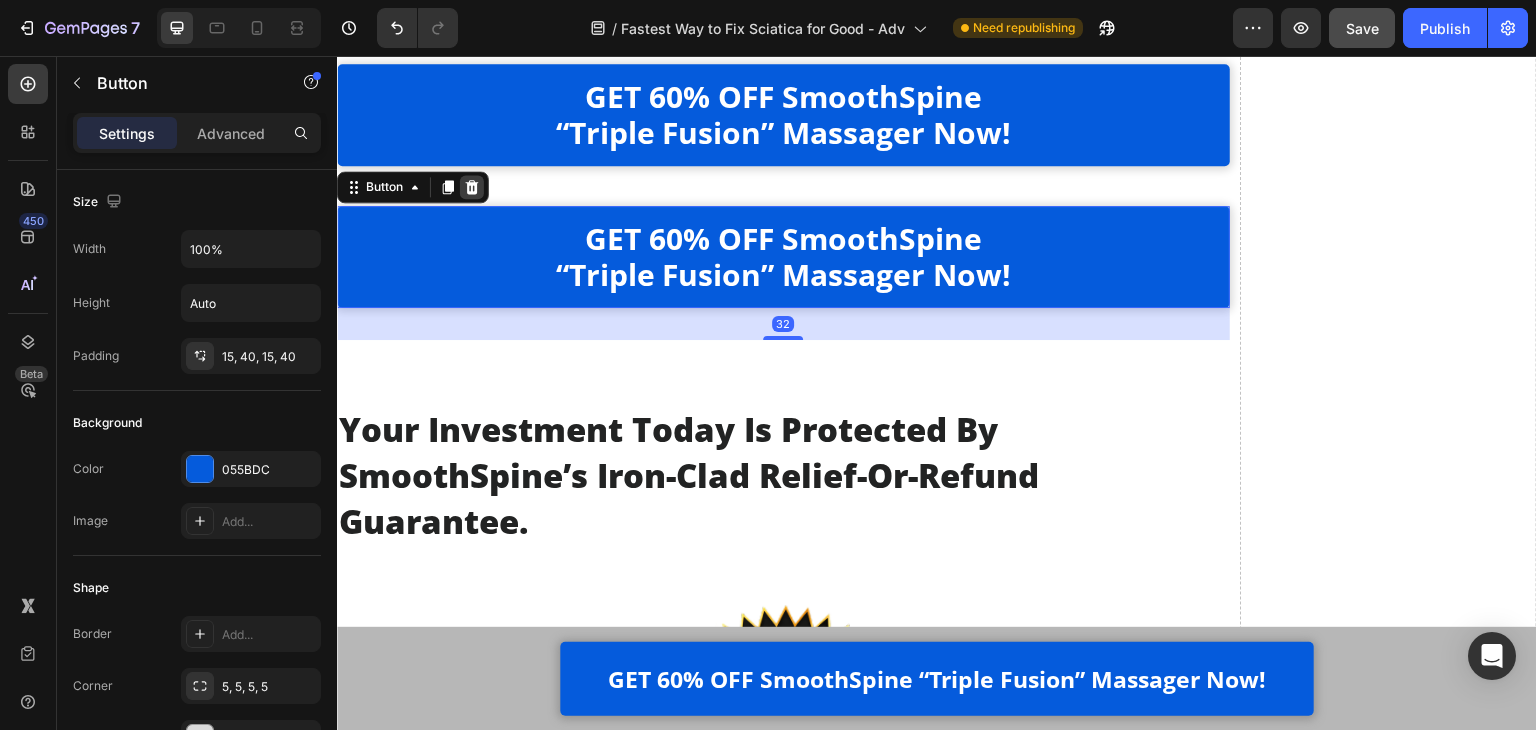 click 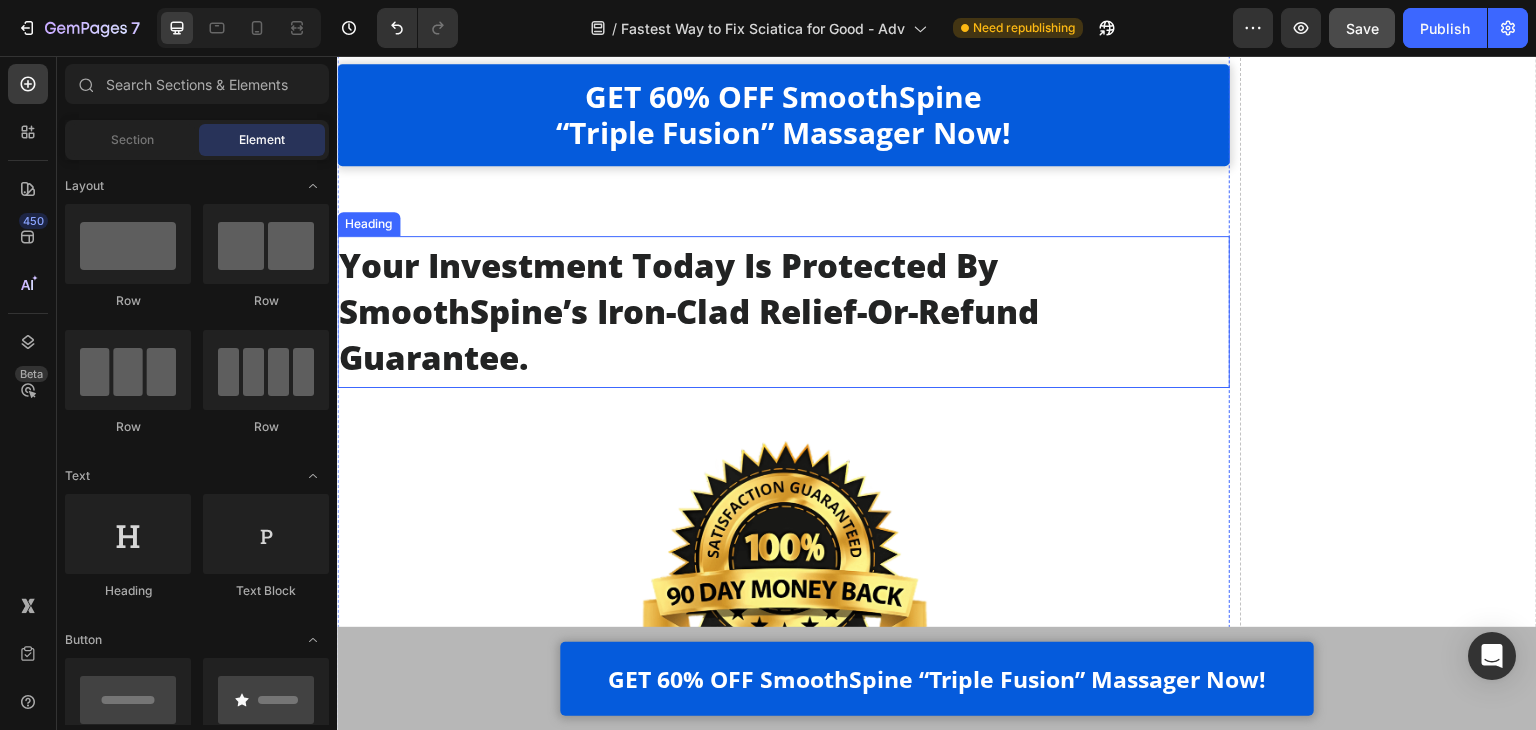 click on "Your Investment Today Is Protected By SmoothSpine’s Iron-Clad Relief-Or-Refund Guarantee." at bounding box center [783, 312] 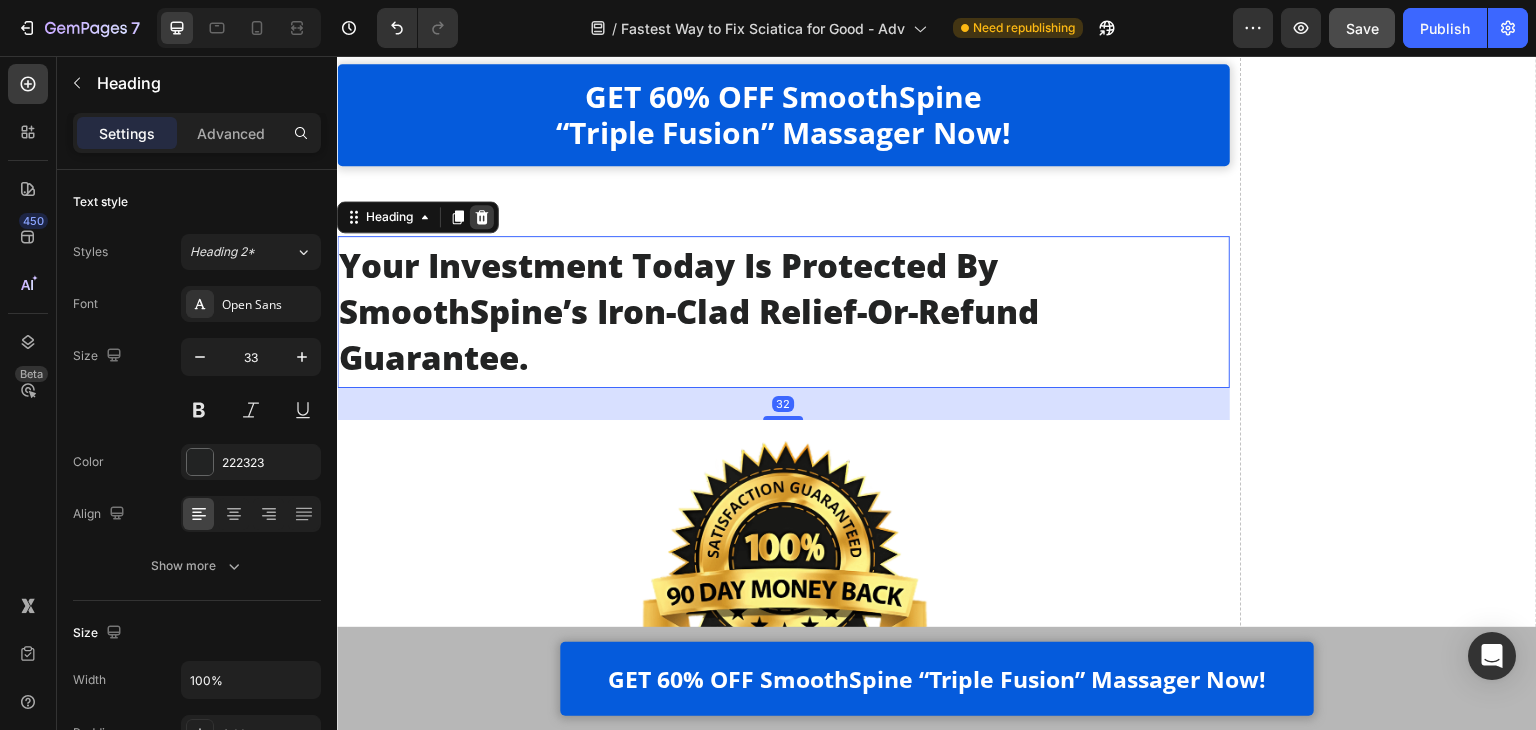 click 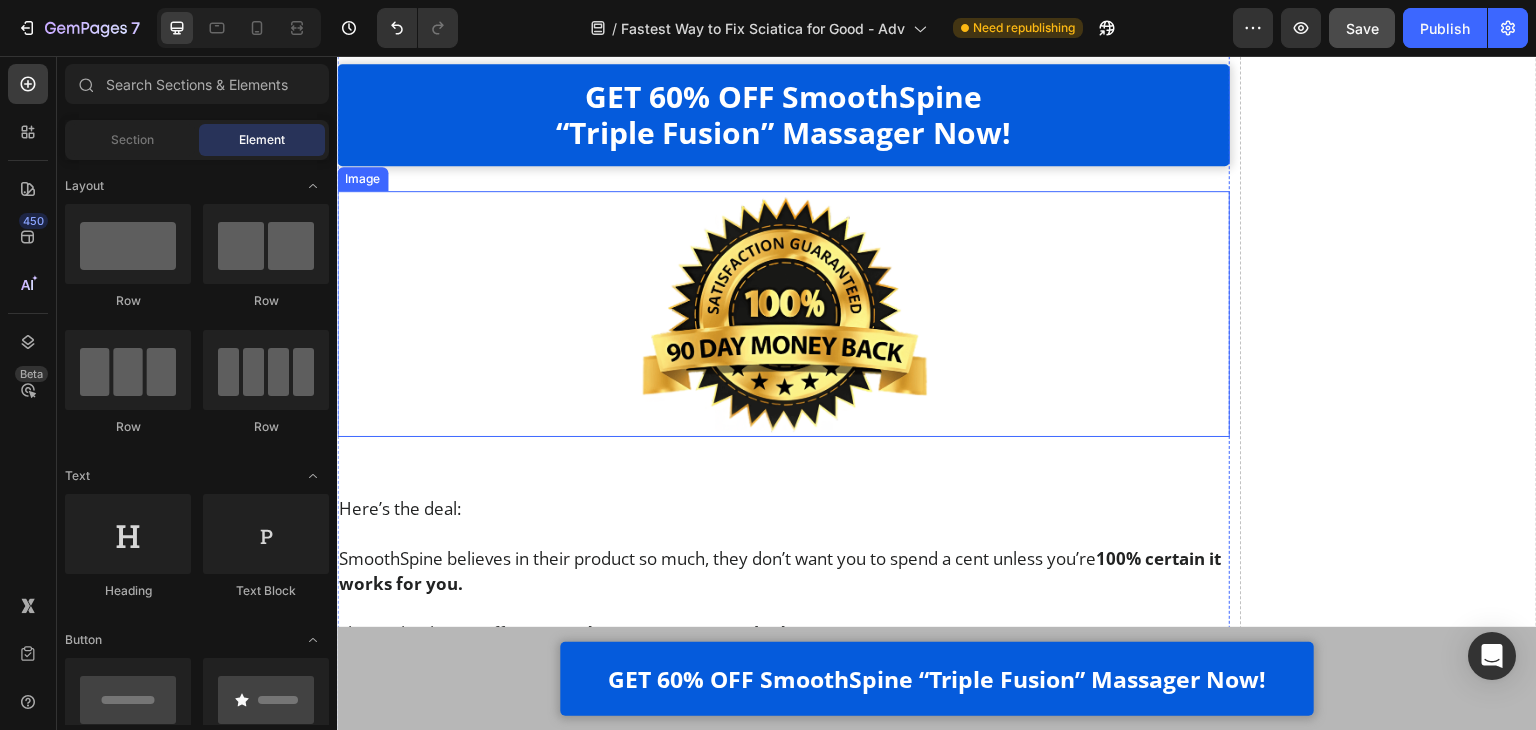 click at bounding box center (783, 314) 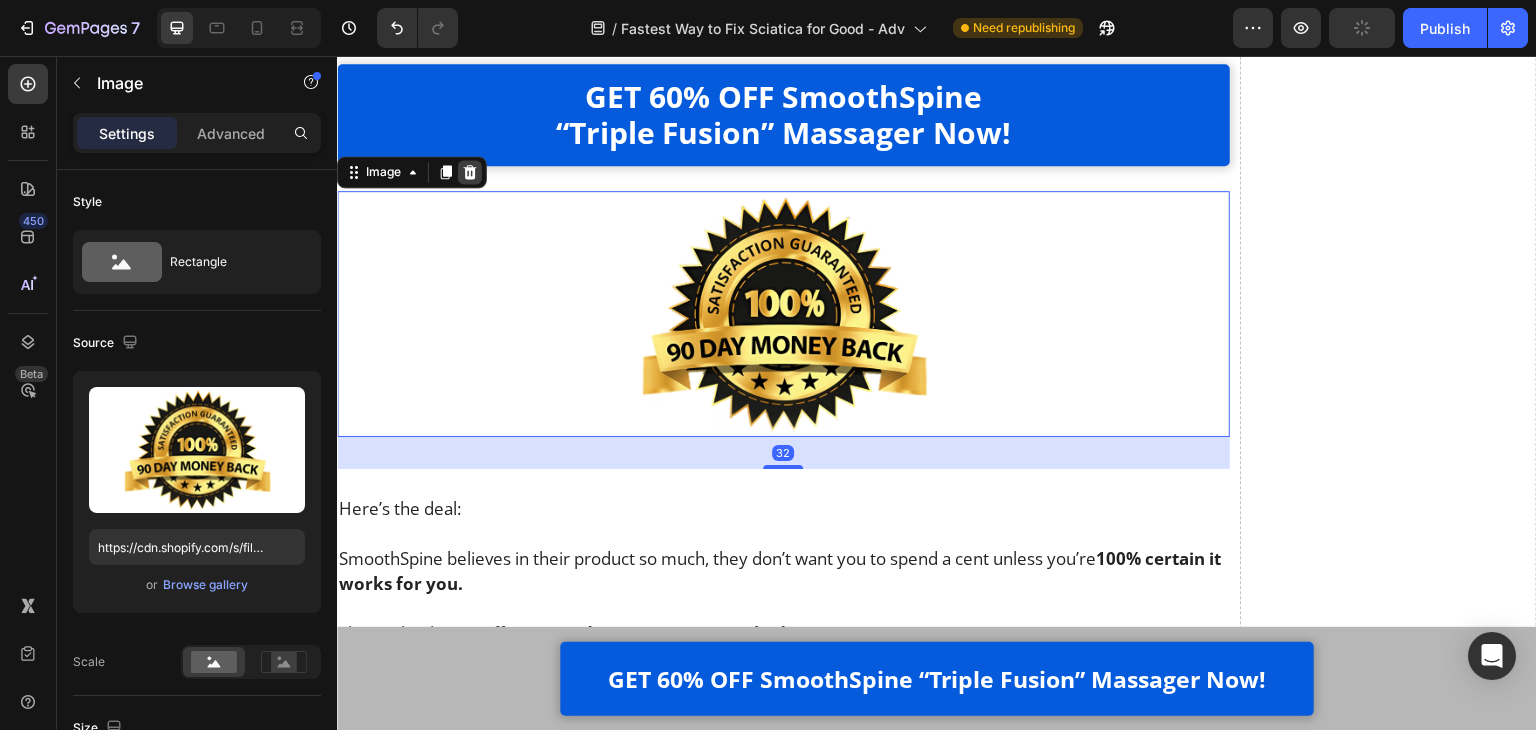 click 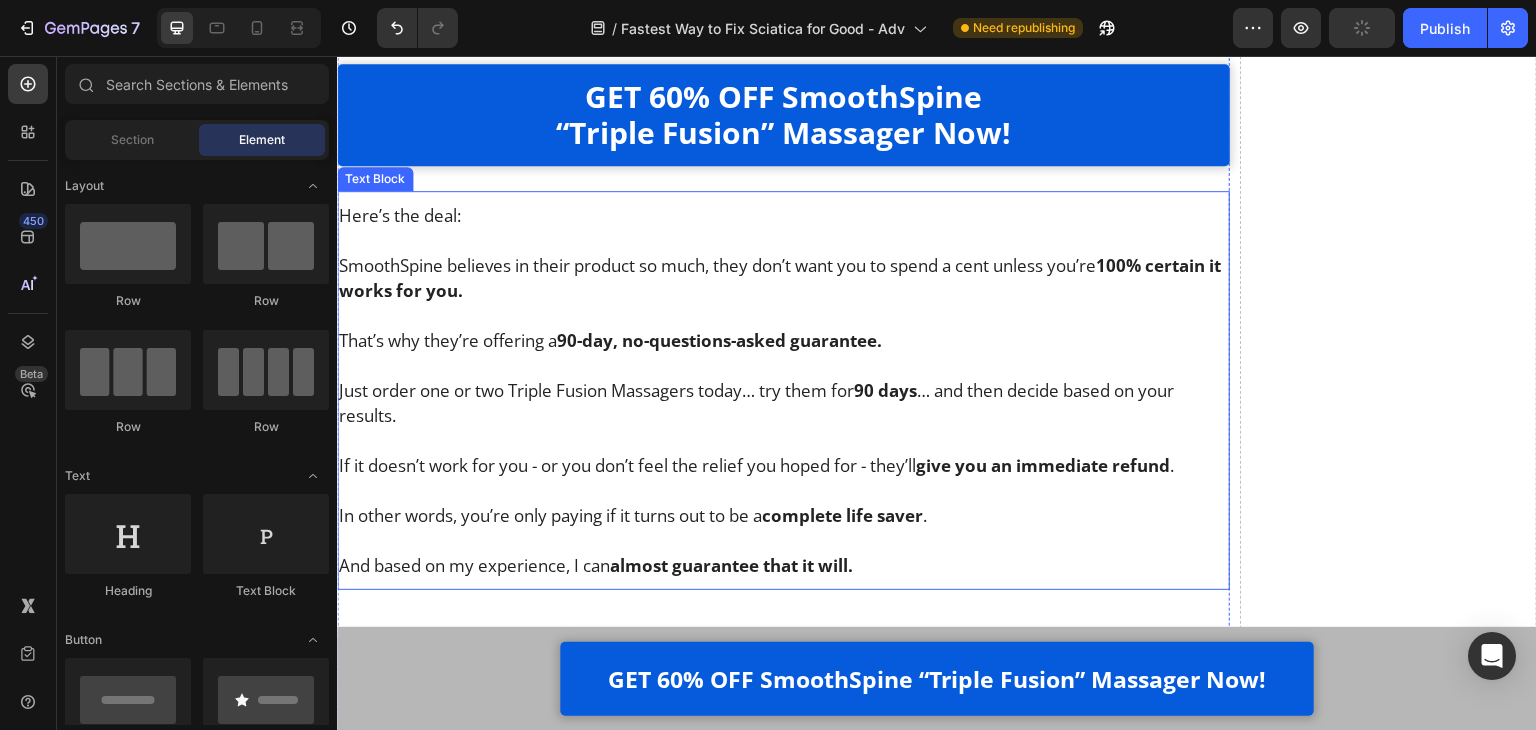 click on "SmoothSpine believes in their product so much, they don’t want you to spend a cent unless you’re  100% certain it works for you." at bounding box center (783, 265) 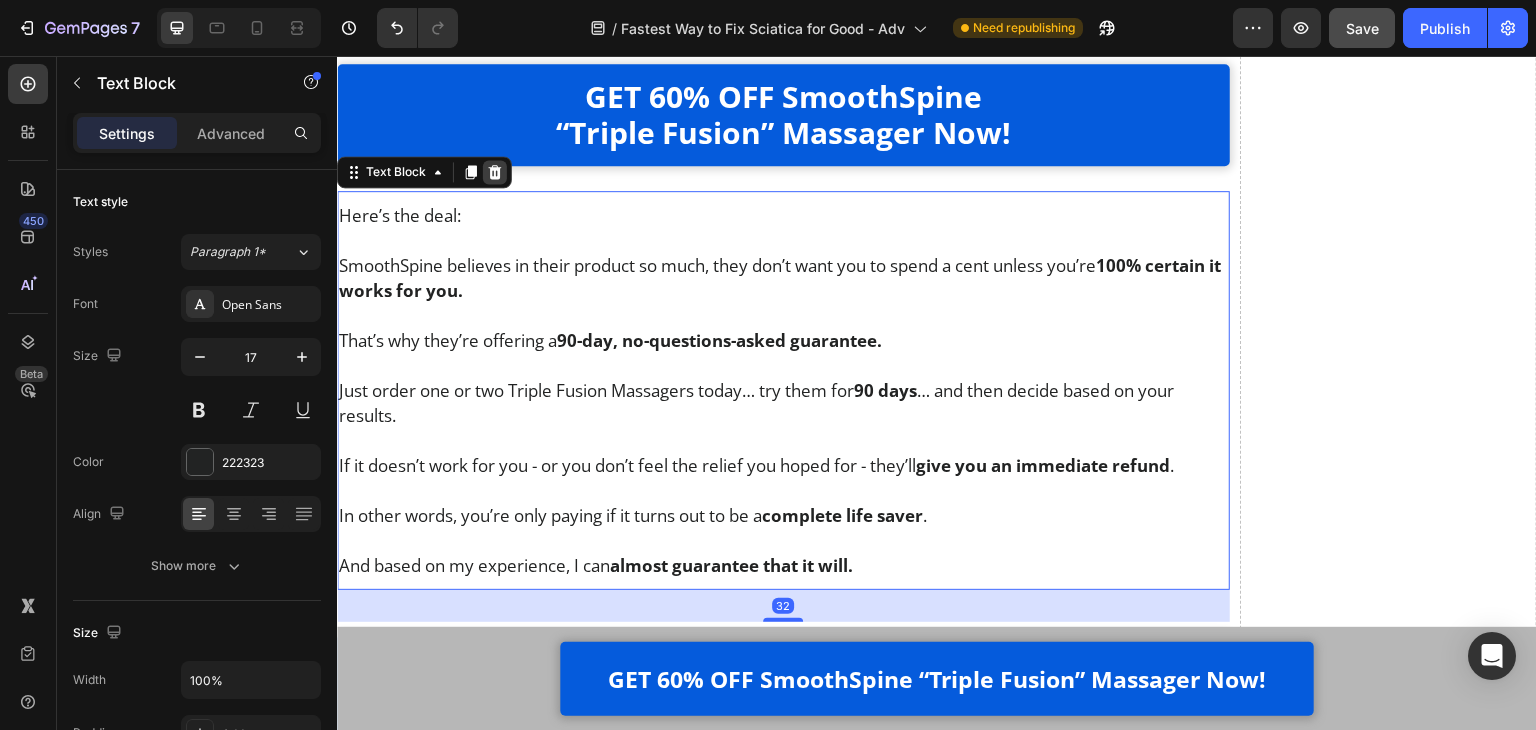 click 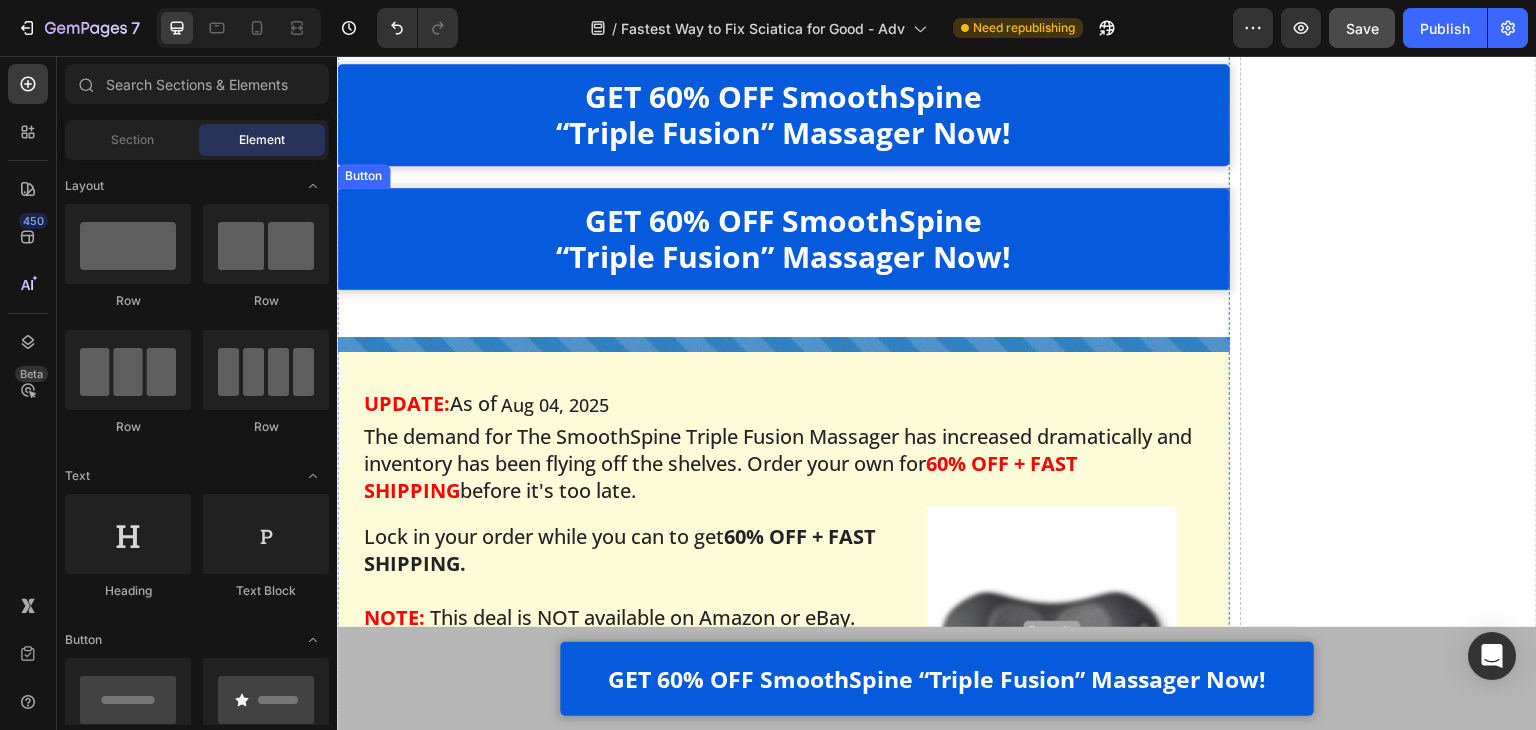 click on "GET 60% OFF SmoothSpine “Triple Fusion” Massager Now!" at bounding box center [783, 239] 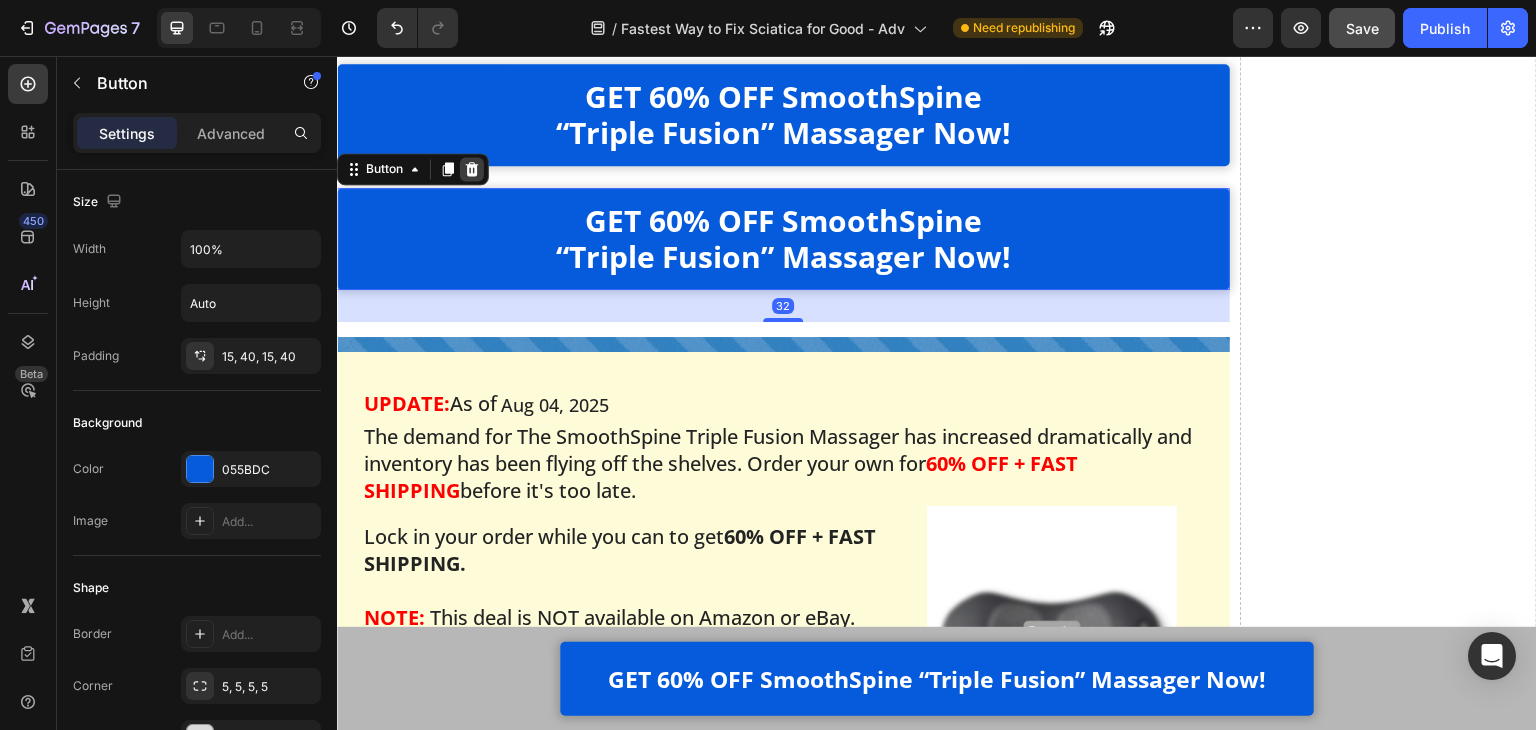 click 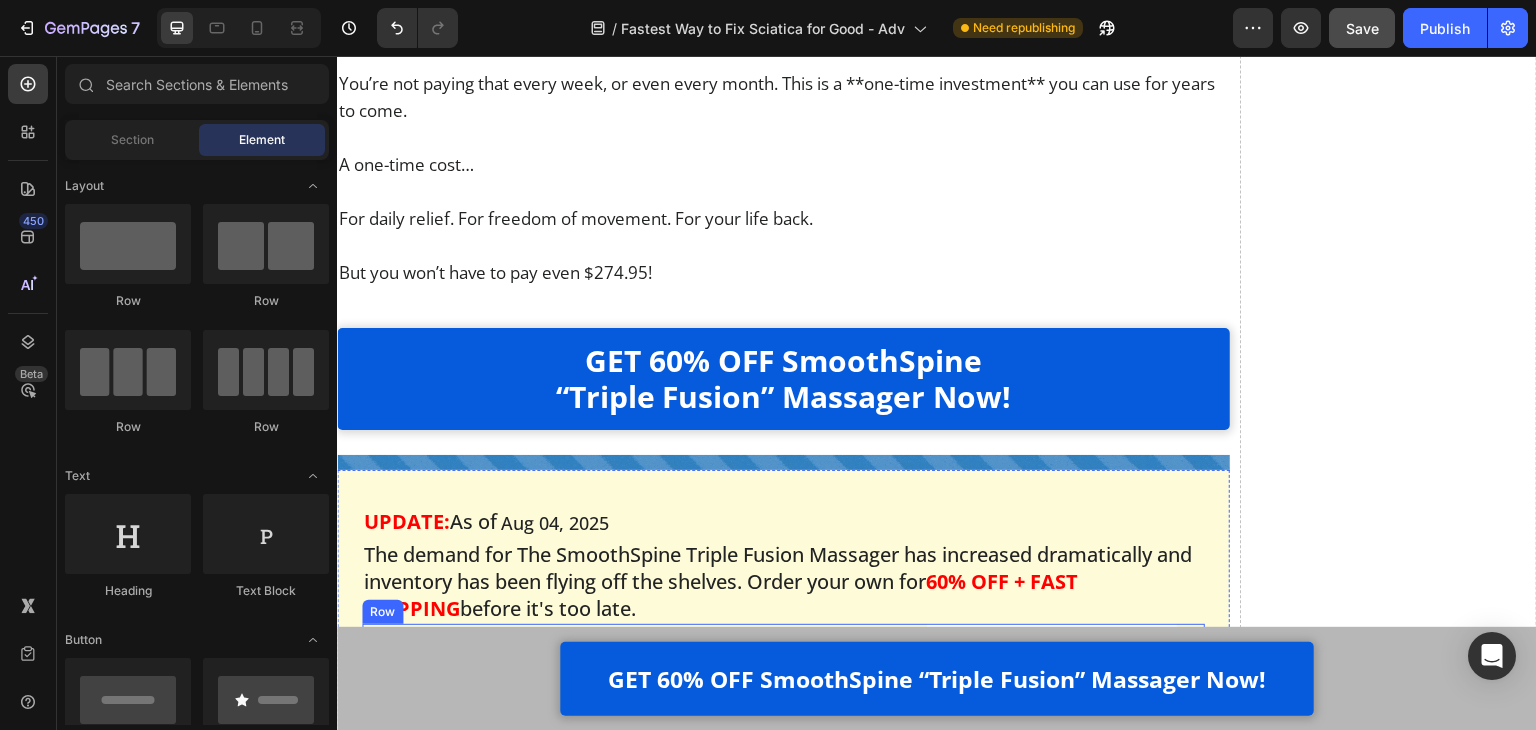 scroll, scrollTop: 23120, scrollLeft: 0, axis: vertical 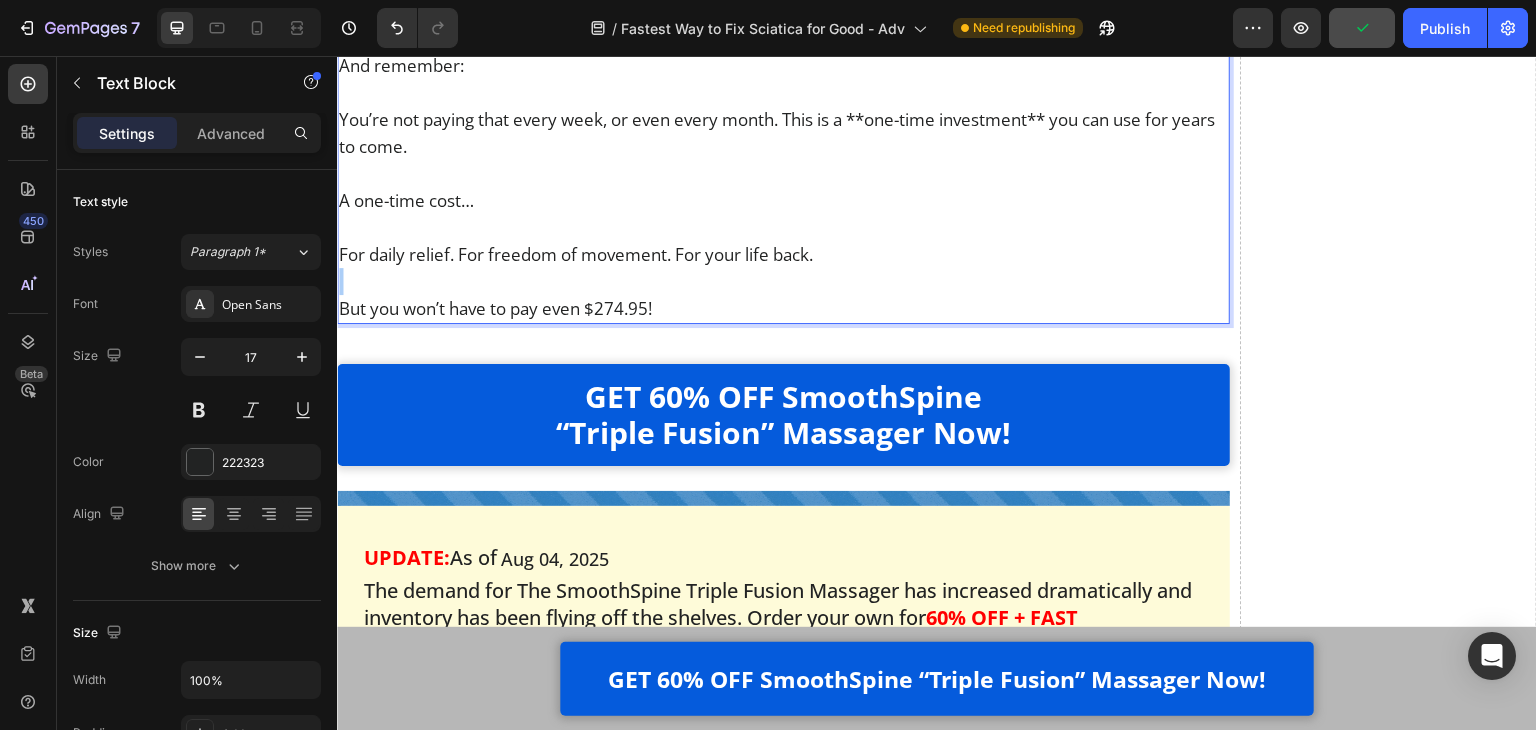 type on "000000" 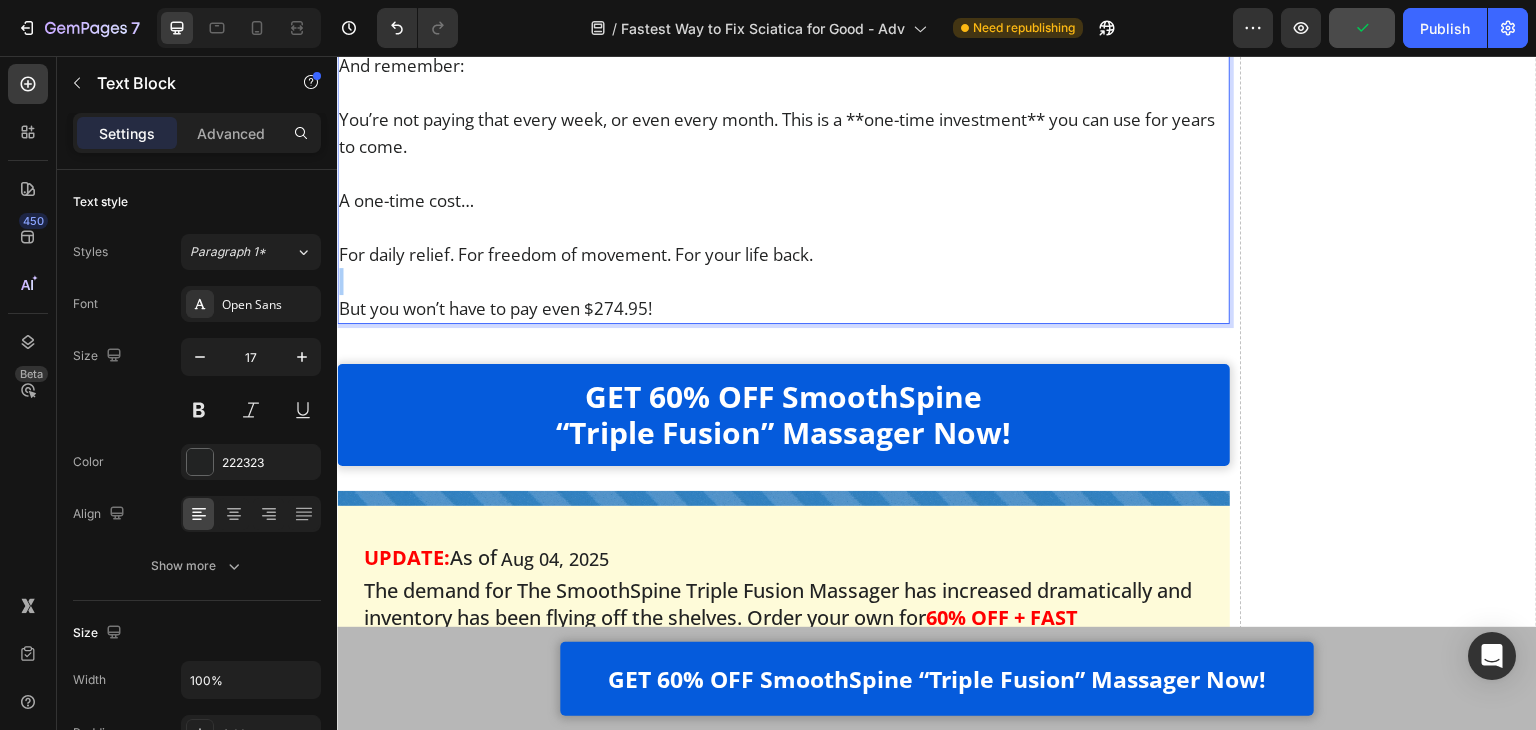 type on "77" 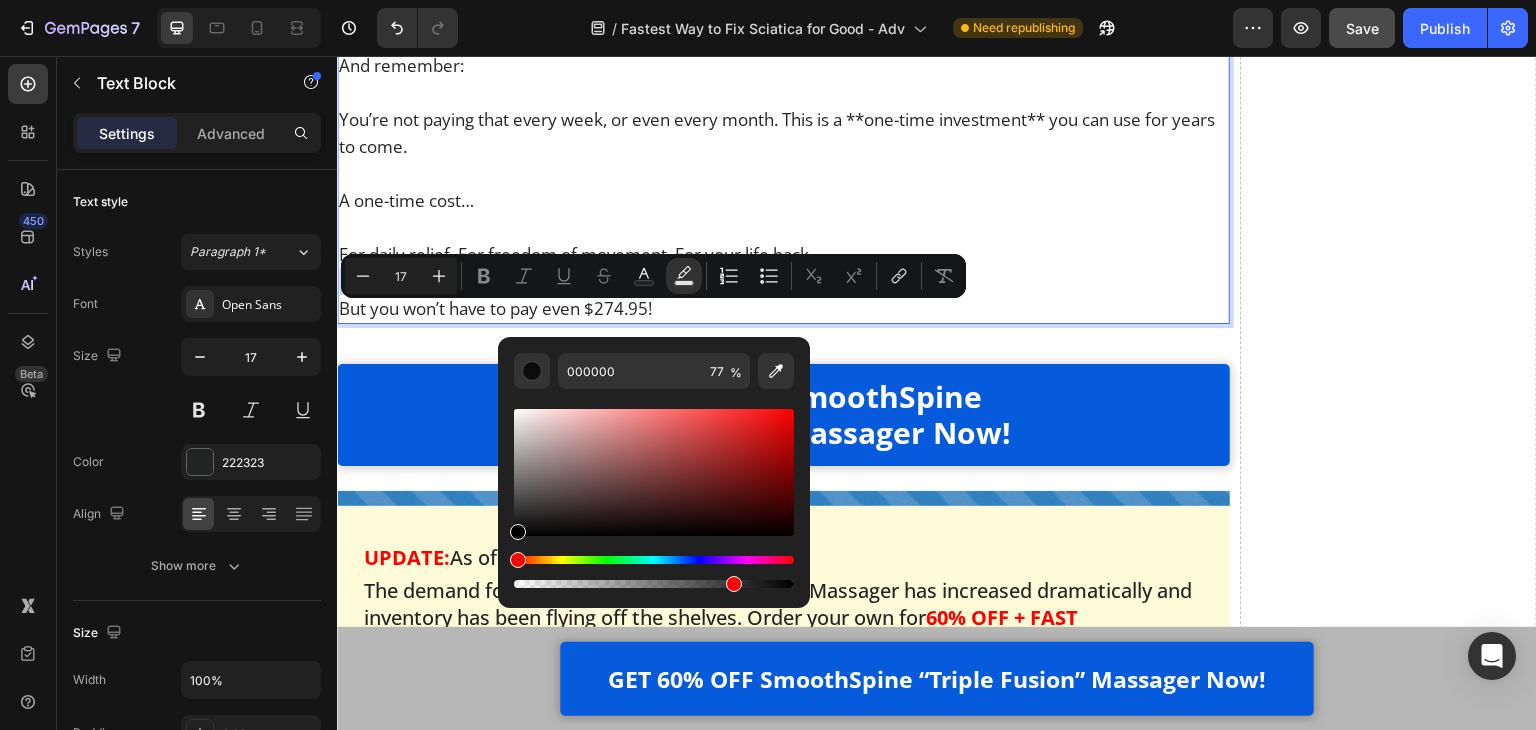 click at bounding box center (783, 281) 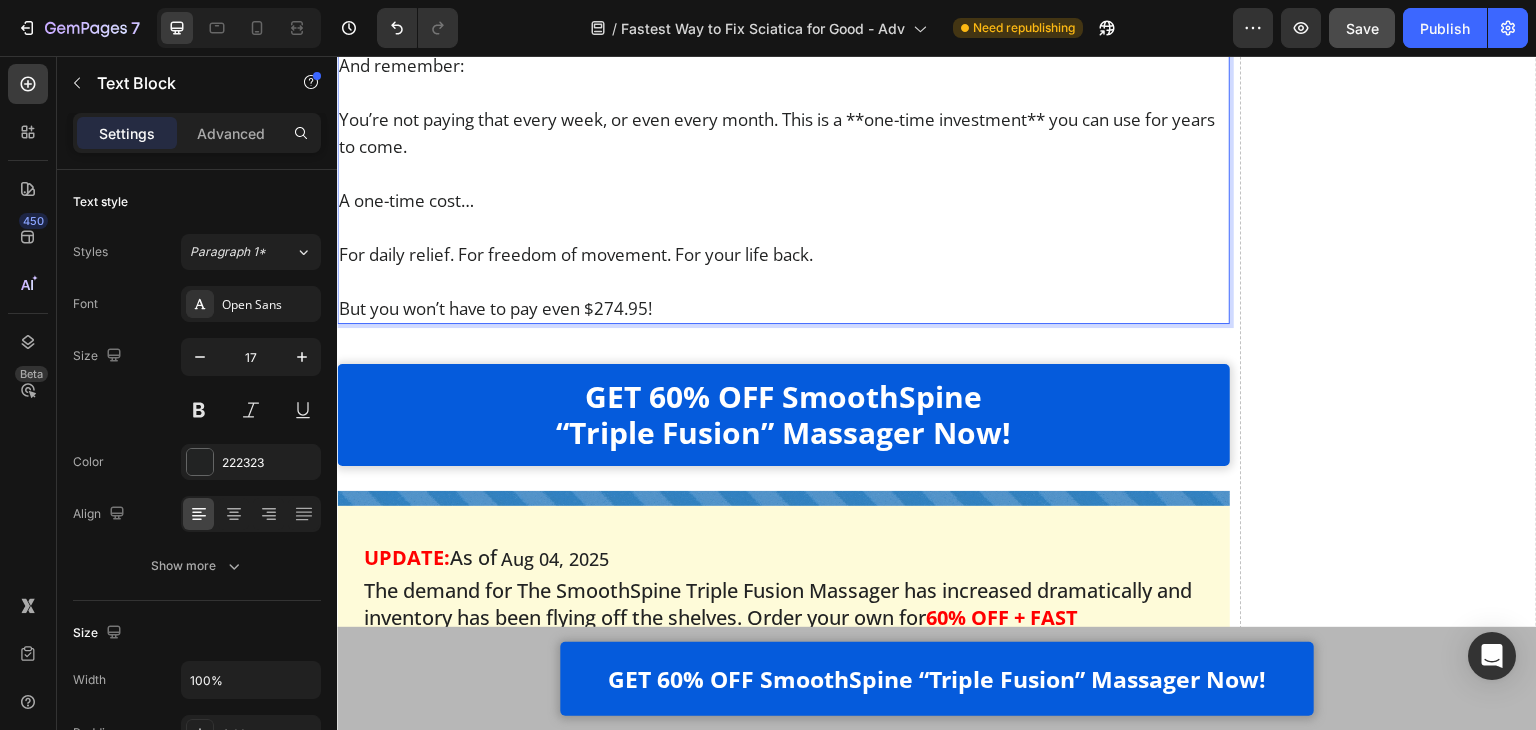 click on "For daily relief. For freedom of movement. For your life back." at bounding box center (783, 254) 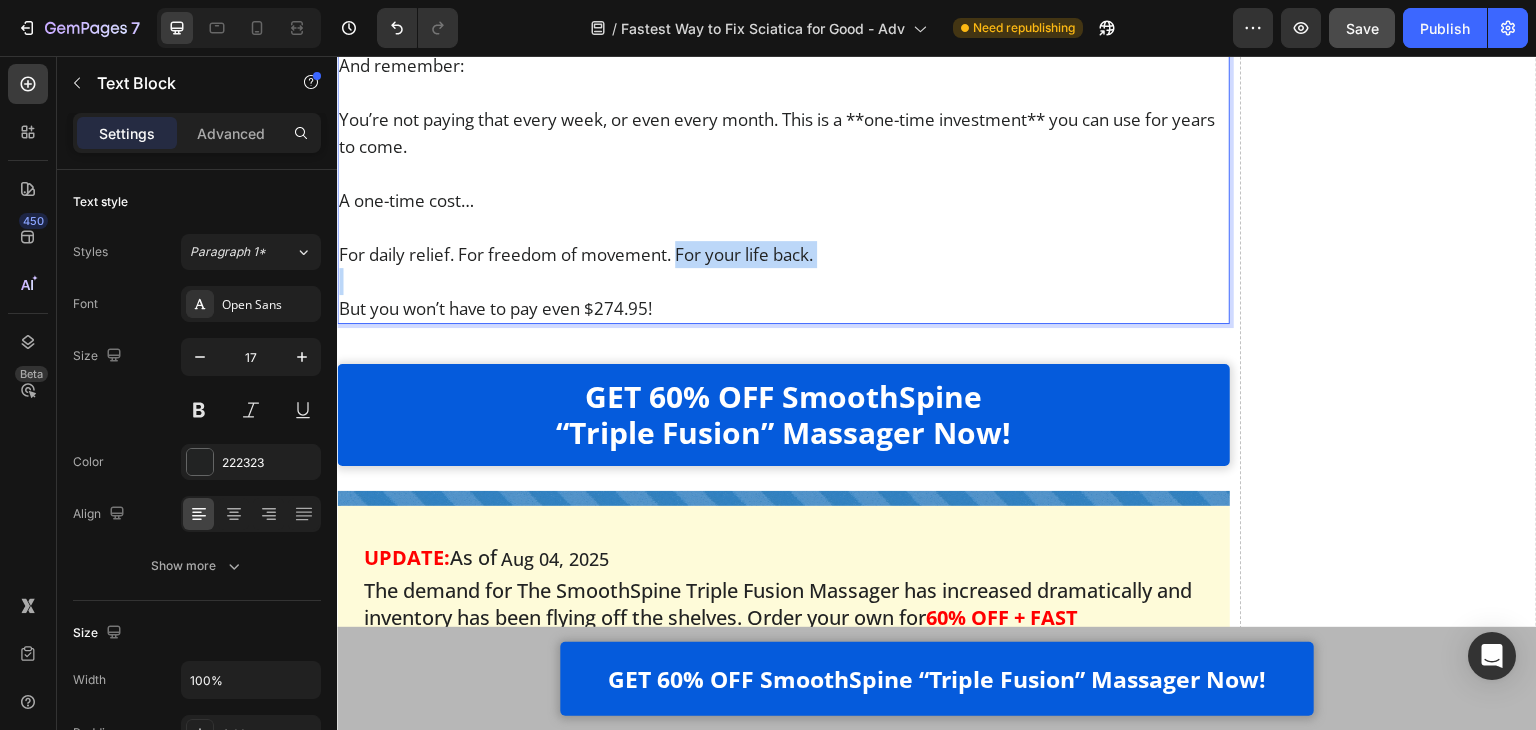 drag, startPoint x: 681, startPoint y: 293, endPoint x: 834, endPoint y: 293, distance: 153 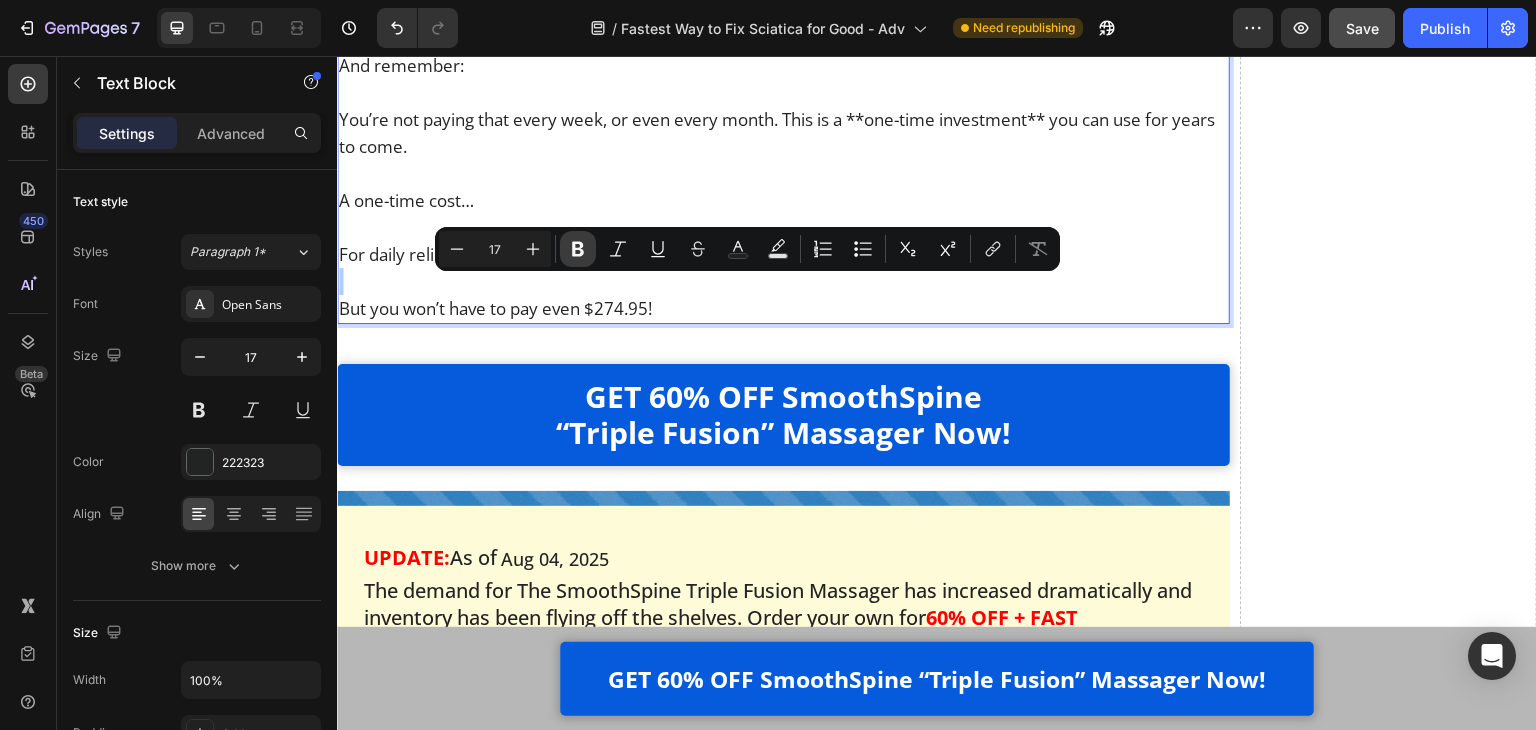 drag, startPoint x: 581, startPoint y: 254, endPoint x: 295, endPoint y: 296, distance: 289.06747 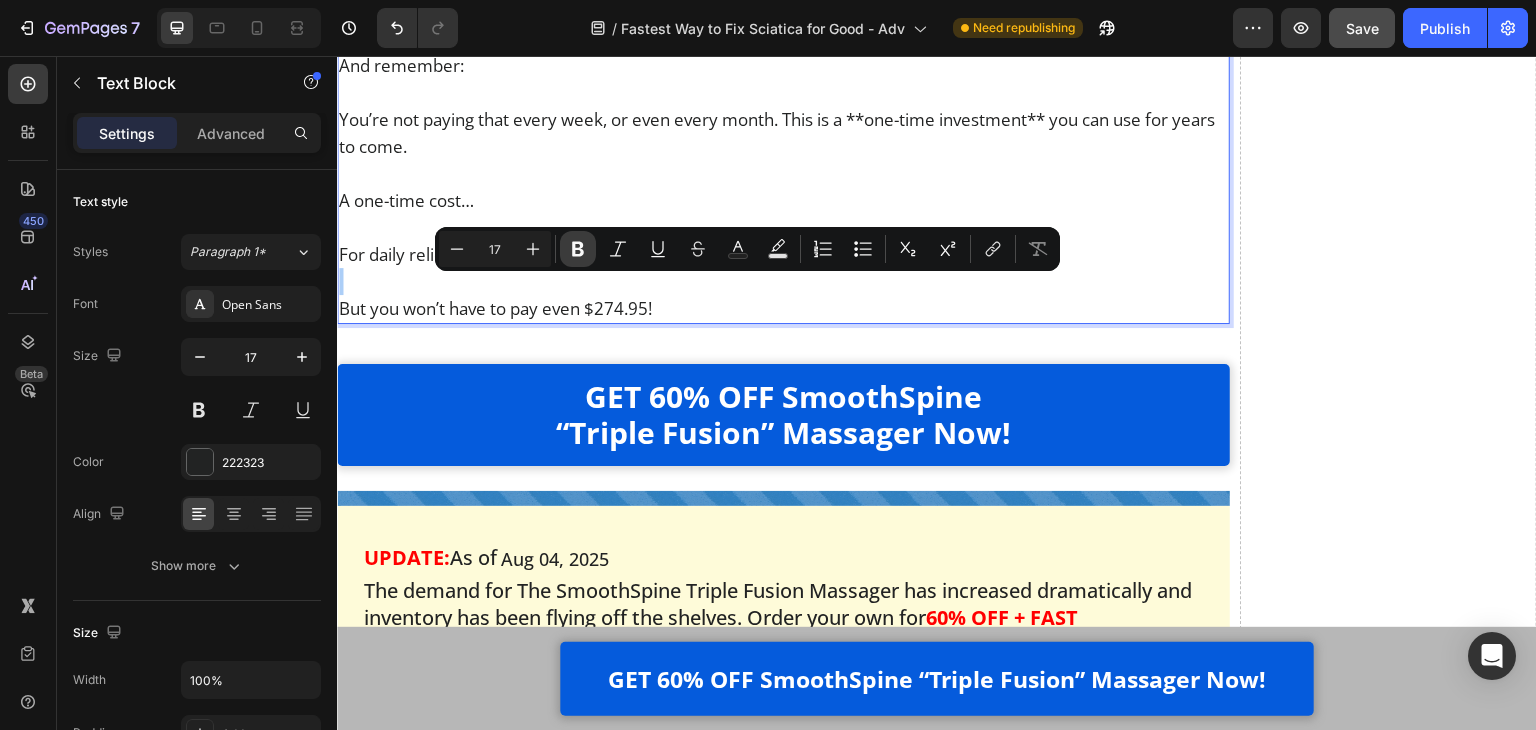 click 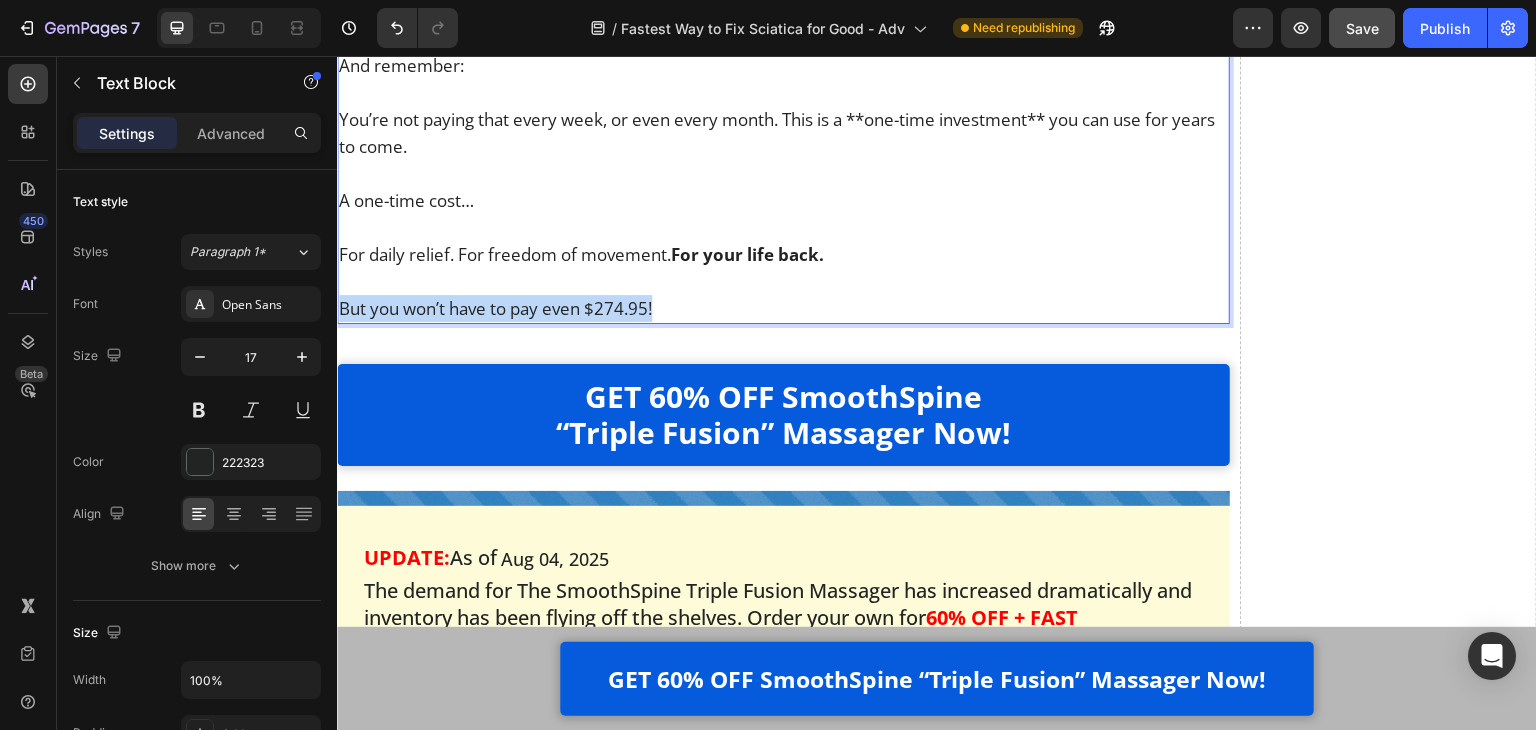 drag, startPoint x: 670, startPoint y: 339, endPoint x: 340, endPoint y: 340, distance: 330.00153 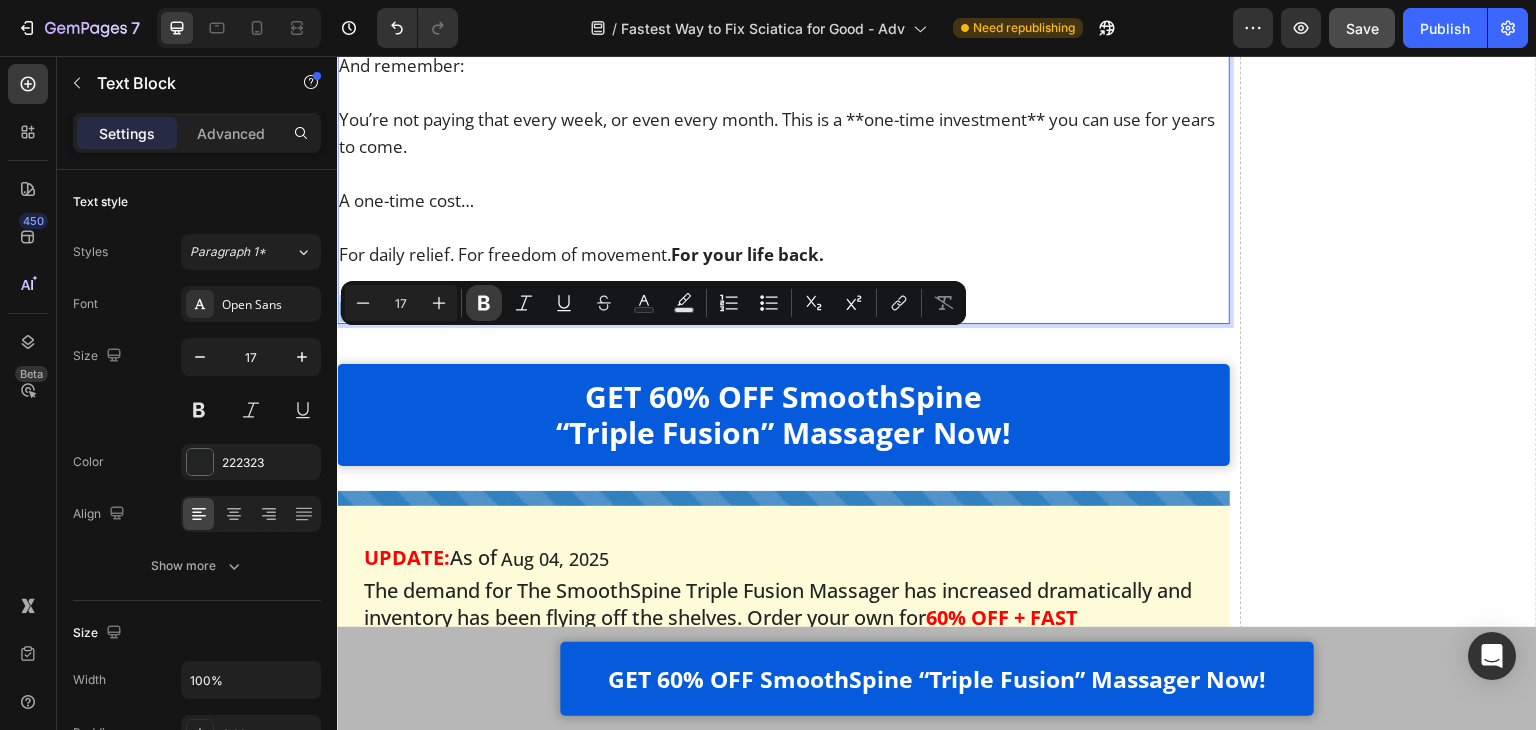 click 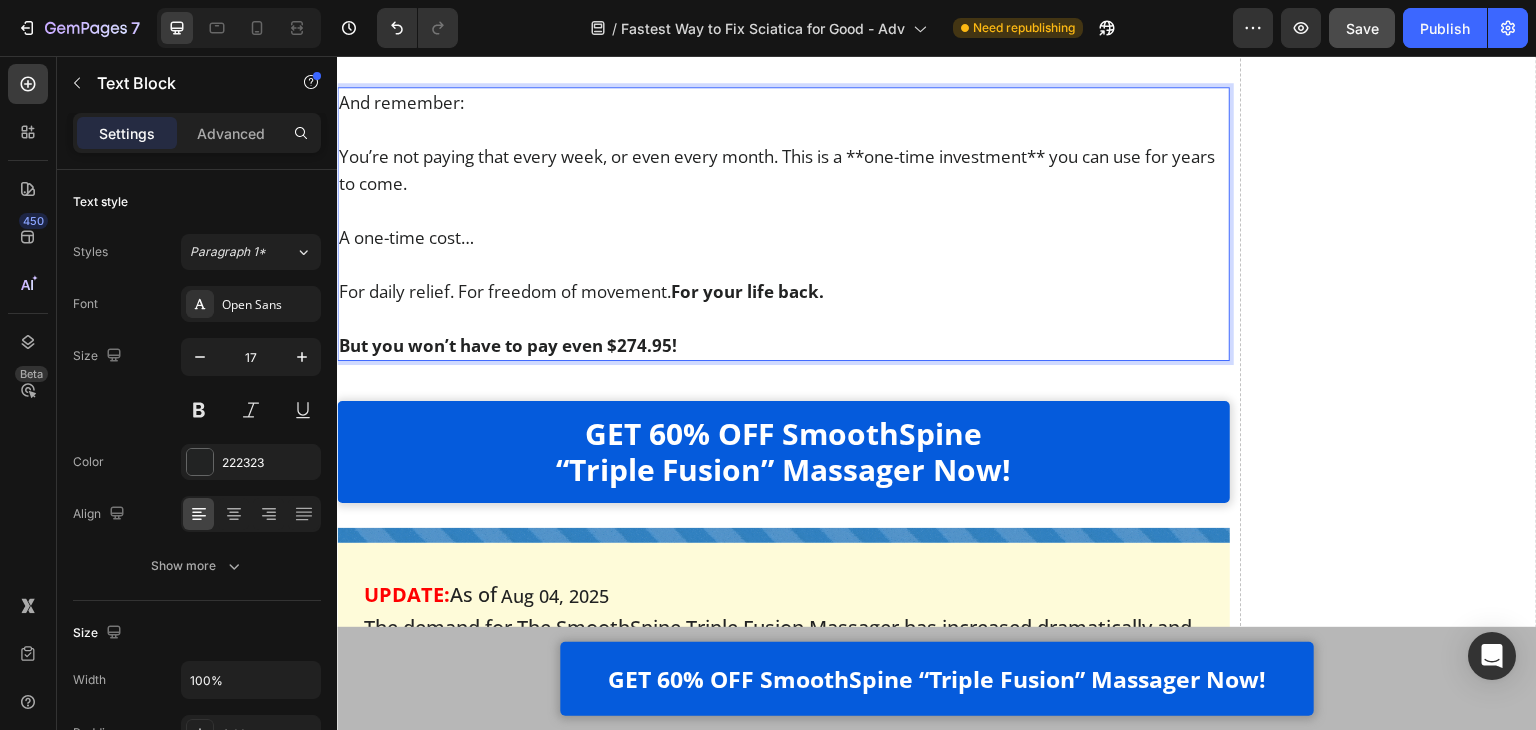 scroll, scrollTop: 22920, scrollLeft: 0, axis: vertical 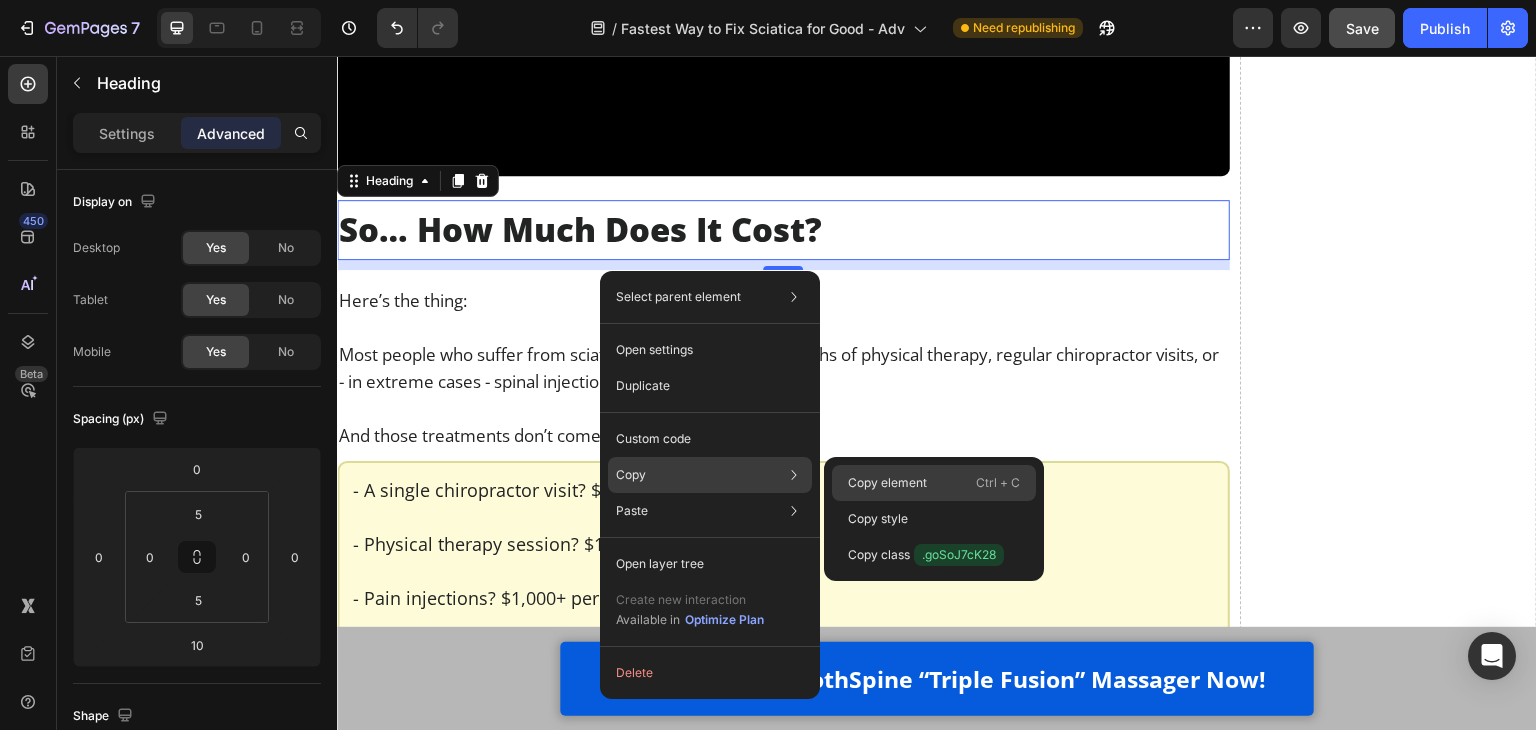 click on "Copy element" at bounding box center [887, 483] 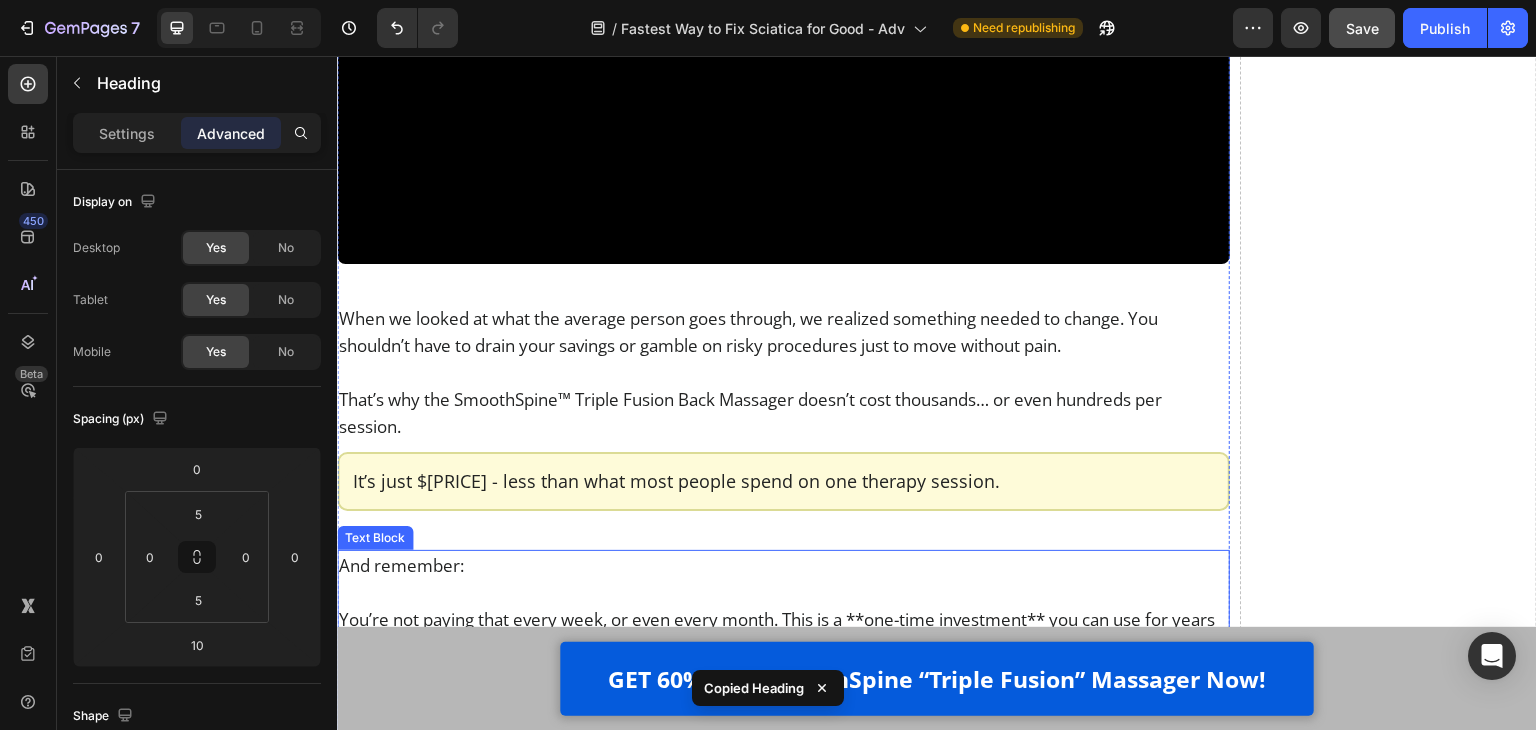 scroll, scrollTop: 23020, scrollLeft: 0, axis: vertical 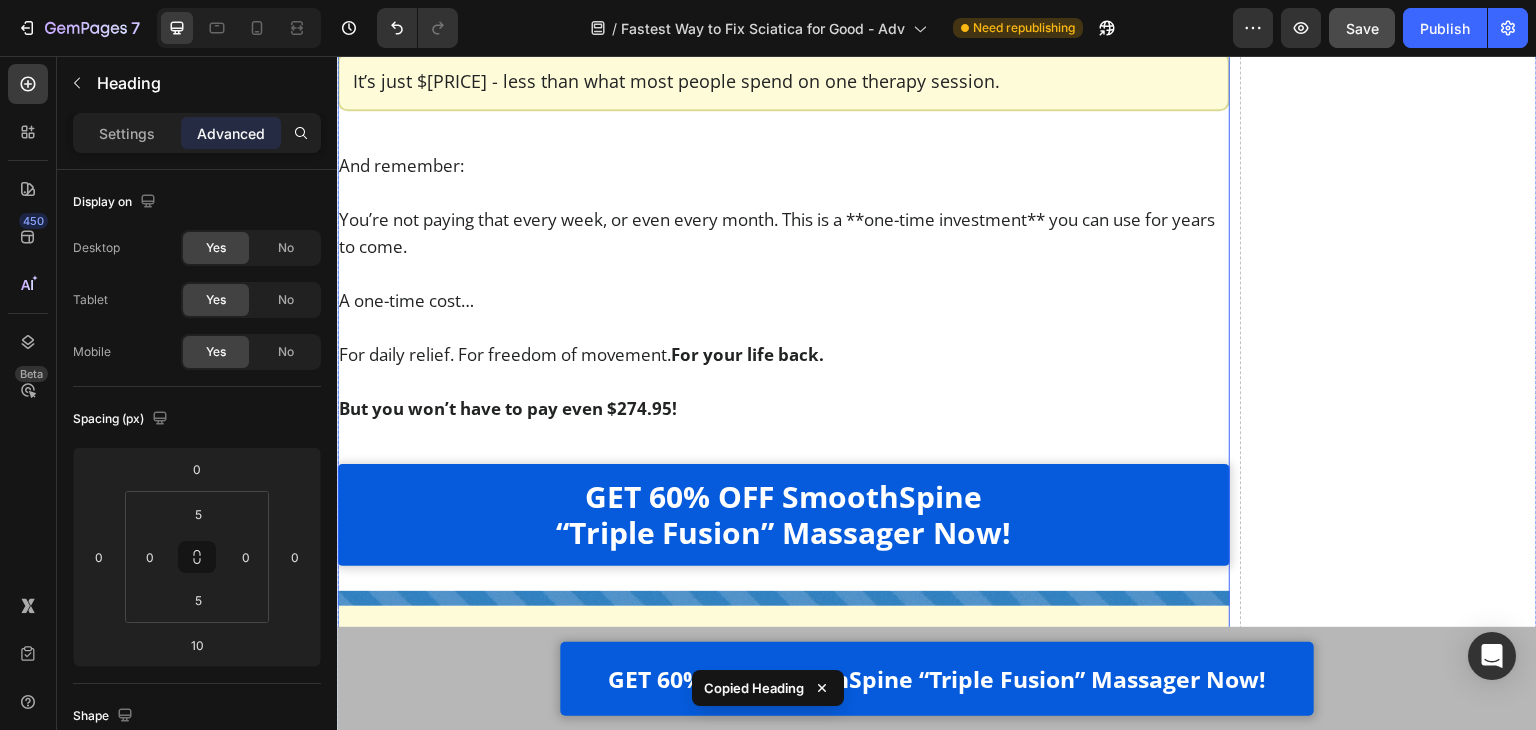click on "Luckily, now there’s a way to finally fix this at the root. Heading I’ll be honest - after years of watching my patients waste money on painkillers, heating pads, and gimmicky devices… I was starting to think *nothing* could help people fix their sciatica at home.   But then it clicked.   To actually relieve chronic lower back pain and sciatica, you need to do  3 things  - all at the same time: Text Block Image Apply  gentle traction  to relieve pressure on the spine Text Block Row Image Use  heat therapy  to loosen tight muscles and improve blood flow Text Block Row Image Add  deep-tissue massage  to rehydrate the discs and calm inflammation Text Block Row Row That’s the only combination that works - and it has to happen together, consistently, and in a way that doesn’t make the pain worse.   So at that point, I knew what had to be done.   We needed a solution that fused all 3 therapies - traction, heat, and massage - into one simple, at-home routine. Text Block Video Heading .   Text Block" at bounding box center [783, -5185] 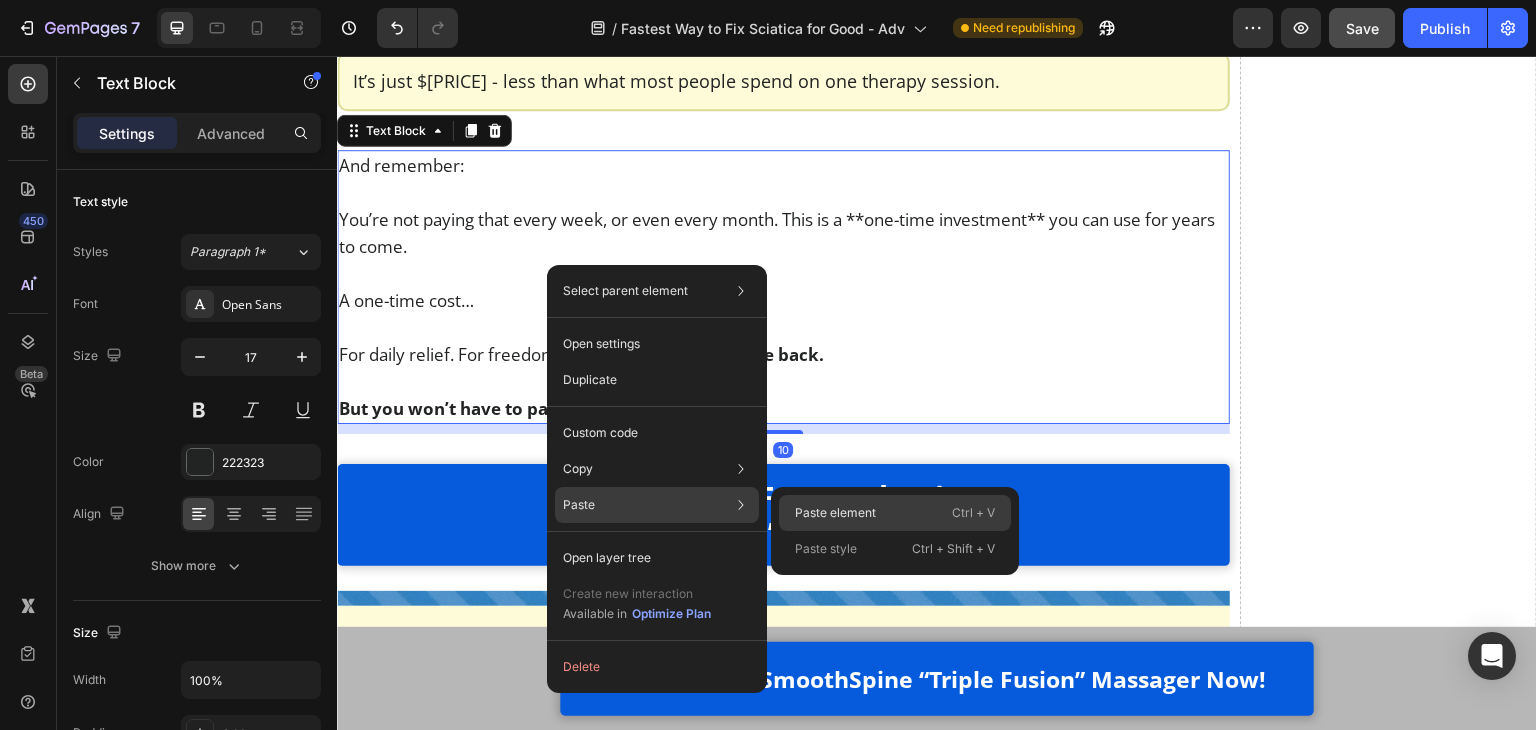 click on "Paste element" at bounding box center (835, 513) 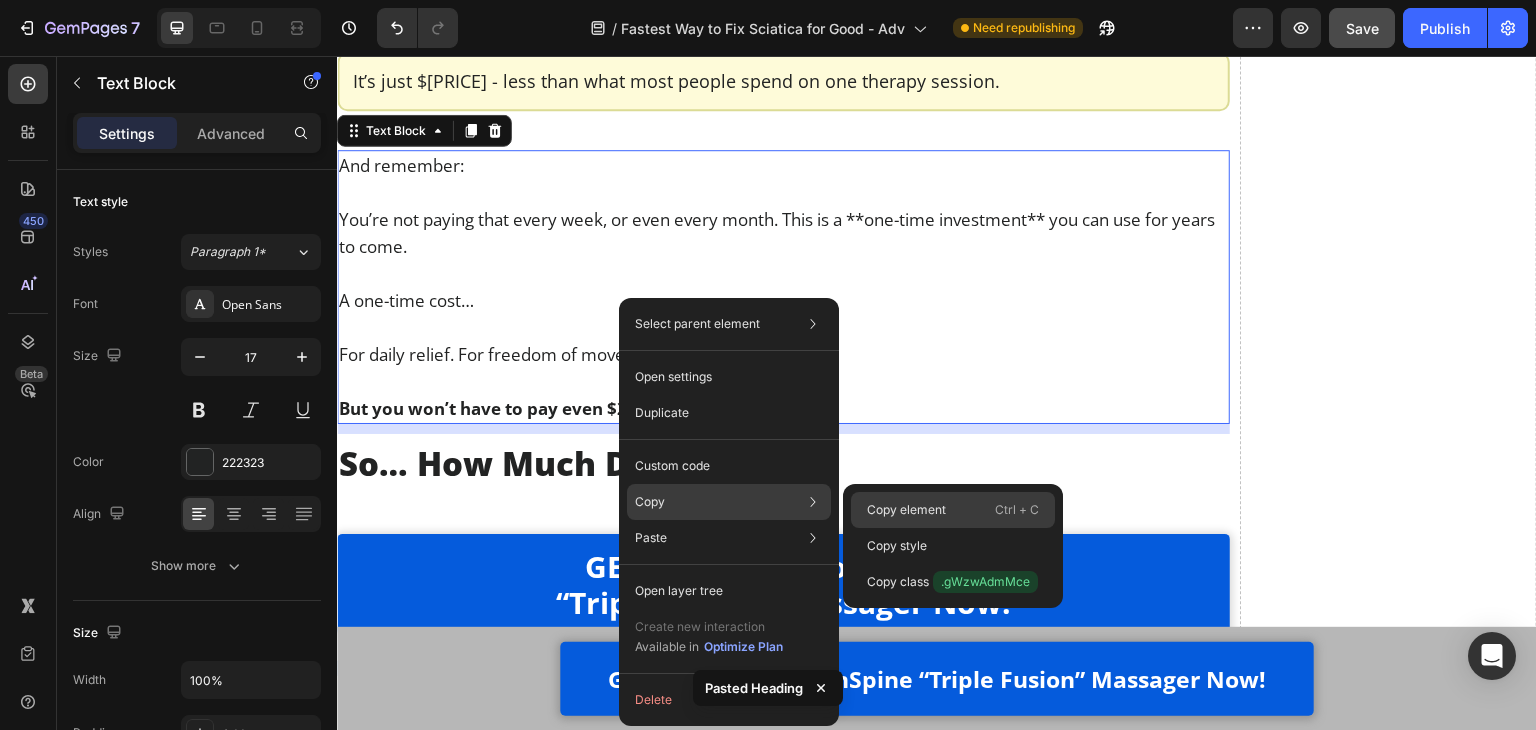 drag, startPoint x: 903, startPoint y: 506, endPoint x: 567, endPoint y: 450, distance: 340.6347 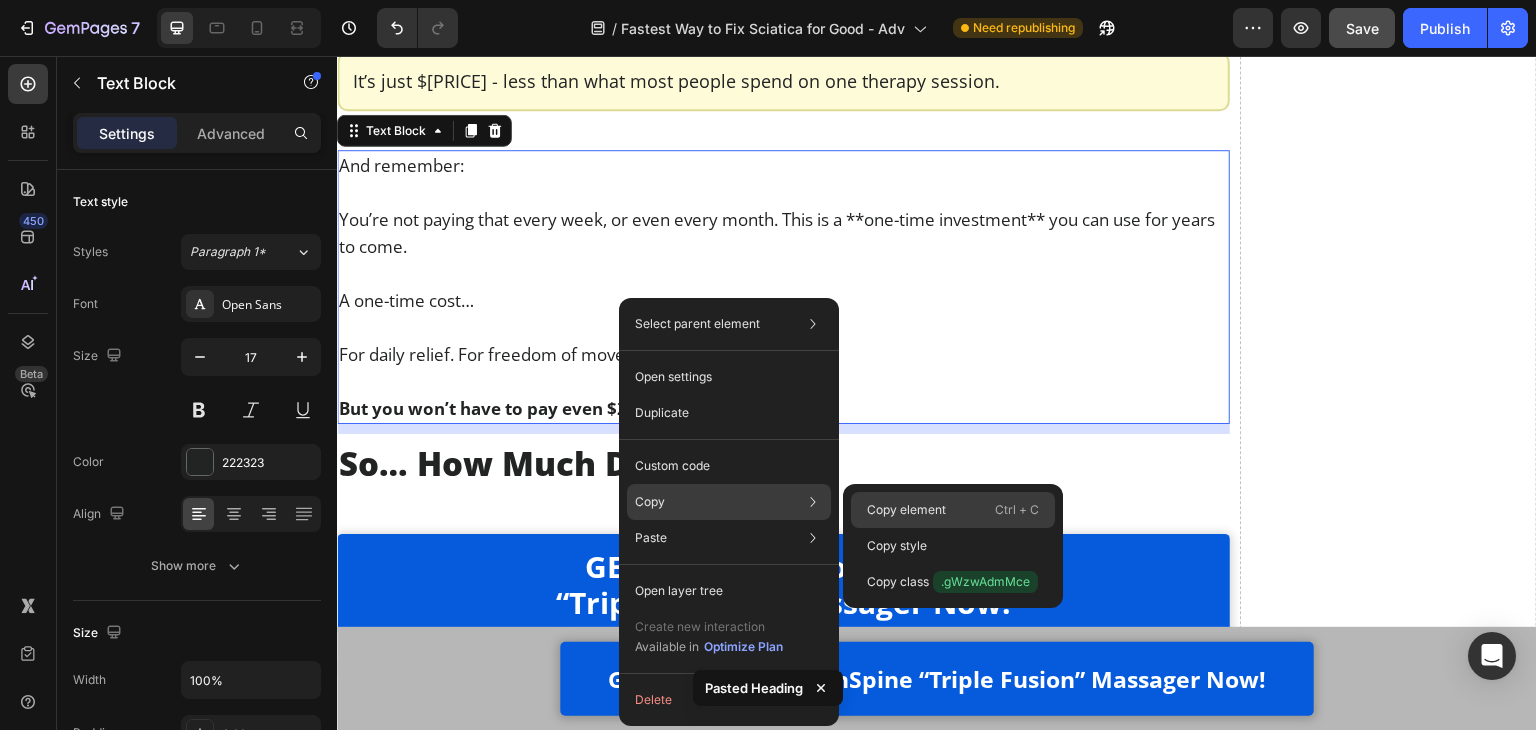 click on "Copy element" at bounding box center (906, 510) 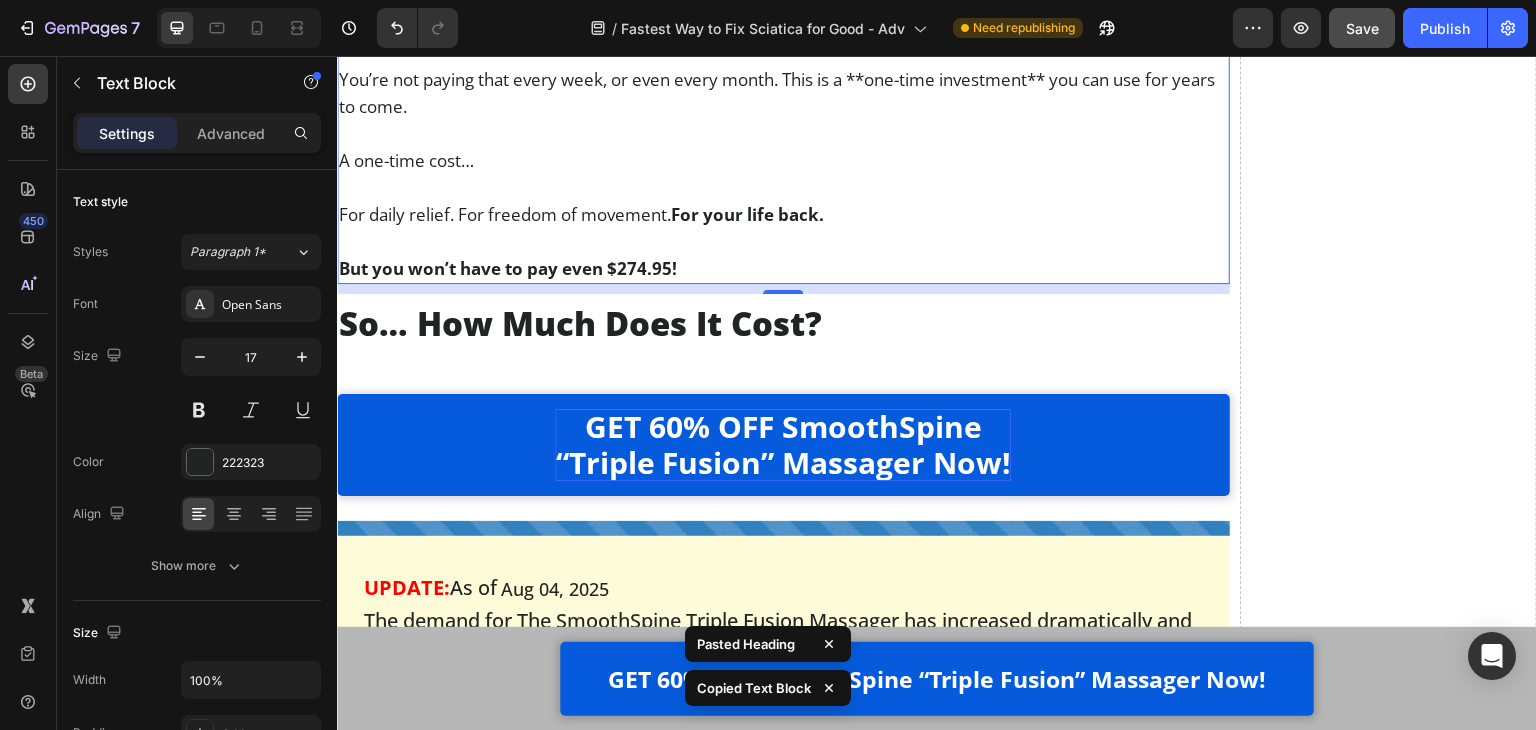 scroll, scrollTop: 23220, scrollLeft: 0, axis: vertical 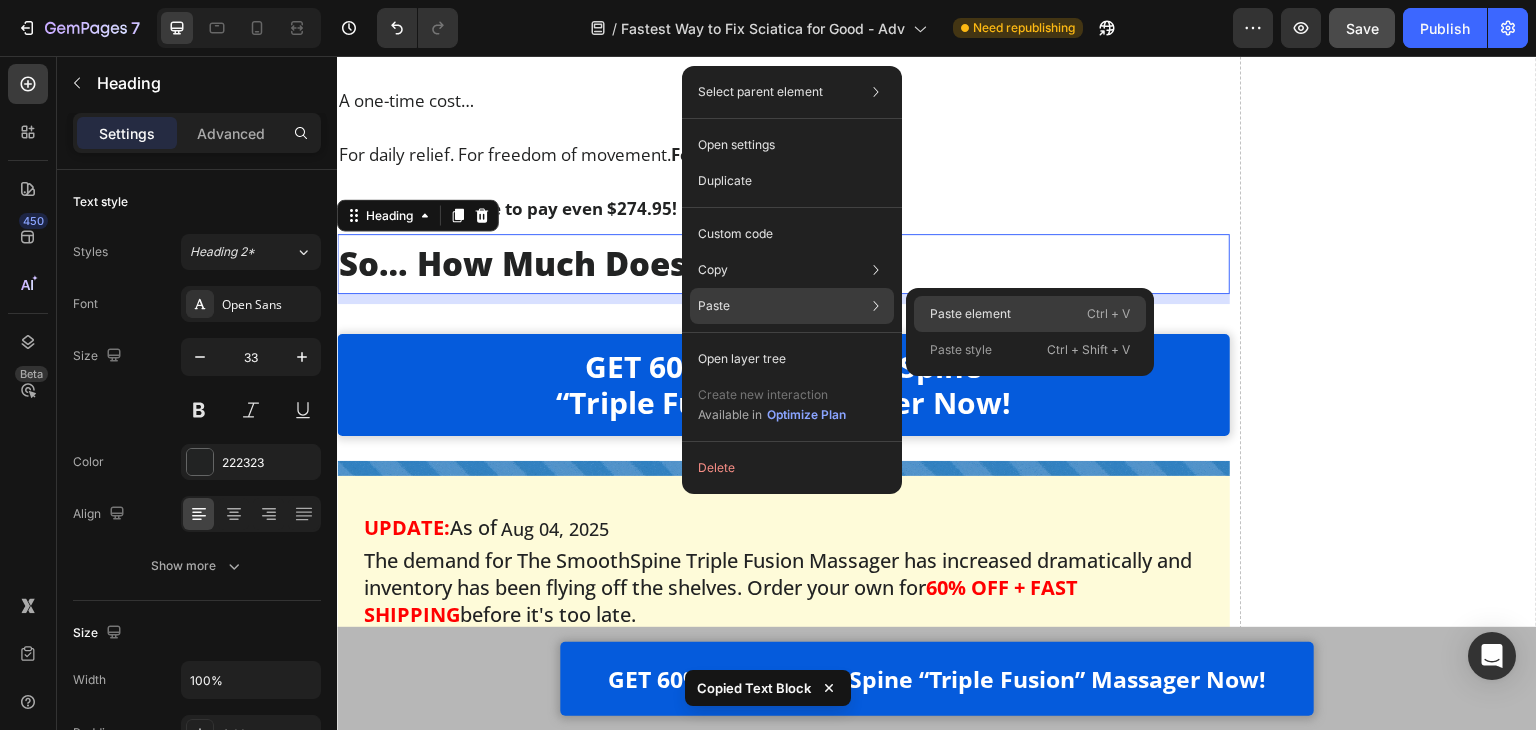 click on "Paste element" at bounding box center (970, 314) 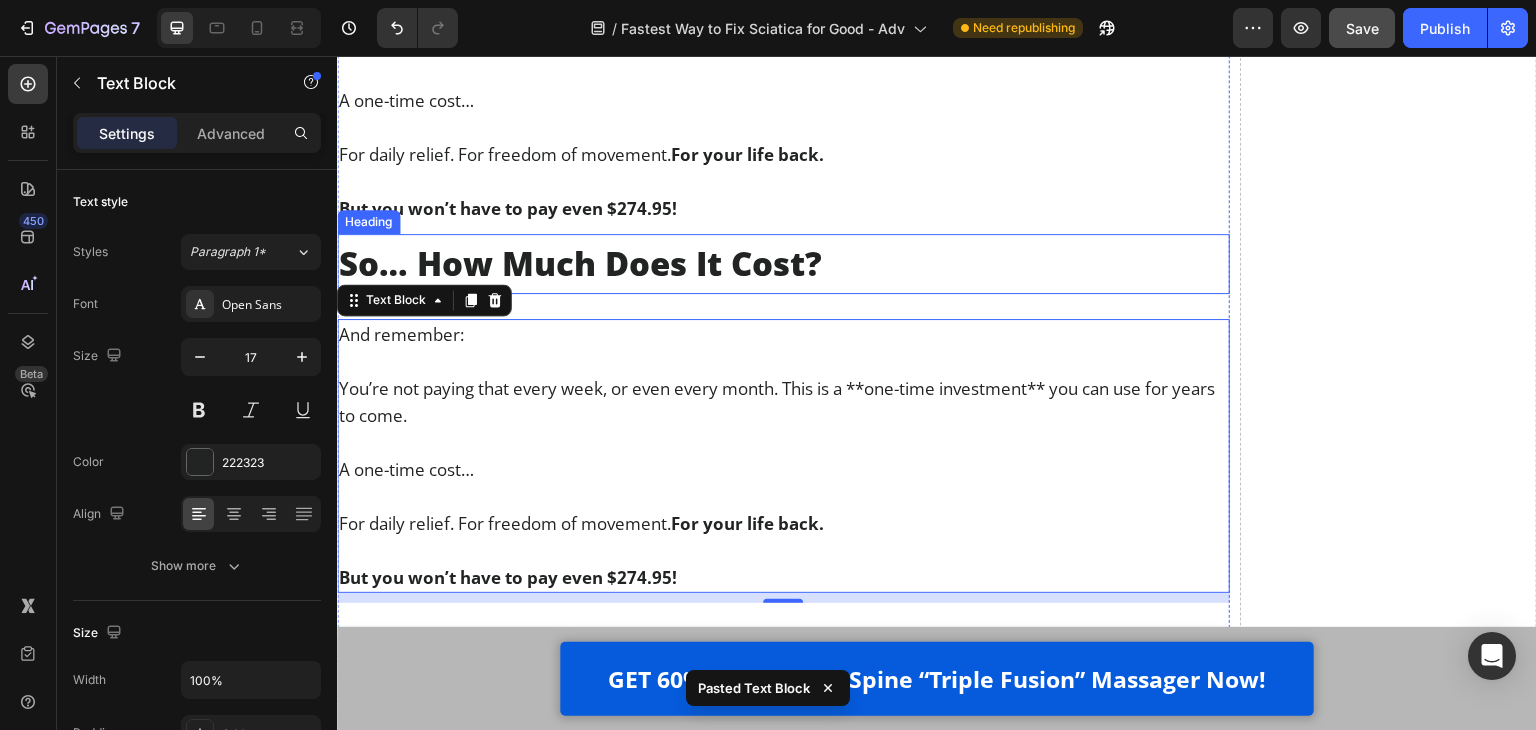 click on "So… How Much Does It Cost?" at bounding box center (783, 264) 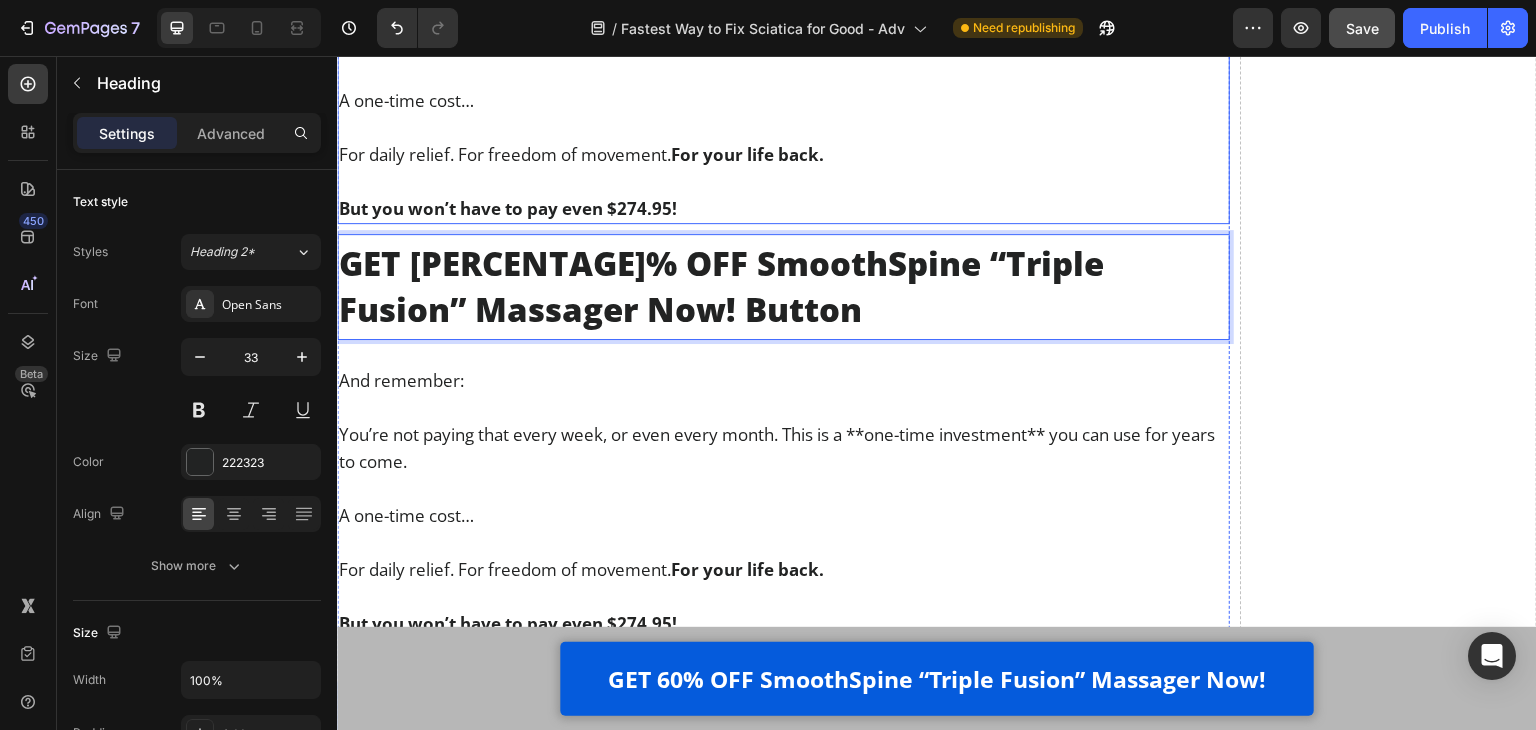 click on "But you won’t have to pay even $274.95!" at bounding box center [783, 208] 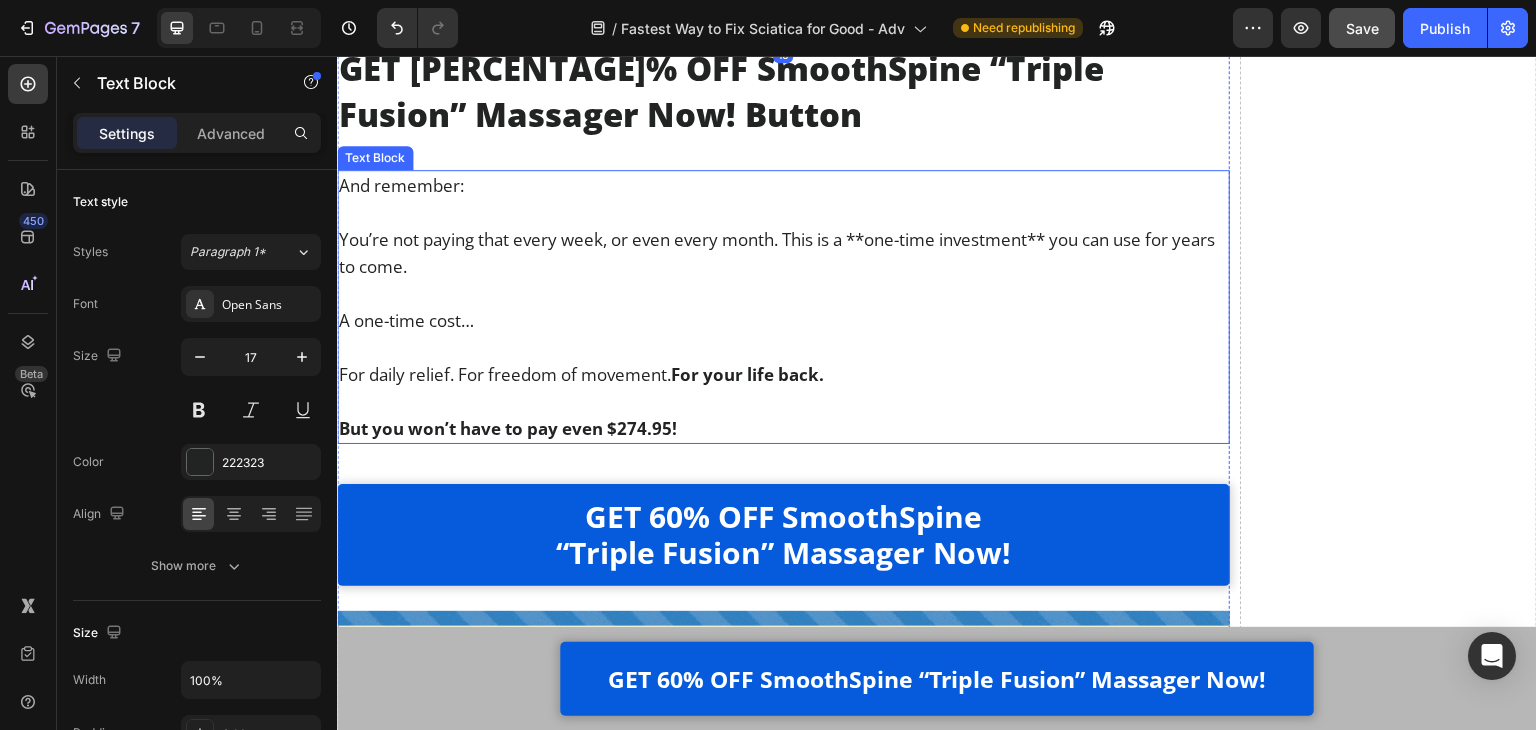 scroll, scrollTop: 23420, scrollLeft: 0, axis: vertical 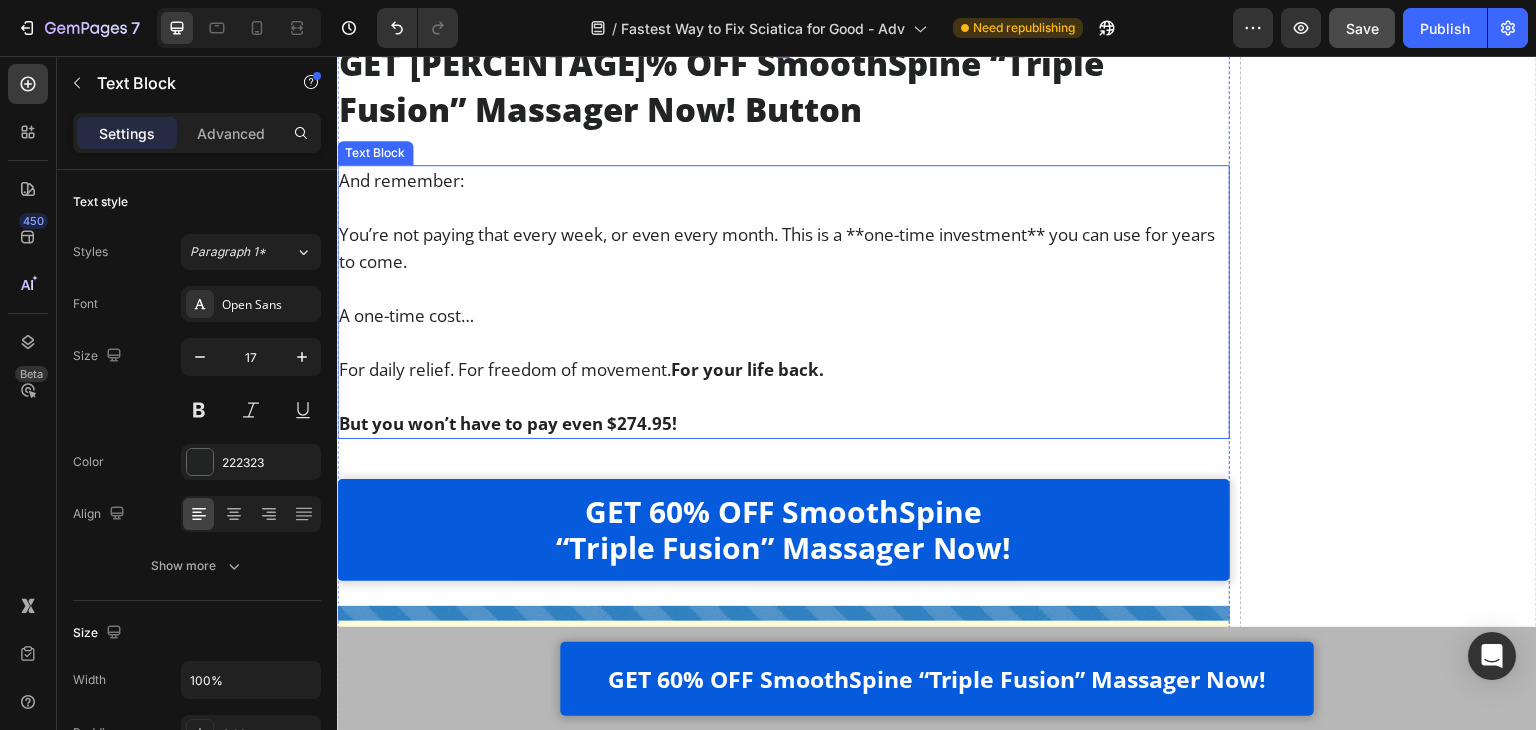 click on "A one-time cost…" at bounding box center (783, 315) 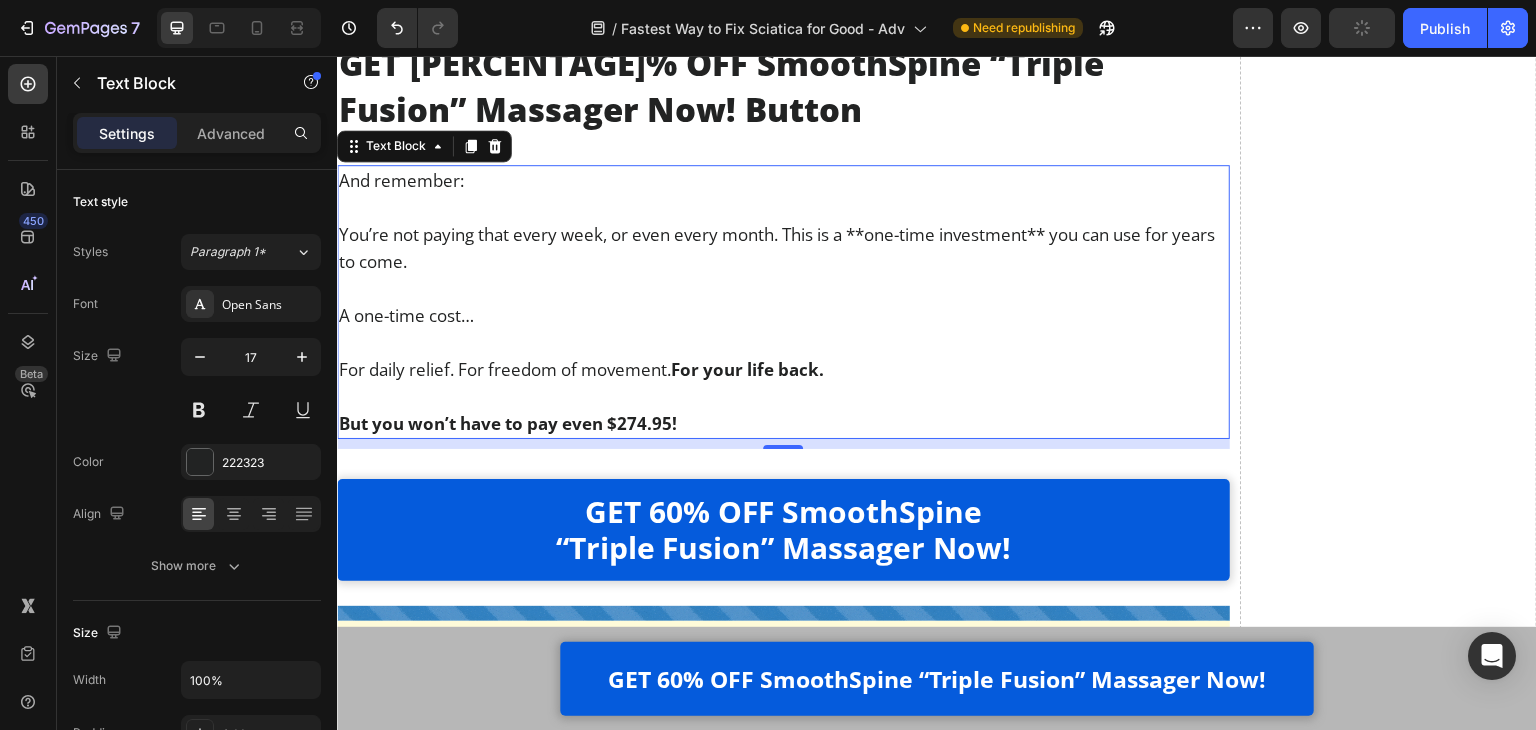 click on "A one-time cost…" at bounding box center (783, 315) 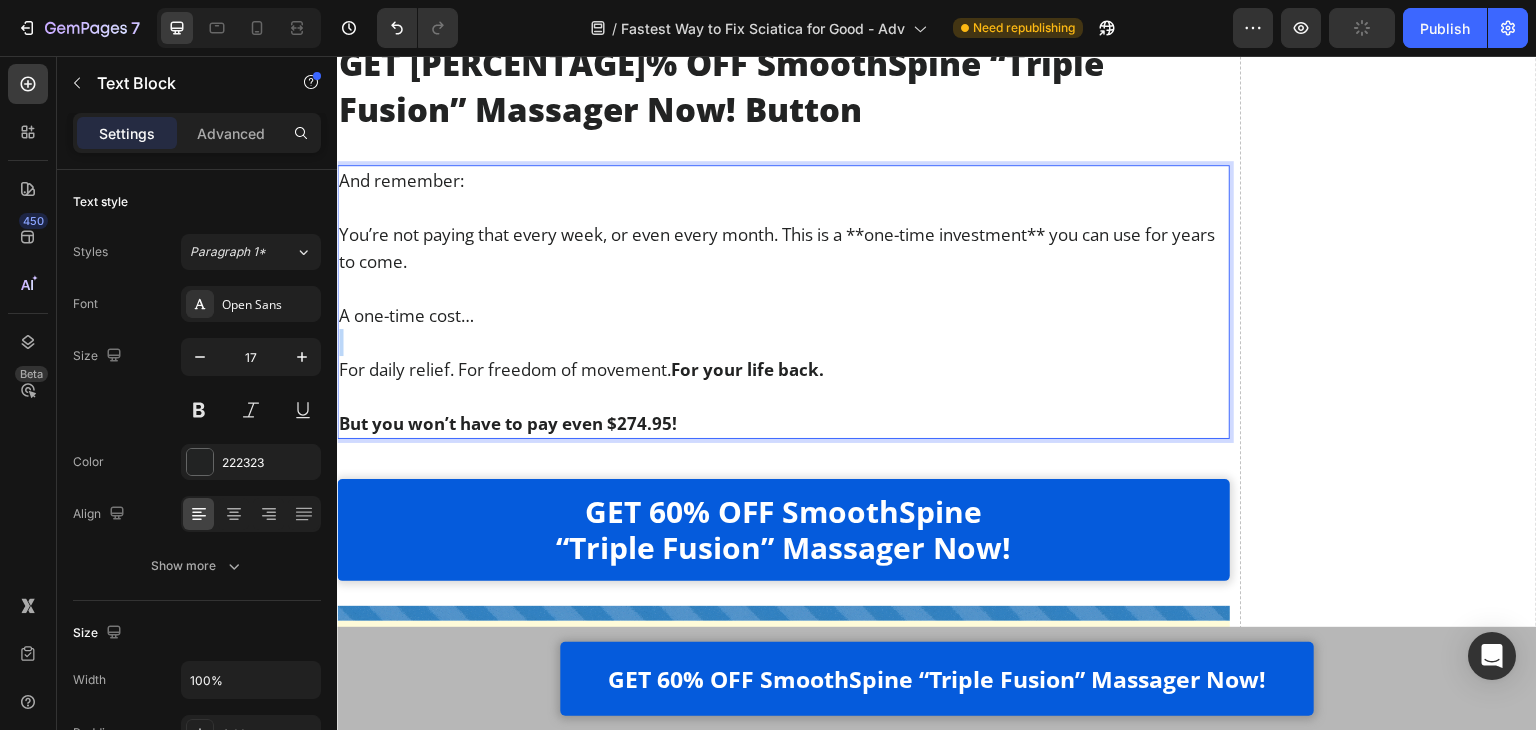 click on "A one-time cost…" at bounding box center (783, 315) 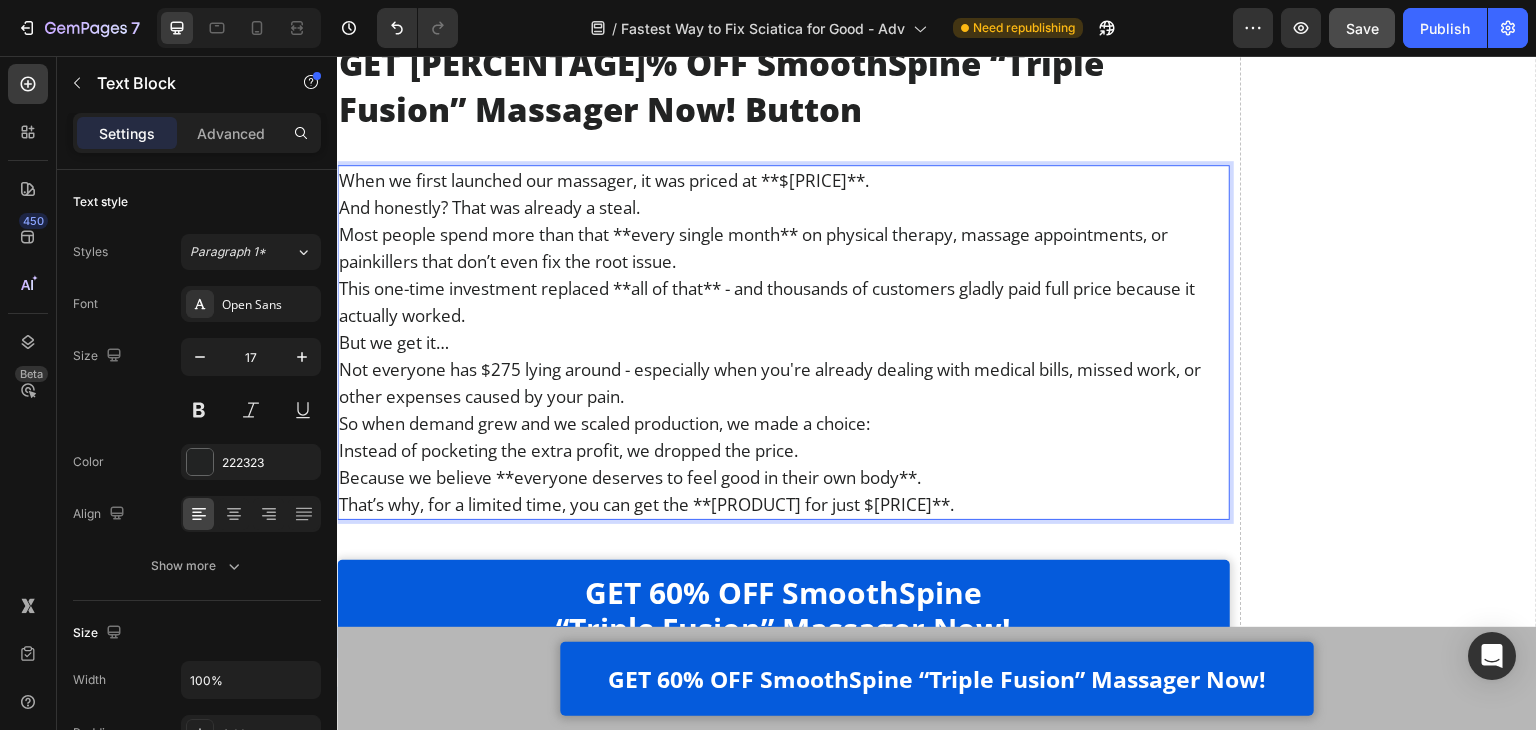 click on "When we first launched our massager, it was priced at **$[PRICE]**." at bounding box center [783, 180] 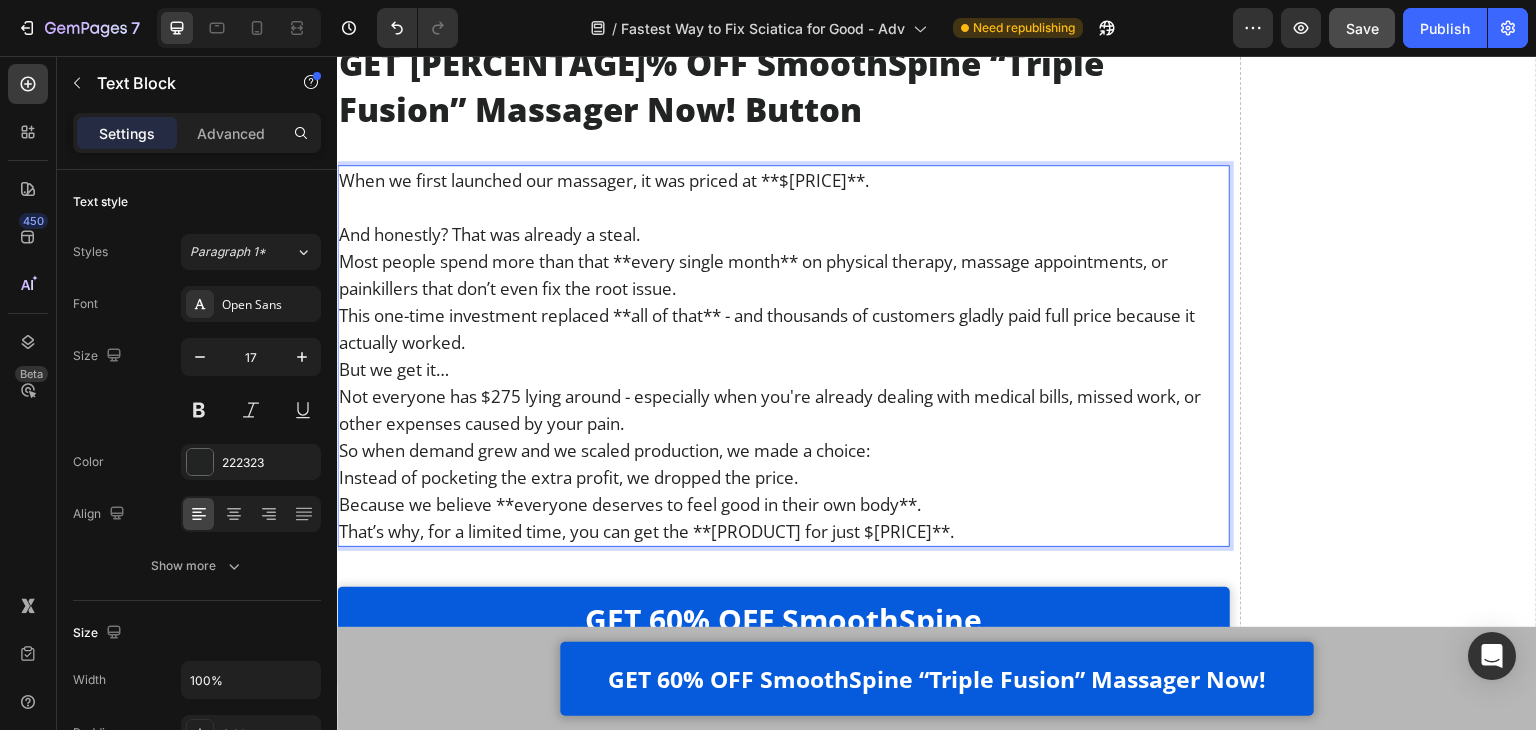 click on "And honestly? That was already a steal." at bounding box center [783, 234] 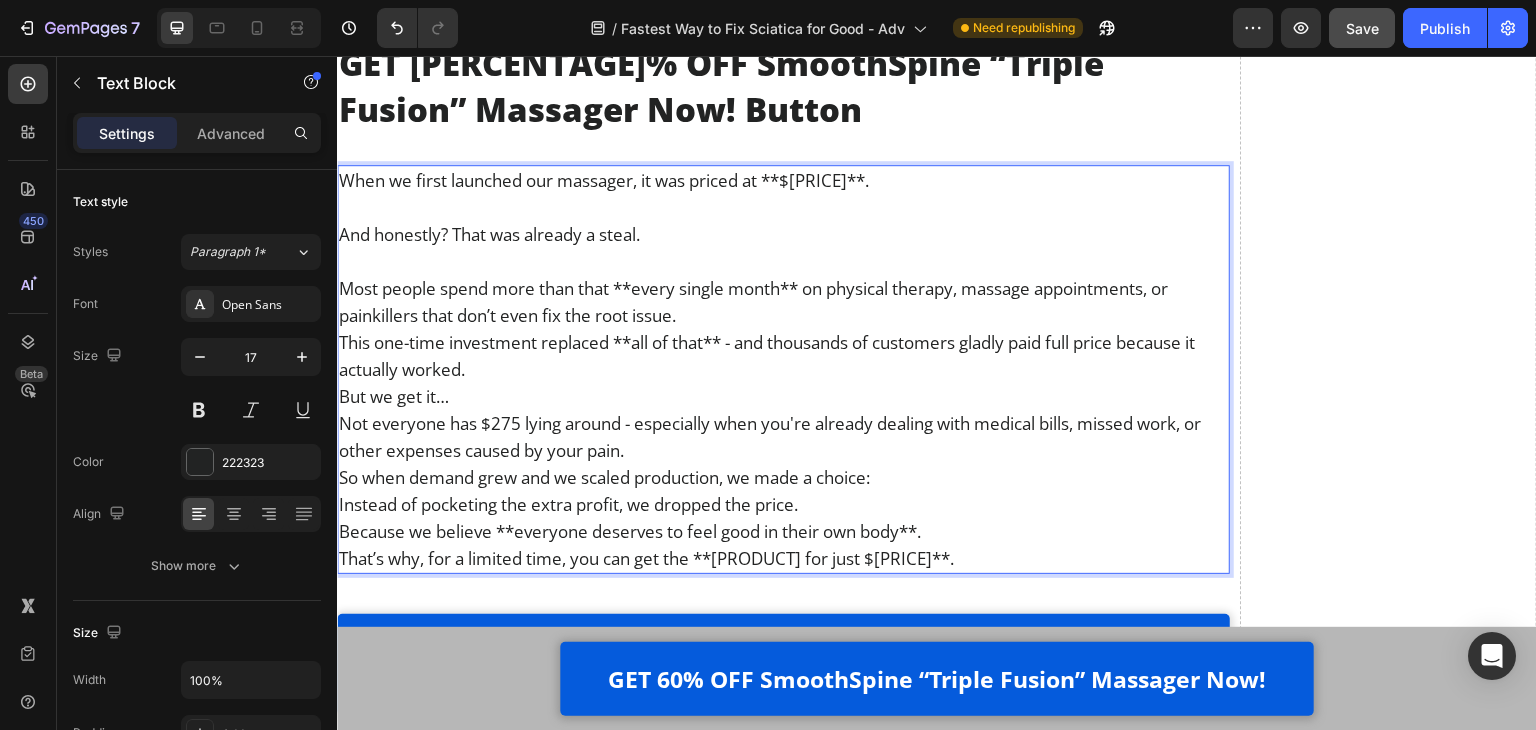 click on "Most people spend more than that **every single month** on physical therapy, massage appointments, or painkillers that don’t even fix the root issue." at bounding box center (783, 302) 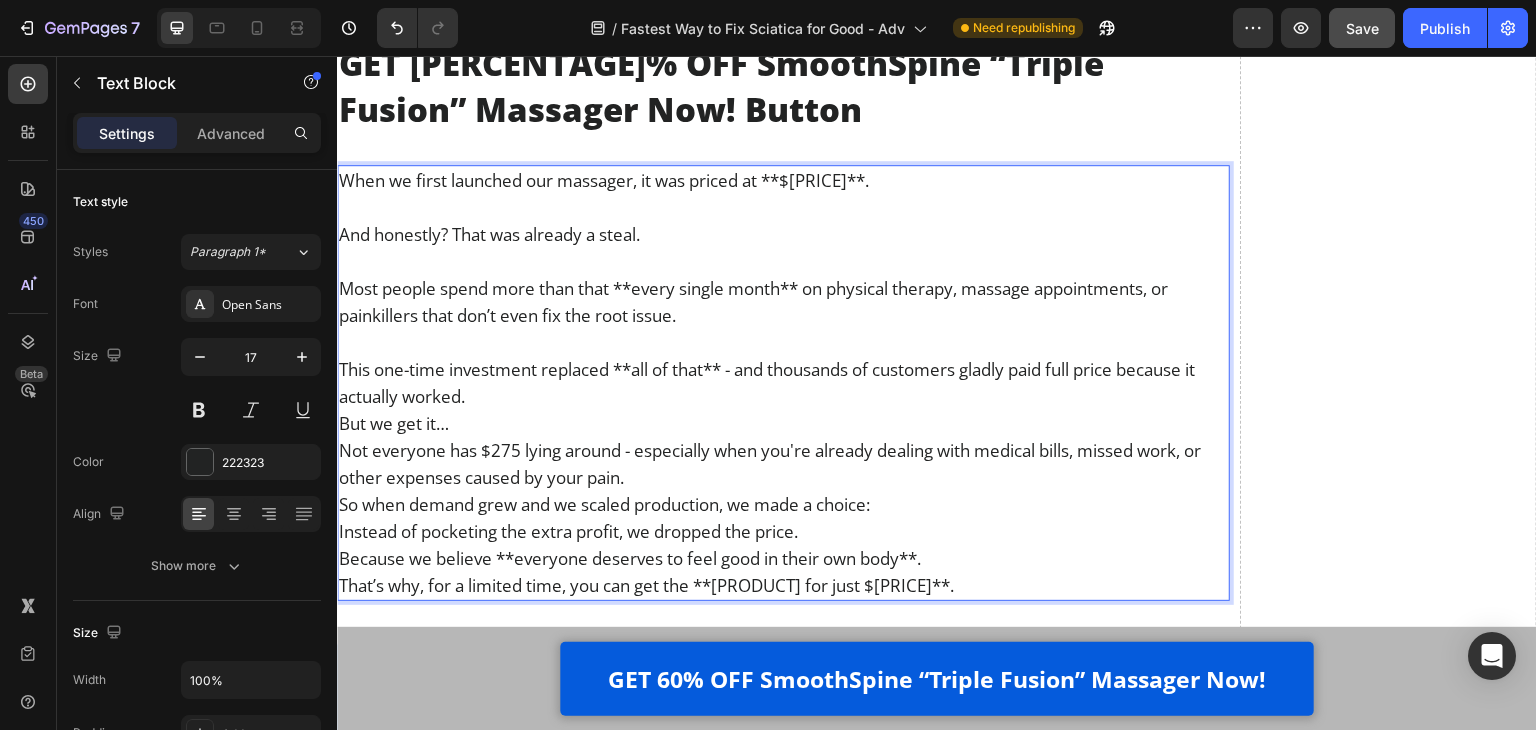 click on "This one-time investment replaced **all of that** - and thousands of customers gladly paid full price because it actually worked." at bounding box center [783, 383] 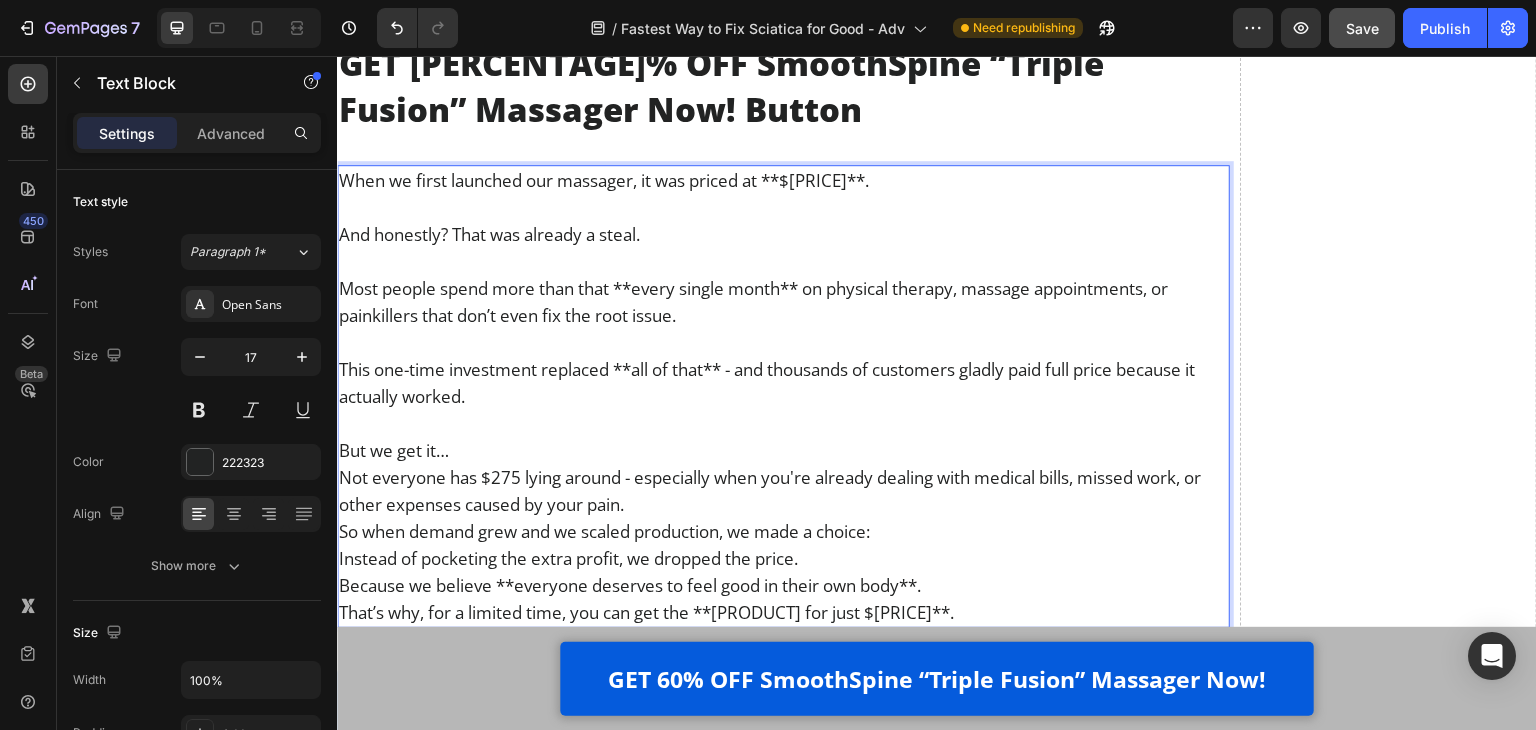 click on "But we get it…" at bounding box center (783, 450) 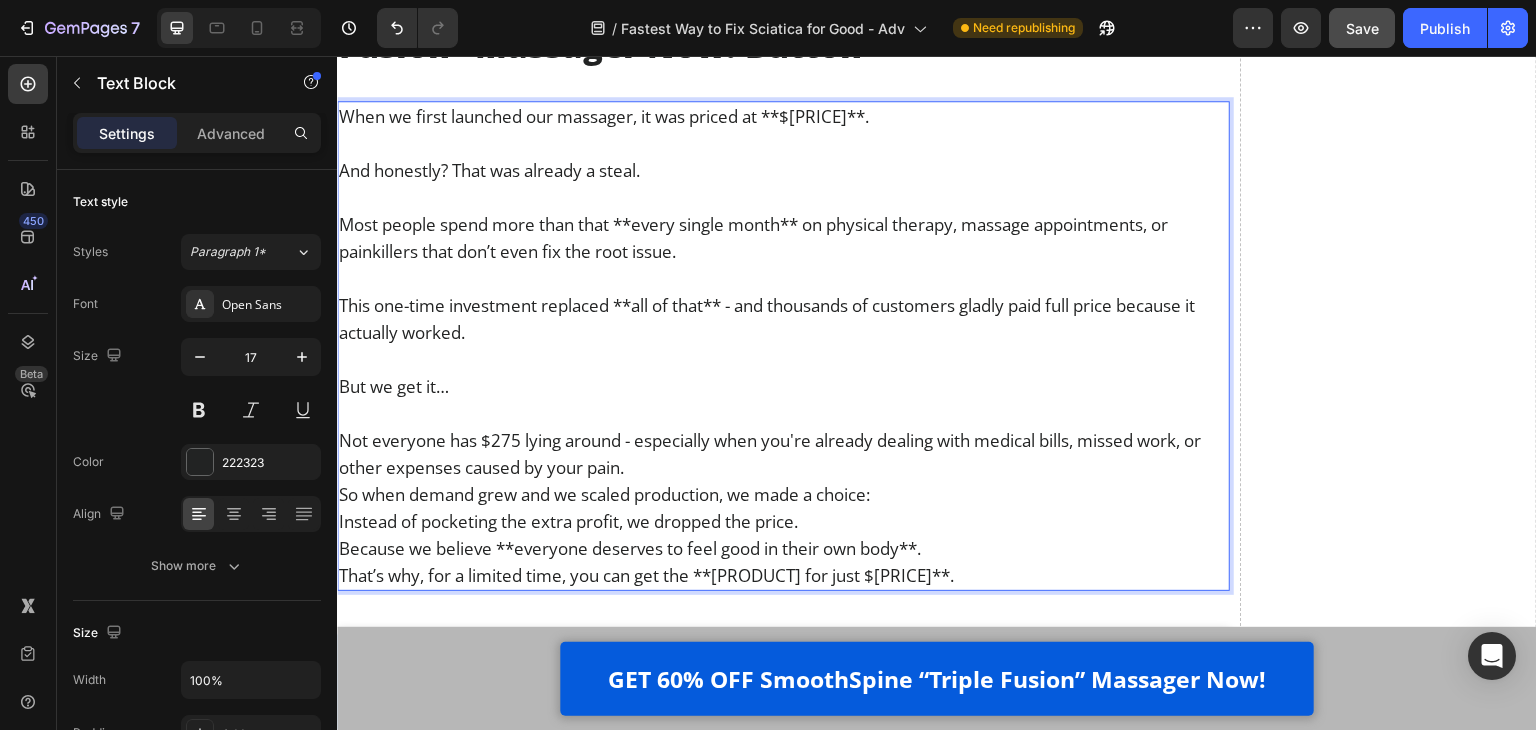 scroll, scrollTop: 23620, scrollLeft: 0, axis: vertical 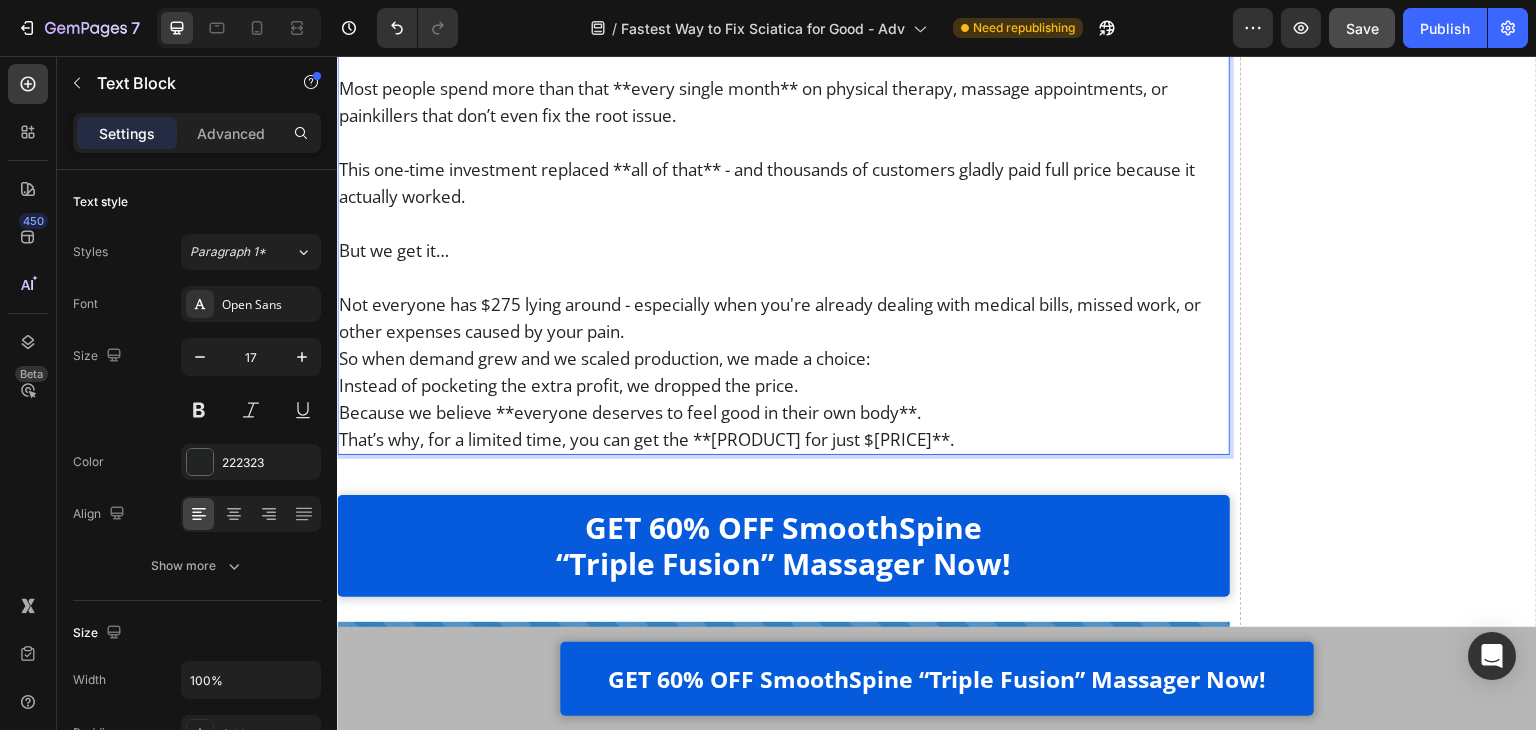 click on "Not everyone has $275 lying around - especially when you're already dealing with medical bills, missed work, or other expenses caused by your pain." at bounding box center (783, 318) 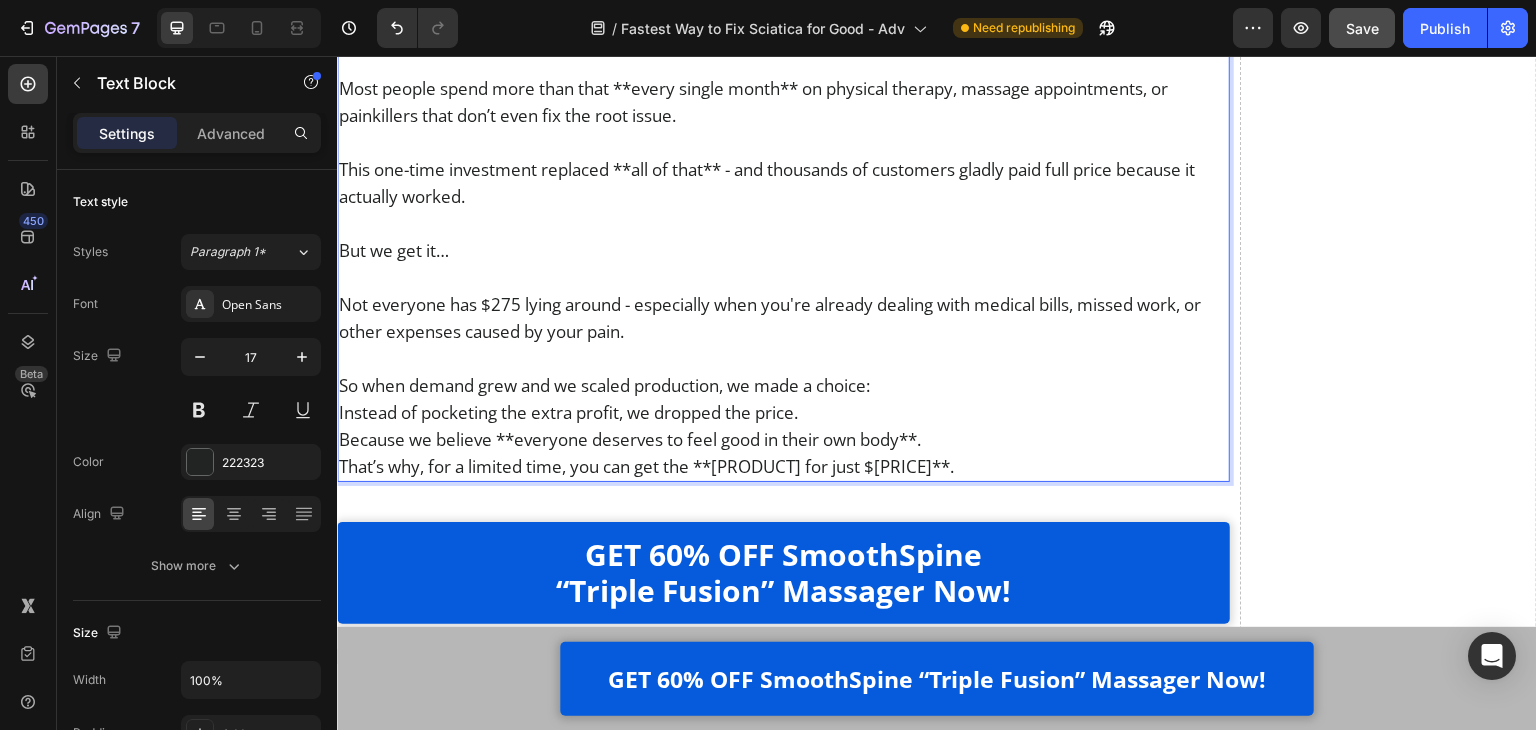 click on "So when demand grew and we scaled production, we made a choice:" at bounding box center (783, 385) 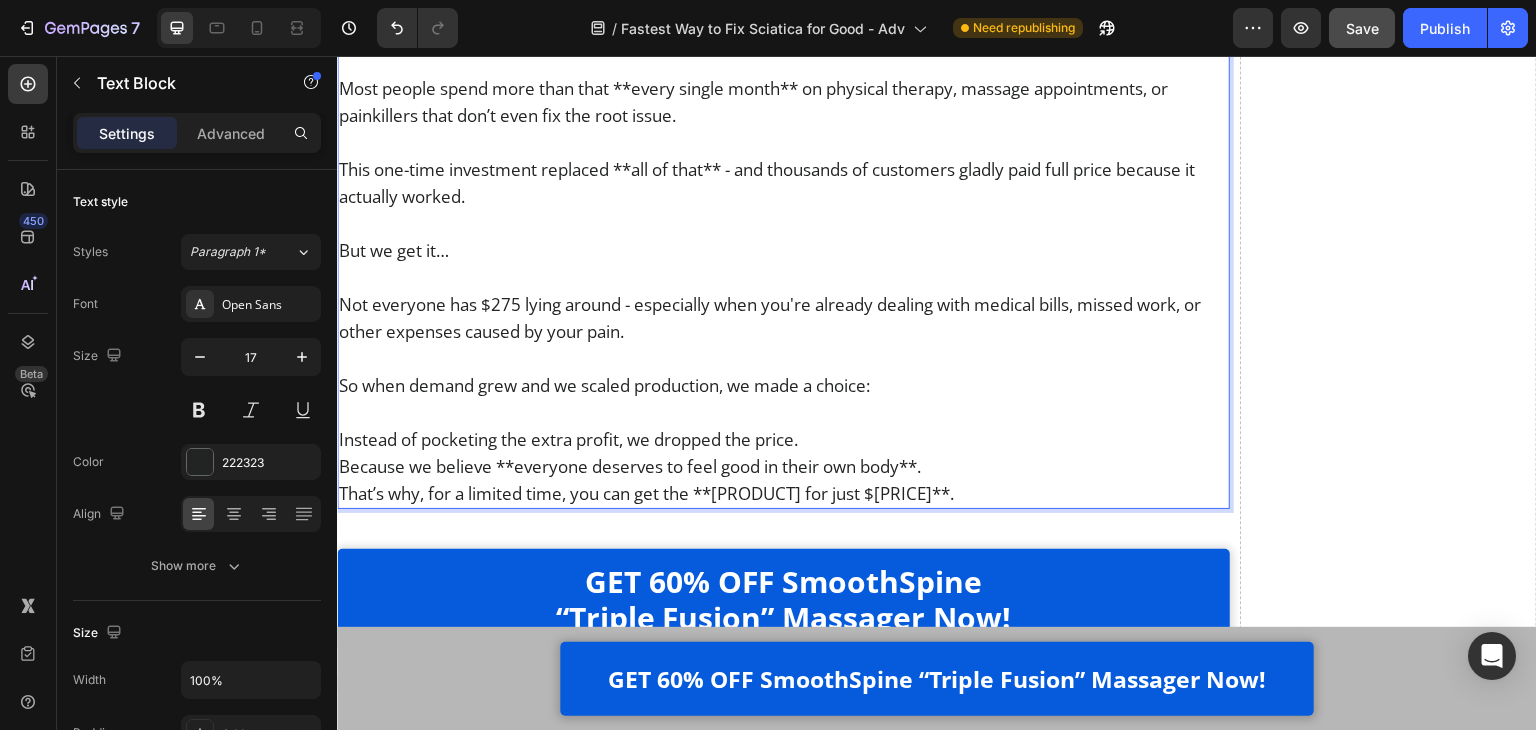 click on "Instead of pocketing the extra profit, we dropped the price." at bounding box center (783, 439) 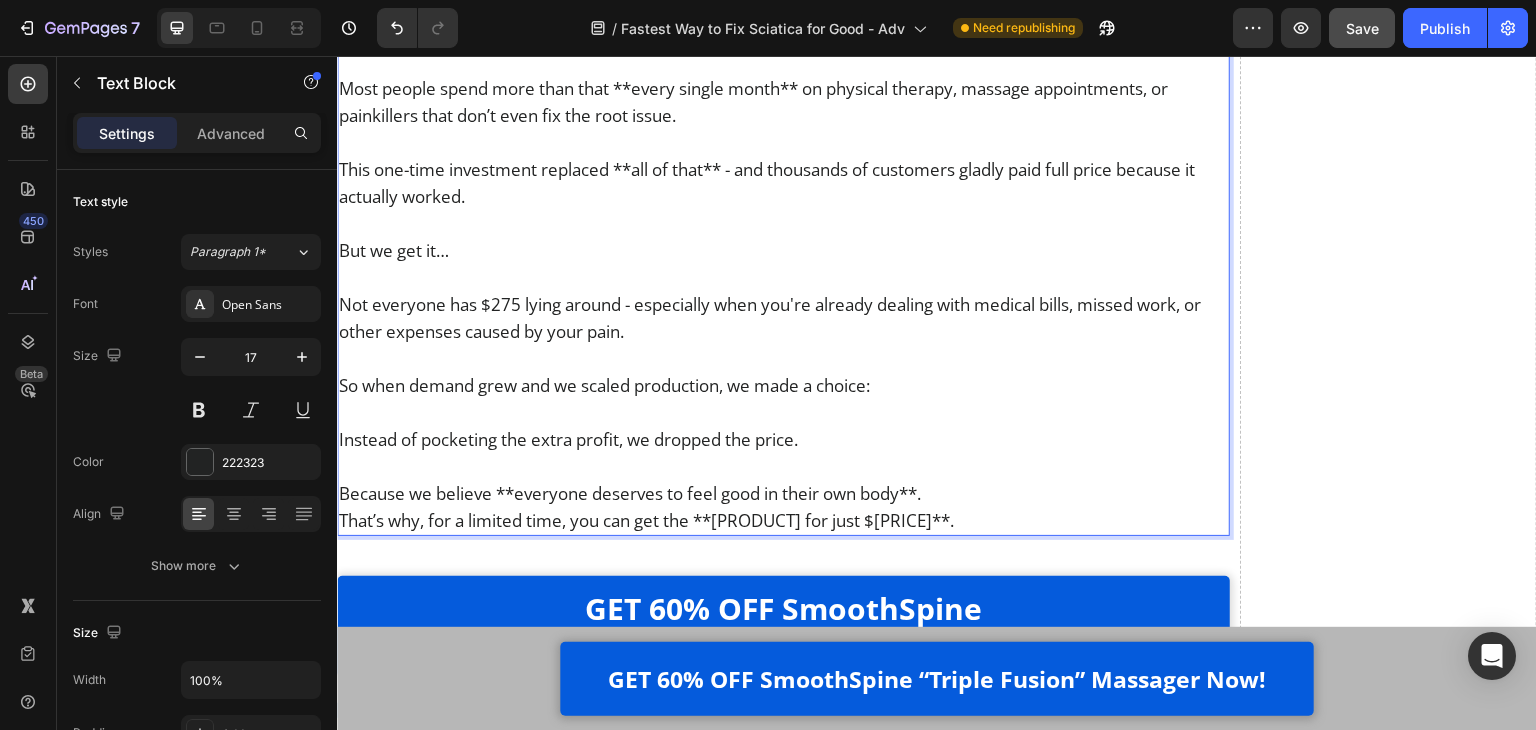 click on "Because we believe **everyone deserves to feel good in their own body**." at bounding box center [783, 493] 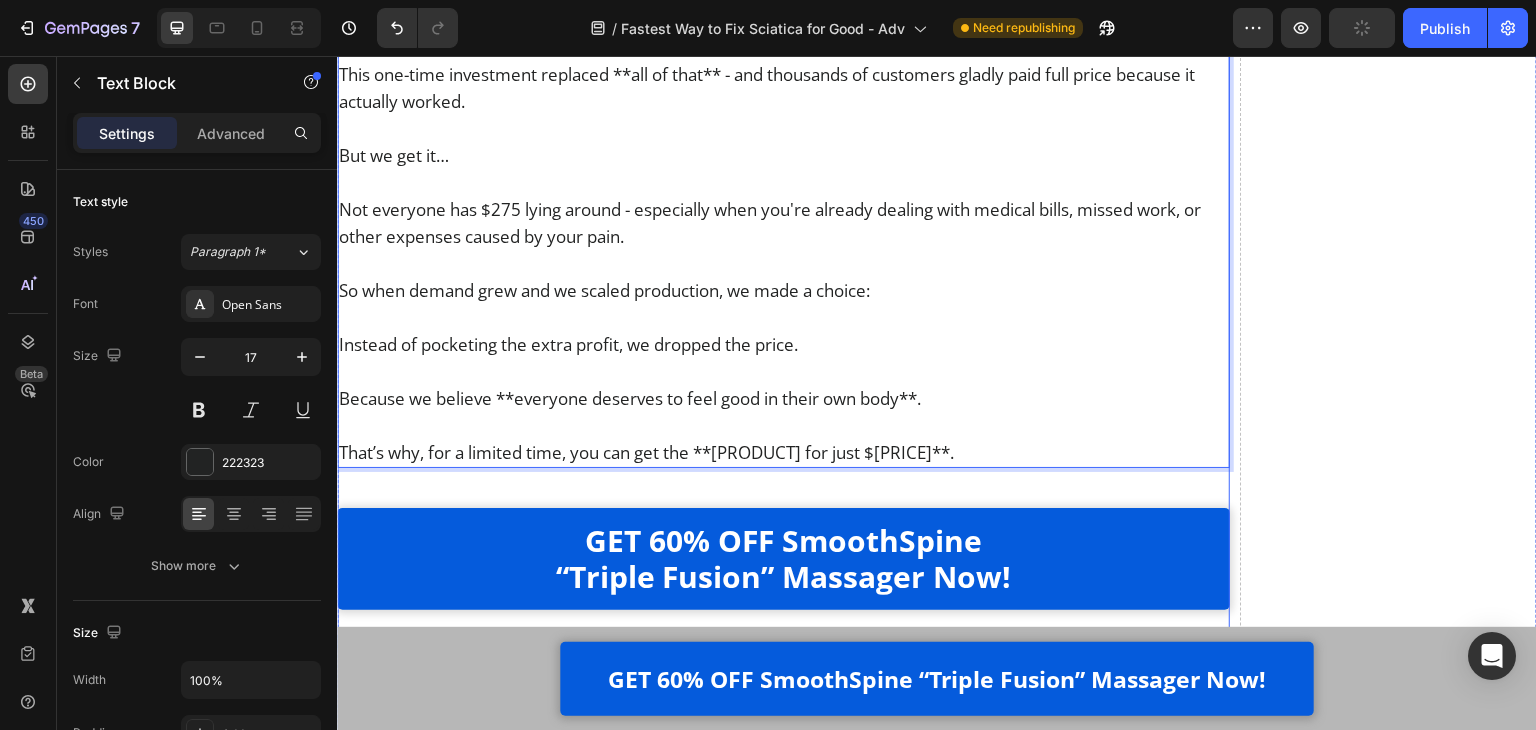scroll, scrollTop: 23720, scrollLeft: 0, axis: vertical 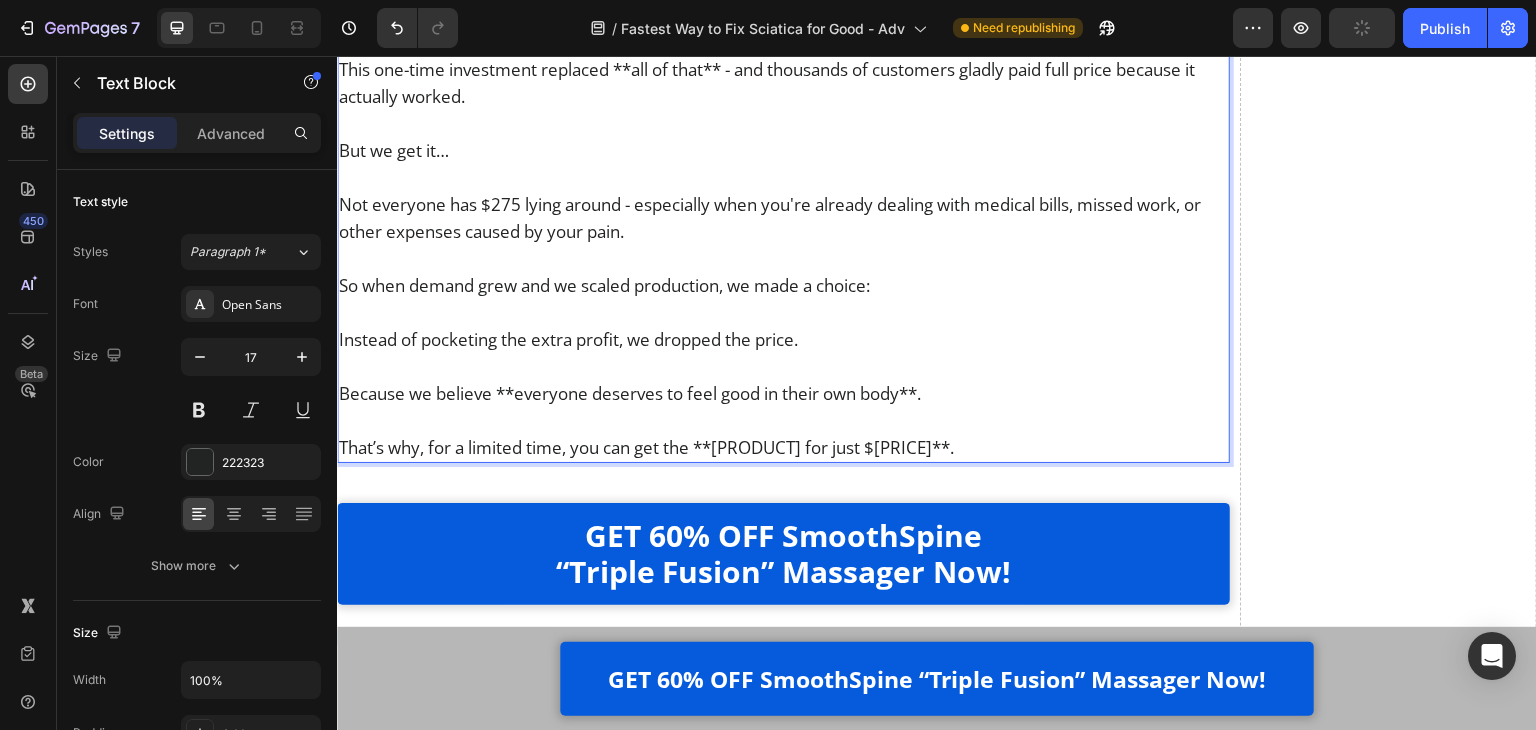 click on "That’s why, for a limited time, you can get the **[PRODUCT] for just $[PRICE]**." at bounding box center [783, 447] 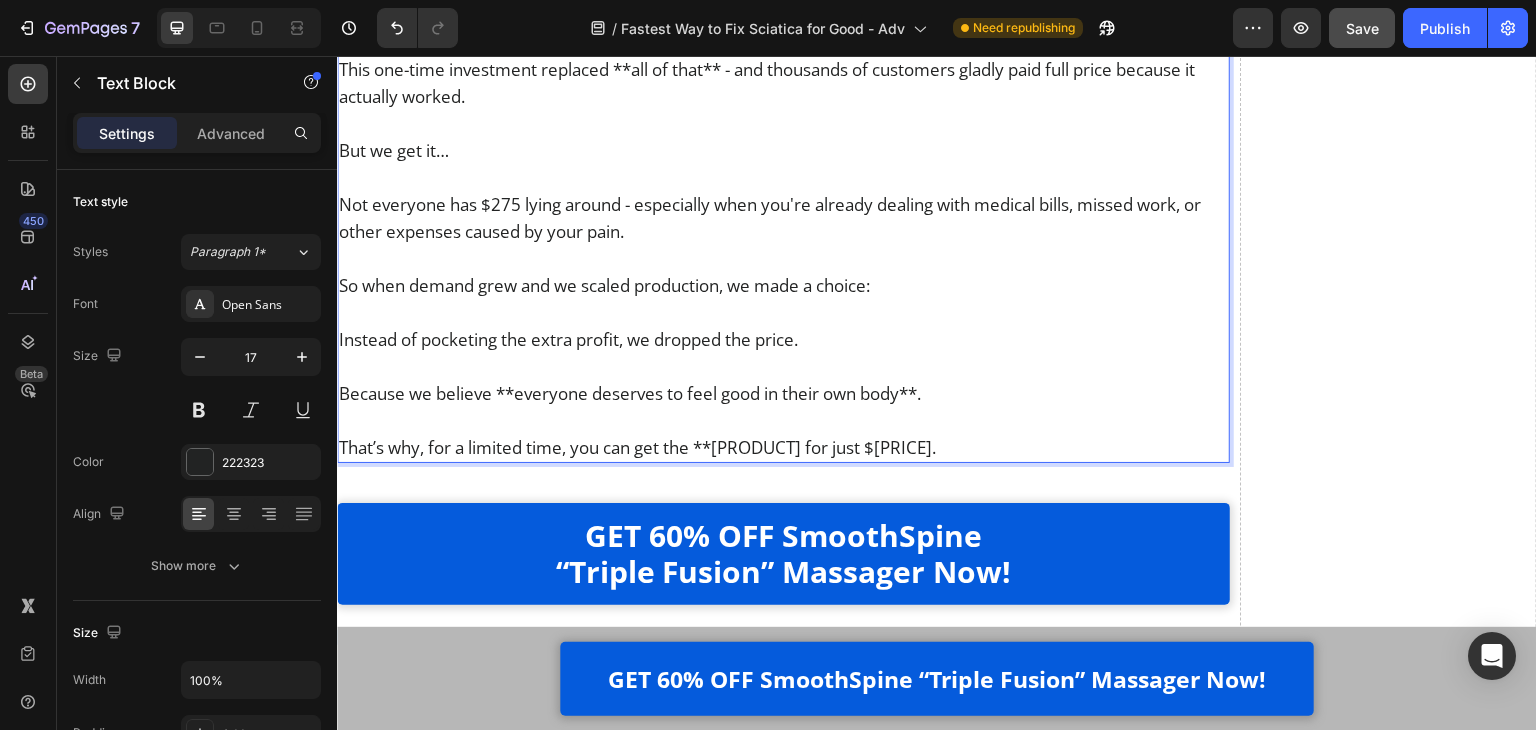 click on "That’s why, for a limited time, you can get the **[PRODUCT] for just $[PRICE]." at bounding box center (783, 447) 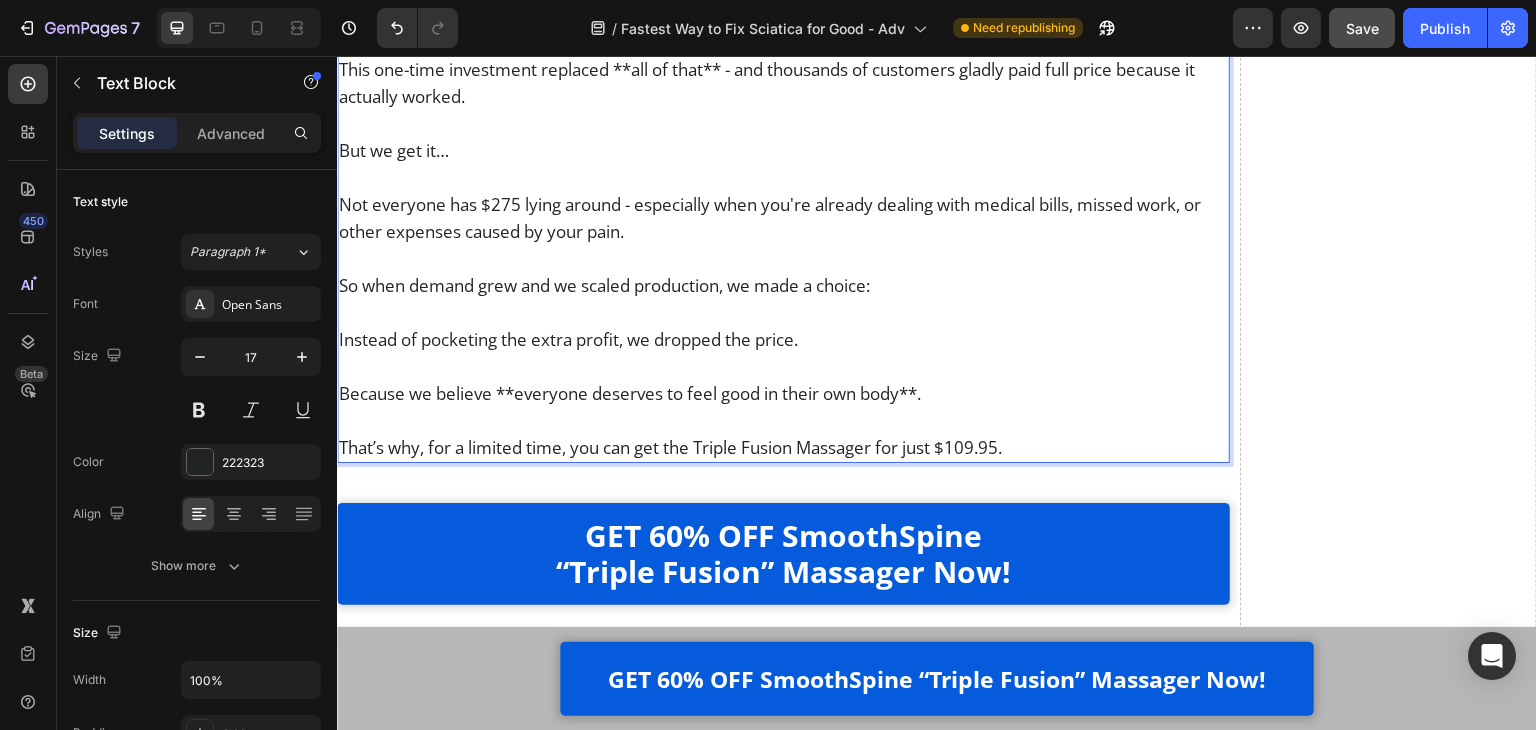click on "Because we believe **everyone deserves to feel good in their own body**." at bounding box center [783, 393] 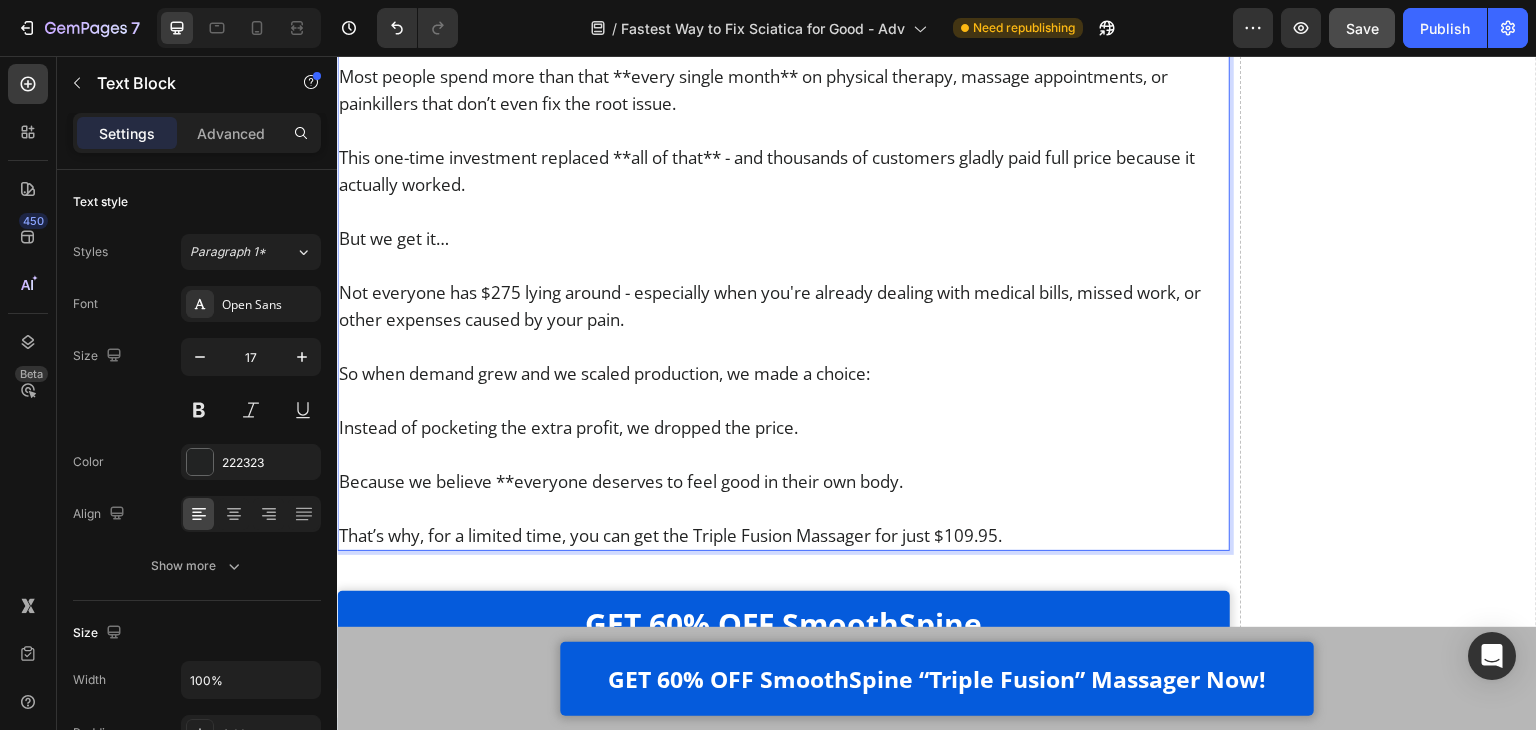scroll, scrollTop: 23620, scrollLeft: 0, axis: vertical 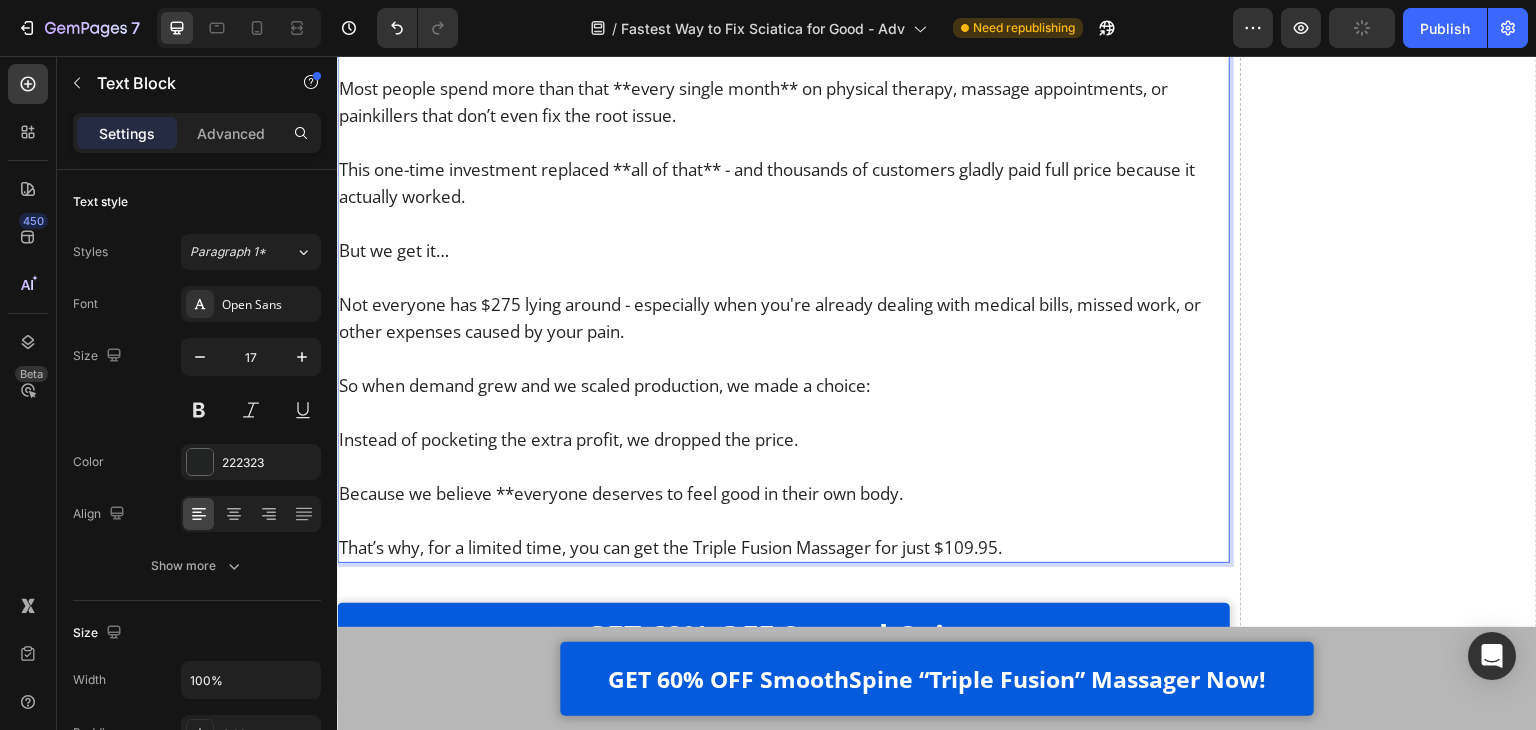 click on "This one-time investment replaced **all of that** - and thousands of customers gladly paid full price because it actually worked." at bounding box center (783, 183) 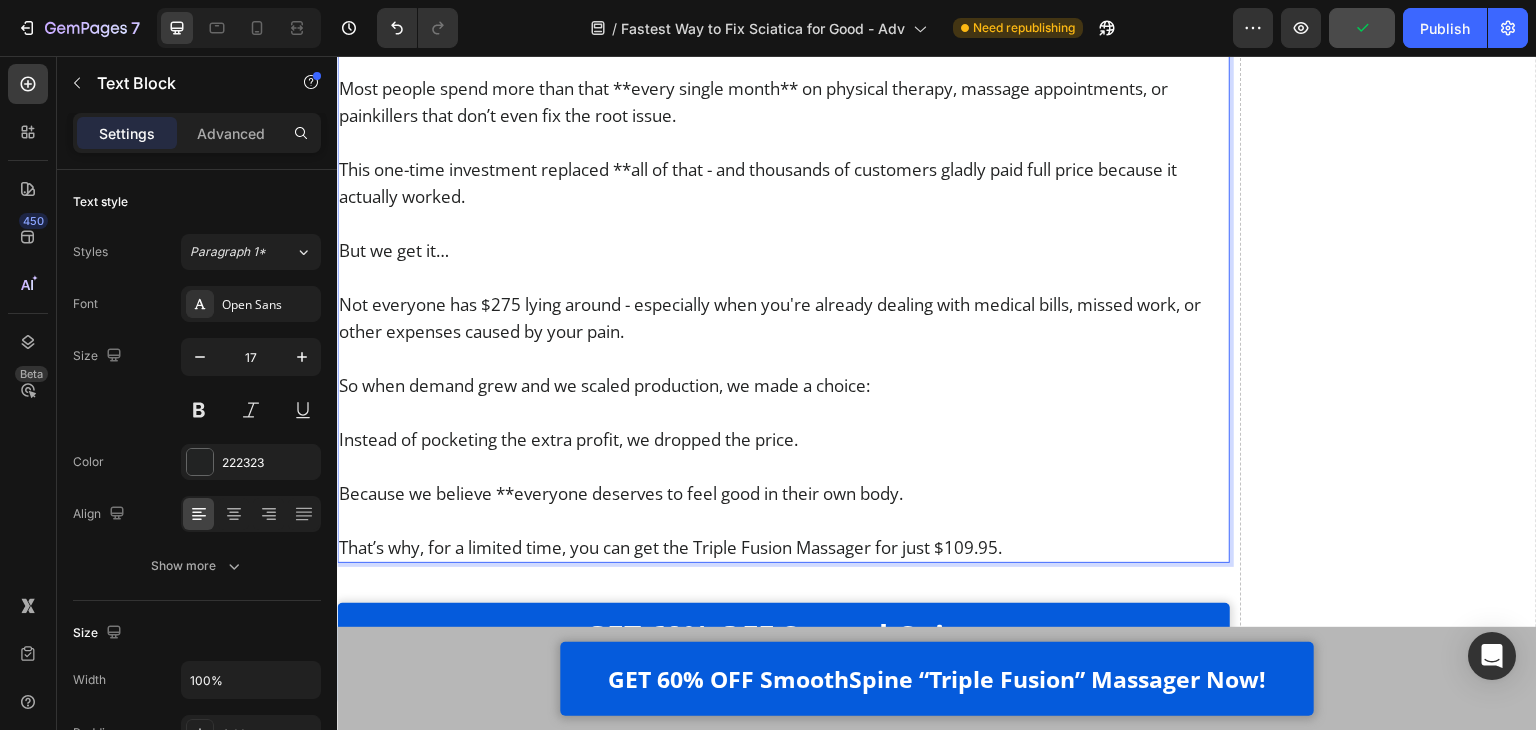 click on "This one-time investment replaced **all of that - and thousands of customers gladly paid full price because it actually worked." at bounding box center (783, 183) 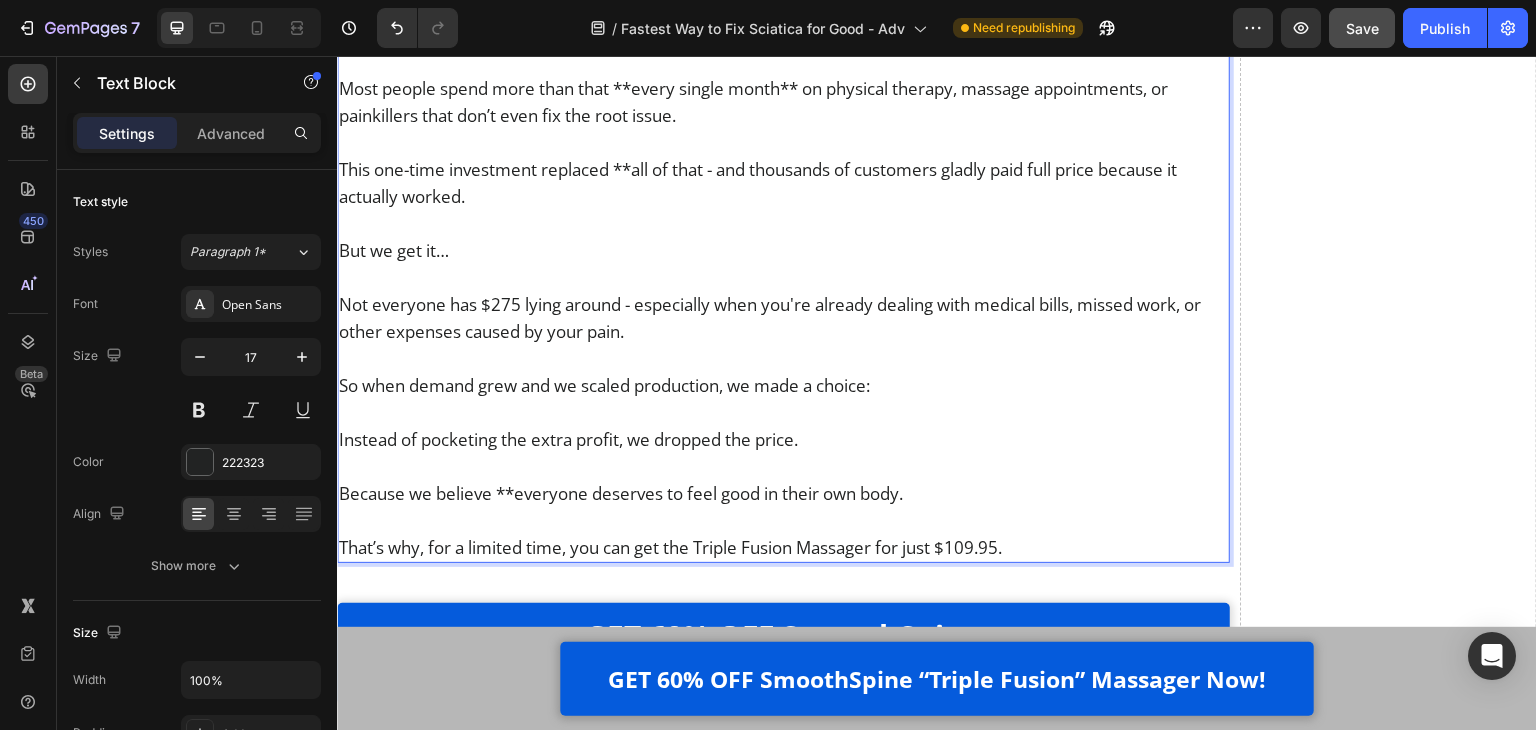 click on "This one-time investment replaced **all of that - and thousands of customers gladly paid full price because it actually worked." at bounding box center (783, 183) 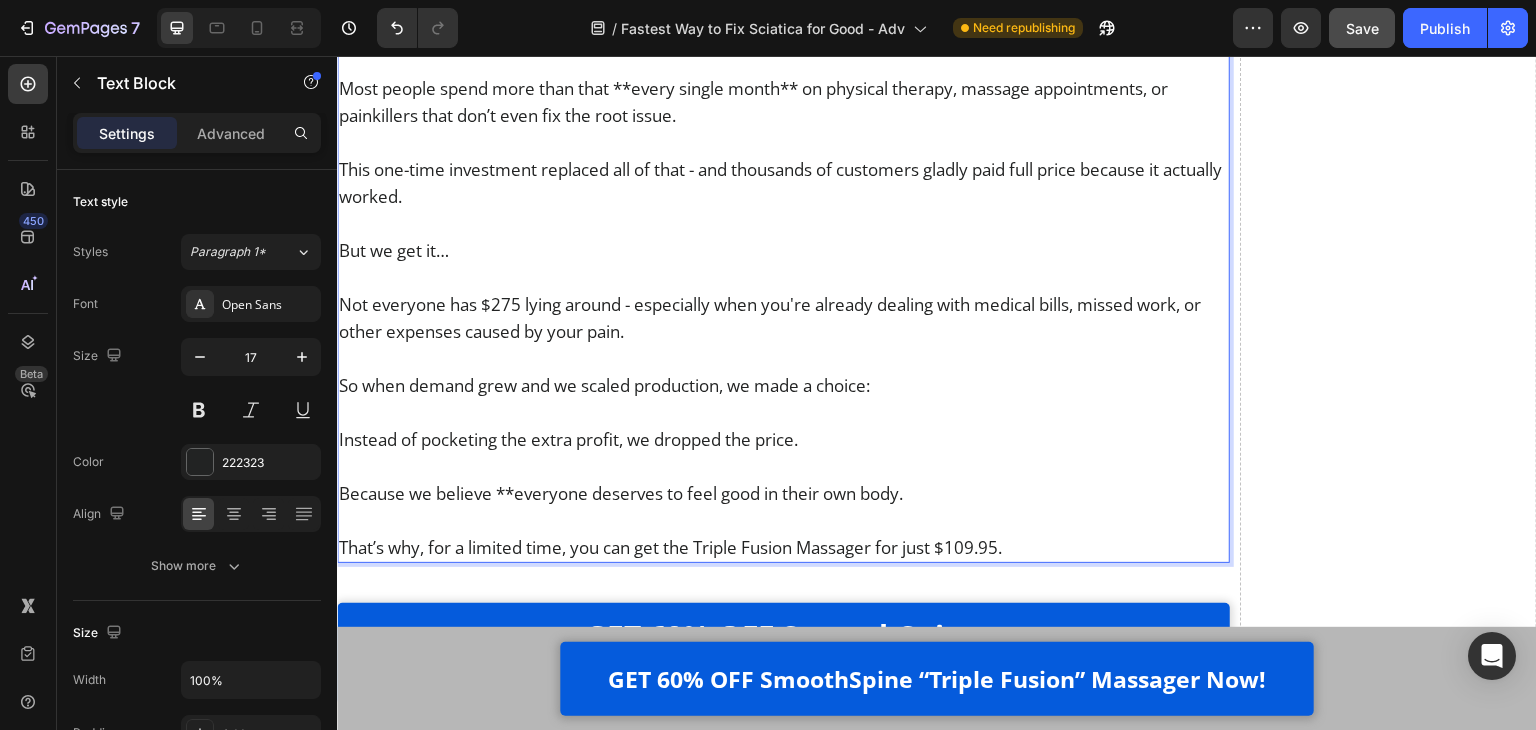 scroll, scrollTop: 23520, scrollLeft: 0, axis: vertical 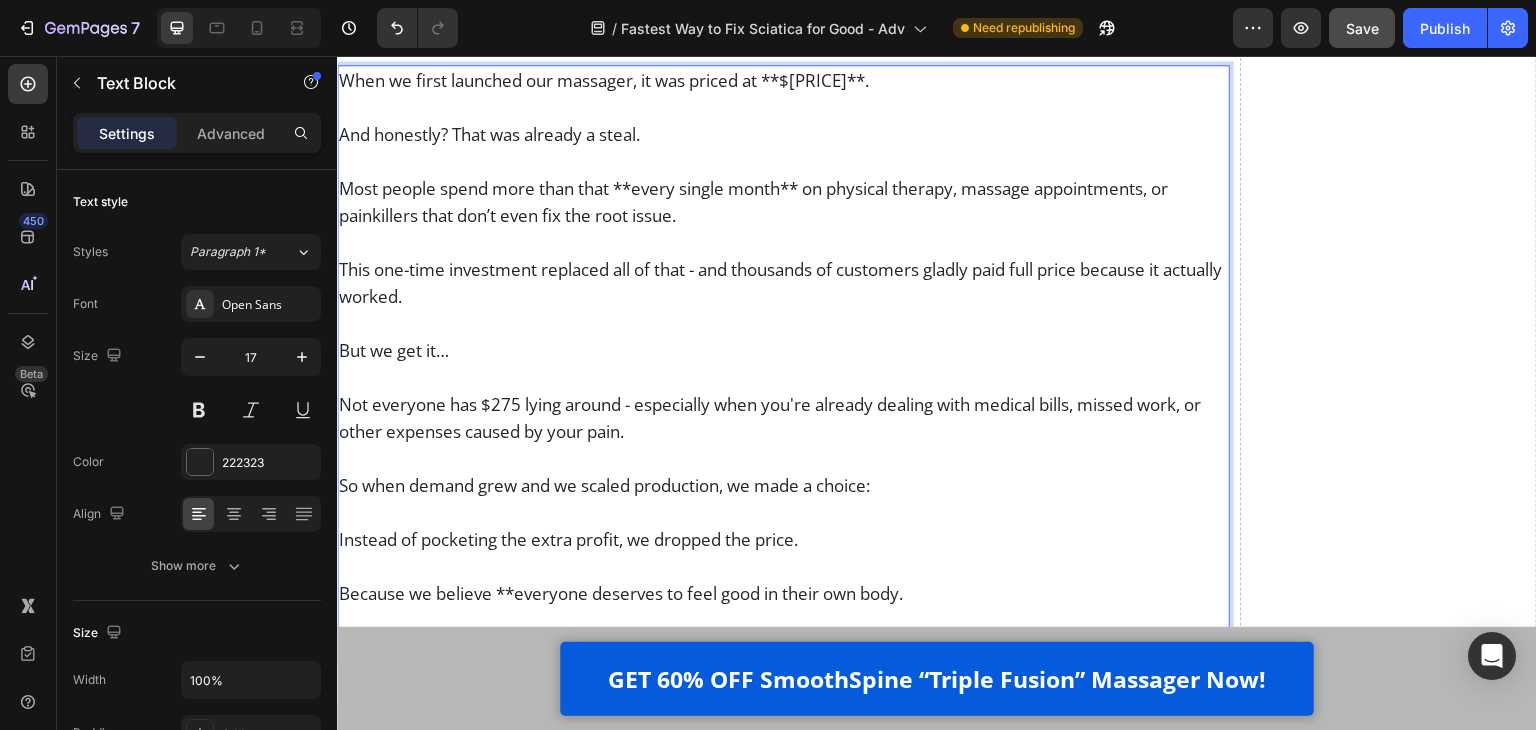 click on "Most people spend more than that **every single month** on physical therapy, massage appointments, or painkillers that don’t even fix the root issue." at bounding box center (783, 202) 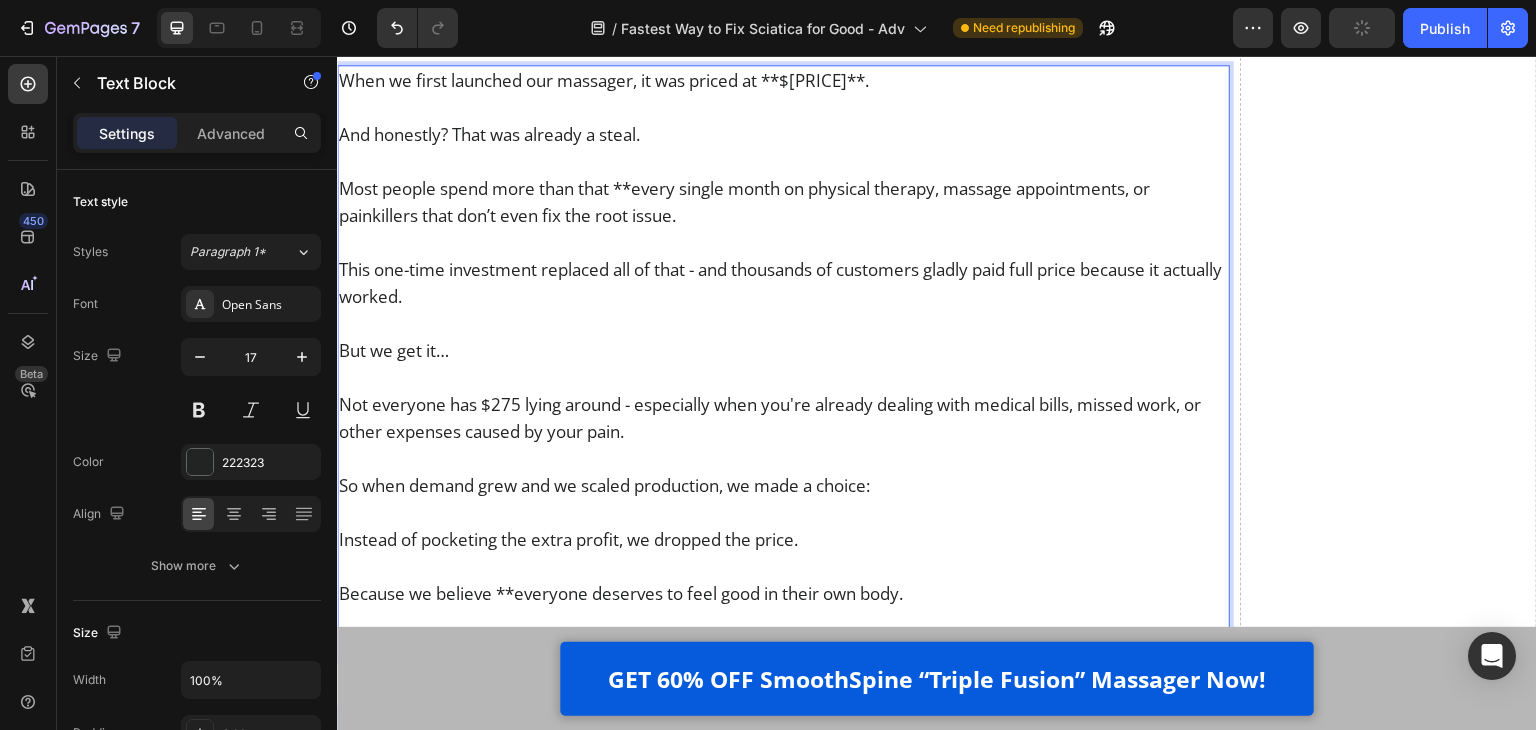 click on "Most people spend more than that **every single month on physical therapy, massage appointments, or painkillers that don’t even fix the root issue." at bounding box center [783, 202] 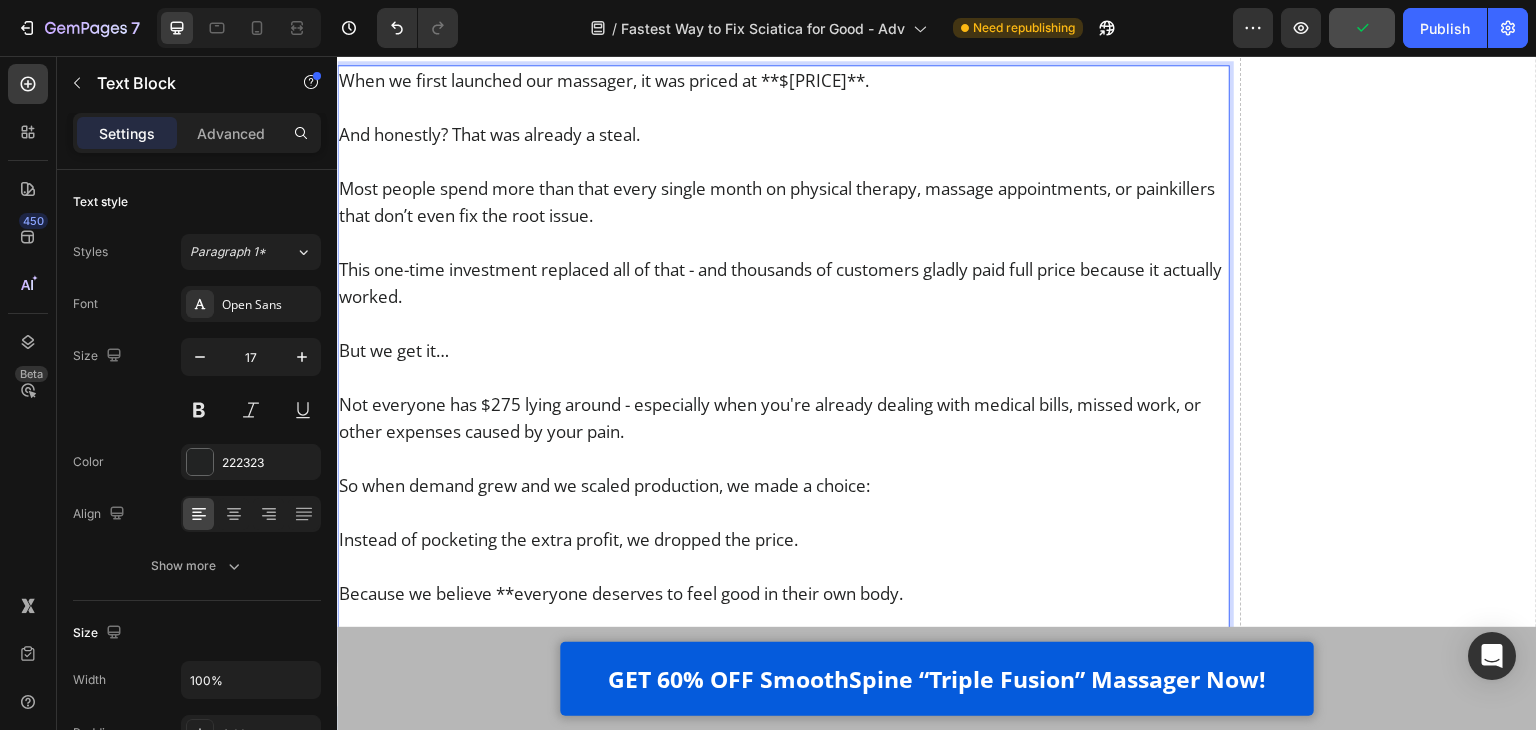 click on "When we first launched our massager, it was priced at **$[PRICE]**." at bounding box center (783, 80) 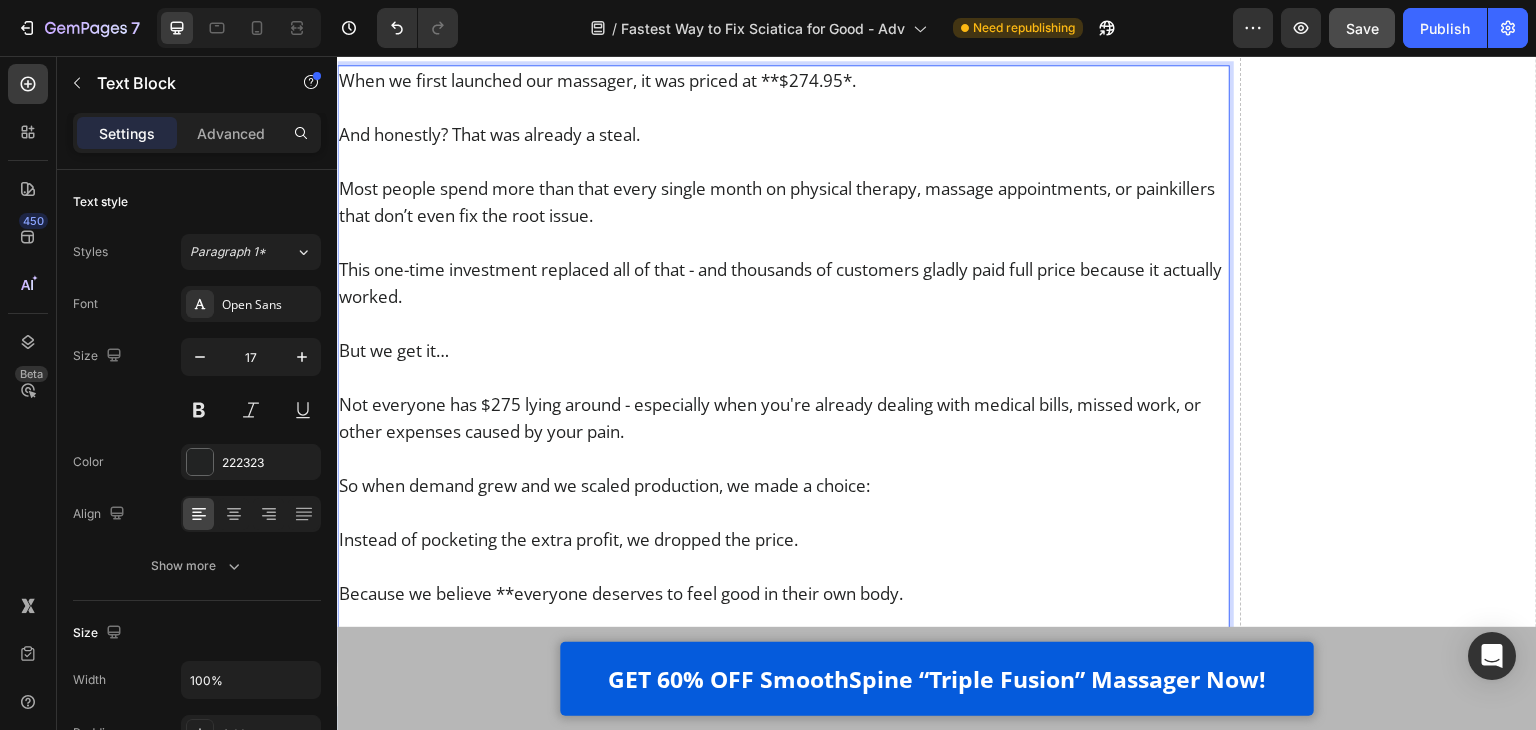 click on "When we first launched our massager, it was priced at **$274.95*." at bounding box center (783, 80) 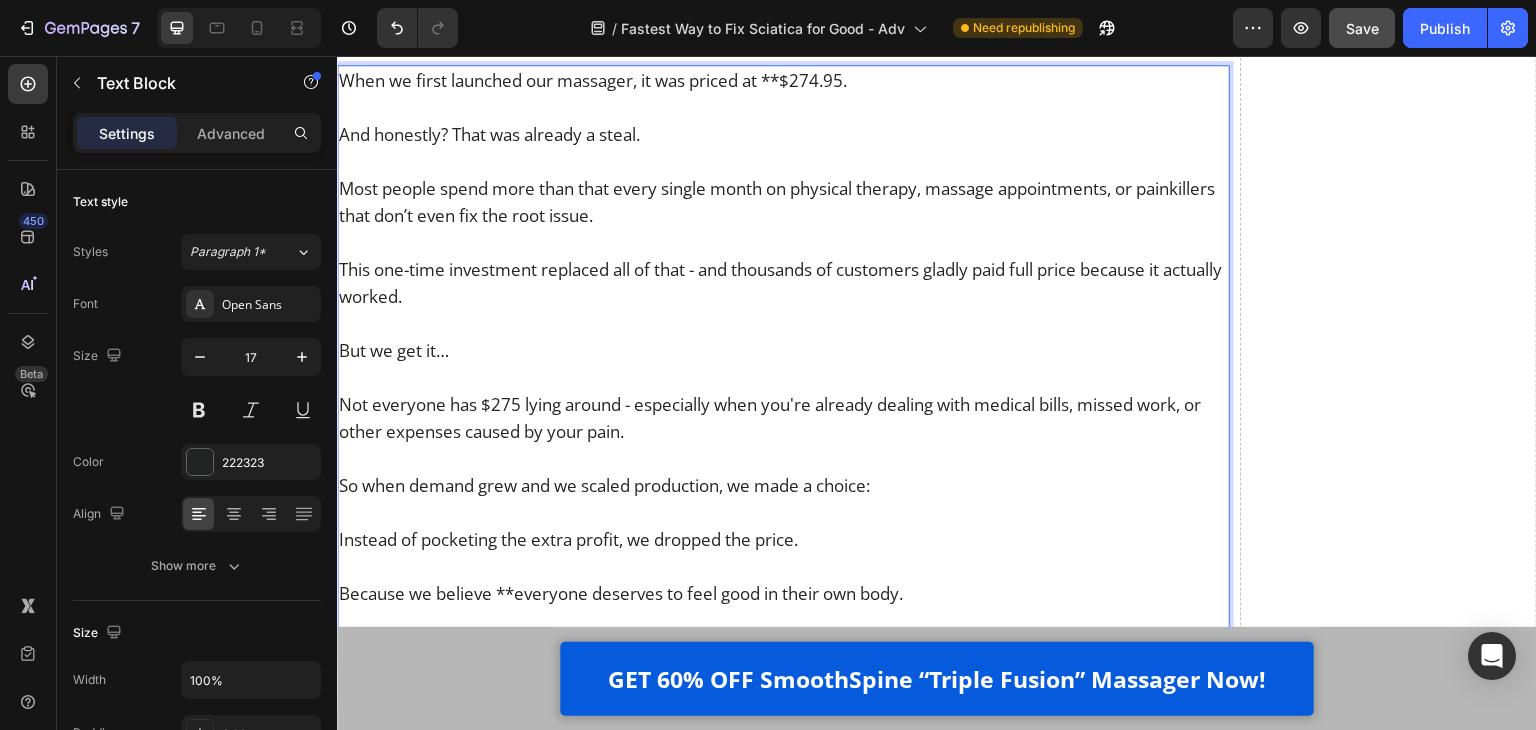 click on "When we first launched our massager, it was priced at **$274.95." at bounding box center (783, 80) 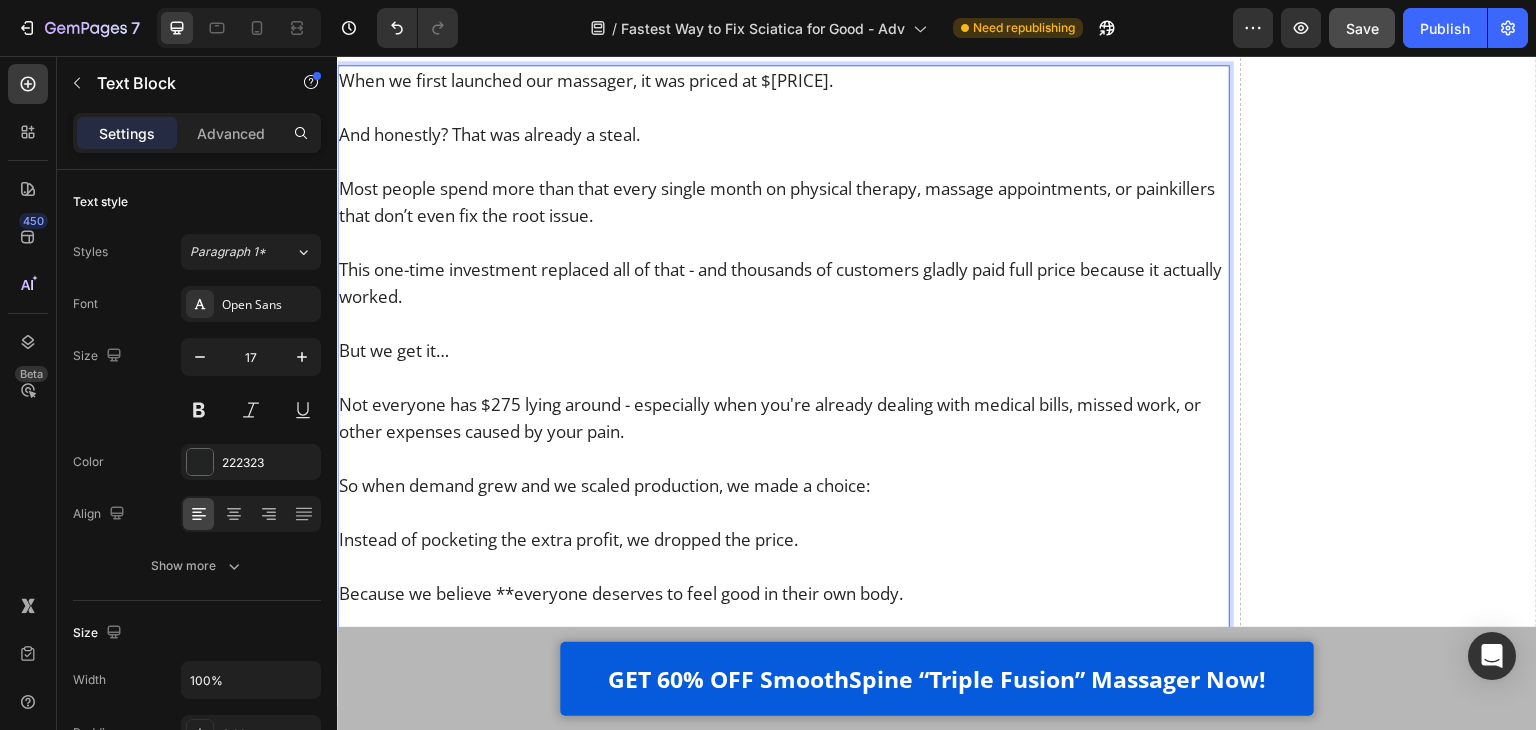 click on "Most people spend more than that every single month on physical therapy, massage appointments, or painkillers that don’t even fix the root issue." at bounding box center (783, 202) 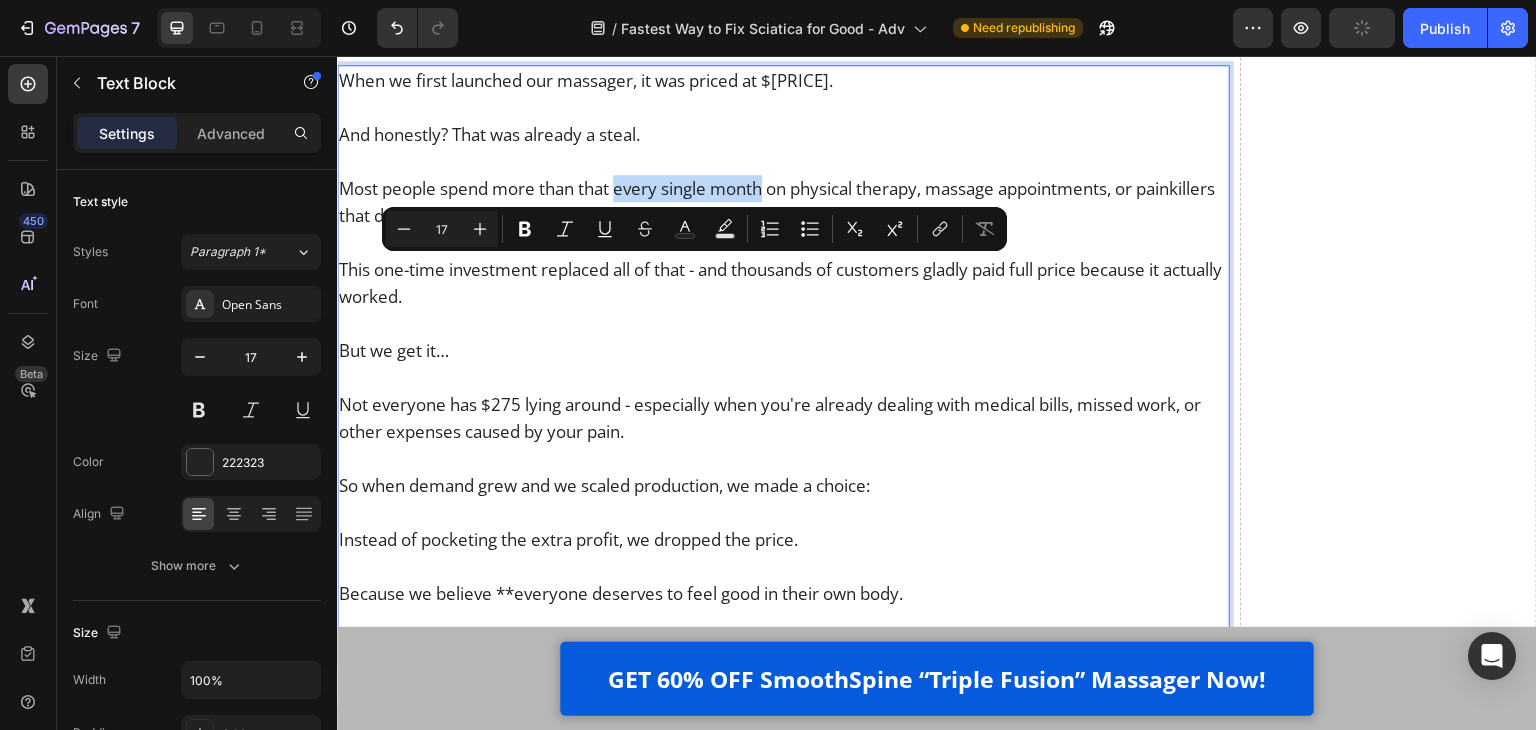drag, startPoint x: 621, startPoint y: 271, endPoint x: 765, endPoint y: 271, distance: 144 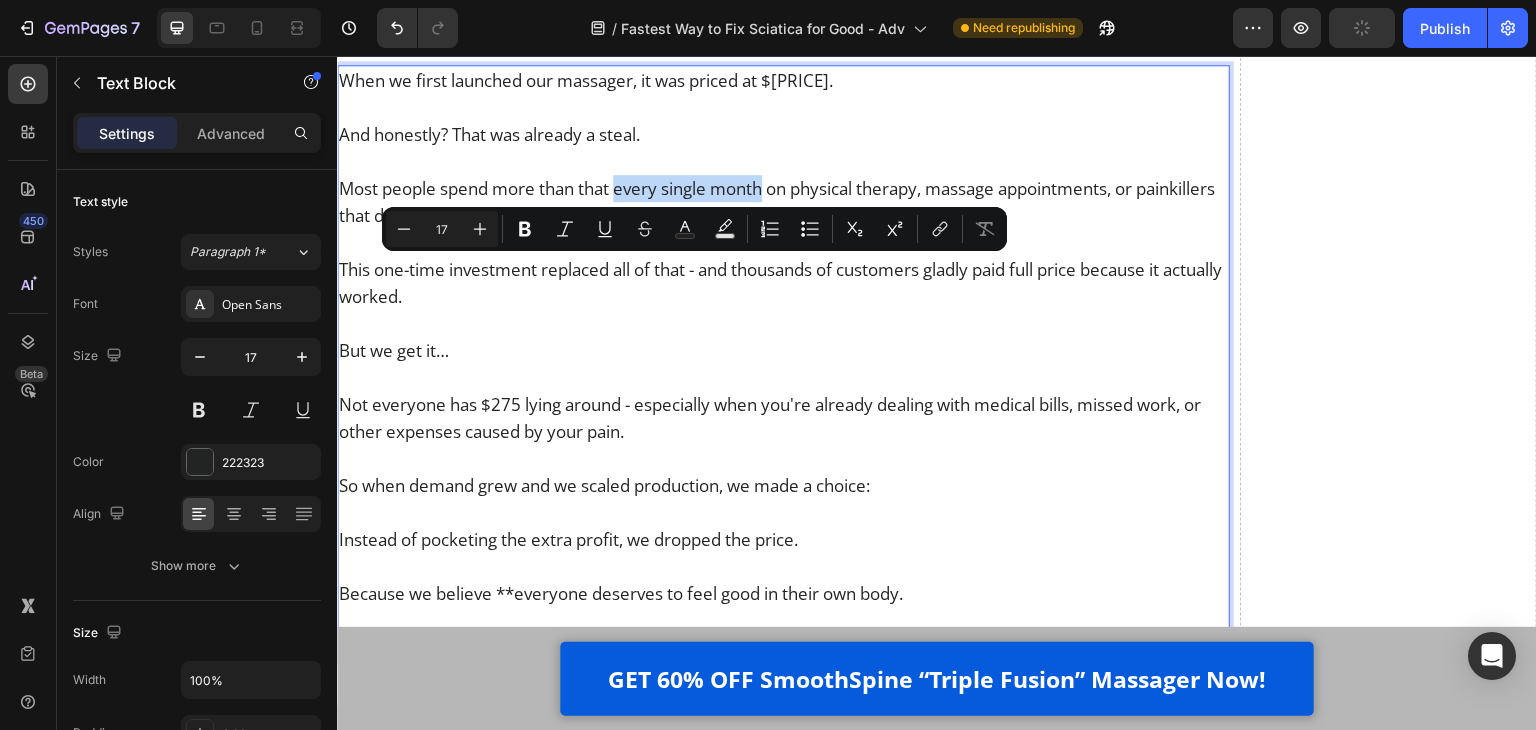 click on "Most people spend more than that every single month on physical therapy, massage appointments, or painkillers that don’t even fix the root issue." at bounding box center [783, 202] 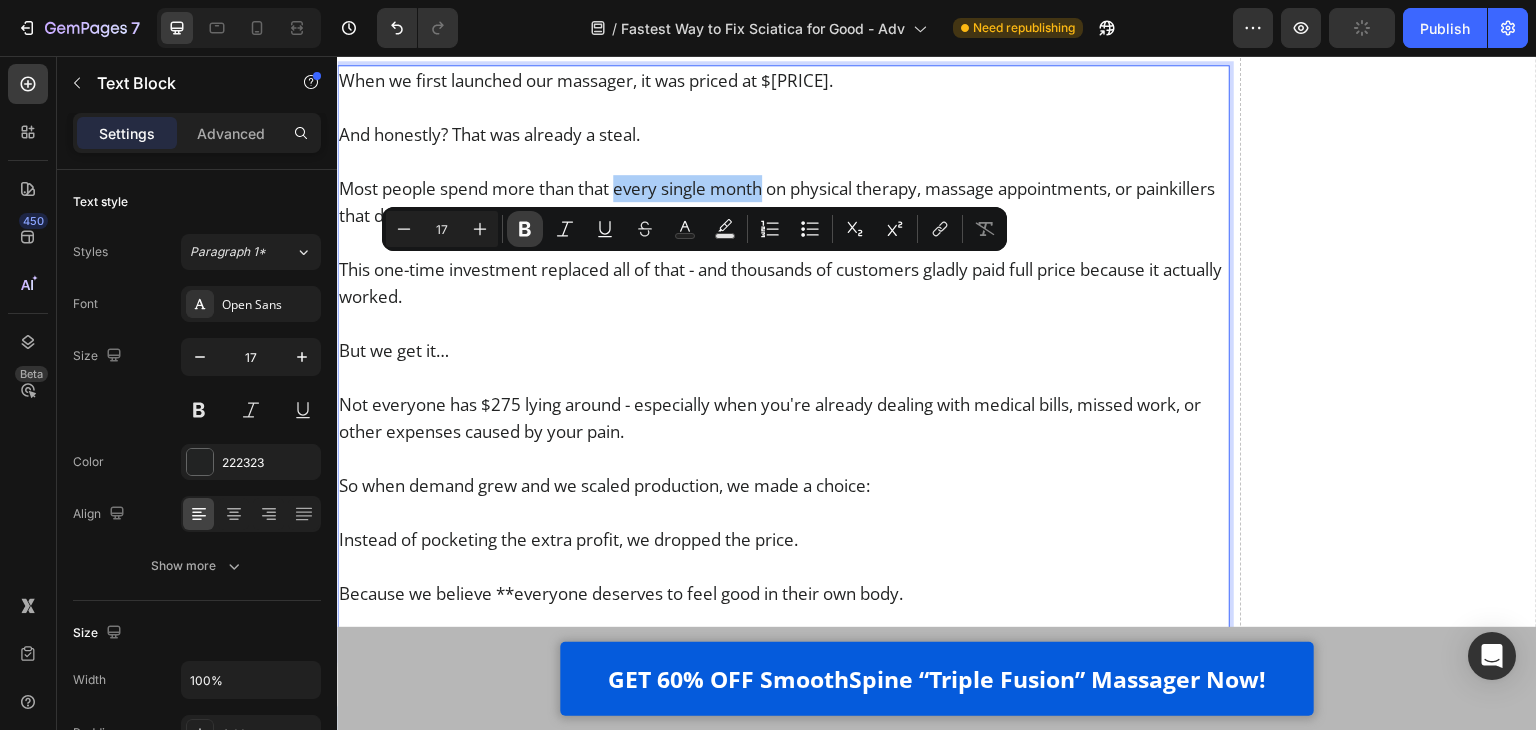 click 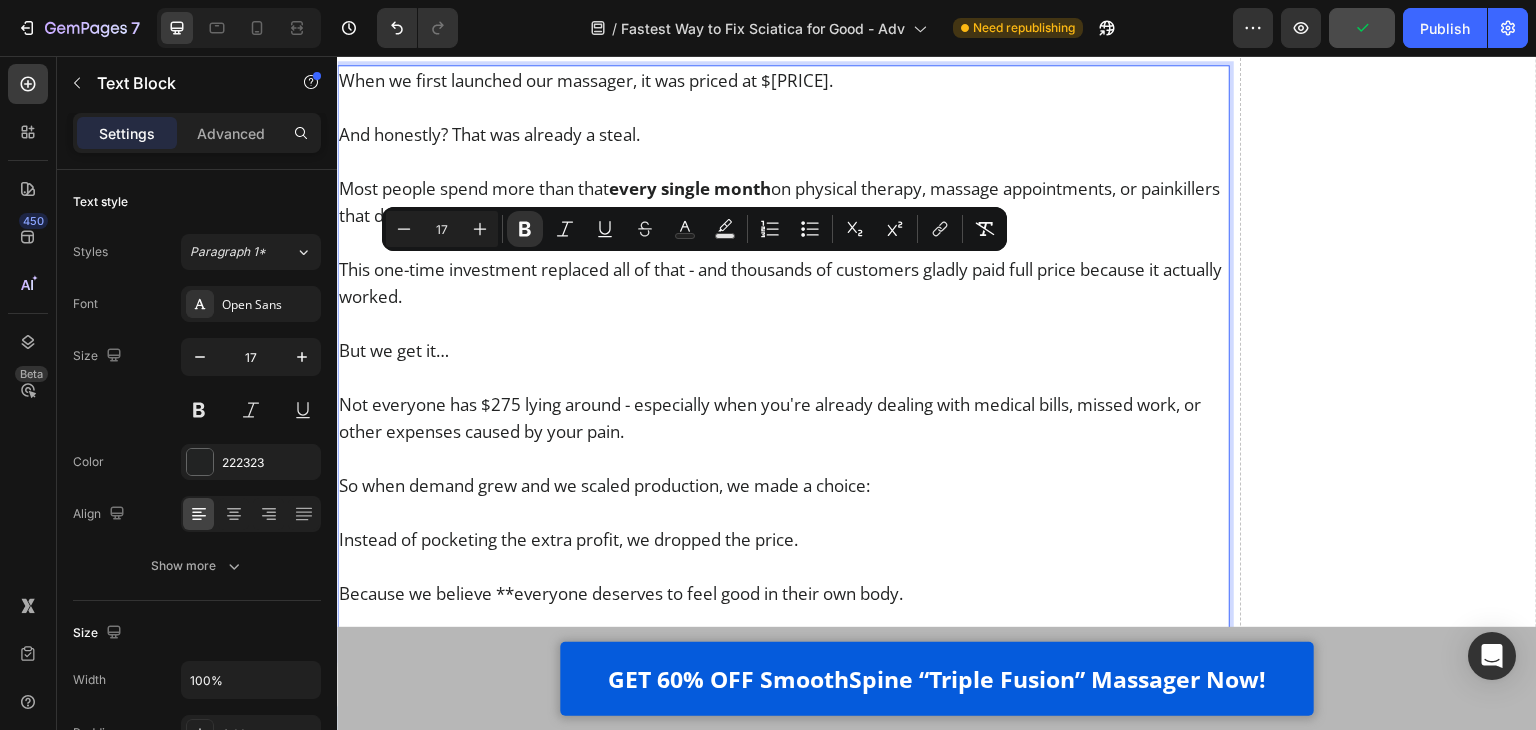 click on "When we first launched our massager, it was priced at $[PRICE]." at bounding box center [783, 80] 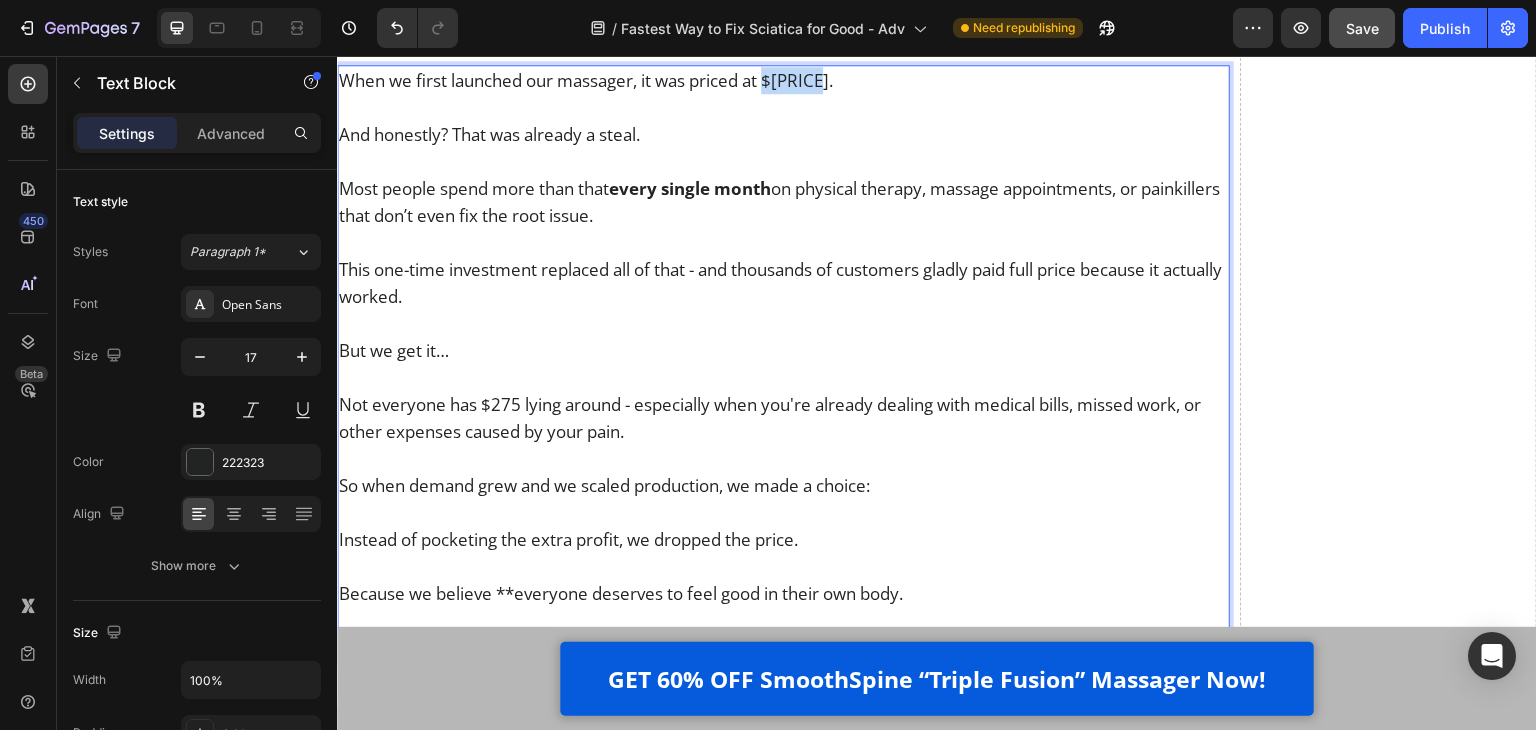 drag, startPoint x: 770, startPoint y: 166, endPoint x: 829, endPoint y: 161, distance: 59.211487 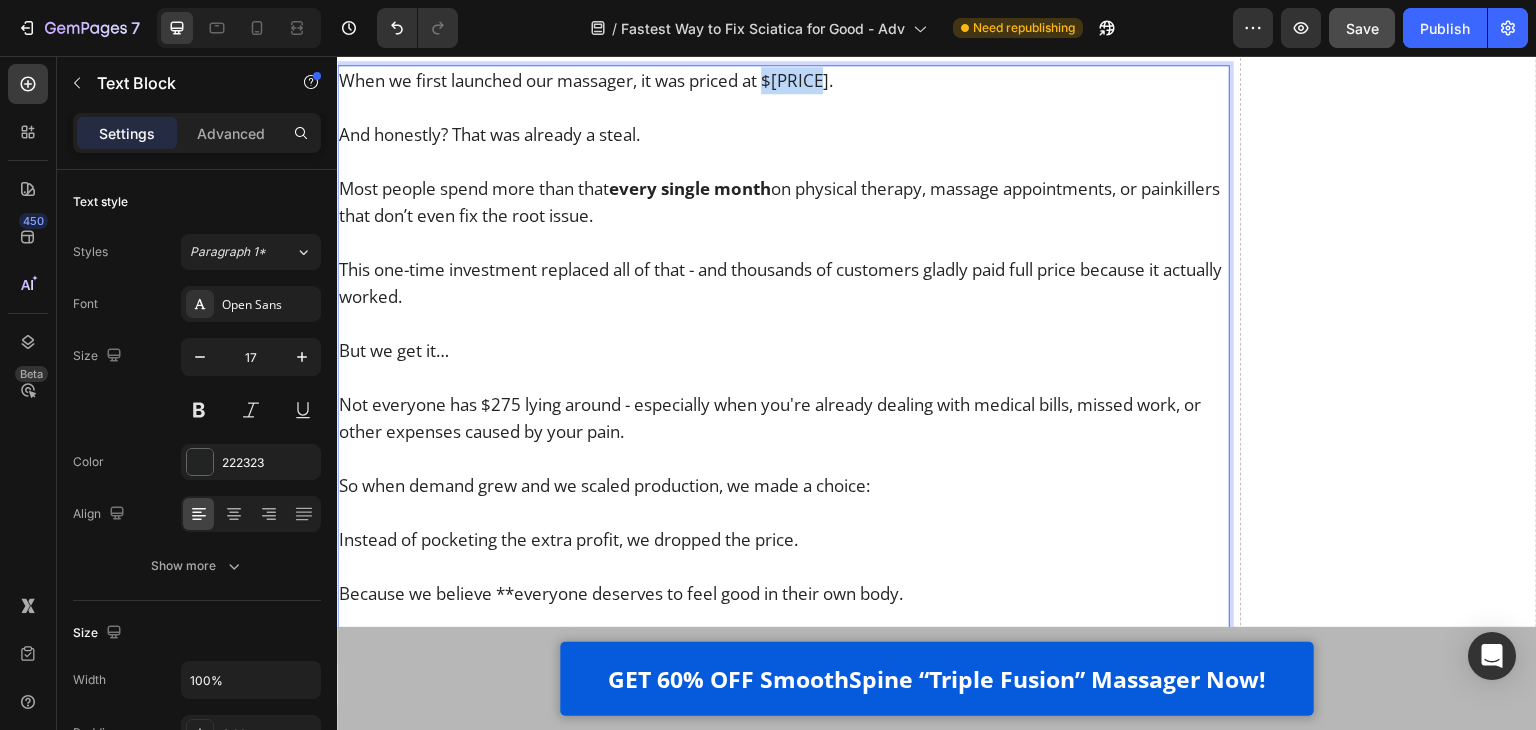 click on "When we first launched our massager, it was priced at $[PRICE]." at bounding box center [783, 80] 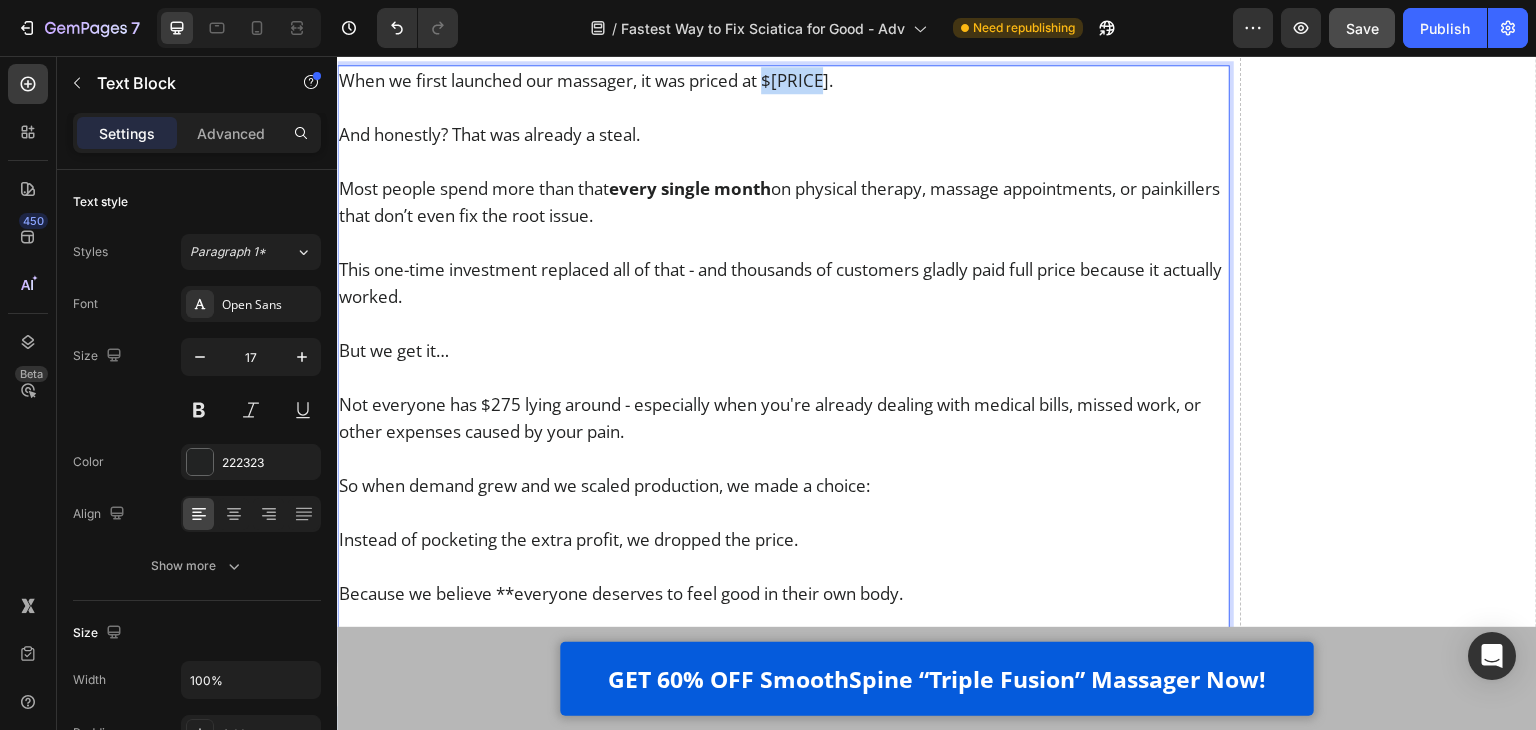 click on "When we first launched our massager, it was priced at $[PRICE]." at bounding box center (783, 80) 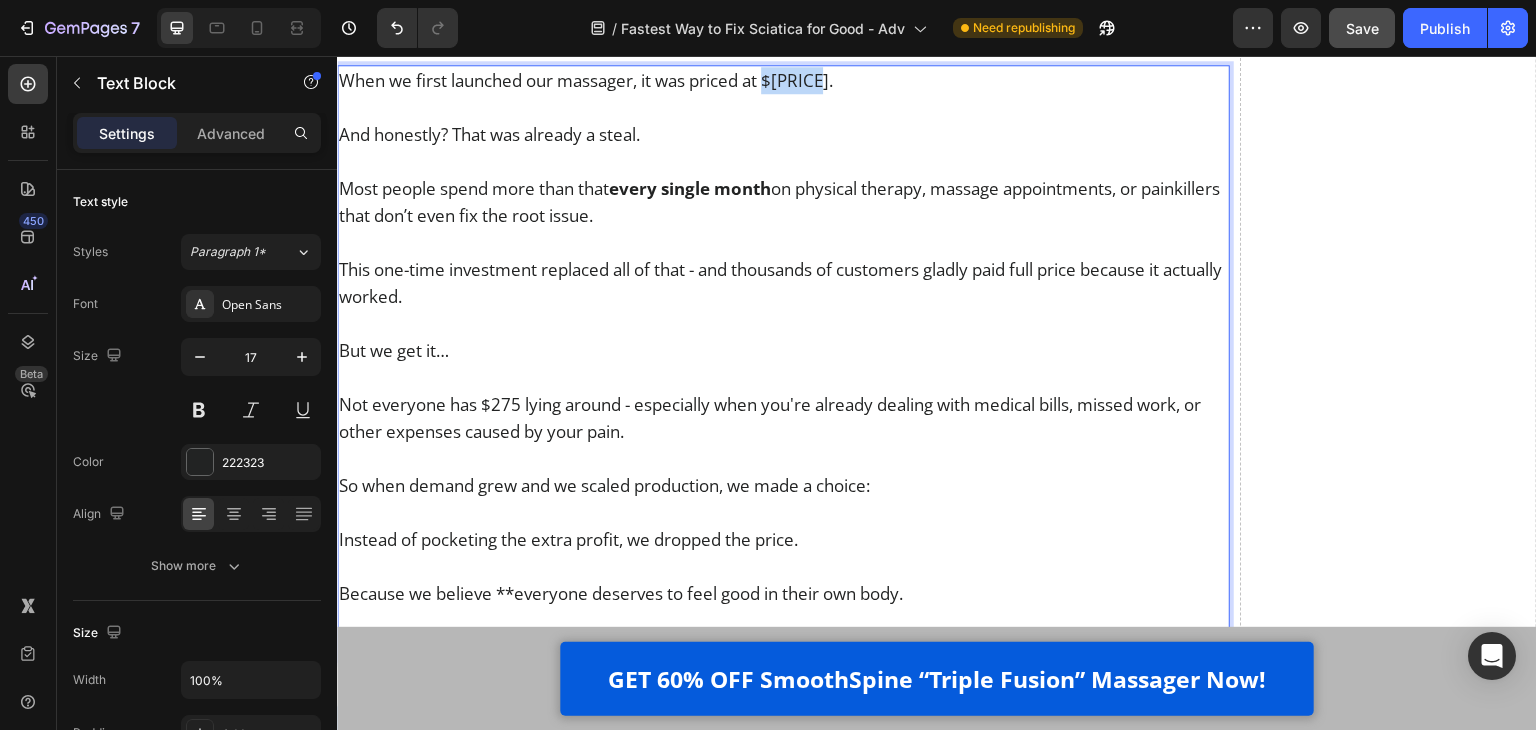 drag, startPoint x: 773, startPoint y: 167, endPoint x: 833, endPoint y: 165, distance: 60.033325 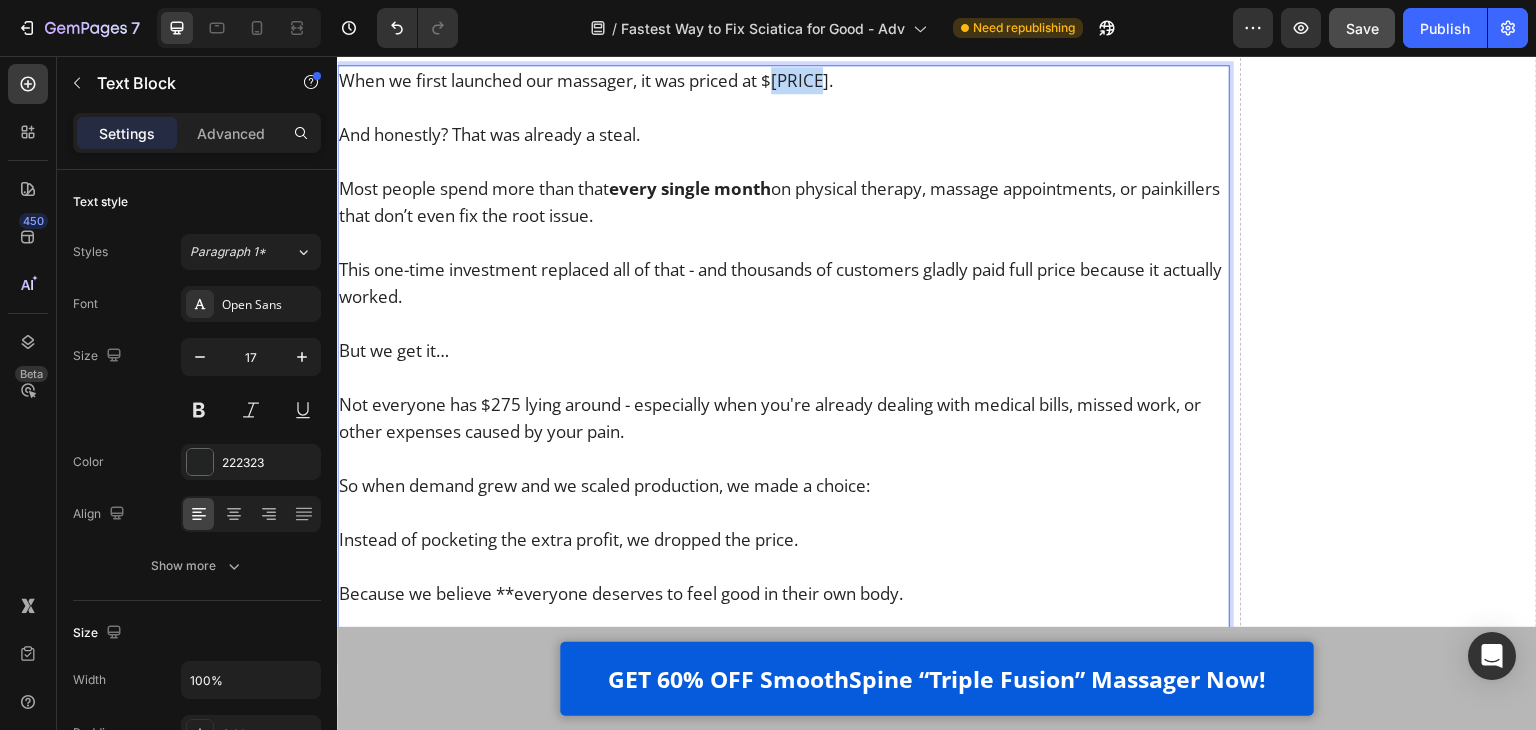 click on "When we first launched our massager, it was priced at $[PRICE]." at bounding box center (783, 80) 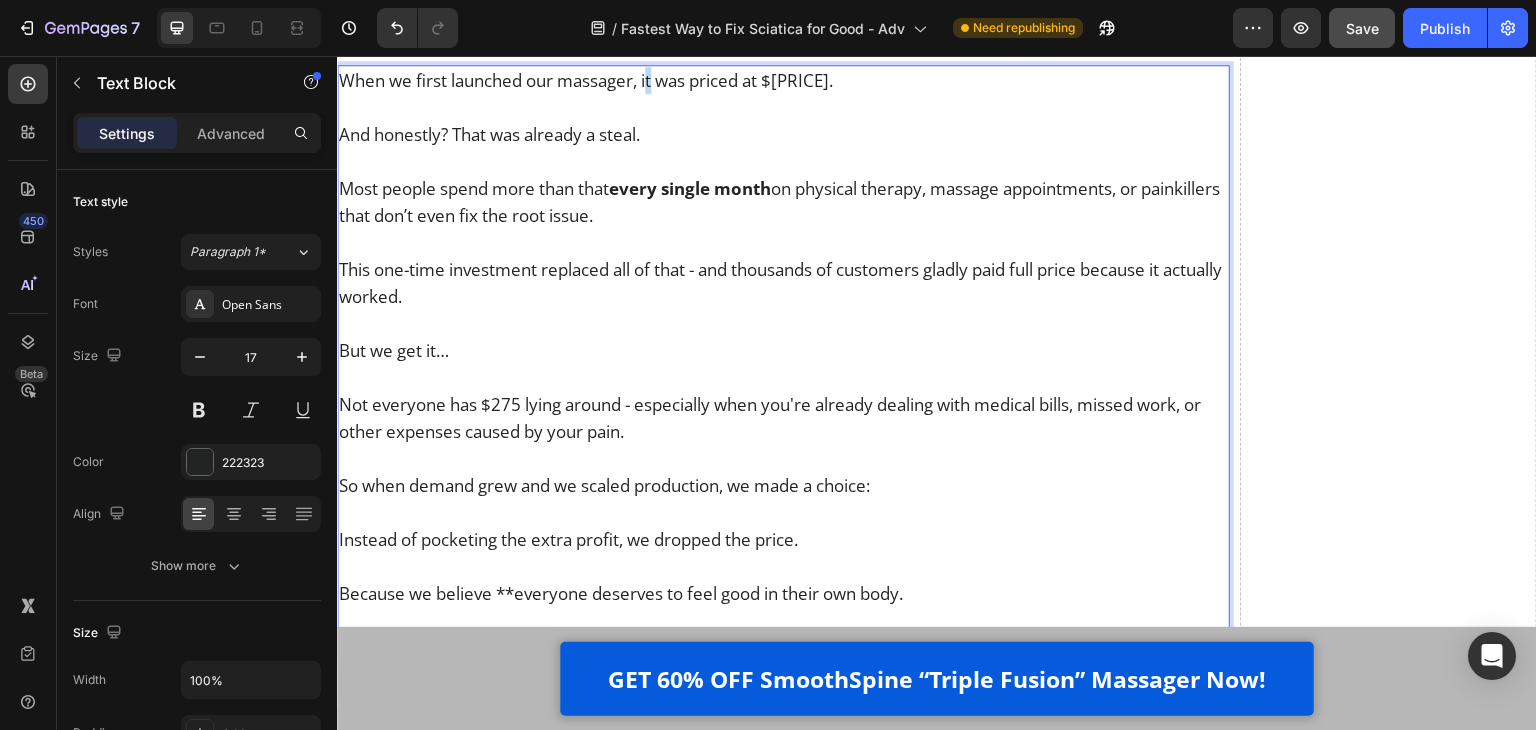 click on "When we first launched our massager, it was priced at $[PRICE]." at bounding box center (783, 80) 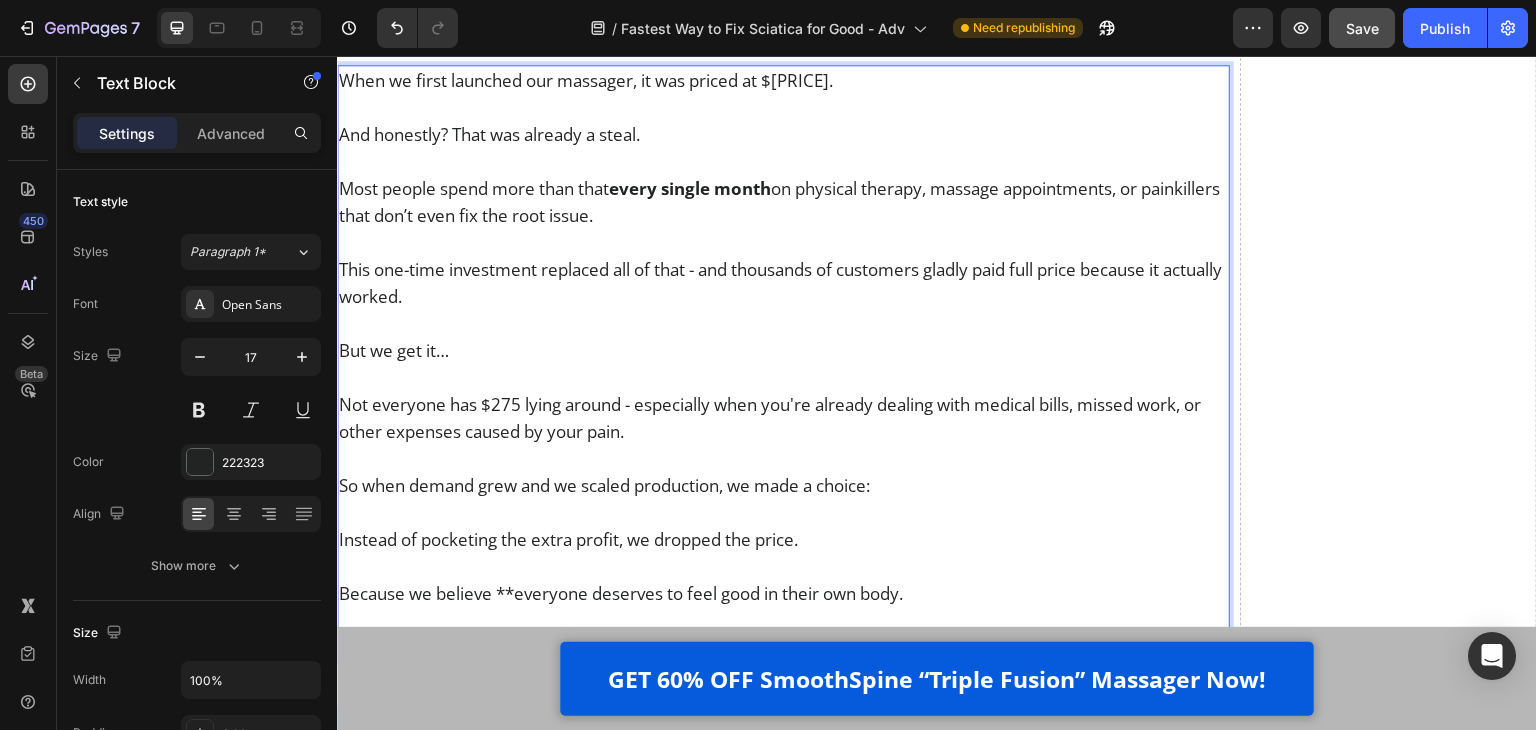 click on "Most people spend more than that  every single month  on physical therapy, massage appointments, or painkillers that don’t even fix the root issue." at bounding box center [783, 202] 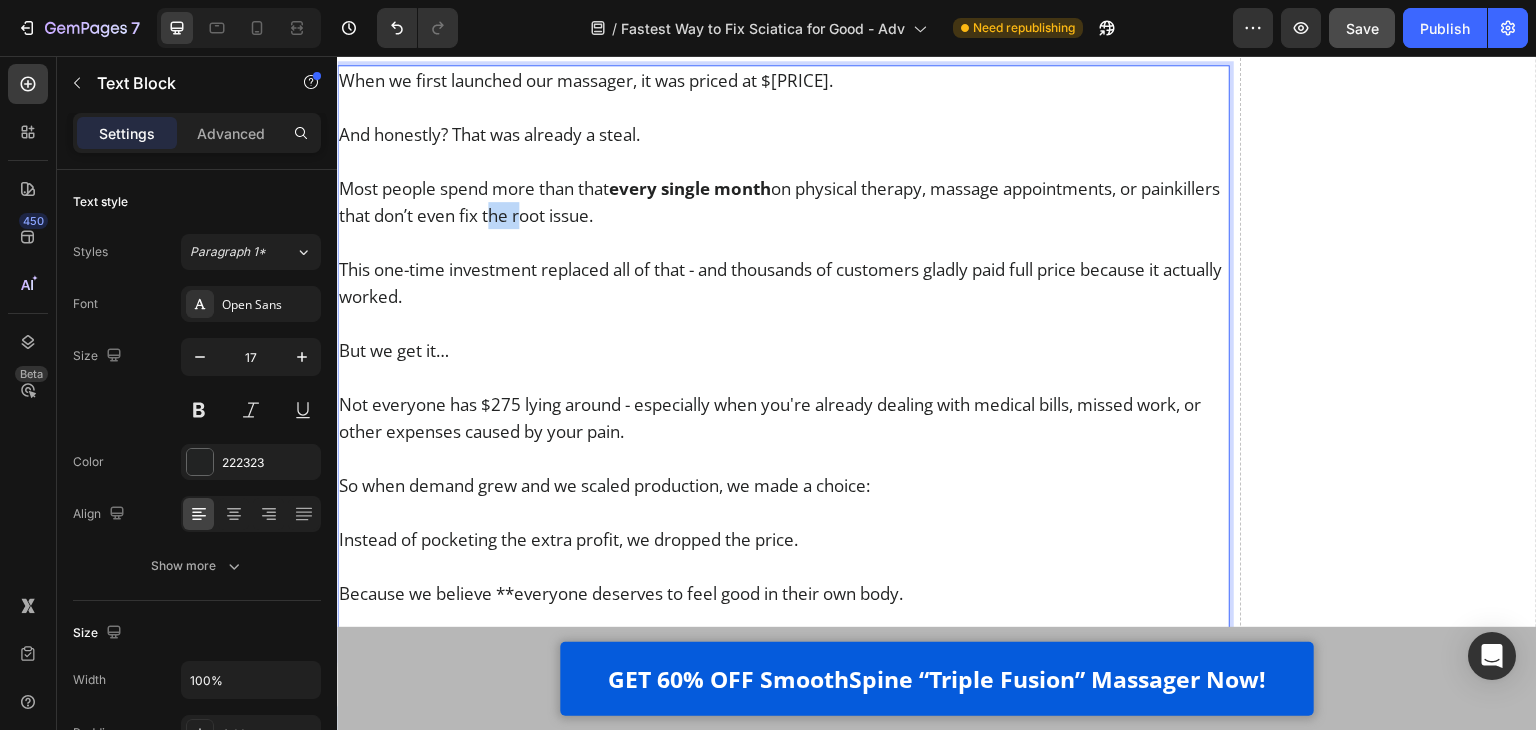 click on "Most people spend more than that  every single month  on physical therapy, massage appointments, or painkillers that don’t even fix the root issue." at bounding box center [783, 202] 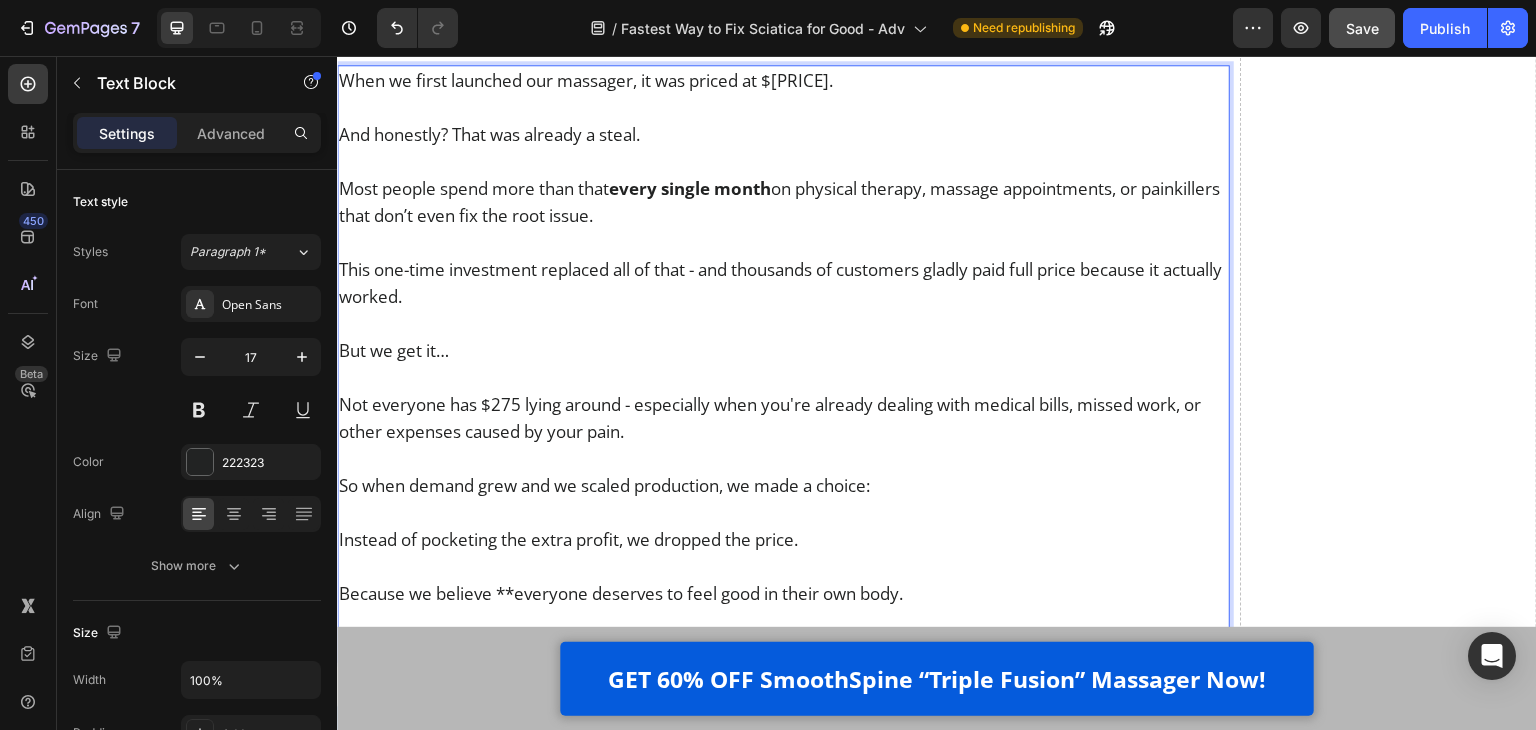 click on "Most people spend more than that  every single month  on physical therapy, massage appointments, or painkillers that don’t even fix the root issue." at bounding box center [783, 202] 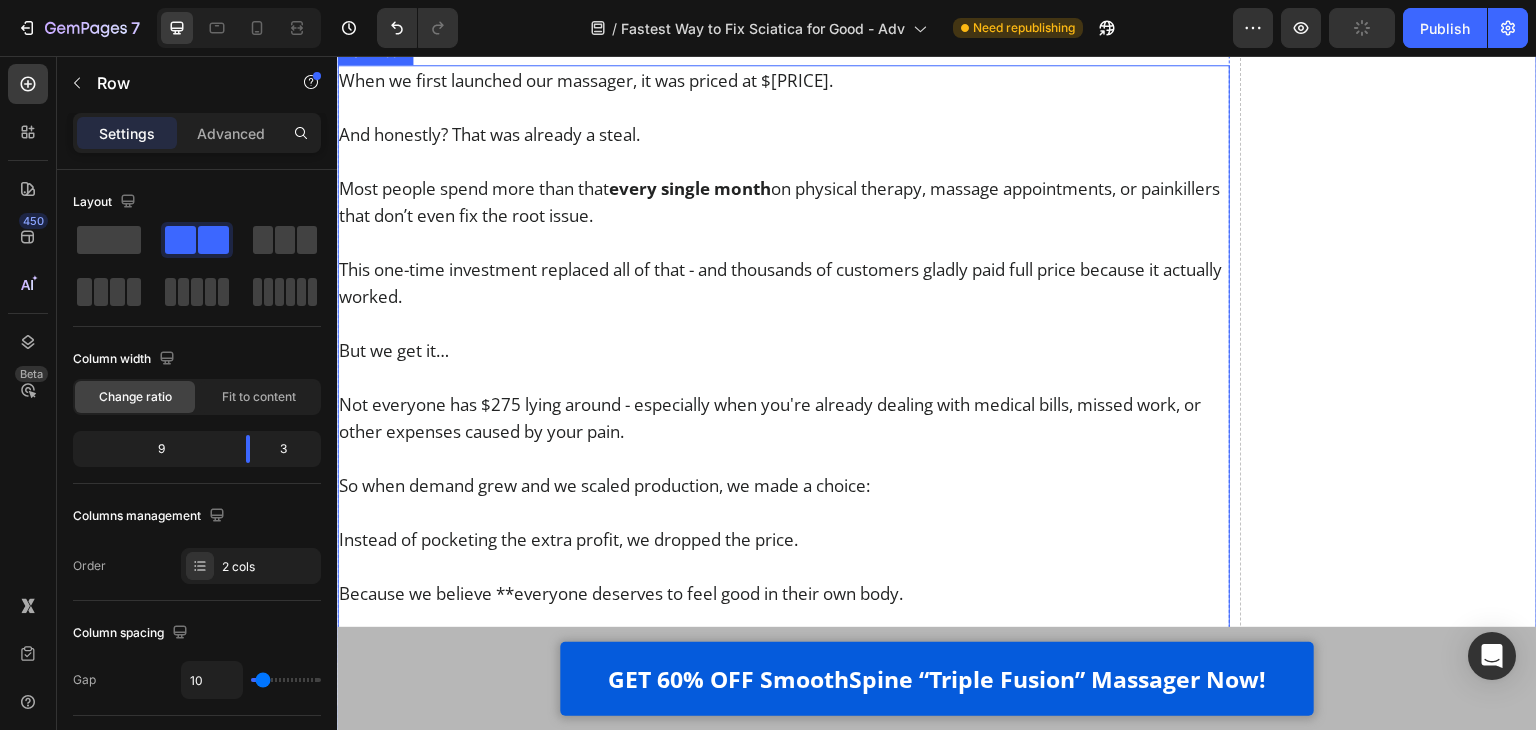 click at bounding box center [783, 107] 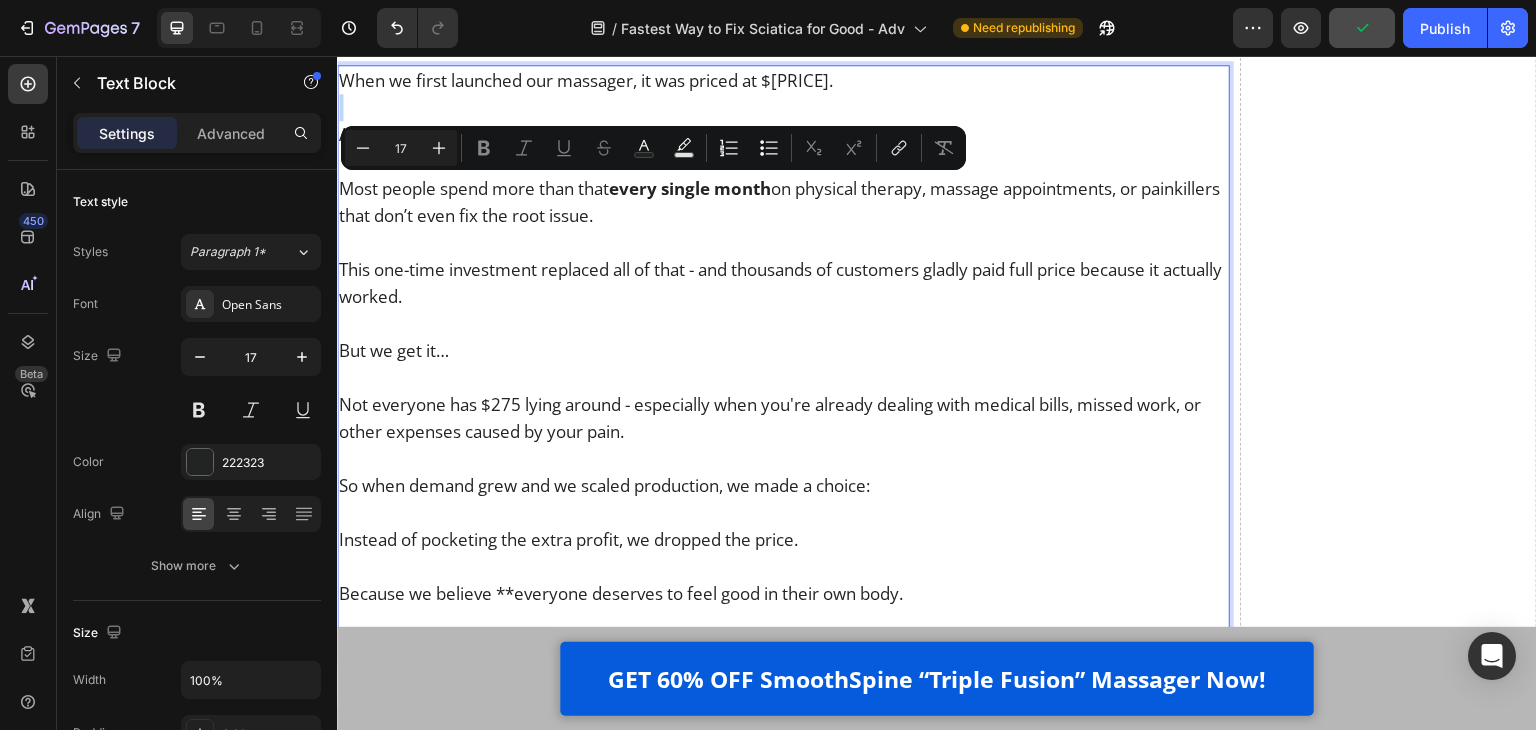 click at bounding box center (783, 107) 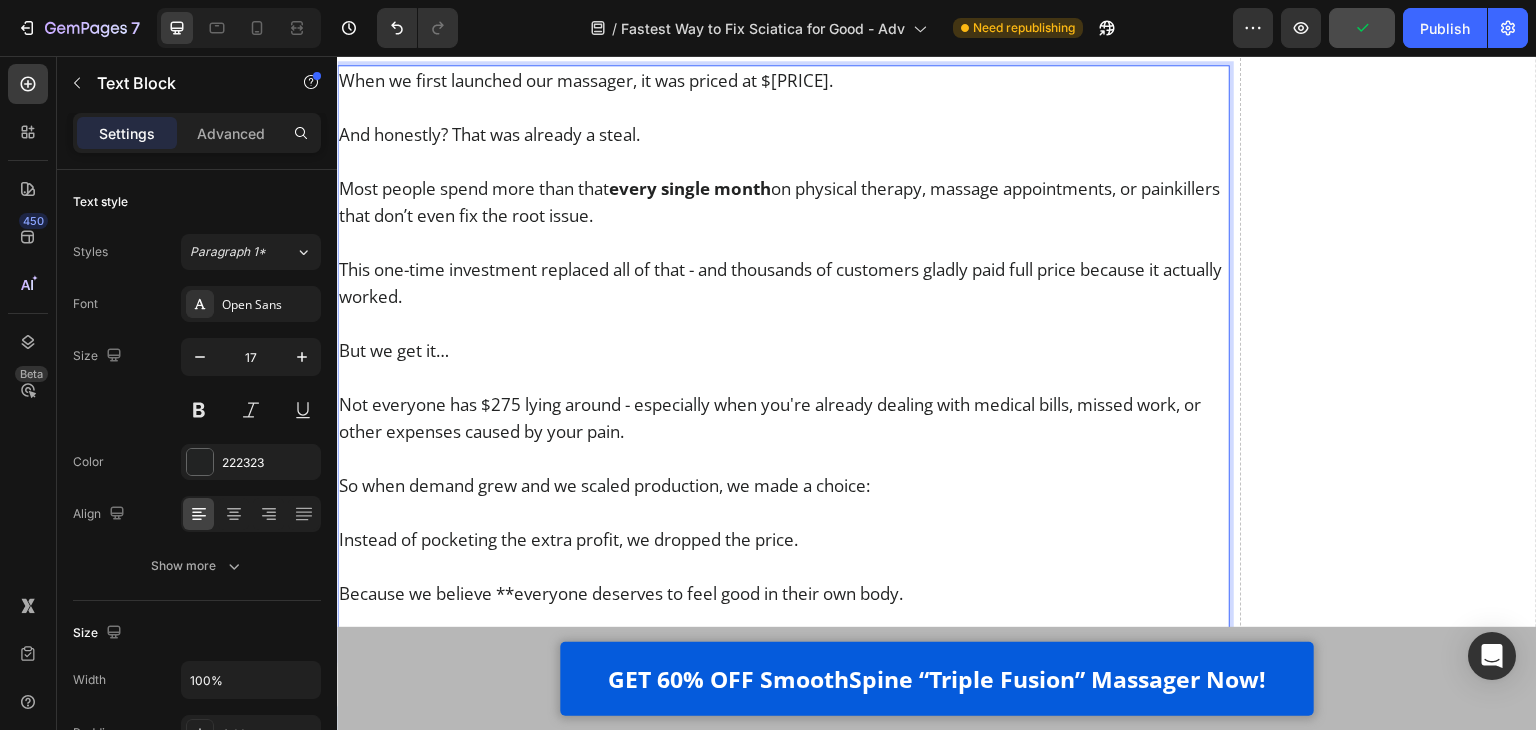 click on "When we first launched our massager, it was priced at $[PRICE]." at bounding box center [783, 80] 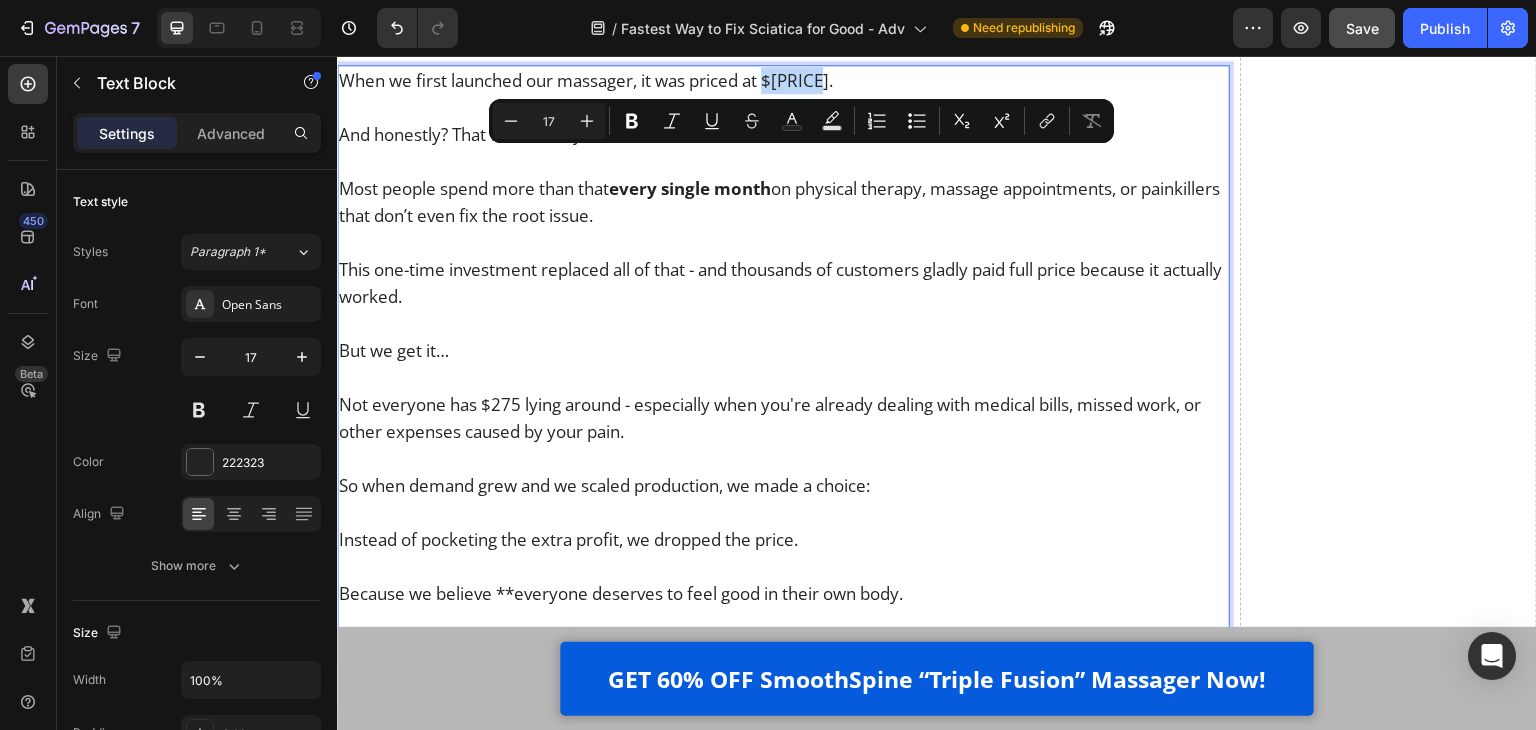 drag, startPoint x: 773, startPoint y: 165, endPoint x: 831, endPoint y: 169, distance: 58.137768 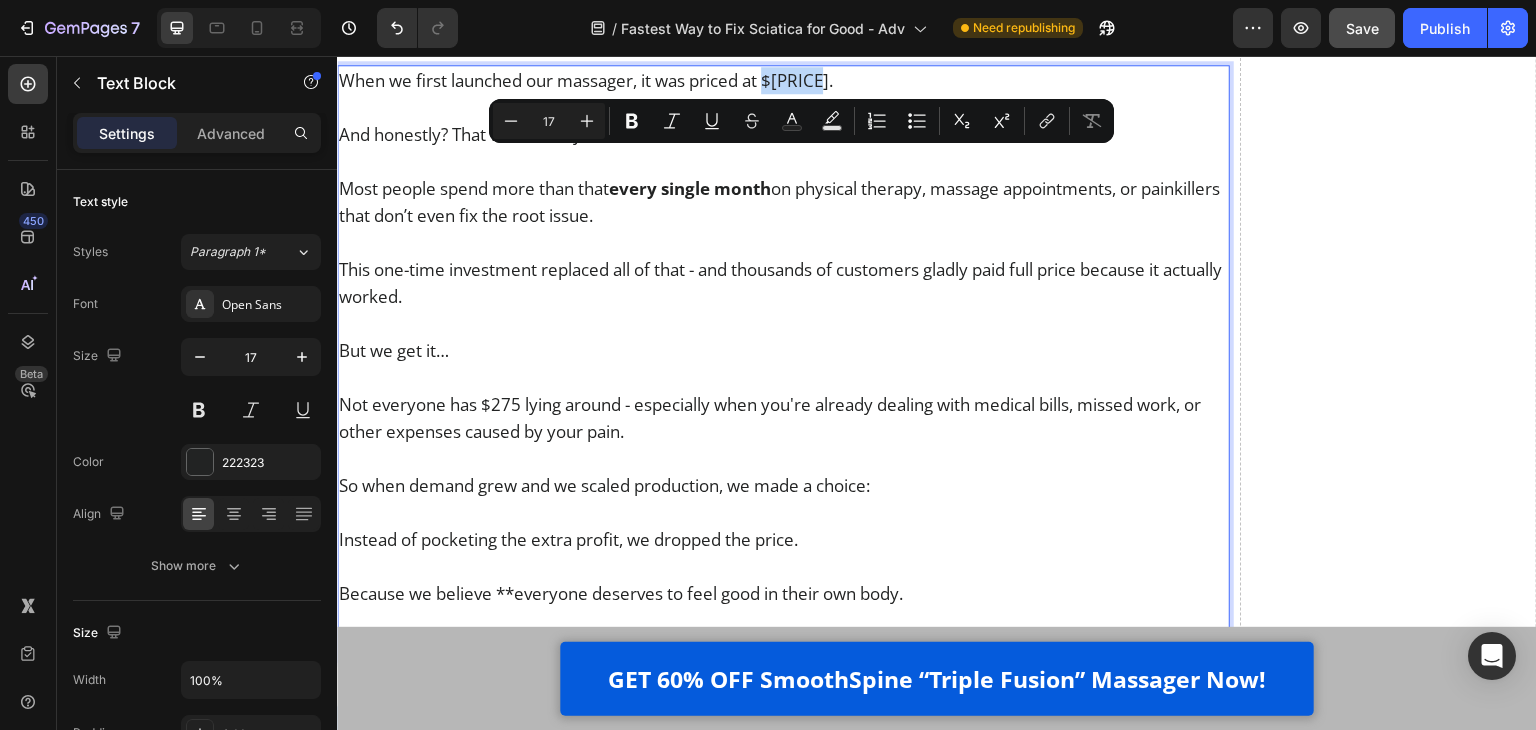click on "When we first launched our massager, it was priced at $[PRICE]." at bounding box center (783, 80) 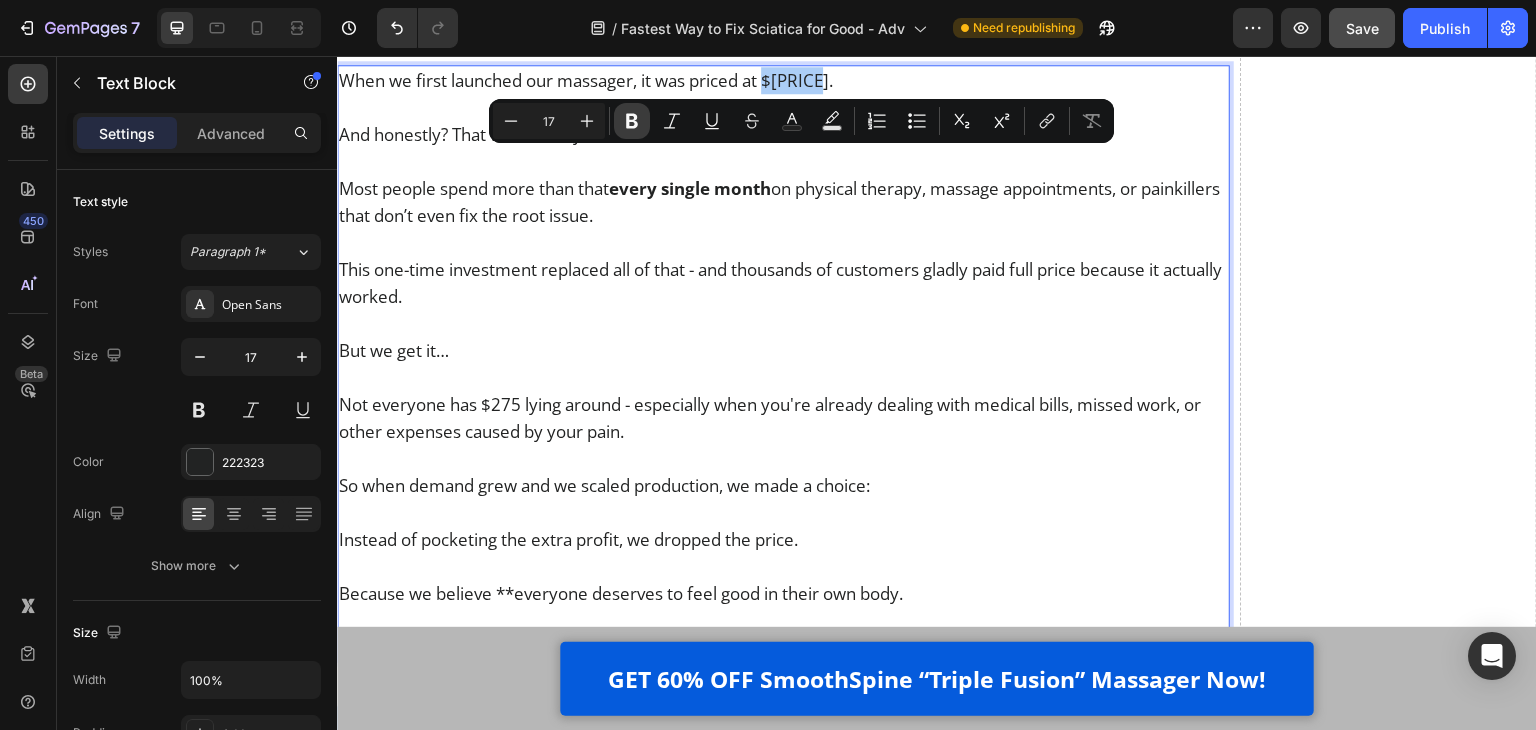 click 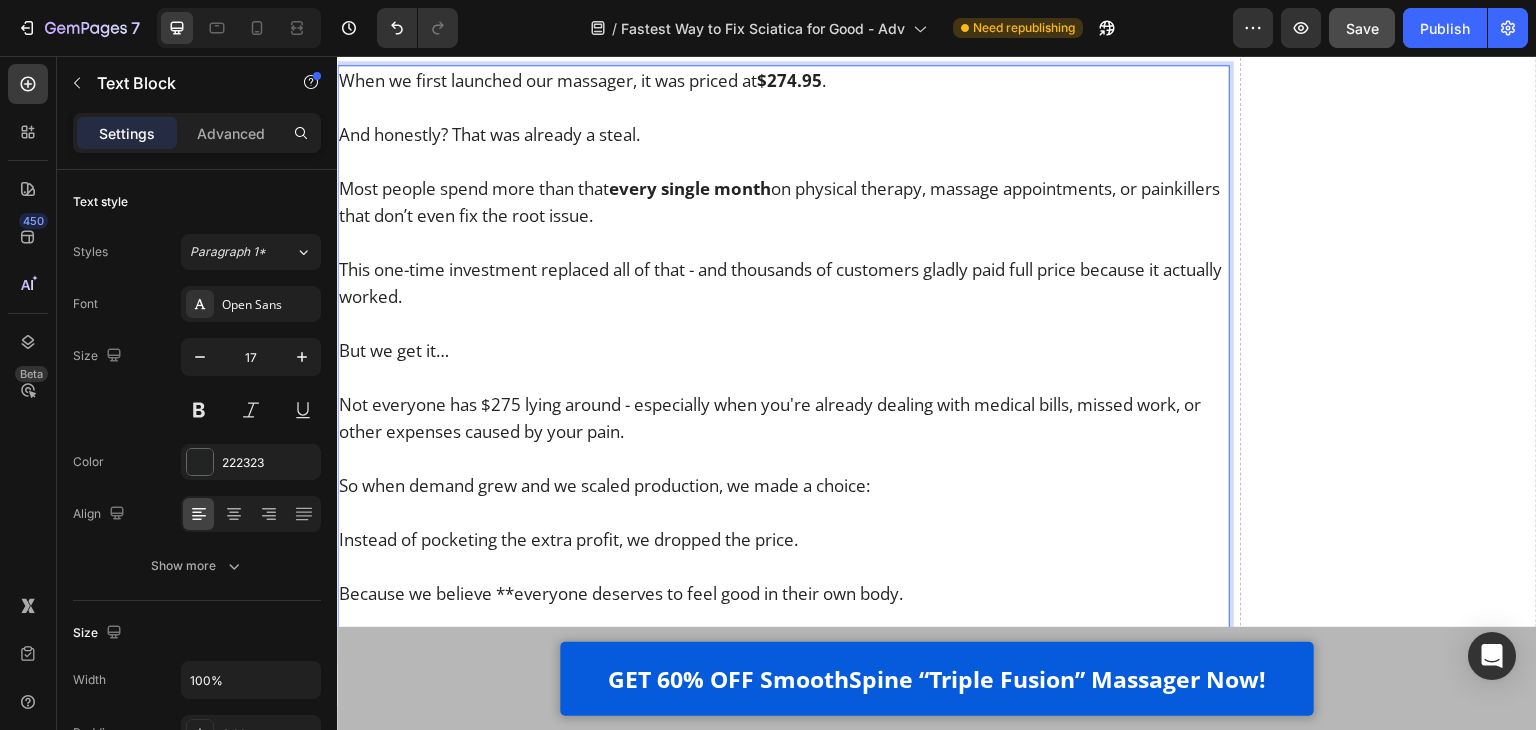 click on "This one-time investment replaced all of that - and thousands of customers gladly paid full price because it actually worked." at bounding box center (783, 283) 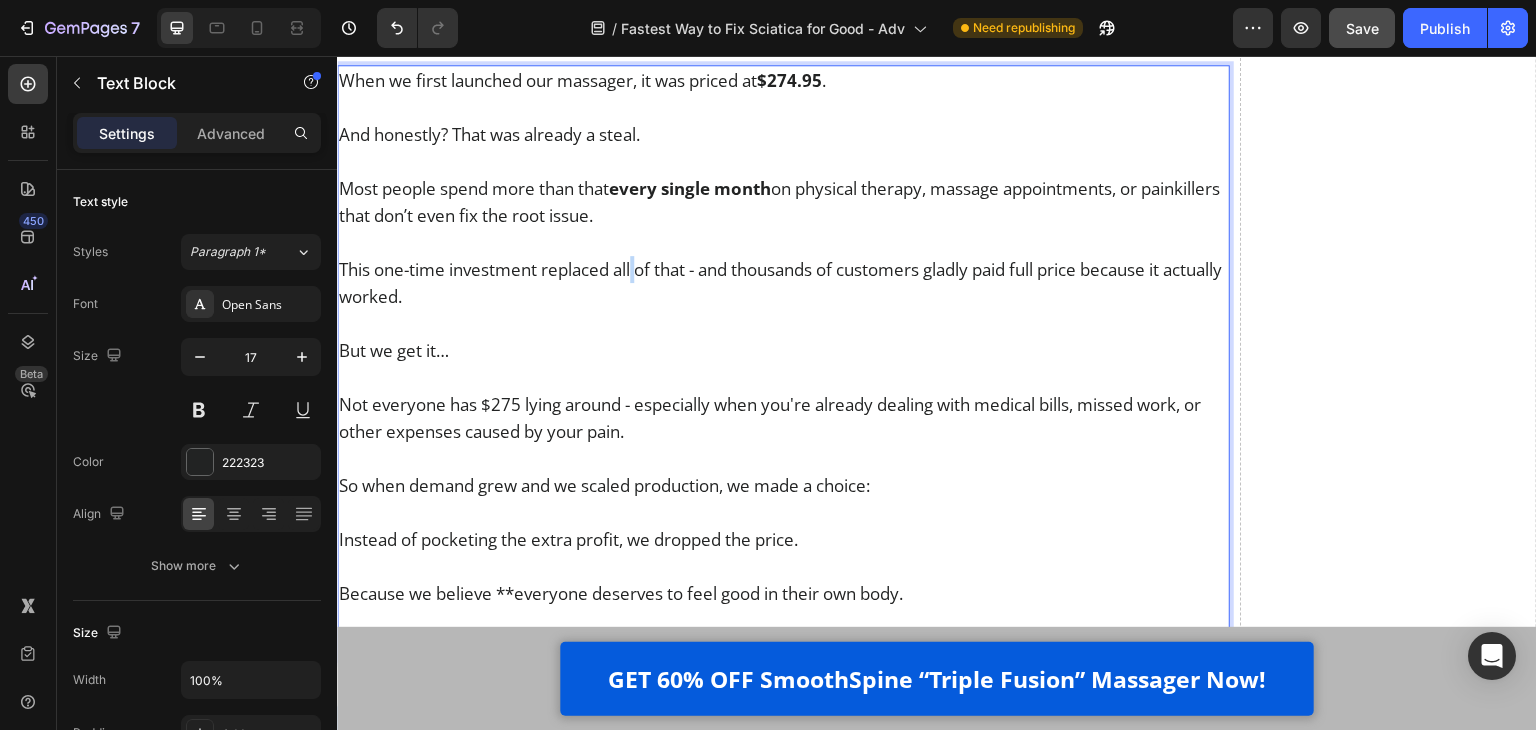 click on "This one-time investment replaced all of that - and thousands of customers gladly paid full price because it actually worked." at bounding box center [783, 283] 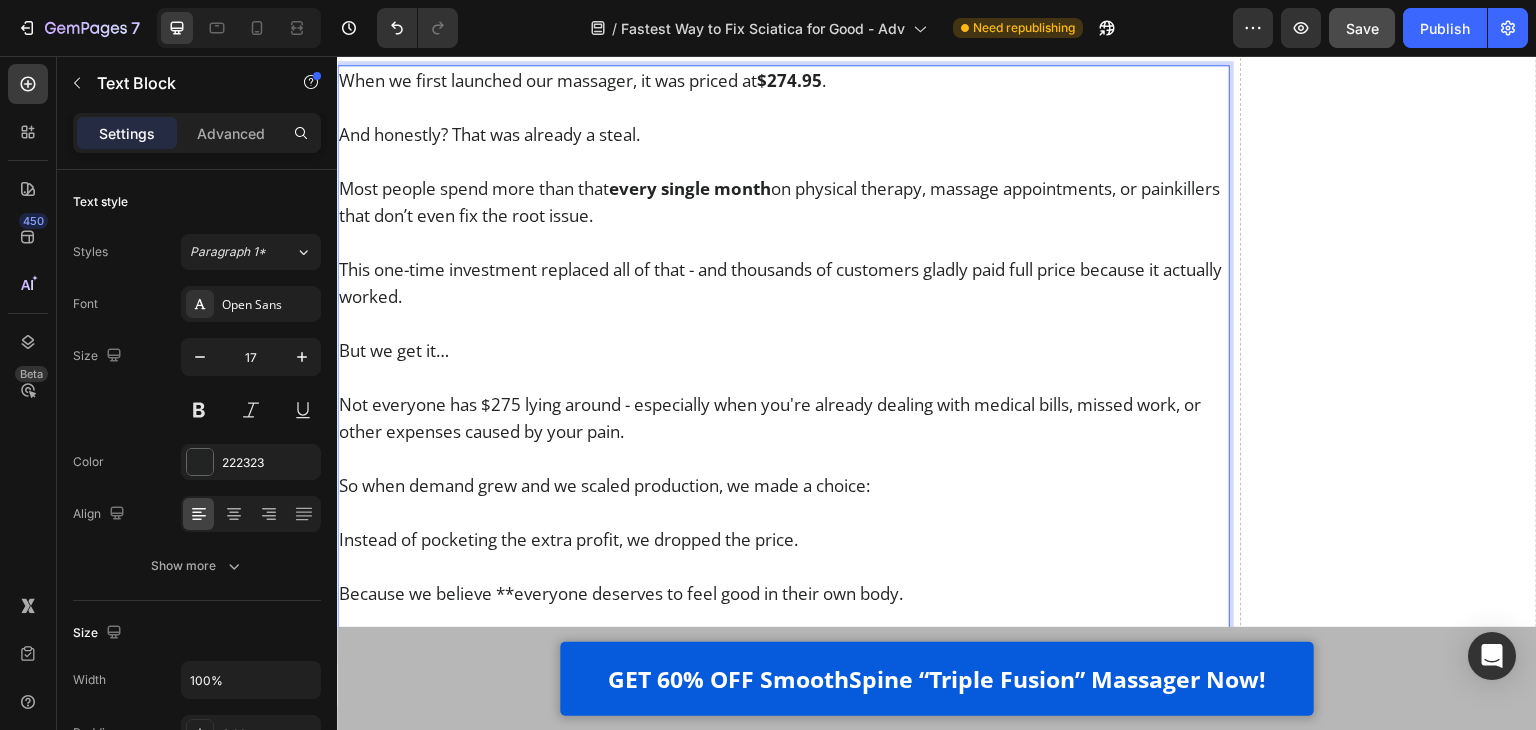 click on "This one-time investment replaced all of that - and thousands of customers gladly paid full price because it actually worked." at bounding box center [783, 283] 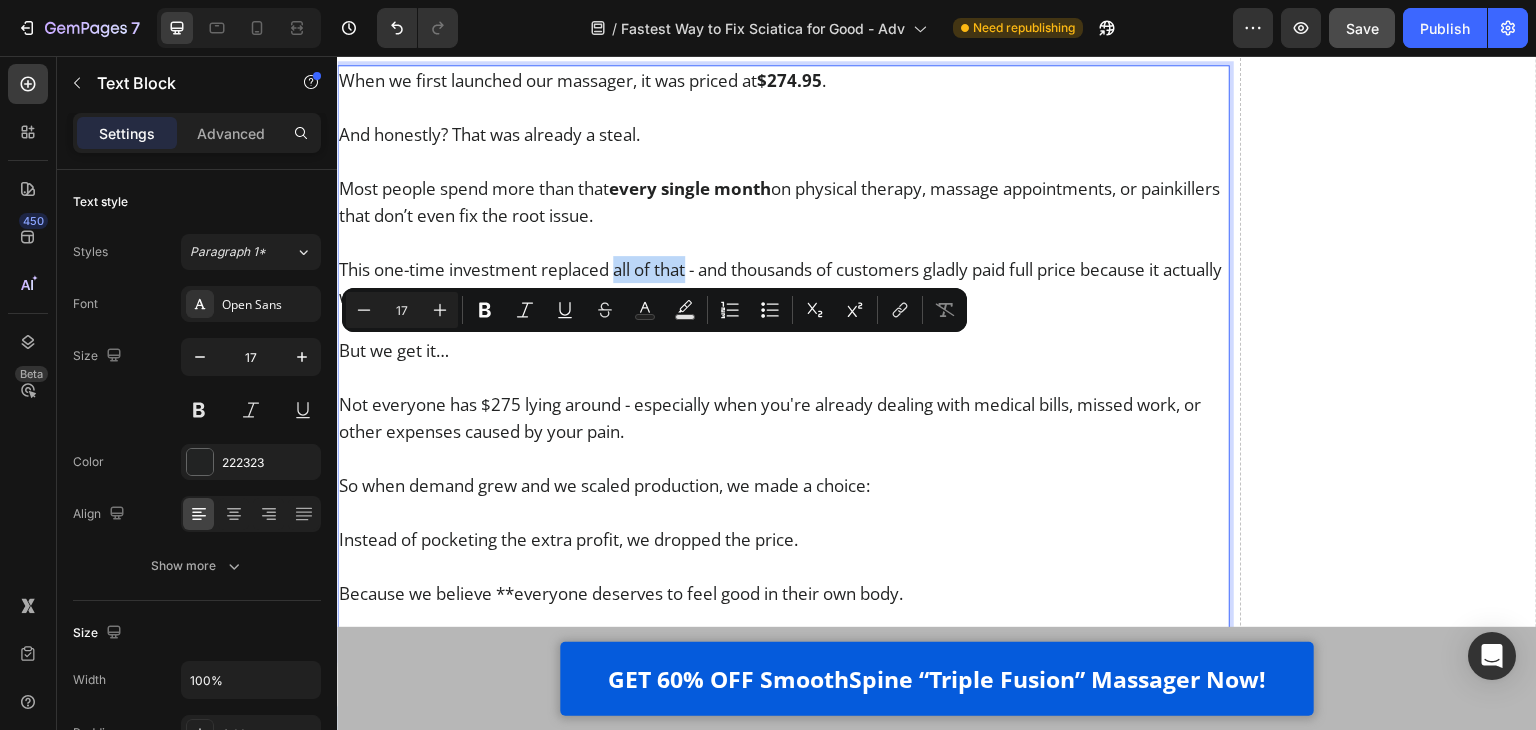 drag, startPoint x: 619, startPoint y: 355, endPoint x: 693, endPoint y: 354, distance: 74.00676 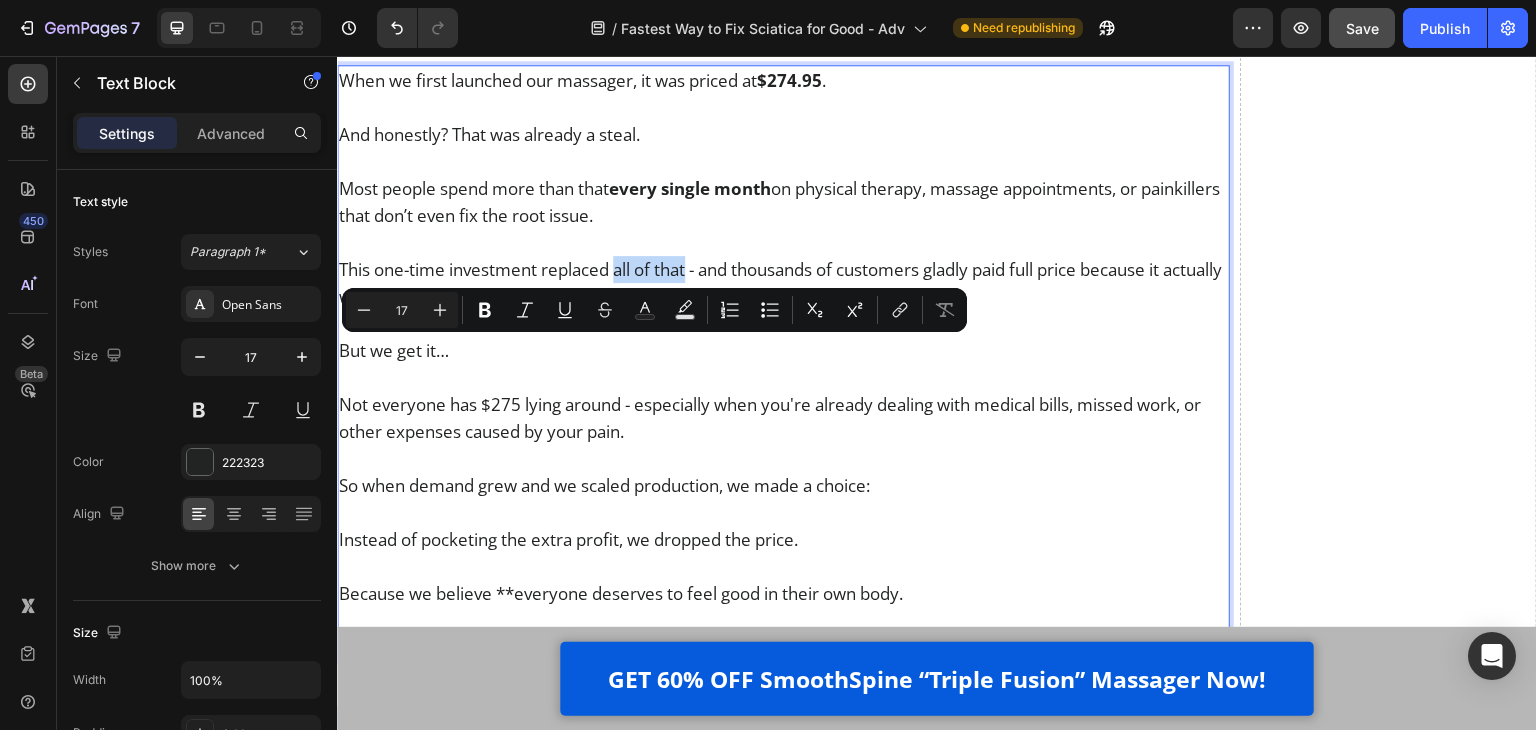 click on "This one-time investment replaced all of that - and thousands of customers gladly paid full price because it actually worked." at bounding box center [783, 283] 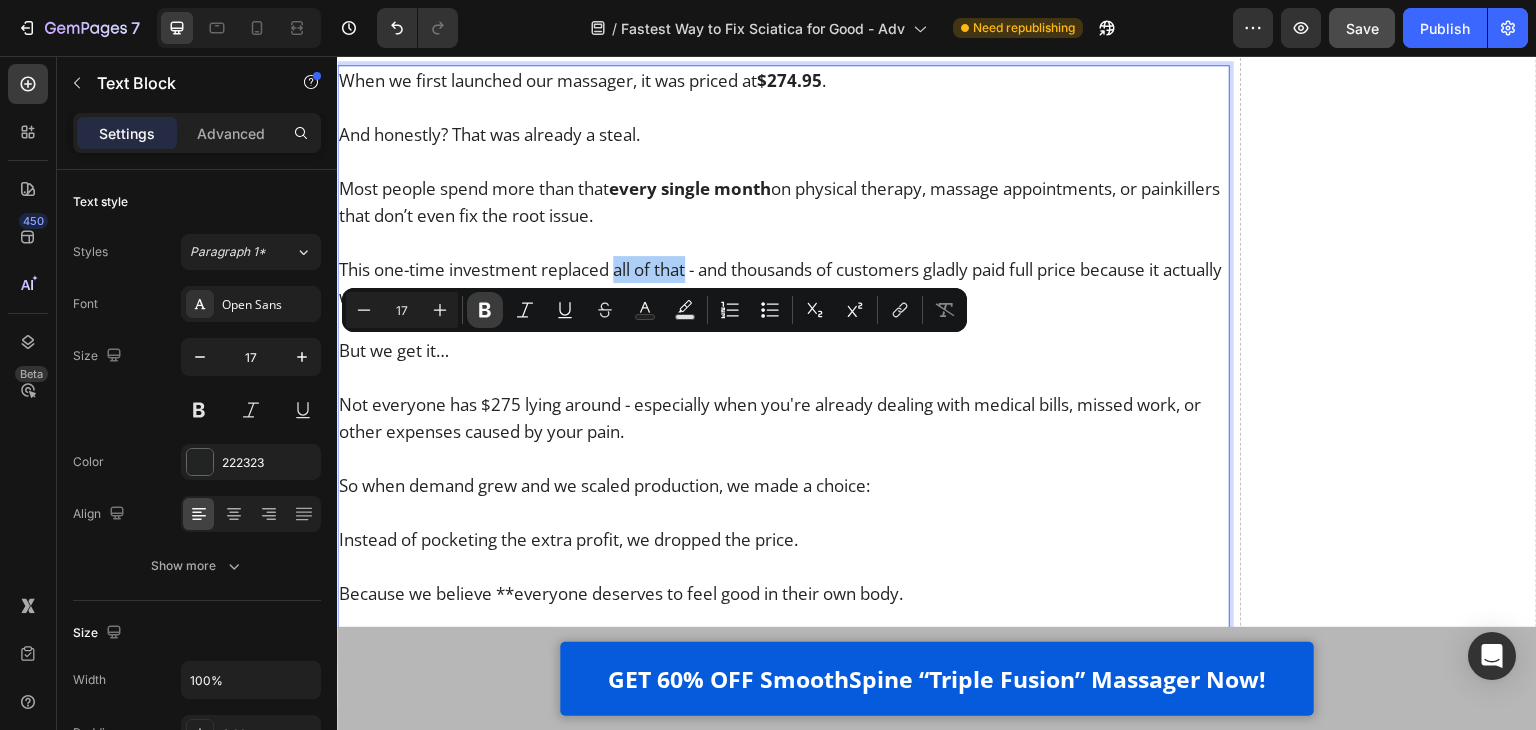 click 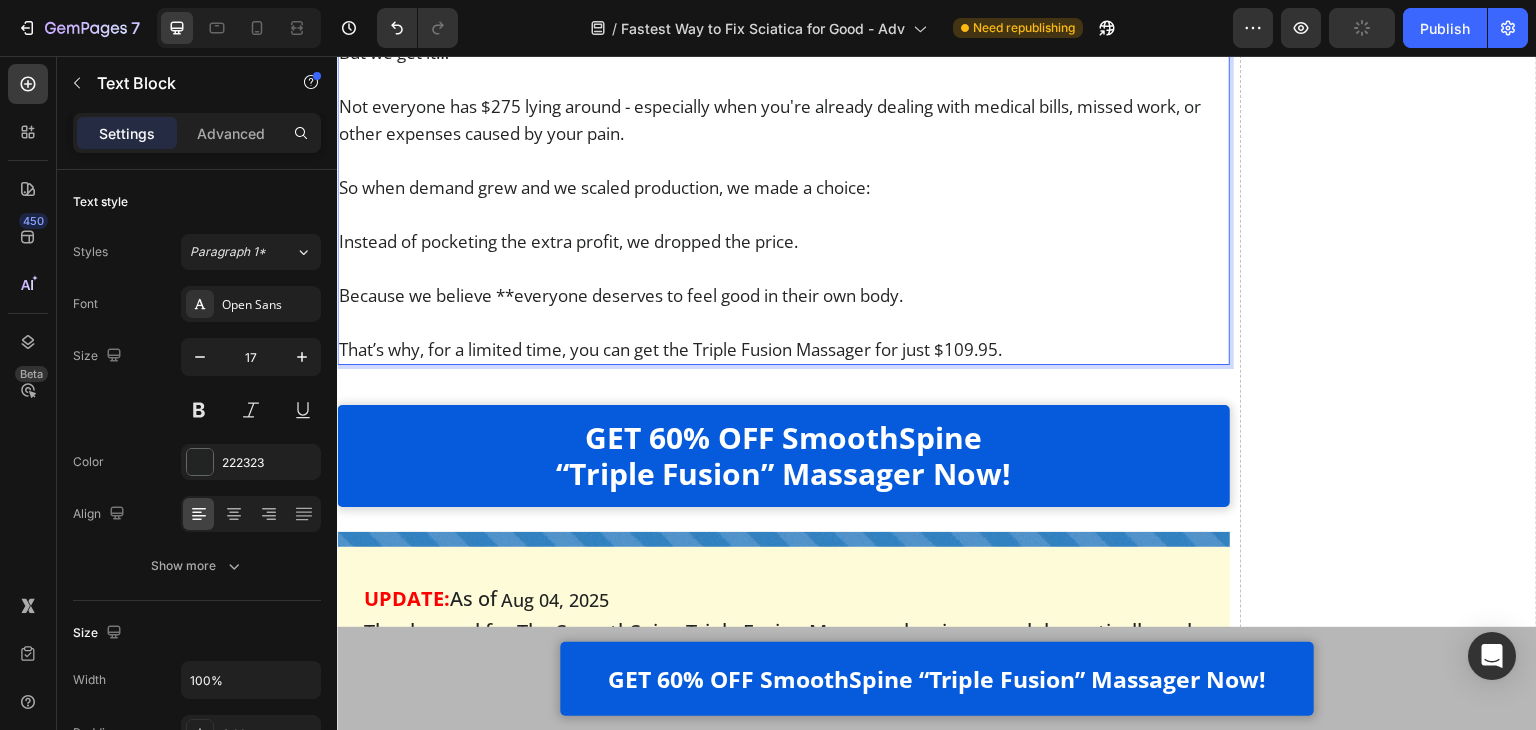 scroll, scrollTop: 23820, scrollLeft: 0, axis: vertical 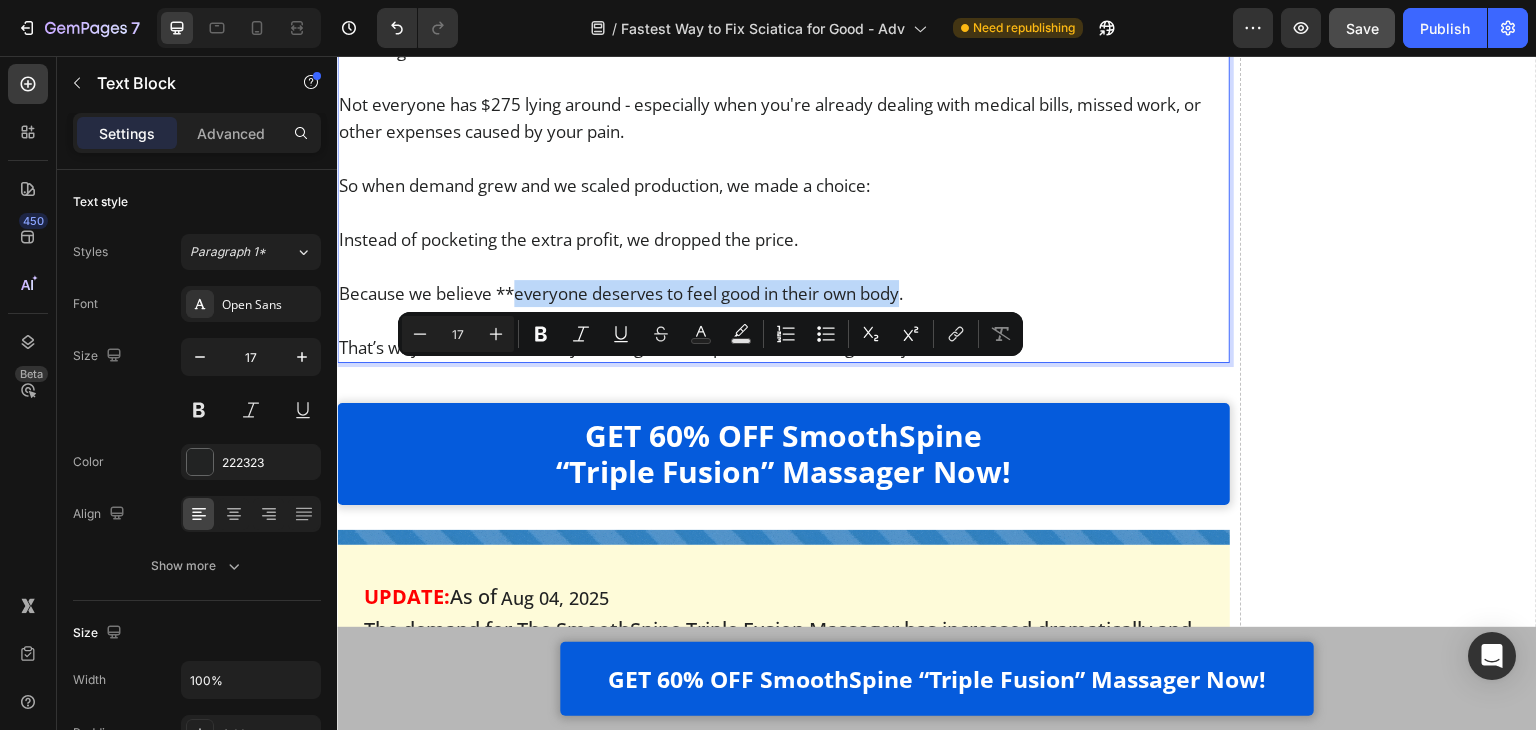 drag, startPoint x: 518, startPoint y: 390, endPoint x: 905, endPoint y: 374, distance: 387.3306 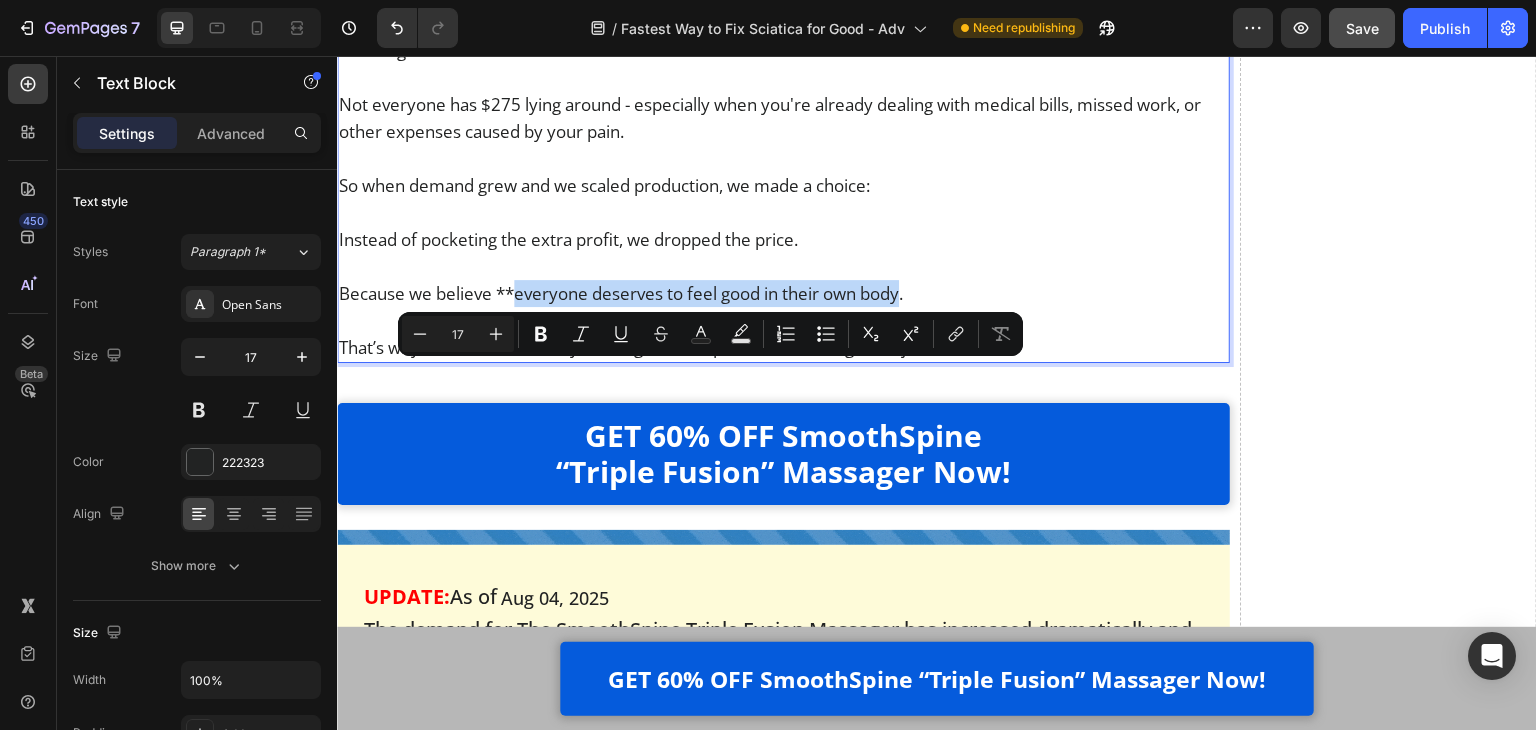 click on "Because we believe **everyone deserves to feel good in their own body." at bounding box center [783, 293] 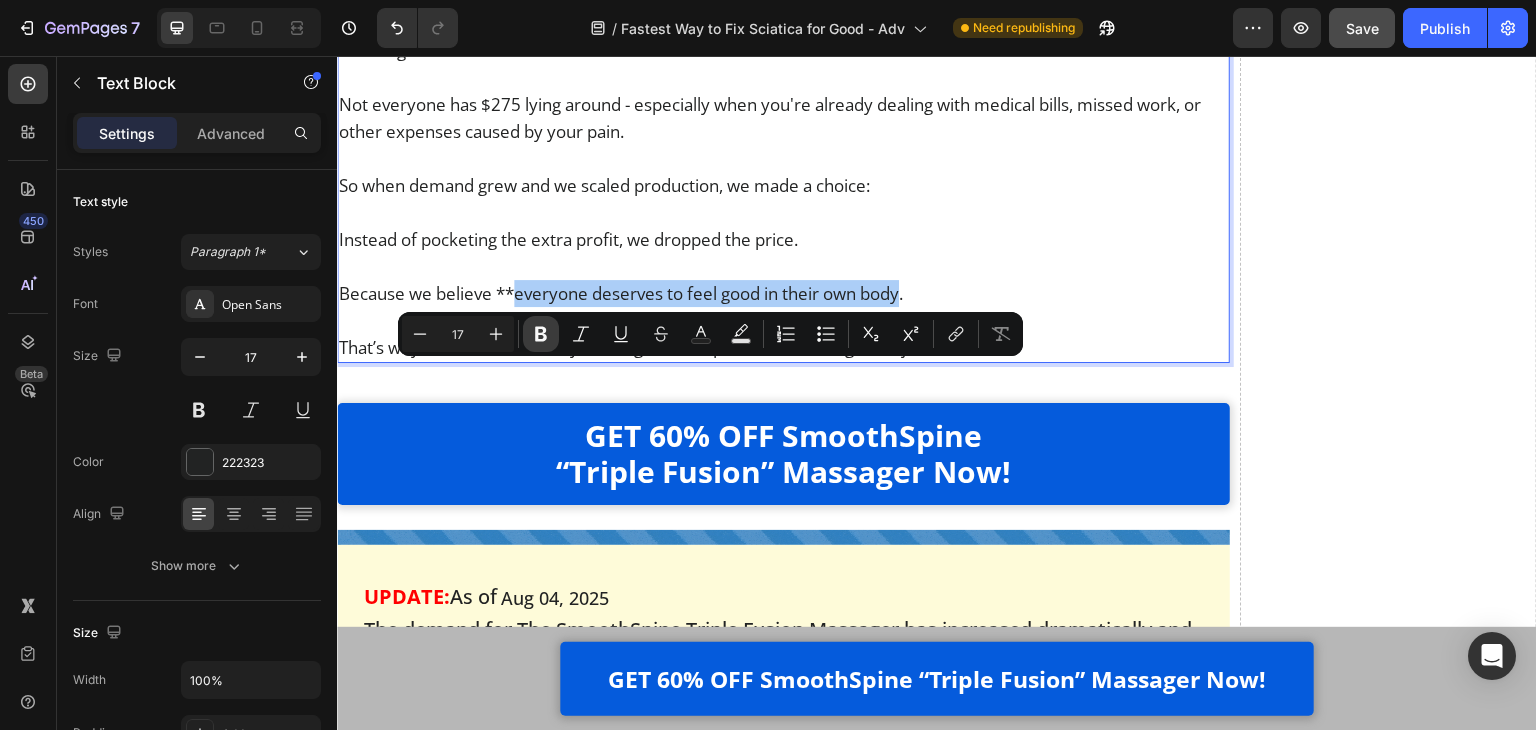 click 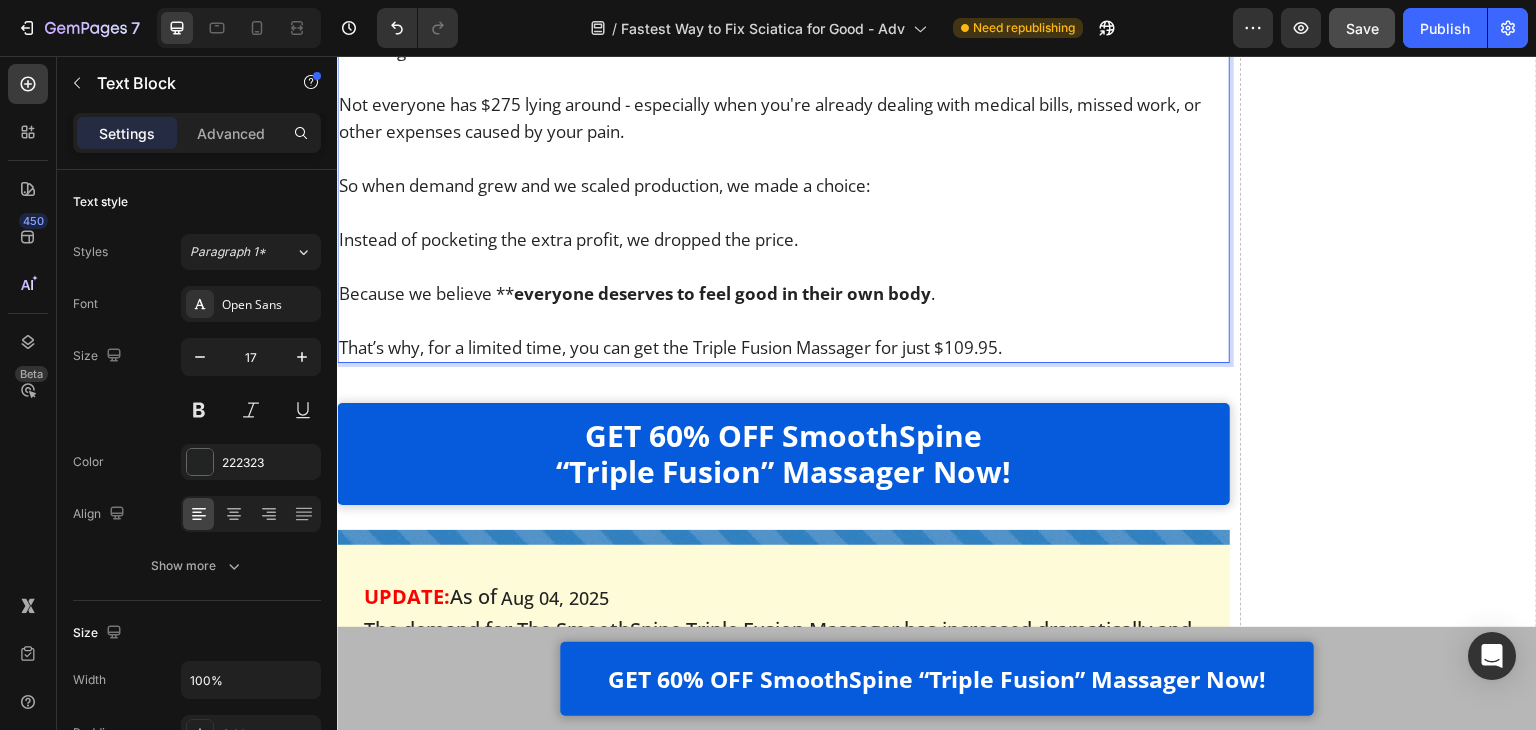 click on "everyone deserves to feel good in their own body" at bounding box center [722, 293] 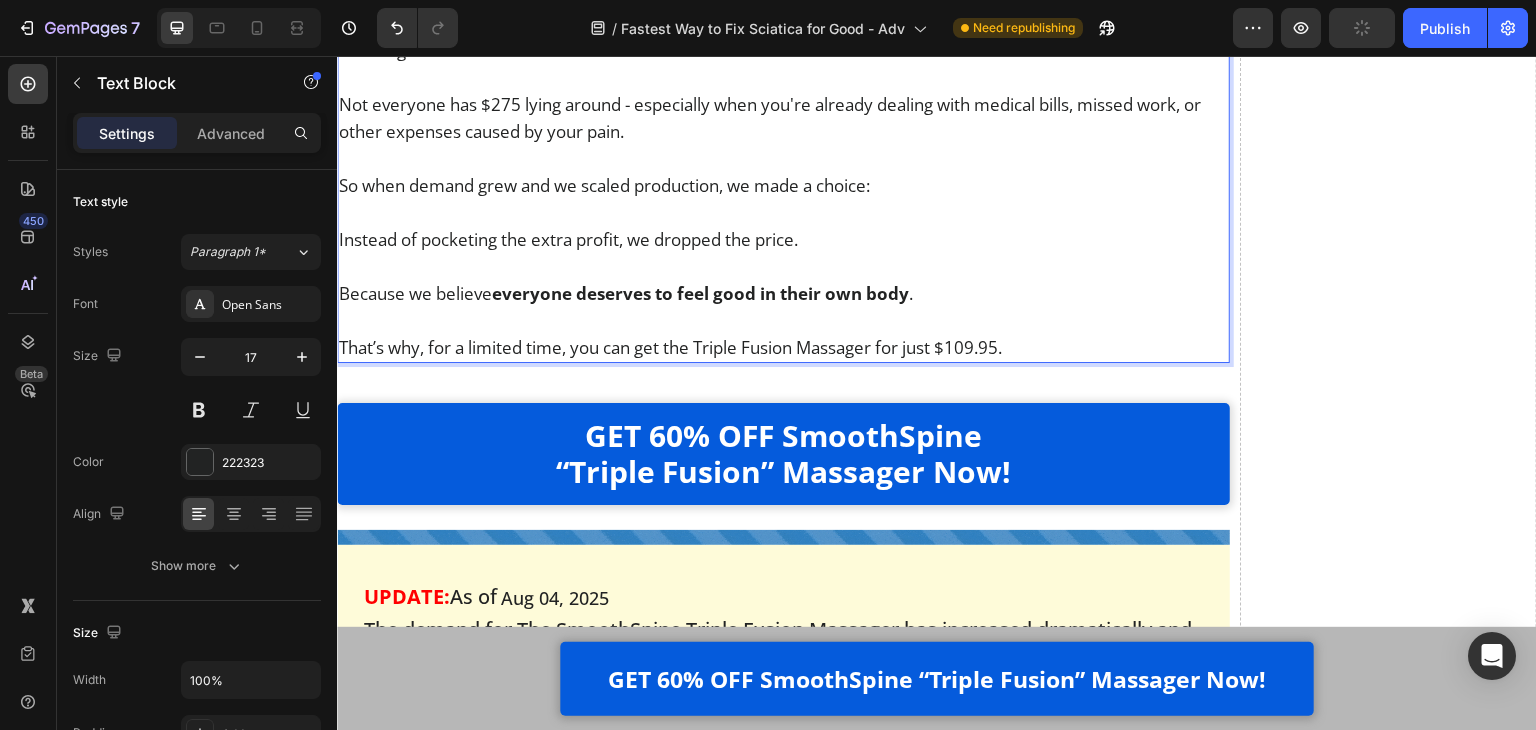 click on "That’s why, for a limited time, you can get the Triple Fusion Massager for just $109.95." at bounding box center [783, 347] 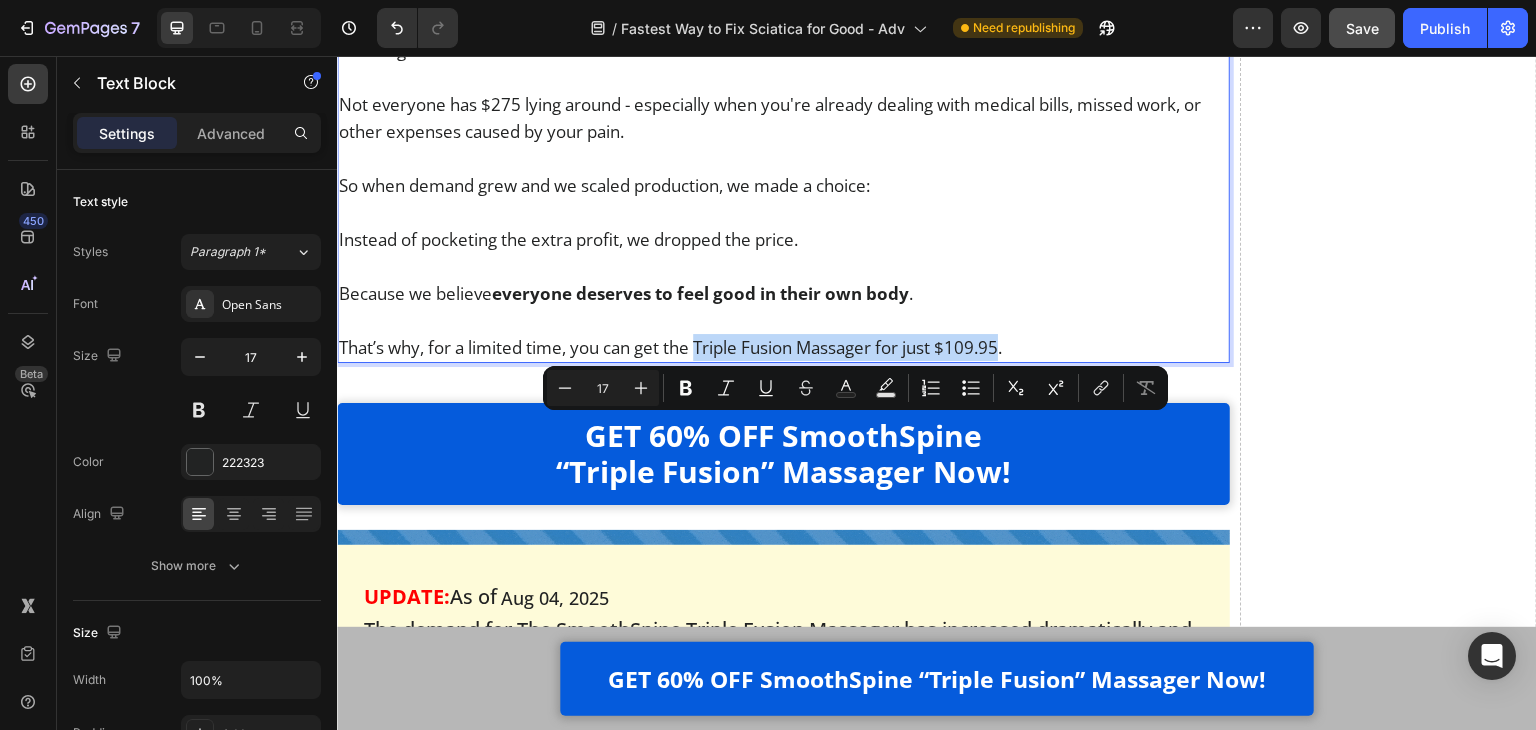 drag, startPoint x: 702, startPoint y: 430, endPoint x: 1006, endPoint y: 430, distance: 304 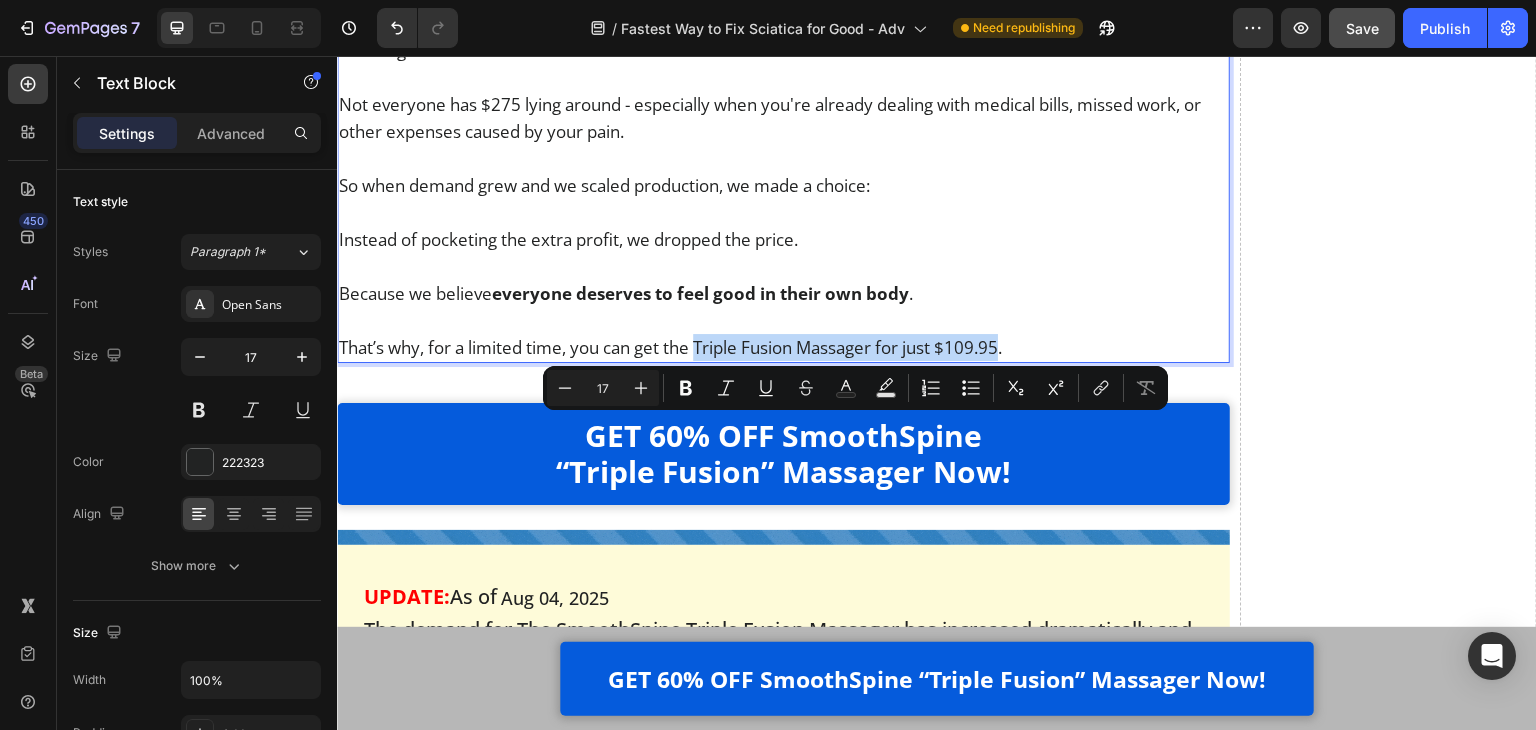 click on "That’s why, for a limited time, you can get the Triple Fusion Massager for just $109.95." at bounding box center (783, 347) 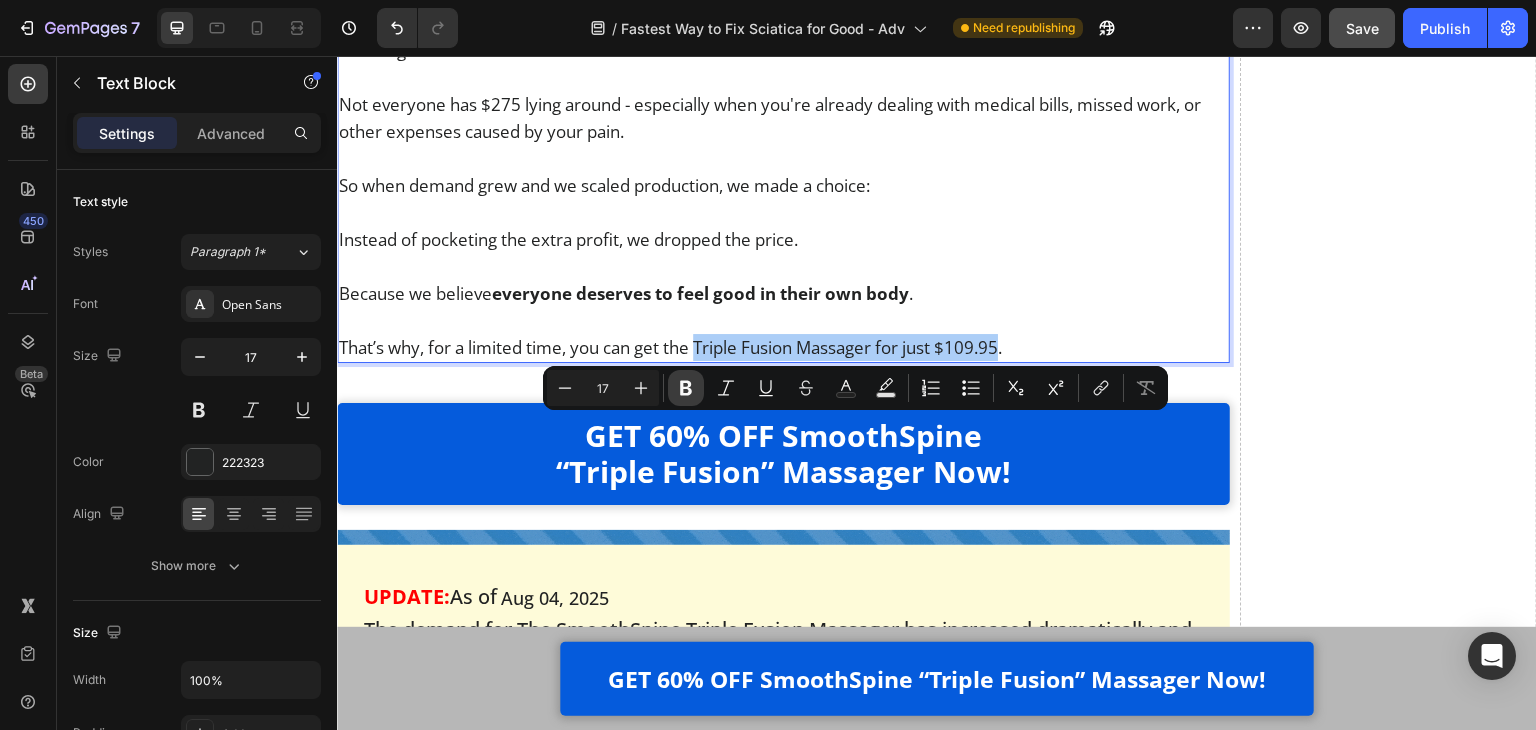 click 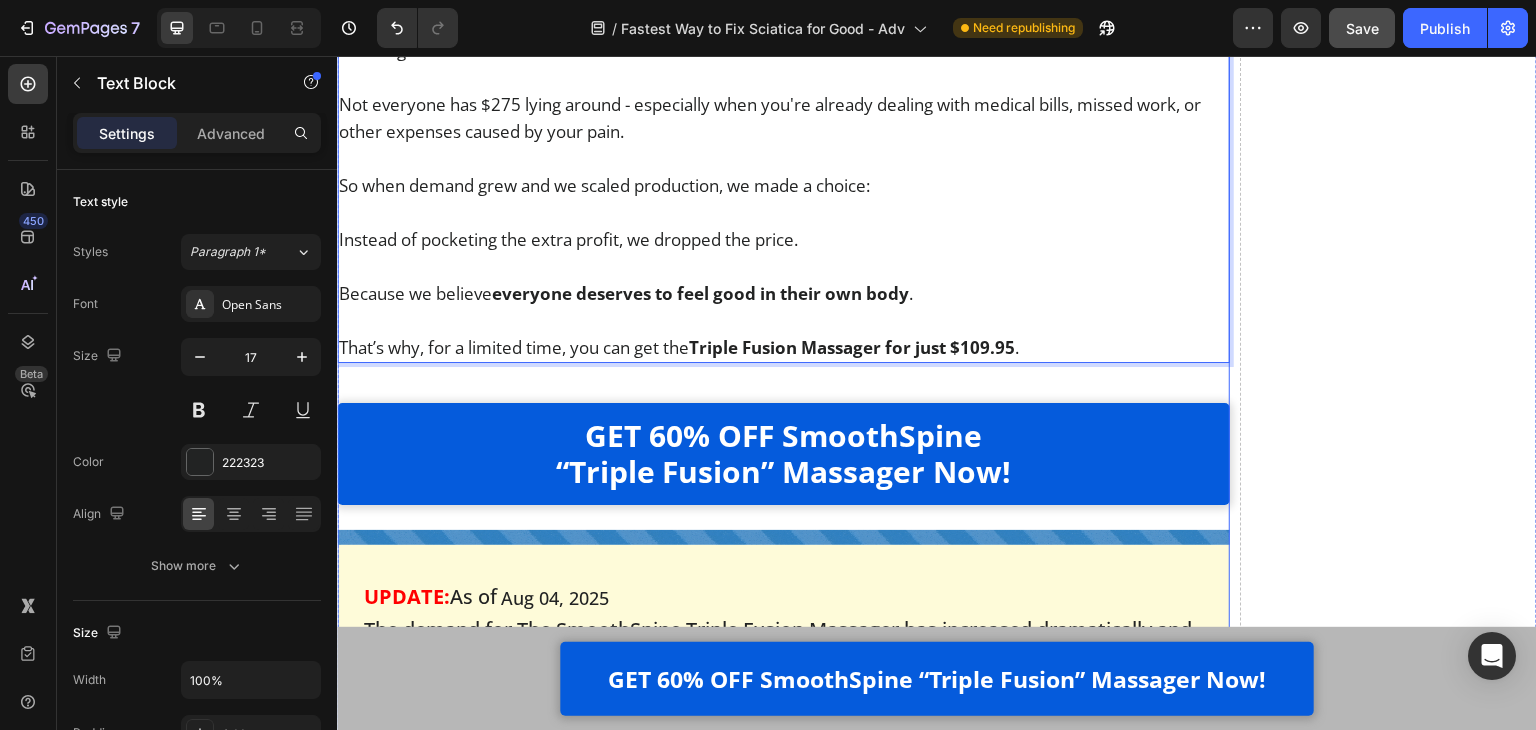 click on "GET 60% OFF SmoothSpine “Triple Fusion” Massager Now! Button" at bounding box center [783, 444] 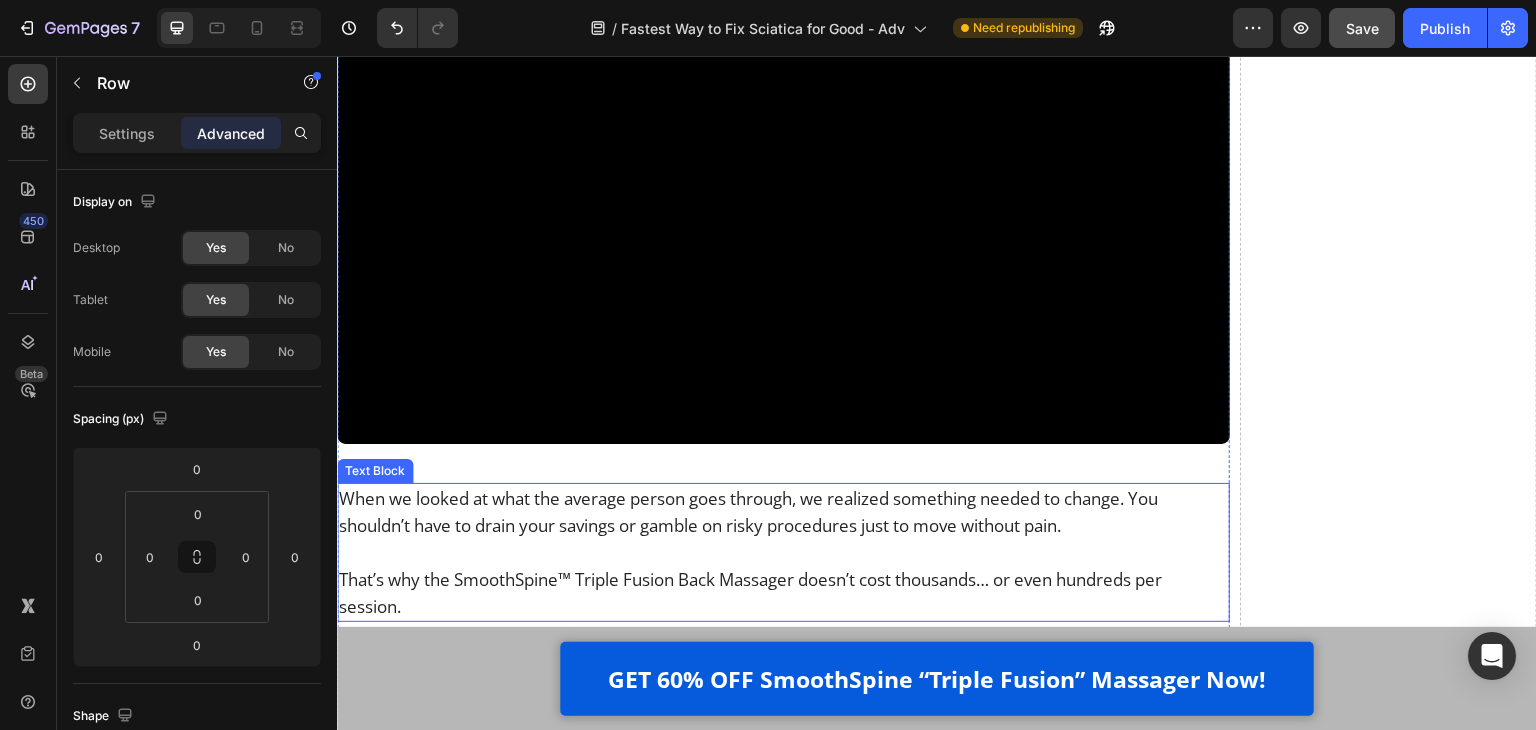 scroll, scrollTop: 22420, scrollLeft: 0, axis: vertical 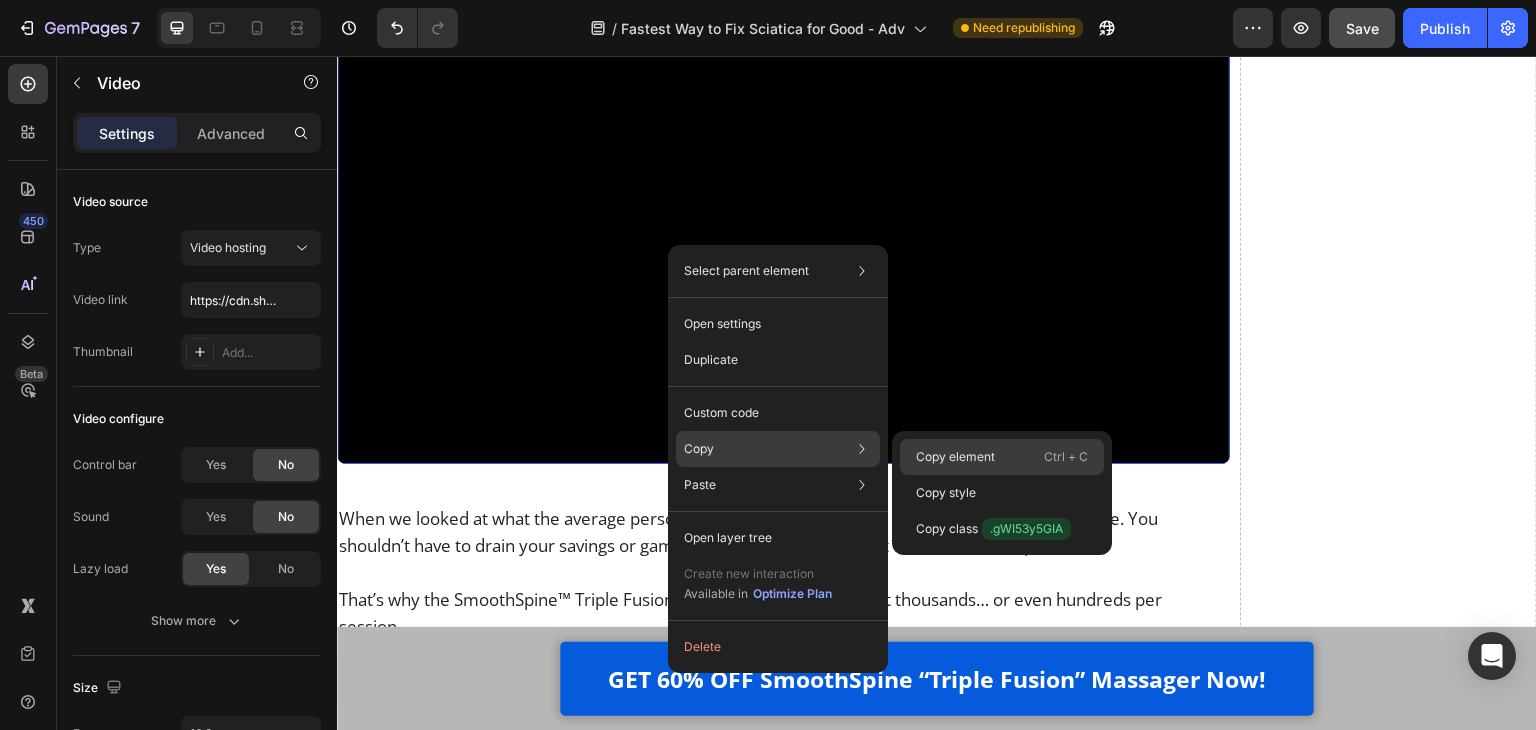 click on "Copy element" at bounding box center (955, 457) 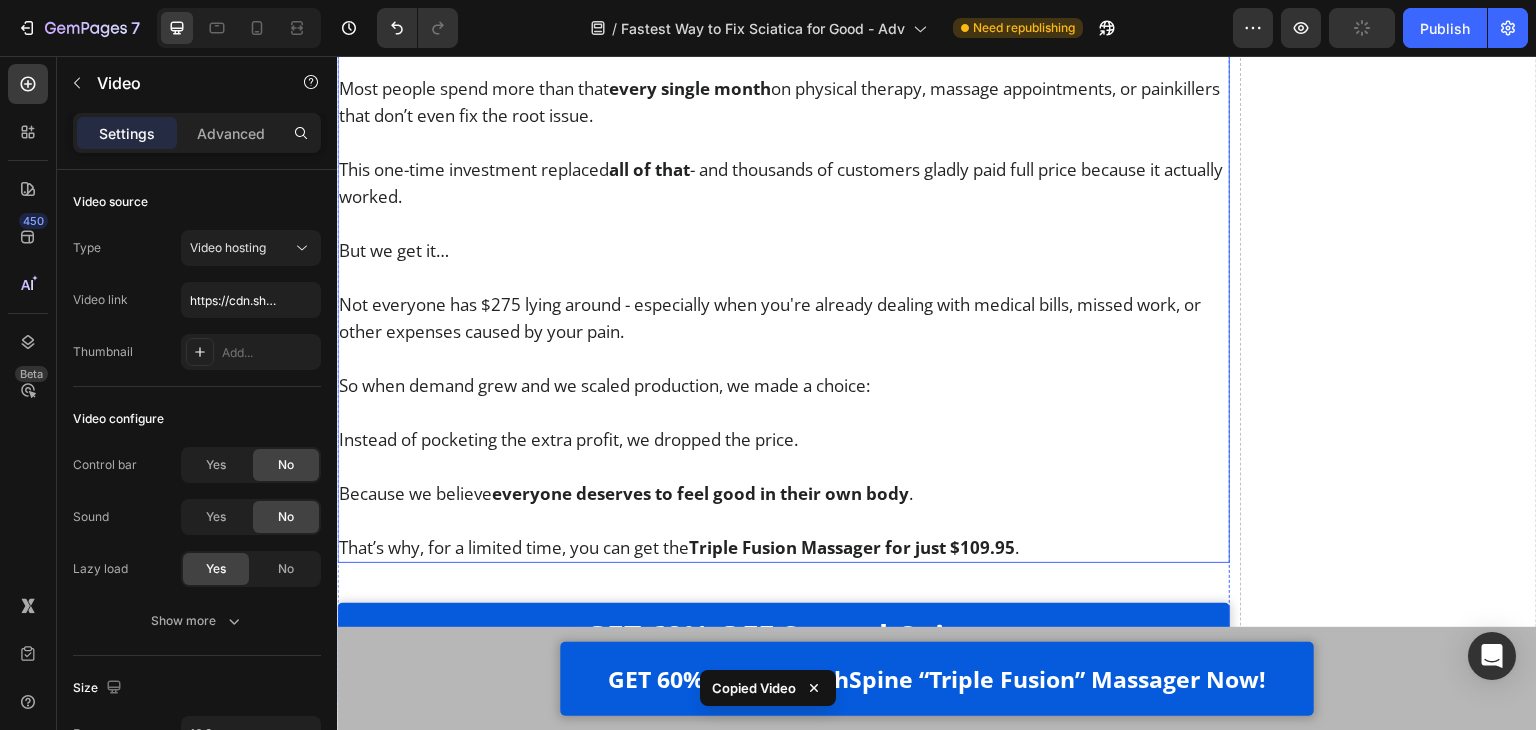 scroll, scrollTop: 23820, scrollLeft: 0, axis: vertical 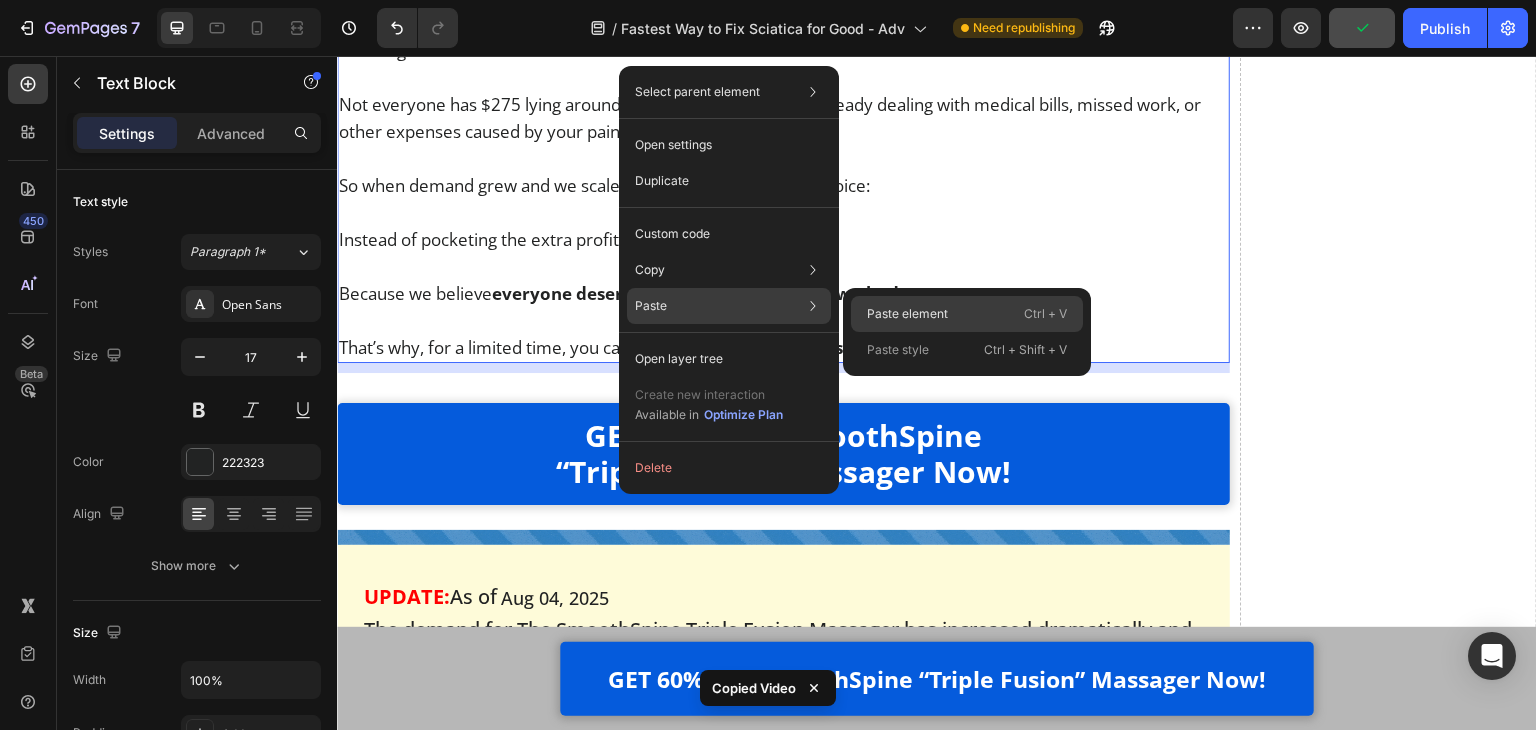 click on "Paste element  Ctrl + V" 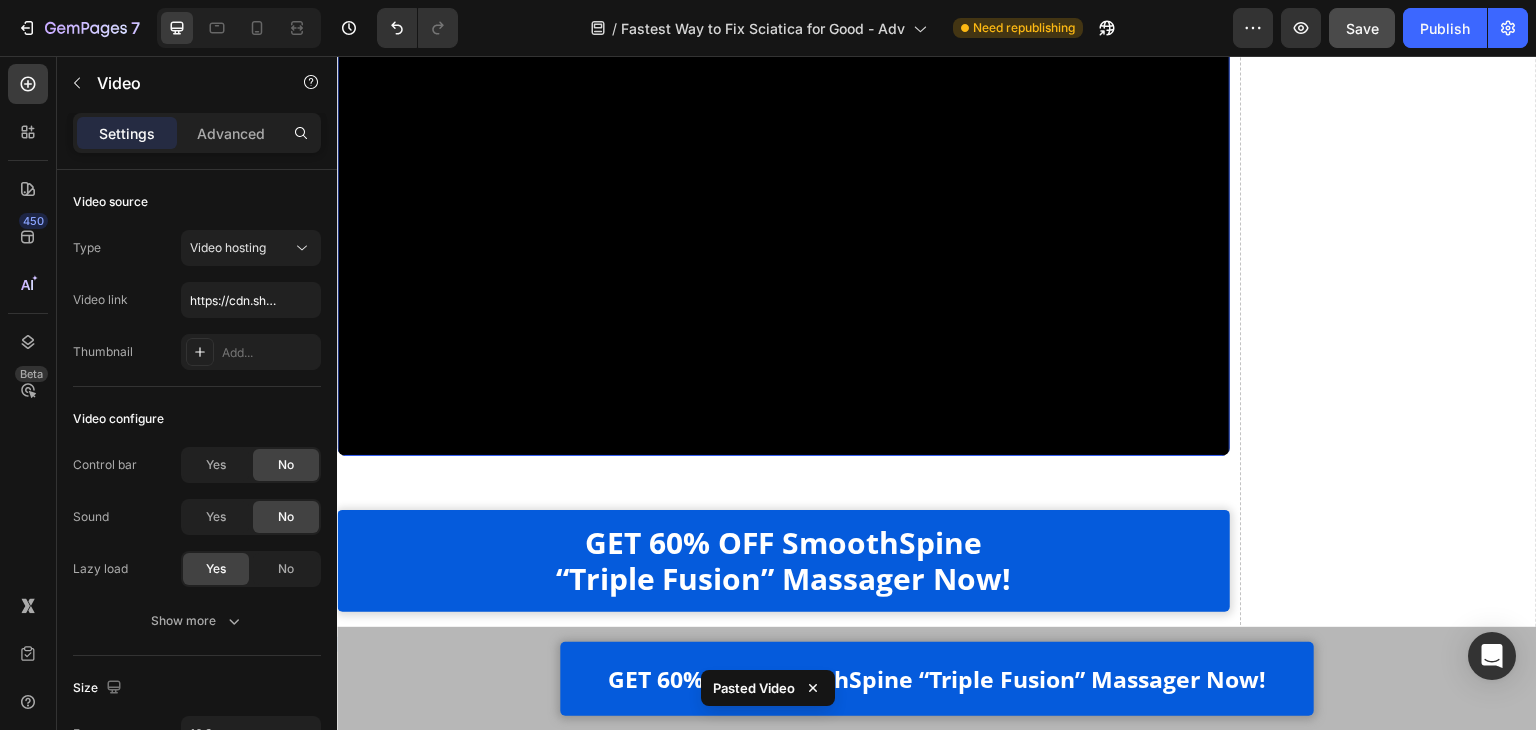 scroll, scrollTop: 24250, scrollLeft: 0, axis: vertical 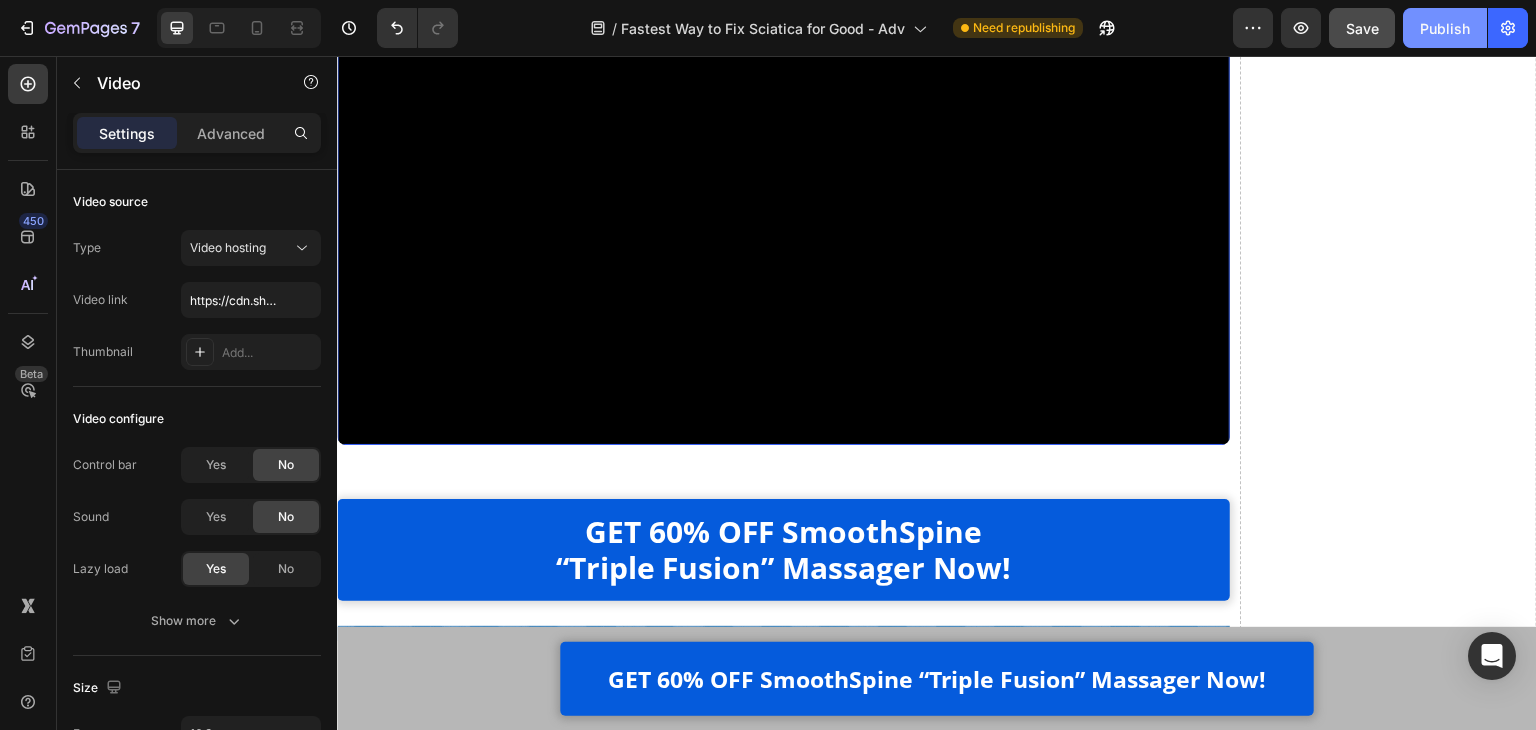 click on "Publish" at bounding box center (1445, 28) 